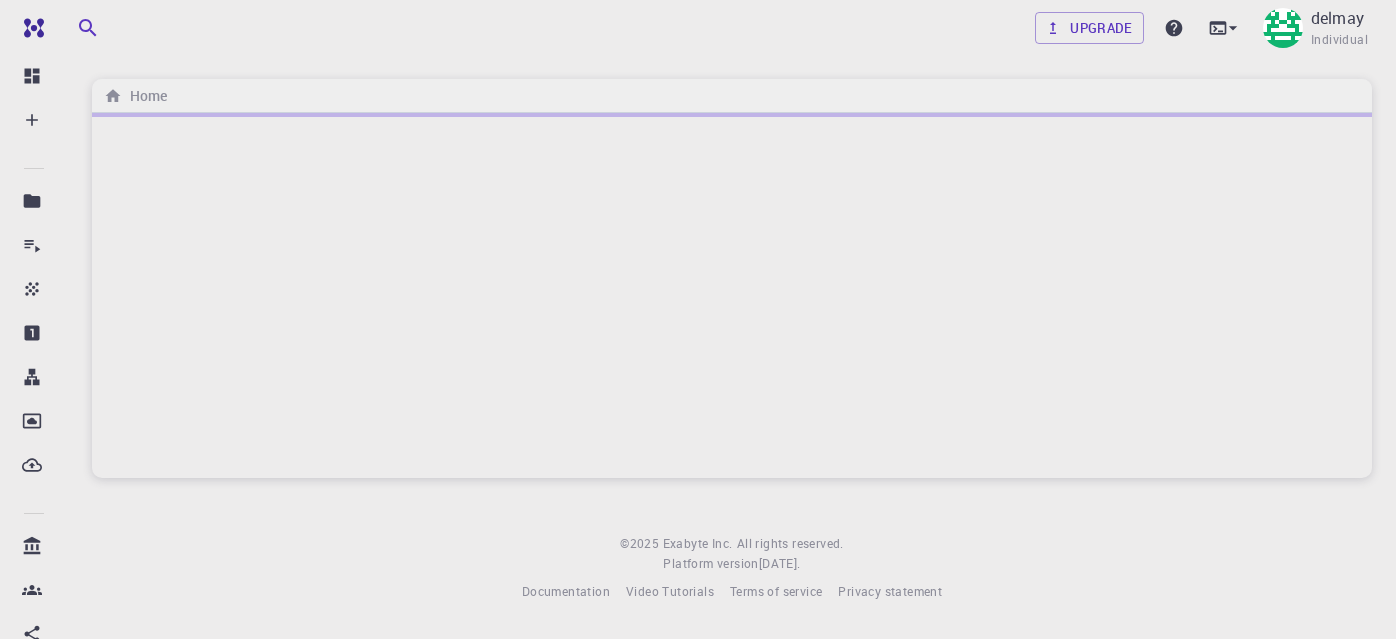 scroll, scrollTop: 0, scrollLeft: 0, axis: both 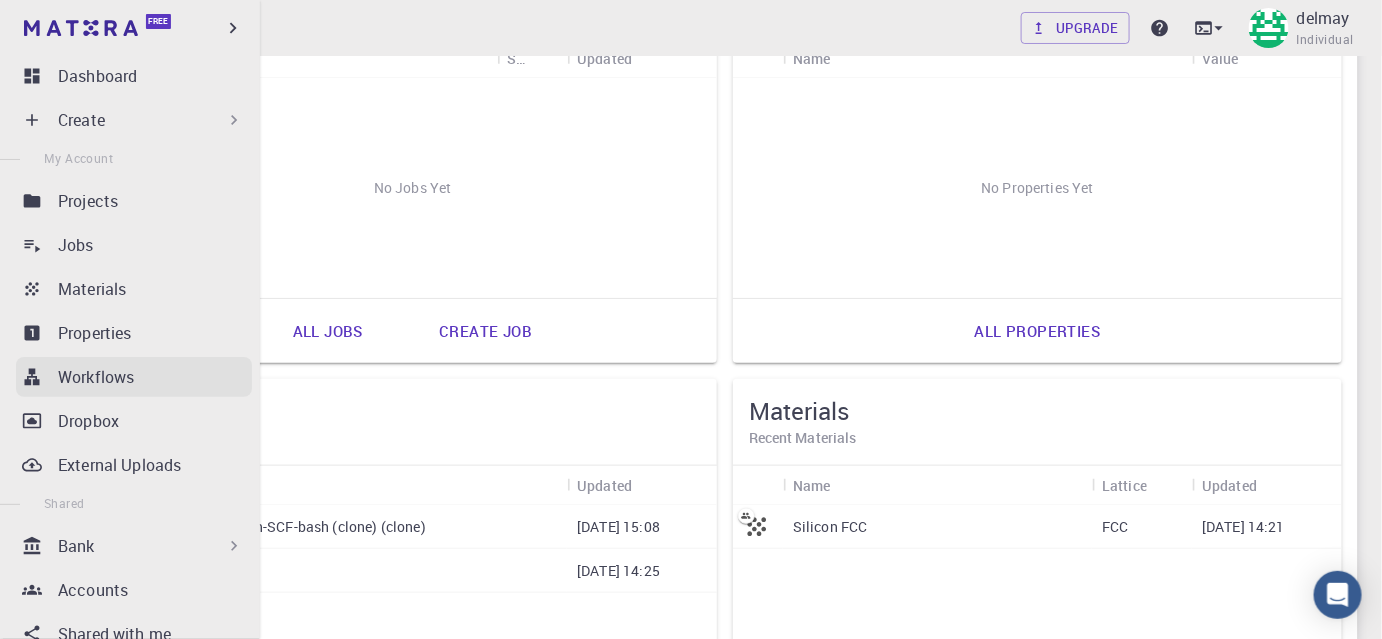 click on "Workflows" at bounding box center [96, 377] 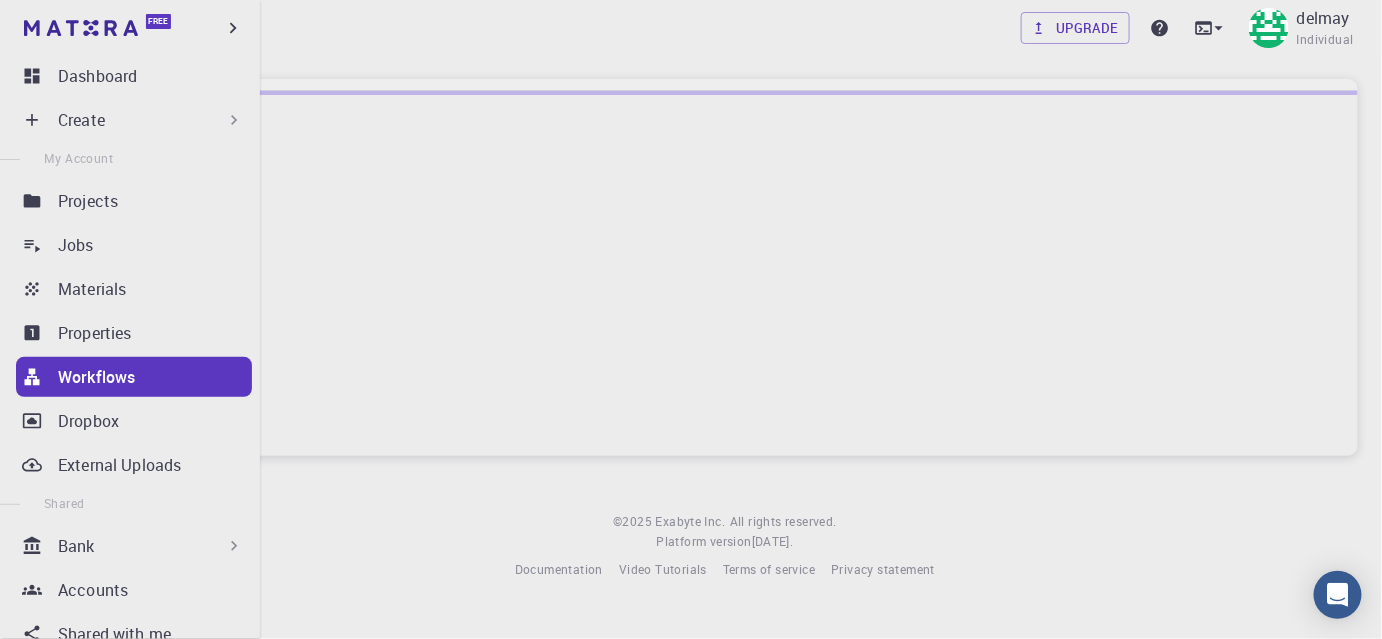 scroll, scrollTop: 0, scrollLeft: 0, axis: both 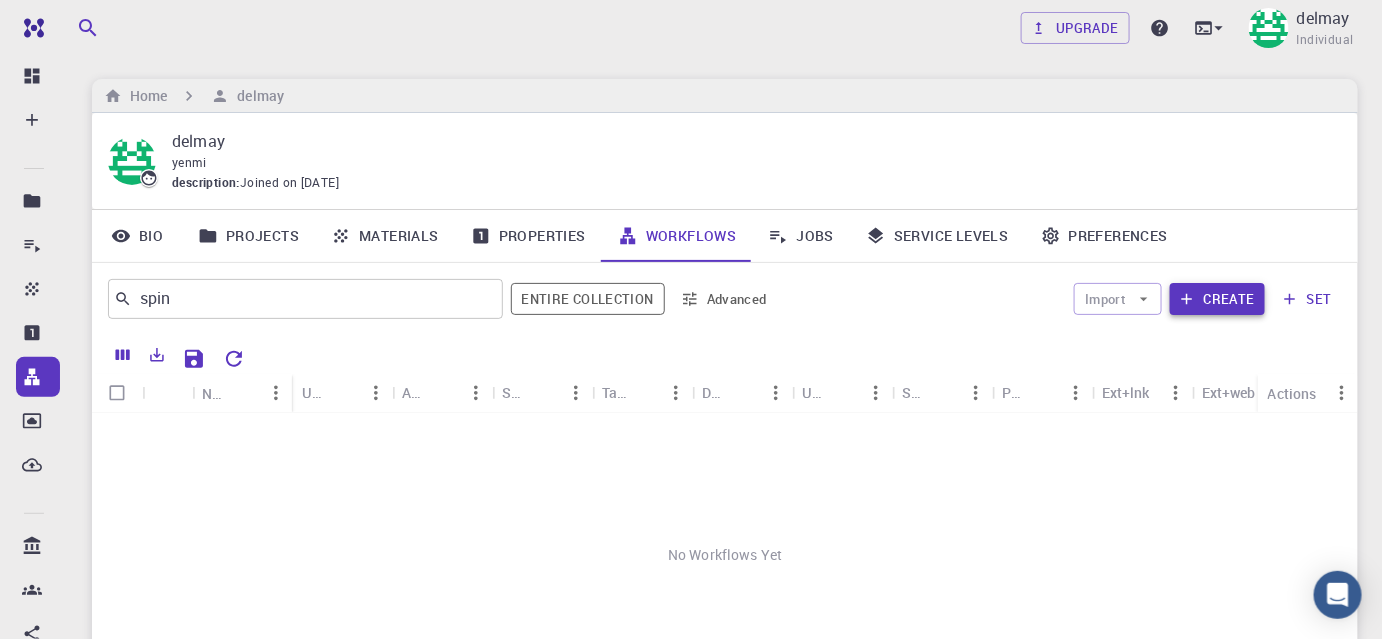 click on "Create" at bounding box center (1217, 299) 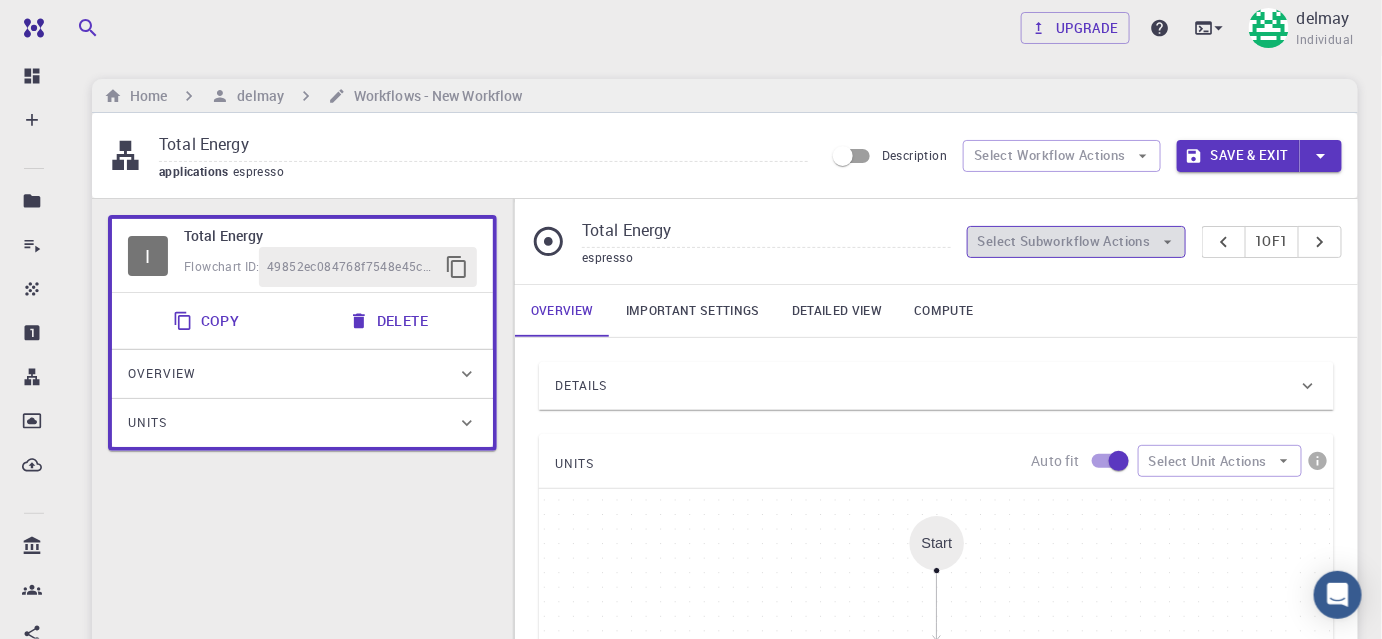 click 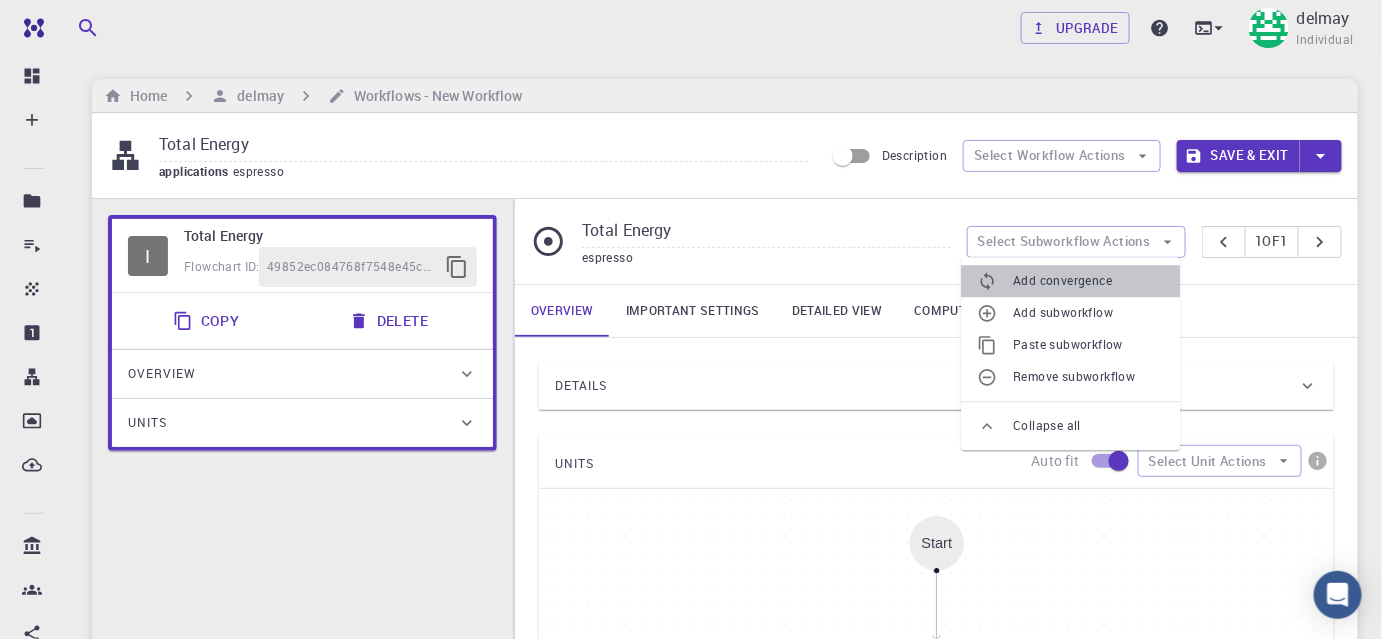 click on "Add convergence" at bounding box center [1088, 282] 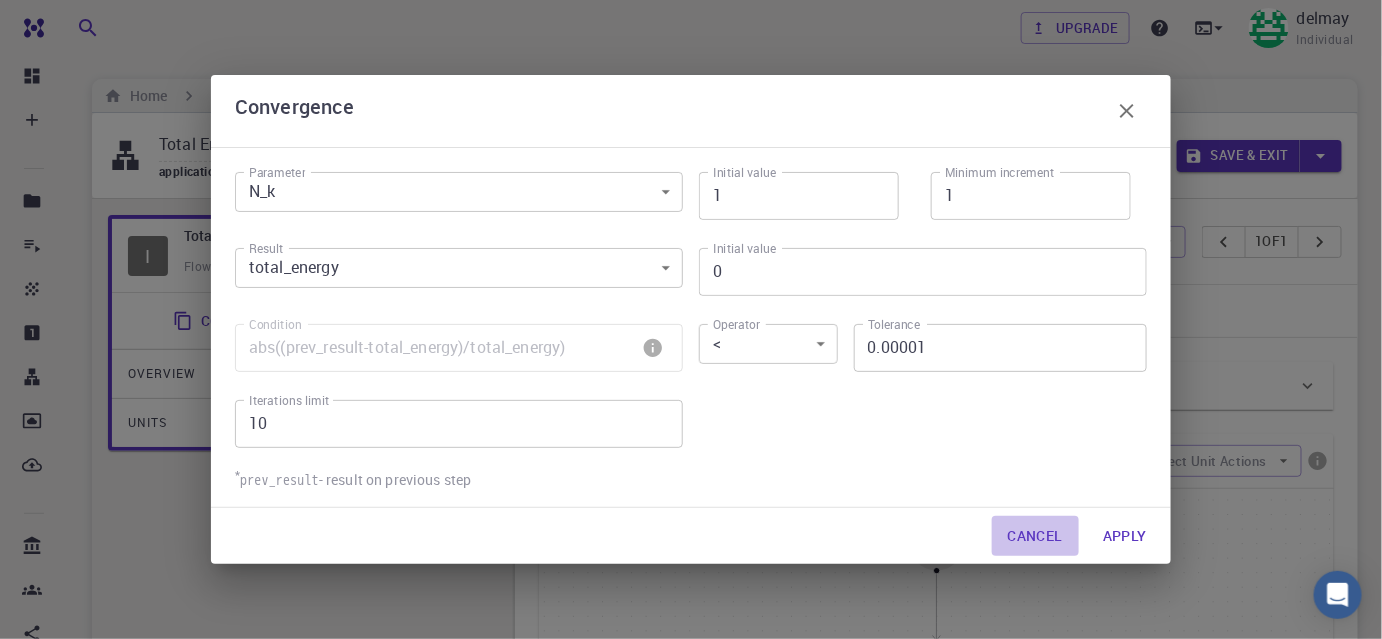 click on "Cancel" at bounding box center (1035, 536) 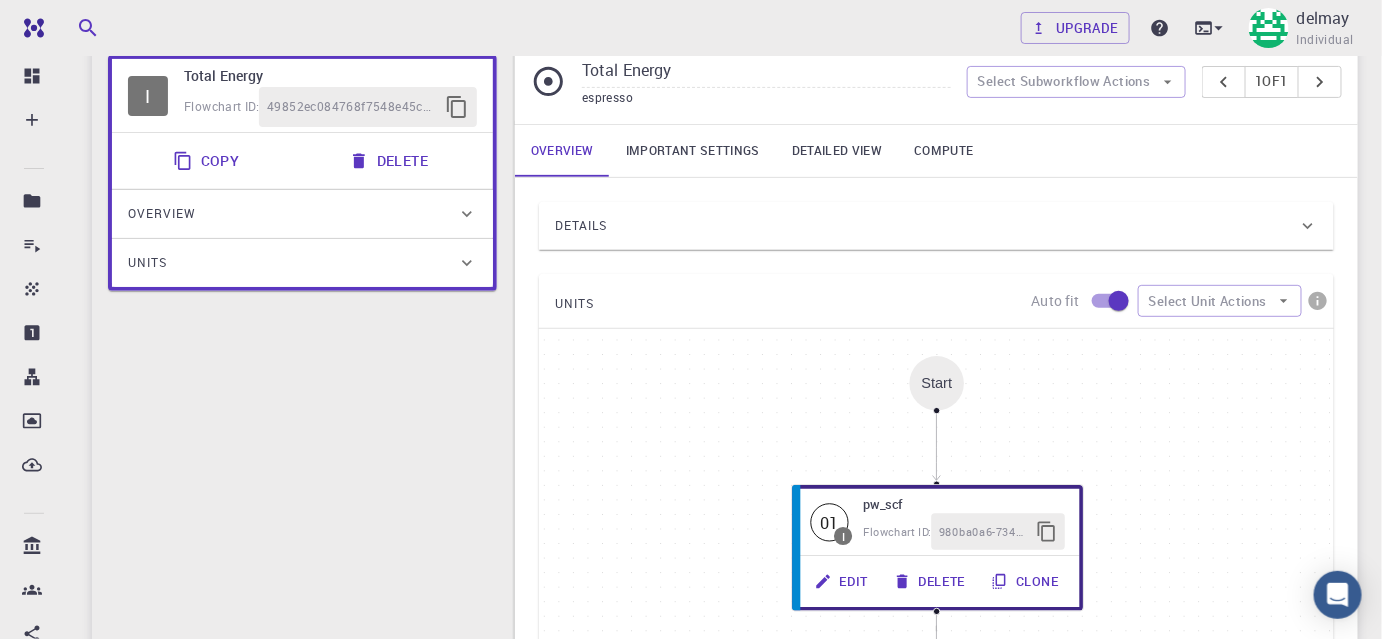scroll, scrollTop: 181, scrollLeft: 0, axis: vertical 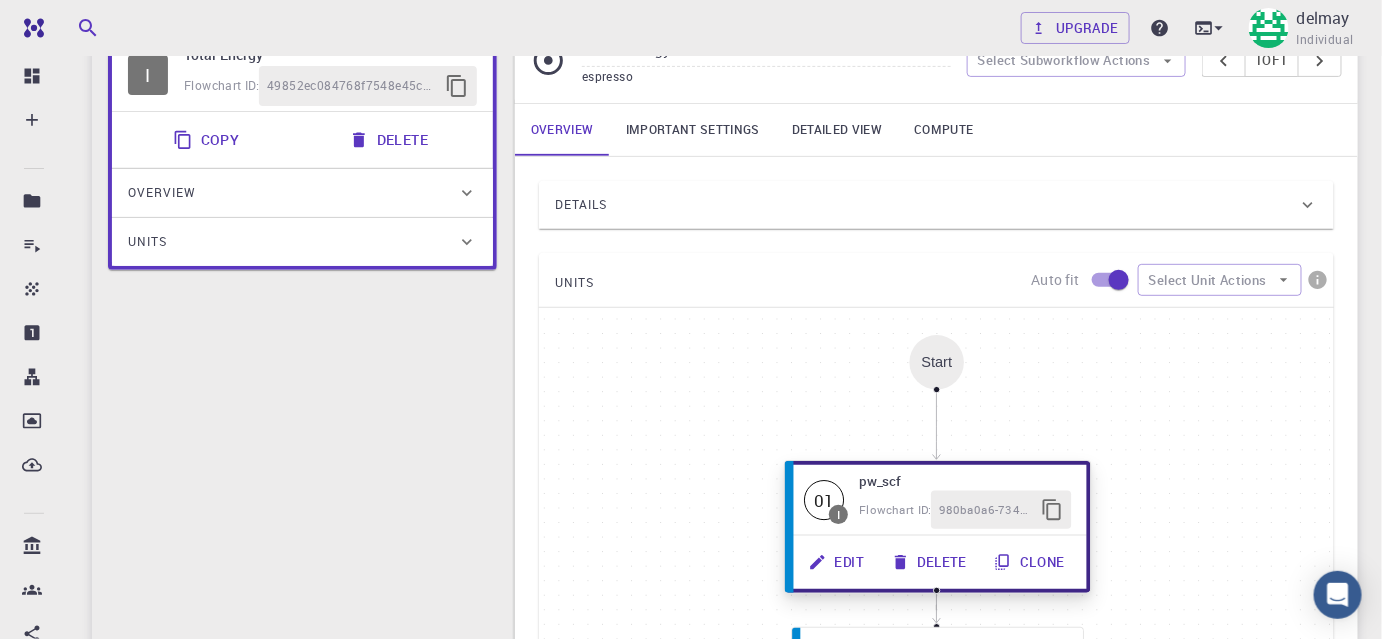 click on "Edit" at bounding box center (838, 562) 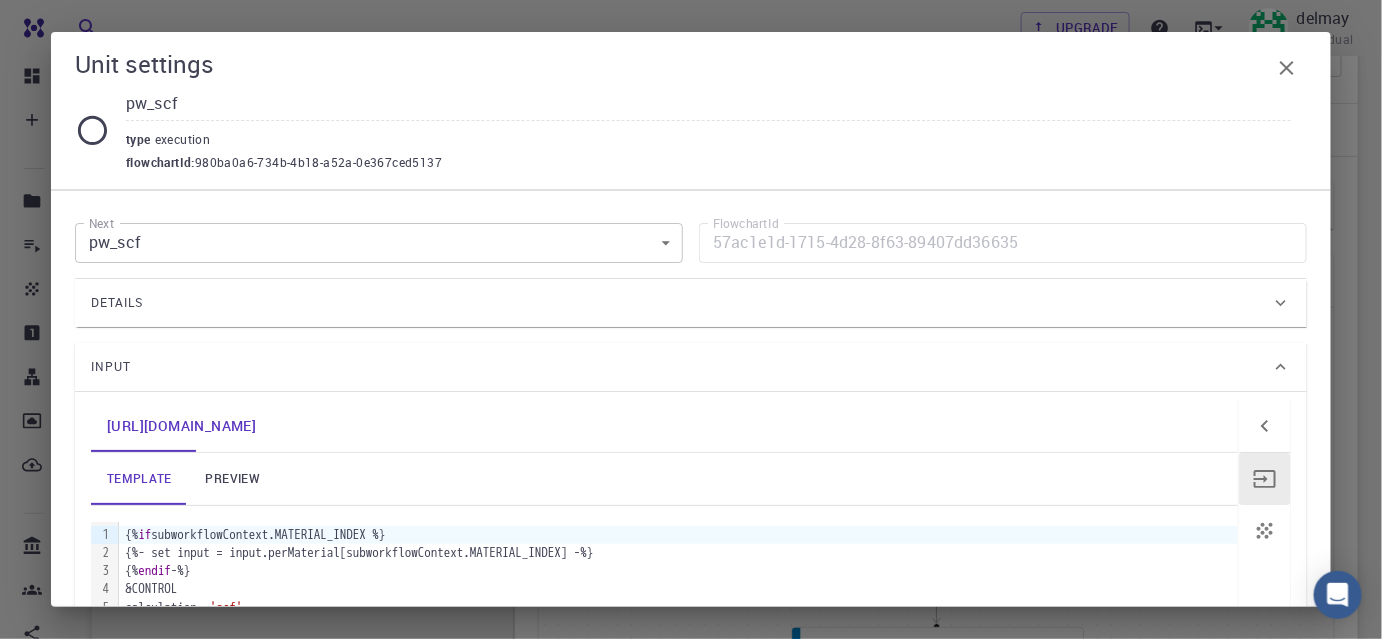 click on "Details" at bounding box center (681, 303) 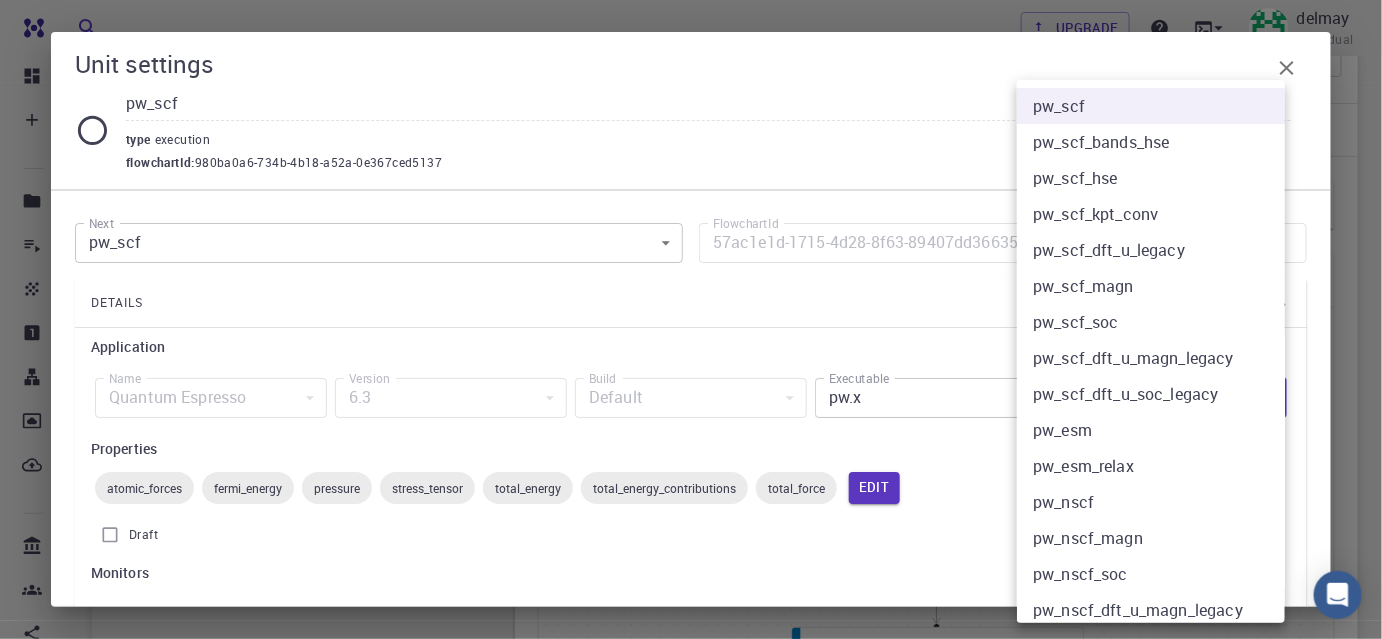 click on "Free Dashboard Create New Job New Material Create Material Upload File Import from Bank Import from 3rd Party New Workflow New Project Projects Jobs Materials Properties Workflows Dropbox External Uploads Bank Materials Workflows Accounts Shared with me Shared publicly Shared externally Documentation Contact Support Compute load: Low Upgrade delmay Individual Home delmay Workflows - New Workflow Total Energy applications espresso Description Select Workflow Actions Save & Exit I Total Energy Flowchart ID:  49852ec084768f7548e45cb9 Copy Delete Overview Properties atomic-forces fermi-energy pressure stress-tensor total-energy total-energy-contributions total-force atomic-forces fermi-energy pressure stress-tensor total-energy total-energy-contributions total-force Draft Application Name Quantum Espresso espresso Name Version 6.3 6.3 Version Build Default Default Build Units 01 I pw_scf 980ba0a6-734b-4b18-a52a-0e367ced5137 02 I pw_scf 57ac1e1d-1715-4d28-8f63-89407dd36635 Total Energy 1  of" at bounding box center (691, 517) 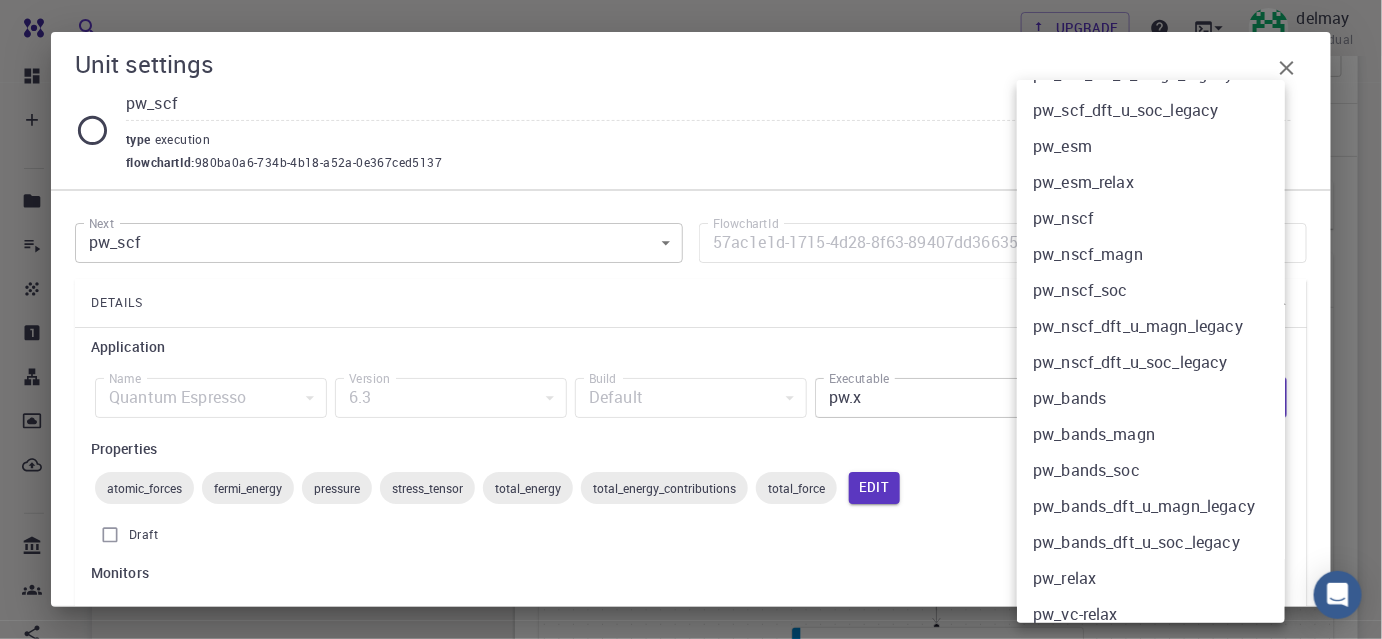 scroll, scrollTop: 336, scrollLeft: 0, axis: vertical 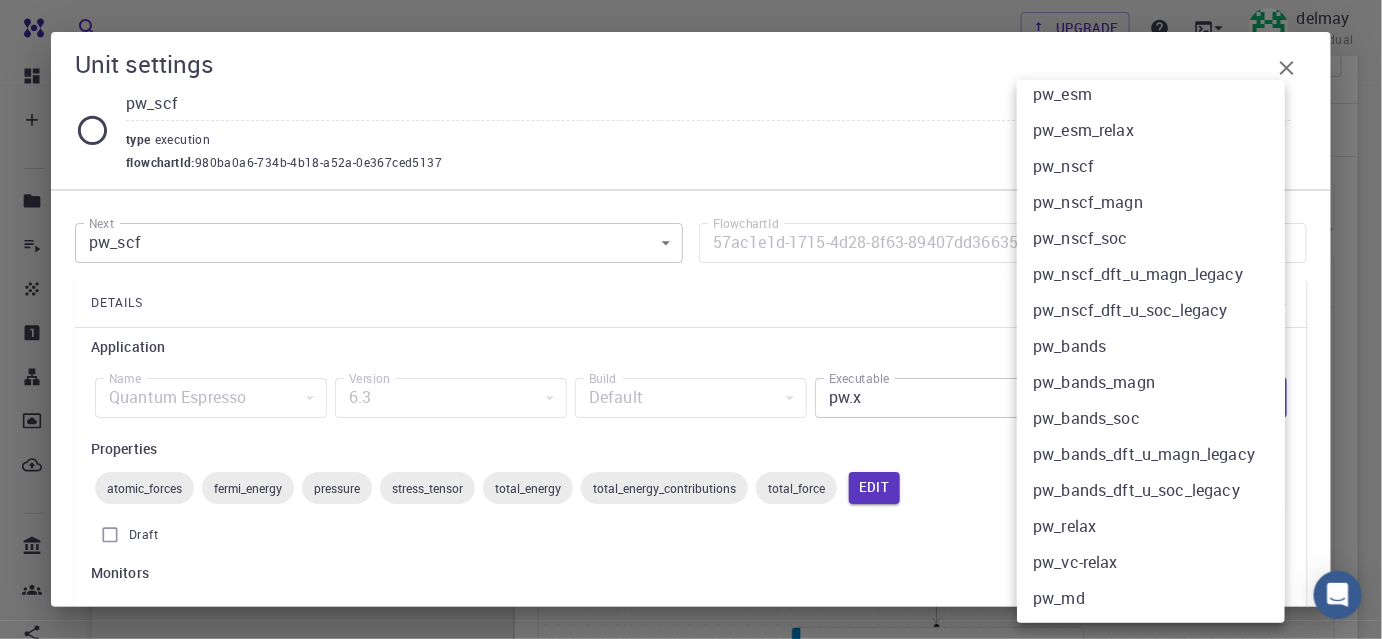 click on "pw_md" at bounding box center (1158, 598) 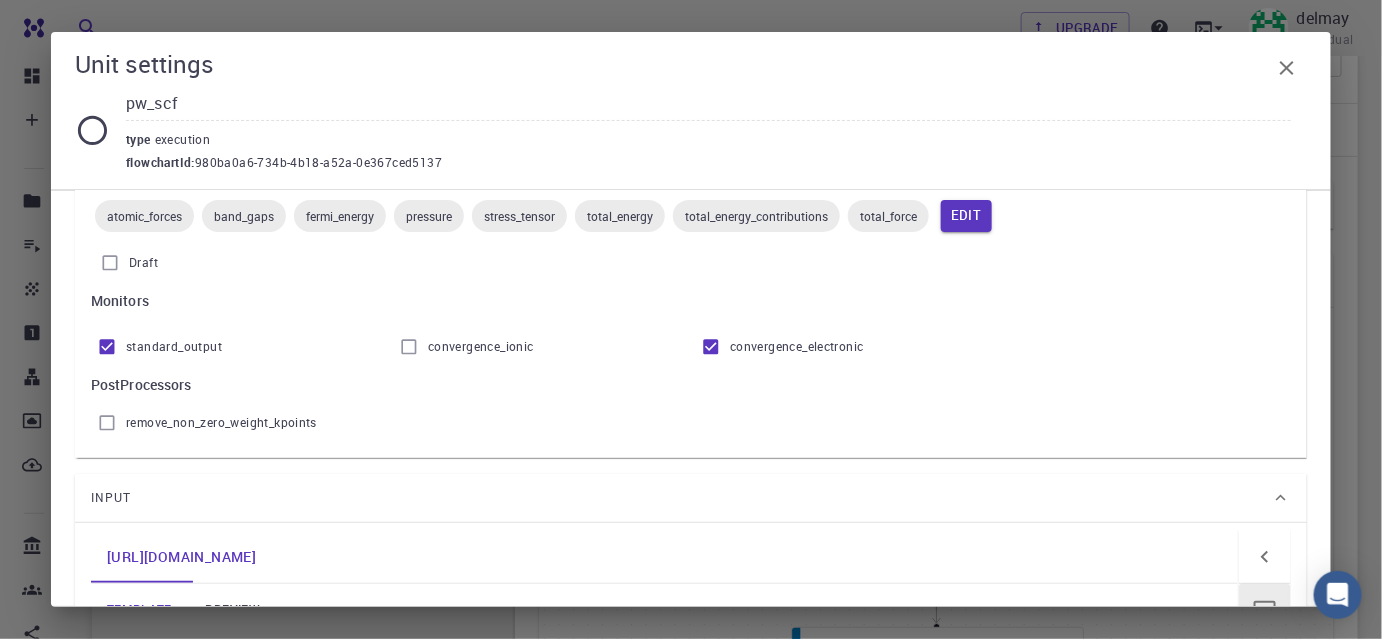 scroll, scrollTop: 545, scrollLeft: 0, axis: vertical 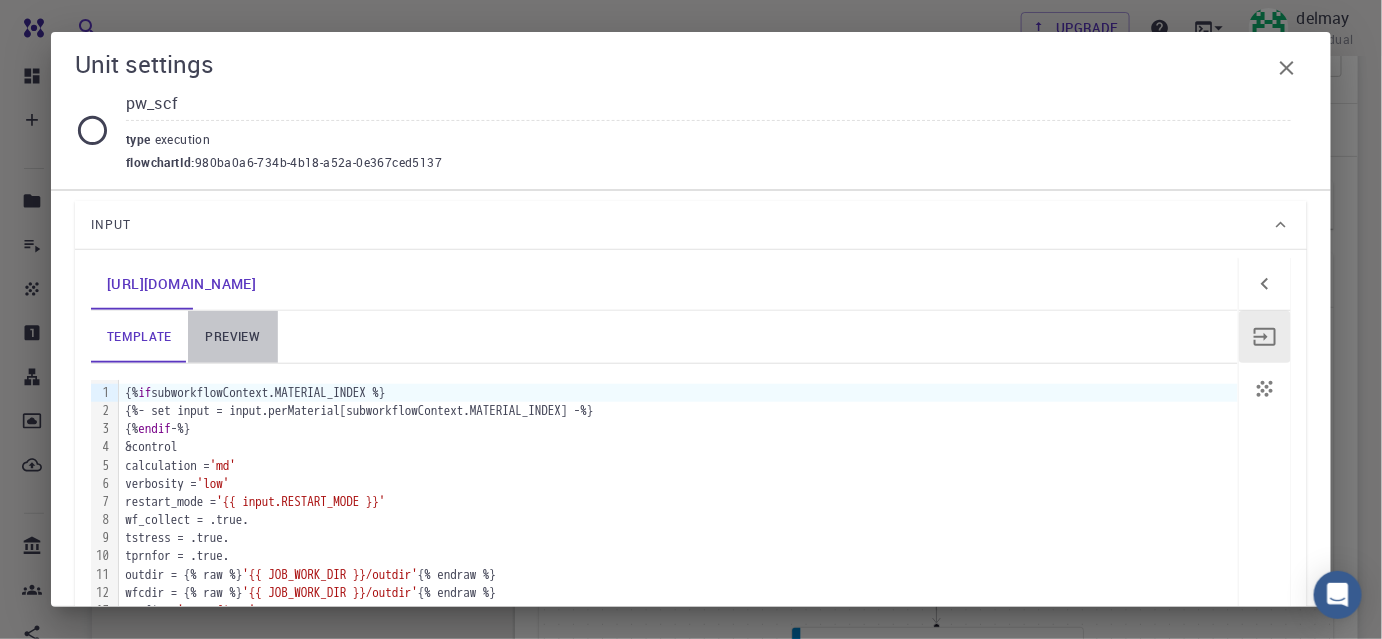 click on "preview" at bounding box center (233, 337) 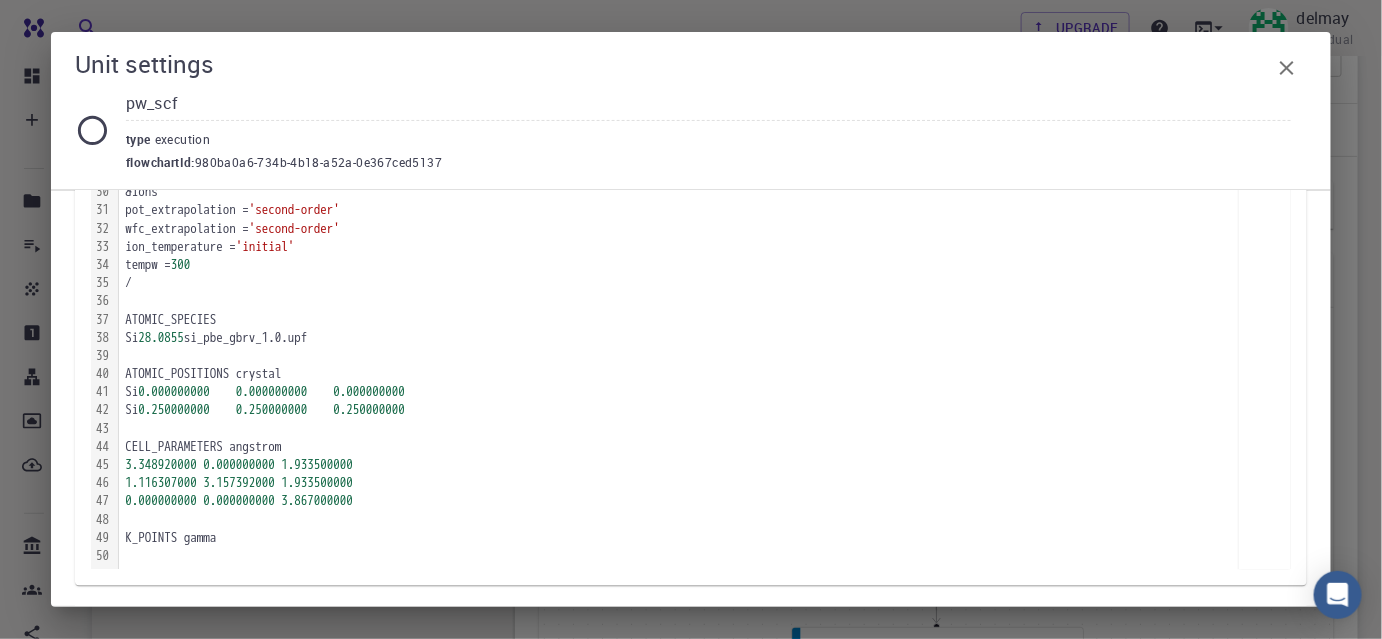 scroll, scrollTop: 1353, scrollLeft: 0, axis: vertical 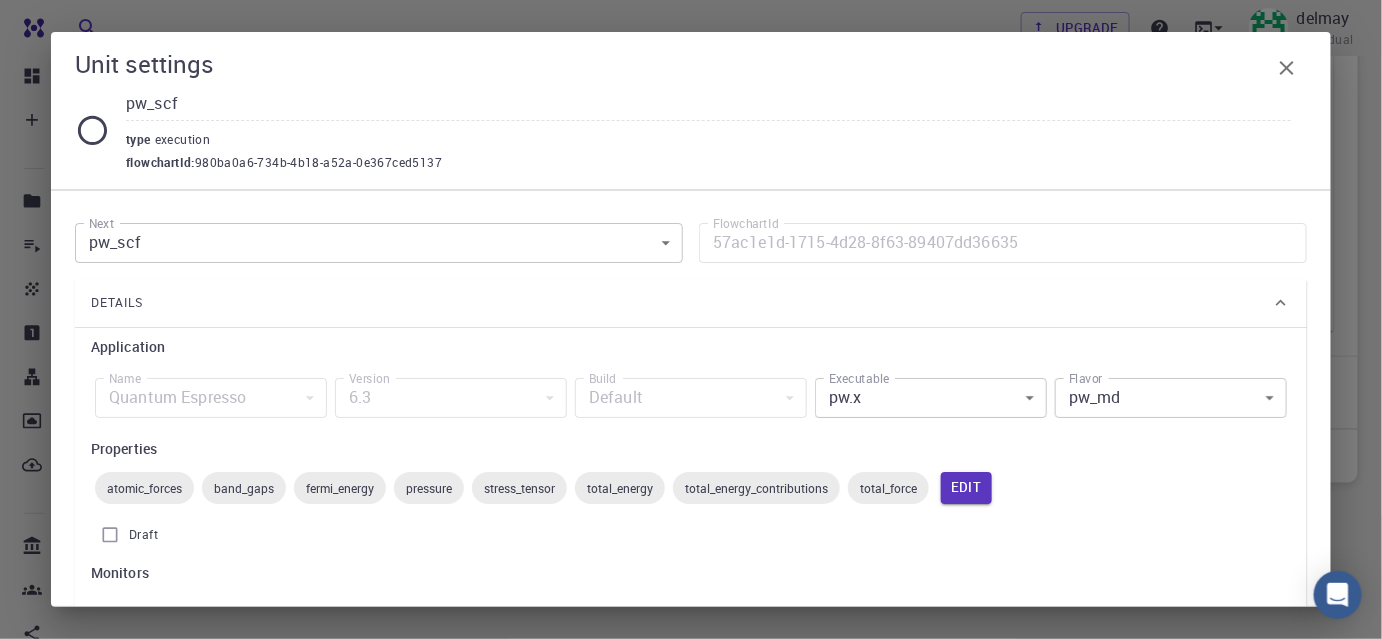 click on "Free Dashboard Create New Job New Material Create Material Upload File Import from Bank Import from 3rd Party New Workflow New Project Projects Jobs Materials Properties Workflows Dropbox External Uploads Bank Materials Workflows Accounts Shared with me Shared publicly Shared externally Documentation Contact Support Compute load: Low Upgrade delmay Individual Home delmay Workflows - New Workflow Total Energy applications espresso Description Select Workflow Actions Save & Exit I Total Energy Flowchart ID:  49852ec084768f7548e45cb9 Copy Delete Overview Properties atomic-forces band-gaps fermi-energy pressure stress-tensor total-energy total-energy-contributions total-force atomic-forces fermi-energy pressure stress-tensor total-energy total-energy-contributions total-force Draft Application Name Quantum Espresso espresso Name Version 6.3 6.3 Version Build Default Default Build Units 01 I pw_scf 980ba0a6-734b-4b18-a52a-0e367ced5137 02 I pw_scf 57ac1e1d-1715-4d28-8f63-89407dd36635 espresso 1" at bounding box center (691, -59) 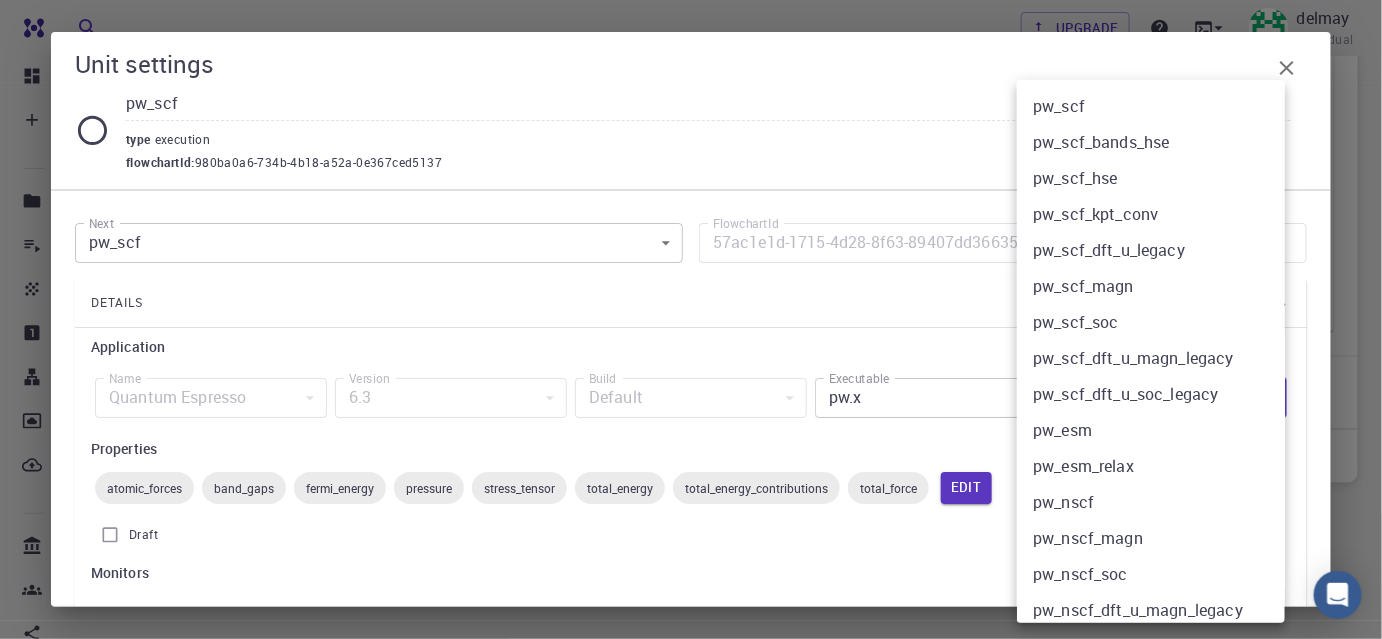 scroll, scrollTop: 336, scrollLeft: 0, axis: vertical 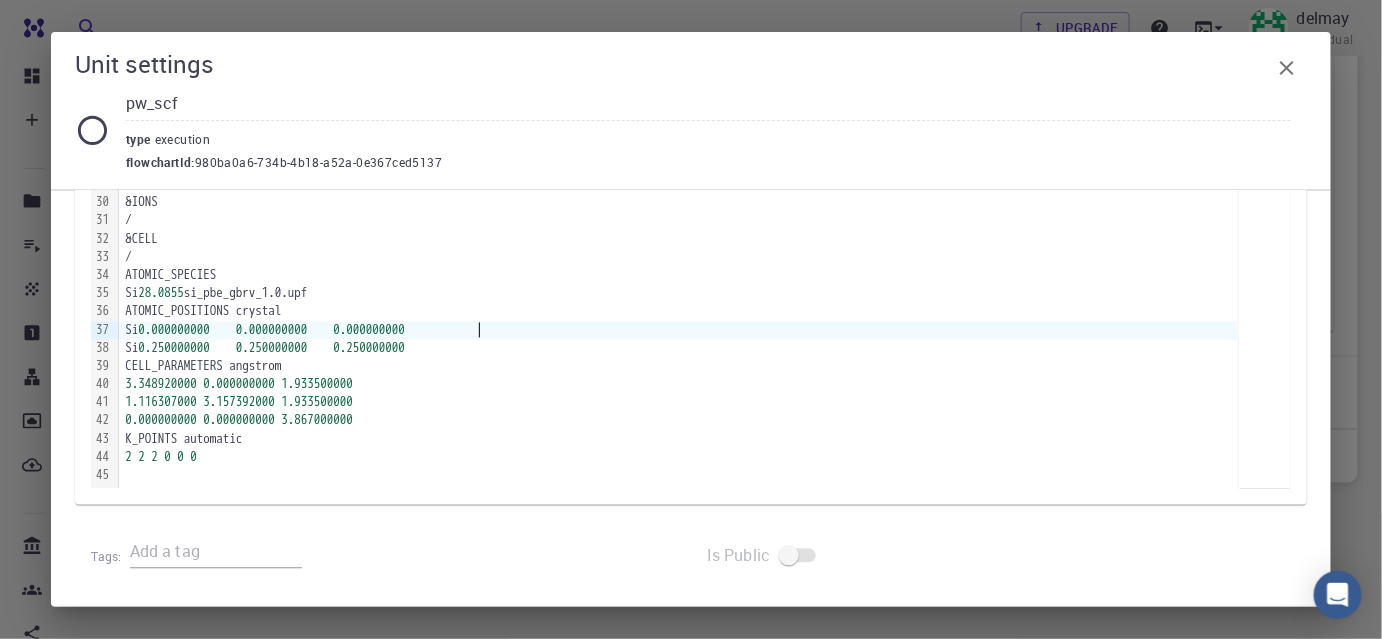 click on "Si      0.000000000      0.000000000      0.000000000" at bounding box center (678, 331) 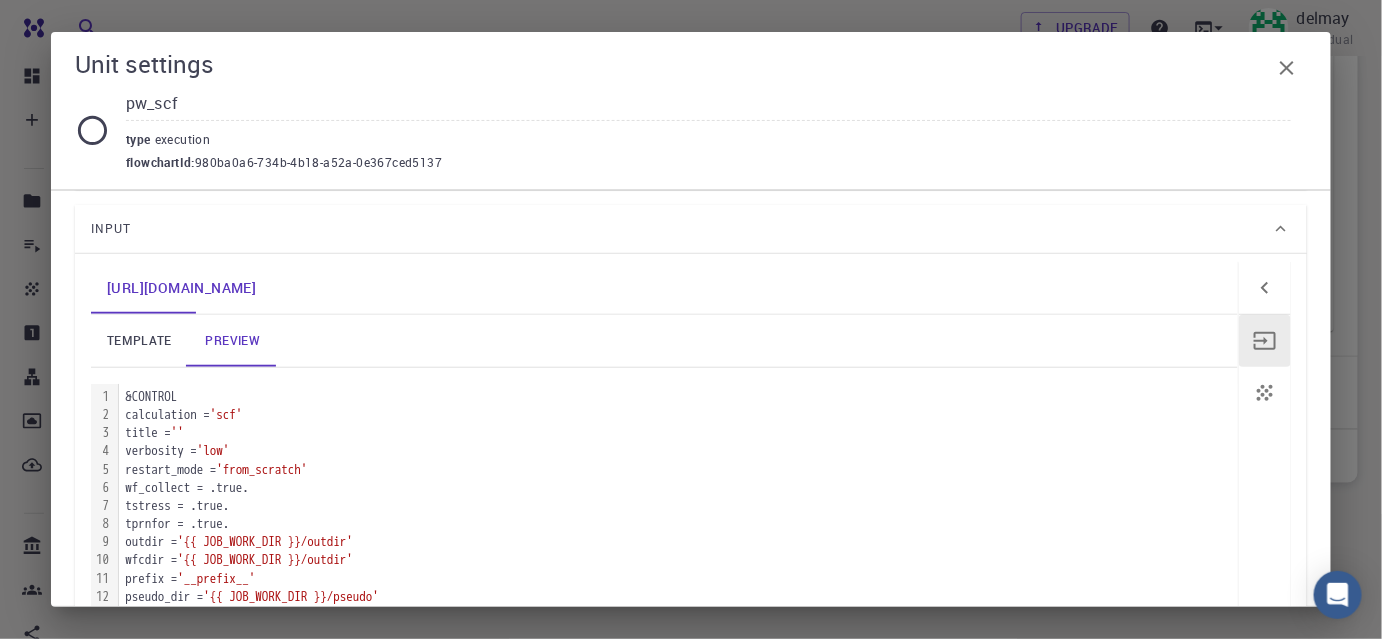 scroll, scrollTop: 535, scrollLeft: 0, axis: vertical 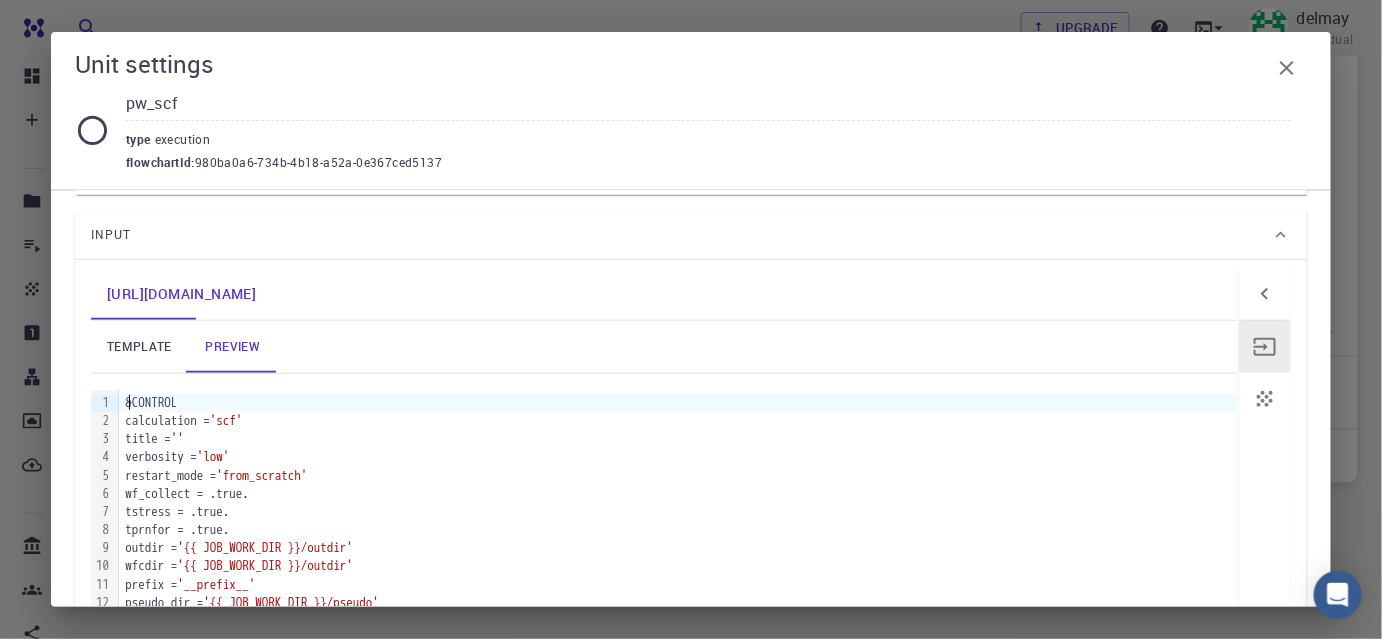 click on "&CONTROL" at bounding box center (678, 403) 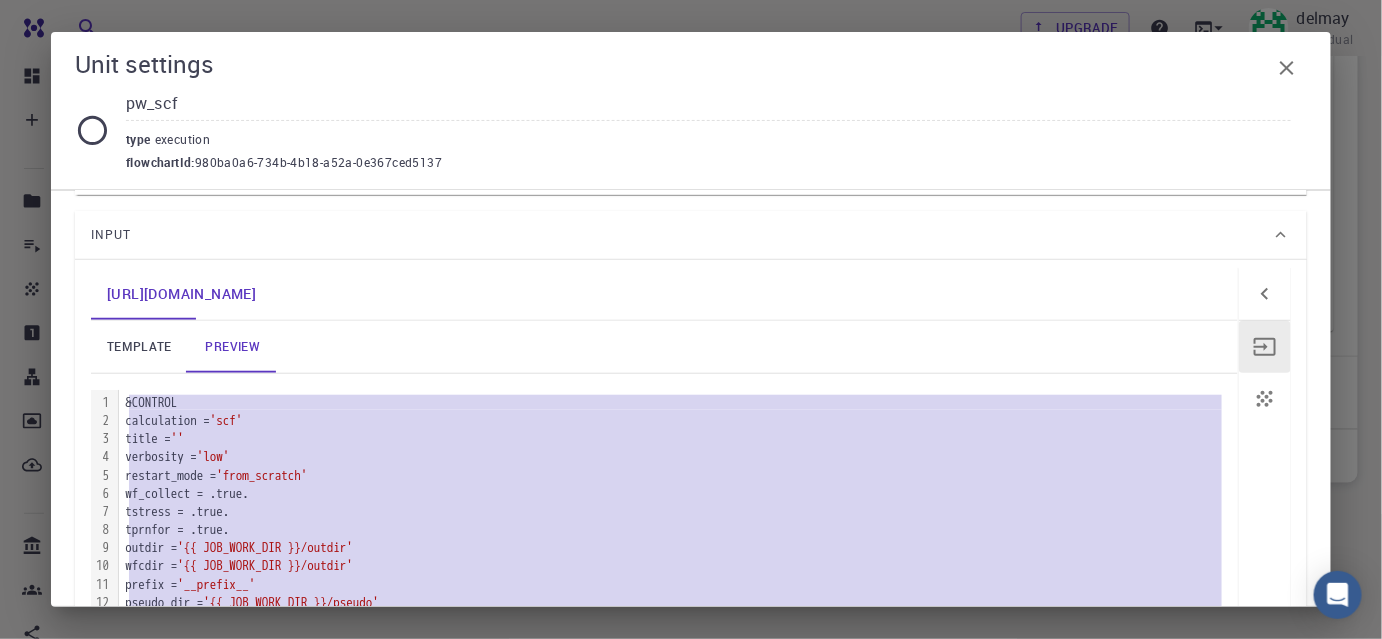 copy on "&CONTROL     calculation =  'scf'     title =  ''     verbosity =  'low'     restart_mode =  'from_scratch'     wf_collect = .true.     tstress = .true.     tprnfor = .true.     outdir =  '{{ JOB_WORK_DIR }}/outdir'     wfcdir =  '{{ JOB_WORK_DIR }}/outdir'     prefix =  '__prefix__'     pseudo_dir =  '{{ JOB_WORK_DIR }}/pseudo' / &SYSTEM     ibrav =  0     nat =  2     ntyp =  1     ecutwfc =  40     ecutrho =  200     occupations =  'smearing'     degauss =  0.005 / &ELECTRONS     diagonalization =  '[PERSON_NAME]'     diago_david_ndim =  4     diago_full_acc = .true.     mixing_beta =  0.3     startingwfc =  'atomic+random' / &IONS / &CELL / ATOMIC_SPECIES Si  28.0855  si_pbe_gbrv_1.0.upf ATOMIC_POSITIONS crystal Si      0.000000000      0.000000000      0.000000000   Si      0.250000000      0.250000000      0.250000000   CELL_PARAMETERS angstrom 3.348920000   0.000000000   1.933500000 1.116307000   3.157392000   1.933500000 0.000000000   0.000000000   3.867000000 K_POINTS automatic 2   2   2   0   0   0" 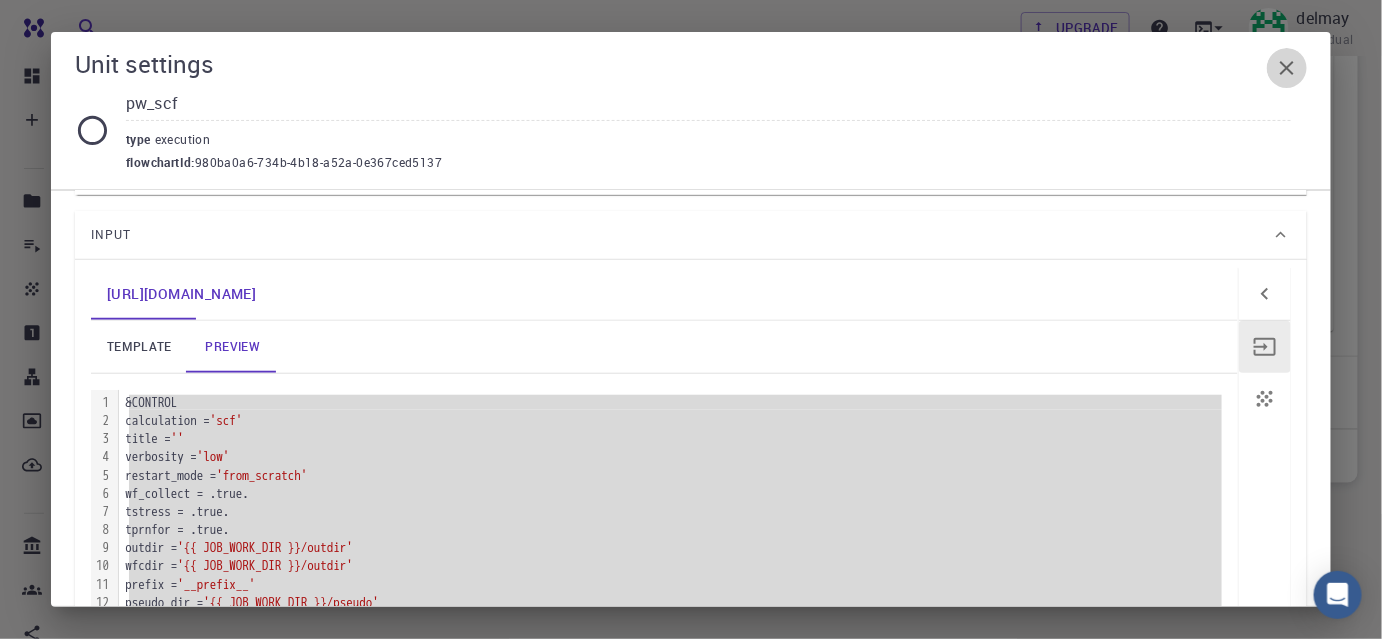 click 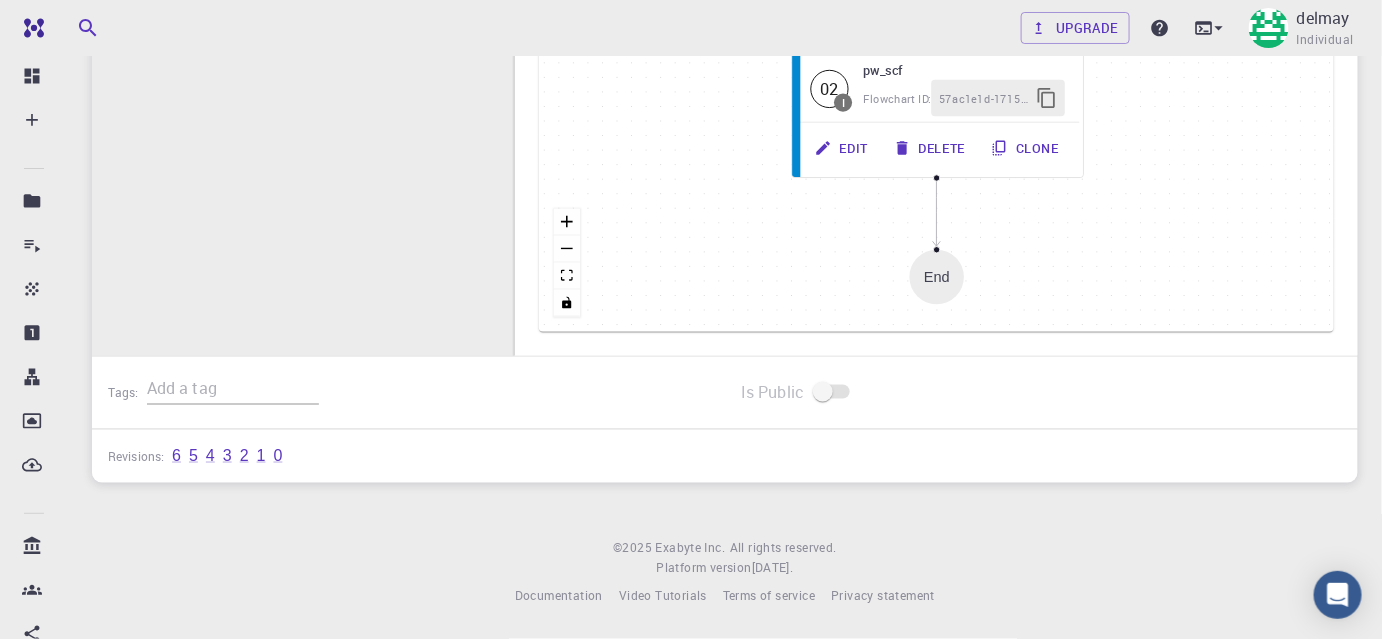 scroll, scrollTop: 722, scrollLeft: 0, axis: vertical 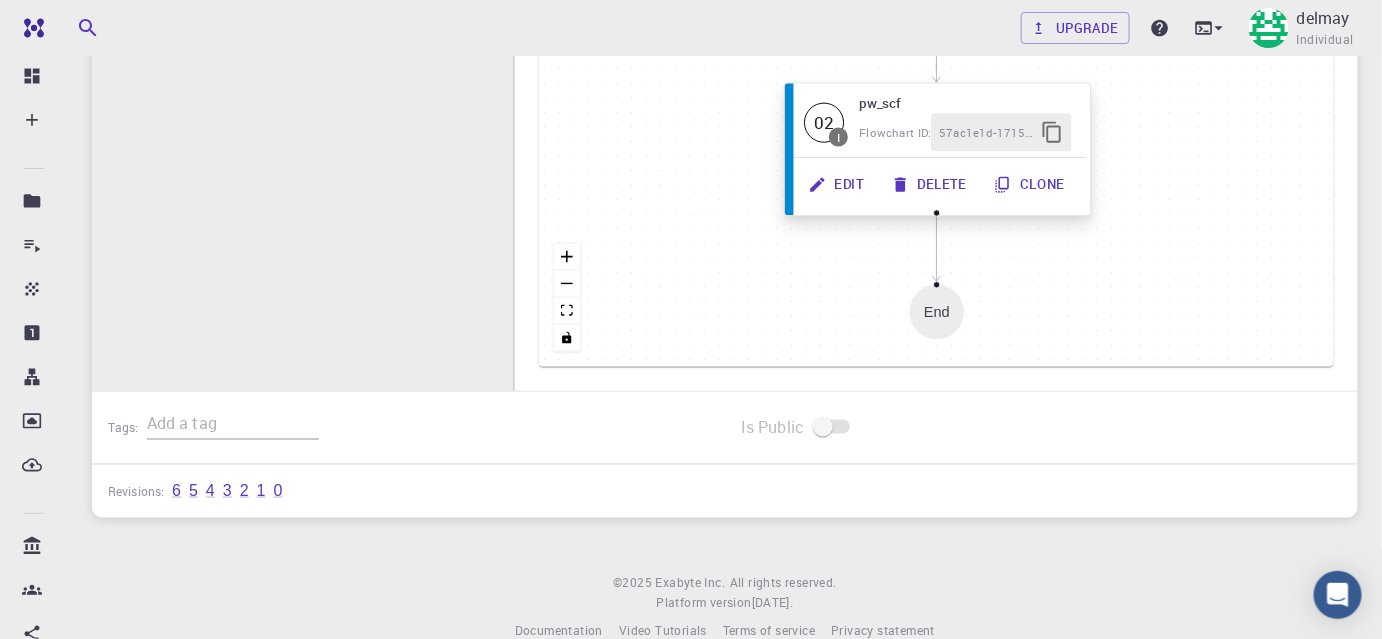 click on "Edit" at bounding box center (838, 185) 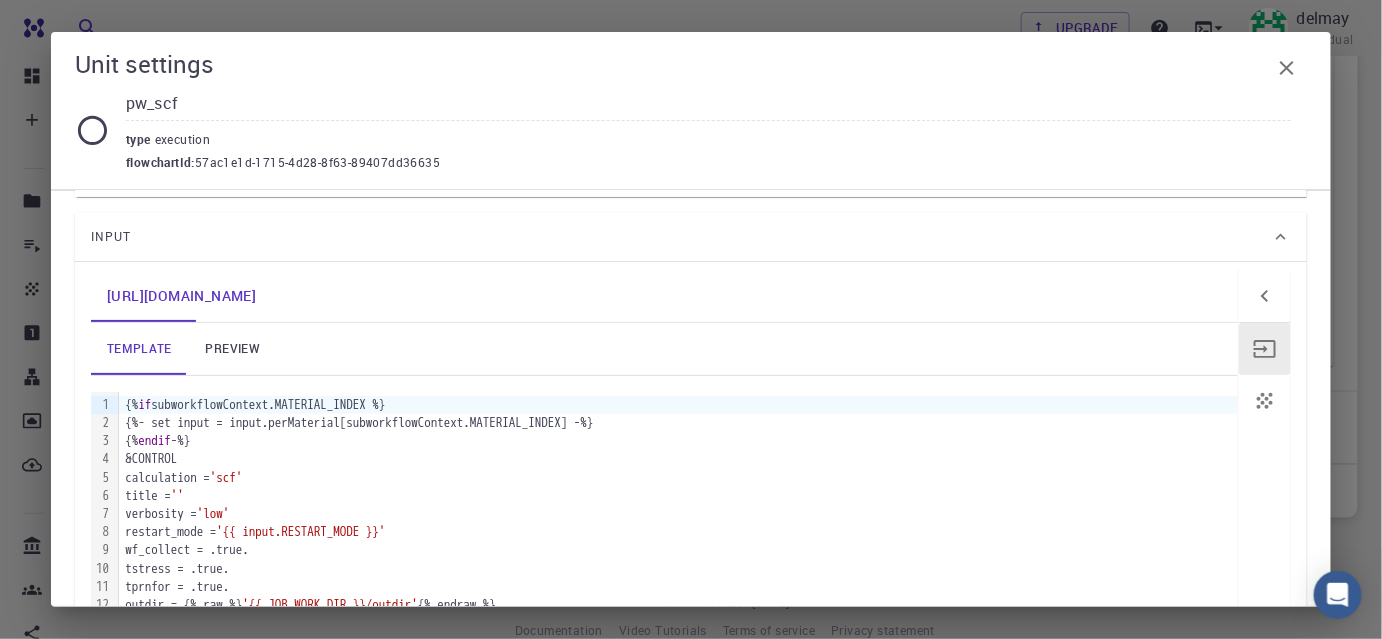 scroll, scrollTop: 0, scrollLeft: 0, axis: both 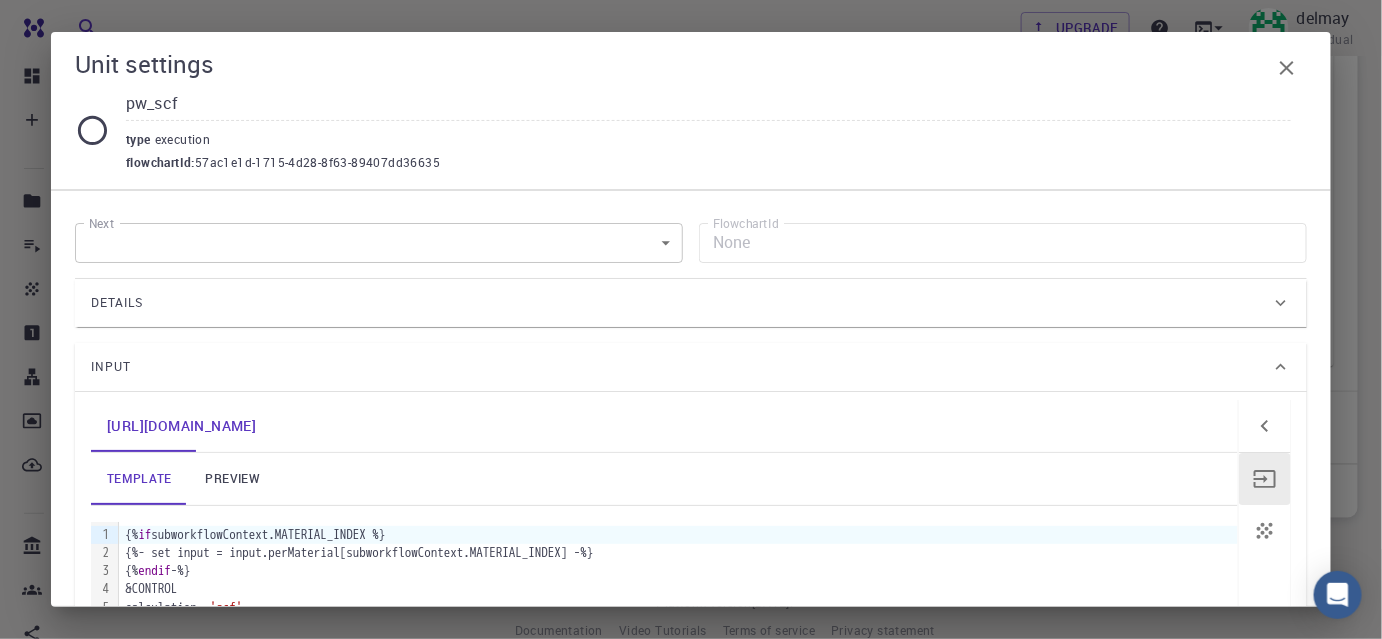 click on "Details" at bounding box center (681, 303) 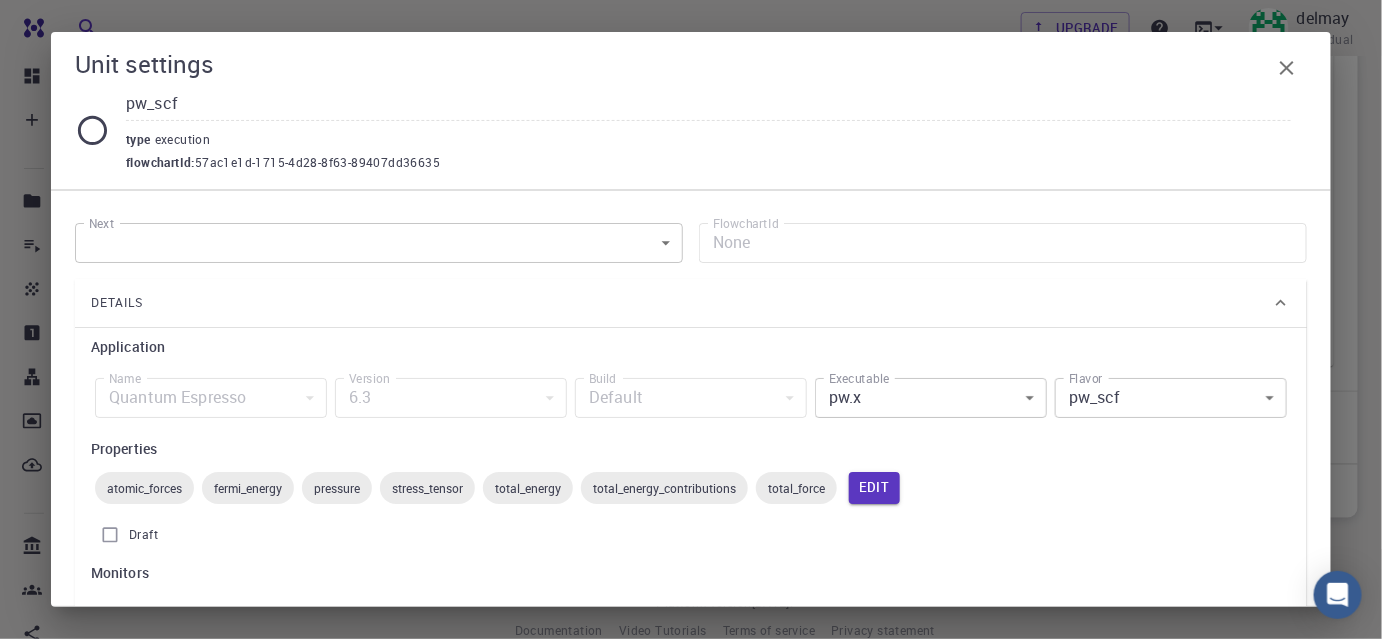 click on "Free Dashboard Create New Job New Material Create Material Upload File Import from Bank Import from 3rd Party New Workflow New Project Projects Jobs Materials Properties Workflows Dropbox External Uploads Bank Materials Workflows Accounts Shared with me Shared publicly Shared externally Documentation Contact Support Compute load: Low Upgrade delmay Individual Home delmay Workflows - New Workflow Total Energy applications espresso Description Select Workflow Actions Save & Exit I Total Energy Flowchart ID:  49852ec084768f7548e45cb9 Copy Delete Overview Properties atomic-forces fermi-energy pressure stress-tensor total-energy total-energy-contributions total-force atomic-forces fermi-energy pressure stress-tensor total-energy total-energy-contributions total-force Draft Application Name Quantum Espresso espresso Name Version 6.3 6.3 Version Build Default Default Build Units 01 I pw_scf 980ba0a6-734b-4b18-a52a-0e367ced5137 02 I pw_scf 57ac1e1d-1715-4d28-8f63-89407dd36635 Total Energy 1  of" at bounding box center [691, -24] 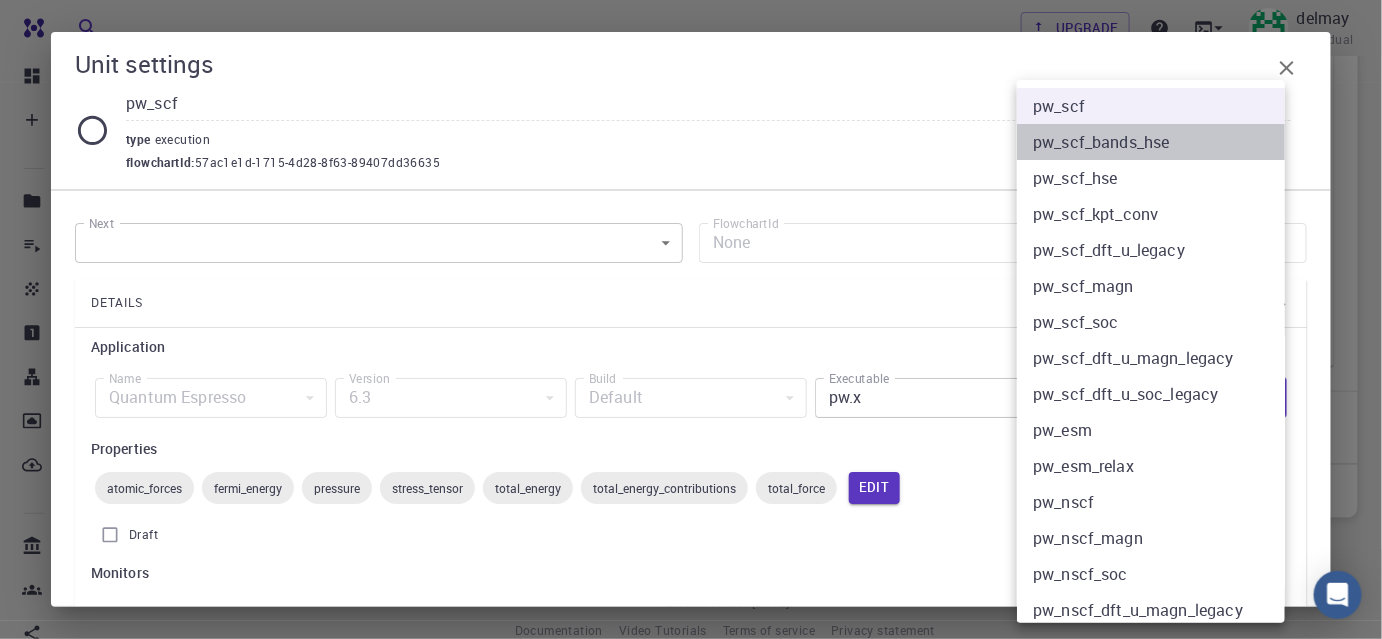 click on "pw_scf_bands_hse" at bounding box center [1158, 142] 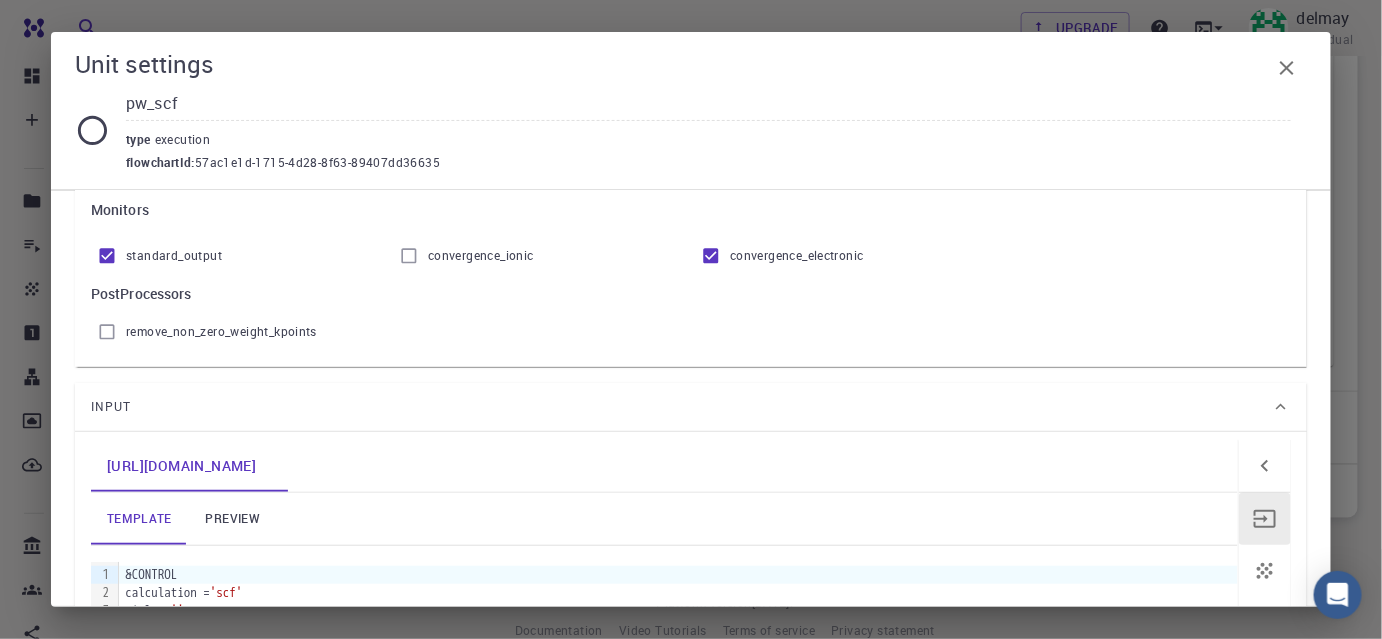 scroll, scrollTop: 454, scrollLeft: 0, axis: vertical 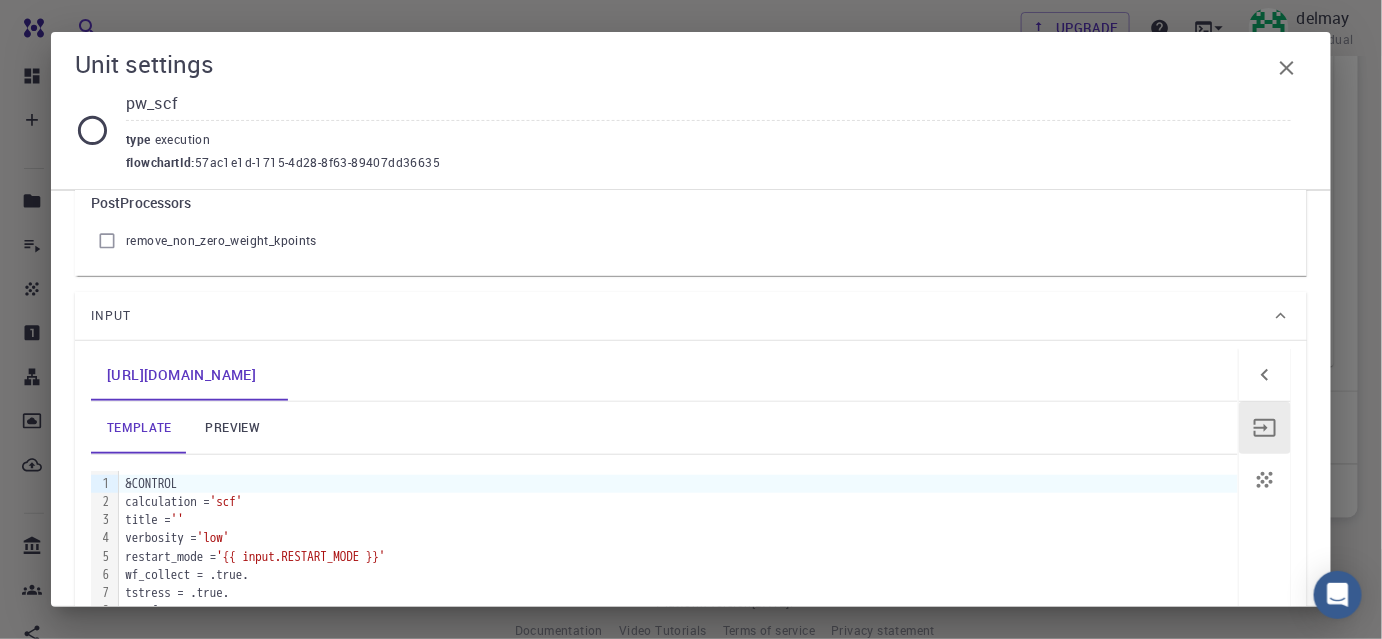 click on "preview" at bounding box center (233, 428) 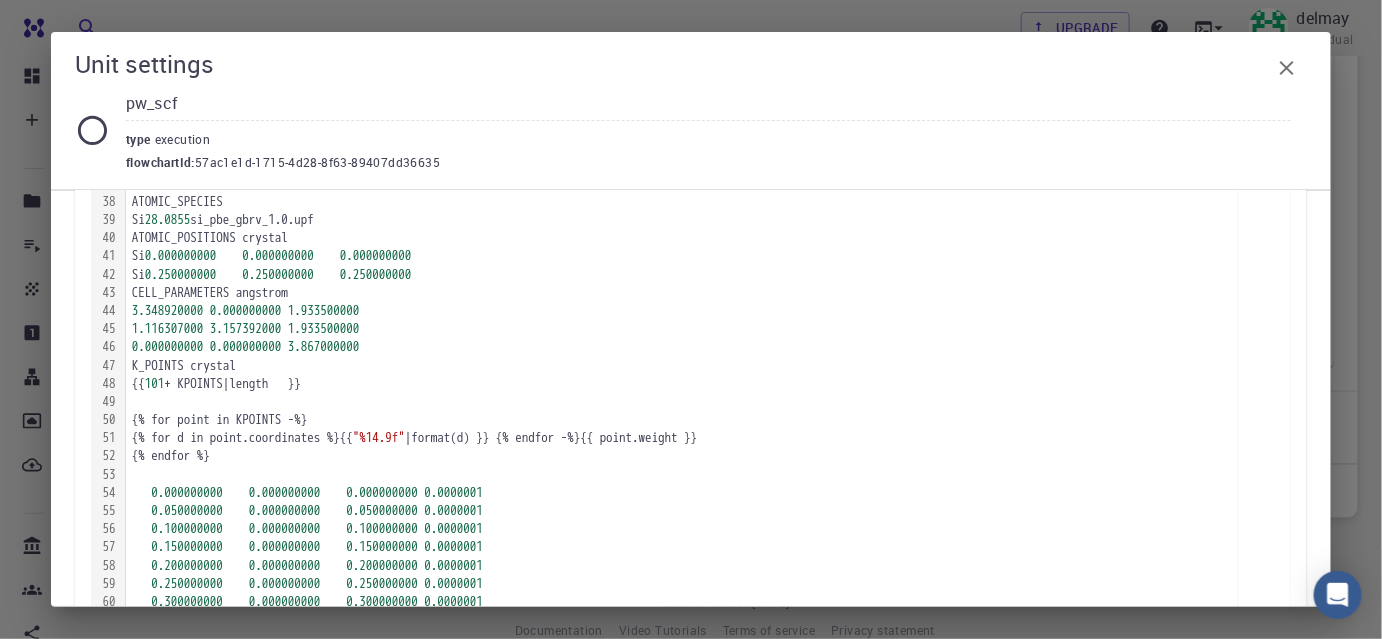 scroll, scrollTop: 1373, scrollLeft: 0, axis: vertical 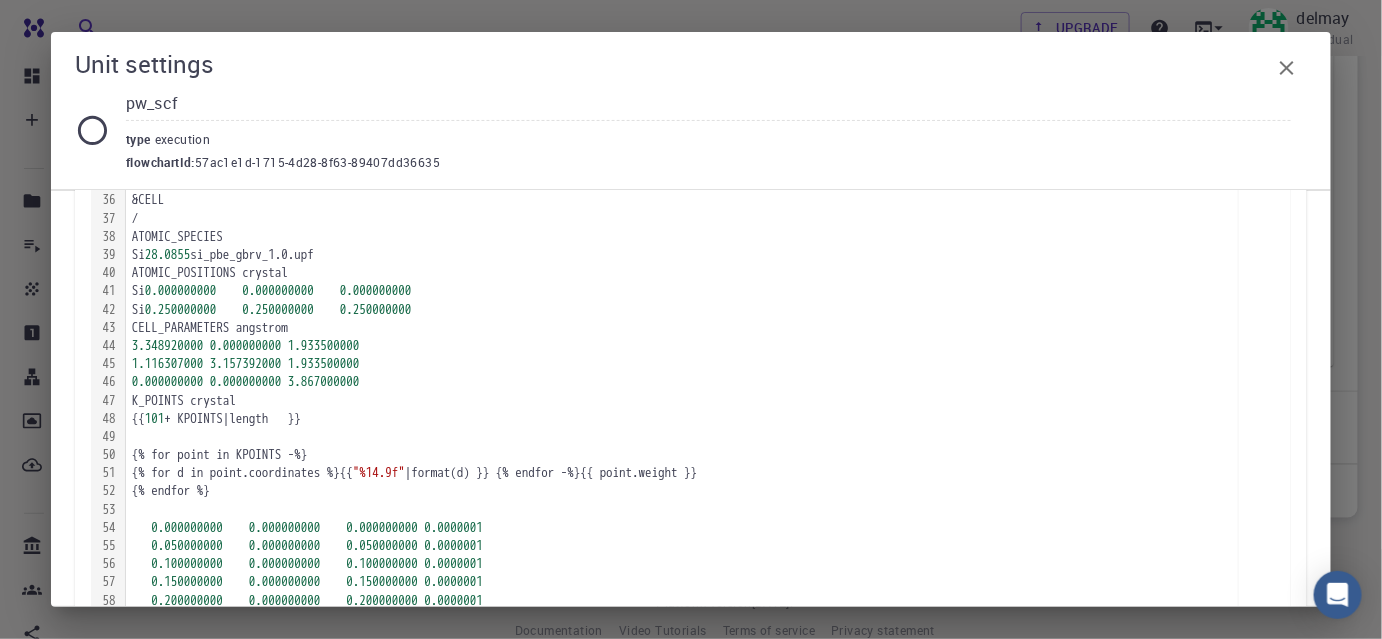 click on "CELL_PARAMETERS angstrom" at bounding box center (682, 329) 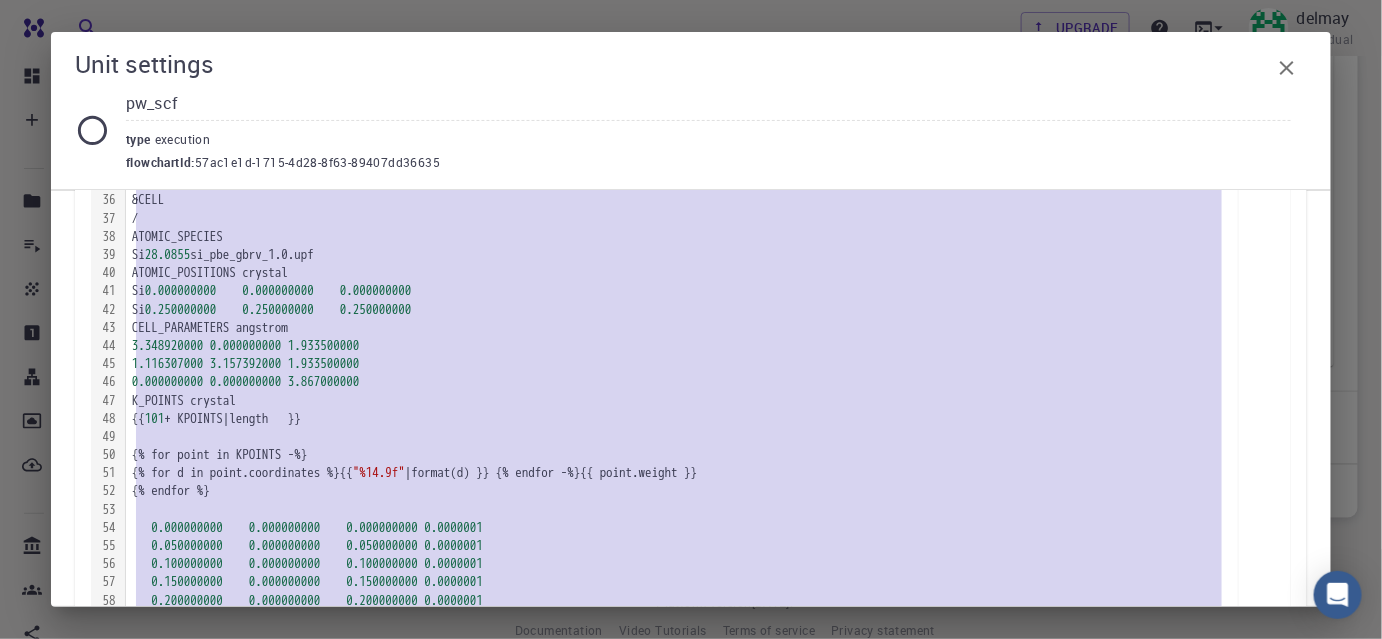 copy on "ecutrho =  200     occupations =  'smearing'     degauss =  0.005     input_dft =  'hse' ,     nqx1 =  1     nqx2 =  1     nqx3 =  1      / &ELECTRONS     diagonalization =  '[PERSON_NAME]'     diago_david_ndim =  4     diago_full_acc = .true.     mixing_beta =  0.3 / &IONS / &CELL / ATOMIC_SPECIES Si  28.0855  si_pbe_gbrv_1.0.upf ATOMIC_POSITIONS crystal Si      0.000000000      0.000000000      0.000000000   Si      0.250000000      0.250000000      0.250000000   CELL_PARAMETERS angstrom 3.348920000   0.000000000   1.933500000 1.116307000   3.157392000   1.933500000 0.000000000   0.000000000   3.867000000 K_POINTS crystal {{  101   + KPOINTS|length   }} {% for point in KPOINTS -%}     {% for d in point.coordinates %}{{  "%14.9f" |format(d) }} {% endfor -%}{{ point.weight }} {% endfor %}     0.000000000      0.000000000      0.000000000   0.0000001     0.050000000      0.000000000      0.050000000   0.0000001     0.100000000      0.000000000      0.100000000   0.0000001     0.150000000      0.000000000      0..." 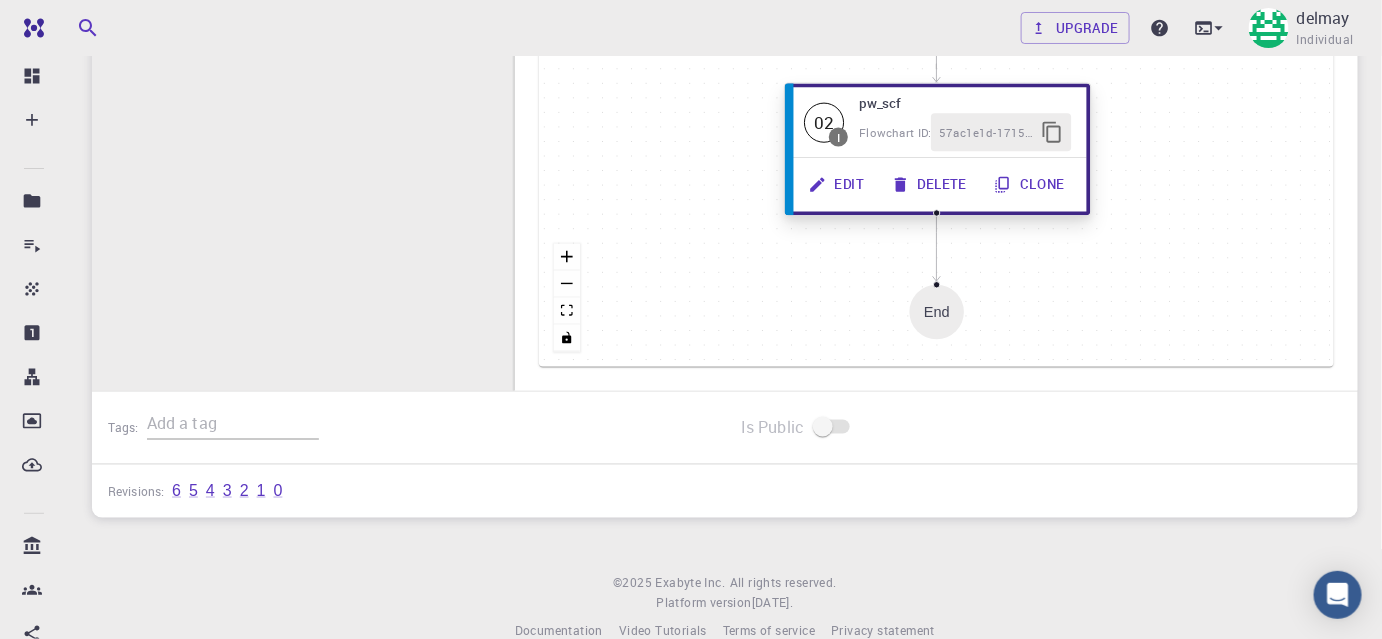 click on "Edit" at bounding box center (838, 185) 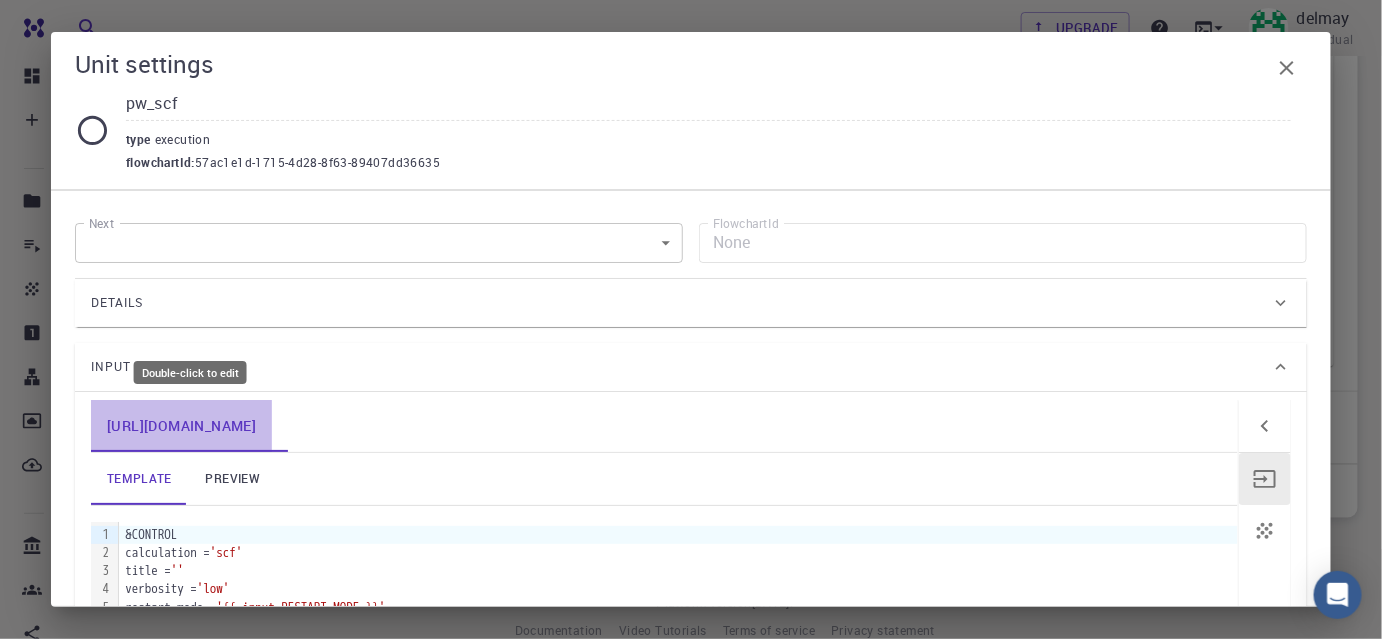 drag, startPoint x: 100, startPoint y: 420, endPoint x: 171, endPoint y: 427, distance: 71.34424 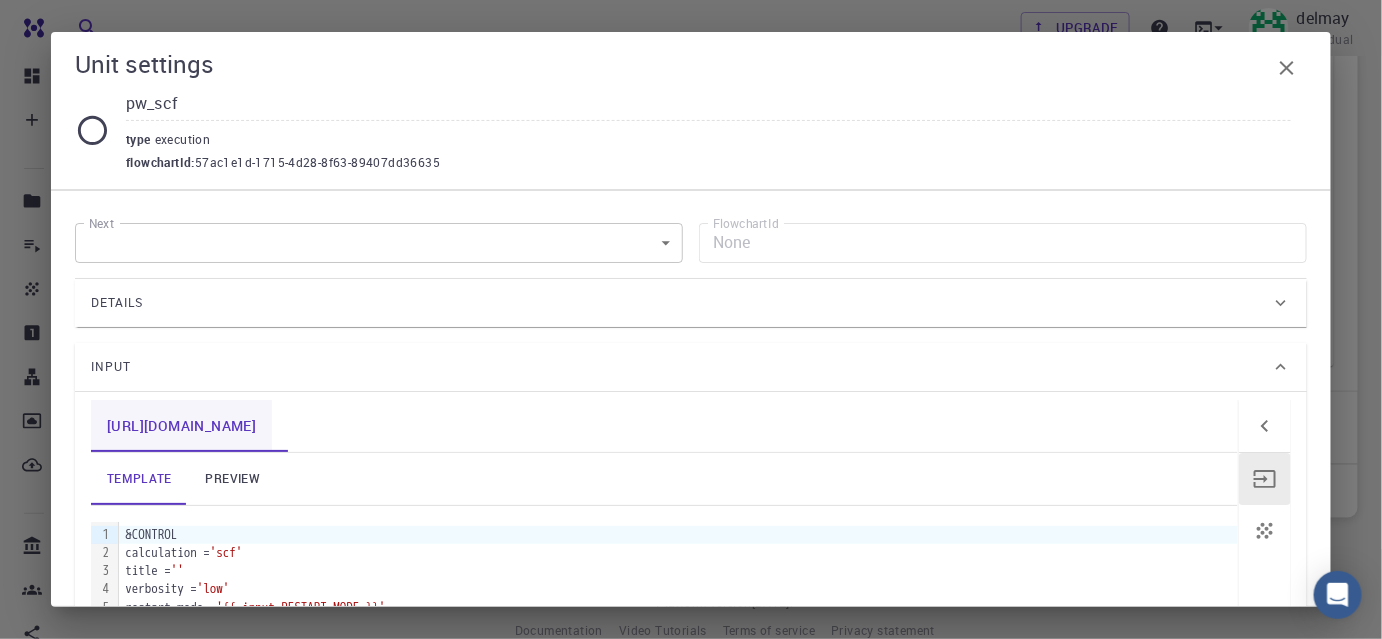 click on "[URL][DOMAIN_NAME]" at bounding box center [181, 426] 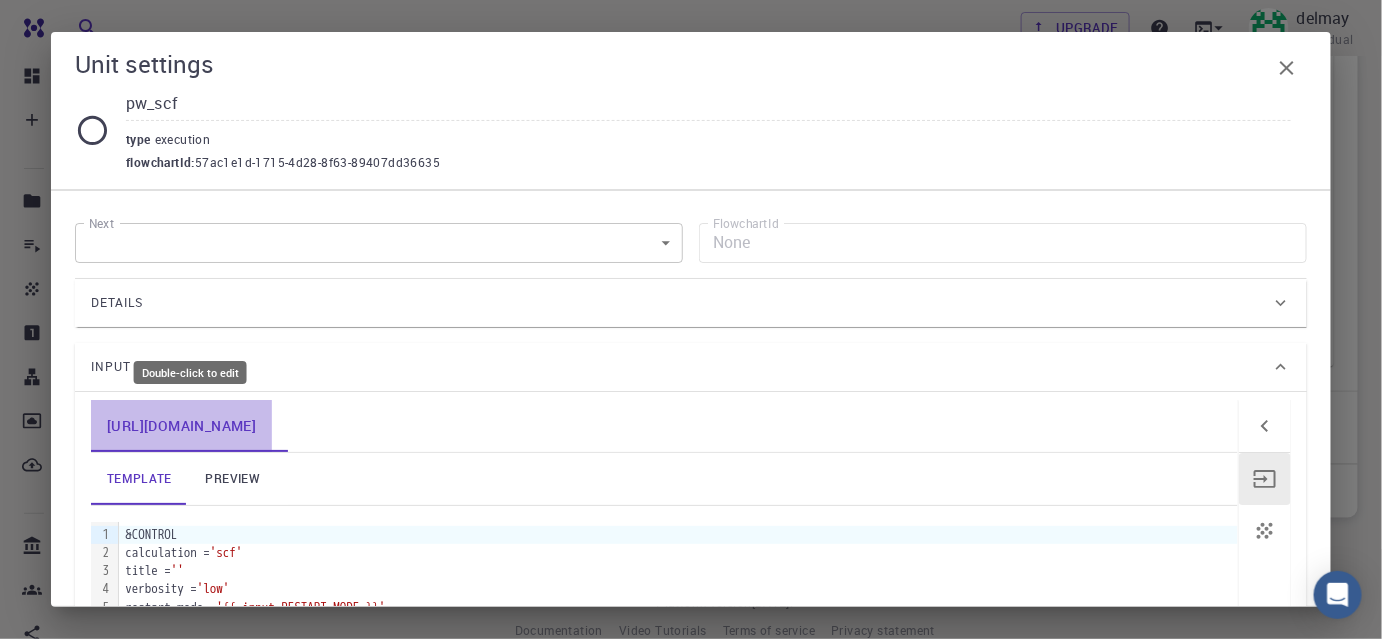 click on "[URL][DOMAIN_NAME]" at bounding box center [181, 426] 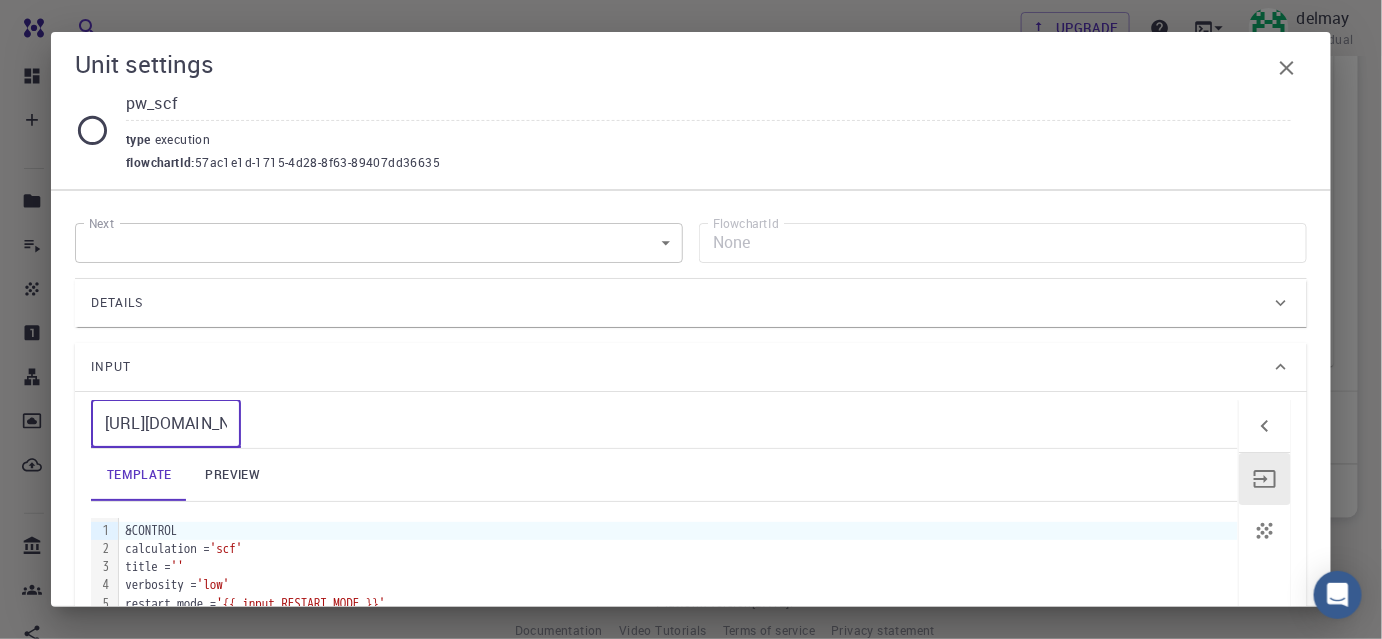 scroll, scrollTop: 0, scrollLeft: 34, axis: horizontal 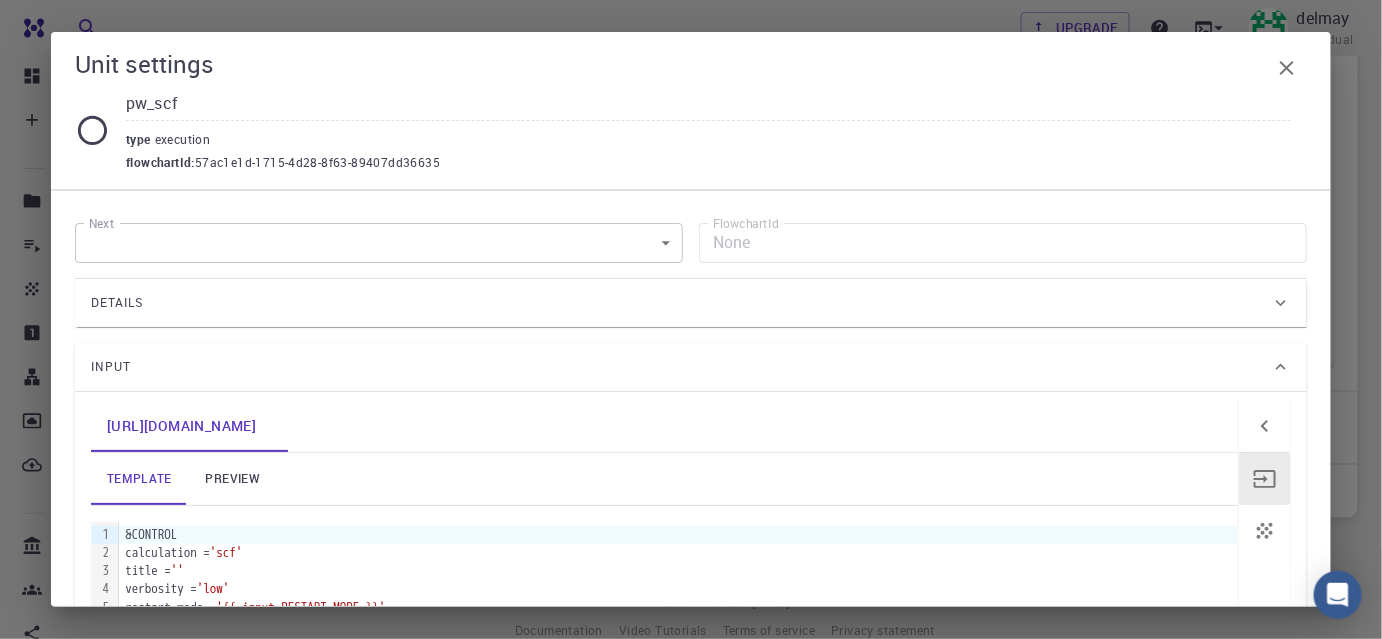 click on "Details" at bounding box center [681, 303] 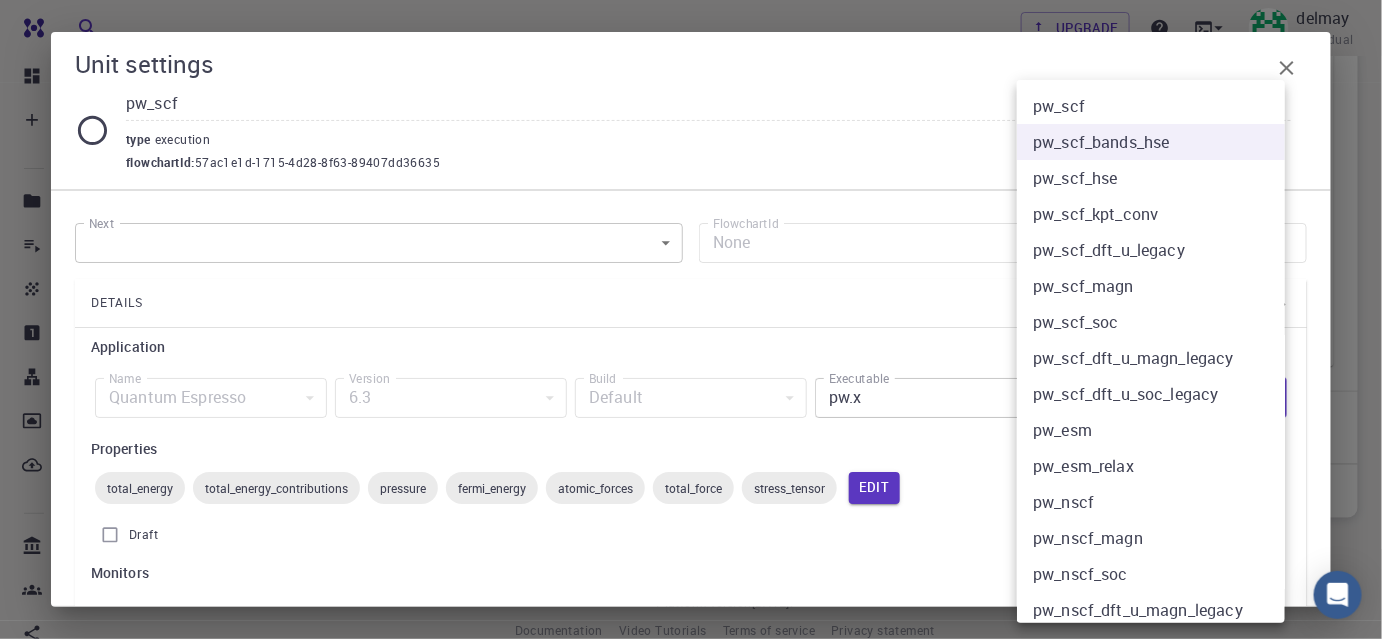 click on "Free Dashboard Create New Job New Material Create Material Upload File Import from Bank Import from 3rd Party New Workflow New Project Projects Jobs Materials Properties Workflows Dropbox External Uploads Bank Materials Workflows Accounts Shared with me Shared publicly Shared externally Documentation Contact Support Compute load: Low Upgrade delmay Individual Home delmay Workflows - New Workflow Total Energy applications espresso Description Select Workflow Actions Save & Exit I Total Energy Flowchart ID:  49852ec084768f7548e45cb9 Copy Delete Overview Properties atomic-forces fermi-energy pressure stress-tensor total-energy total-energy-contributions total-force total-energy total-energy-contributions pressure fermi-energy atomic-forces total-force stress-tensor Draft Application Name Quantum Espresso espresso Name Version 6.3 6.3 Version Build Default Default Build Units 01 I pw_scf 980ba0a6-734b-4b18-a52a-0e367ced5137 02 I pw_scf 57ac1e1d-1715-4d28-8f63-89407dd36635 Total Energy 1  of" at bounding box center [691, -24] 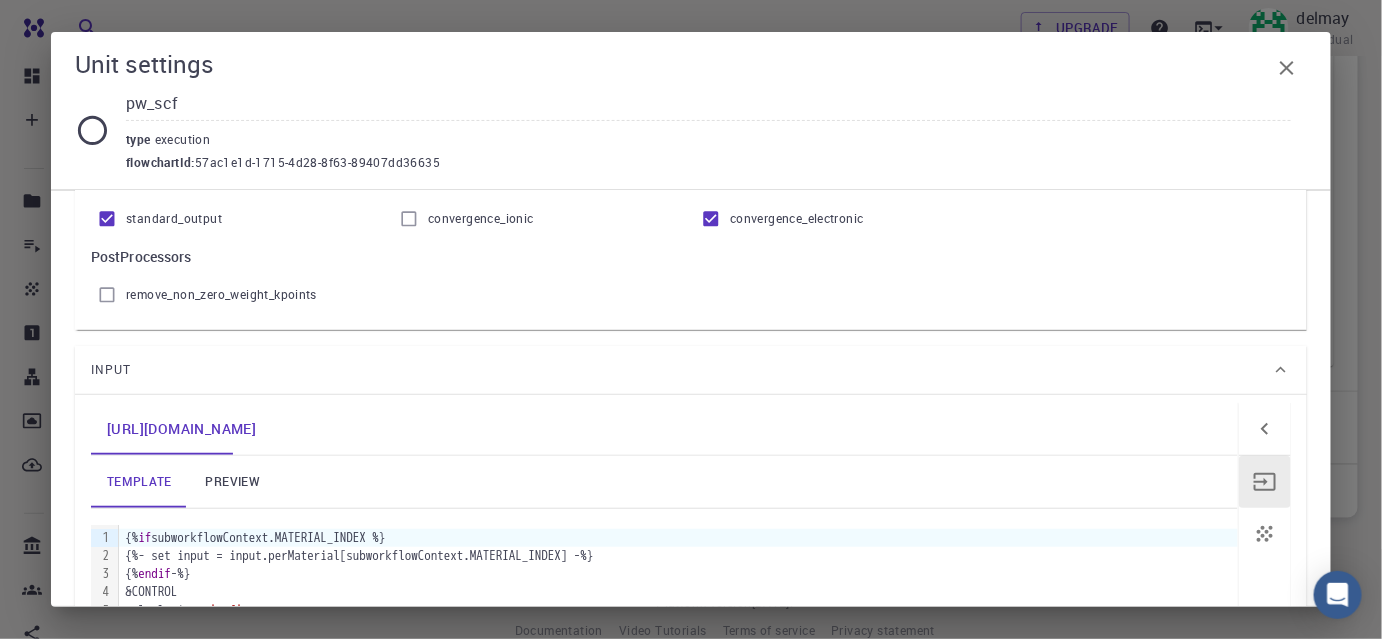scroll, scrollTop: 545, scrollLeft: 0, axis: vertical 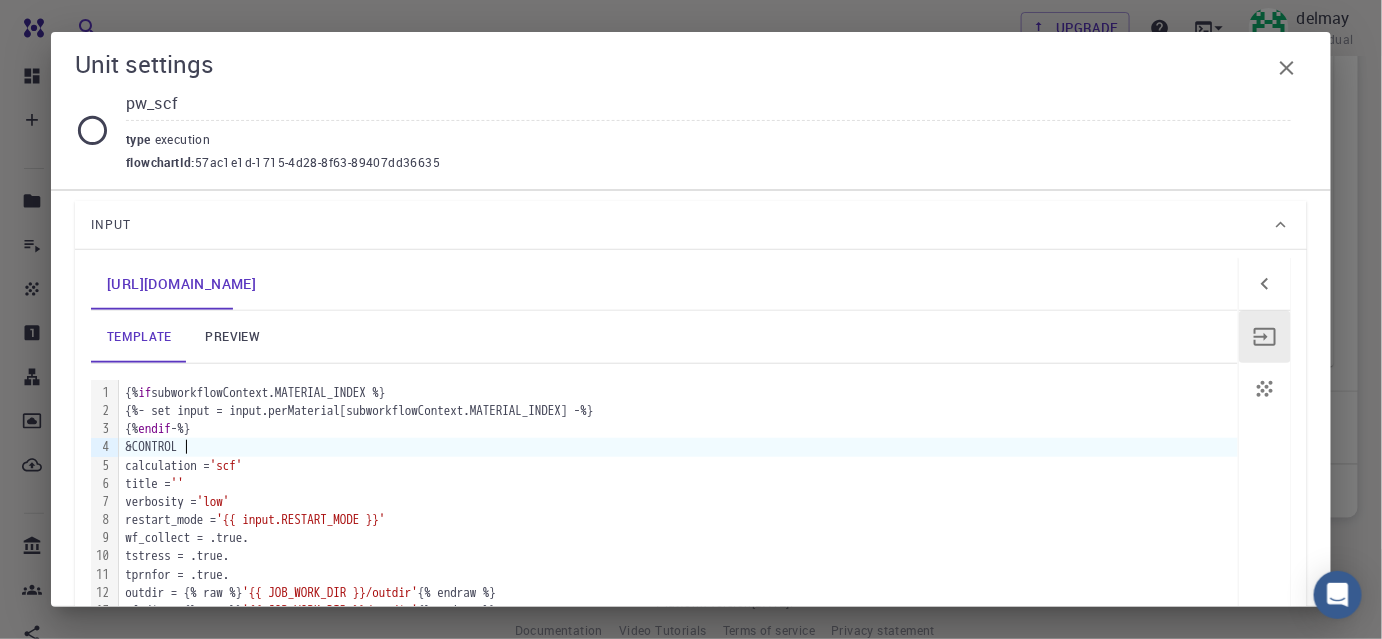 click on "&CONTROL" at bounding box center (1405, 447) 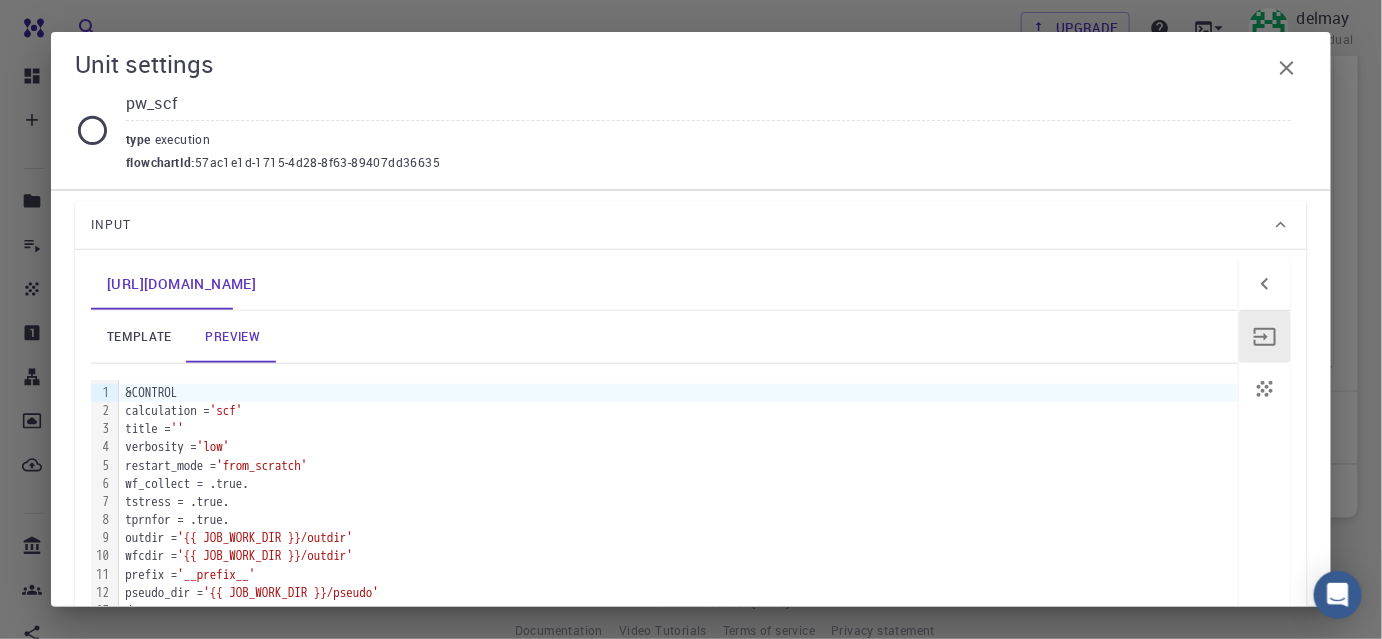 click on "wf_collect = .true." at bounding box center [678, 484] 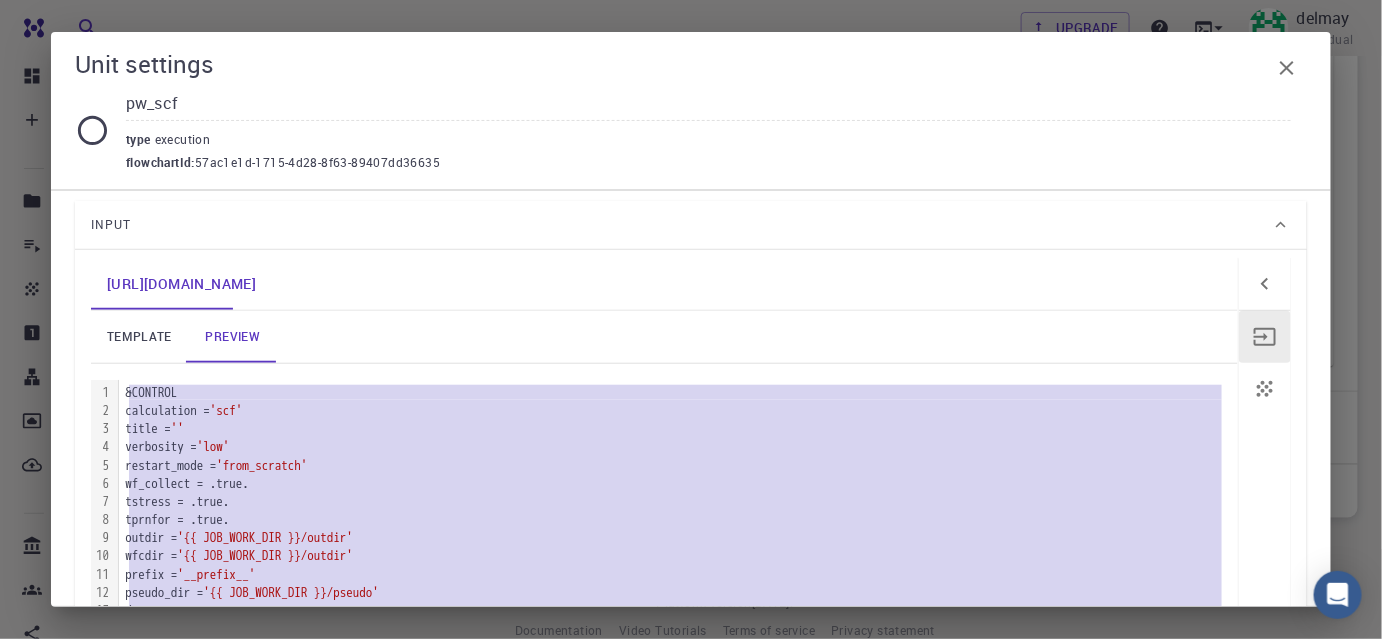 copy on "&CONTROL     calculation =  'scf'     title =  ''     verbosity =  'low'     restart_mode =  'from_scratch'     wf_collect = .true.     tstress = .true.     tprnfor = .true.     outdir =  '{{ JOB_WORK_DIR }}/outdir'     wfcdir =  '{{ JOB_WORK_DIR }}/outdir'     prefix =  '__prefix__'     pseudo_dir =  '{{ JOB_WORK_DIR }}/pseudo' / &SYSTEM     ibrav =  0     nat =  2     ntyp =  1     ecutwfc =  40     ecutrho =  200     ecutfock =  100     occupations =  'smearing'     degauss =  0.005     input_dft= 'hse' ,     nqx1 =  1 , nqx2 =  1 , nqx3 =  1 / &ELECTRONS     diagonalization =  '[PERSON_NAME]'     diago_david_ndim =  4     diago_full_acc = .true.     mixing_beta =  0.3     startingwfc =  'atomic+random' / &IONS / &CELL / ATOMIC_SPECIES Si  28.0855  si_pbe_gbrv_1.0.upf ATOMIC_POSITIONS crystal Si      0.000000000      0.000000000      0.000000000   Si      0.250000000      0.250000000      0.250000000   CELL_PARAMETERS angstrom 3.348920000   0.000000000   1.933500000 1.116307000   3.157392000   1.933500000 0.000..." 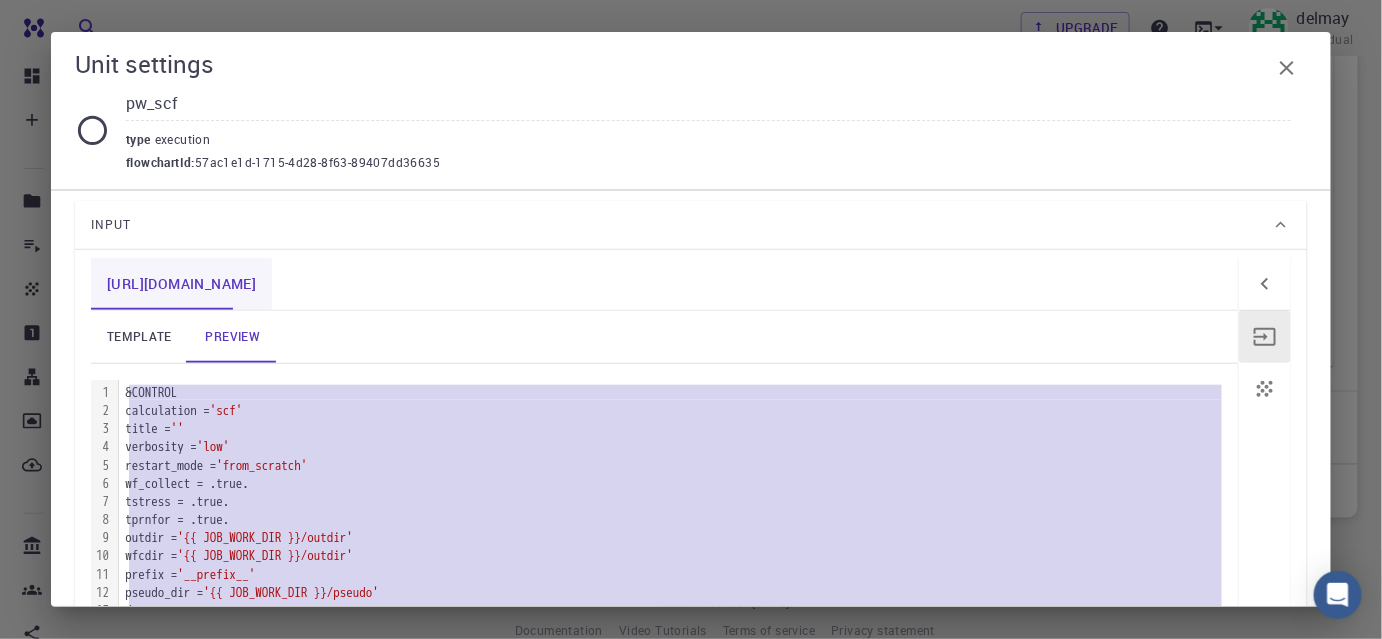 click on "[URL][DOMAIN_NAME]" at bounding box center [181, 284] 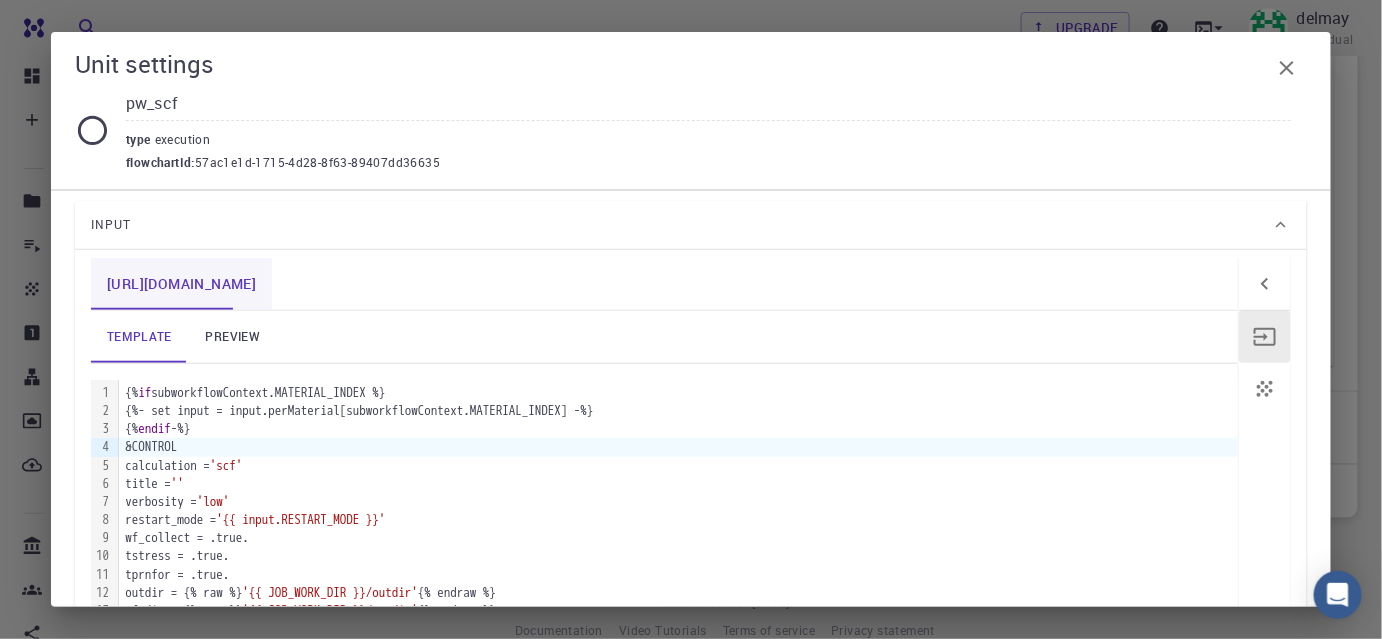 click on "[URL][DOMAIN_NAME]" at bounding box center (181, 284) 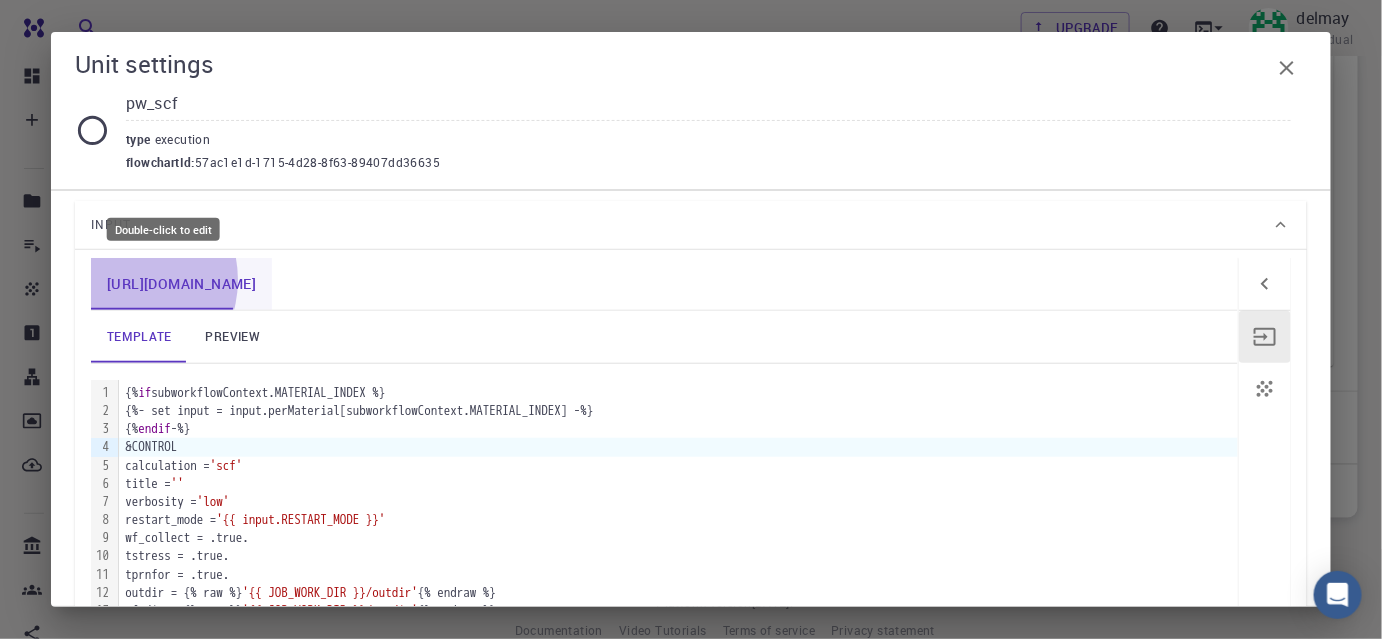 click on "[URL][DOMAIN_NAME]" at bounding box center [181, 284] 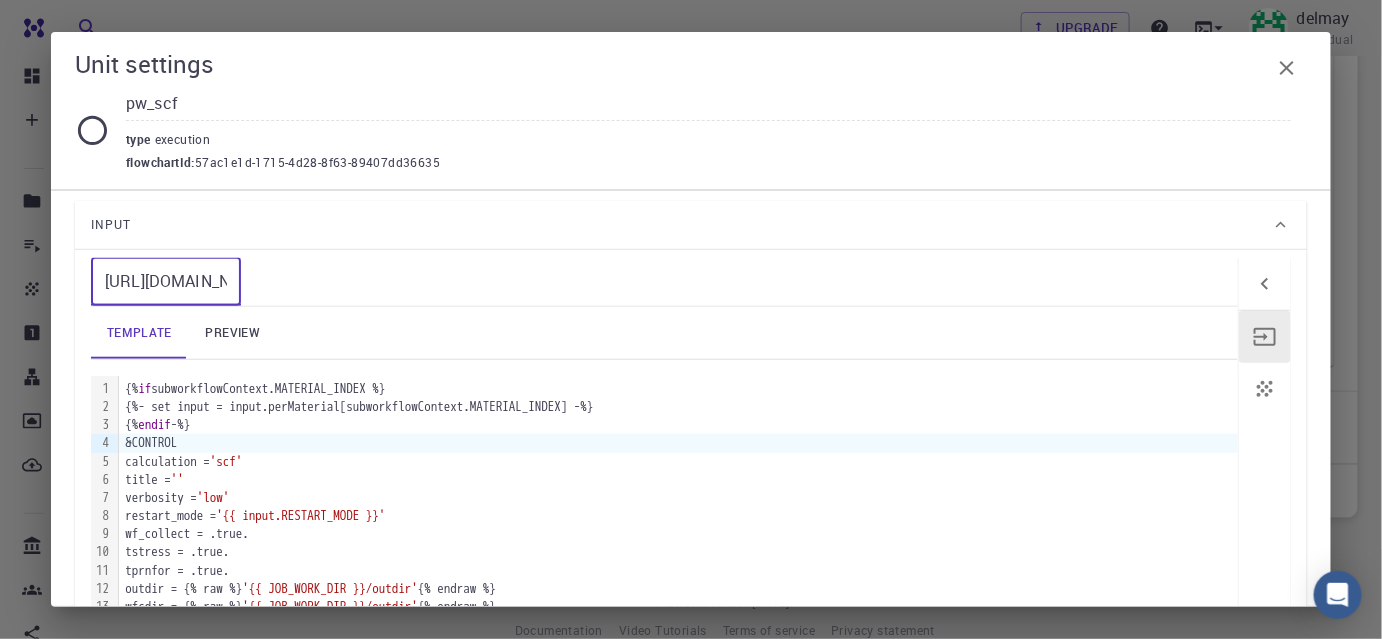drag, startPoint x: 101, startPoint y: 282, endPoint x: 229, endPoint y: 282, distance: 128 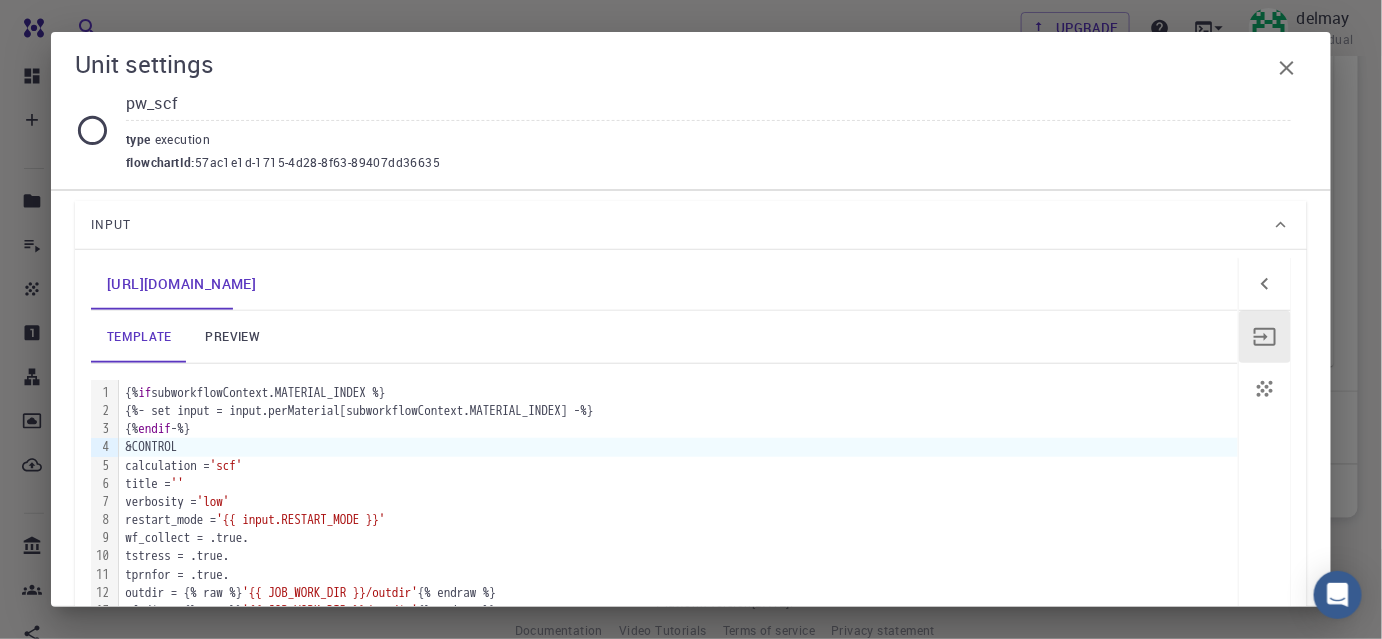 click 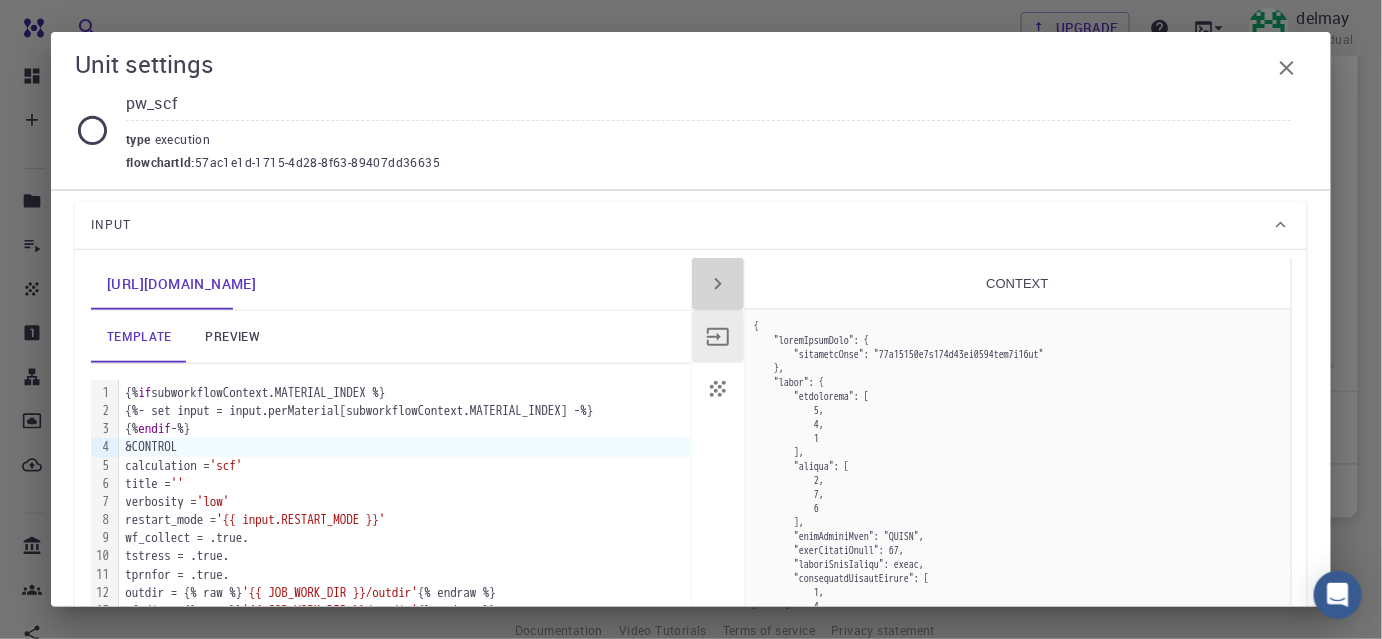 click 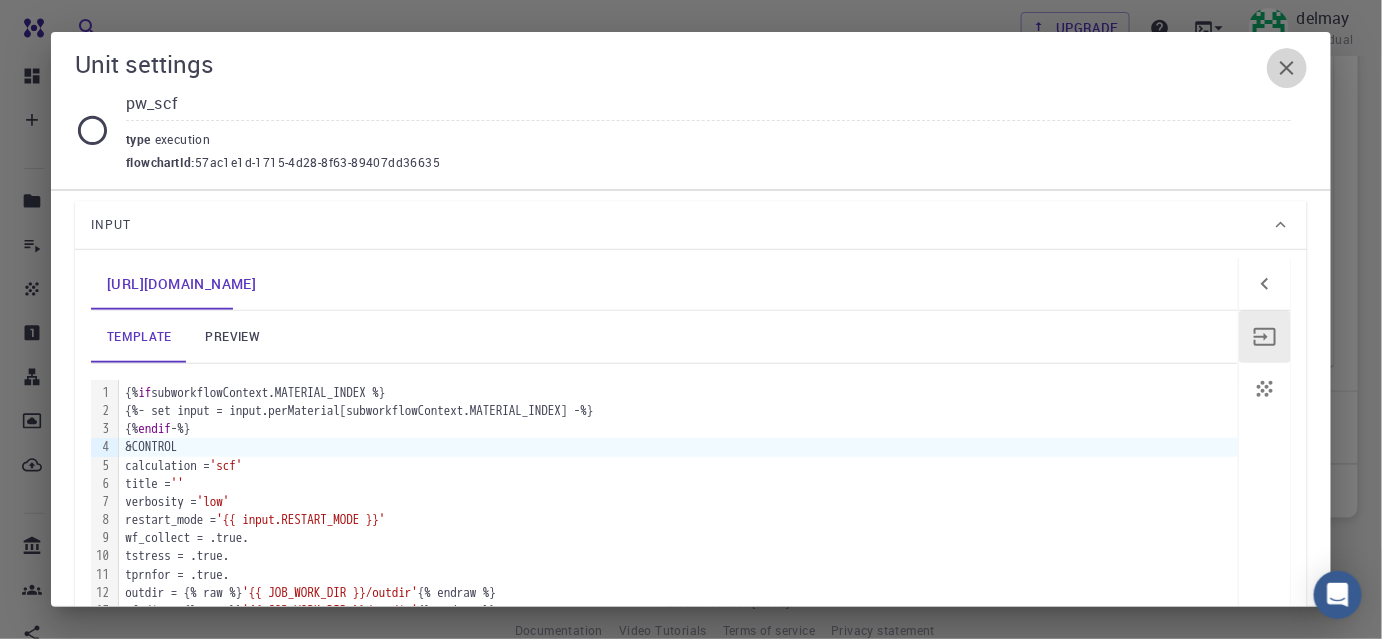 drag, startPoint x: 1282, startPoint y: 71, endPoint x: 1278, endPoint y: 95, distance: 24.33105 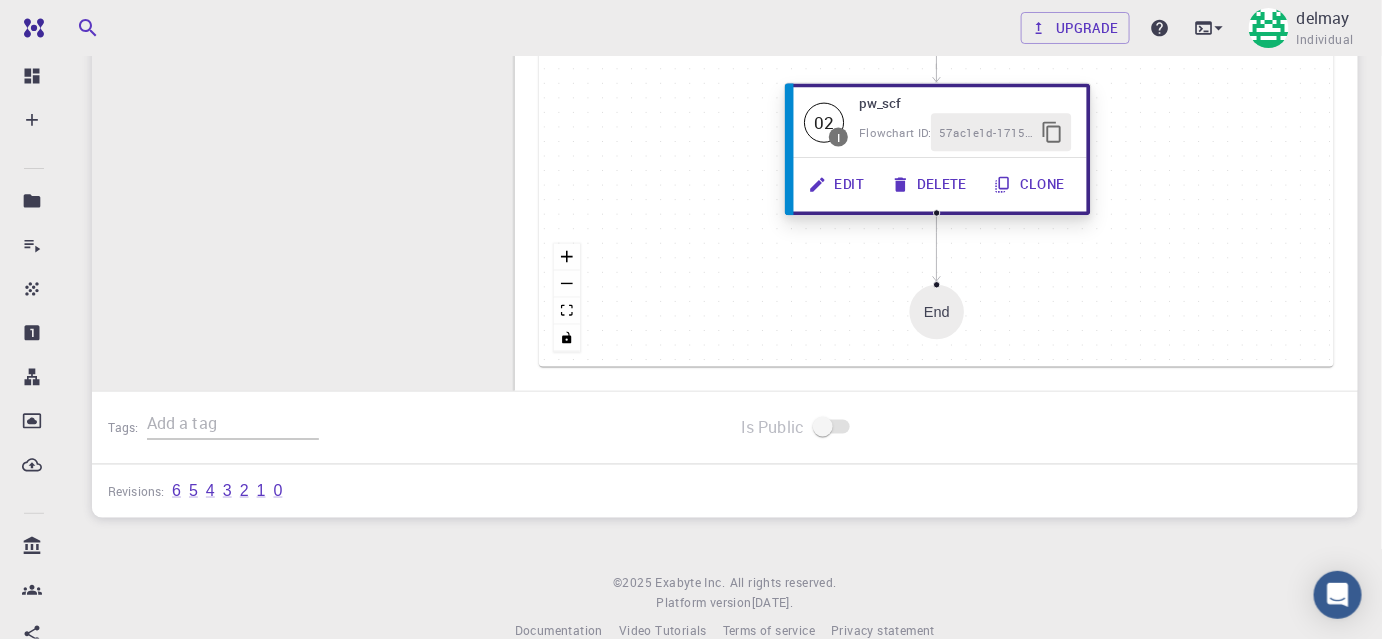 drag, startPoint x: 824, startPoint y: 182, endPoint x: 850, endPoint y: 191, distance: 27.513634 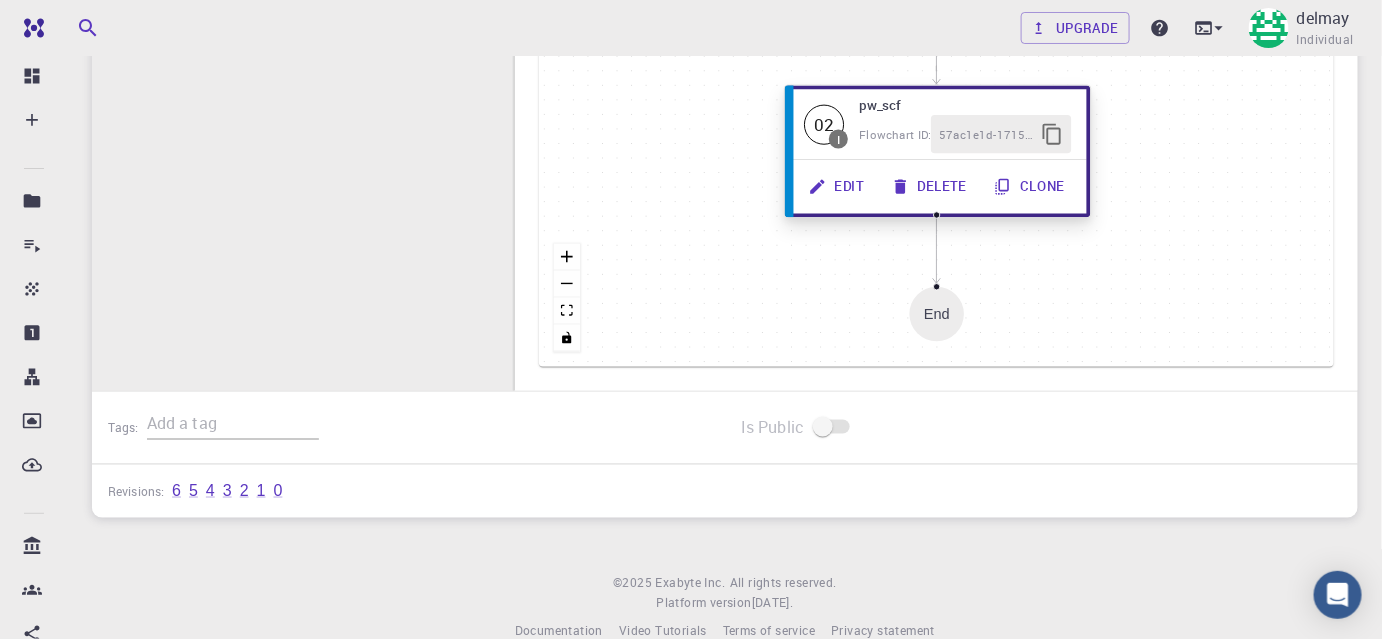 click on "Edit" at bounding box center [838, 187] 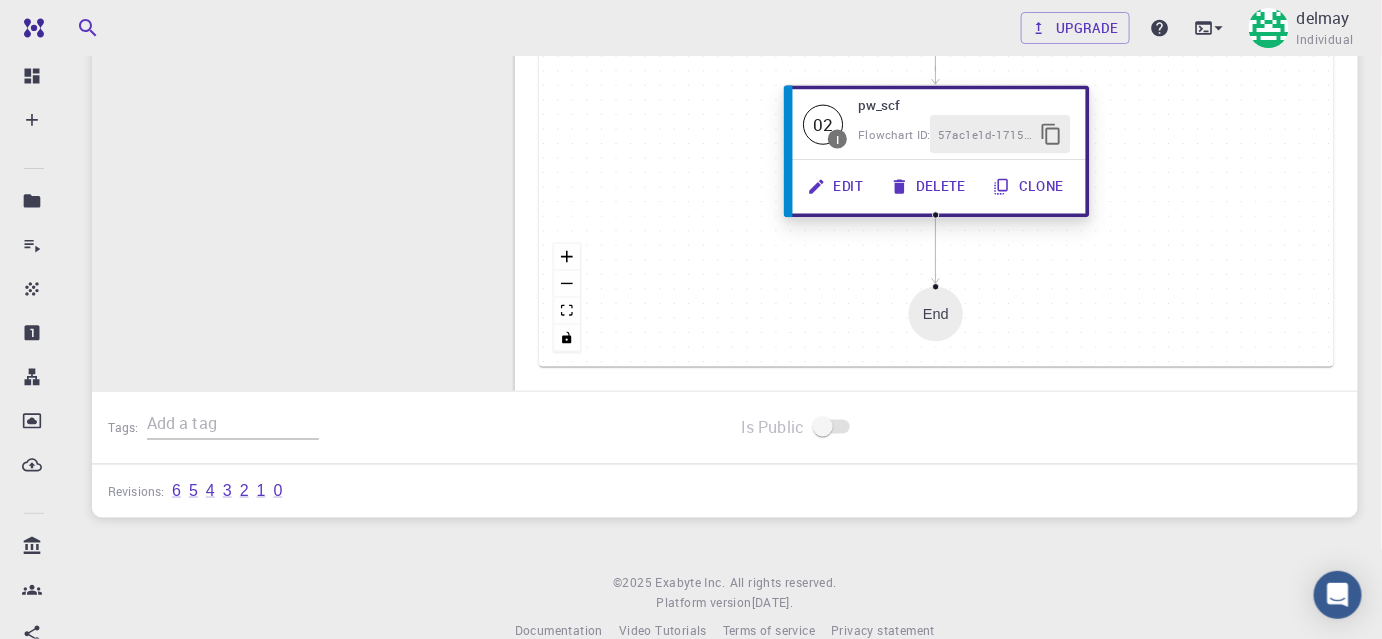 click on "Edit" at bounding box center [837, 187] 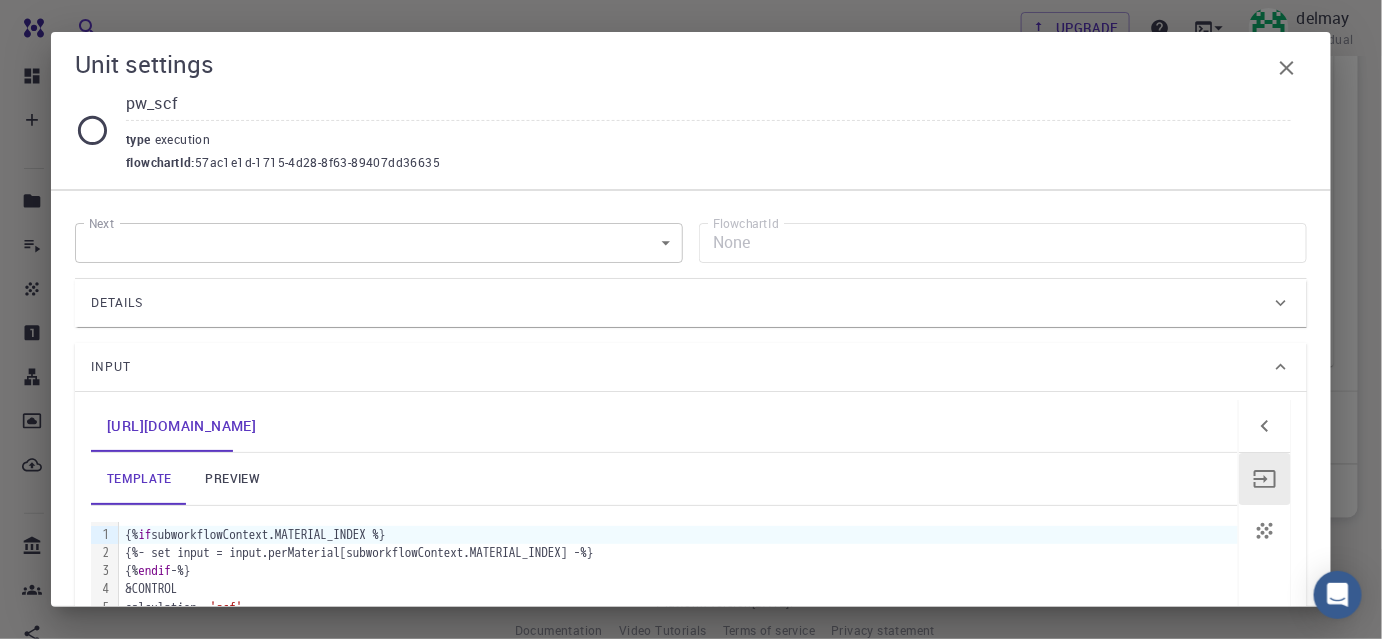 click 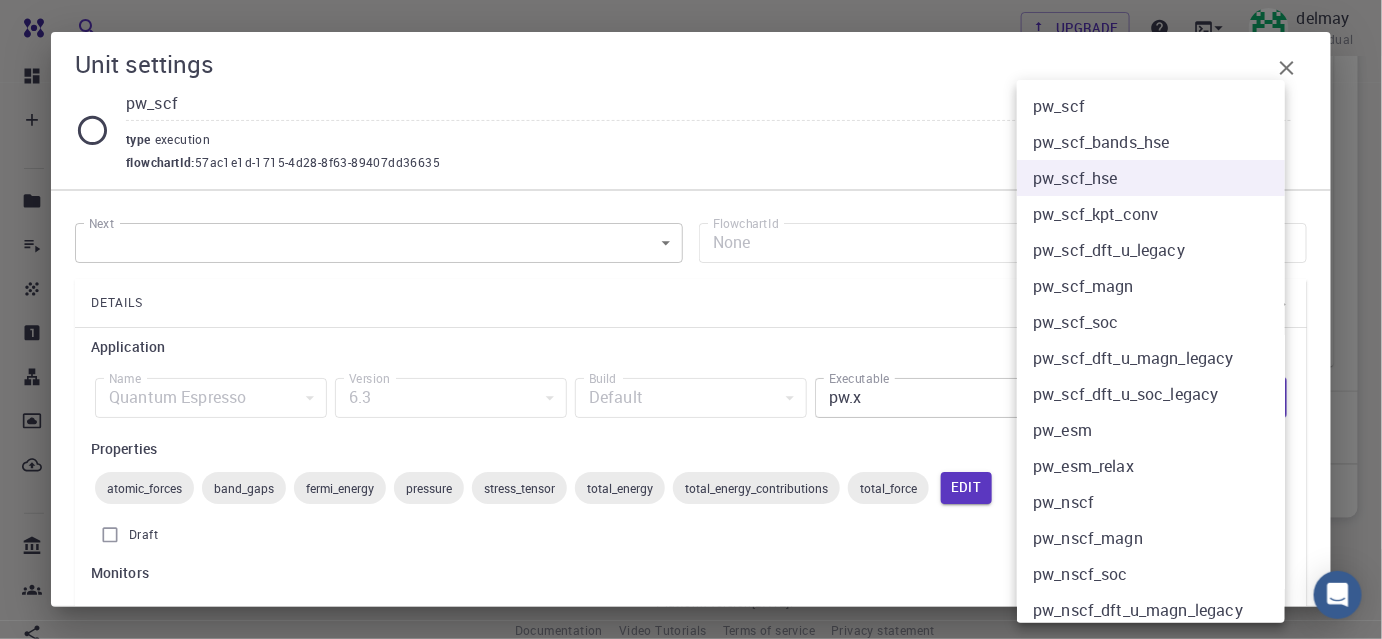 click on "Free Dashboard Create New Job New Material Create Material Upload File Import from Bank Import from 3rd Party New Workflow New Project Projects Jobs Materials Properties Workflows Dropbox External Uploads Bank Materials Workflows Accounts Shared with me Shared publicly Shared externally Documentation Contact Support Compute load: Low Upgrade delmay Individual Home delmay Workflows - New Workflow Total Energy applications espresso Description Select Workflow Actions Save & Exit I Total Energy Flowchart ID:  49852ec084768f7548e45cb9 Copy Delete Overview Properties atomic-forces fermi-energy pressure stress-tensor total-energy total-energy-contributions total-force atomic-forces band-gaps fermi-energy pressure stress-tensor total-energy total-energy-contributions total-force Draft Application Name Quantum Espresso espresso Name Version 6.3 6.3 Version Build Default Default Build Units 01 I pw_scf 980ba0a6-734b-4b18-a52a-0e367ced5137 02 I pw_scf 57ac1e1d-1715-4d28-8f63-89407dd36635 espresso 1" at bounding box center (691, -24) 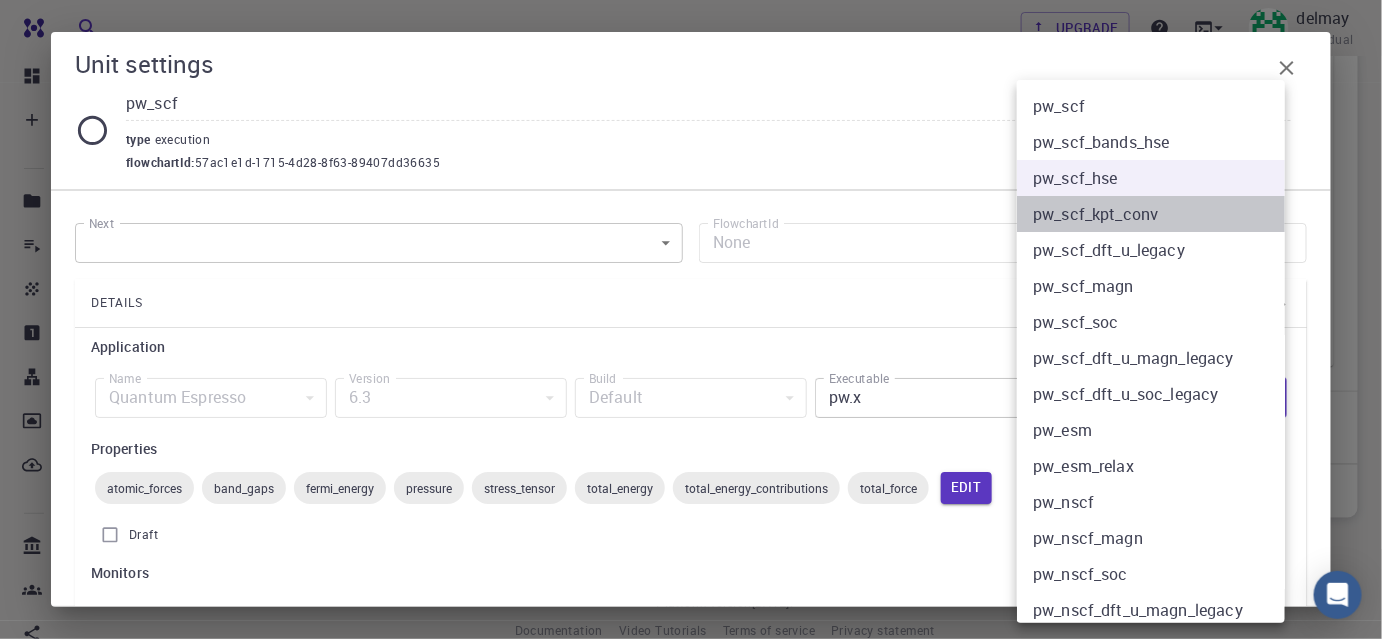 click on "pw_scf_kpt_conv" at bounding box center [1158, 214] 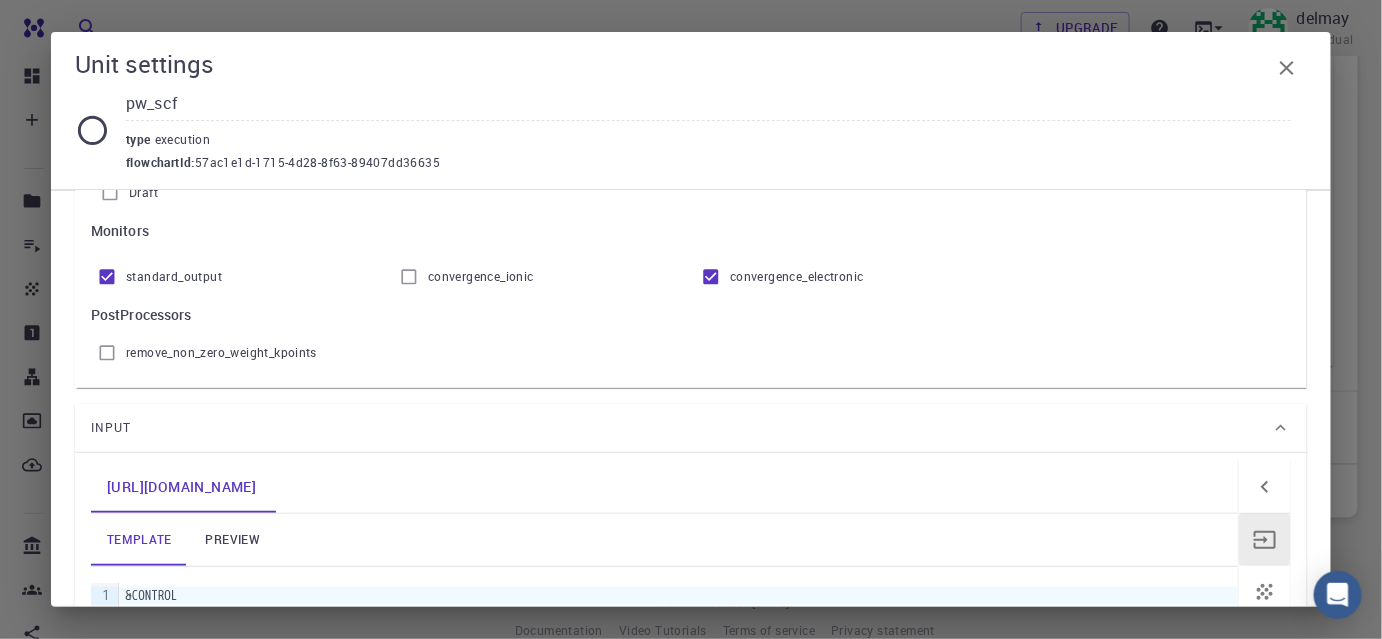 scroll, scrollTop: 454, scrollLeft: 0, axis: vertical 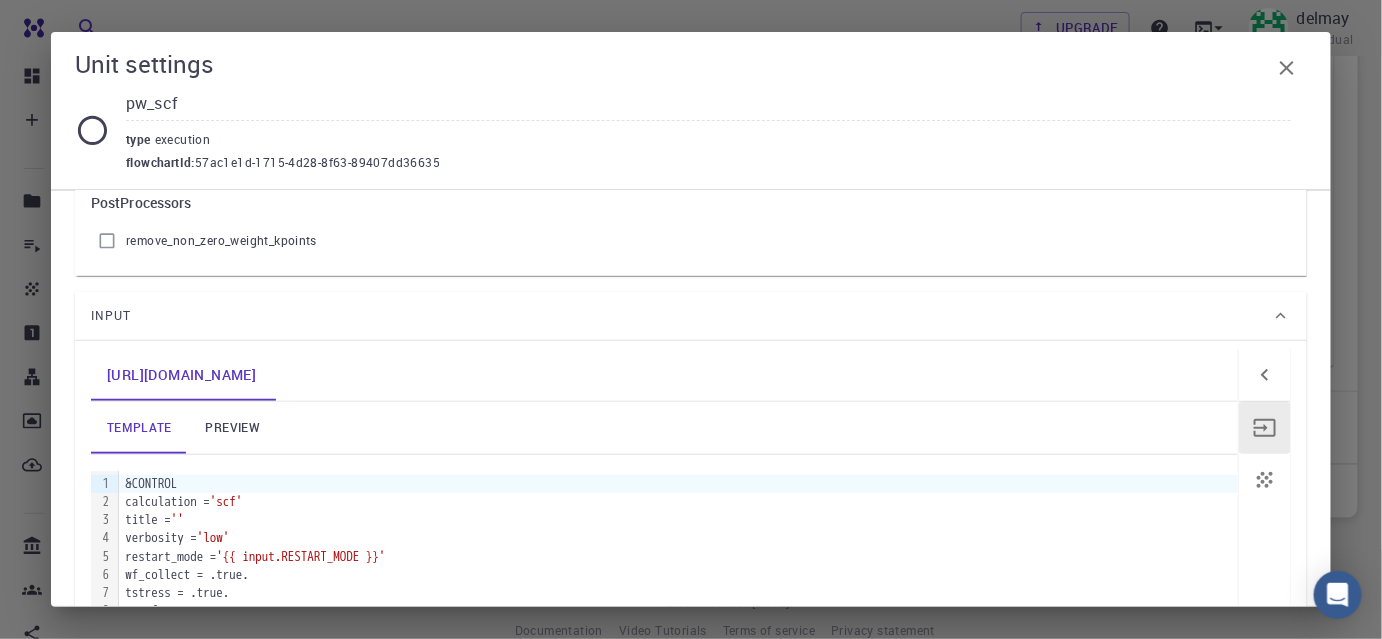 click on "preview" at bounding box center (233, 428) 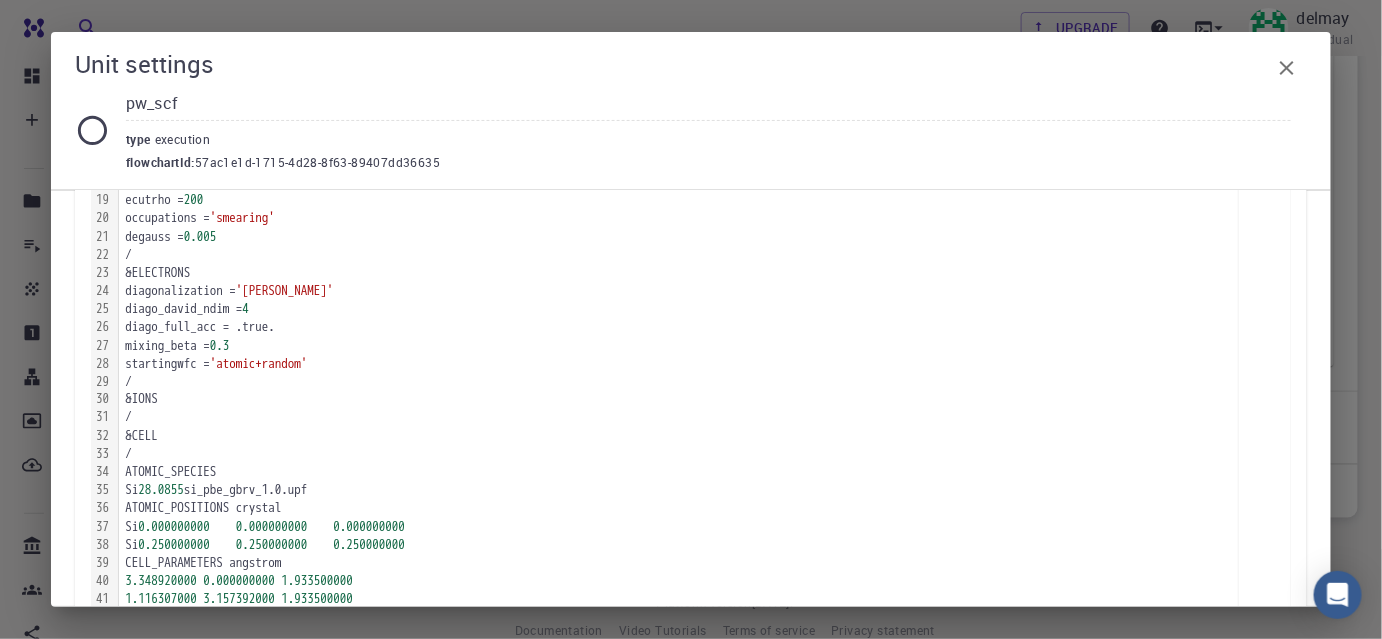 scroll, scrollTop: 1262, scrollLeft: 0, axis: vertical 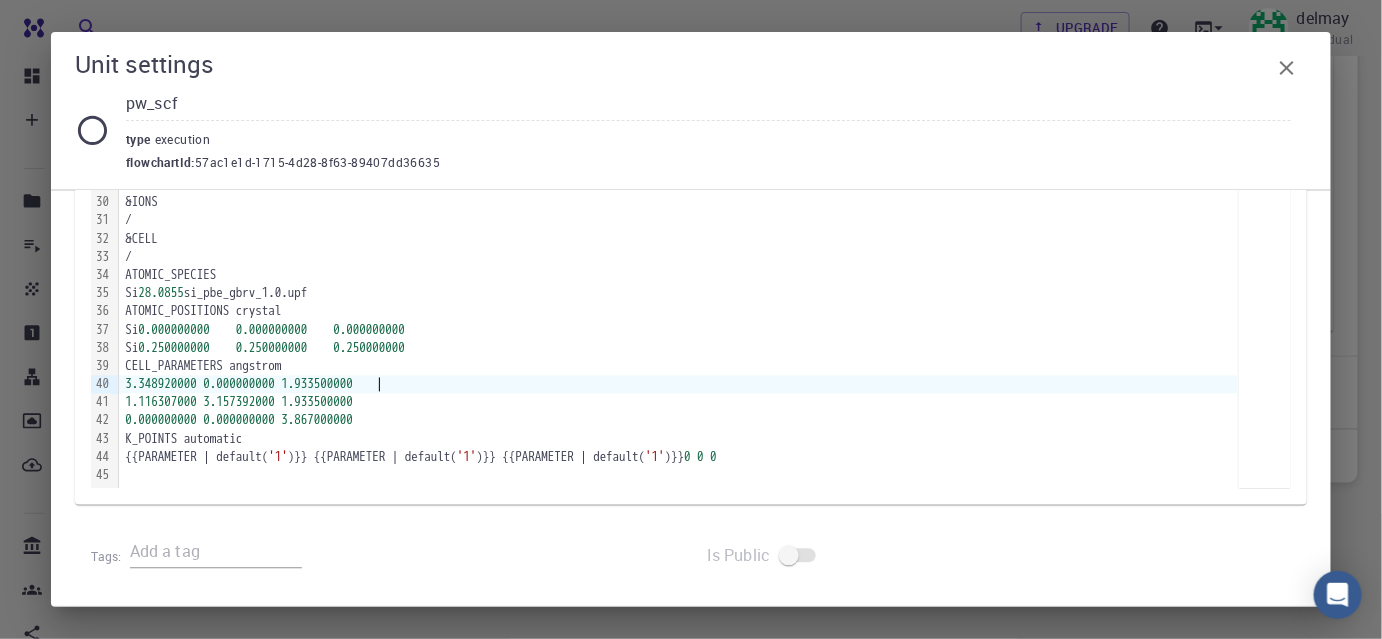 click on "3.348920000   0.000000000   1.933500000" at bounding box center [678, 385] 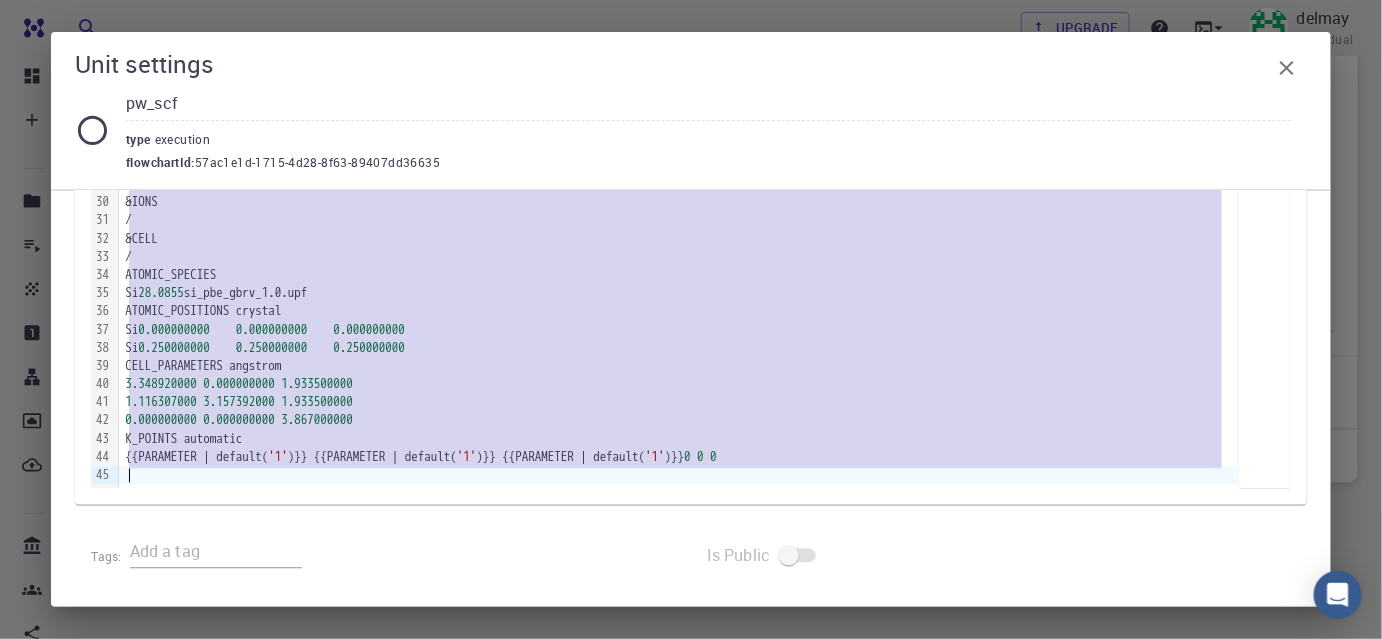 copy on "&CONTROL     calculation =  'scf'     title =  ''     verbosity =  'low'     restart_mode =  'from_scratch'     wf_collect = .true.     tstress = .true.     tprnfor = .true.     outdir =  '{{ JOB_WORK_DIR }}/outdir'     wfcdir =  '{{ JOB_WORK_DIR }}/outdir'     prefix =  '__prefix__'     pseudo_dir =  '{{ JOB_WORK_DIR }}/pseudo' / &SYSTEM     ibrav =  0     nat =  2     ntyp =  1     ecutwfc =  40     ecutrho =  200     occupations =  'smearing'     degauss =  0.005 / &ELECTRONS     diagonalization =  '[PERSON_NAME]'     diago_david_ndim =  4     diago_full_acc = .true.     mixing_beta =  0.3     startingwfc =  'atomic+random' / &IONS / &CELL / ATOMIC_SPECIES Si  28.0855  si_pbe_gbrv_1.0.upf ATOMIC_POSITIONS crystal Si      0.000000000      0.000000000      0.000000000   Si      0.250000000      0.250000000      0.250000000   CELL_PARAMETERS angstrom 3.348920000   0.000000000   1.933500000 1.116307000   3.157392000   1.933500000 0.000000000   0.000000000   3.867000000 K_POINTS automatic {{PARAMETER | default( '1' ..." 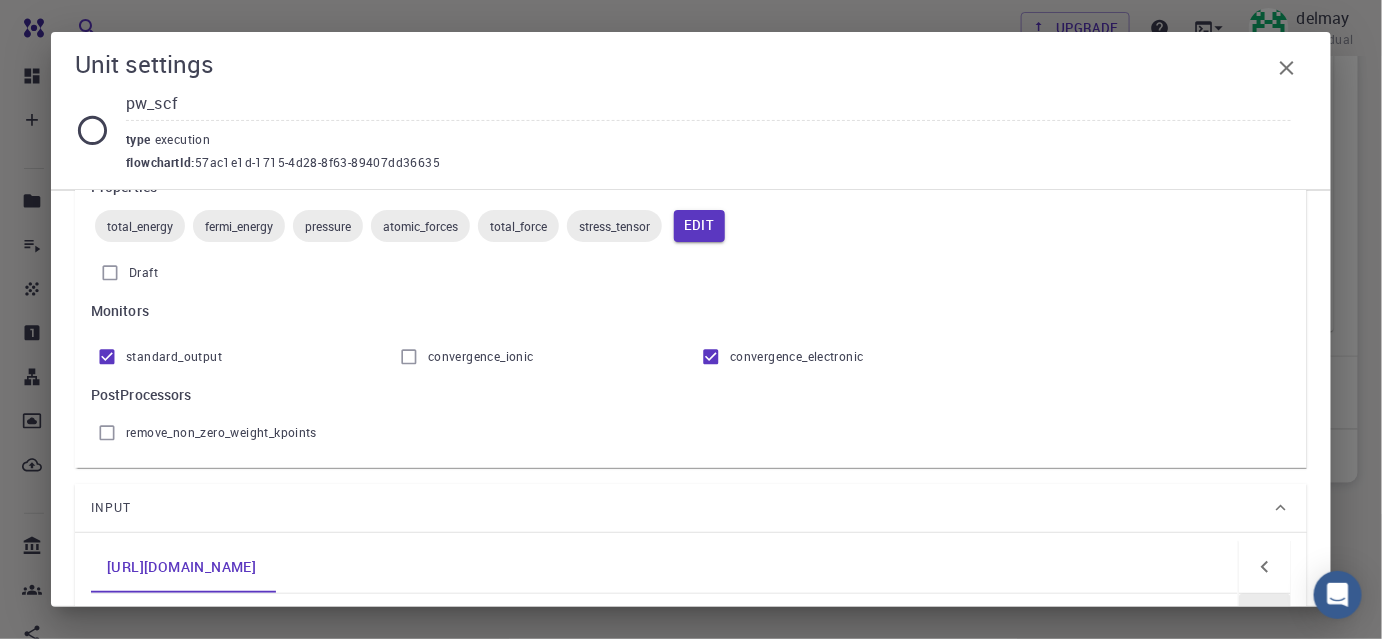 scroll, scrollTop: 0, scrollLeft: 0, axis: both 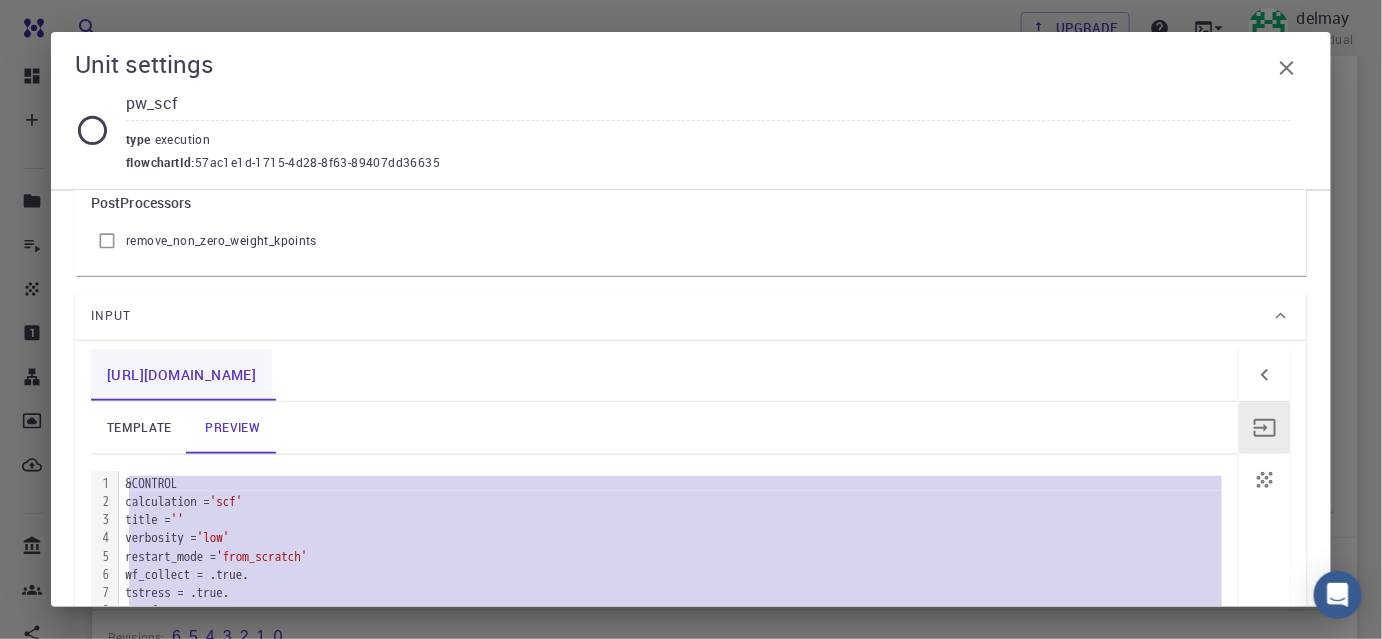 click on "[URL][DOMAIN_NAME]" at bounding box center (181, 375) 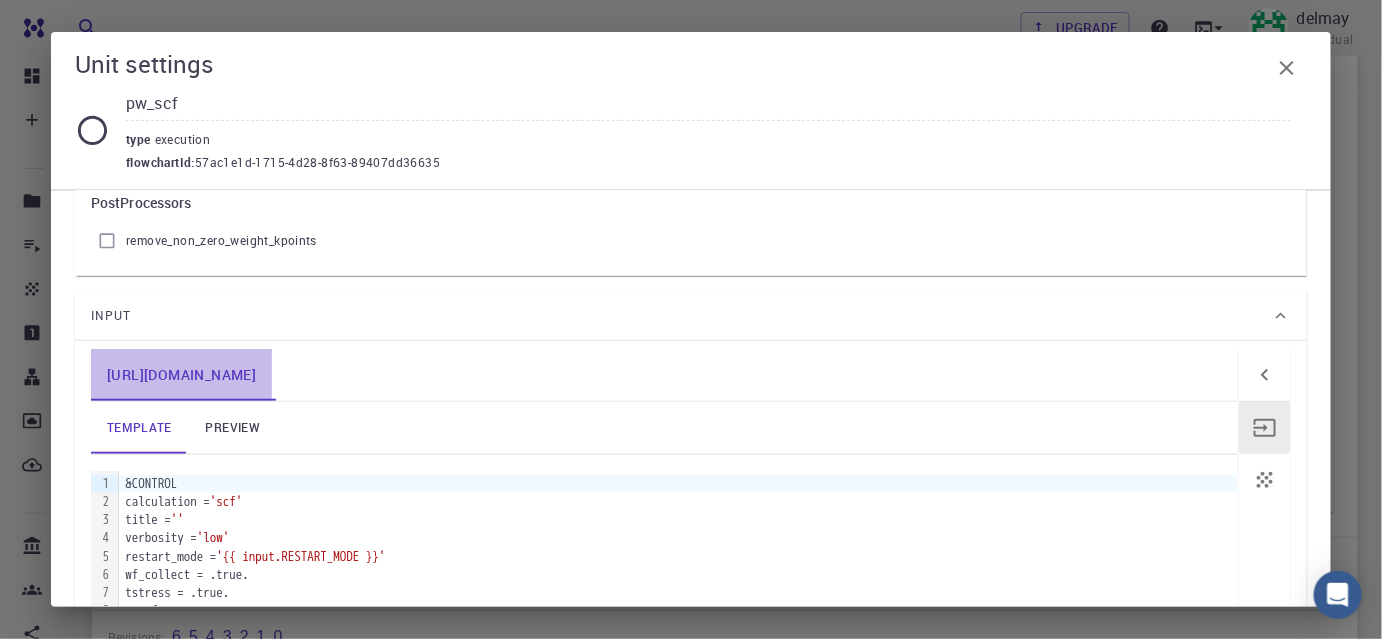 click on "[URL][DOMAIN_NAME]" at bounding box center [181, 375] 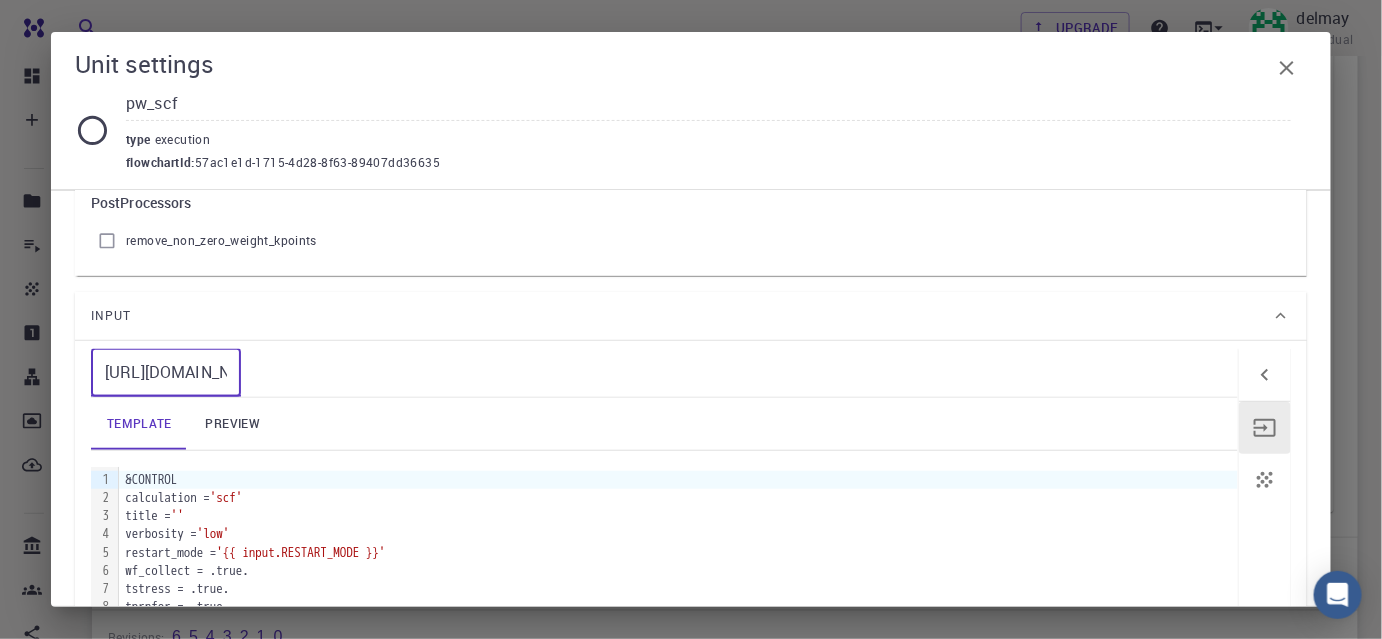 scroll, scrollTop: 0, scrollLeft: 19, axis: horizontal 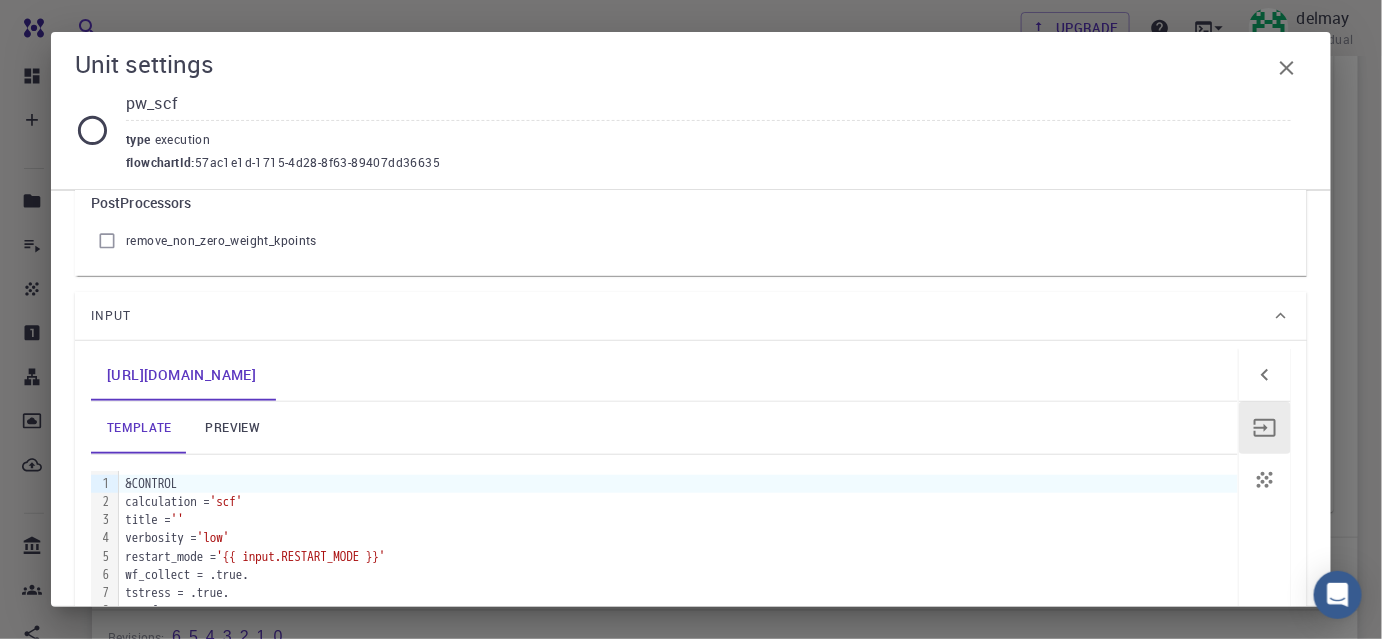 click 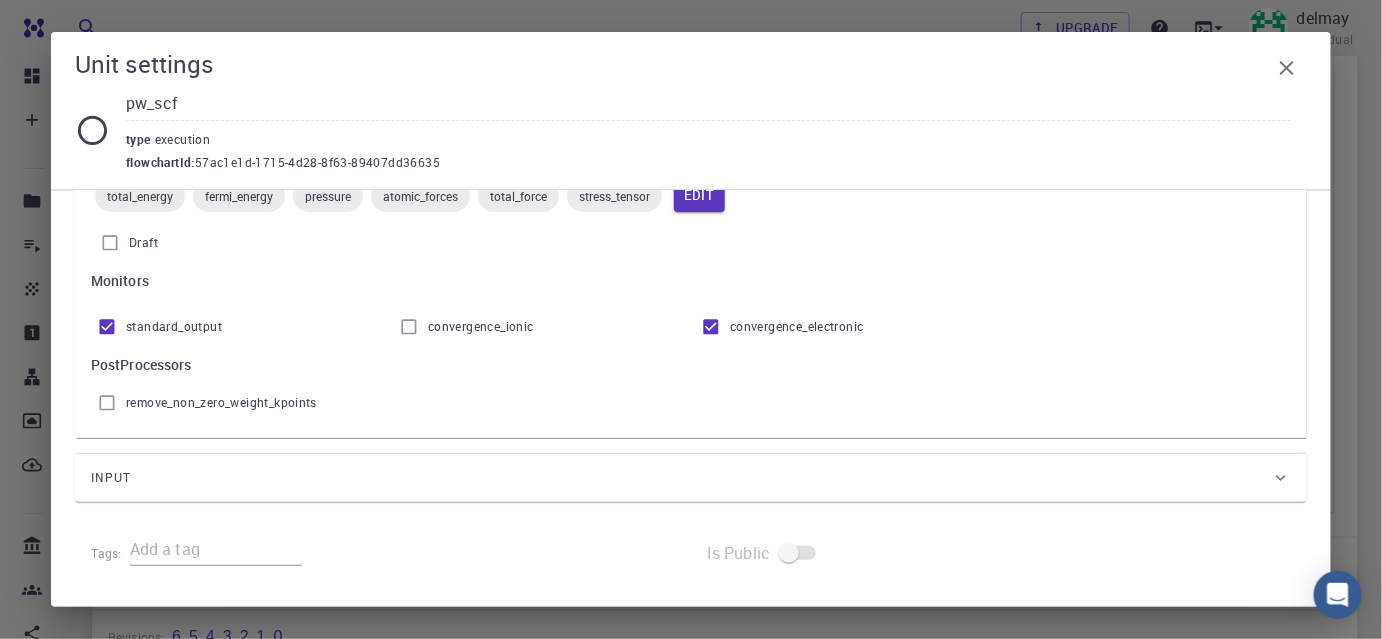scroll, scrollTop: 290, scrollLeft: 0, axis: vertical 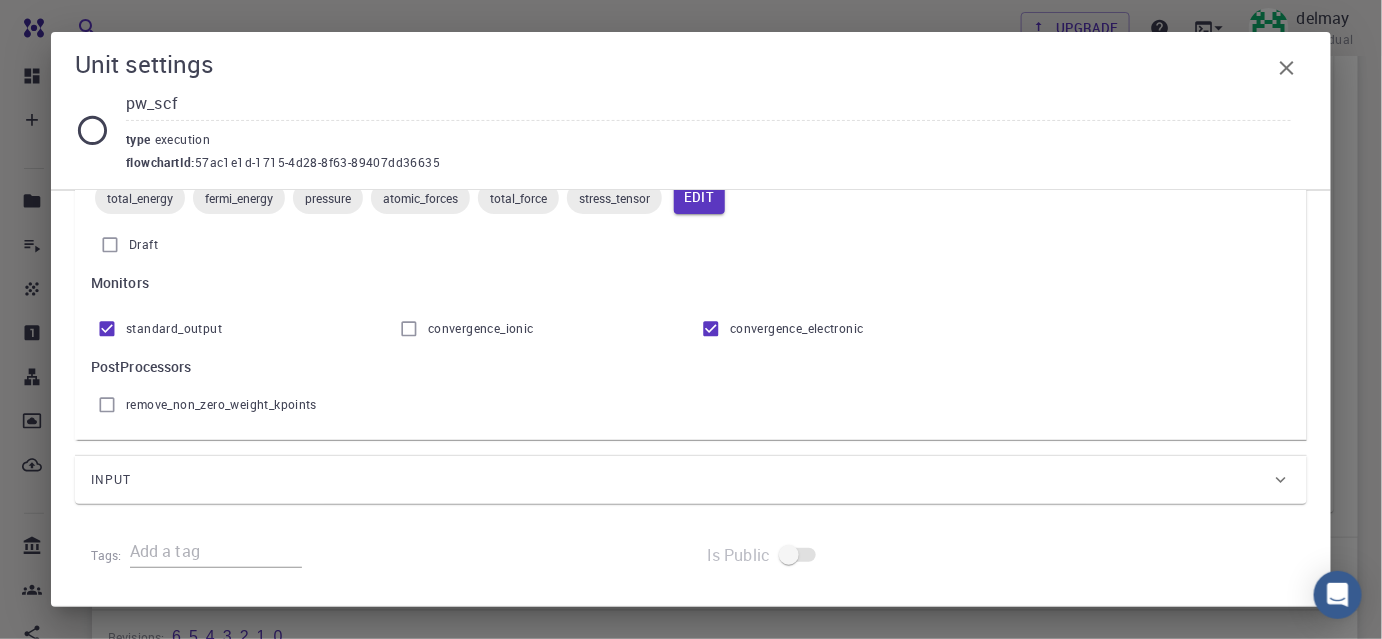 click on "Input" at bounding box center [681, 480] 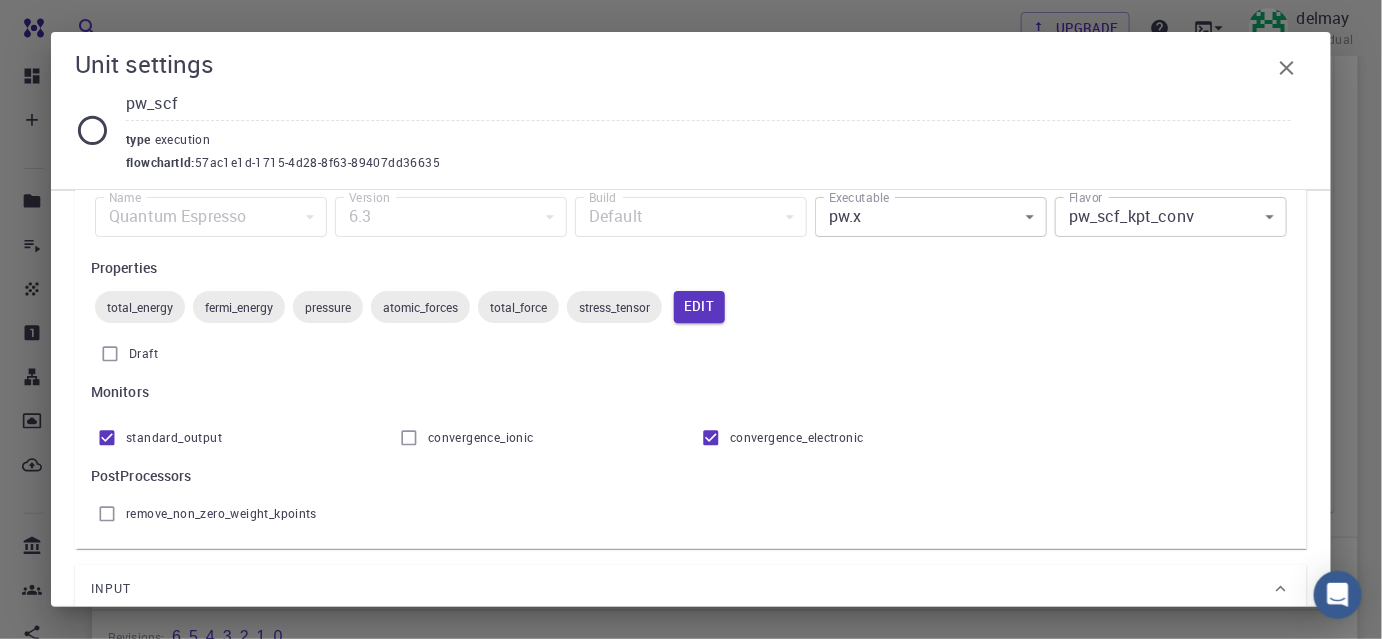 scroll, scrollTop: 0, scrollLeft: 0, axis: both 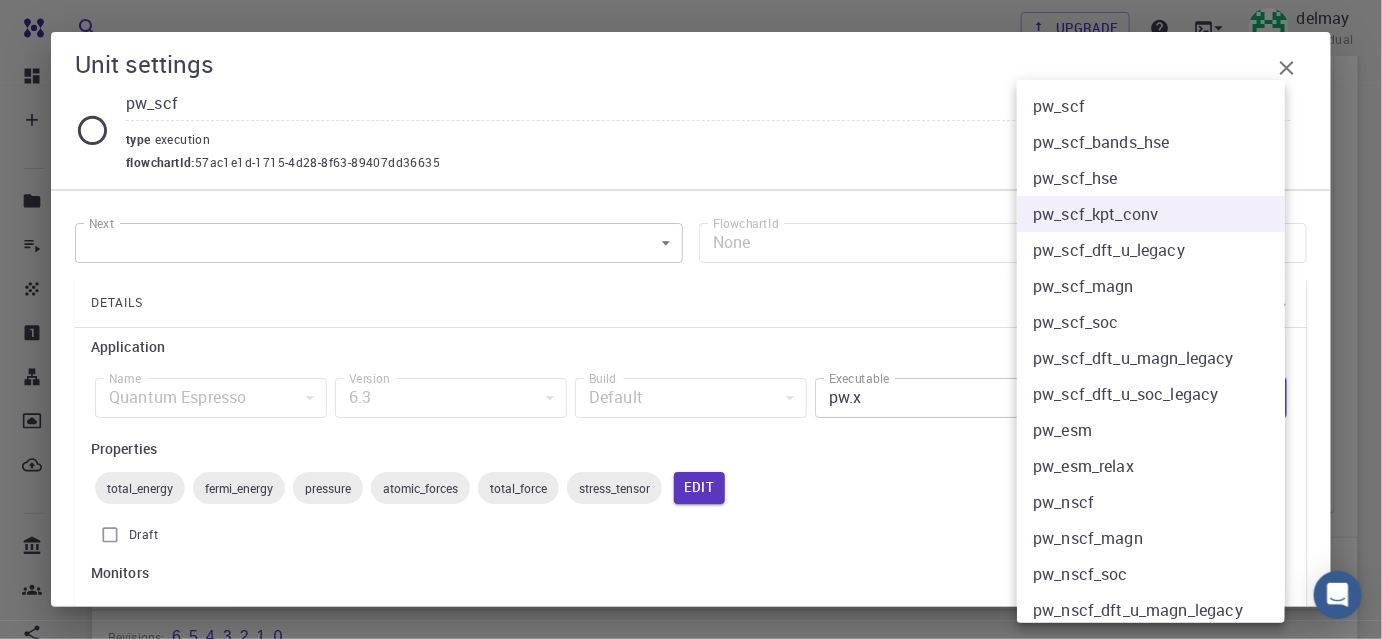 click on "Free Dashboard Create New Job New Material Create Material Upload File Import from Bank Import from 3rd Party New Workflow New Project Projects Jobs Materials Properties Workflows Dropbox External Uploads Bank Materials Workflows Accounts Shared with me Shared publicly Shared externally Documentation Contact Support Compute load: Low Upgrade delmay Individual Home delmay Workflows - New Workflow Total Energy applications espresso Description Select Workflow Actions Save & Exit I Total Energy Flowchart ID:  49852ec084768f7548e45cb9 Copy Delete Overview Properties atomic-forces fermi-energy pressure stress-tensor total-energy total-energy-contributions total-force total-energy fermi-energy pressure atomic-forces total-force stress-tensor Draft Application Name Quantum Espresso espresso Name Version 6.3 6.3 Version Build Default Default Build Units 01 I pw_scf 980ba0a6-734b-4b18-a52a-0e367ced5137 02 I pw_scf 57ac1e1d-1715-4d28-8f63-89407dd36635 Total Energy espresso 1  of  1 Overview Compute" at bounding box center [691, 122] 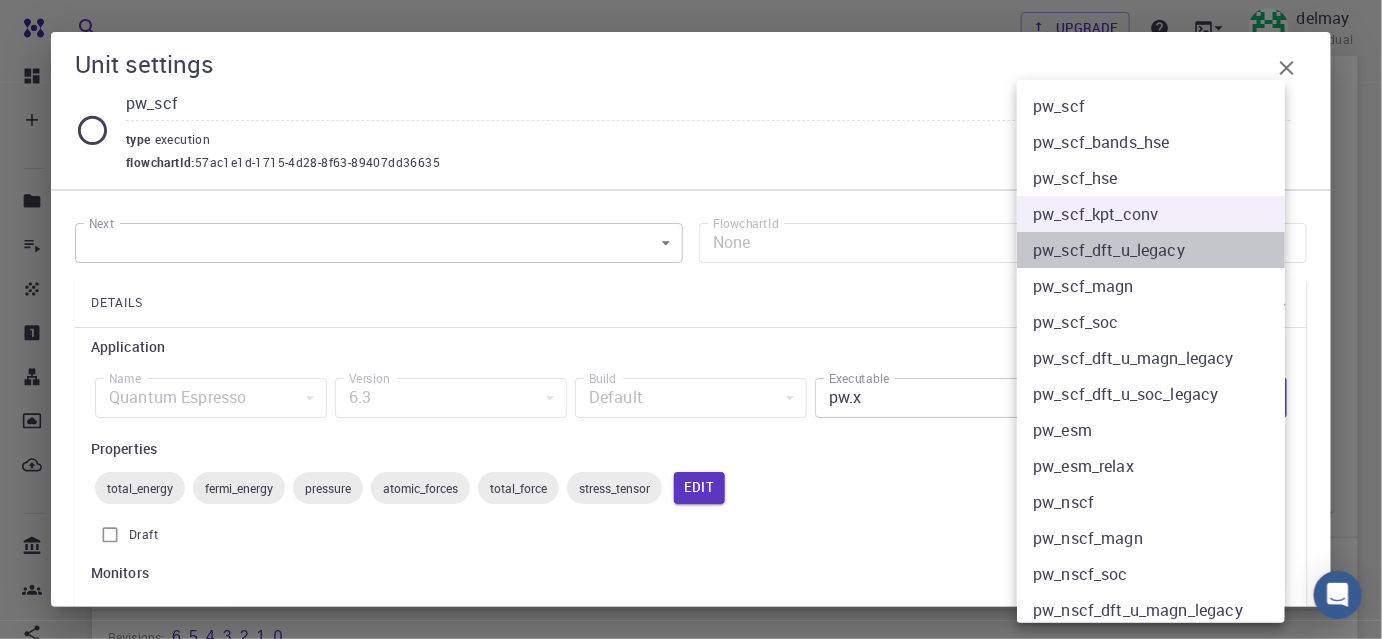 click on "pw_scf_dft_u_legacy" at bounding box center [1158, 250] 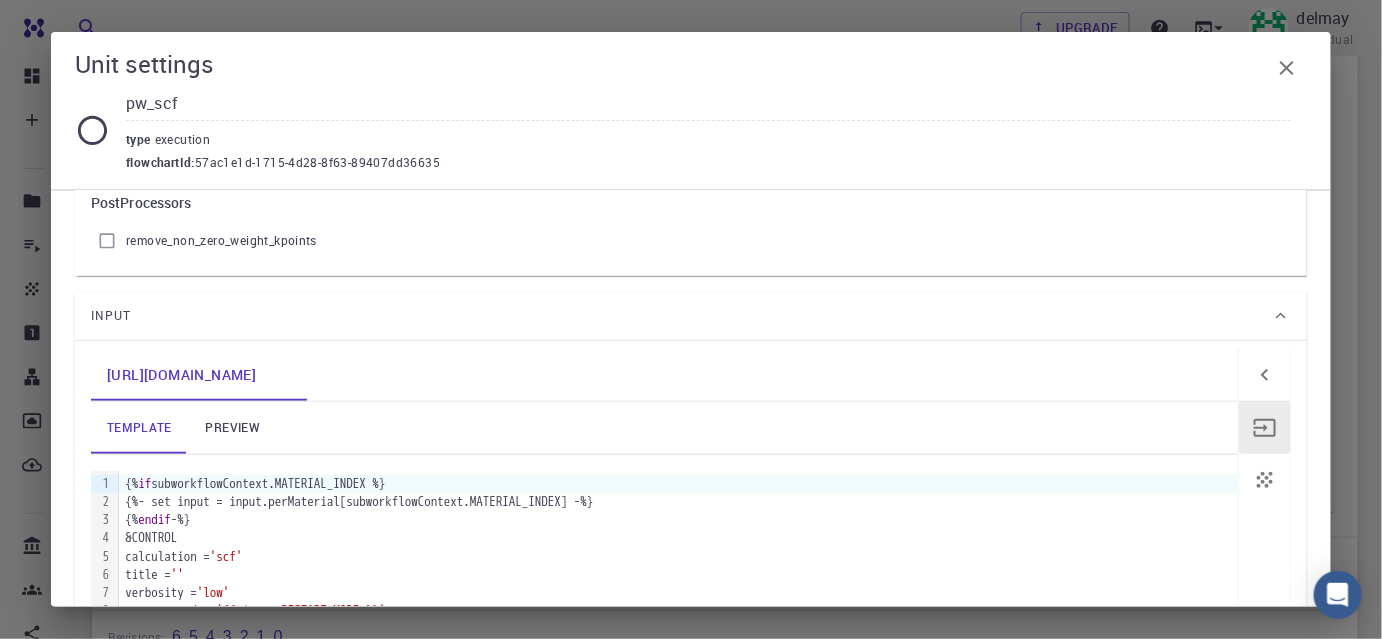 scroll, scrollTop: 545, scrollLeft: 0, axis: vertical 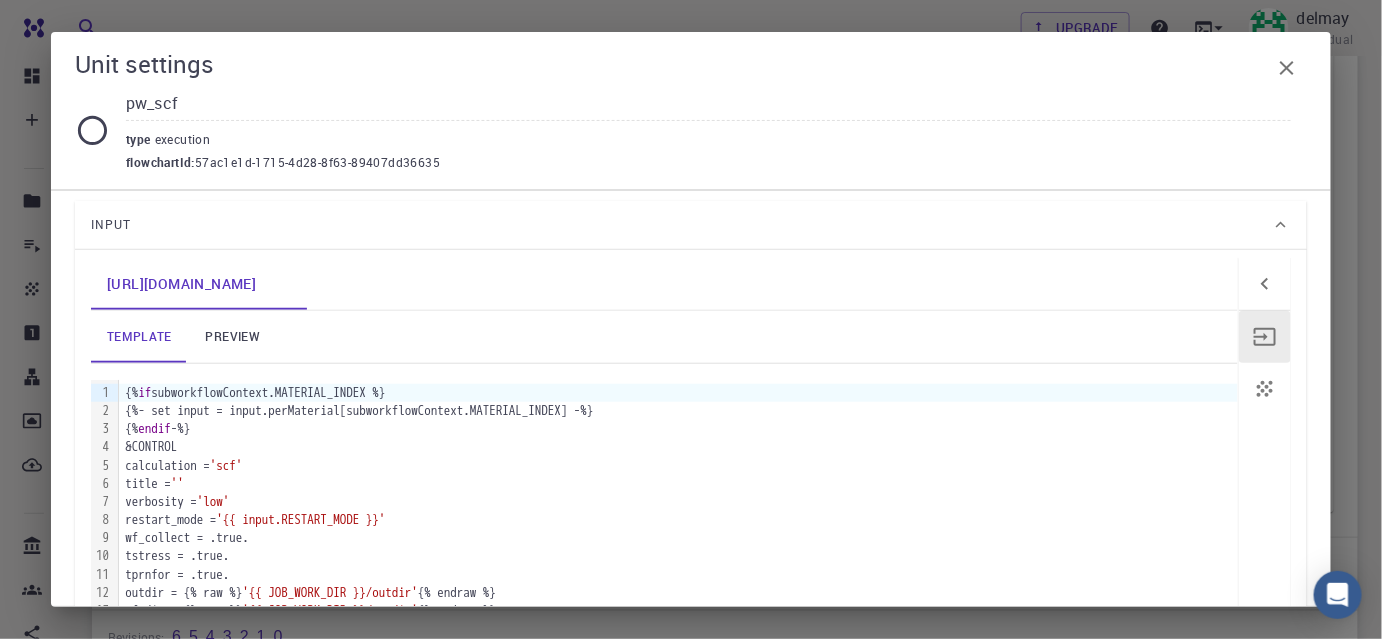 click on "preview" at bounding box center [233, 337] 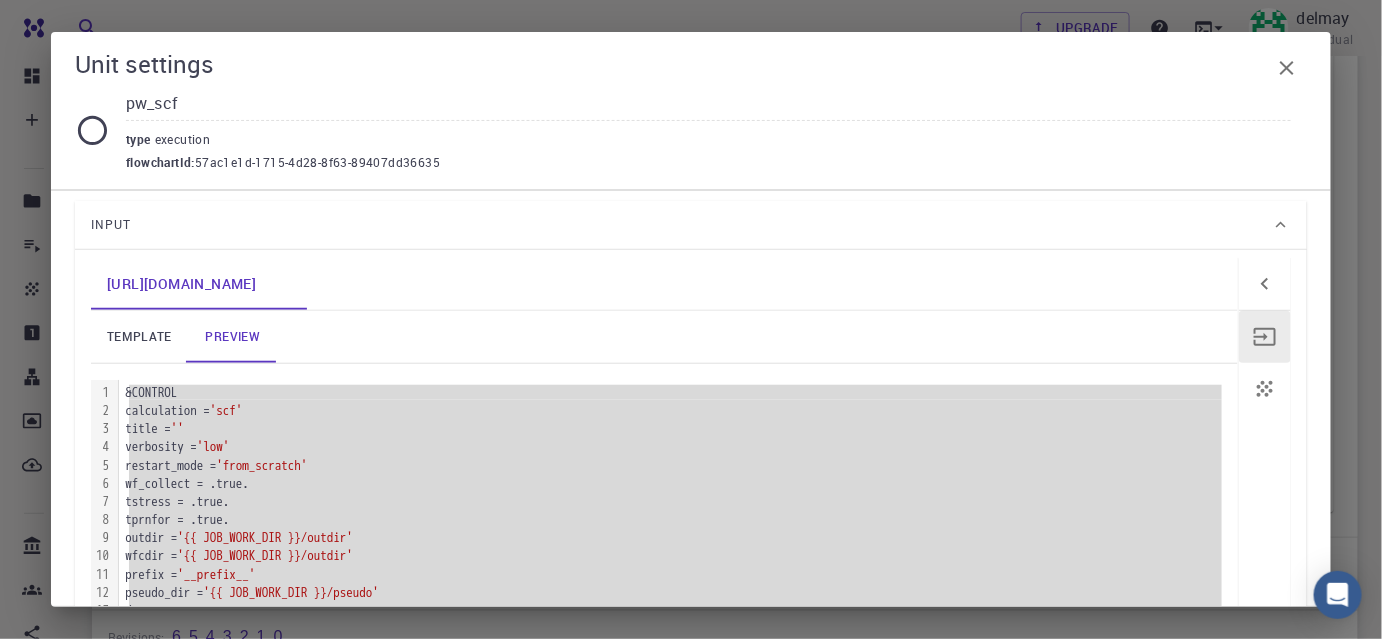 click on "wf_collect = .true." at bounding box center [678, 484] 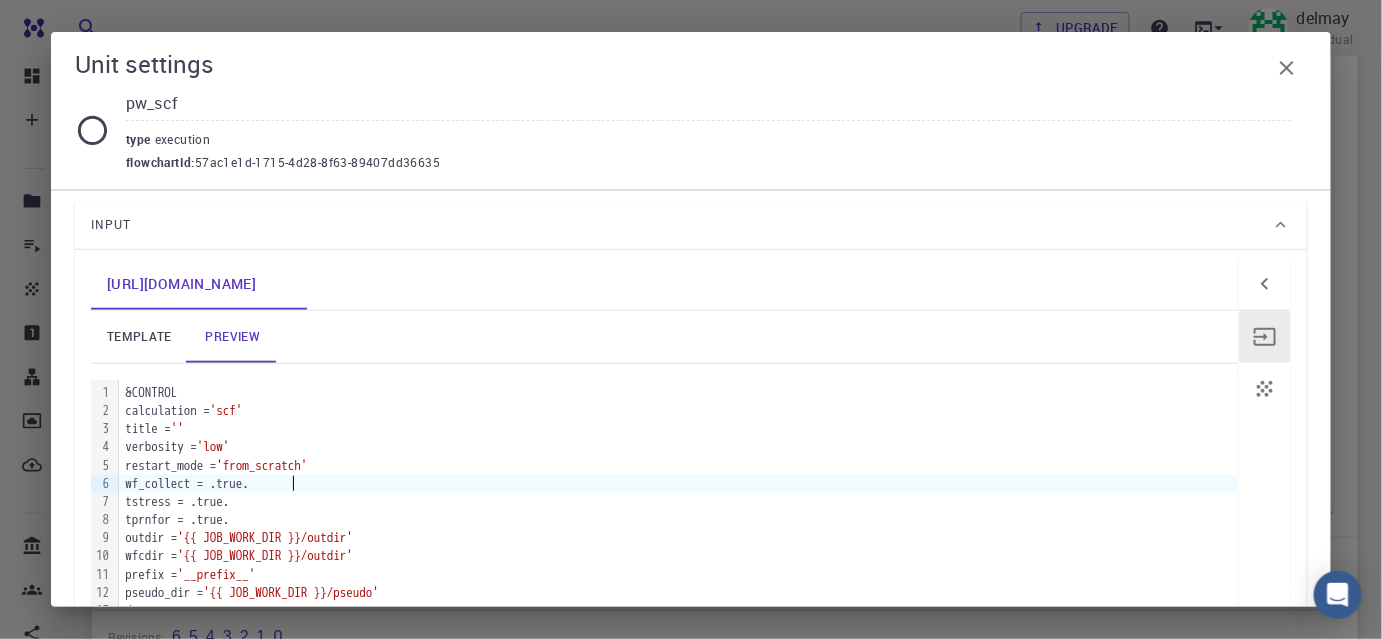 scroll, scrollTop: 818, scrollLeft: 0, axis: vertical 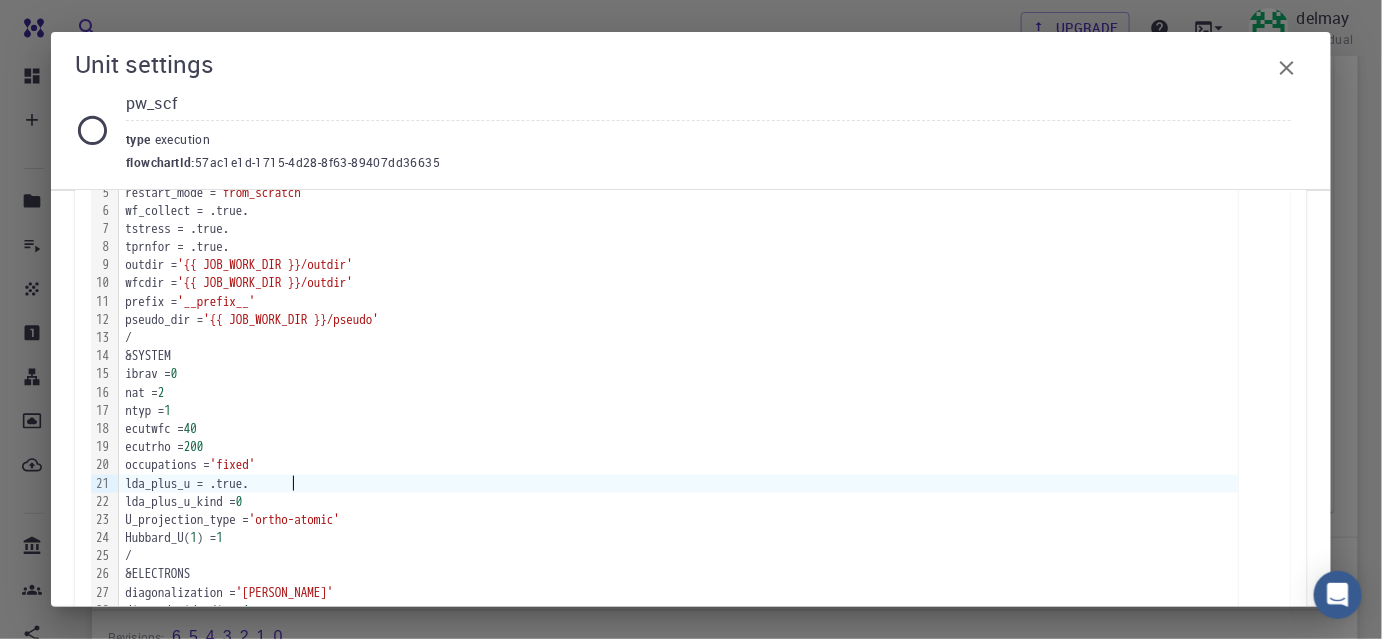 click on "lda_plus_u = .true." at bounding box center [678, 484] 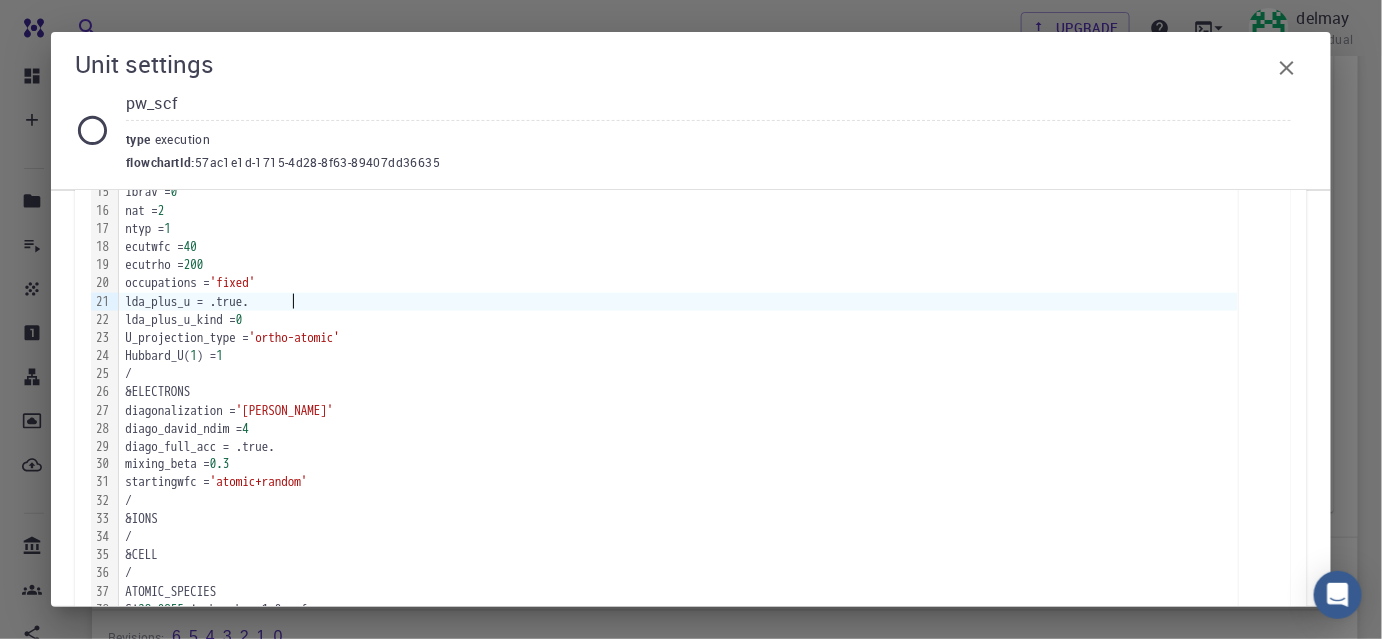 scroll, scrollTop: 1317, scrollLeft: 0, axis: vertical 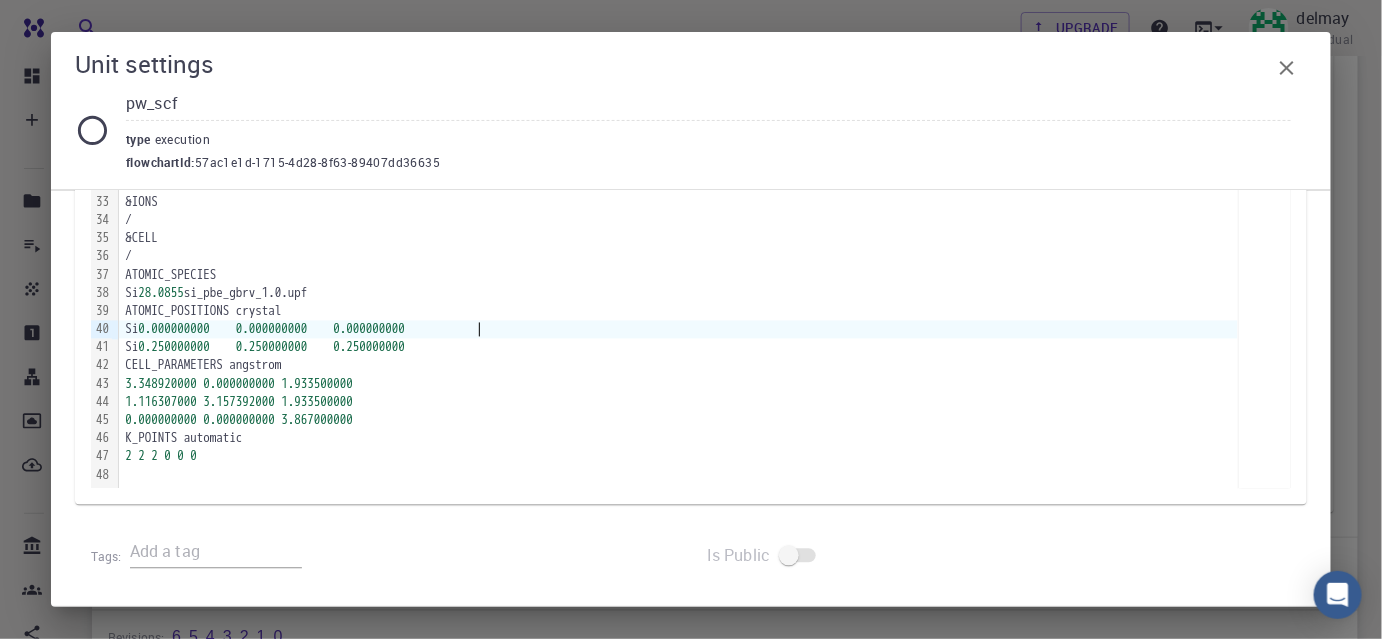 click on "Si      0.000000000      0.000000000      0.000000000" at bounding box center [678, 330] 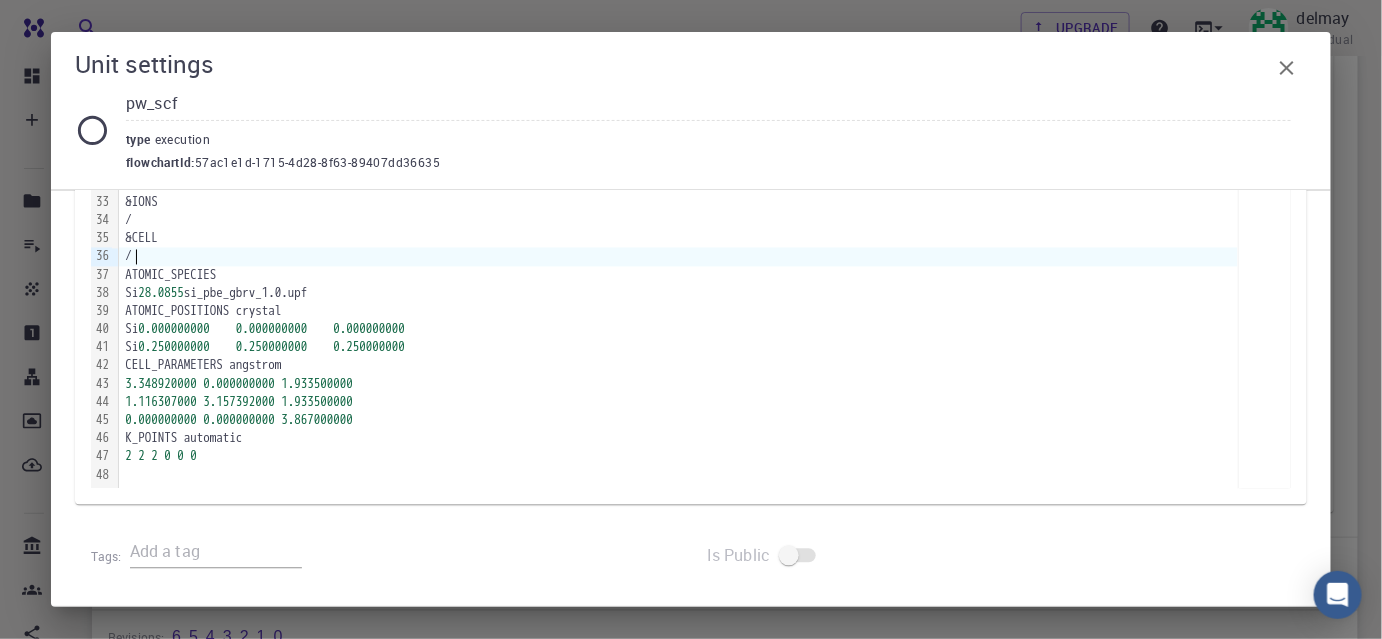 click on "/" at bounding box center (678, 257) 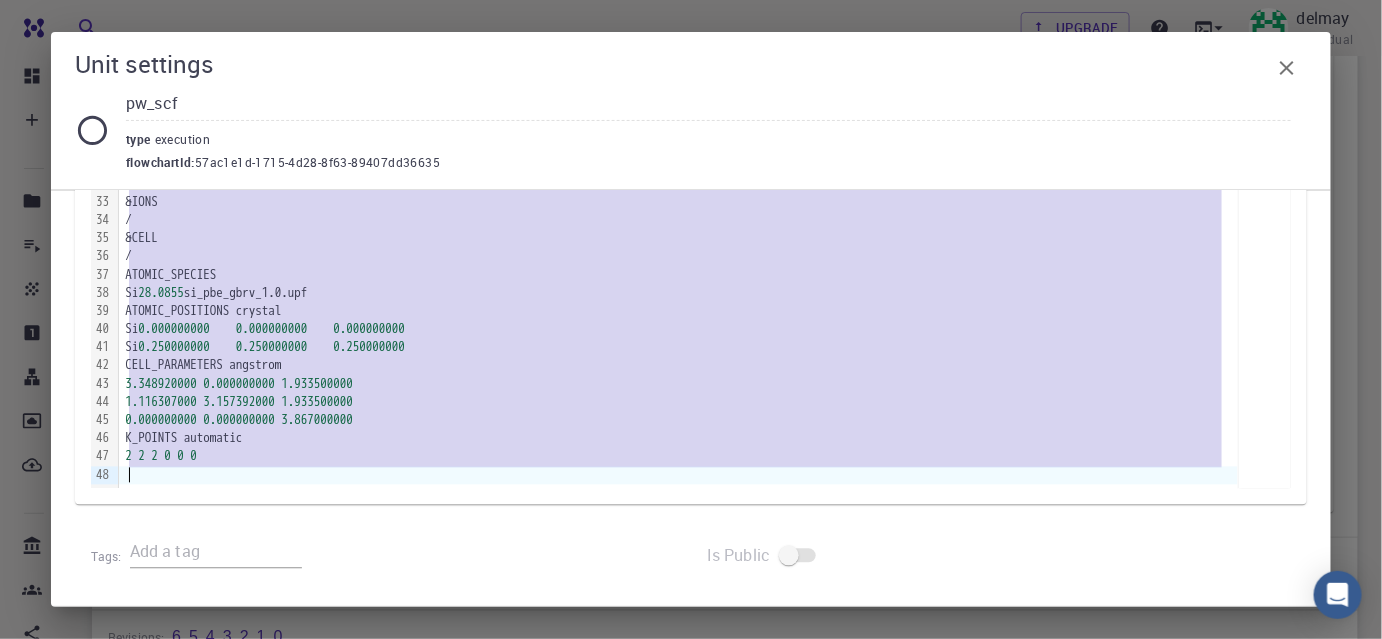 copy on "&CONTROL     calculation =  'scf'     title =  ''     verbosity =  'low'     restart_mode =  'from_scratch'     wf_collect = .true.     tstress = .true.     tprnfor = .true.     outdir =  '{{ JOB_WORK_DIR }}/outdir'     wfcdir =  '{{ JOB_WORK_DIR }}/outdir'     prefix =  '__prefix__'     pseudo_dir =  '{{ JOB_WORK_DIR }}/pseudo' / &SYSTEM     ibrav =  0     nat =  2     ntyp =  1     ecutwfc =  40     ecutrho =  200     occupations =  'fixed'     lda_plus_u = .true.     lda_plus_u_kind =  0     U_projection_type =  'ortho-atomic'     Hubbard_U( 1 ) =  1 / &ELECTRONS     diagonalization =  '[PERSON_NAME]'     diago_david_ndim =  4     diago_full_acc = .true.     mixing_beta =  0.3     startingwfc =  'atomic+random' / &IONS / &CELL / ATOMIC_SPECIES Si  28.0855  si_pbe_gbrv_1.0.upf ATOMIC_POSITIONS crystal Si      0.000000000      0.000000000      0.000000000   Si      0.250000000      0.250000000      0.250000000   CELL_PARAMETERS angstrom 3.348920000   0.000000000   1.933500000 1.116307000   3.157392000   1.9335000..." 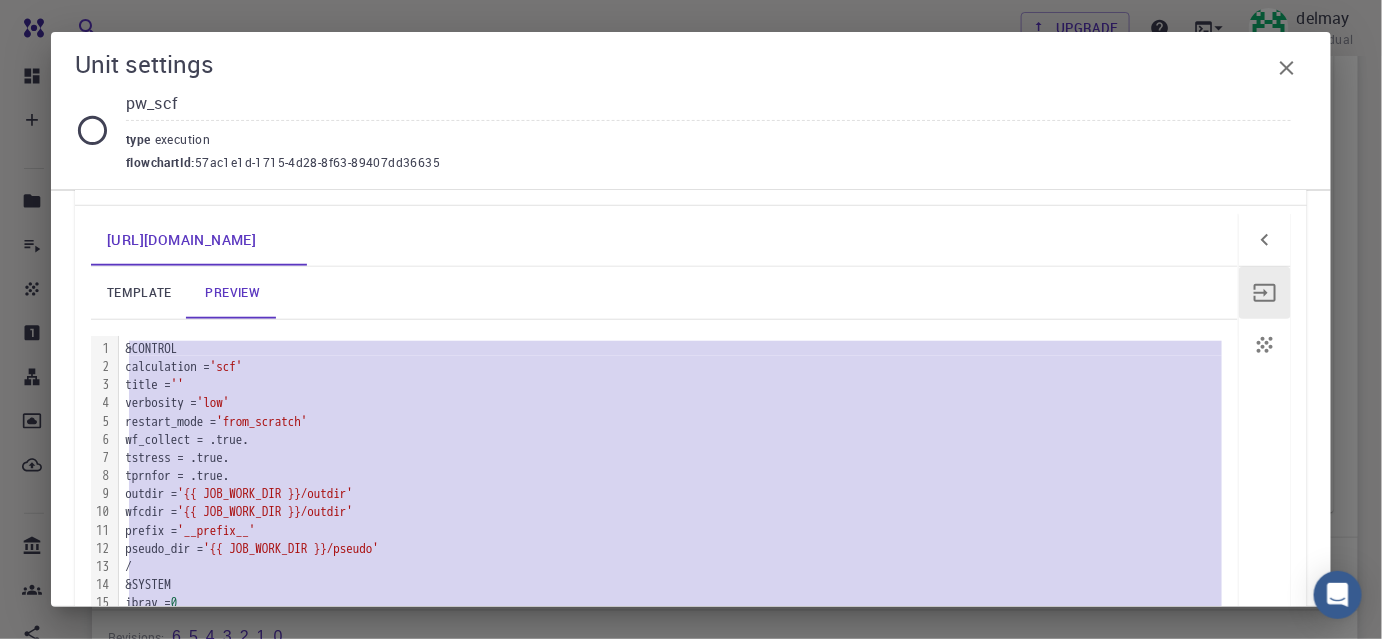 scroll, scrollTop: 499, scrollLeft: 0, axis: vertical 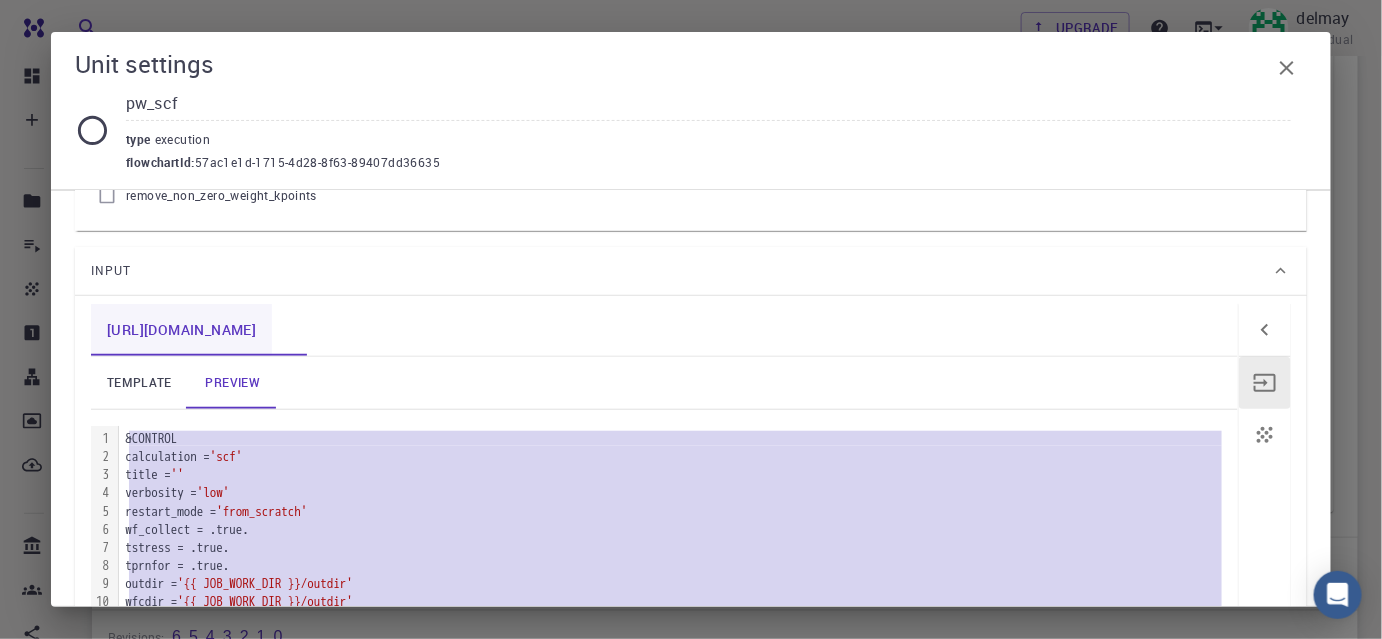 click on "[URL][DOMAIN_NAME]" at bounding box center [181, 330] 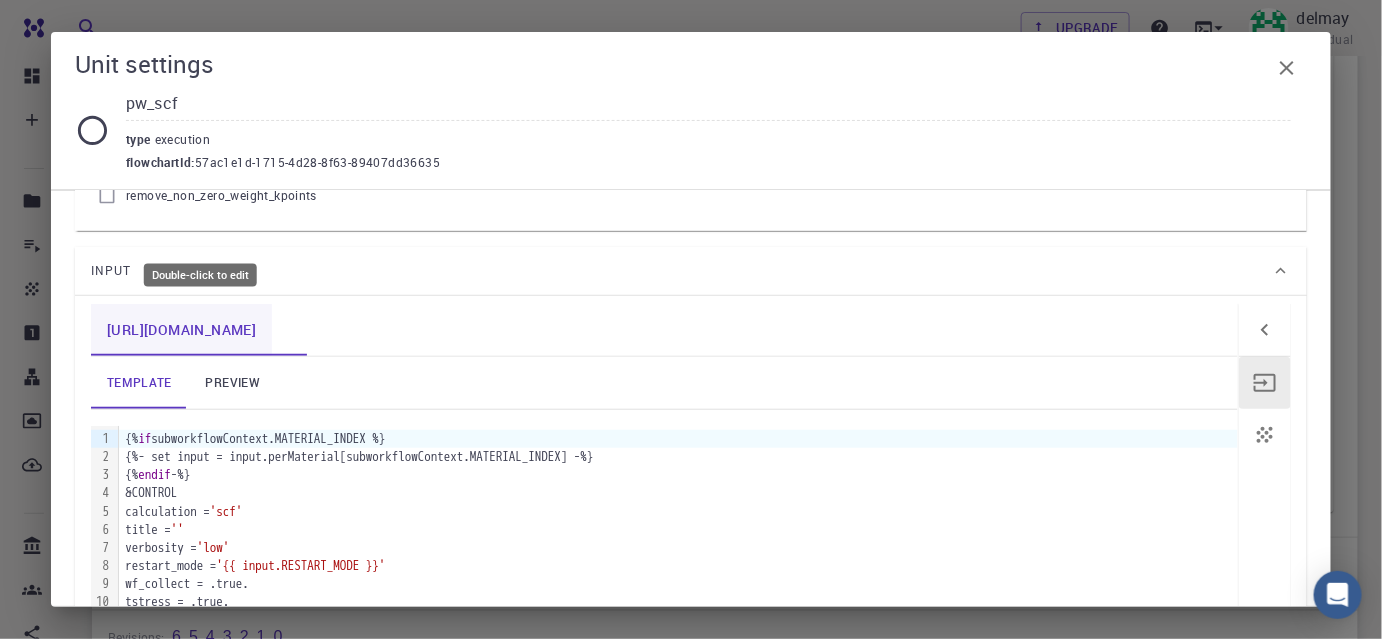 click on "[URL][DOMAIN_NAME]" at bounding box center (181, 330) 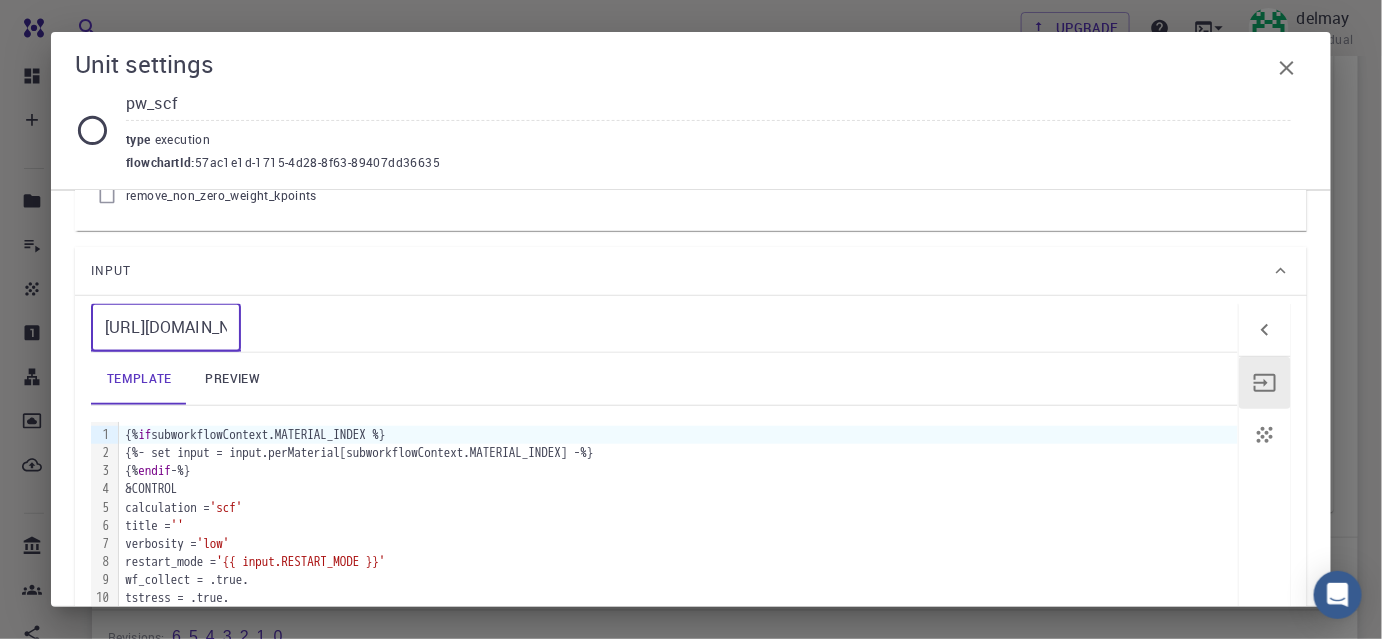 scroll, scrollTop: 0, scrollLeft: 45, axis: horizontal 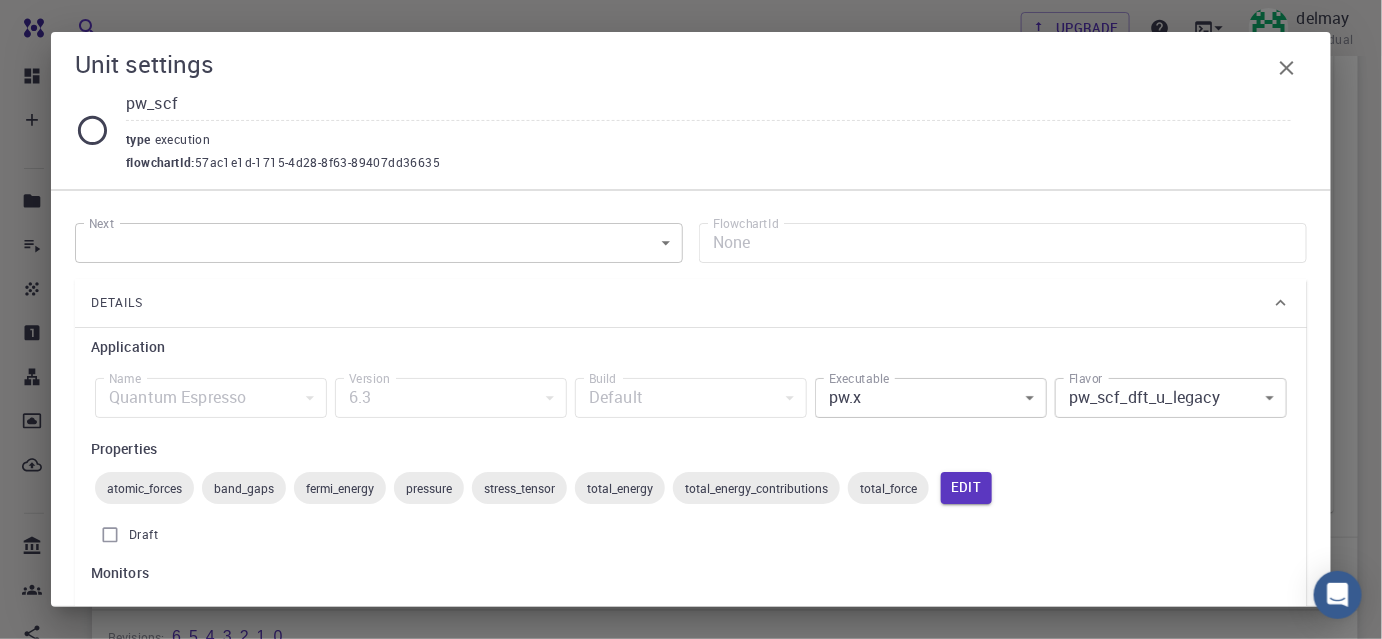 click on "Free Dashboard Create New Job New Material Create Material Upload File Import from Bank Import from 3rd Party New Workflow New Project Projects Jobs Materials Properties Workflows Dropbox External Uploads Bank Materials Workflows Accounts Shared with me Shared publicly Shared externally Documentation Contact Support Compute load: Low Upgrade delmay Individual Home delmay Workflows - New Workflow Total Energy applications espresso Description Select Workflow Actions Save & Exit I Total Energy Flowchart ID:  49852ec084768f7548e45cb9 Copy Delete Overview Properties atomic-forces fermi-energy pressure stress-tensor total-energy total-energy-contributions total-force atomic-forces band-gaps fermi-energy pressure stress-tensor total-energy total-energy-contributions total-force Draft Application Name Quantum Espresso espresso Name Version 6.3 6.3 Version Build Default Default Build Units 01 I pw_scf 980ba0a6-734b-4b18-a52a-0e367ced5137 02 I pw_scf 57ac1e1d-1715-4d28-8f63-89407dd36635 espresso 1" at bounding box center [691, 122] 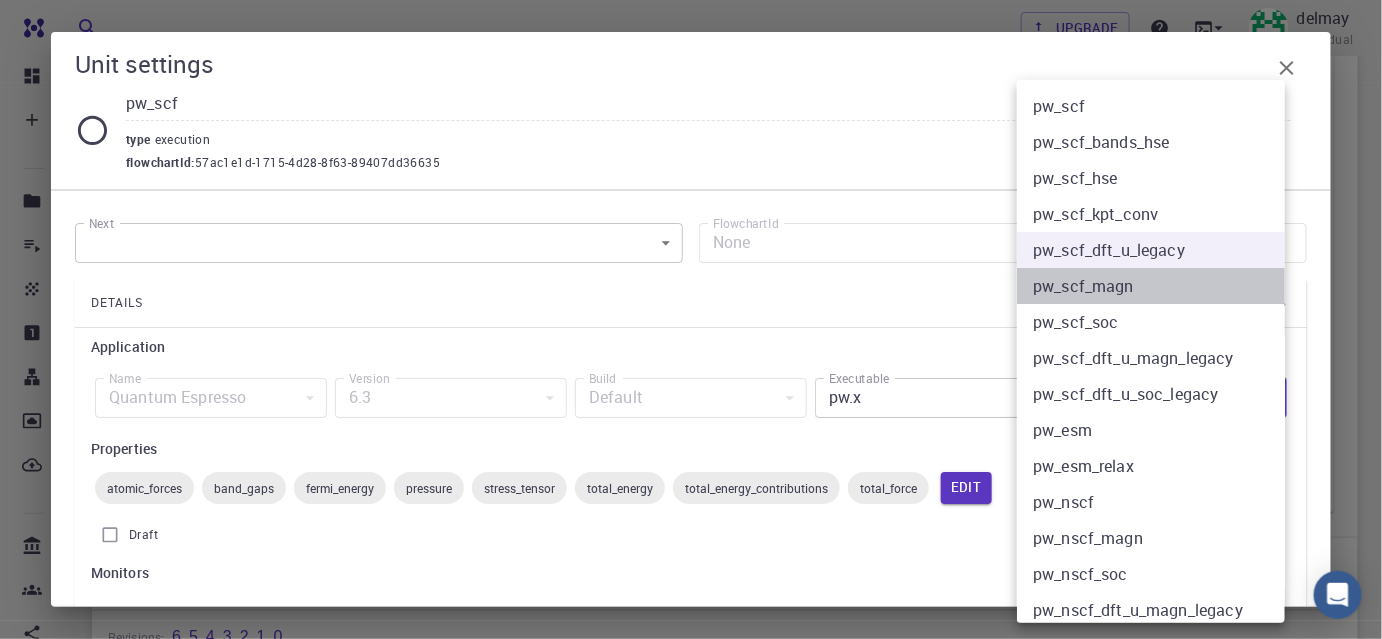 click on "pw_scf_magn" at bounding box center [1158, 286] 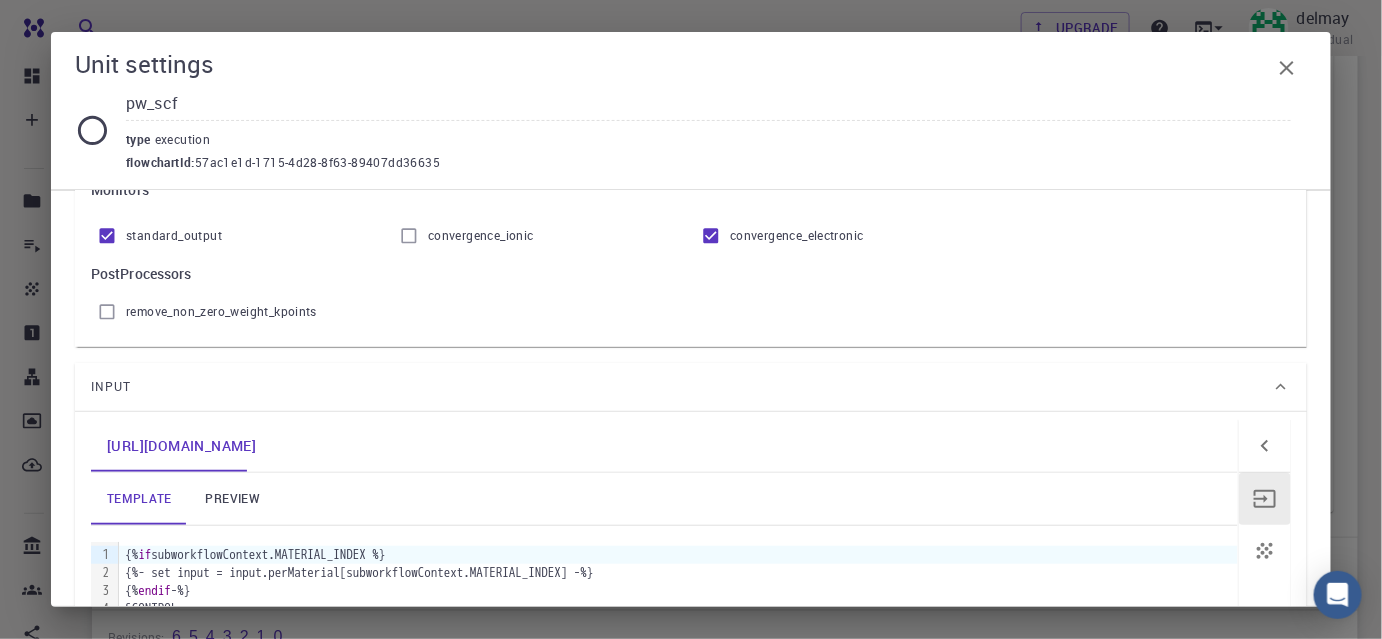 scroll, scrollTop: 454, scrollLeft: 0, axis: vertical 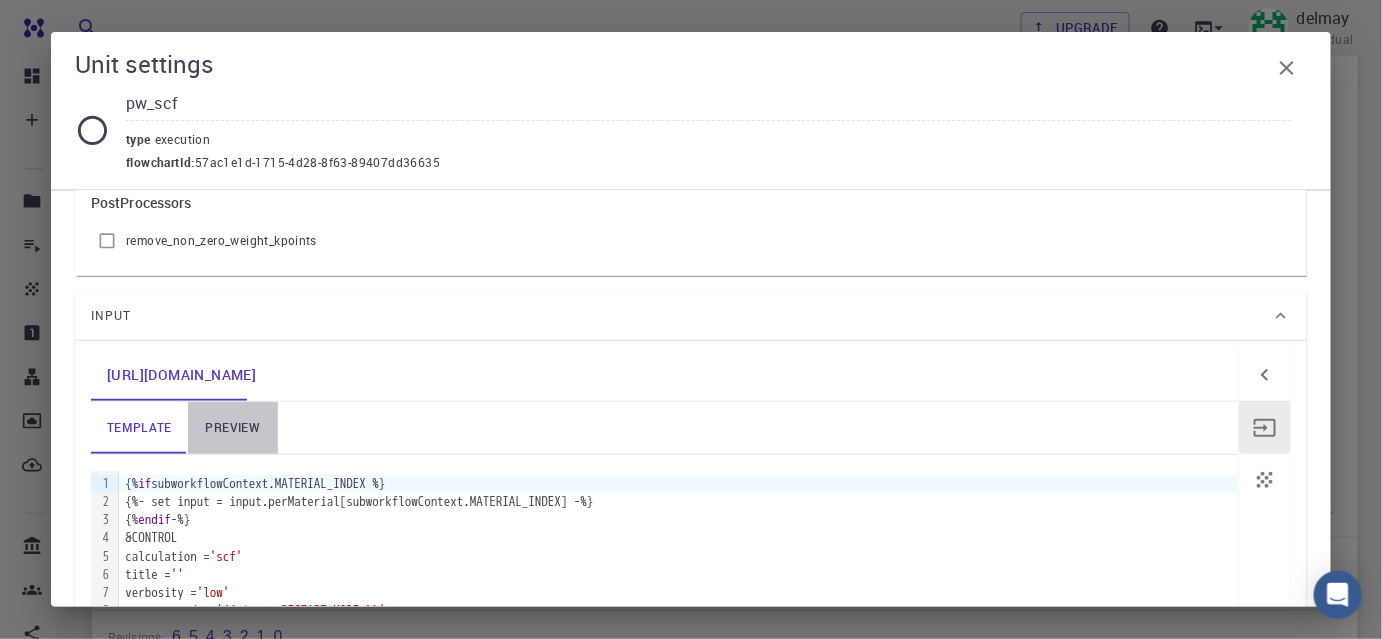 click on "preview" at bounding box center [233, 428] 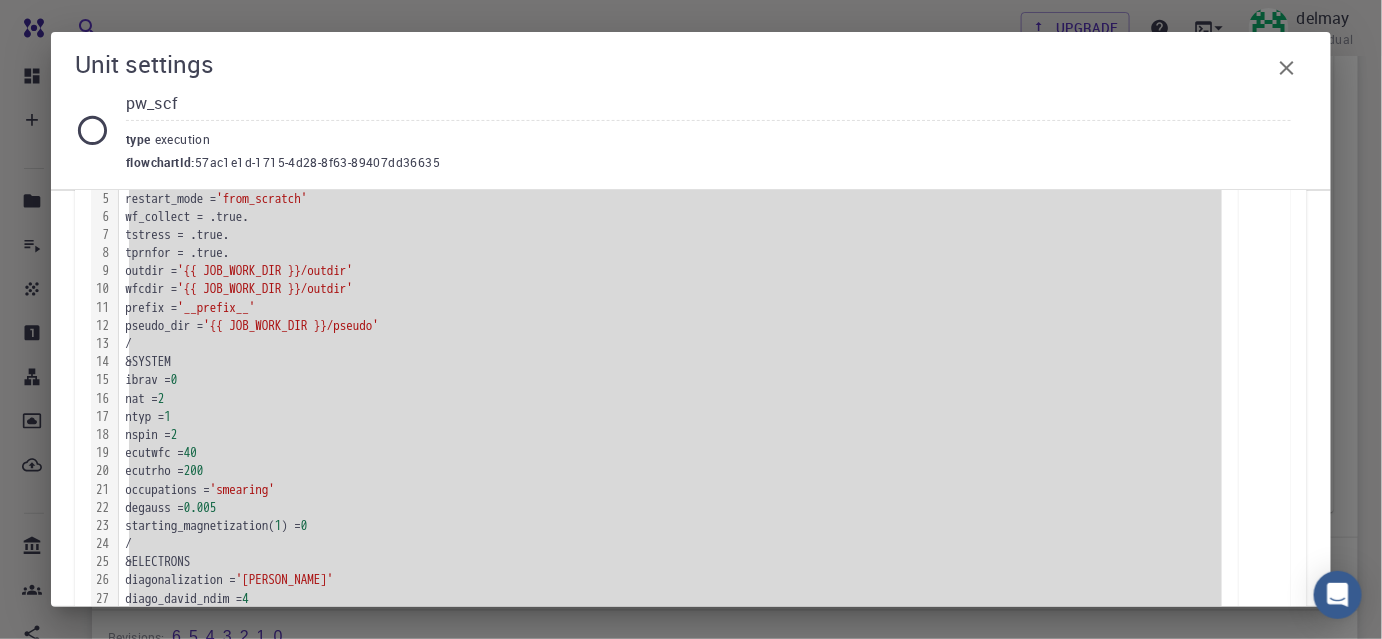 scroll, scrollTop: 818, scrollLeft: 0, axis: vertical 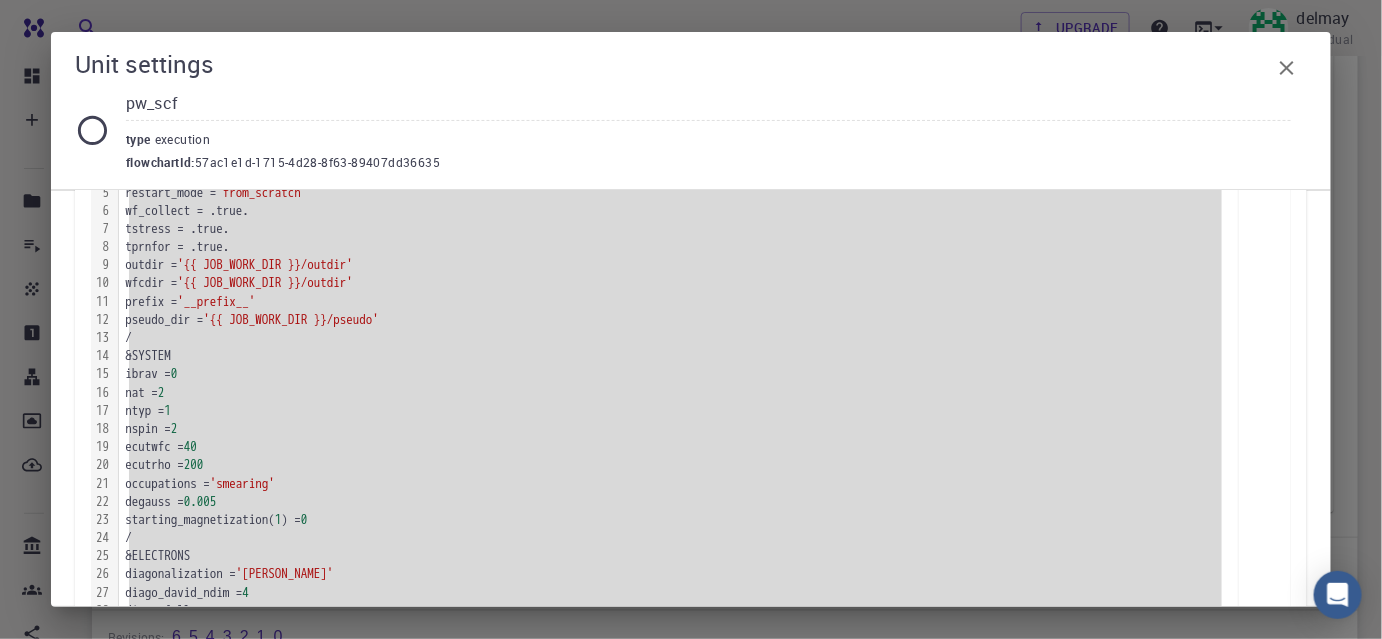 click on "ibrav =  0" at bounding box center (678, 374) 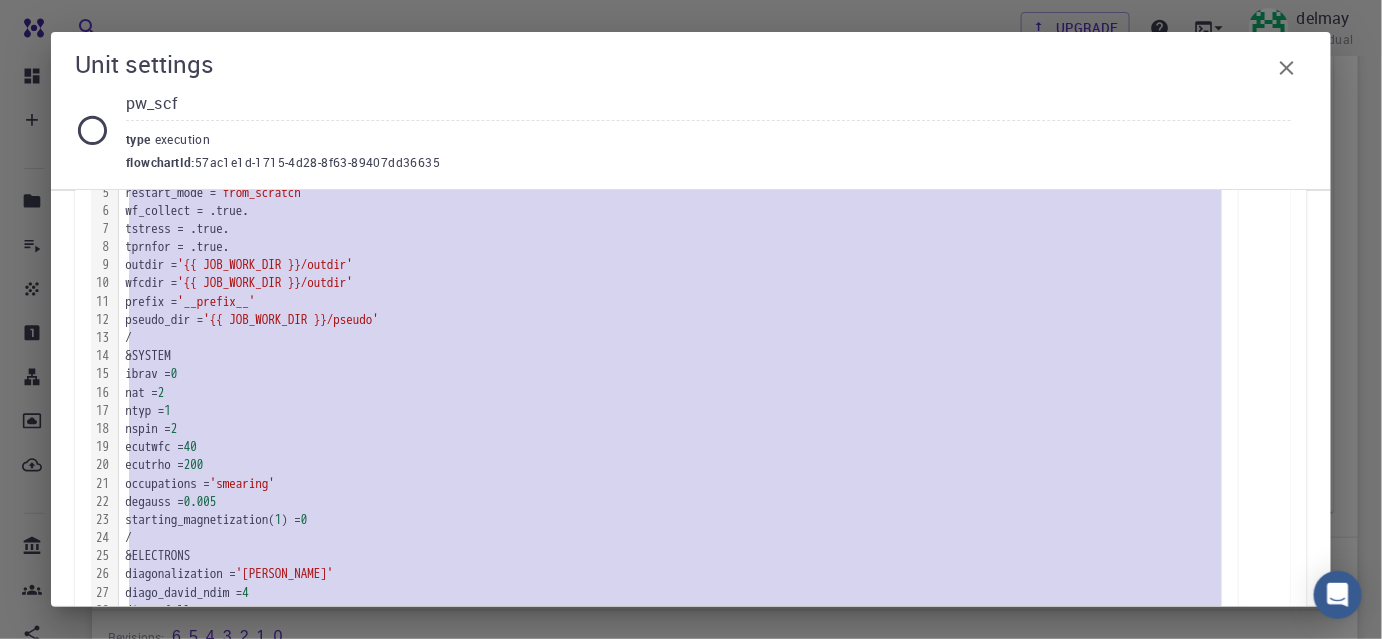 copy on "&CONTROL     calculation =  'scf'     title =  ''     verbosity =  'low'     restart_mode =  'from_scratch'     wf_collect = .true.     tstress = .true.     tprnfor = .true.     outdir =  '{{ JOB_WORK_DIR }}/outdir'     wfcdir =  '{{ JOB_WORK_DIR }}/outdir'     prefix =  '__prefix__'     pseudo_dir =  '{{ JOB_WORK_DIR }}/pseudo' / &SYSTEM     ibrav =  0     nat =  2     ntyp =  1     nspin =  2     ecutwfc =  40     ecutrho =  200     occupations =  'smearing'     degauss =  0.005     starting_magnetization( 1 ) =  0   / &ELECTRONS     diagonalization =  '[PERSON_NAME]'     diago_david_ndim =  4     diago_full_acc = .true.     mixing_beta =  0.3     startingwfc =  'atomic+random' / &IONS / &CELL / ATOMIC_SPECIES Si  28.0855  si_pbe_gbrv_1.0.upf ATOMIC_POSITIONS crystal Si      0.000000000      0.000000000      0.000000000   Si      0.250000000      0.250000000      0.250000000   CELL_PARAMETERS angstrom 3.348920000   0.000000000   1.933500000 1.116307000   3.157392000   1.933500000 0.000000000   0.000000000   3.86..." 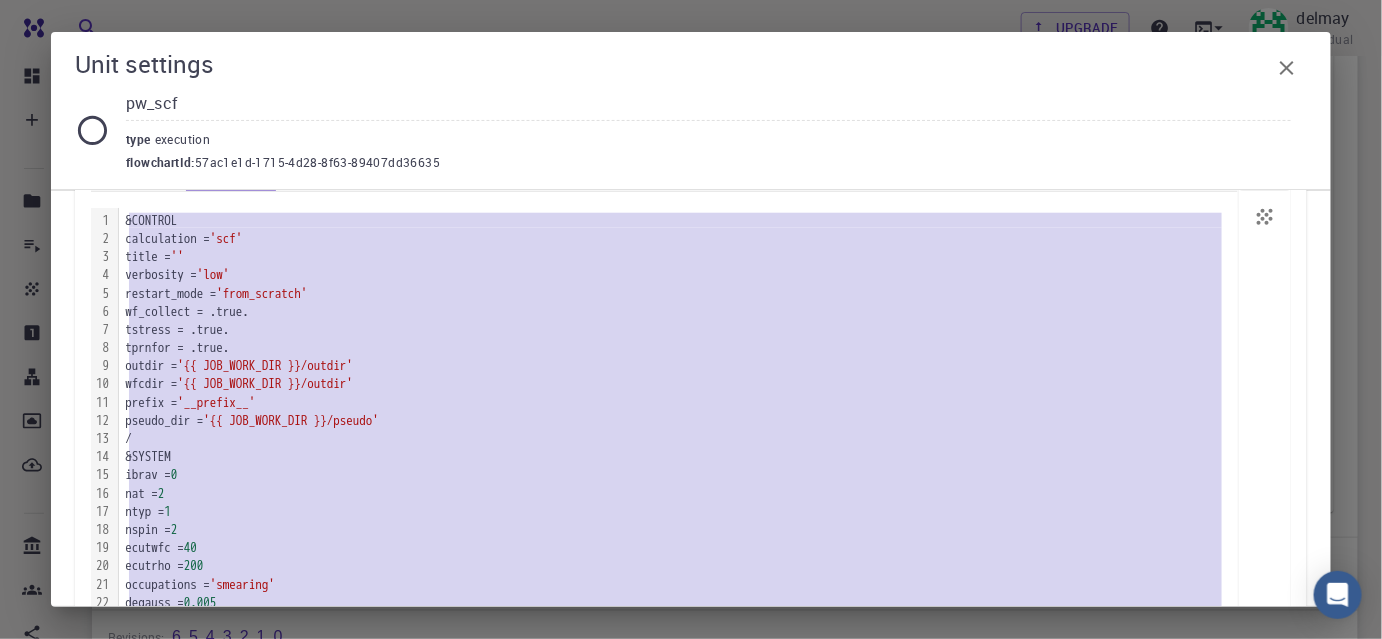 scroll, scrollTop: 454, scrollLeft: 0, axis: vertical 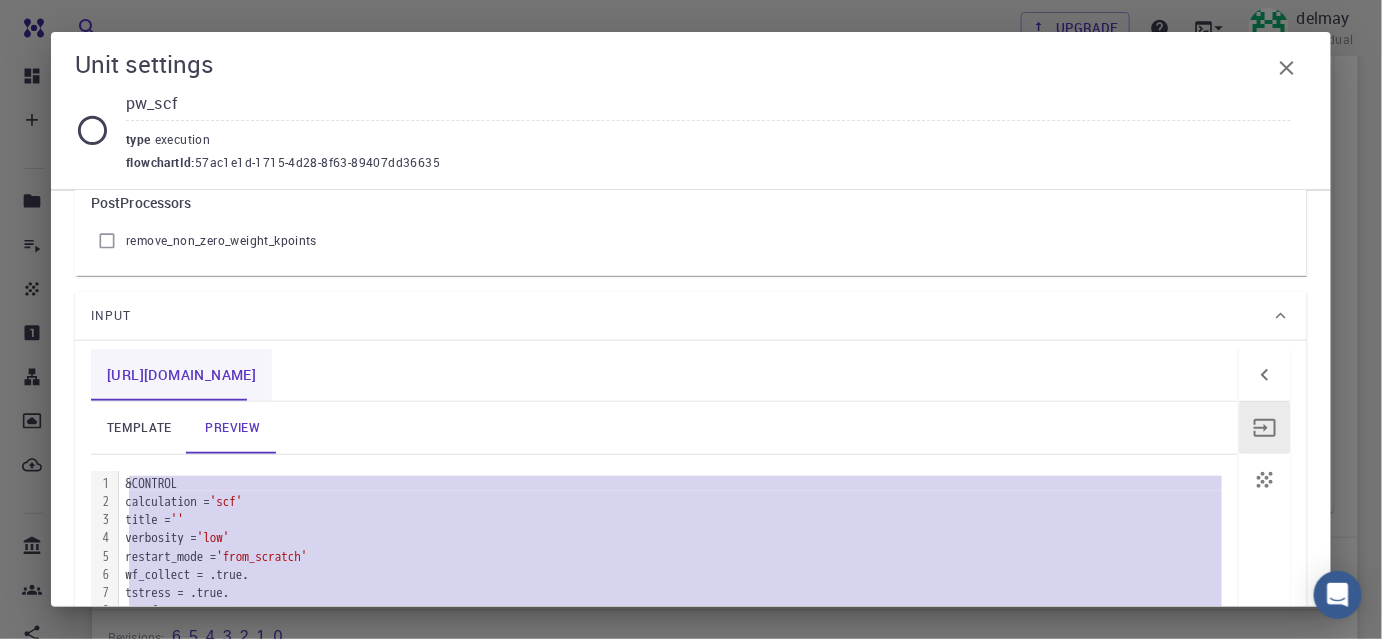 click on "[URL][DOMAIN_NAME]" at bounding box center [181, 375] 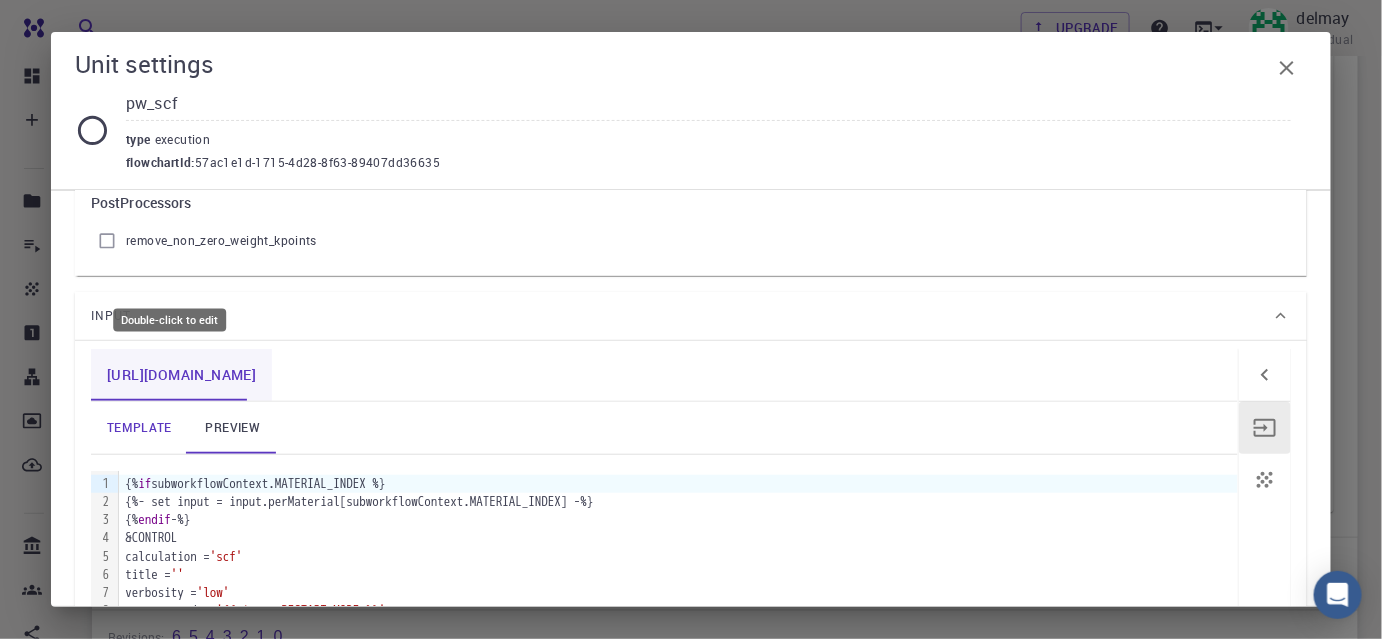 click on "[URL][DOMAIN_NAME]" at bounding box center [181, 375] 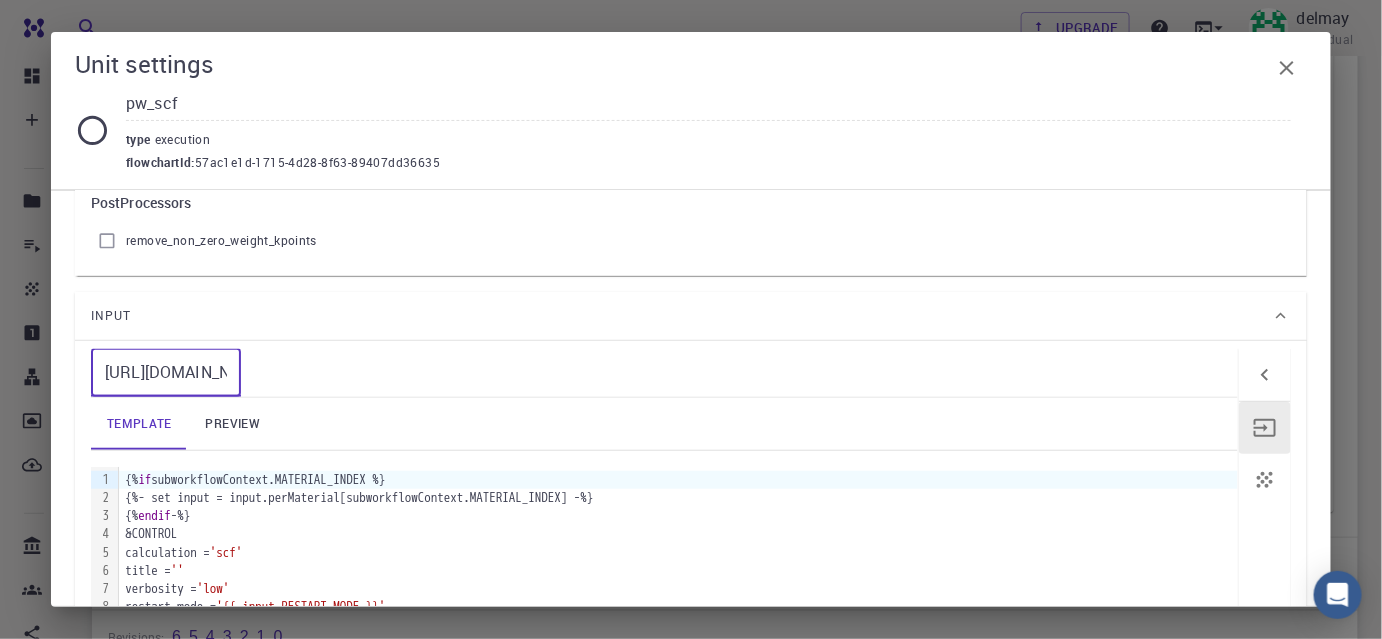 drag, startPoint x: 203, startPoint y: 373, endPoint x: 66, endPoint y: 372, distance: 137.00365 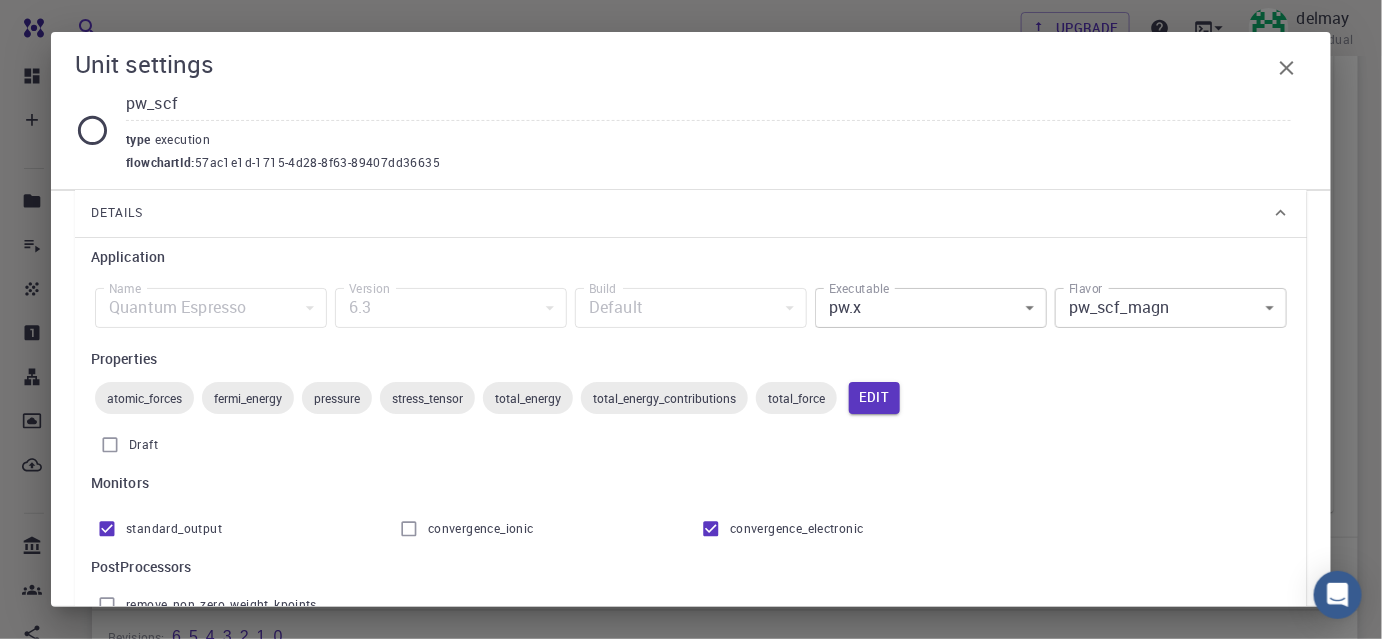 scroll, scrollTop: 0, scrollLeft: 0, axis: both 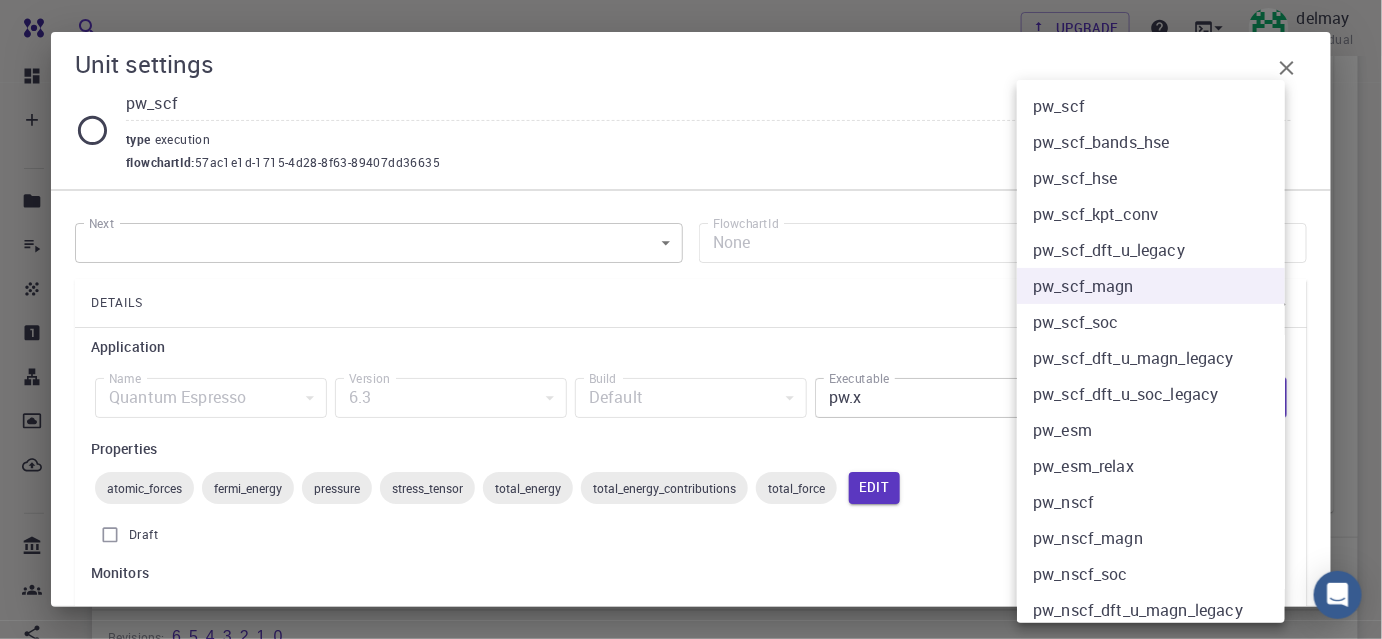 click on "Free Dashboard Create New Job New Material Create Material Upload File Import from Bank Import from 3rd Party New Workflow New Project Projects Jobs Materials Properties Workflows Dropbox External Uploads Bank Materials Workflows Accounts Shared with me Shared publicly Shared externally Documentation Contact Support Compute load: Low Upgrade delmay Individual Home delmay Workflows - New Workflow Total Energy applications espresso Description Select Workflow Actions Save & Exit I Total Energy Flowchart ID:  49852ec084768f7548e45cb9 Copy Delete Overview Properties atomic-forces fermi-energy pressure stress-tensor total-energy total-energy-contributions total-force atomic-forces fermi-energy pressure stress-tensor total-energy total-energy-contributions total-force Draft Application Name Quantum Espresso espresso Name Version 6.3 6.3 Version Build Default Default Build Units 01 I pw_scf 980ba0a6-734b-4b18-a52a-0e367ced5137 02 I pw_scf 57ac1e1d-1715-4d28-8f63-89407dd36635 Total Energy 1  of" at bounding box center (691, 122) 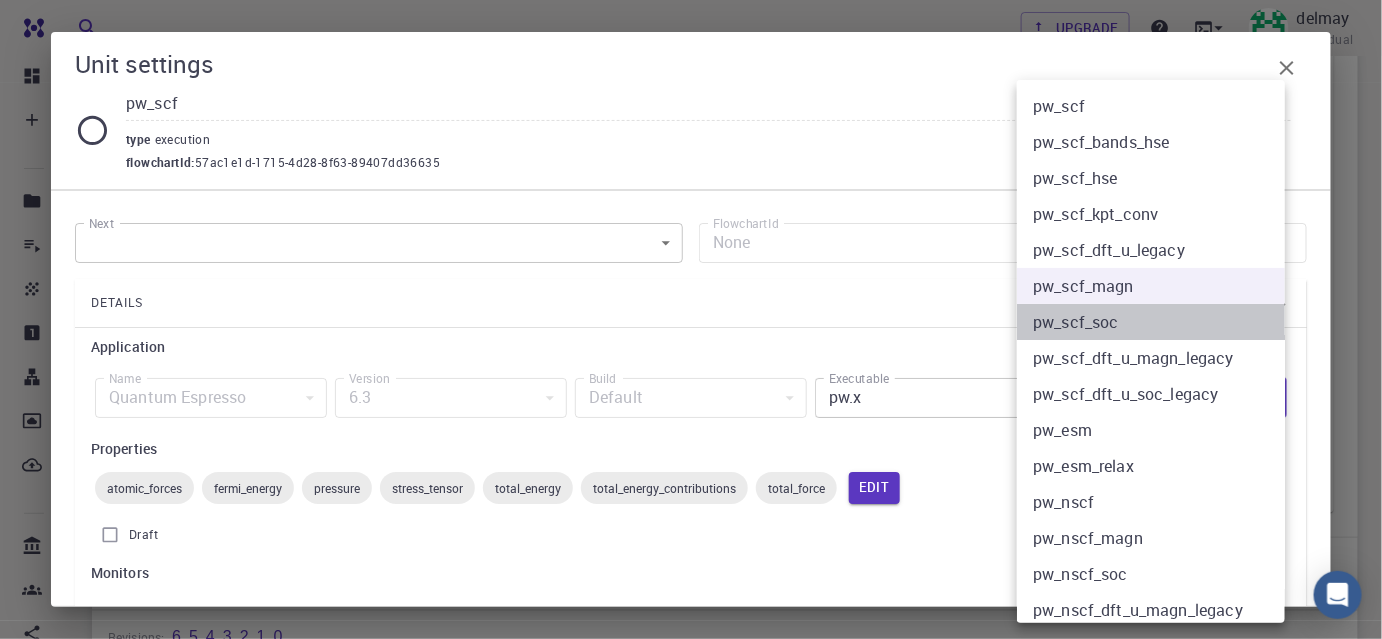 click on "pw_scf_soc" at bounding box center [1158, 322] 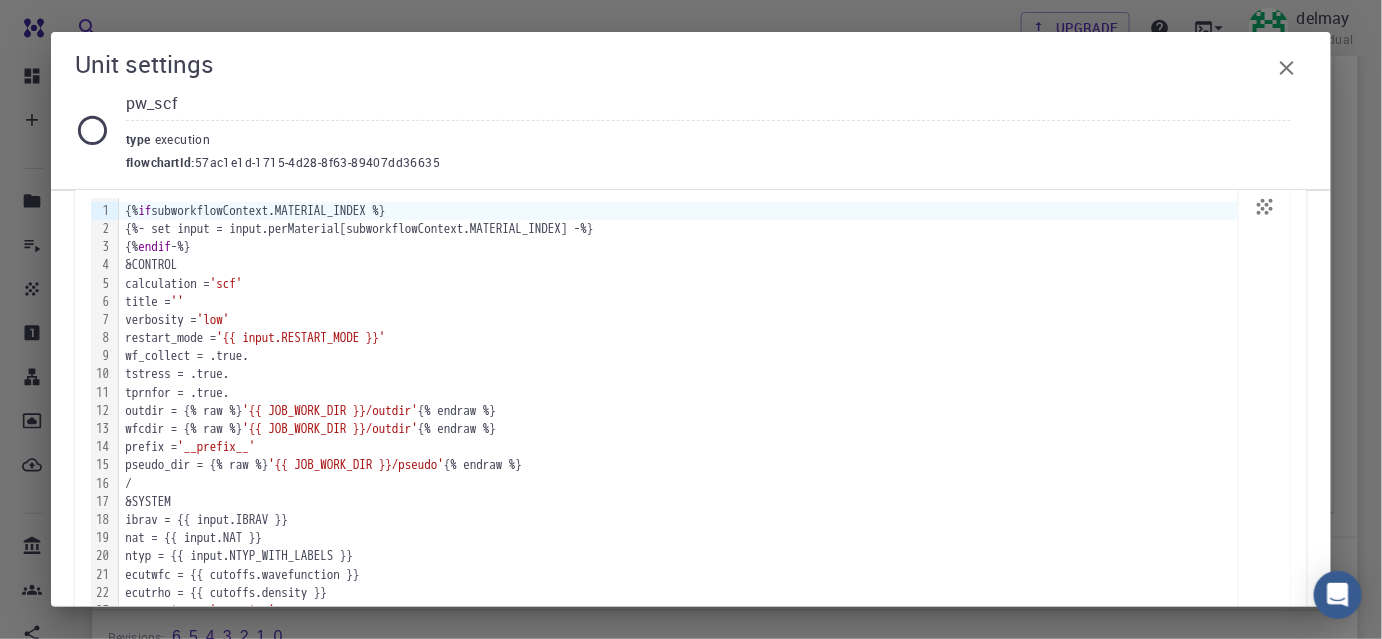 scroll, scrollTop: 545, scrollLeft: 0, axis: vertical 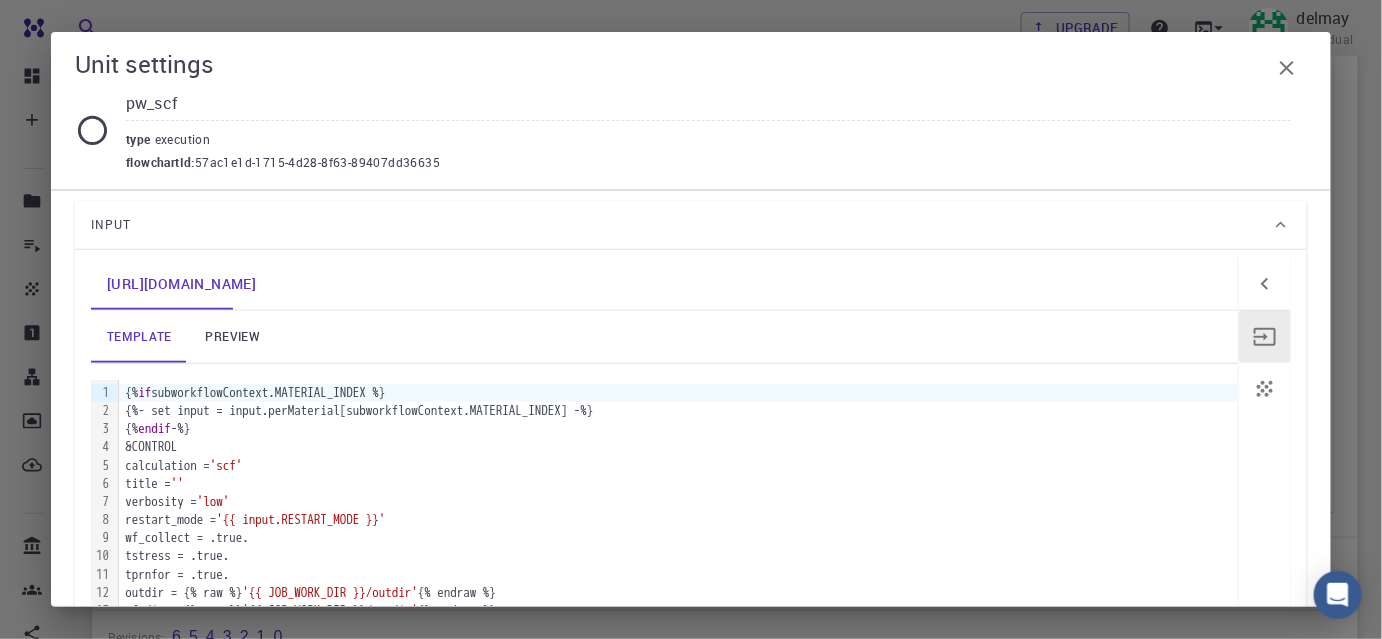 click on "preview" at bounding box center (233, 337) 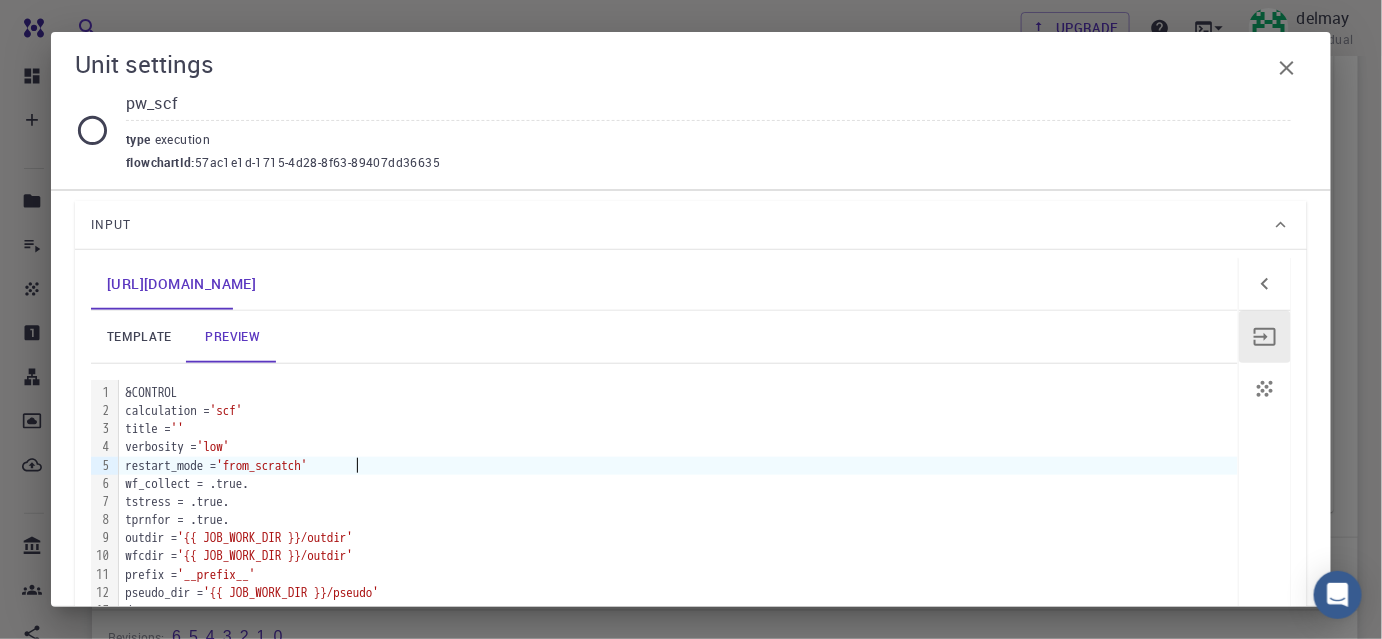 drag, startPoint x: 360, startPoint y: 460, endPoint x: 527, endPoint y: 463, distance: 167.02695 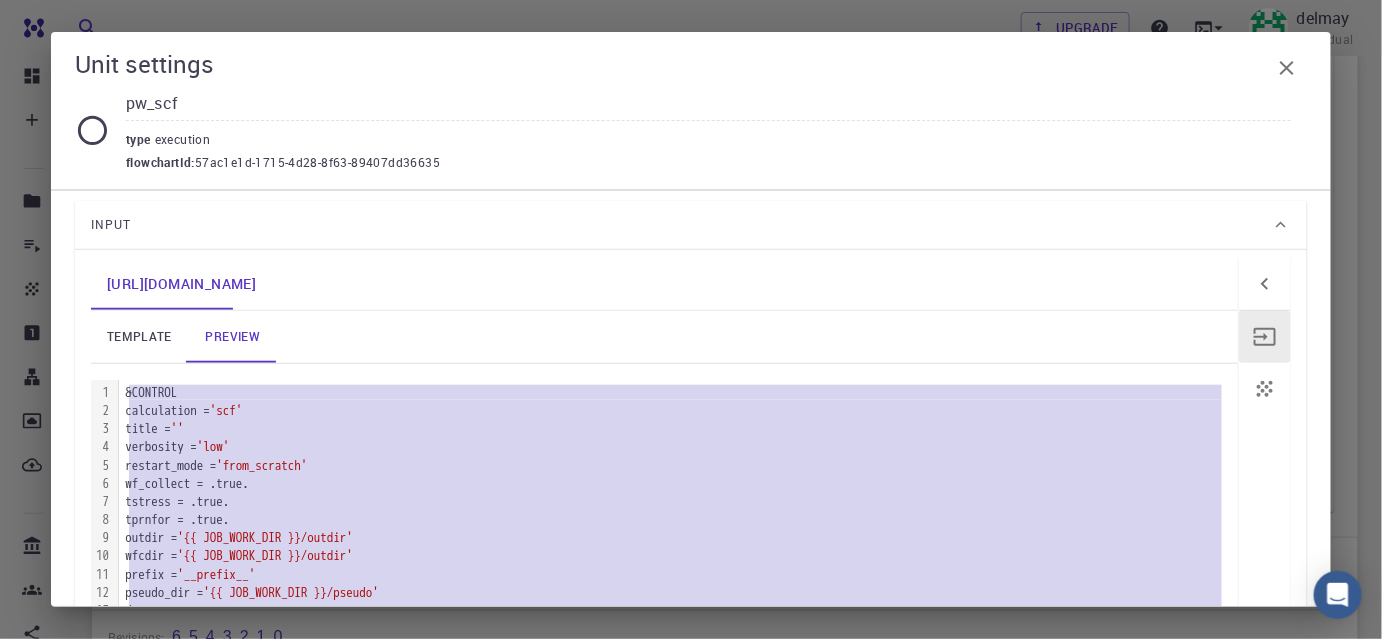 copy on "&CONTROL     calculation =  'scf'     title =  ''     verbosity =  'low'     restart_mode =  'from_scratch'     wf_collect = .true.     tstress = .true.     tprnfor = .true.     outdir =  '{{ JOB_WORK_DIR }}/outdir'     wfcdir =  '{{ JOB_WORK_DIR }}/outdir'     prefix =  '__prefix__'     pseudo_dir =  '{{ JOB_WORK_DIR }}/pseudo' / &SYSTEM     ibrav =  0     nat =  2     ntyp =  1     ecutwfc =  40     ecutrho =  200     occupations =  'smearing'     degauss =  0.005     noncolin = .true.     lspinorb = .true.     starting_magnetization( 1 ) =  0   / &ELECTRONS     diagonalization =  '[PERSON_NAME]'     diago_david_ndim =  4     diago_full_acc = .true.     mixing_beta =  0.3     startingwfc =  'atomic+random' / &IONS / &CELL / ATOMIC_SPECIES Si  28.0855  si_pbe_gbrv_1.0.upf ATOMIC_POSITIONS crystal Si      0.000000000      0.000000000      0.000000000   Si      0.250000000      0.250000000      0.250000000   CELL_PARAMETERS angstrom 3.348920000   0.000000000   1.933500000 1.116307000   3.157392000   1.933500000 0.0..." 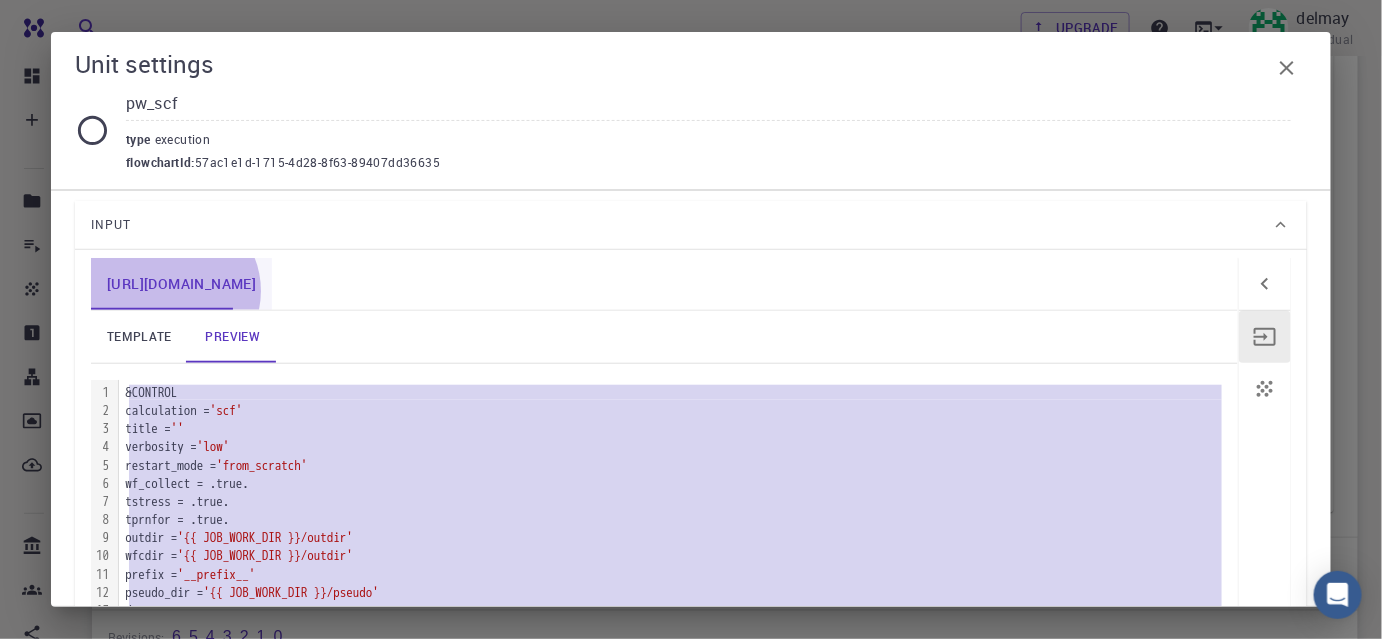 click on "[URL][DOMAIN_NAME]" at bounding box center (181, 284) 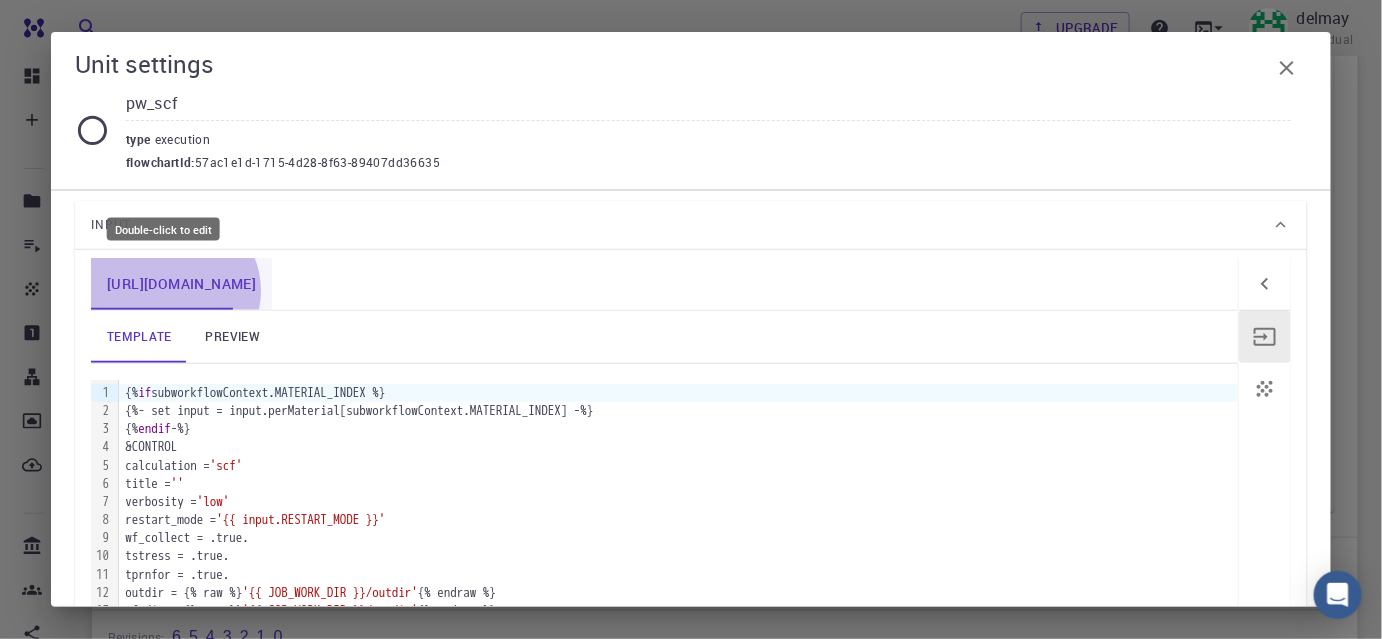 click on "[URL][DOMAIN_NAME]" at bounding box center (181, 284) 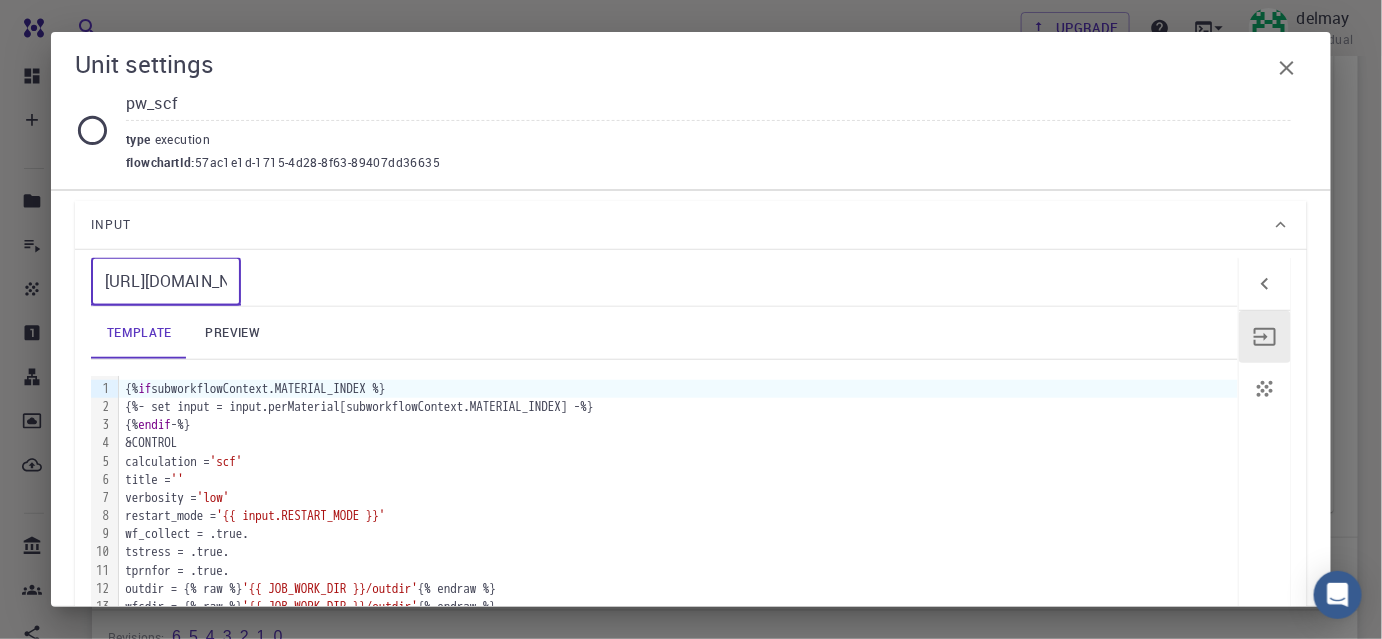 drag, startPoint x: 187, startPoint y: 279, endPoint x: 12, endPoint y: 279, distance: 175 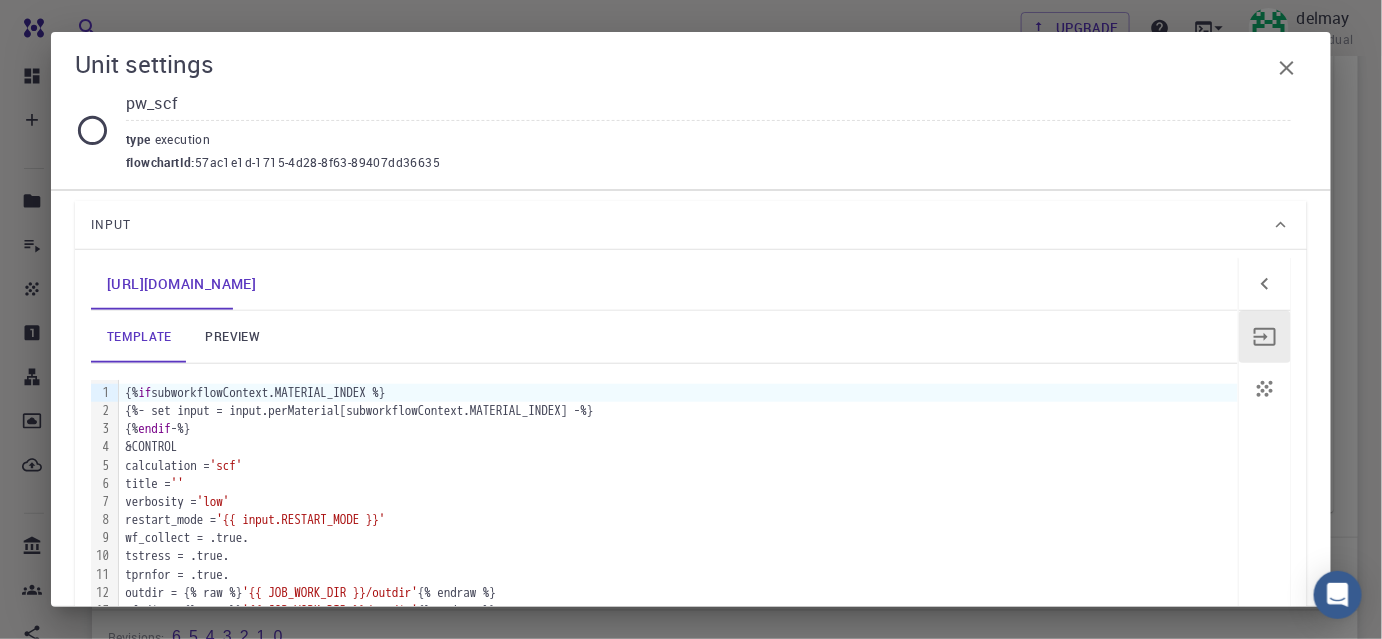 click 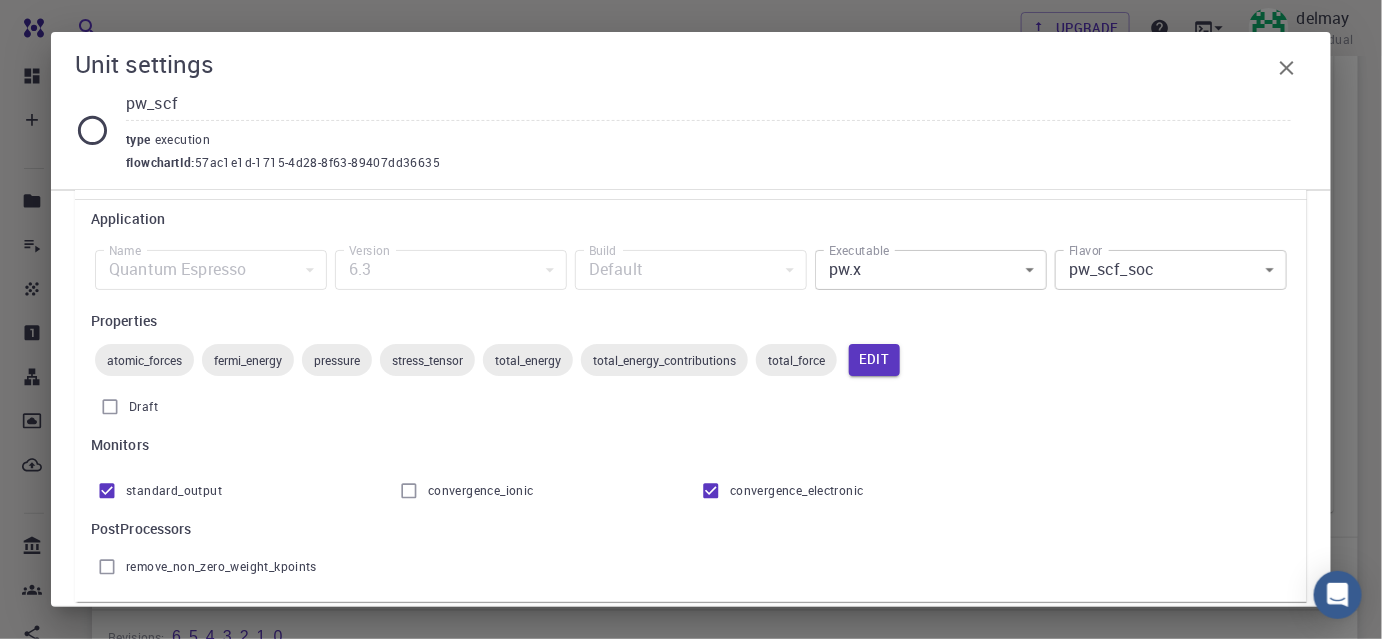scroll, scrollTop: 108, scrollLeft: 0, axis: vertical 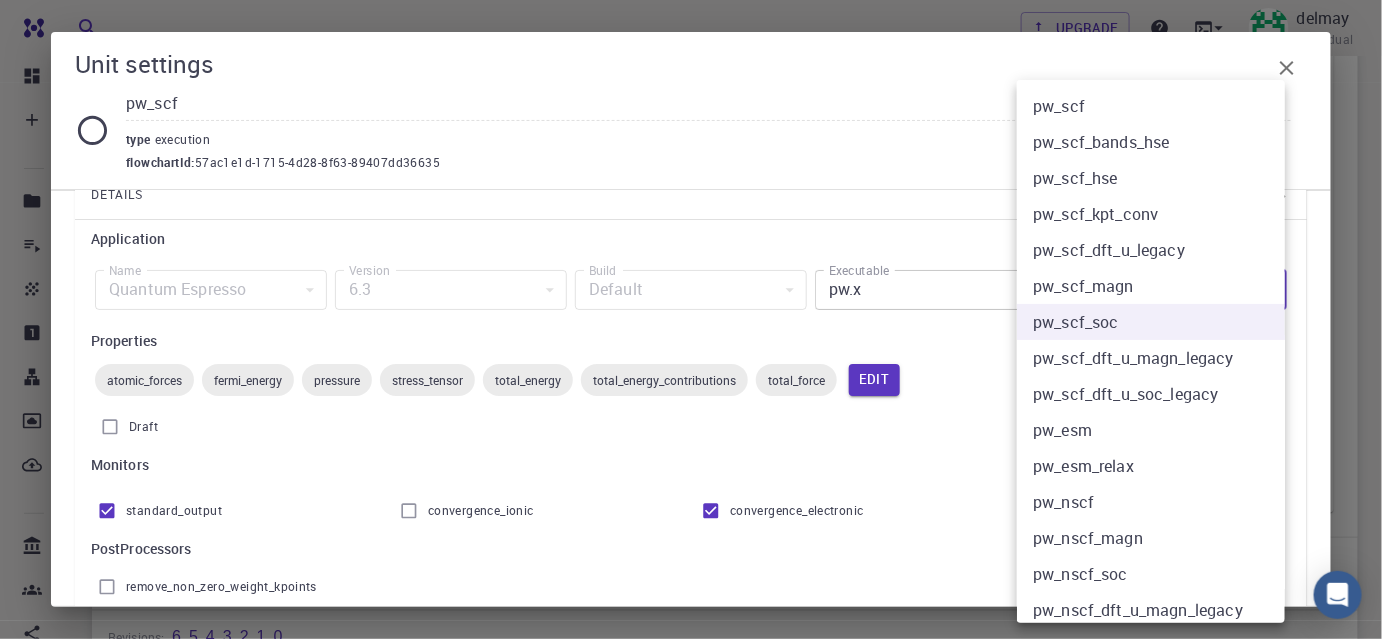 click on "Free Dashboard Create New Job New Material Create Material Upload File Import from Bank Import from 3rd Party New Workflow New Project Projects Jobs Materials Properties Workflows Dropbox External Uploads Bank Materials Workflows Accounts Shared with me Shared publicly Shared externally Documentation Contact Support Compute load: Low Upgrade delmay Individual Home delmay Workflows - New Workflow Total Energy applications espresso Description Select Workflow Actions Save & Exit I Total Energy Flowchart ID:  49852ec084768f7548e45cb9 Copy Delete Overview Properties atomic-forces fermi-energy pressure stress-tensor total-energy total-energy-contributions total-force atomic-forces fermi-energy pressure stress-tensor total-energy total-energy-contributions total-force Draft Application Name Quantum Espresso espresso Name Version 6.3 6.3 Version Build Default Default Build Units 01 I pw_scf 980ba0a6-734b-4b18-a52a-0e367ced5137 02 I pw_scf 57ac1e1d-1715-4d28-8f63-89407dd36635 Total Energy 1  of" at bounding box center [691, 122] 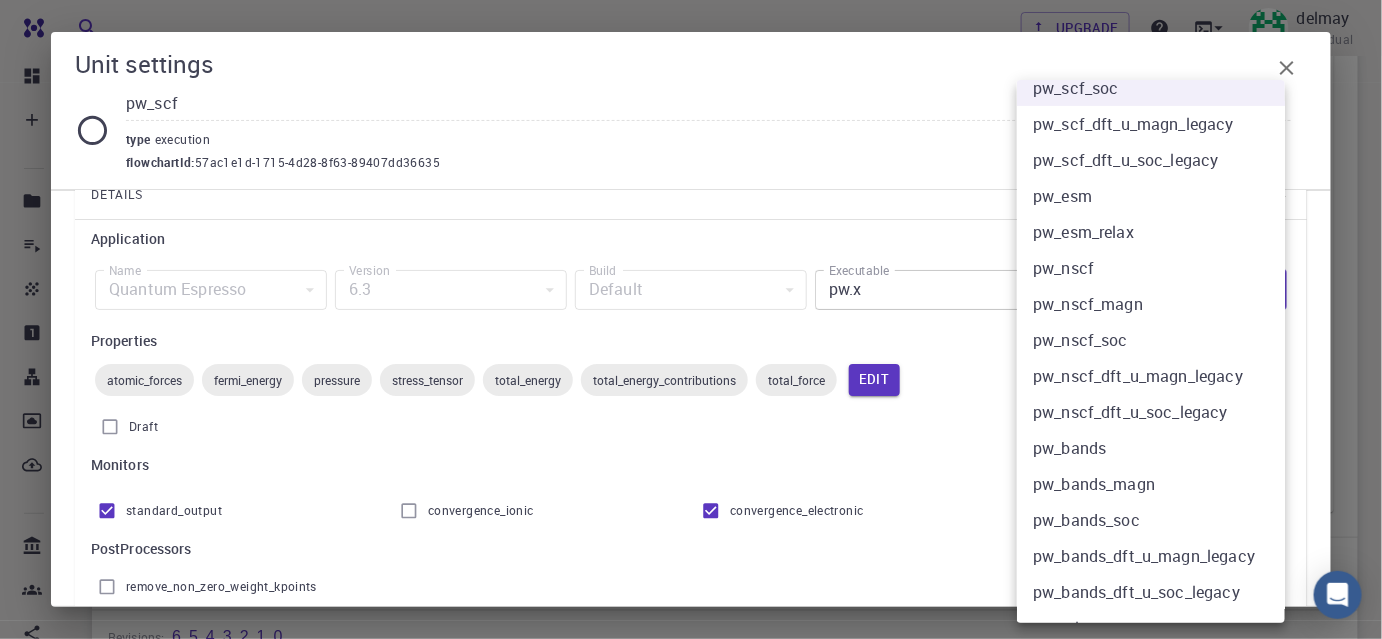 scroll, scrollTop: 336, scrollLeft: 0, axis: vertical 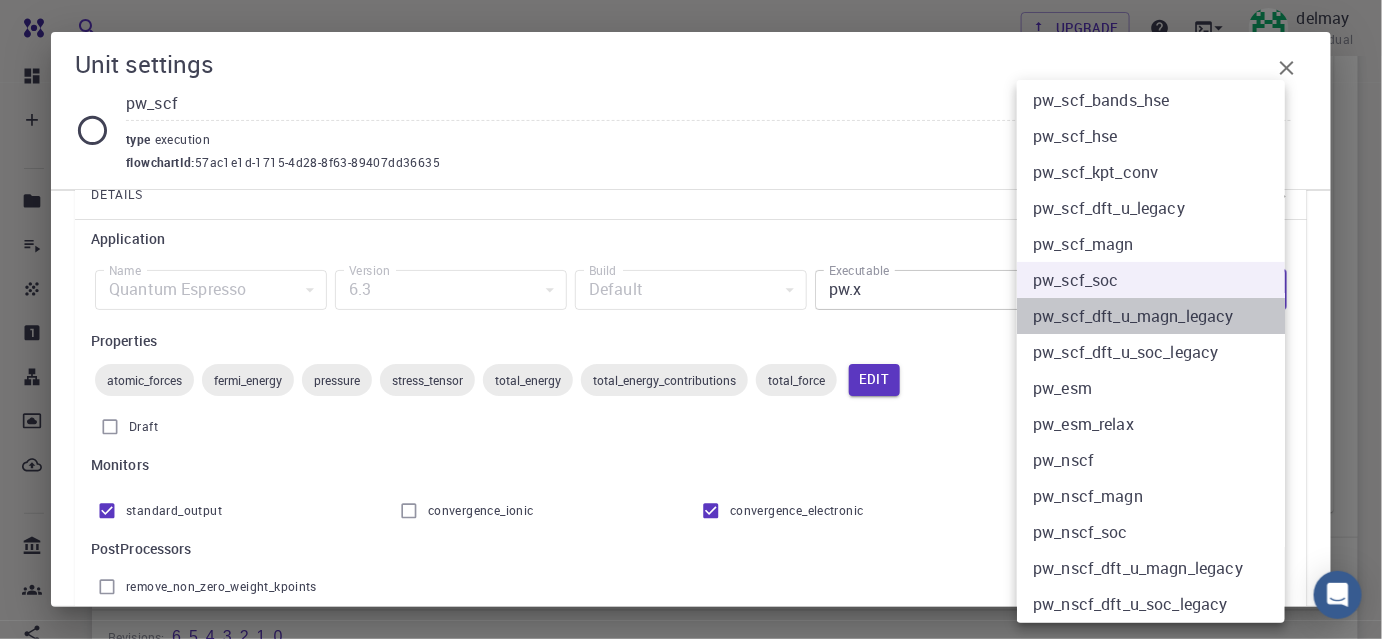 click on "pw_scf_dft_u_magn_legacy" at bounding box center (1158, 316) 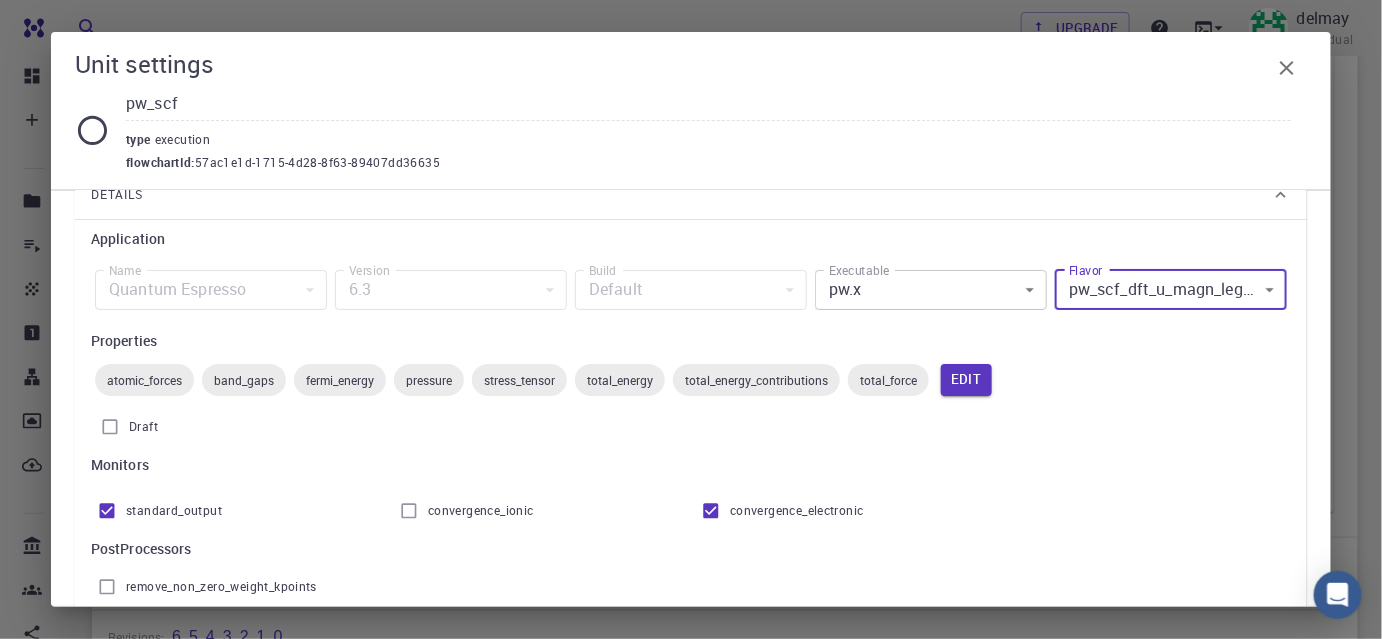 scroll, scrollTop: 290, scrollLeft: 0, axis: vertical 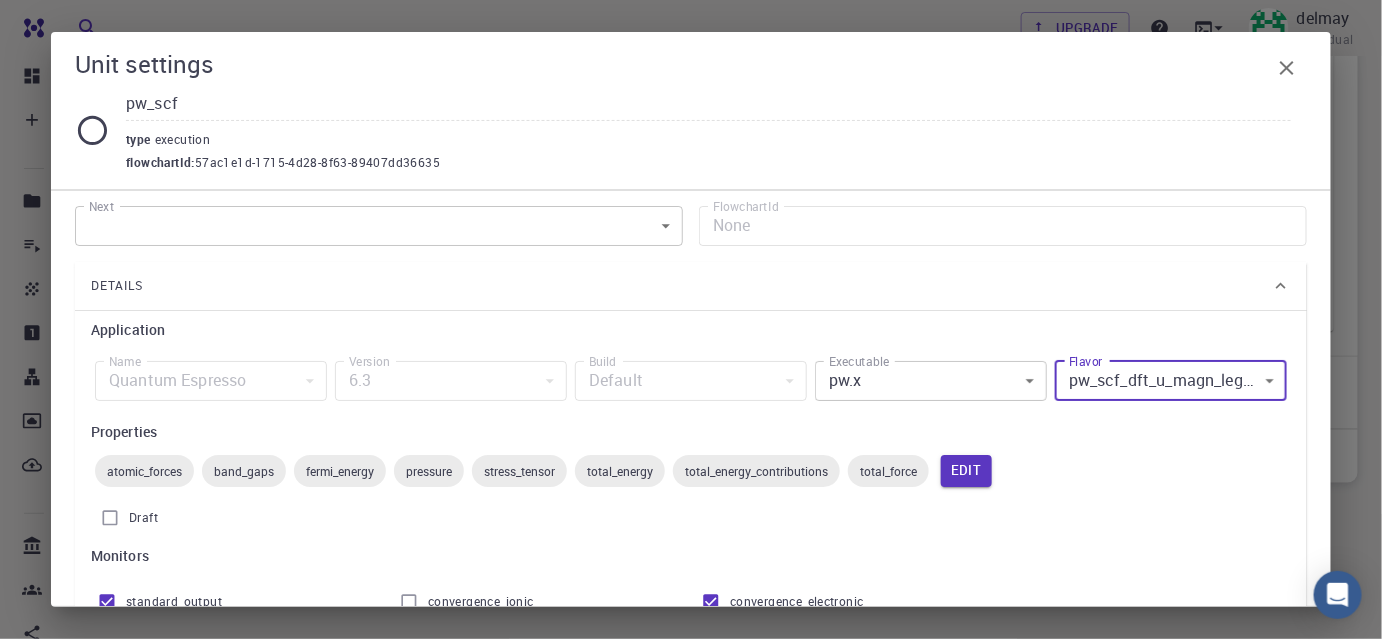 click on "atomic_forces band_gaps fermi_energy pressure stress_tensor total_energy total_energy_contributions total_force Edit" at bounding box center (691, 471) 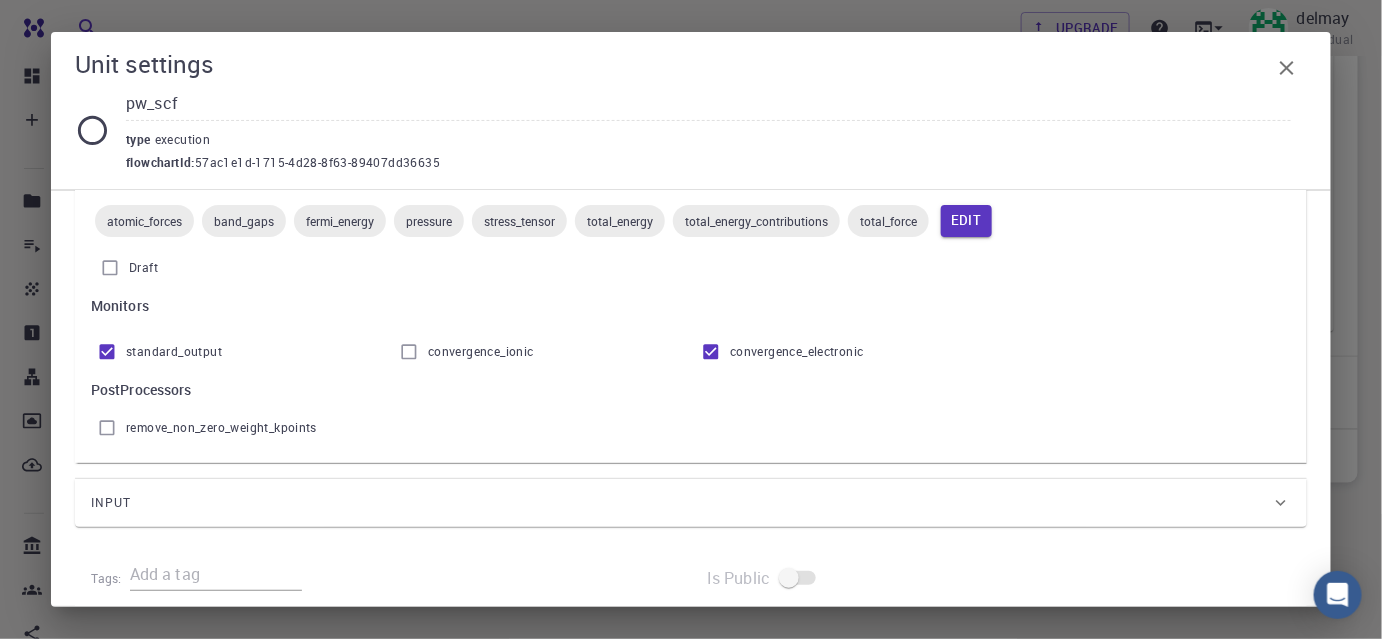 scroll, scrollTop: 290, scrollLeft: 0, axis: vertical 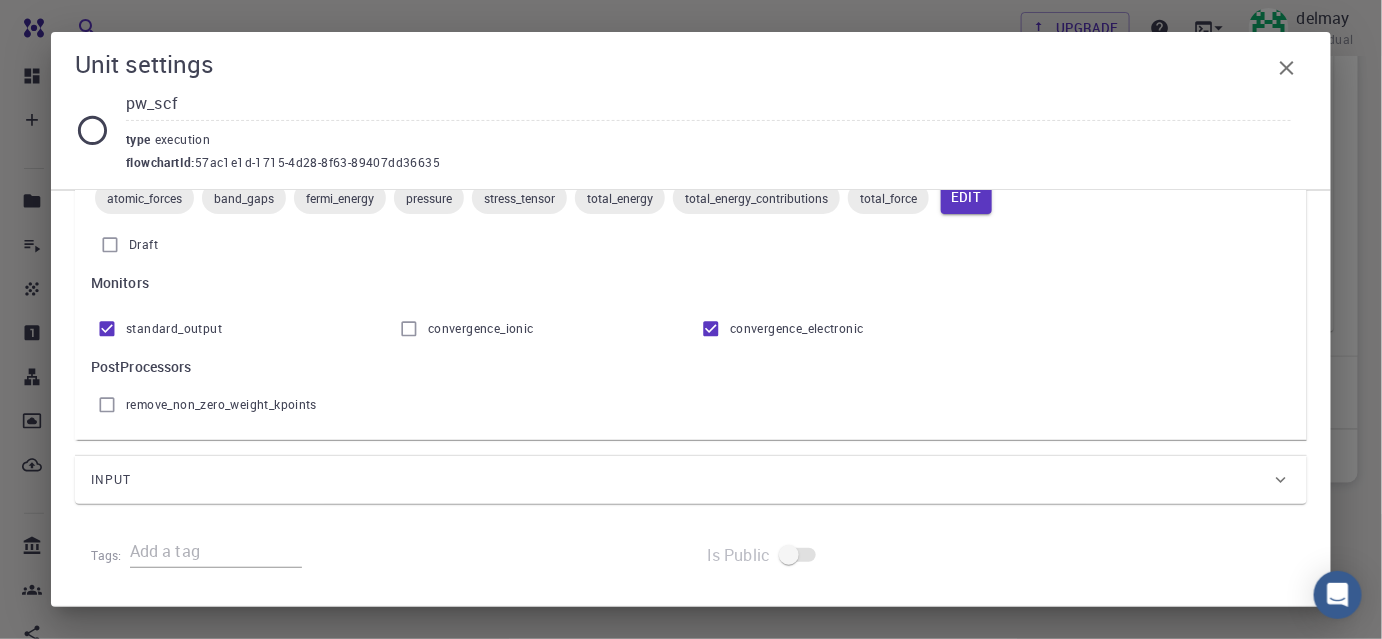 click on "Input" at bounding box center [681, 480] 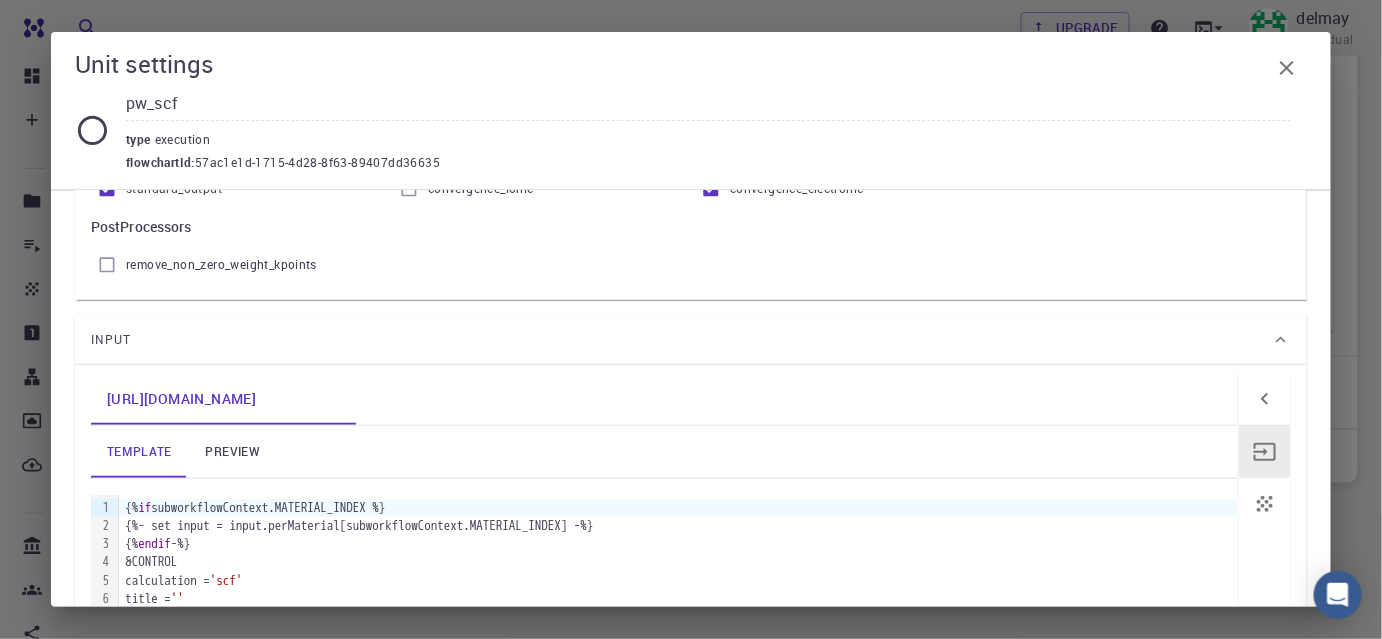 scroll, scrollTop: 653, scrollLeft: 0, axis: vertical 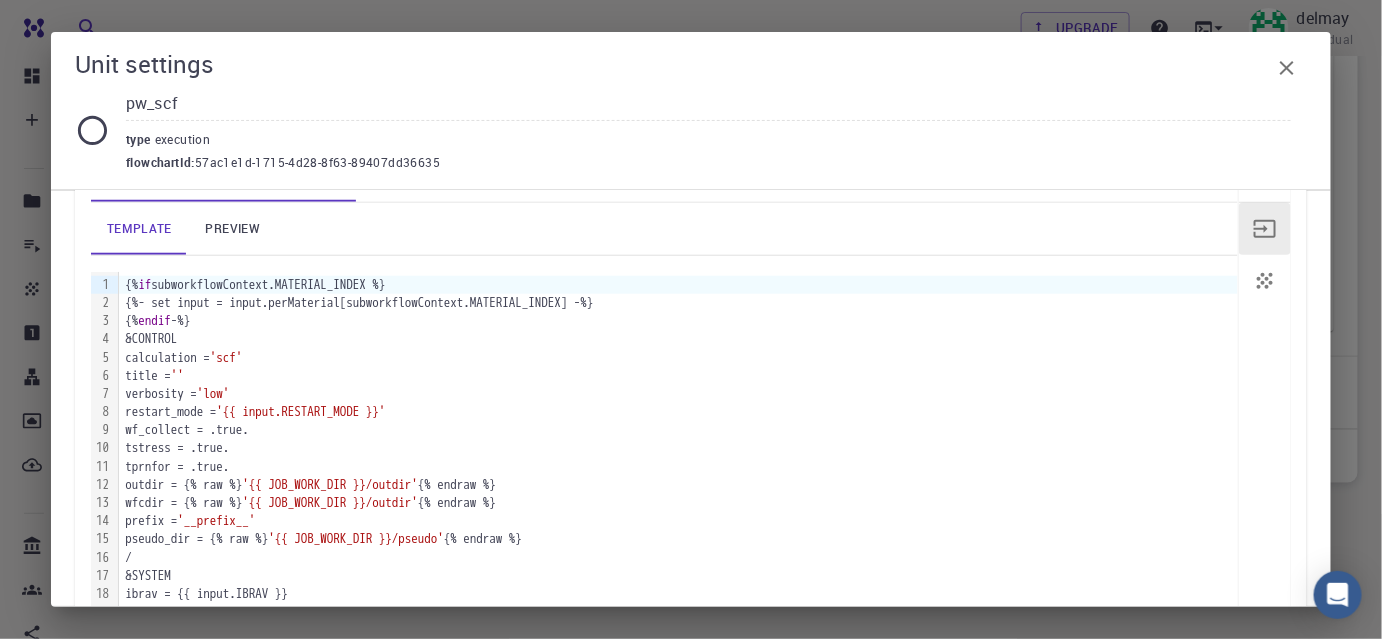 click on "preview" at bounding box center (233, 229) 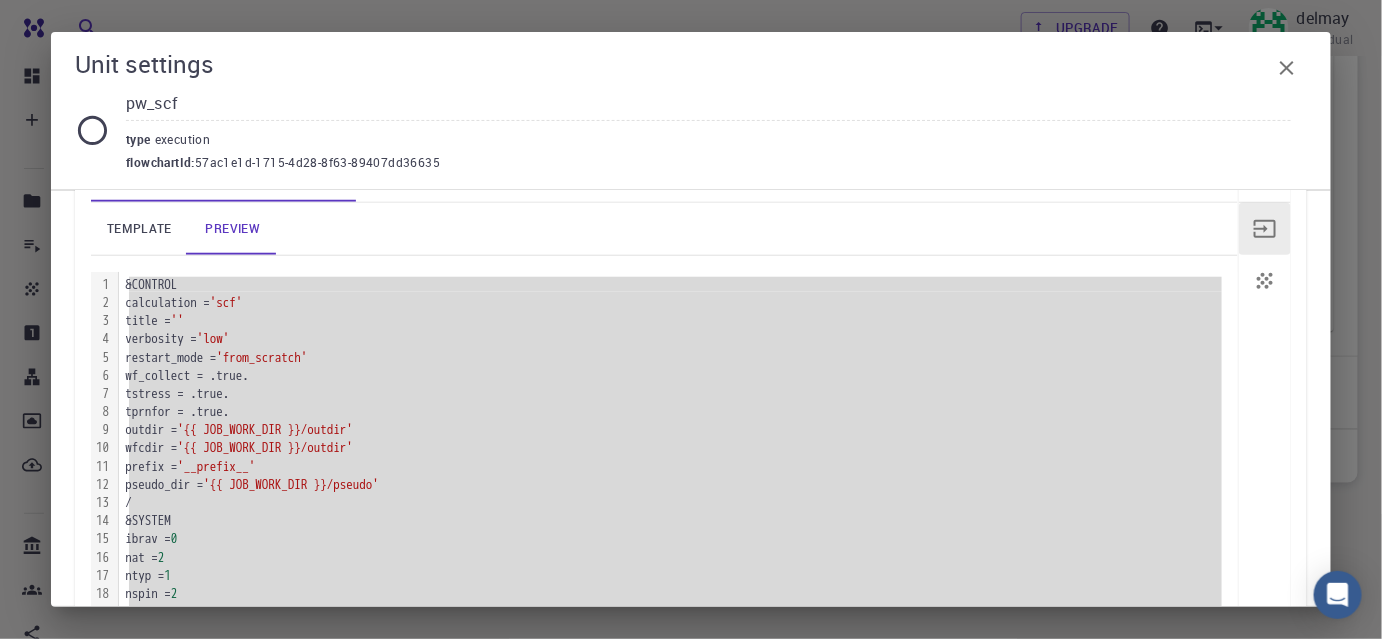 click on "restart_mode =  'from_scratch'" at bounding box center (678, 358) 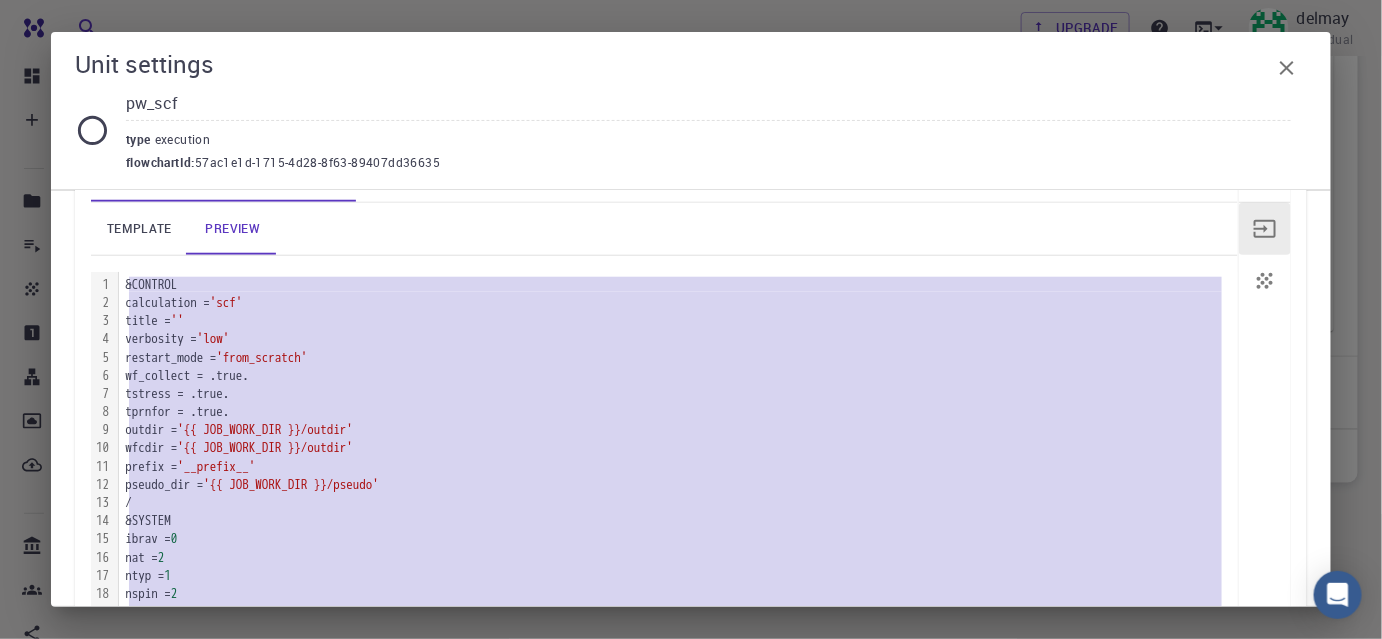 copy on "&CONTROL     calculation =  'scf'     title =  ''     verbosity =  'low'     restart_mode =  'from_scratch'     wf_collect = .true.     tstress = .true.     tprnfor = .true.     outdir =  '{{ JOB_WORK_DIR }}/outdir'     wfcdir =  '{{ JOB_WORK_DIR }}/outdir'     prefix =  '__prefix__'     pseudo_dir =  '{{ JOB_WORK_DIR }}/pseudo' / &SYSTEM     ibrav =  0     nat =  2     ntyp =  1     nspin =  2     ecutwfc =  40     ecutrho =  200     occupations =  'smearing'     degauss =  0.005     lda_plus_u = .true.     lda_plus_u_kind =  0     U_projection_type =  'ortho-atomic'     Hubbard_U( 1 ) =  1     starting_magnetization( 1 ) =  0   / &ELECTRONS     diagonalization =  '[PERSON_NAME]'     diago_david_ndim =  4     diago_full_acc = .true.     mixing_beta =  0.3     startingwfc =  'atomic+random' / &IONS / &CELL / ATOMIC_SPECIES Si  28.0855  si_pbe_gbrv_1.0.upf ATOMIC_POSITIONS crystal Si      0.000000000      0.000000000      0.000000000   Si      0.250000000      0.250000000      0.250000000   CELL_PARAMETERS angstrom..." 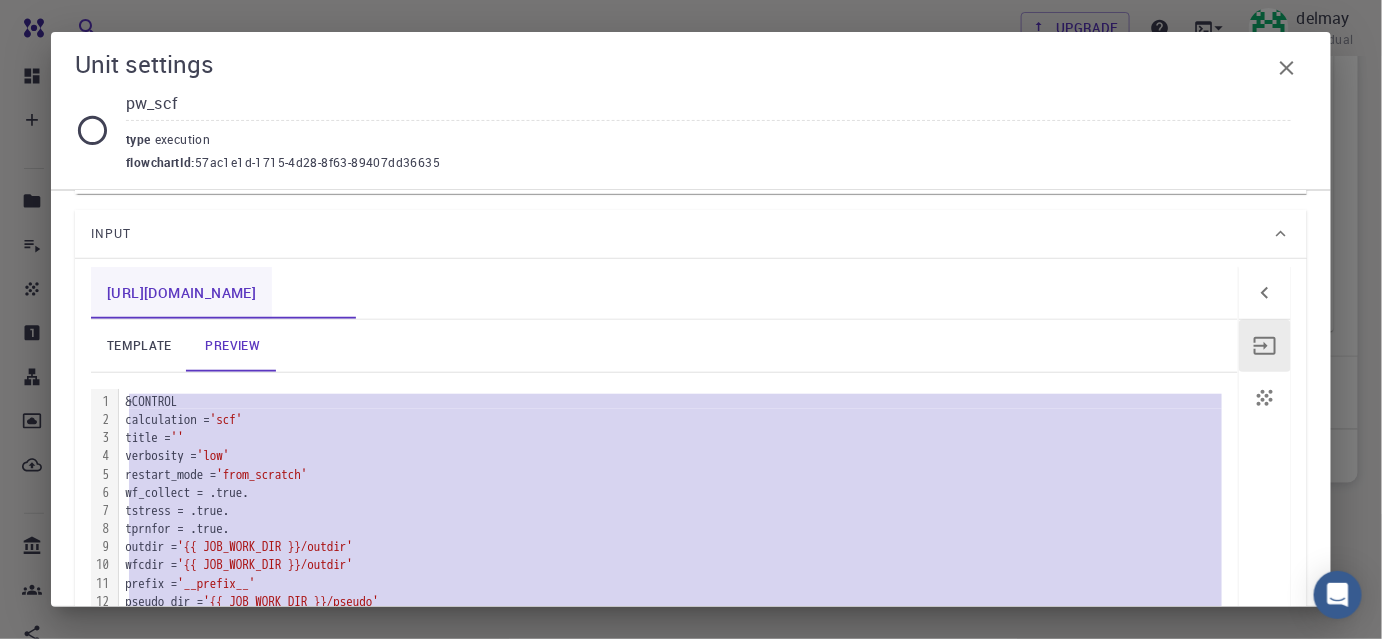 scroll, scrollTop: 472, scrollLeft: 0, axis: vertical 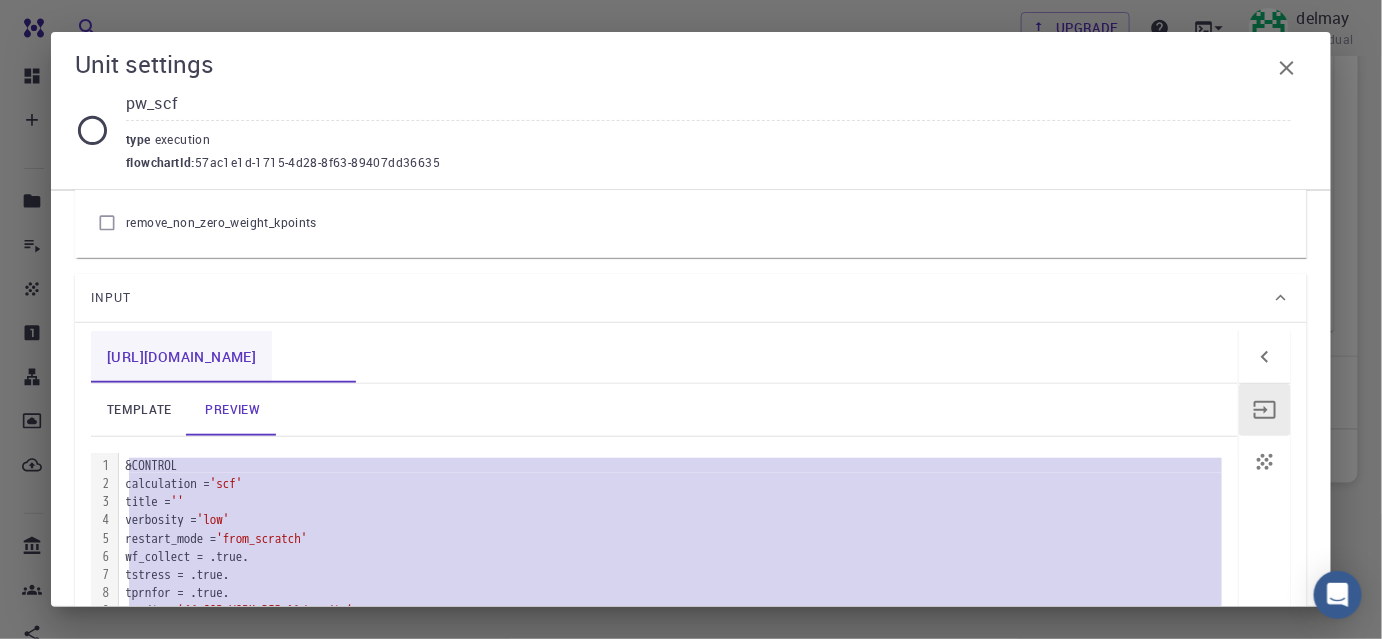 click on "[URL][DOMAIN_NAME]" at bounding box center [181, 357] 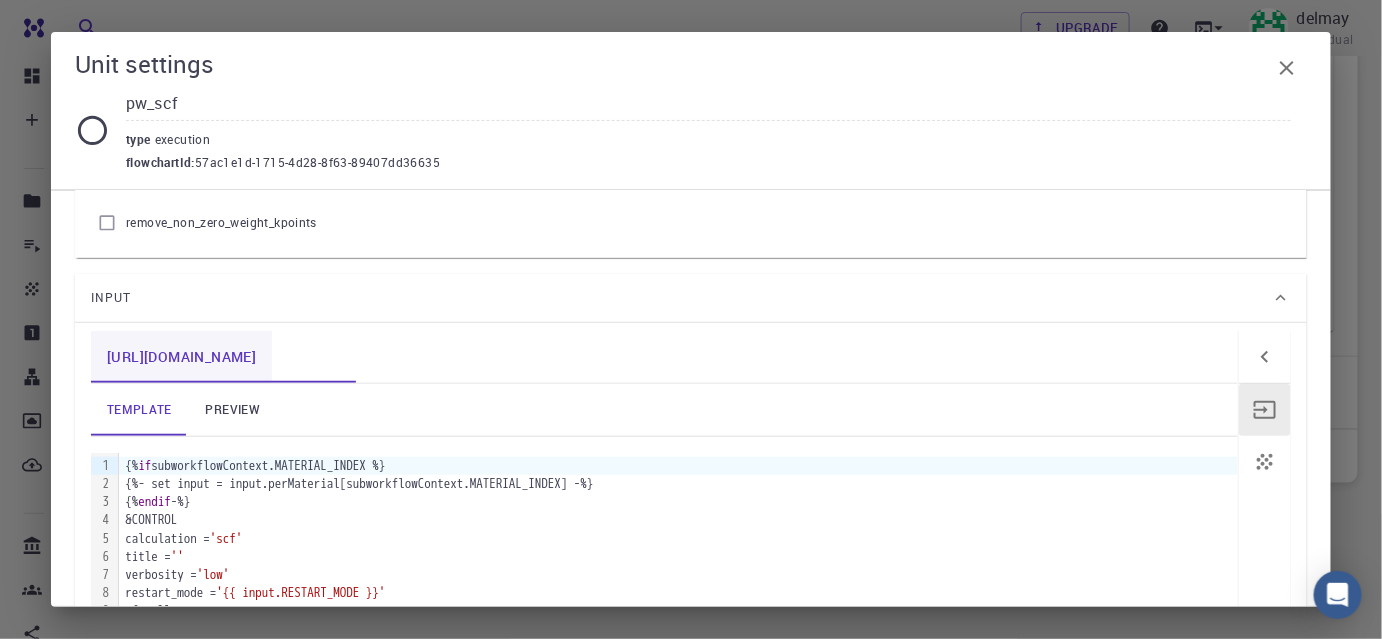 click on "[URL][DOMAIN_NAME]" at bounding box center [181, 357] 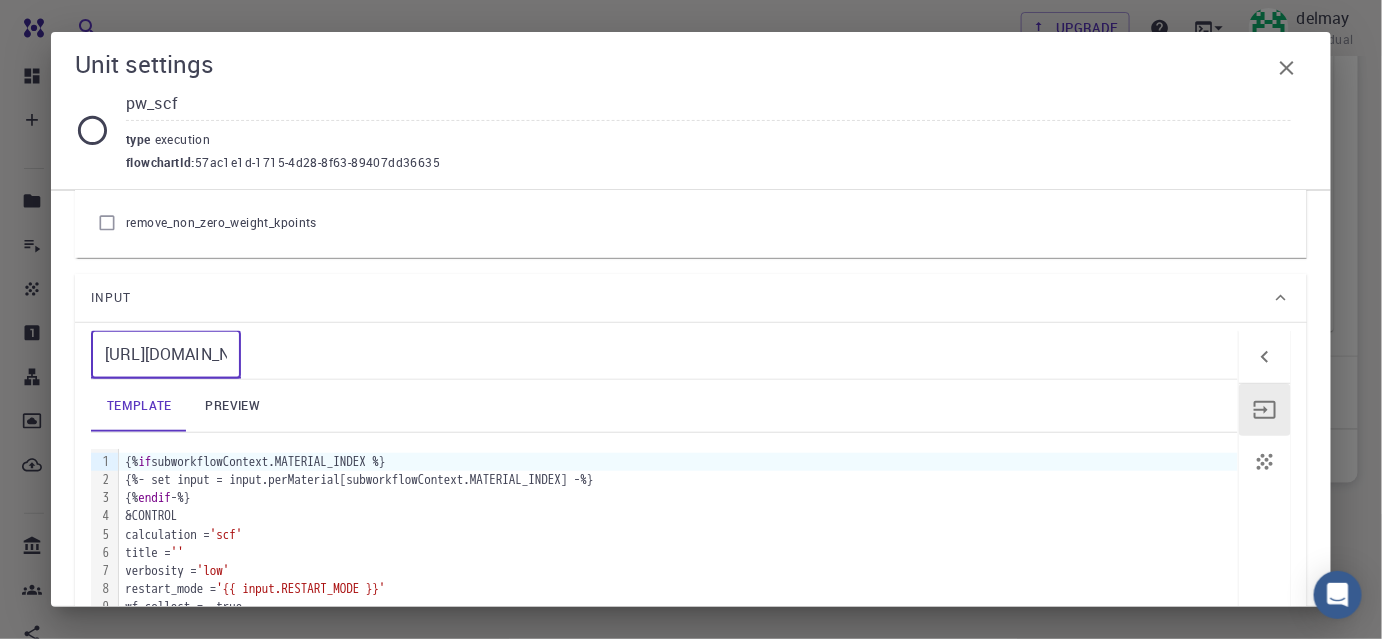 scroll, scrollTop: 0, scrollLeft: 95, axis: horizontal 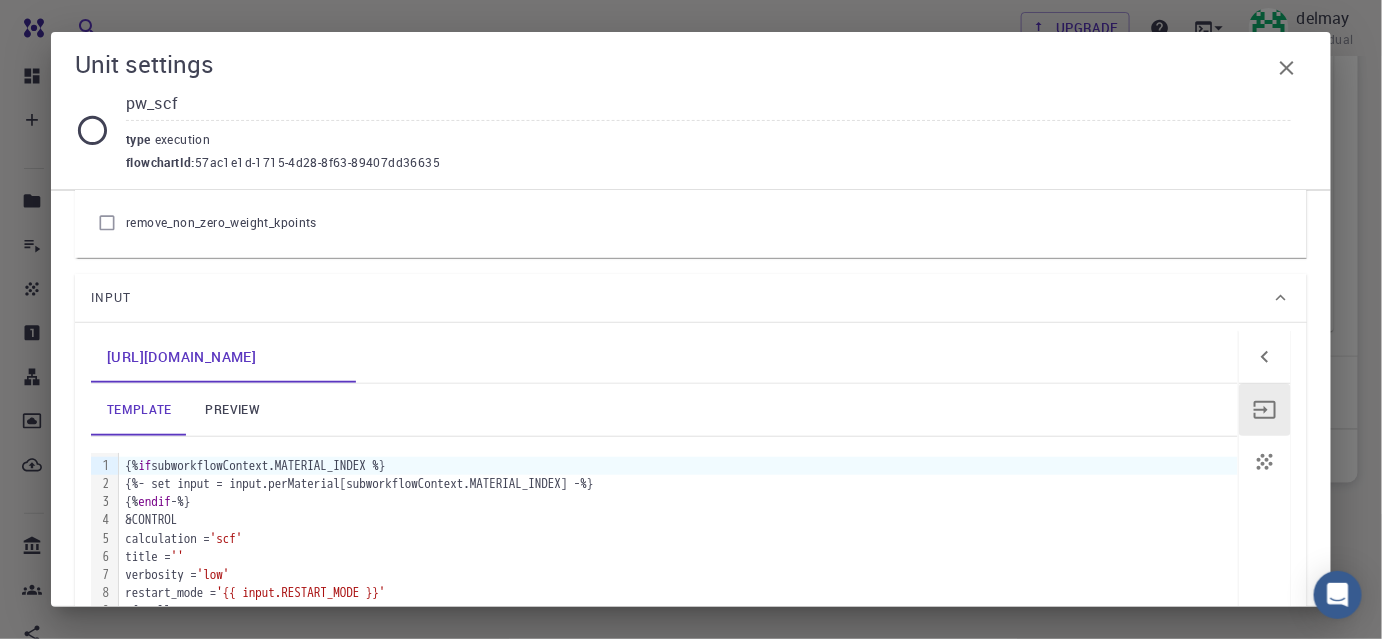 click on "Input" at bounding box center [681, 298] 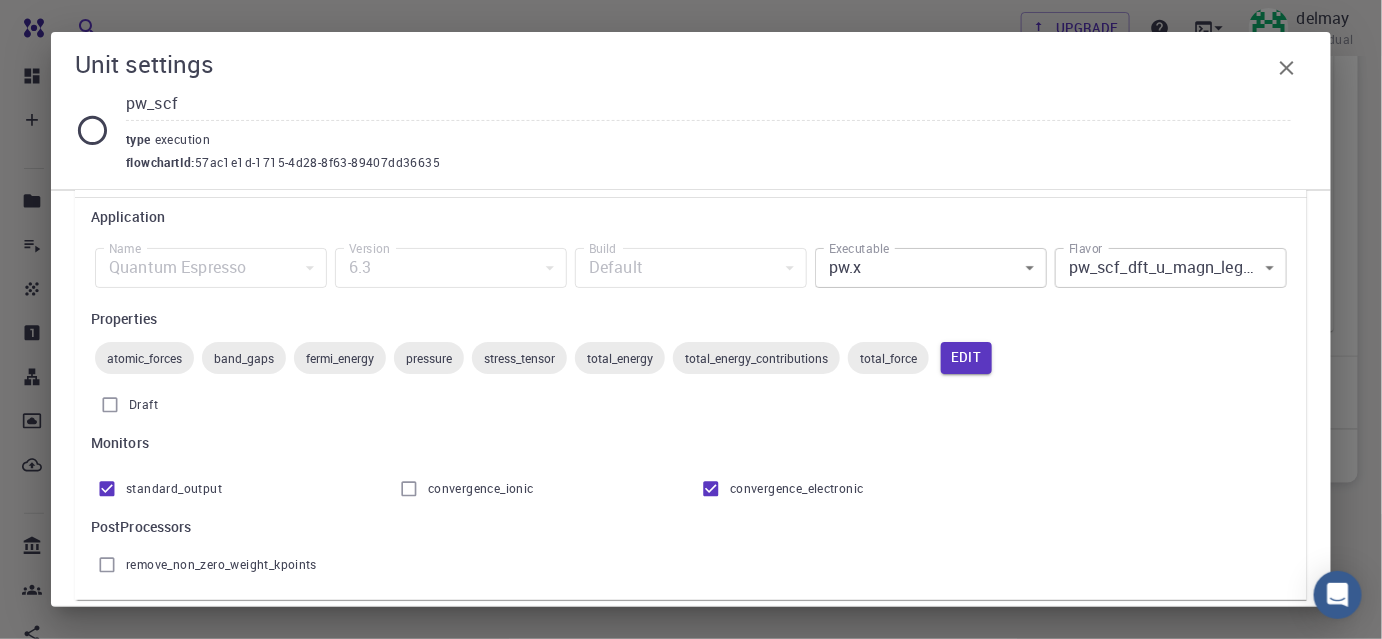 scroll, scrollTop: 108, scrollLeft: 0, axis: vertical 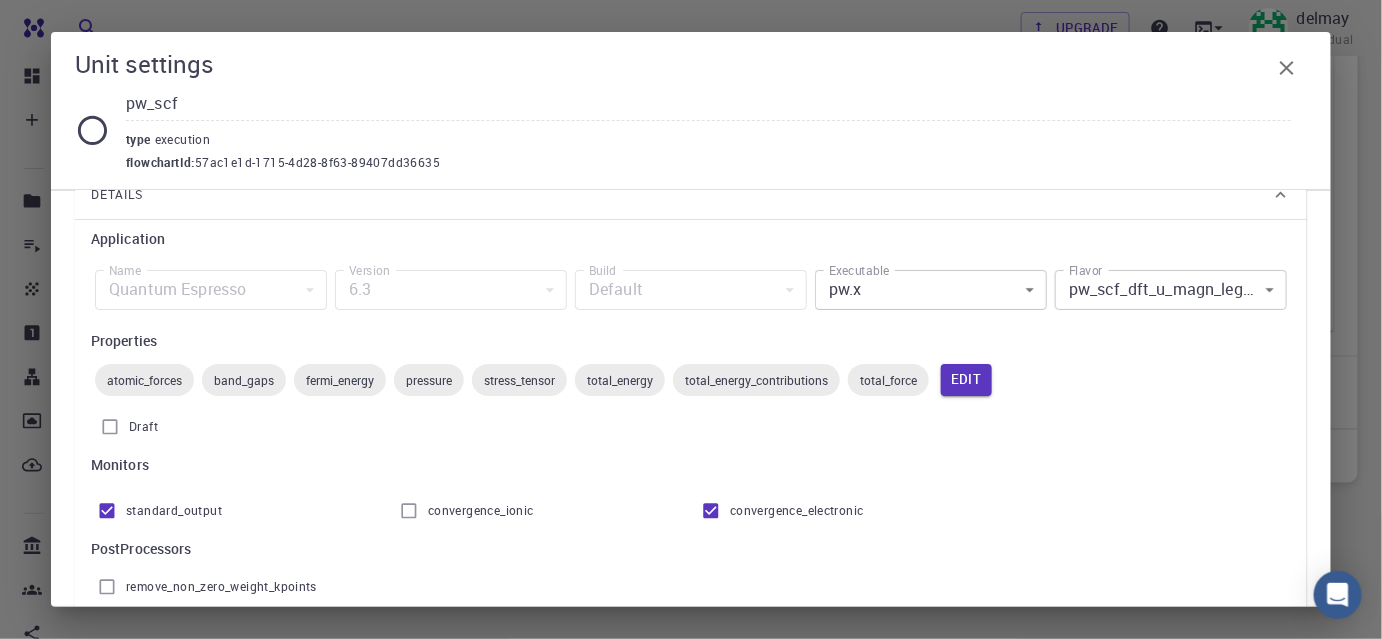 click on "Free Dashboard Create New Job New Material Create Material Upload File Import from Bank Import from 3rd Party New Workflow New Project Projects Jobs Materials Properties Workflows Dropbox External Uploads Bank Materials Workflows Accounts Shared with me Shared publicly Shared externally Documentation Contact Support Compute load: Low Upgrade delmay Individual Home delmay Workflows - New Workflow Total Energy applications espresso Description Select Workflow Actions Save & Exit I Total Energy Flowchart ID:  49852ec084768f7548e45cb9 Copy Delete Overview Properties atomic-forces fermi-energy pressure stress-tensor total-energy total-energy-contributions total-force atomic-forces band-gaps fermi-energy pressure stress-tensor total-energy total-energy-contributions total-force Draft Application Name Quantum Espresso espresso Name Version 6.3 6.3 Version Build Default Default Build Units 01 I pw_scf 980ba0a6-734b-4b18-a52a-0e367ced5137 02 I pw_scf 57ac1e1d-1715-4d28-8f63-89407dd36635 espresso 1" at bounding box center (691, -59) 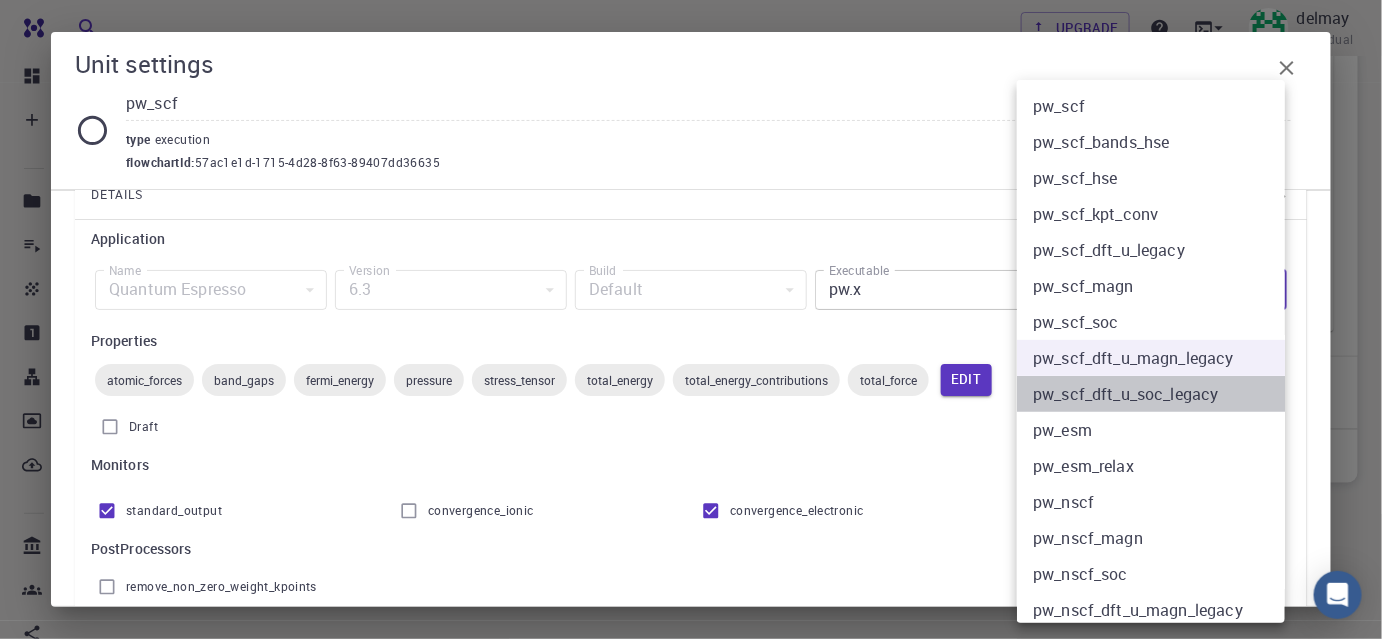 click on "pw_scf_dft_u_soc_legacy" at bounding box center [1158, 394] 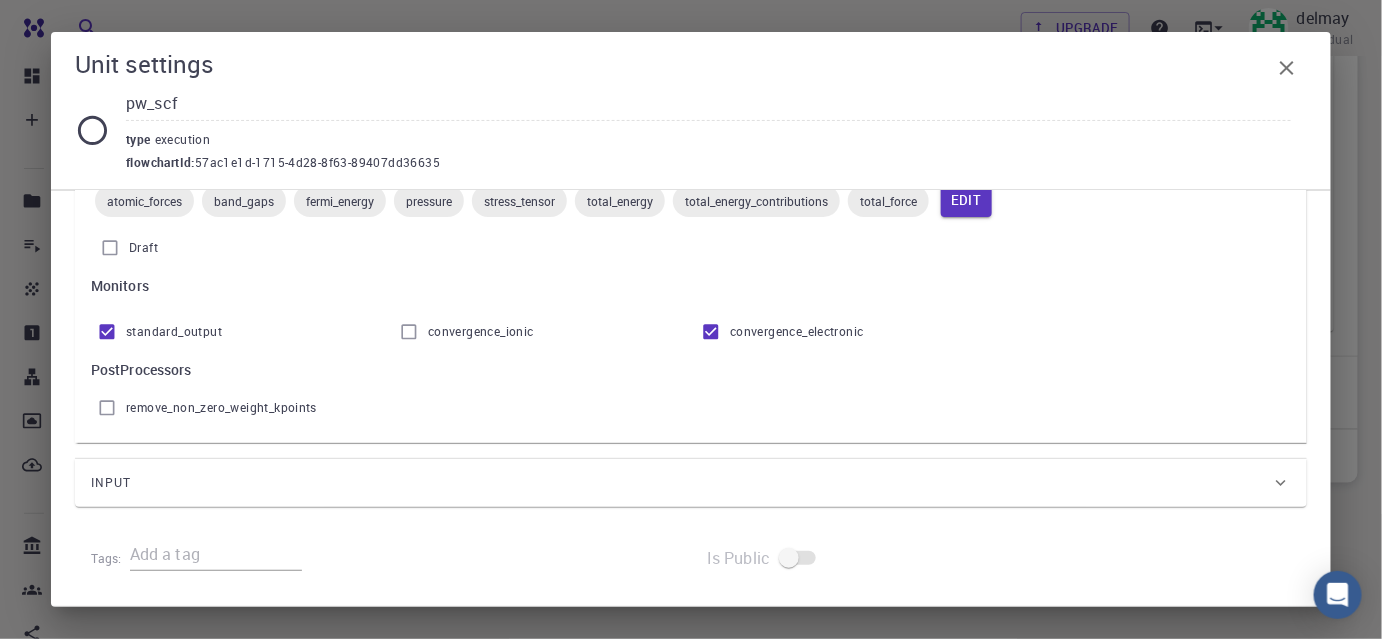 scroll, scrollTop: 290, scrollLeft: 0, axis: vertical 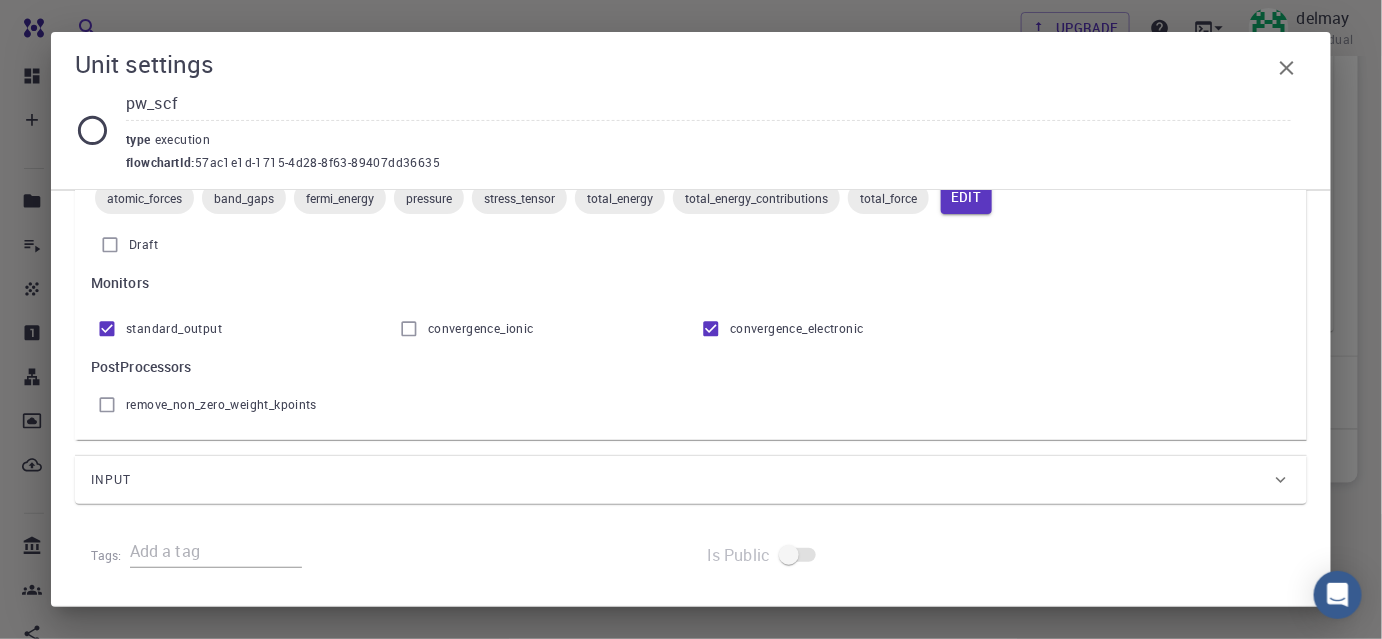 click on "Input" at bounding box center [681, 480] 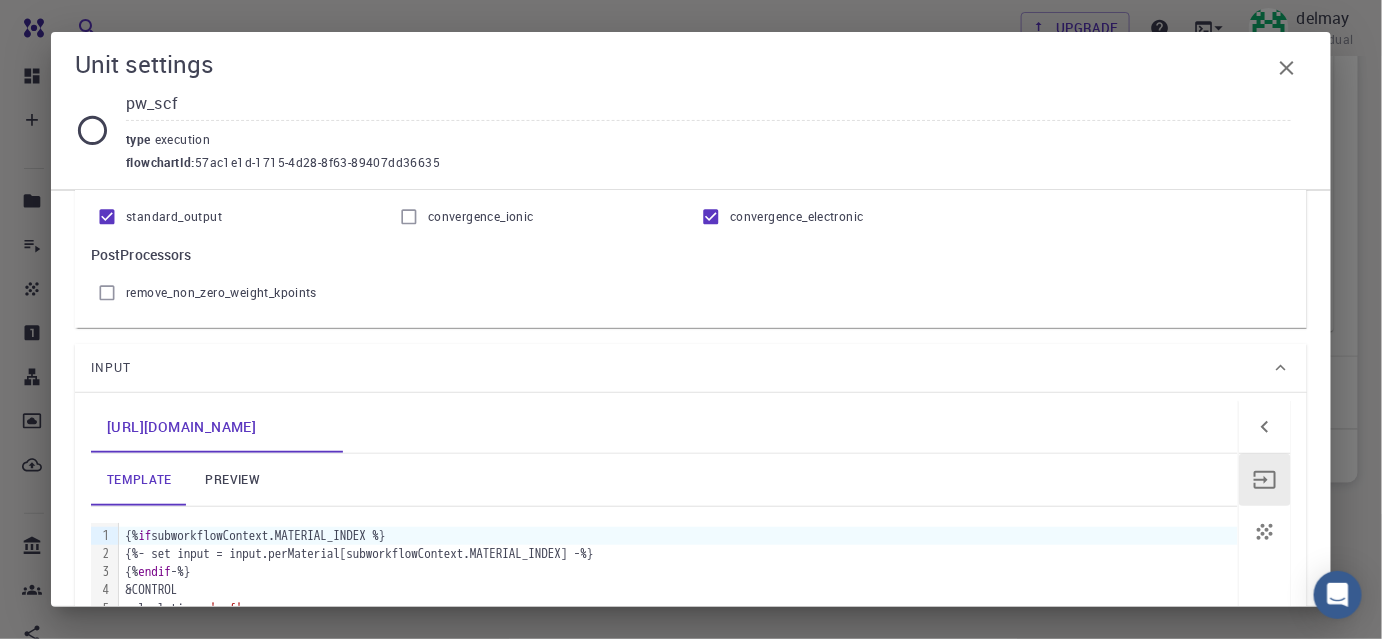 scroll, scrollTop: 472, scrollLeft: 0, axis: vertical 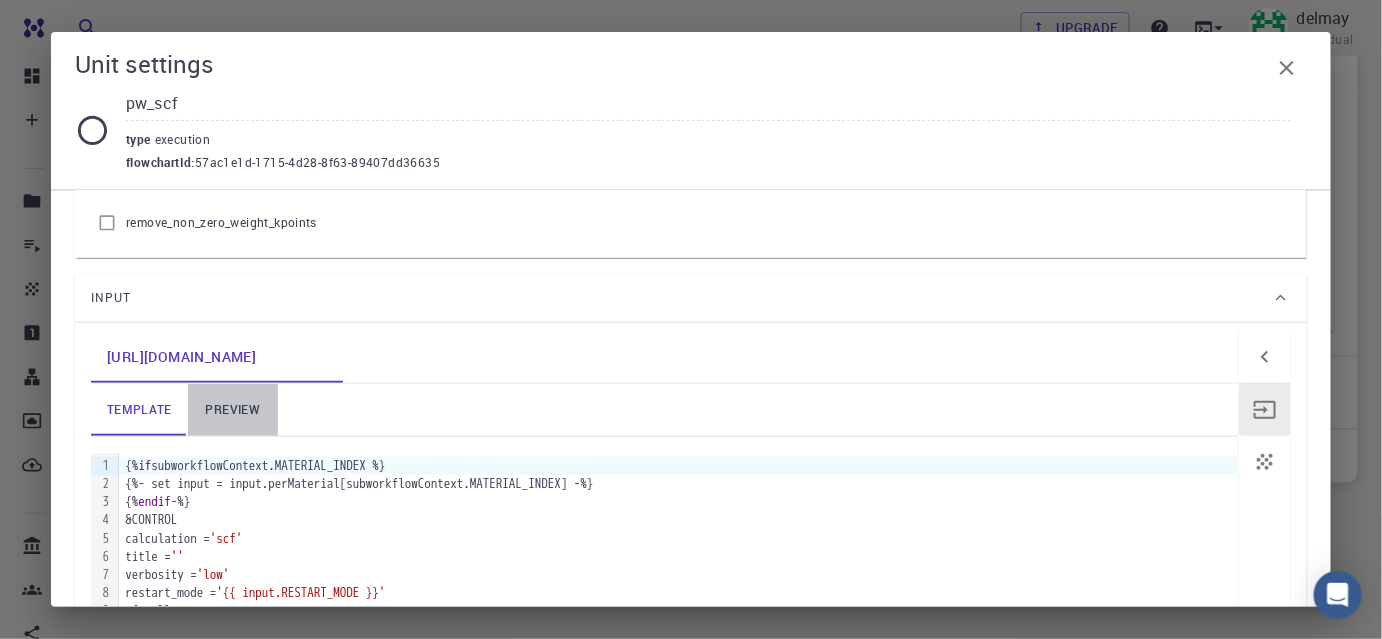 click on "preview" at bounding box center (233, 410) 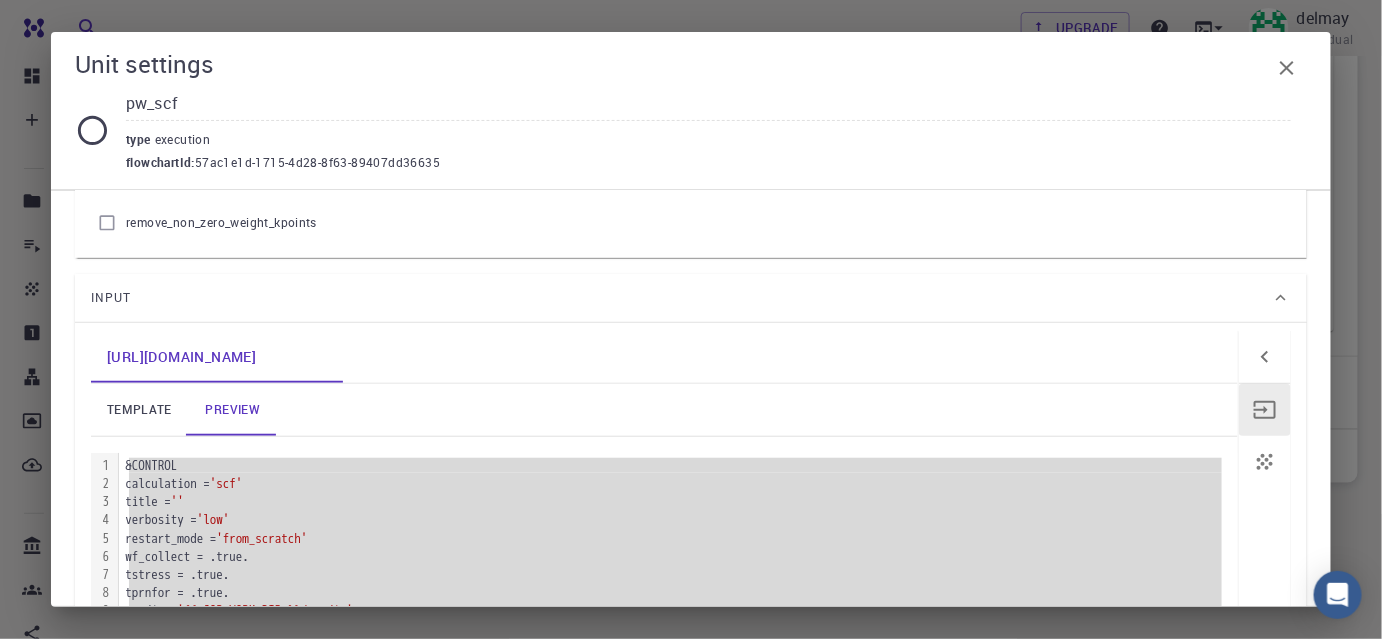click on "verbosity =  'low'" at bounding box center [678, 520] 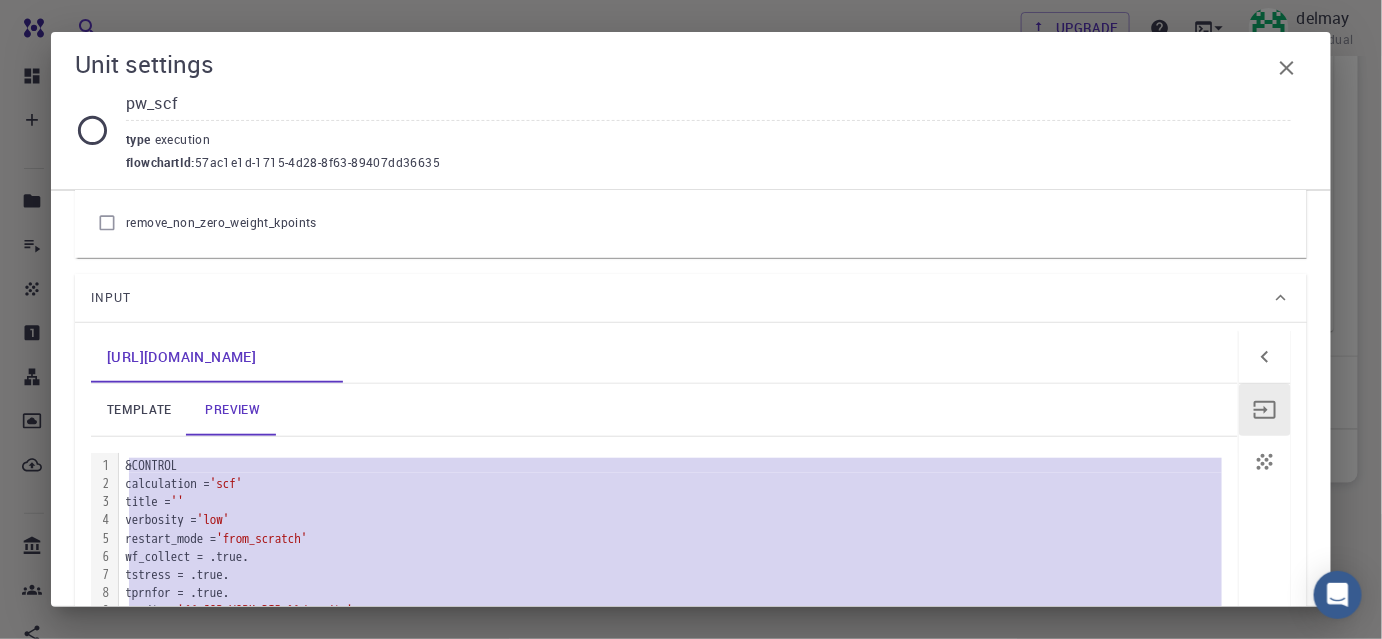 copy on "&CONTROL     calculation =  'scf'     title =  ''     verbosity =  'low'     restart_mode =  'from_scratch'     wf_collect = .true.     tstress = .true.     tprnfor = .true.     outdir =  '{{ JOB_WORK_DIR }}/outdir'     wfcdir =  '{{ JOB_WORK_DIR }}/outdir'     prefix =  '__prefix__'     pseudo_dir =  '{{ JOB_WORK_DIR }}/pseudo' / &SYSTEM     ibrav =  0     nat =  2     ntyp =  1     ecutwfc =  40     ecutrho =  200     occupations =  'smearing'     degauss =  0.005     lda_plus_u = .true.     lda_plus_u_kind =  0     U_projection_type =  'ortho-atomic'     Hubbard_U( 1 ) =  1     noncolin = .true.     lspinorb = .true.     starting_magnetization( 1 ) =  0   / &ELECTRONS     diagonalization =  '[PERSON_NAME]'     diago_david_ndim =  4     diago_full_acc = .true.     mixing_beta =  0.3     startingwfc =  'atomic+random' / &IONS / &CELL / ATOMIC_SPECIES Si  28.0855  si_pbe_gbrv_1.0.upf ATOMIC_POSITIONS crystal Si      0.000000000      0.000000000      0.000000000   Si      0.250000000      0.250000000      0.2500000..." 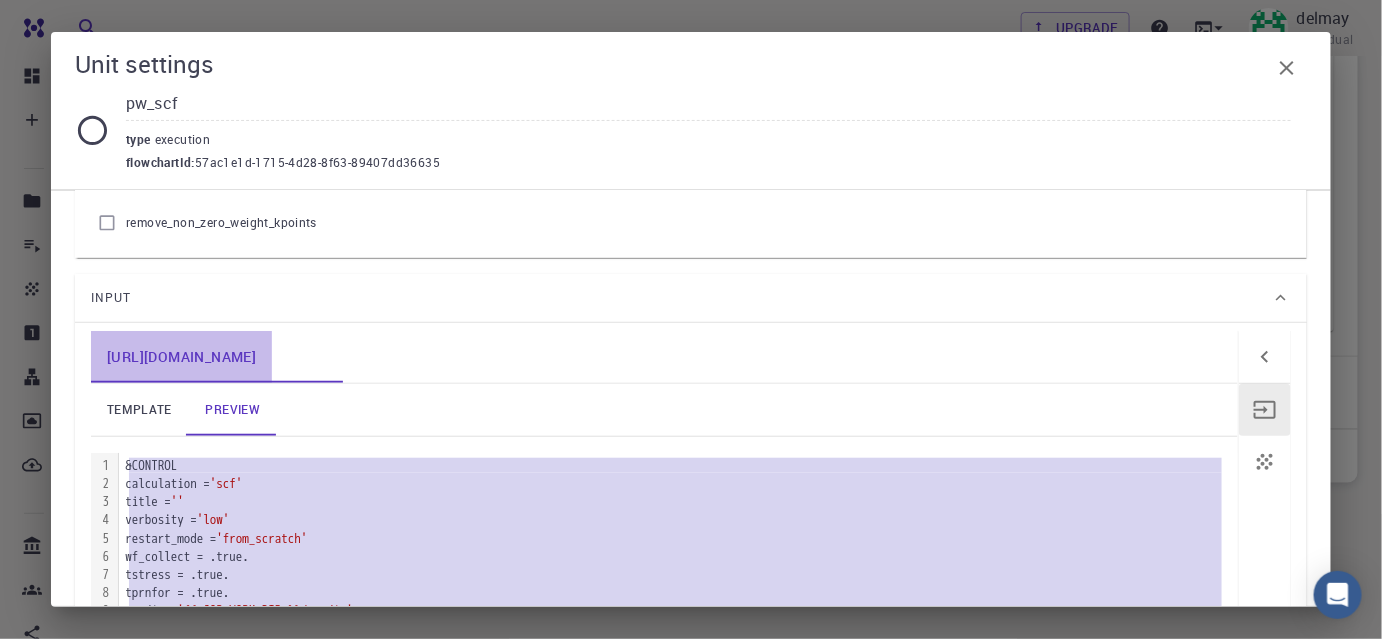 click on "[URL][DOMAIN_NAME]" at bounding box center [181, 357] 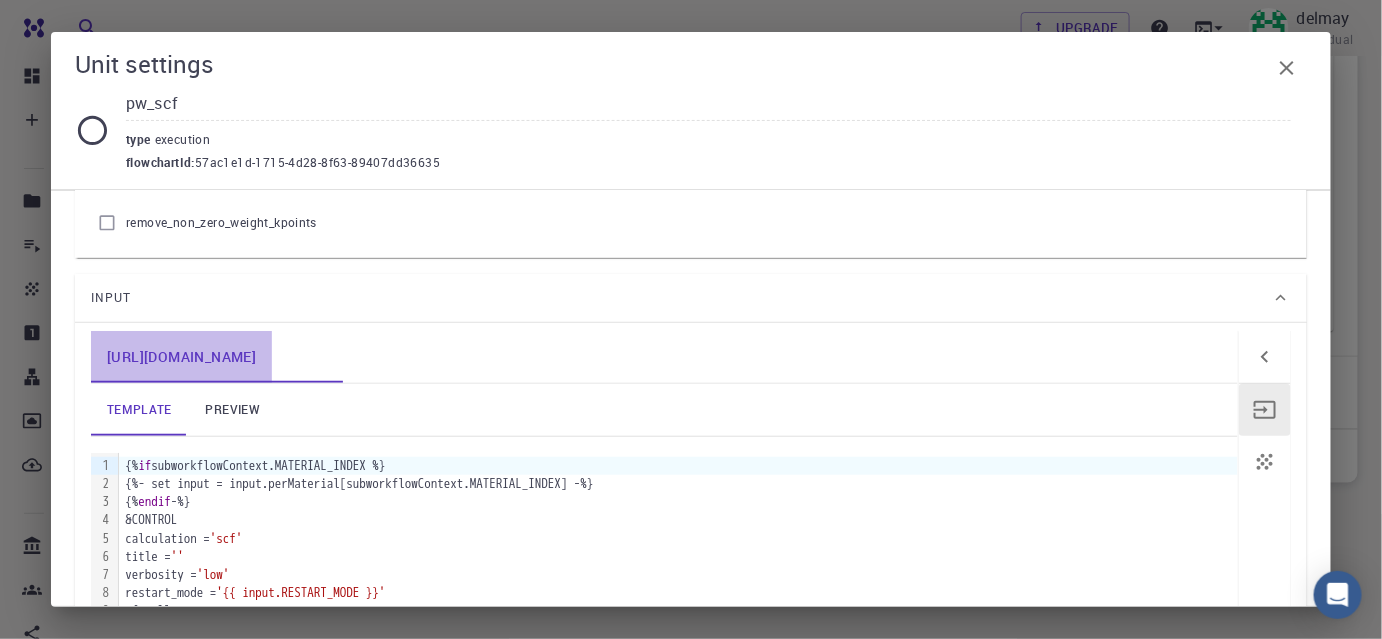 click on "[URL][DOMAIN_NAME]" at bounding box center [181, 357] 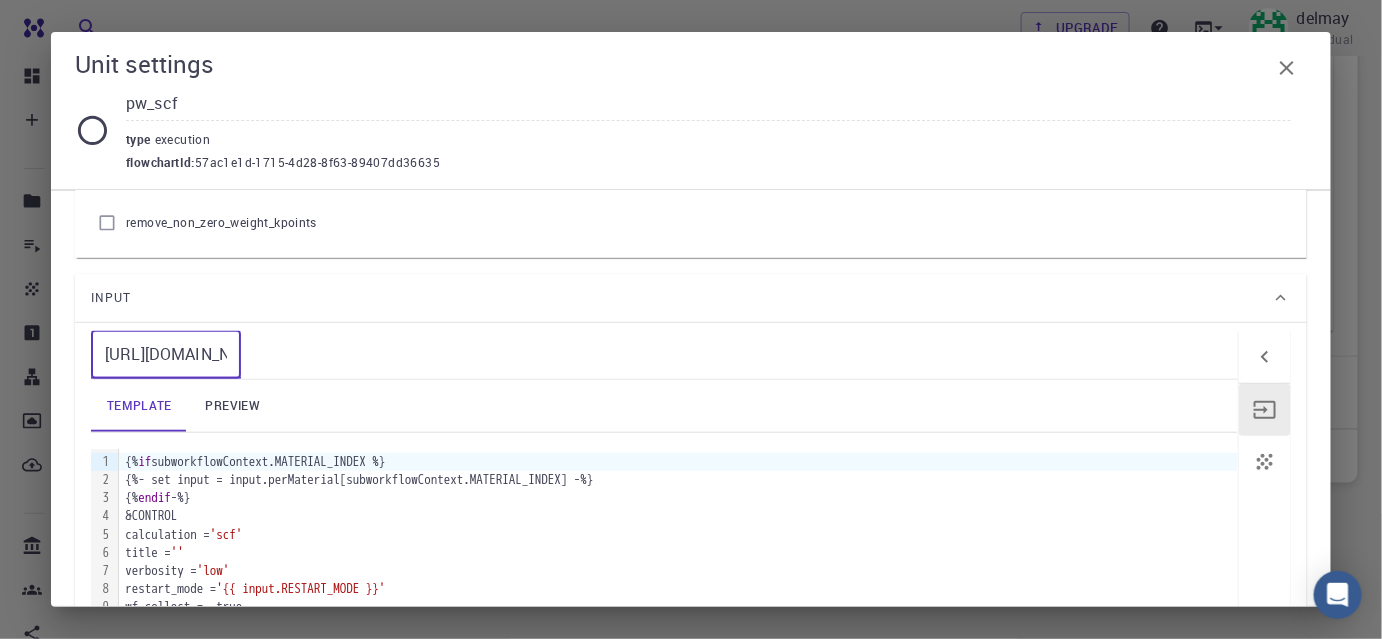 scroll, scrollTop: 0, scrollLeft: 80, axis: horizontal 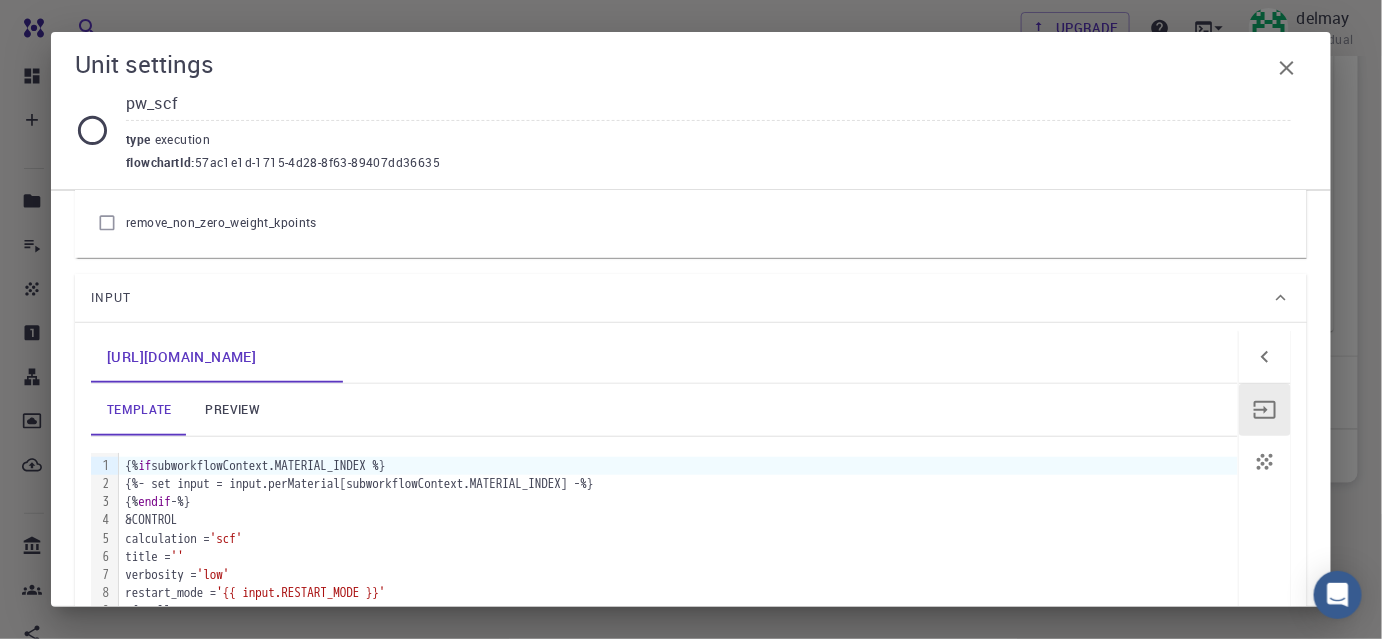 click on "Input" at bounding box center [681, 298] 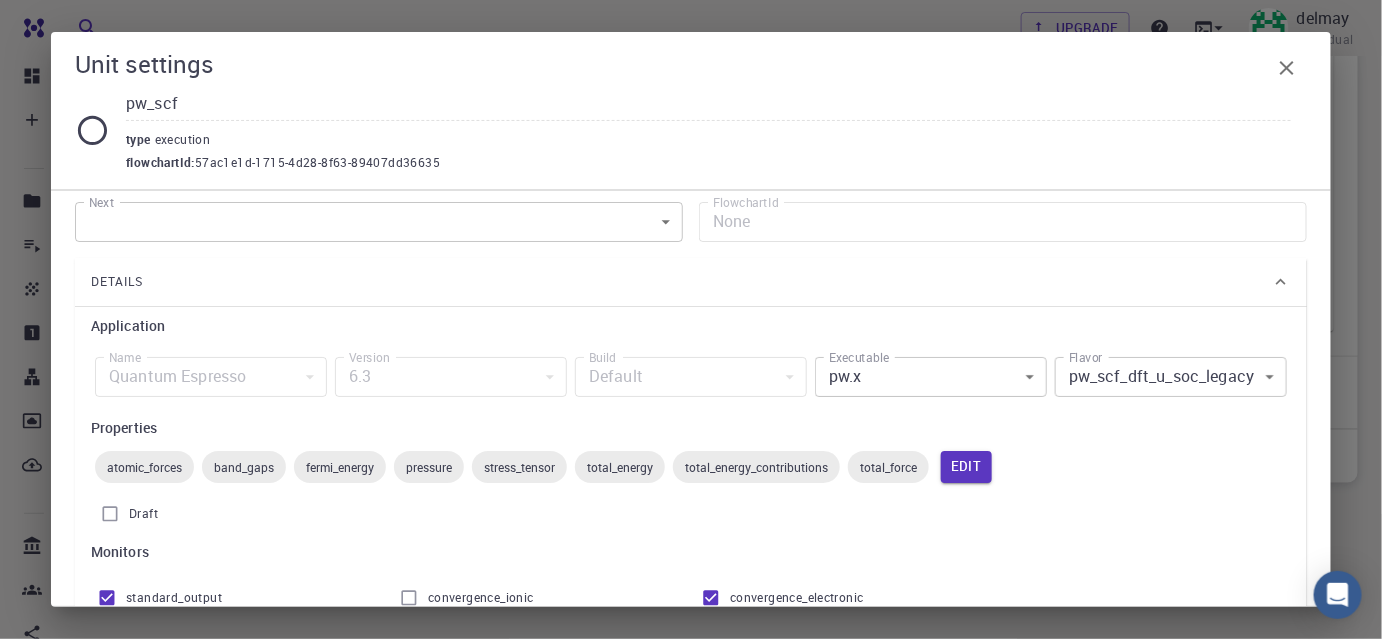 scroll, scrollTop: 17, scrollLeft: 0, axis: vertical 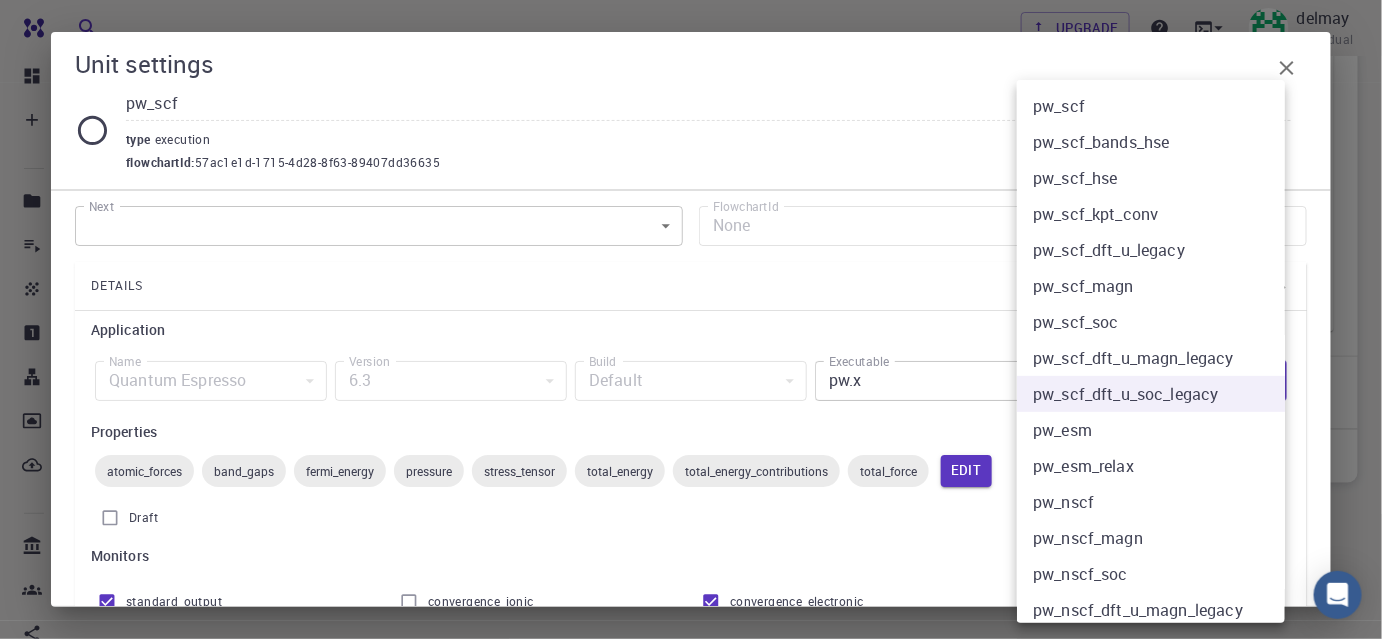 click on "Free Dashboard Create New Job New Material Create Material Upload File Import from Bank Import from 3rd Party New Workflow New Project Projects Jobs Materials Properties Workflows Dropbox External Uploads Bank Materials Workflows Accounts Shared with me Shared publicly Shared externally Documentation Contact Support Compute load: Low Upgrade delmay Individual Home delmay Workflows - New Workflow Total Energy applications espresso Description Select Workflow Actions Save & Exit I Total Energy Flowchart ID:  49852ec084768f7548e45cb9 Copy Delete Overview Properties atomic-forces fermi-energy pressure stress-tensor total-energy total-energy-contributions total-force atomic-forces band-gaps fermi-energy pressure stress-tensor total-energy total-energy-contributions total-force Draft Application Name Quantum Espresso espresso Name Version 6.3 6.3 Version Build Default Default Build Units 01 I pw_scf 980ba0a6-734b-4b18-a52a-0e367ced5137 02 I pw_scf 57ac1e1d-1715-4d28-8f63-89407dd36635 espresso 1" at bounding box center [691, -59] 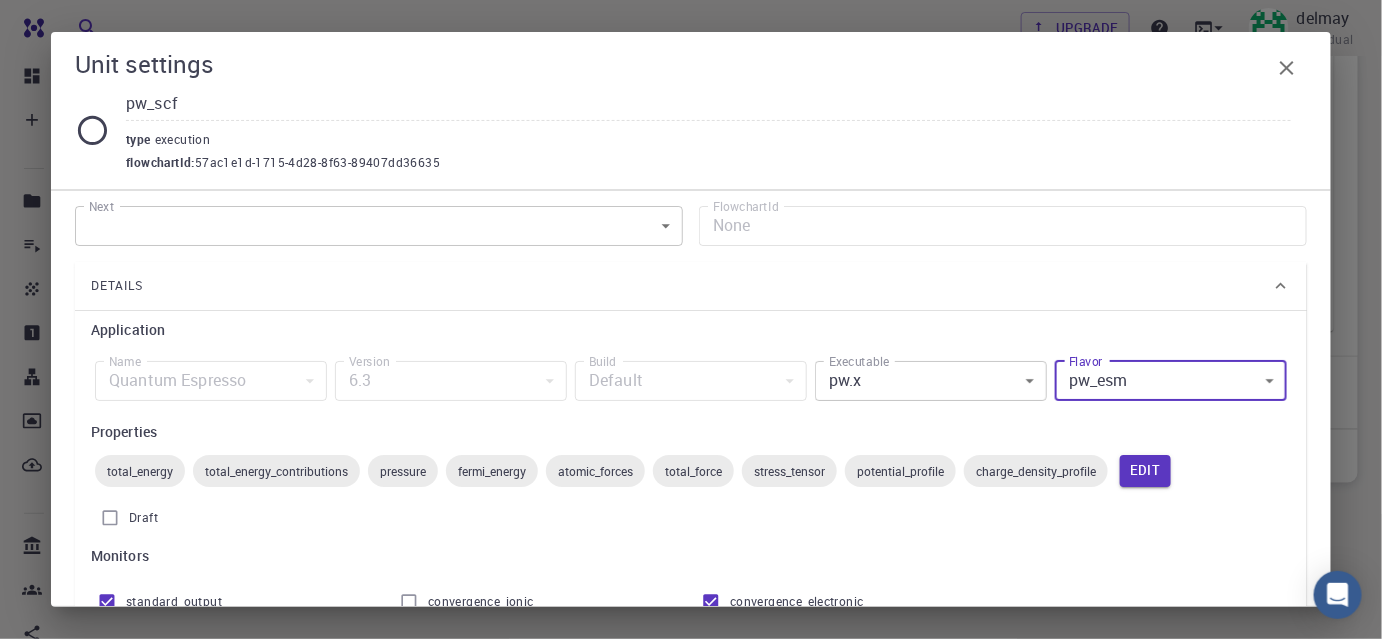 scroll, scrollTop: 290, scrollLeft: 0, axis: vertical 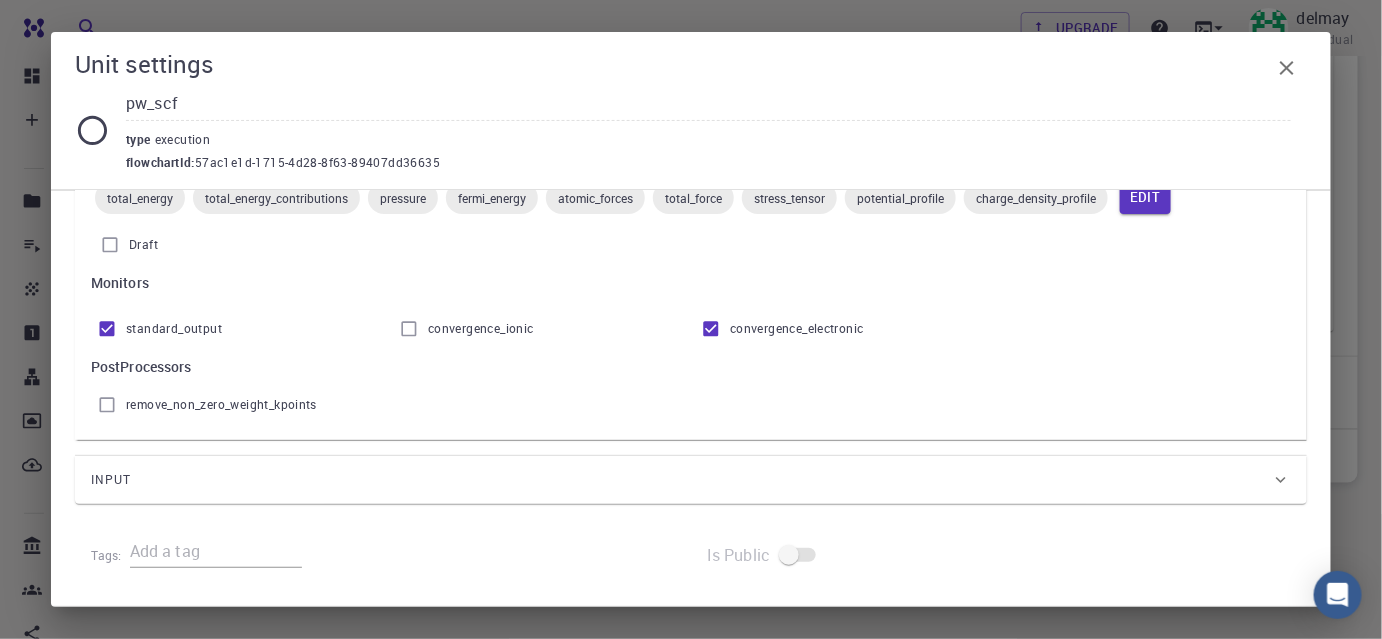 drag, startPoint x: 322, startPoint y: 474, endPoint x: 369, endPoint y: 471, distance: 47.095646 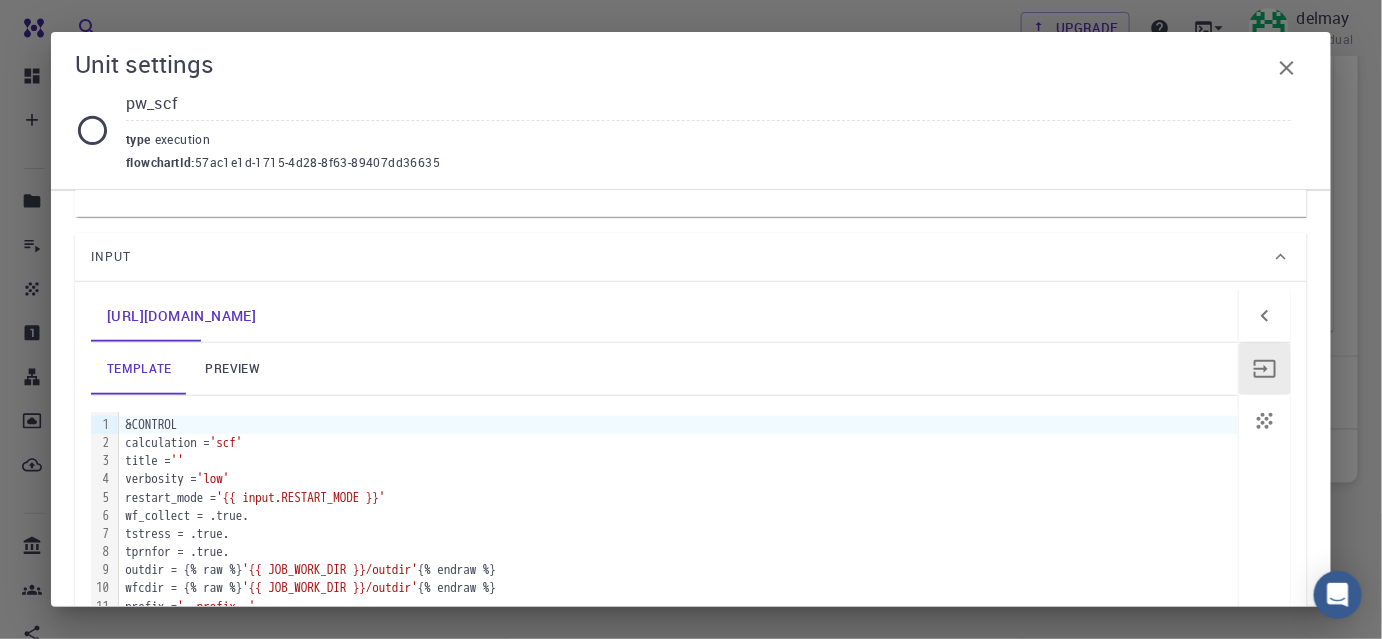 scroll, scrollTop: 562, scrollLeft: 0, axis: vertical 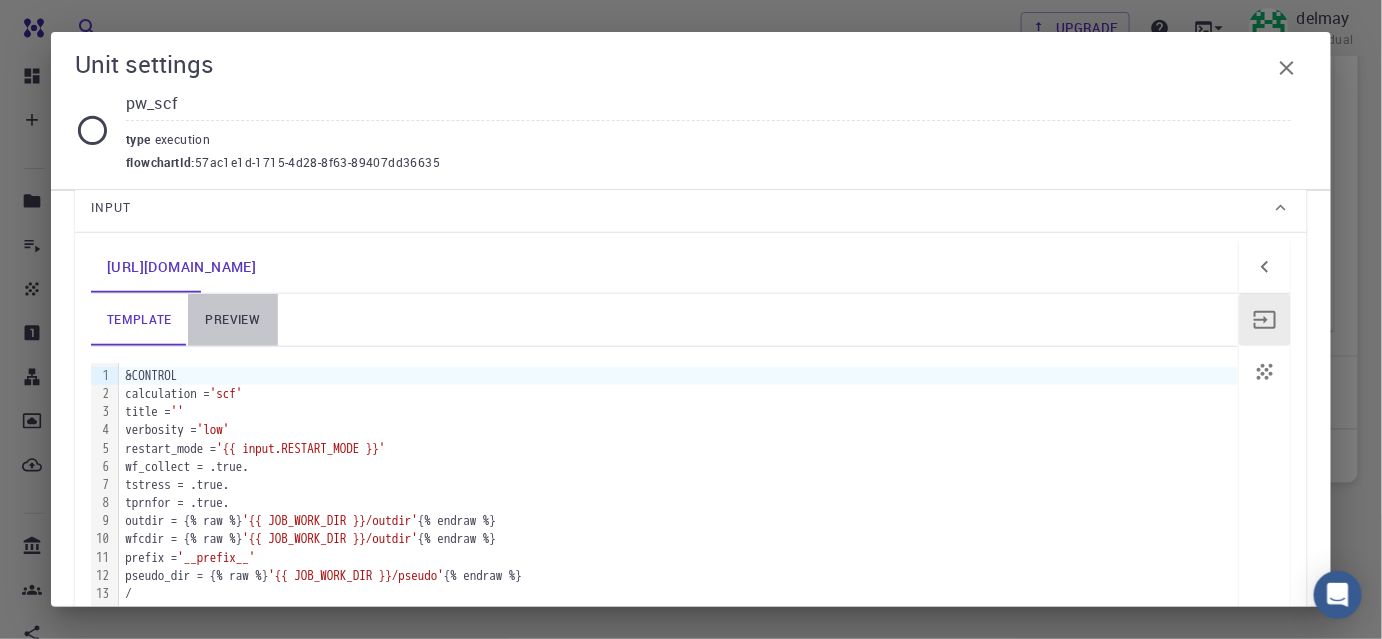 drag, startPoint x: 245, startPoint y: 316, endPoint x: 245, endPoint y: 343, distance: 27 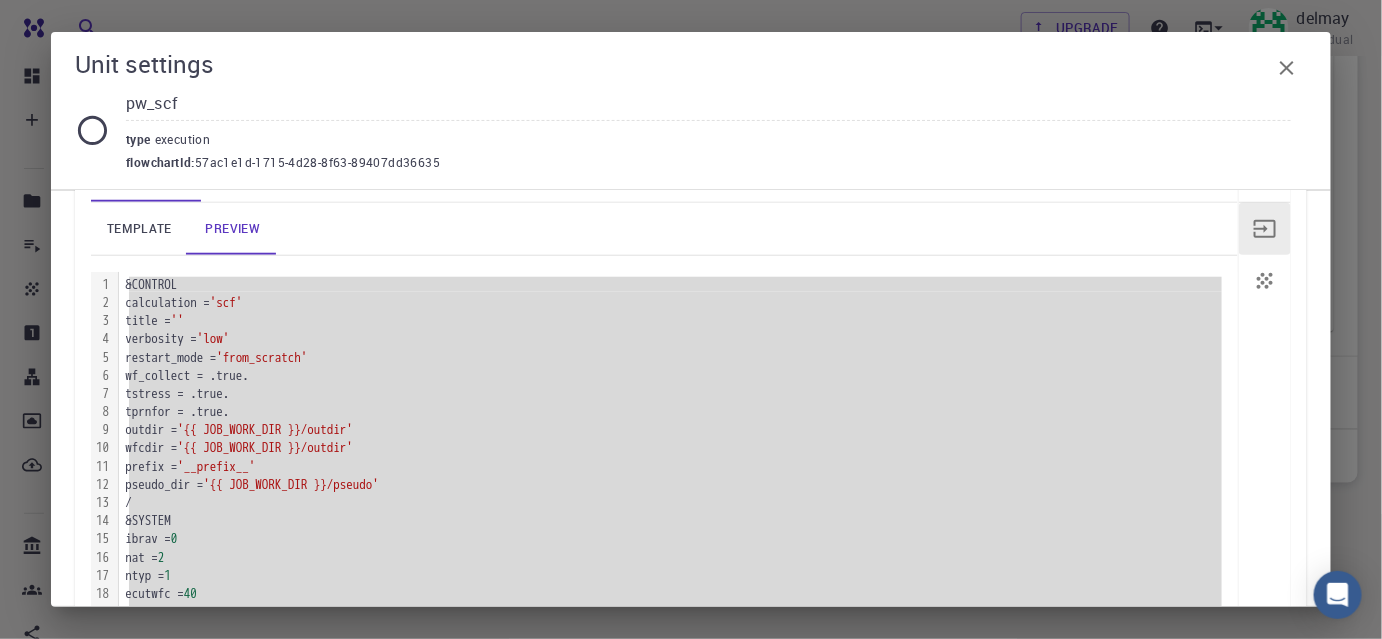 scroll, scrollTop: 653, scrollLeft: 0, axis: vertical 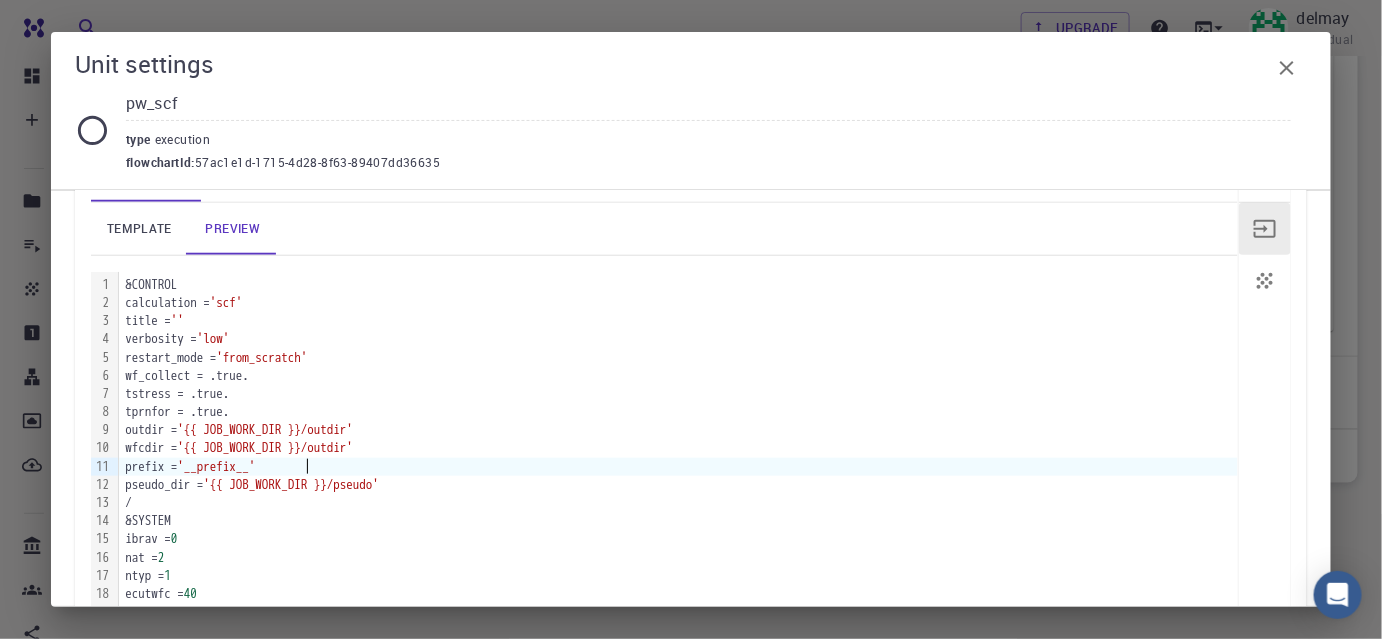 click on "prefix =  '__prefix__'" at bounding box center [678, 467] 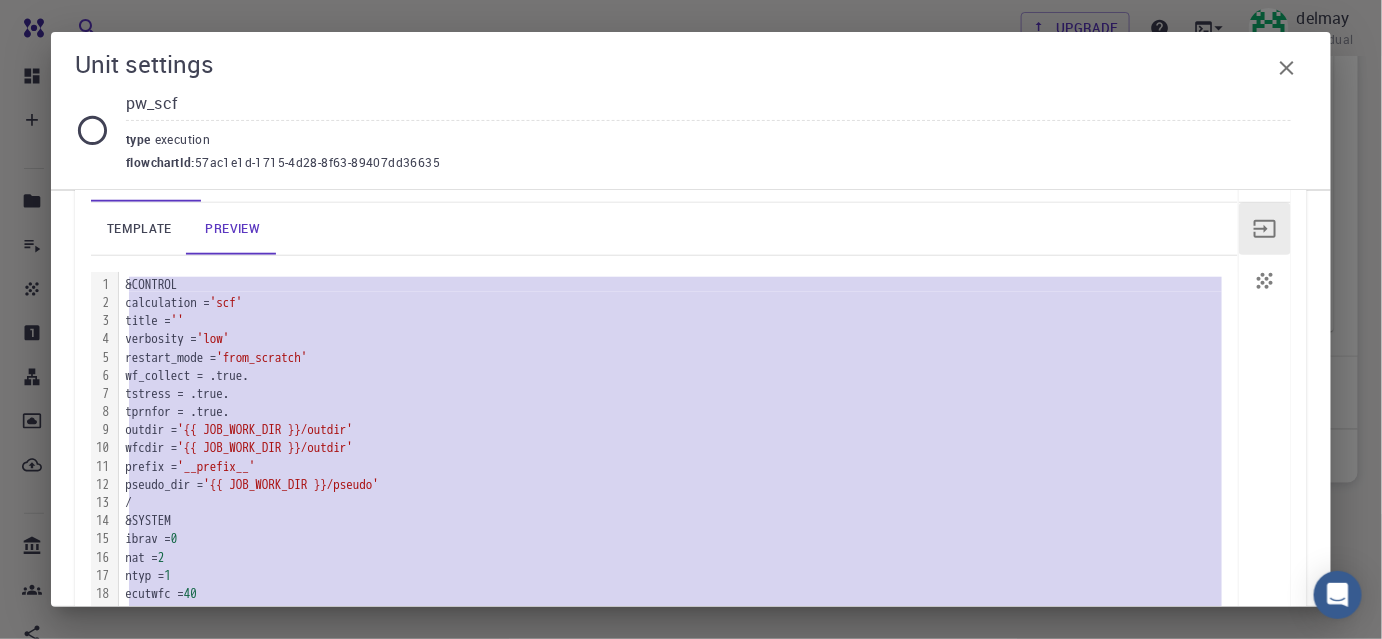 copy on "&CONTROL     calculation =  'scf'     title =  ''     verbosity =  'low'     restart_mode =  'from_scratch'     wf_collect = .true.     tstress = .true.     tprnfor = .true.     outdir =  '{{ JOB_WORK_DIR }}/outdir'     wfcdir =  '{{ JOB_WORK_DIR }}/outdir'     prefix =  '__prefix__'     pseudo_dir =  '{{ JOB_WORK_DIR }}/pseudo' / &SYSTEM     ibrav =  0     nat =  2     ntyp =  1     ecutwfc =  40     ecutrho =  200     occupations =  'smearing'     degauss =  0.005     assume_isolated =  'esm'     esm_bc =  'pbc'     fcp_mu =  0     esm_w =  0     esm_efield =  0 / &ELECTRONS     diagonalization =  '[PERSON_NAME]'     diago_david_ndim =  4     diago_full_acc = .true.     mixing_beta =  0.3     startingwfc =  'atomic+random' / &IONS / &CELL / ATOMIC_SPECIES Si  28.0855  si_pbe_gbrv_1.0.upf ATOMIC_POSITIONS crystal Si      0.000000000      0.000000000      0.000000000   Si      0.250000000      0.250000000      0.250000000   CELL_PARAMETERS angstrom 3.348920000   0.000000000   1.933500000 1.116307000   3.157392000 ..." 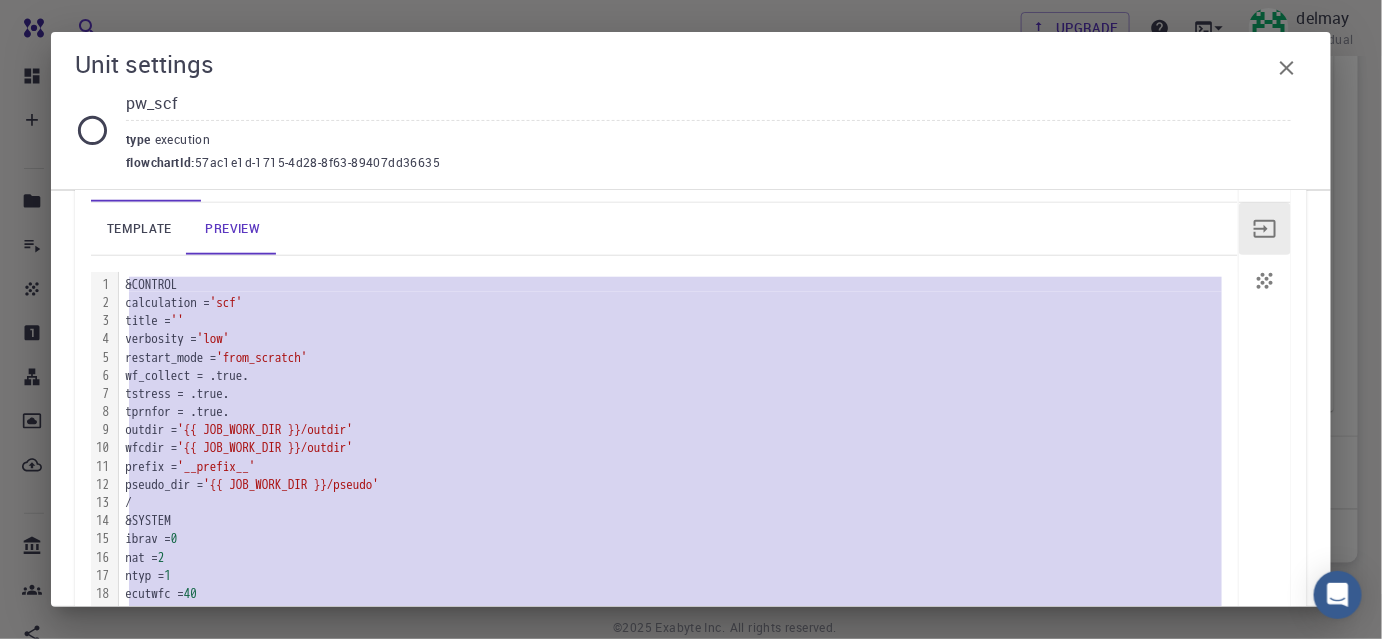 scroll, scrollTop: 666, scrollLeft: 0, axis: vertical 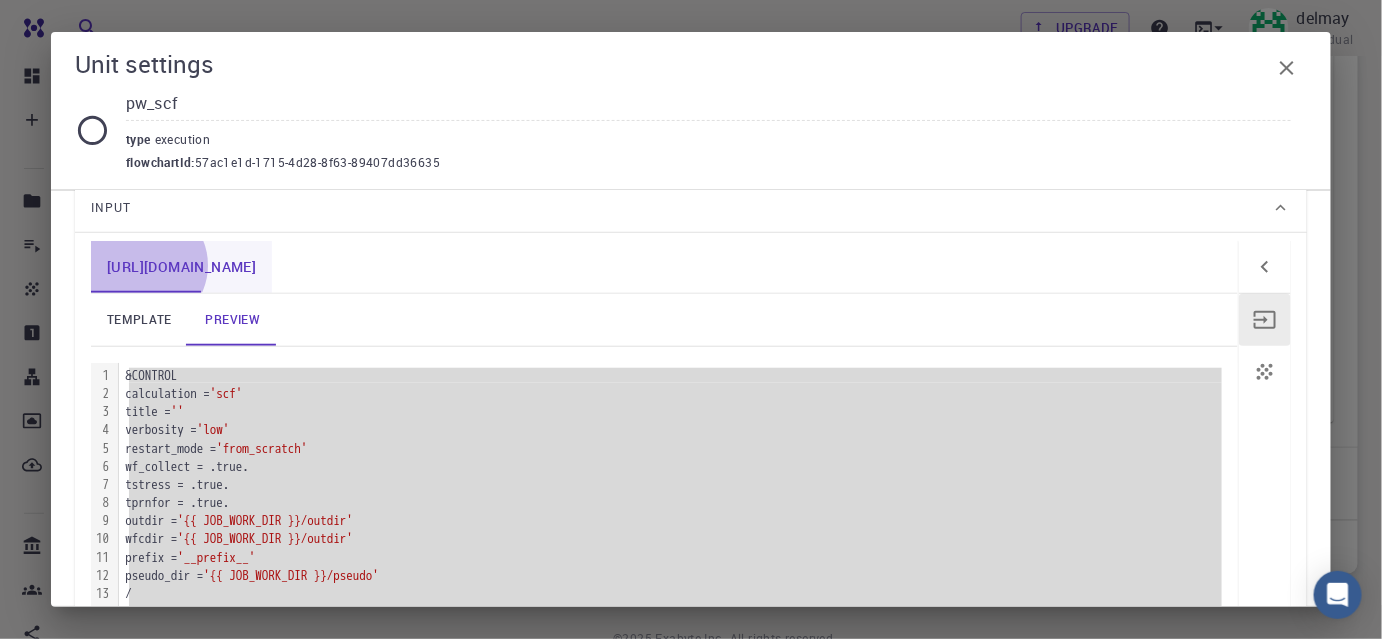 click on "[URL][DOMAIN_NAME]" at bounding box center [181, 267] 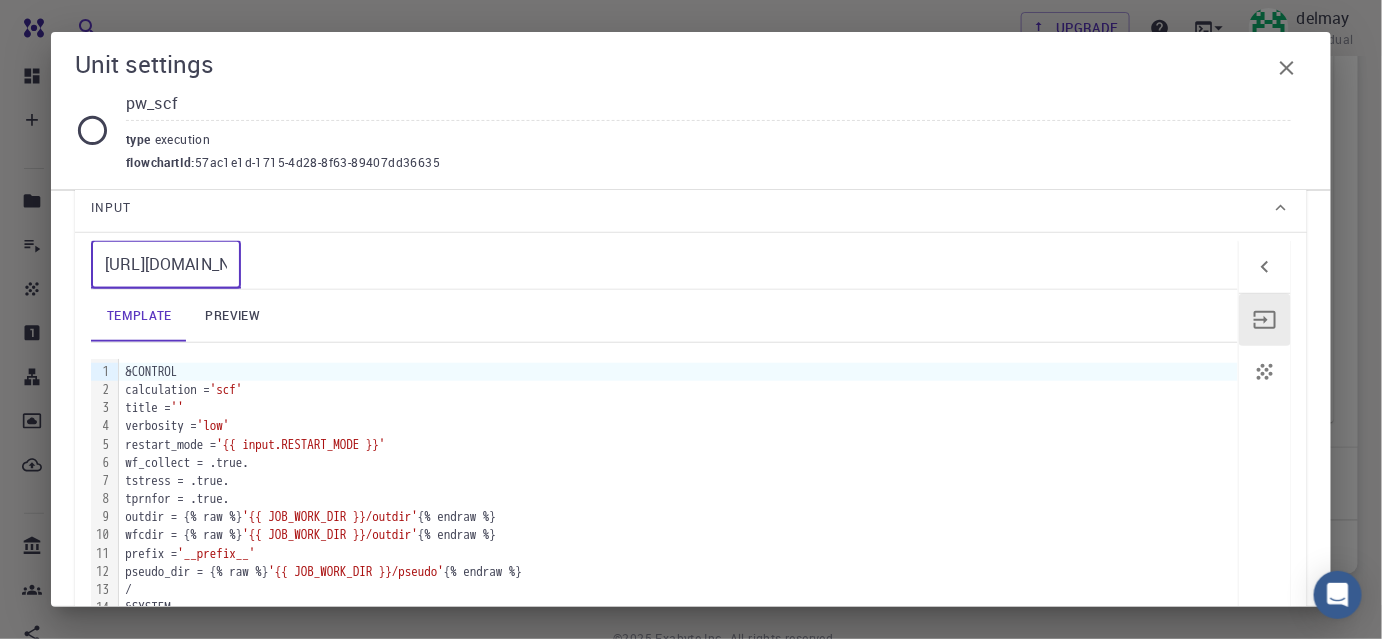 drag, startPoint x: 105, startPoint y: 265, endPoint x: 162, endPoint y: 265, distance: 57 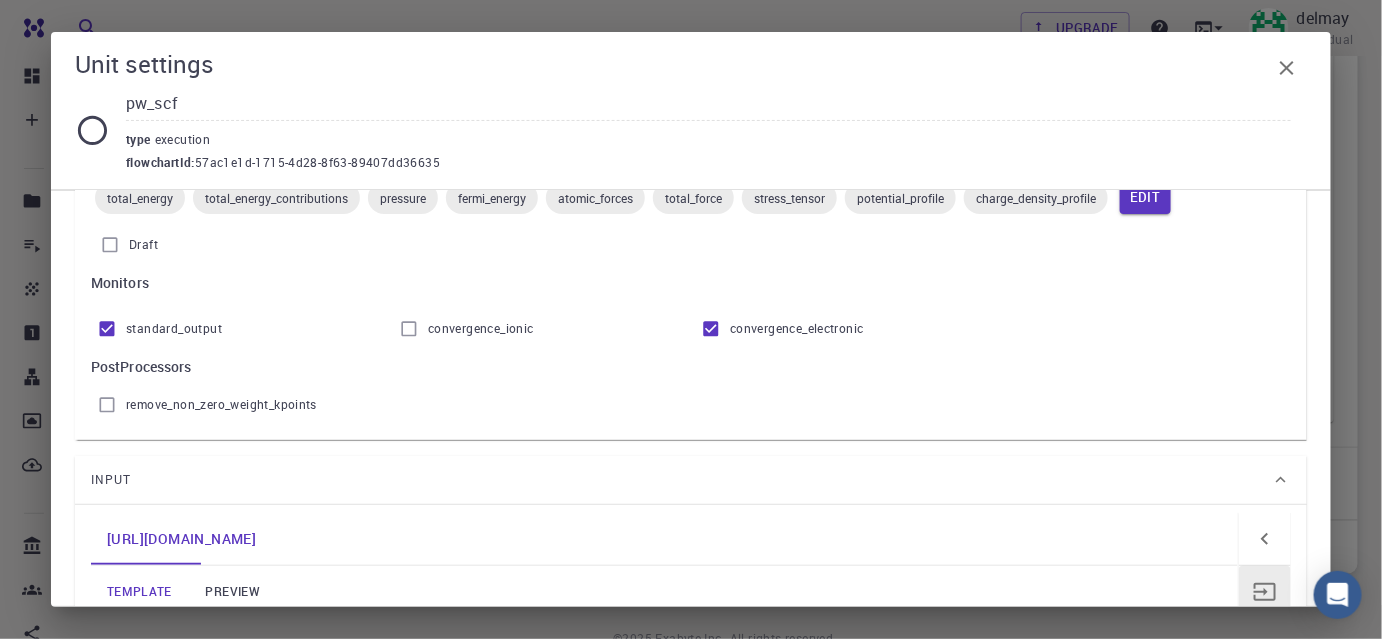 scroll, scrollTop: 108, scrollLeft: 0, axis: vertical 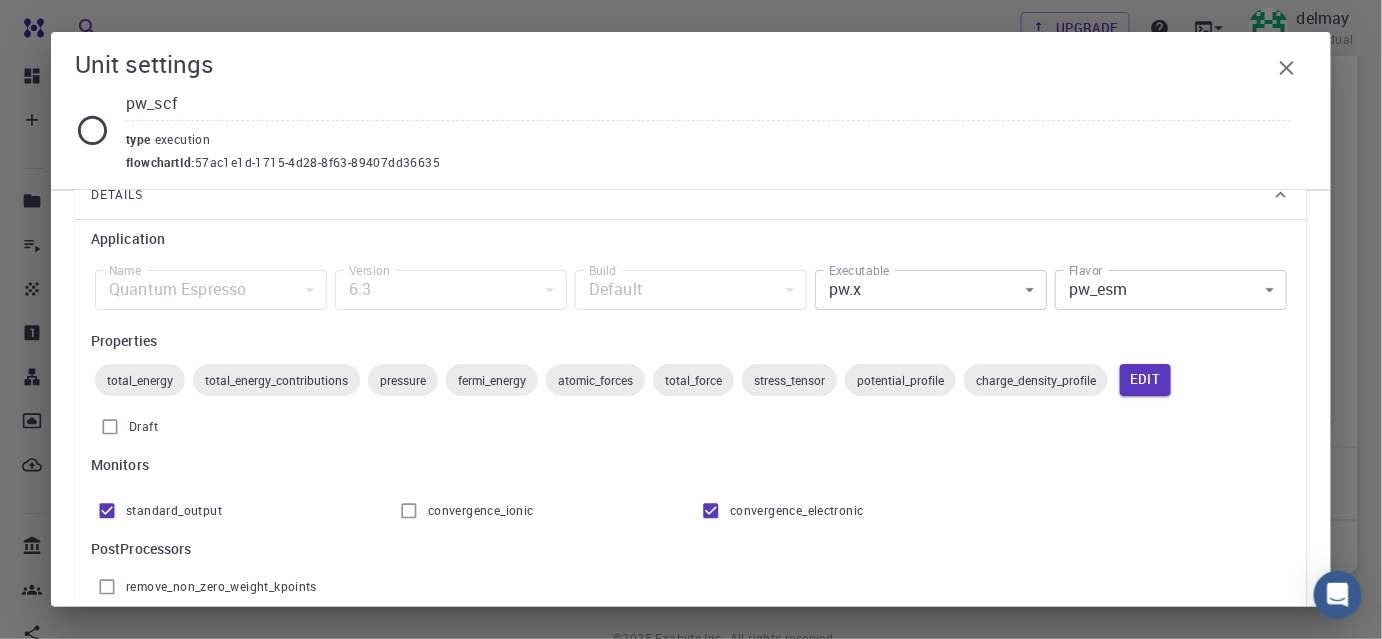 click on "Free Dashboard Create New Job New Material Create Material Upload File Import from Bank Import from 3rd Party New Workflow New Project Projects Jobs Materials Properties Workflows Dropbox External Uploads Bank Materials Workflows Accounts Shared with me Shared publicly Shared externally Documentation Contact Support Compute load: Low Upgrade delmay Individual Home delmay Workflows - New Workflow Total Energy applications espresso Description Select Workflow Actions Save & Exit I Total Energy Flowchart ID:  49852ec084768f7548e45cb9 Copy Delete Overview Properties atomic-forces fermi-energy pressure stress-tensor total-energy total-energy-contributions total-force total-energy total-energy-contributions pressure fermi-energy atomic-forces total-force stress-tensor potential-profile charge-density-profile Draft Application Name Quantum Espresso espresso Name Version 6.3 6.3 Version Build Default Default Build Units 01 I pw_scf 980ba0a6-734b-4b18-a52a-0e367ced5137 02 I pw_scf Total Energy 1 1" at bounding box center (691, 32) 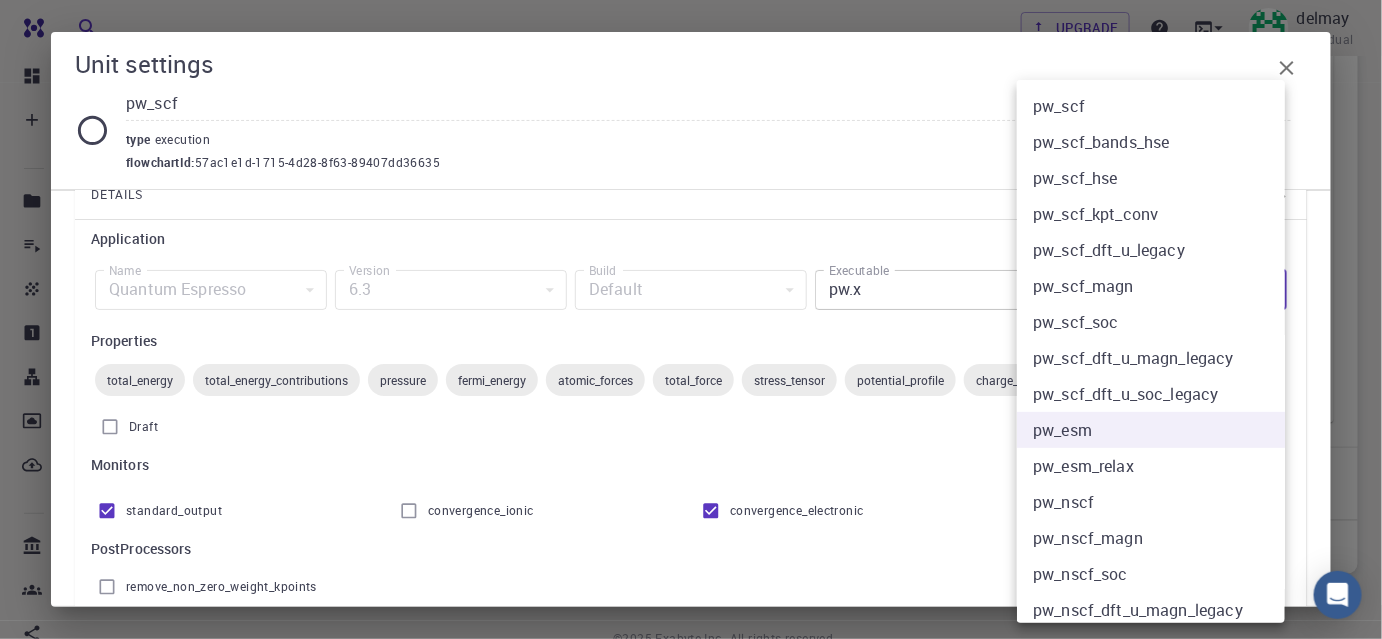 click on "pw_esm_relax" at bounding box center [1158, 466] 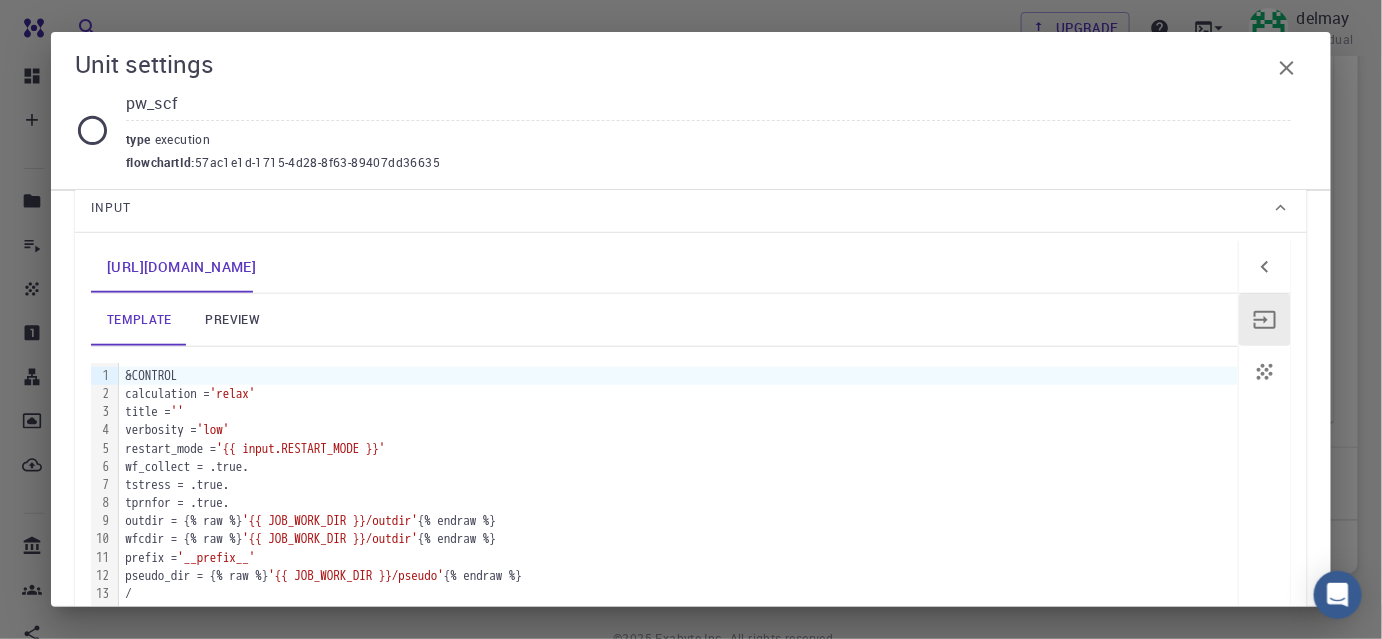 scroll, scrollTop: 653, scrollLeft: 0, axis: vertical 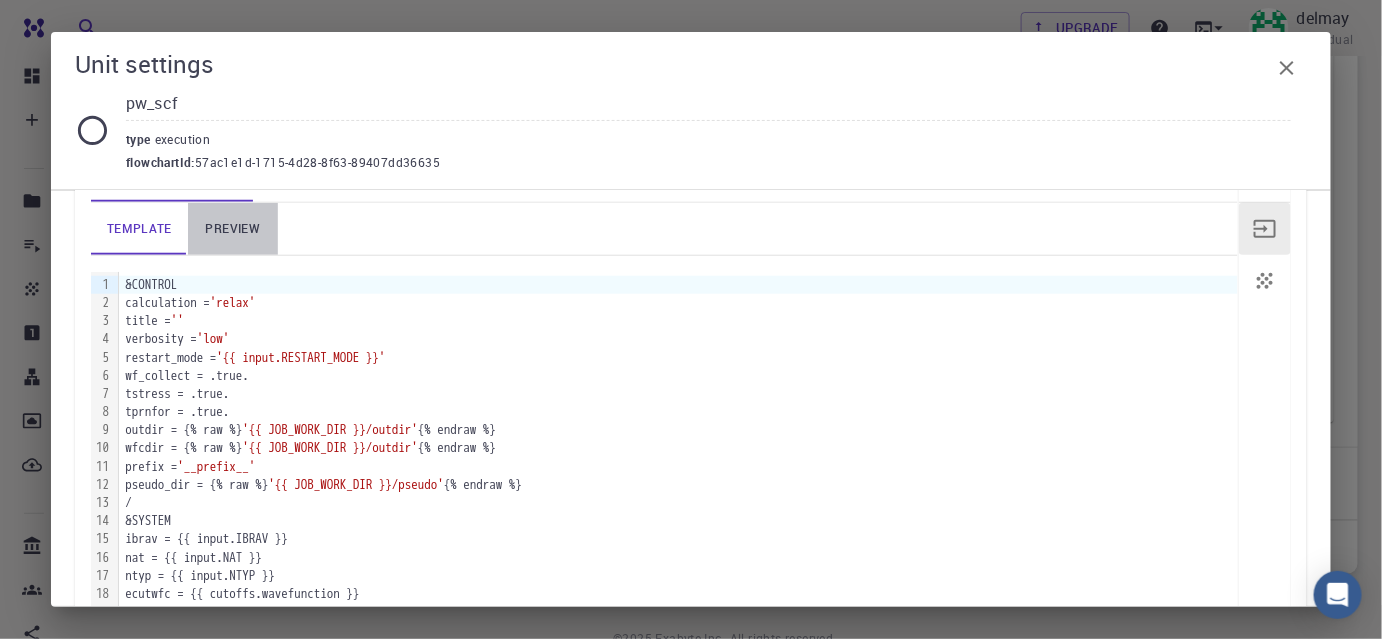 click on "preview" at bounding box center (233, 229) 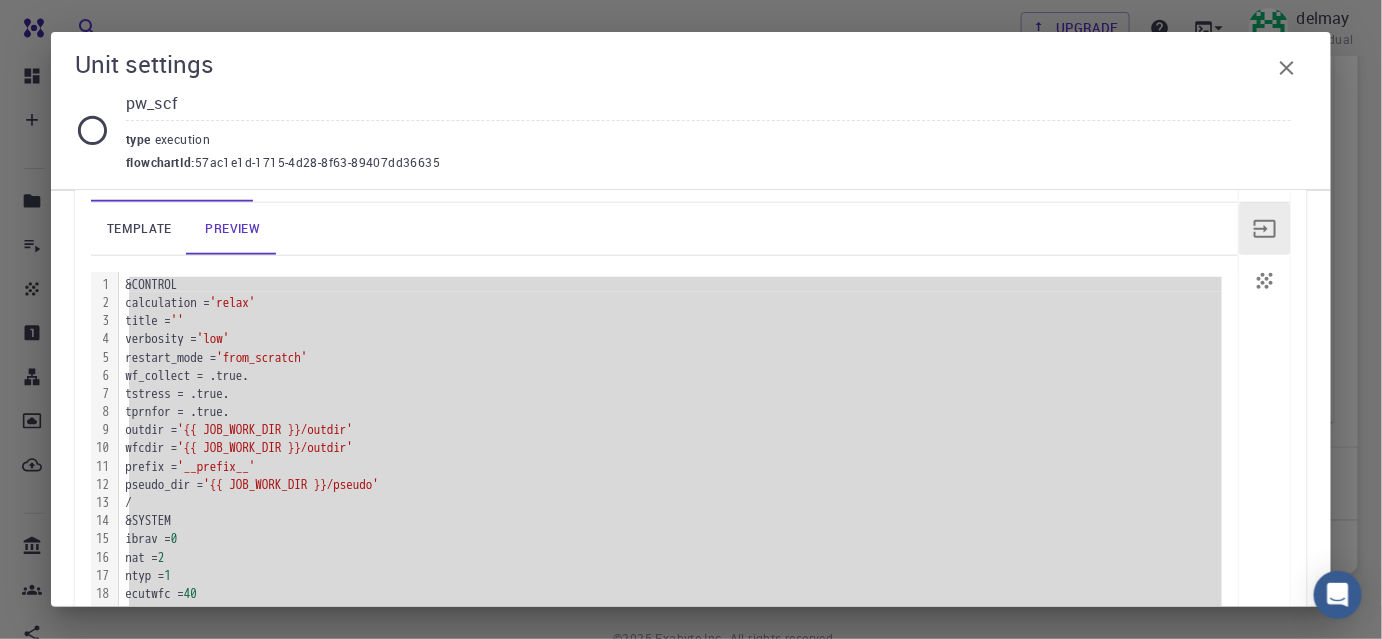 click on "outdir =  '{{ JOB_WORK_DIR }}/outdir'" at bounding box center [678, 430] 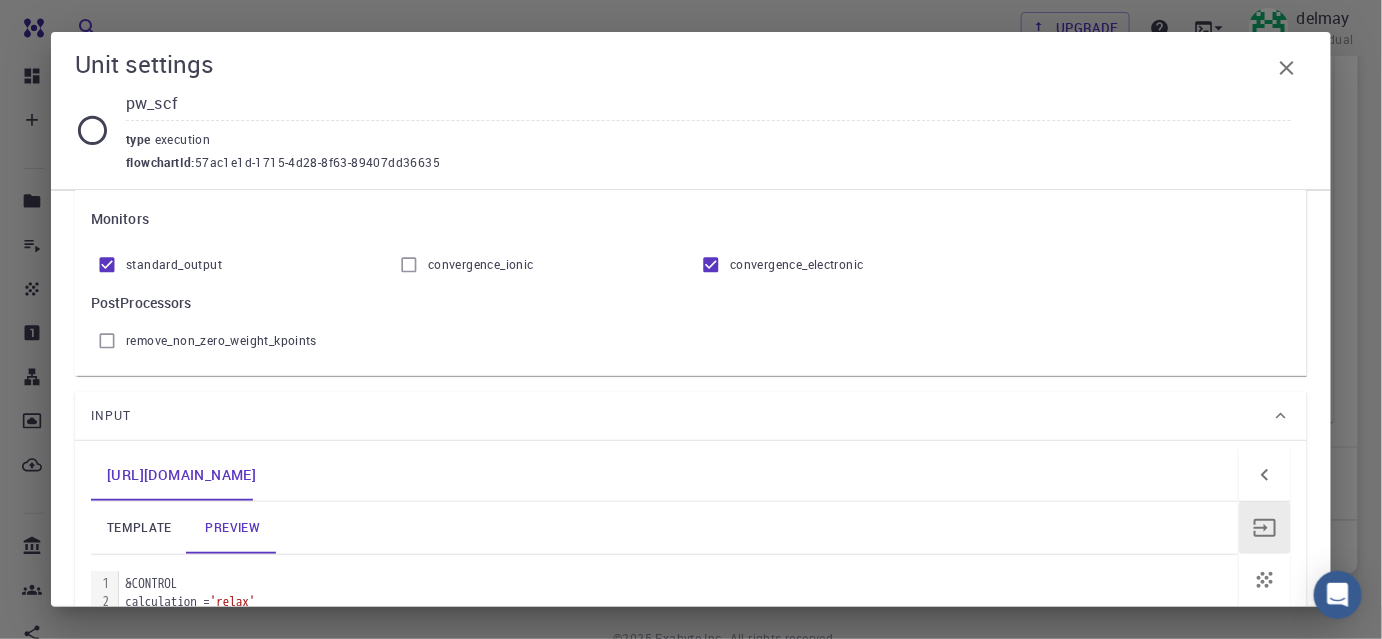 scroll, scrollTop: 717, scrollLeft: 0, axis: vertical 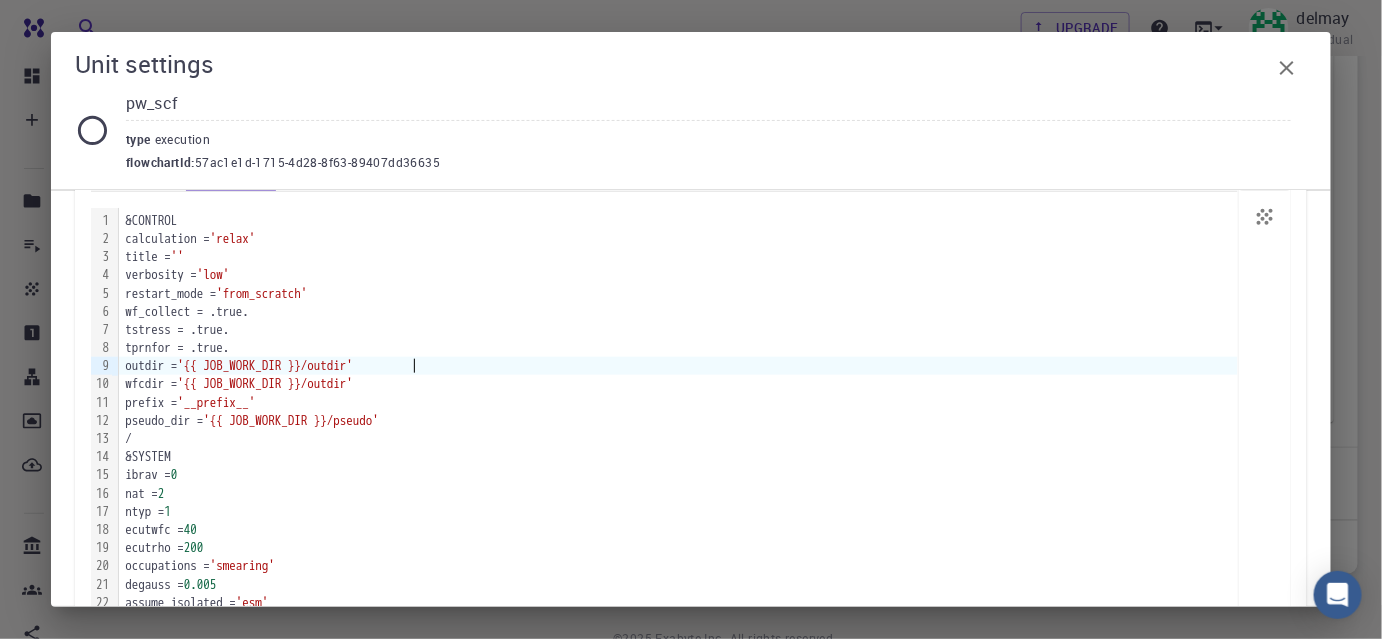 click on "tprnfor = .true." at bounding box center [678, 348] 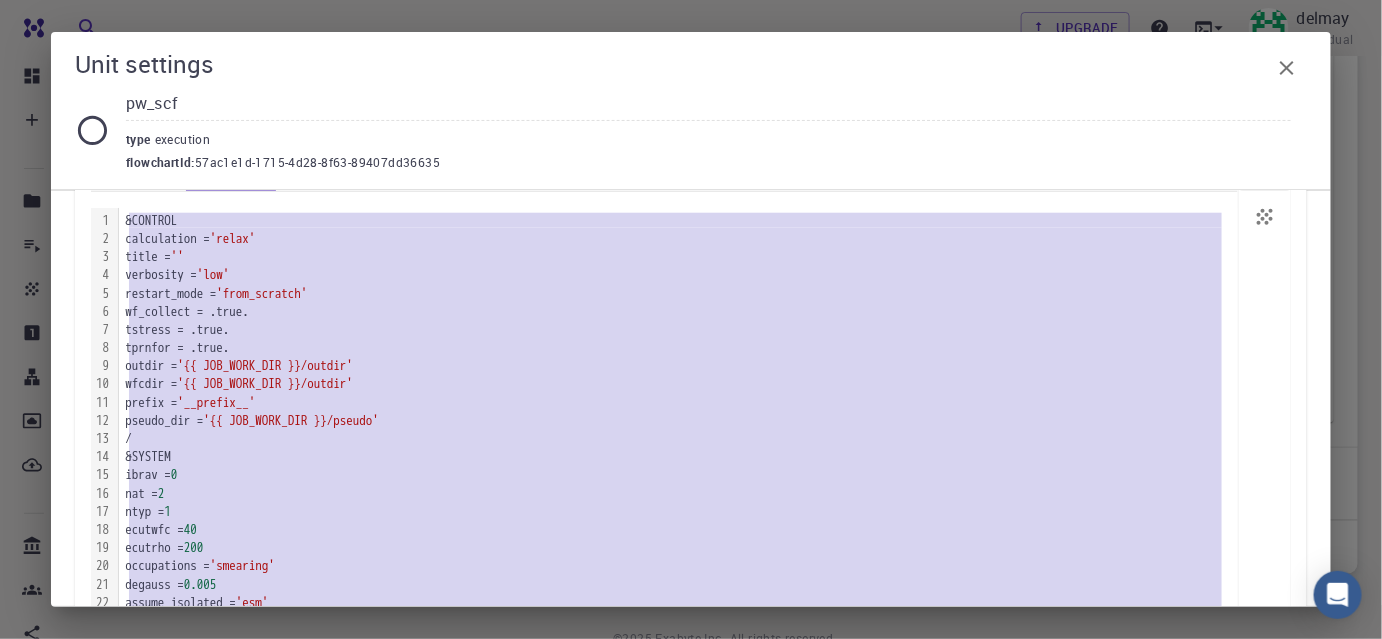 scroll, scrollTop: 445, scrollLeft: 0, axis: vertical 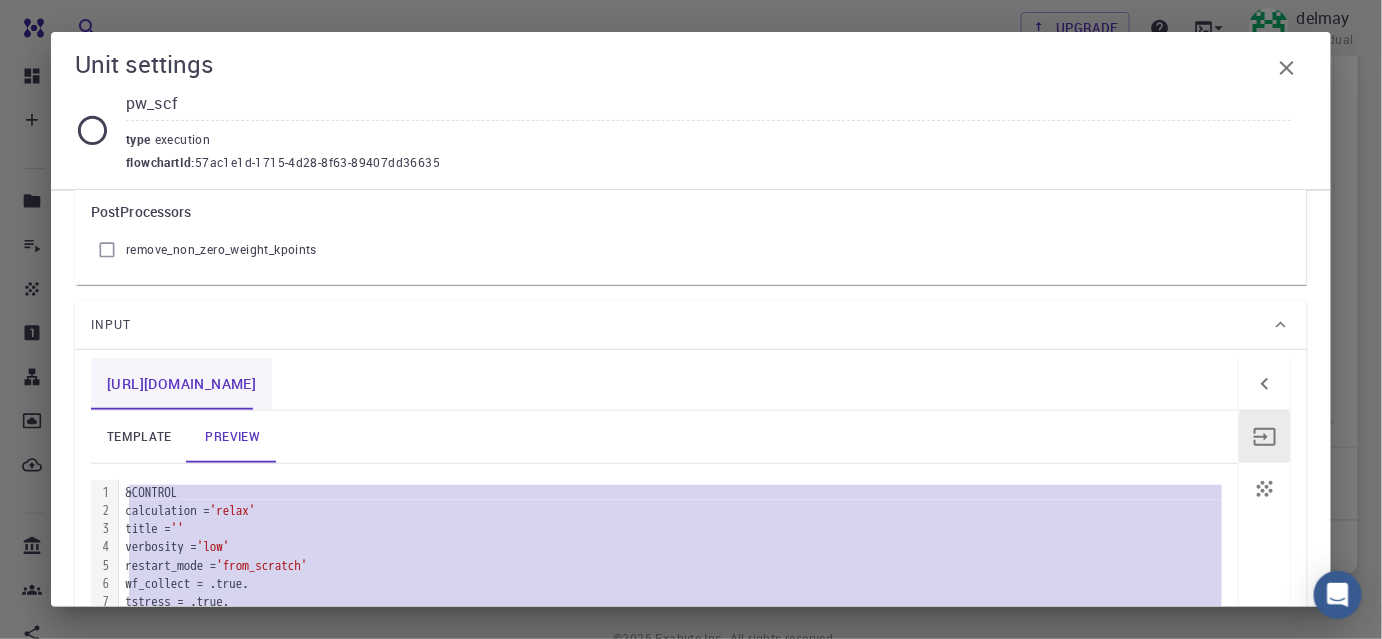 click on "[URL][DOMAIN_NAME]" at bounding box center [181, 384] 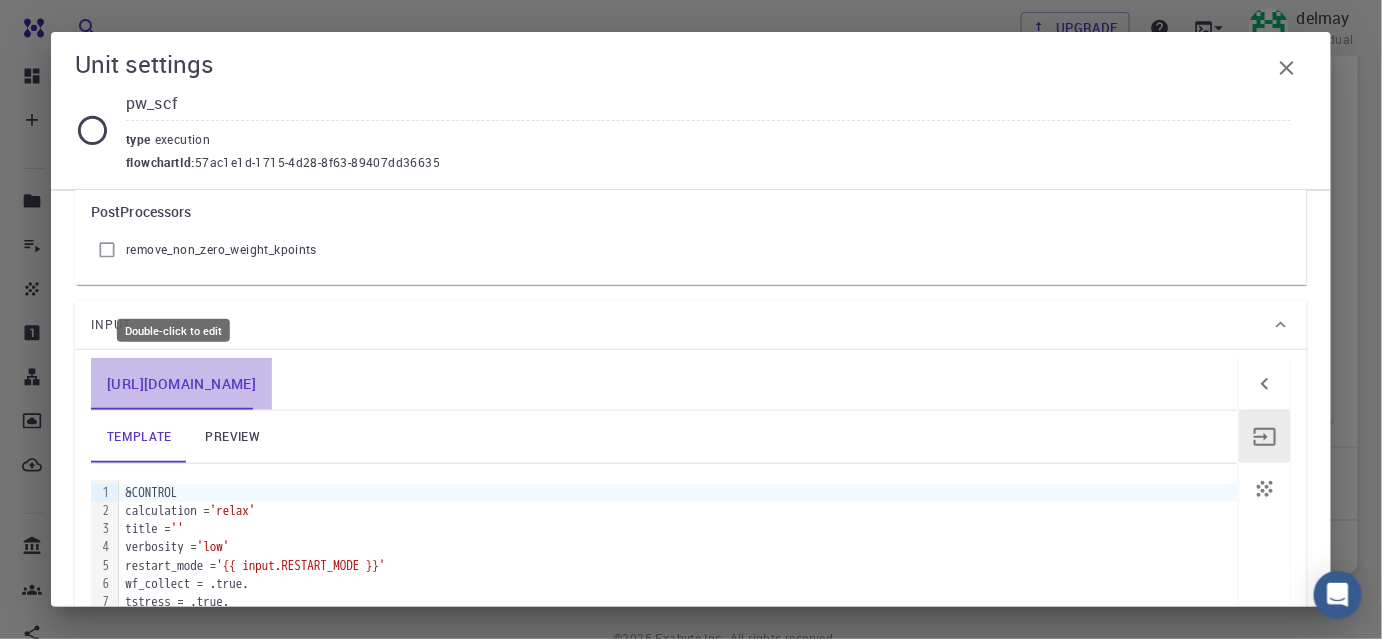 click on "[URL][DOMAIN_NAME]" at bounding box center [181, 384] 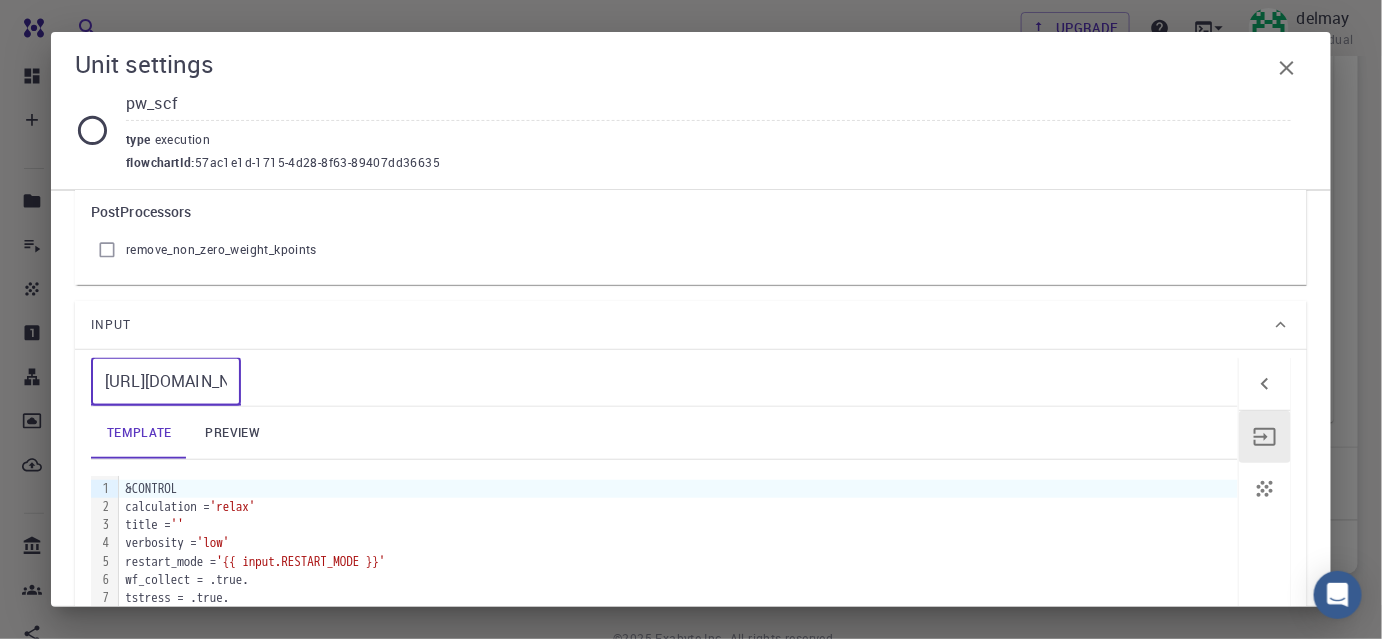 drag, startPoint x: 207, startPoint y: 380, endPoint x: 9, endPoint y: 381, distance: 198.00252 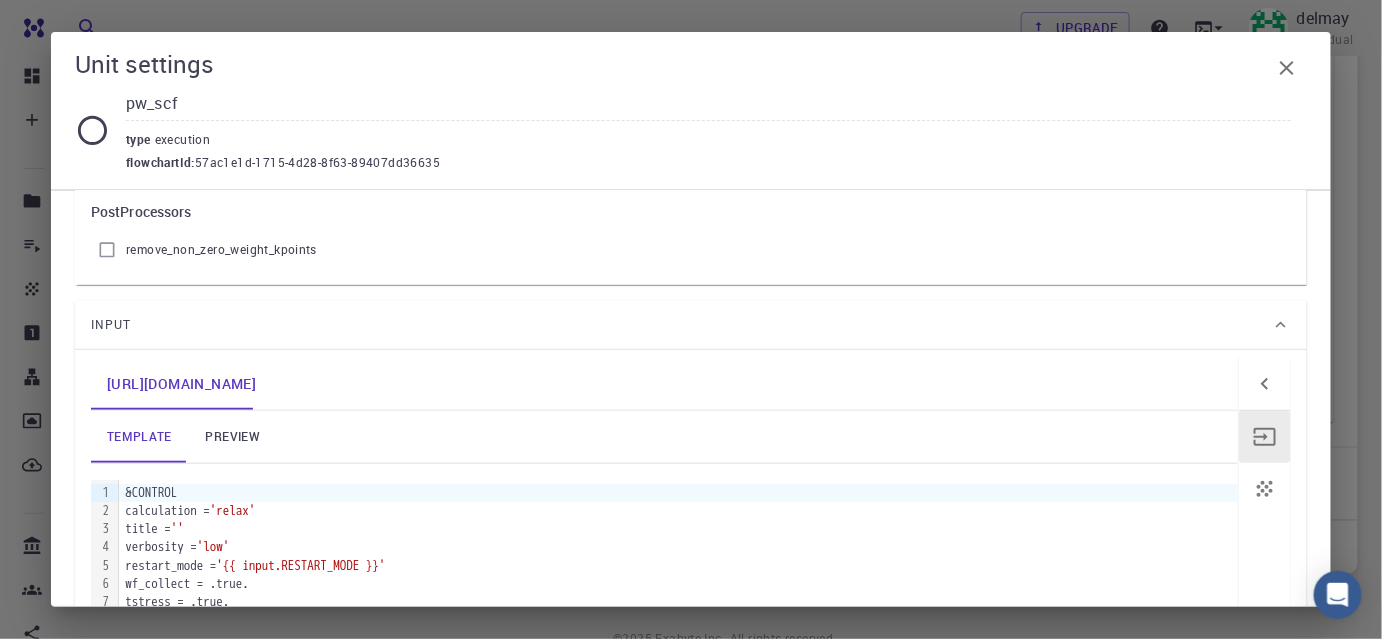 scroll, scrollTop: 394, scrollLeft: 0, axis: vertical 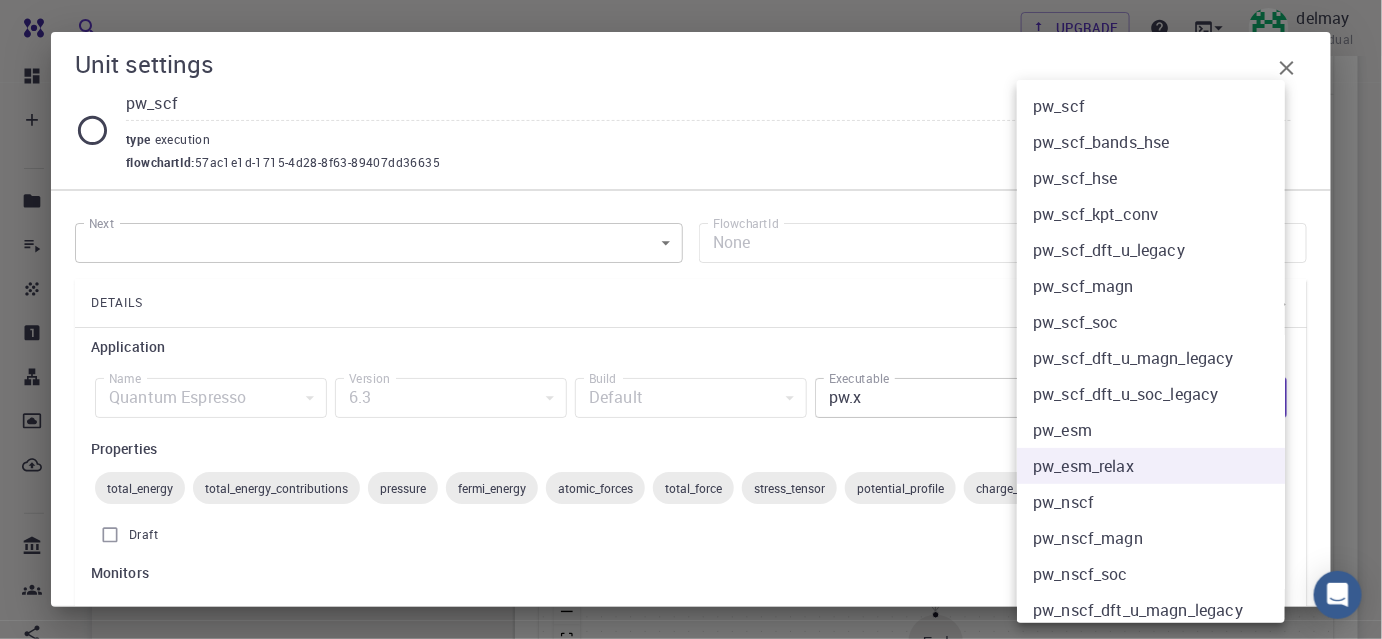 click on "Free Dashboard Create New Job New Material Create Material Upload File Import from Bank Import from 3rd Party New Workflow New Project Projects Jobs Materials Properties Workflows Dropbox External Uploads Bank Materials Workflows Accounts Shared with me Shared publicly Shared externally Documentation Contact Support Compute load: Low Upgrade delmay Individual Home delmay Workflows - New Workflow Total Energy applications espresso Description Select Workflow Actions Save & Exit I Total Energy Flowchart ID:  49852ec084768f7548e45cb9 Copy Delete Overview Properties atomic-forces fermi-energy pressure stress-tensor total-energy total-energy-contributions total-force total-energy total-energy-contributions pressure fermi-energy atomic-forces total-force stress-tensor potential-profile charge-density-profile Draft Application Name Quantum Espresso espresso Name Version 6.3 6.3 Version Build Default Default Build Units 01 I pw_scf 980ba0a6-734b-4b18-a52a-0e367ced5137 02 I pw_scf Total Energy 1 1" at bounding box center (691, 304) 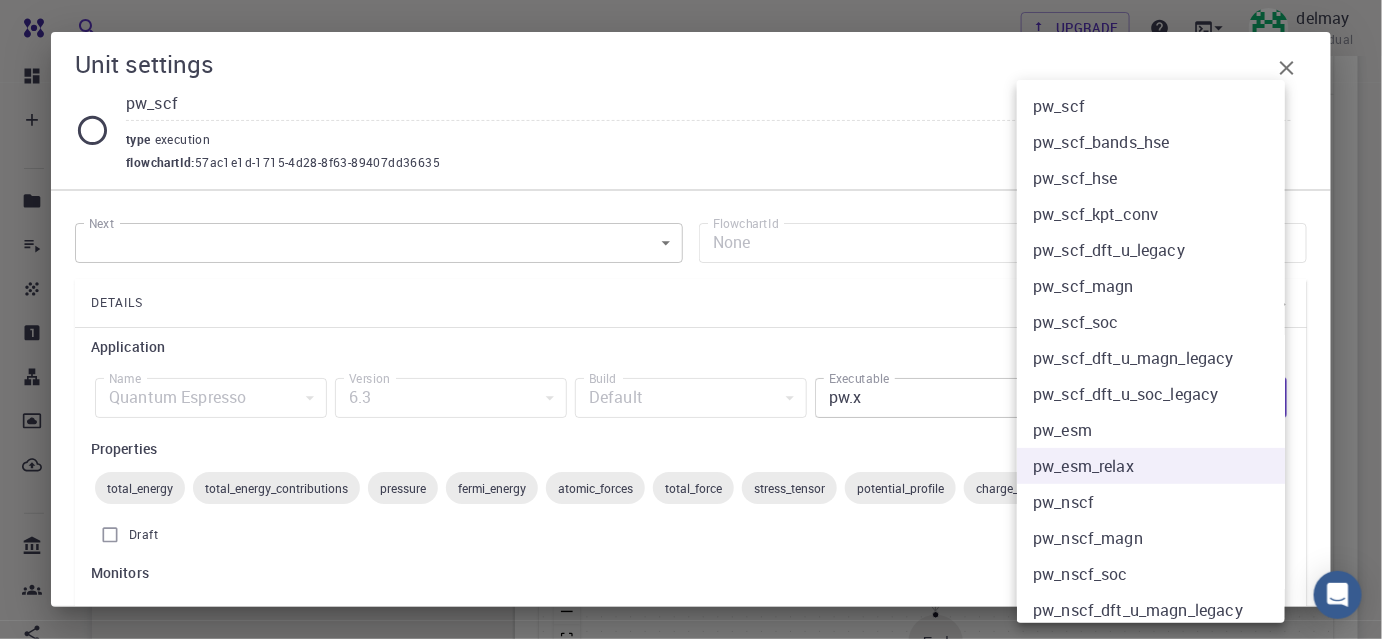 click on "pw_nscf" at bounding box center [1158, 502] 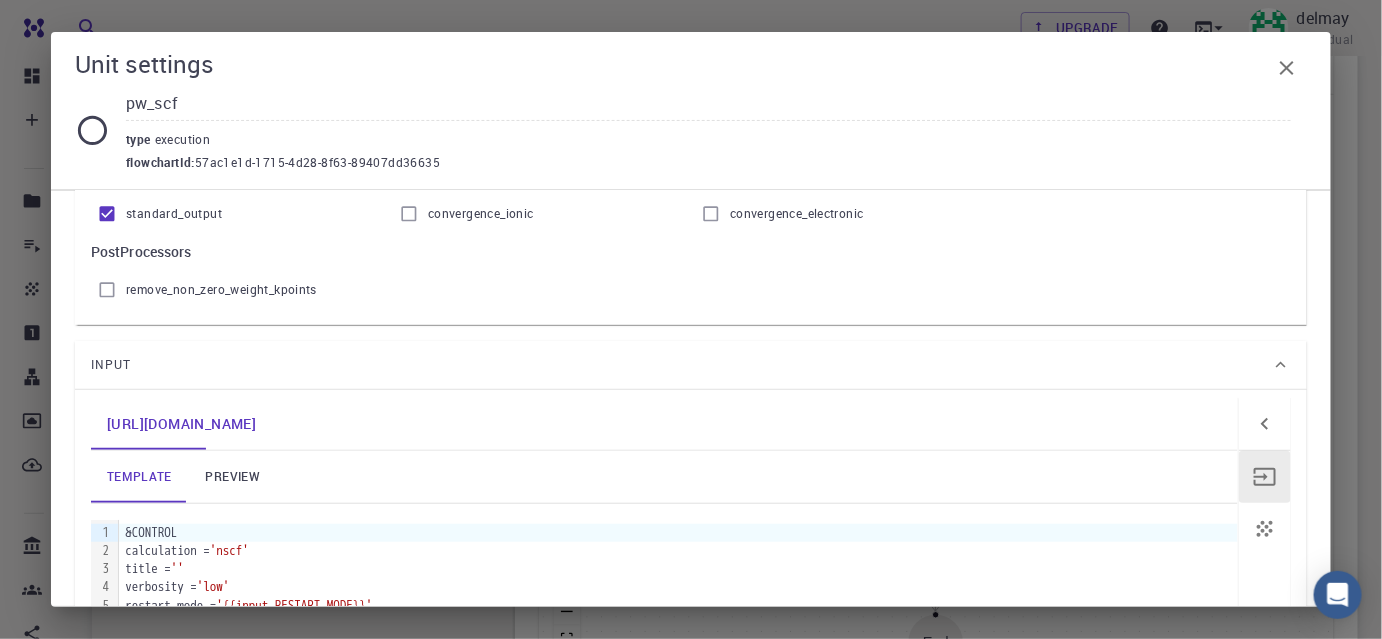 scroll, scrollTop: 545, scrollLeft: 0, axis: vertical 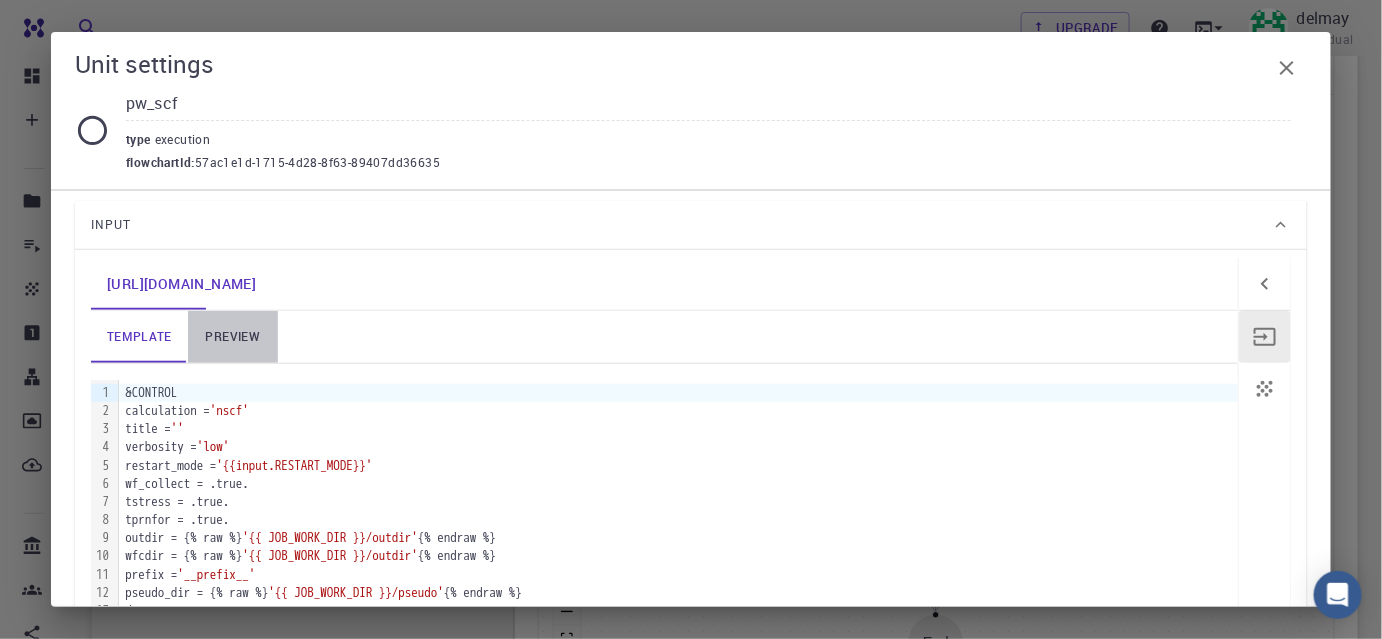 click on "preview" at bounding box center (233, 337) 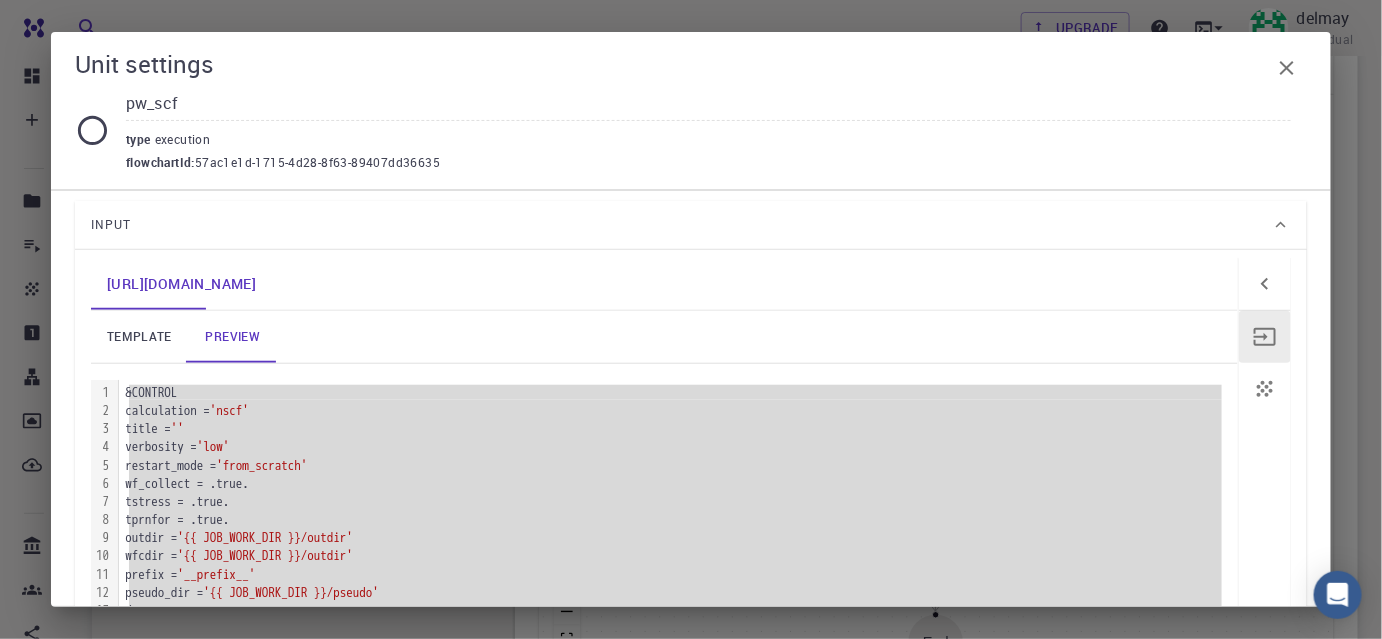 click on "restart_mode =  'from_scratch'" at bounding box center (678, 466) 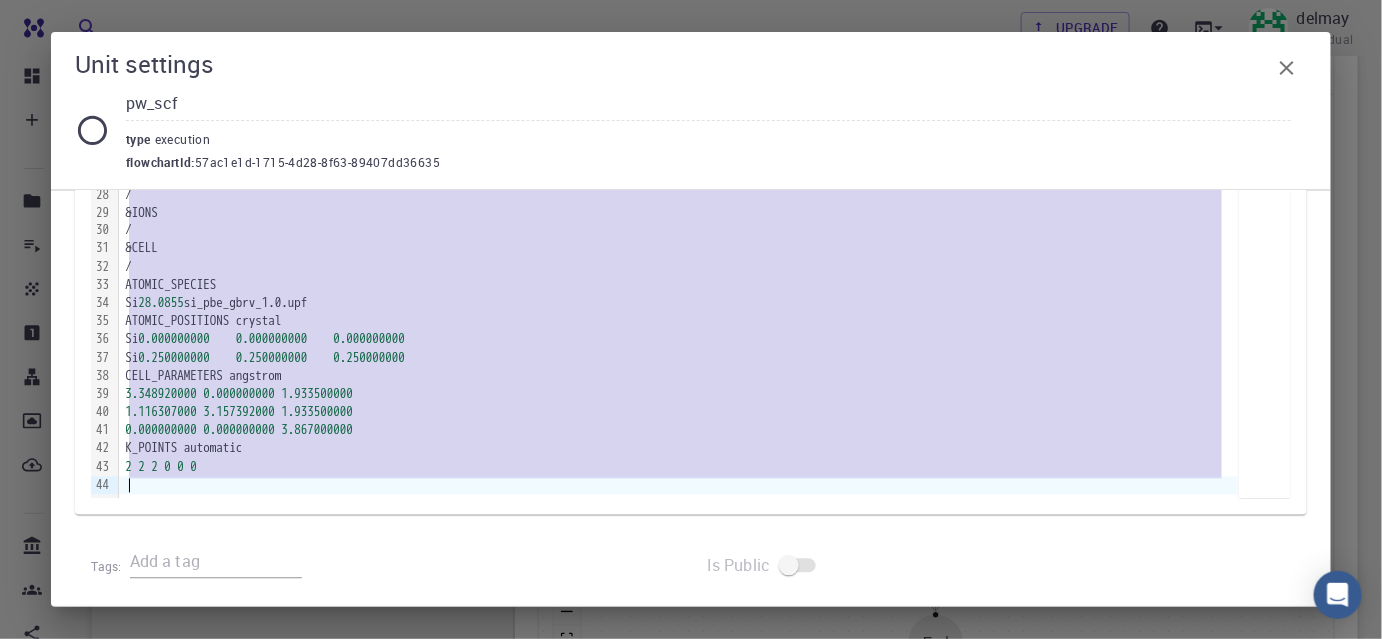 scroll, scrollTop: 1244, scrollLeft: 0, axis: vertical 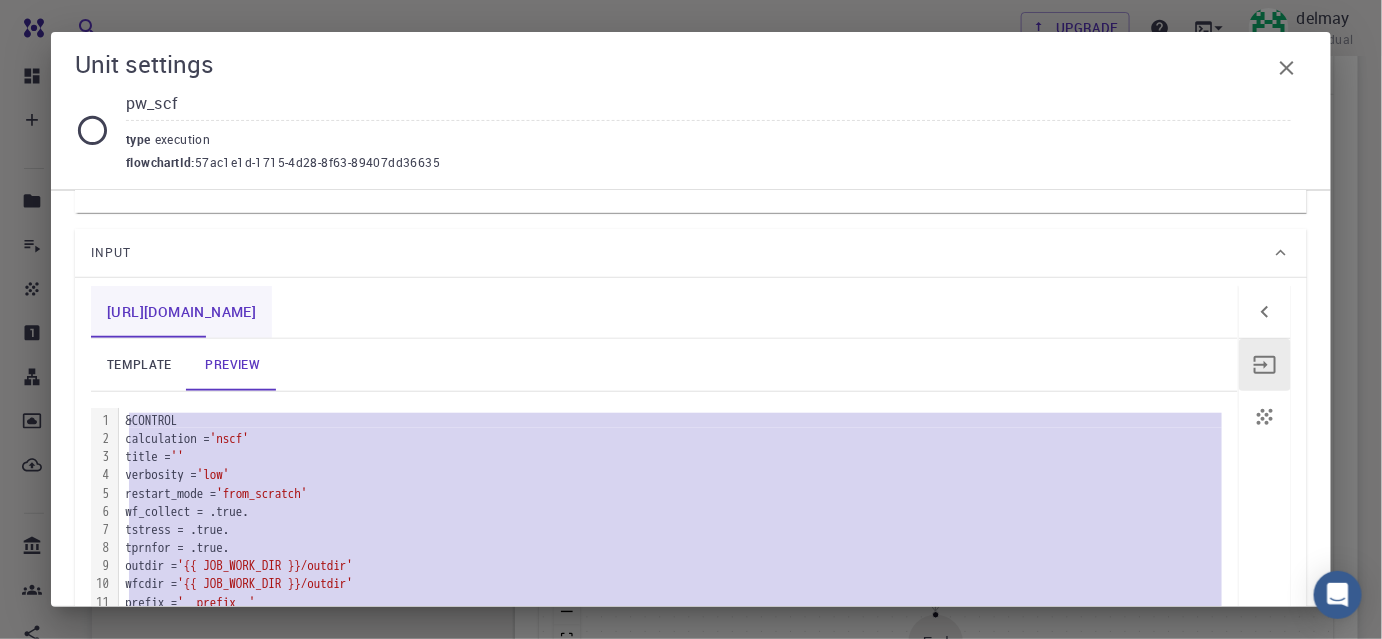 click on "[URL][DOMAIN_NAME]" at bounding box center [181, 312] 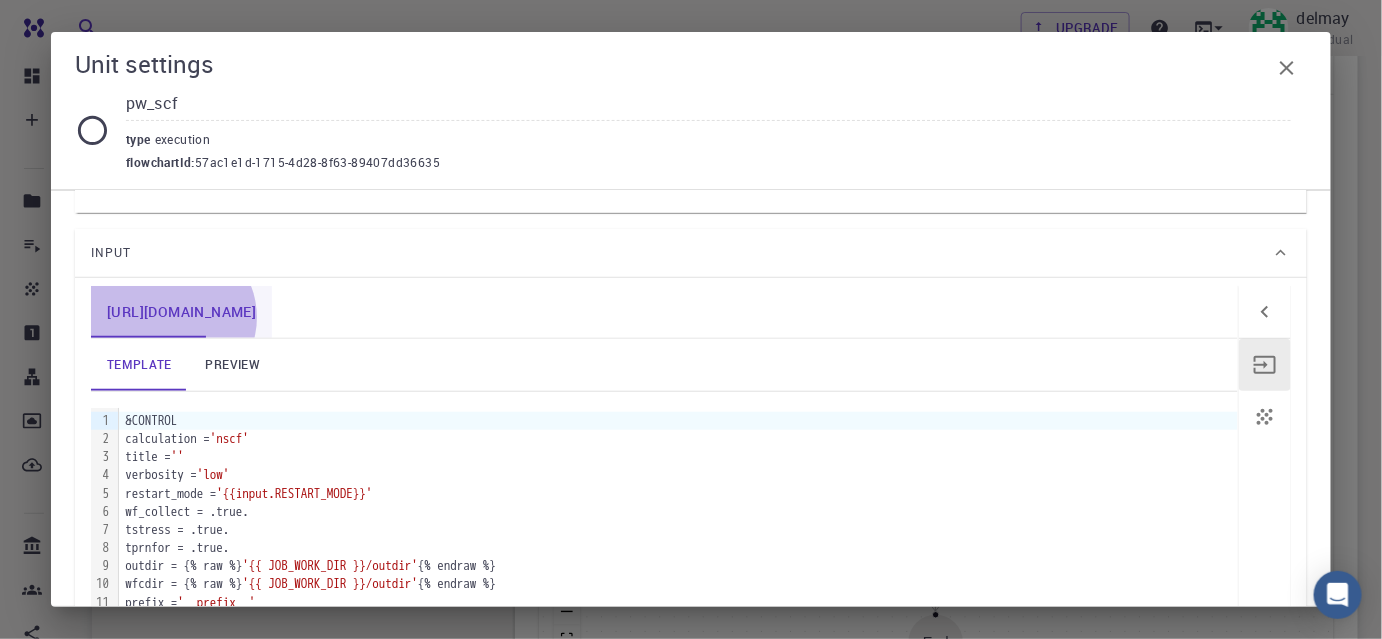 click on "[URL][DOMAIN_NAME]" at bounding box center (181, 312) 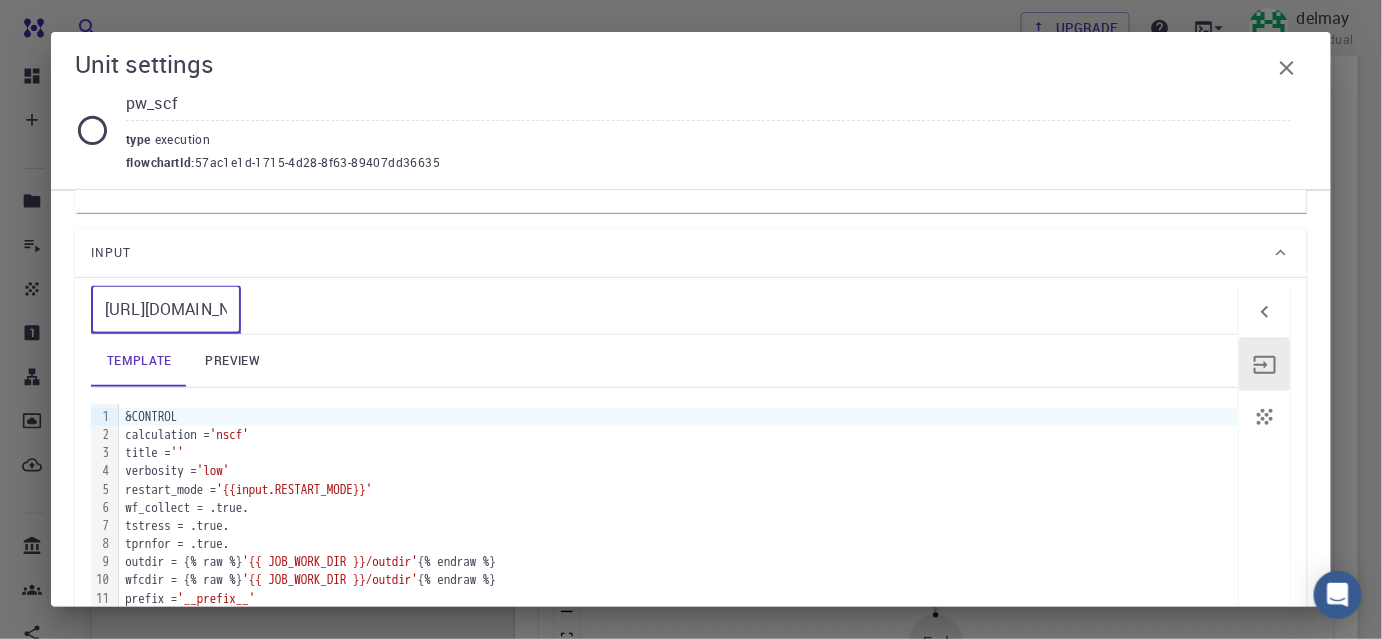 drag, startPoint x: 105, startPoint y: 308, endPoint x: 157, endPoint y: 315, distance: 52.46904 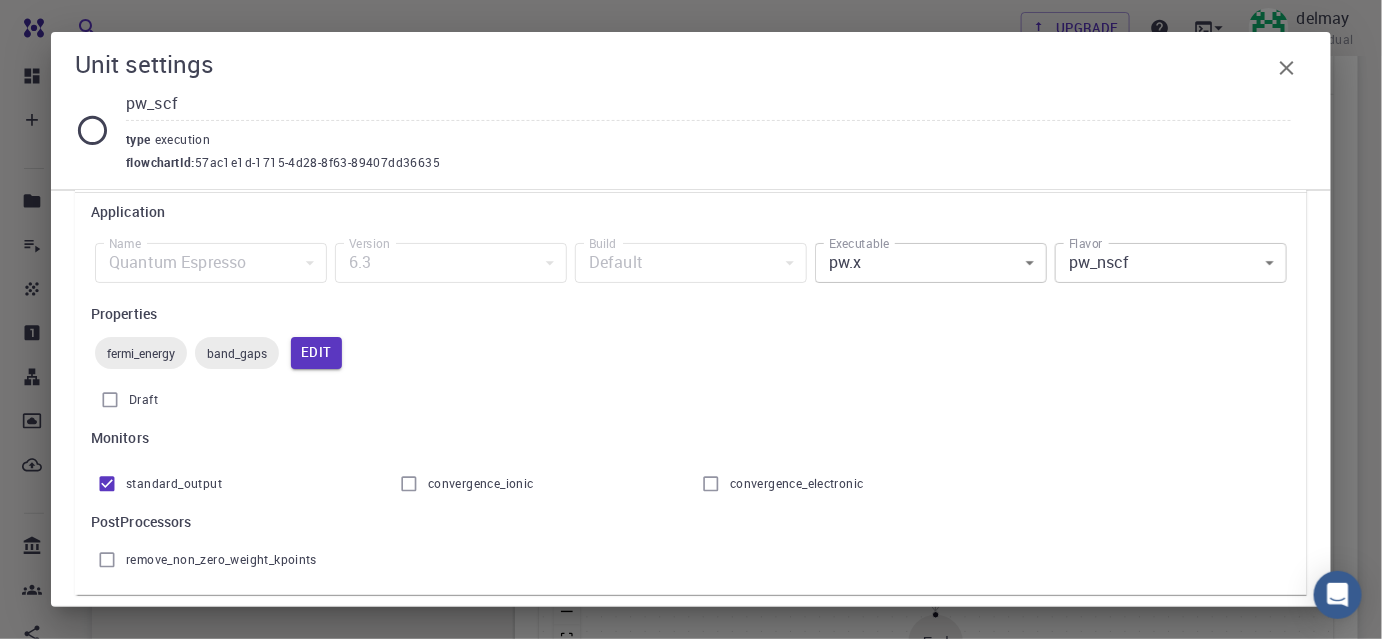scroll, scrollTop: 0, scrollLeft: 0, axis: both 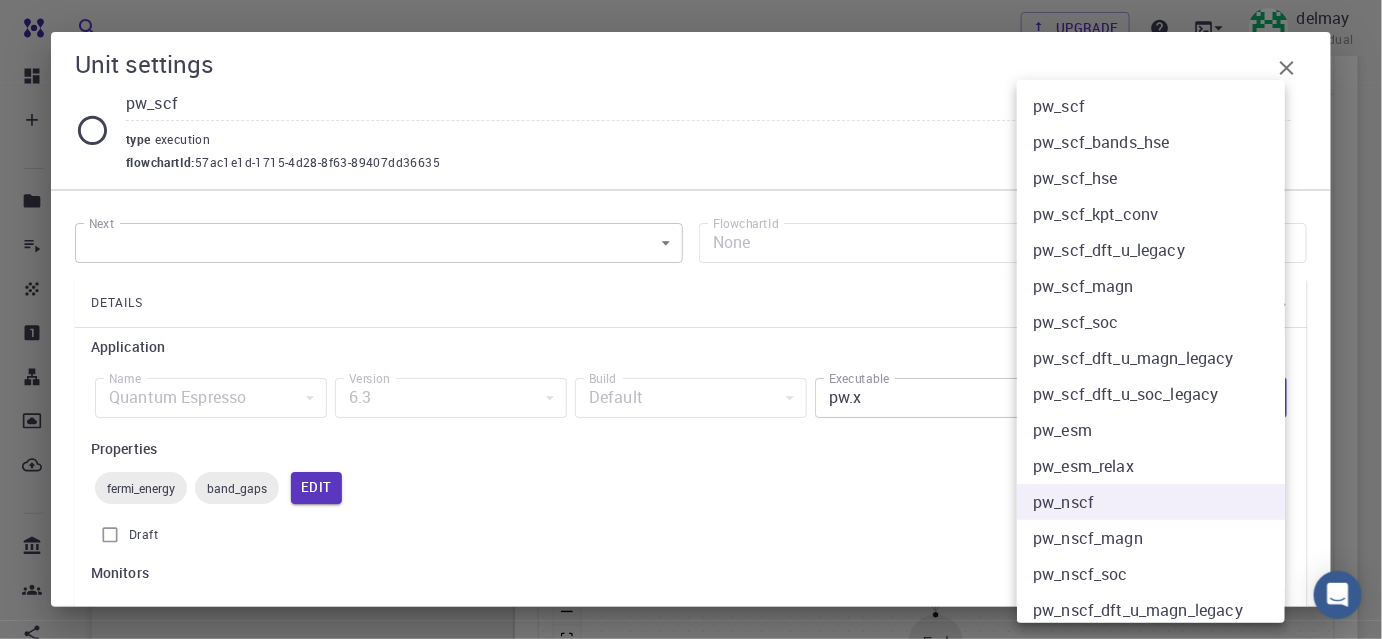 click on "Free Dashboard Create New Job New Material Create Material Upload File Import from Bank Import from 3rd Party New Workflow New Project Projects Jobs Materials Properties Workflows Dropbox External Uploads Bank Materials Workflows Accounts Shared with me Shared publicly Shared externally Documentation Contact Support Compute load: Low Upgrade delmay Individual Home delmay Workflows - New Workflow Total Energy applications espresso Description Select Workflow Actions Save & Exit I Total Energy Flowchart ID:  49852ec084768f7548e45cb9 Copy Delete Overview Properties atomic-forces fermi-energy pressure stress-tensor total-energy total-energy-contributions total-force fermi-energy band-gaps Draft Application Name Quantum Espresso espresso Name Version 6.3 6.3 Version Build Default Default Build Units 01 I pw_scf 980ba0a6-734b-4b18-a52a-0e367ced5137 02 I pw_scf 57ac1e1d-1715-4d28-8f63-89407dd36635 Total Energy espresso Select Subworkflow Actions 1  of  1 Overview Important settings Detailed view" at bounding box center (691, 304) 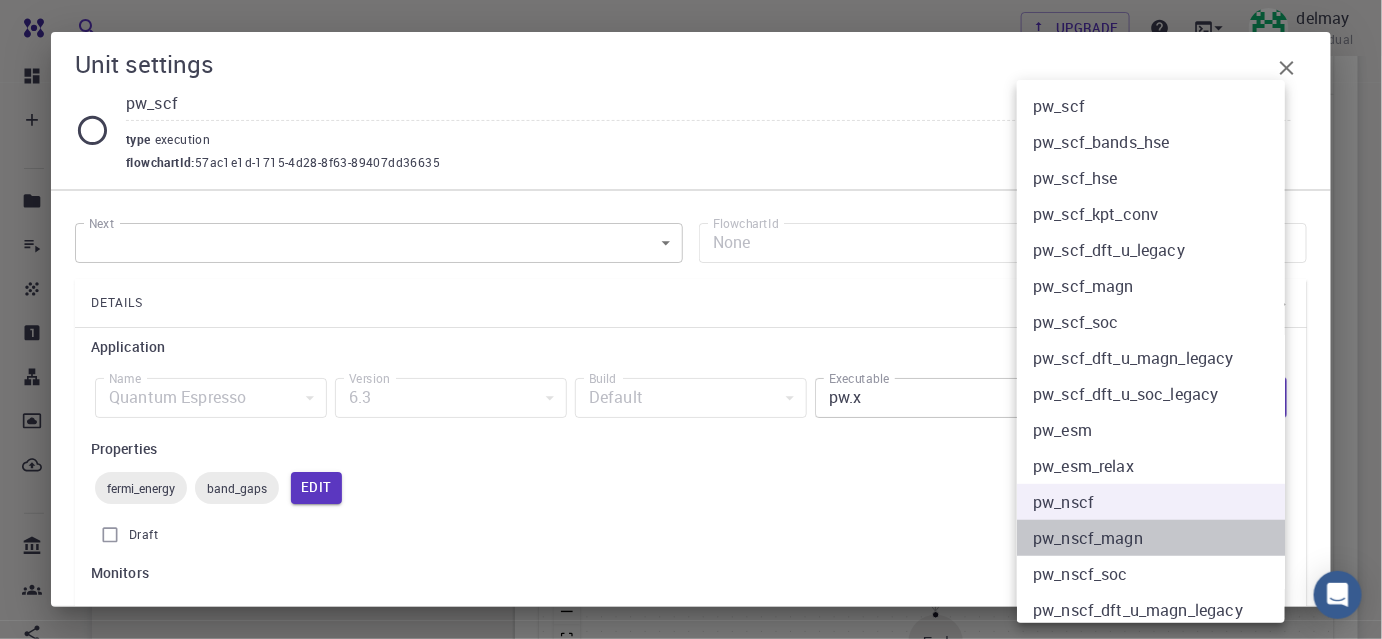 click on "pw_nscf_magn" at bounding box center (1158, 538) 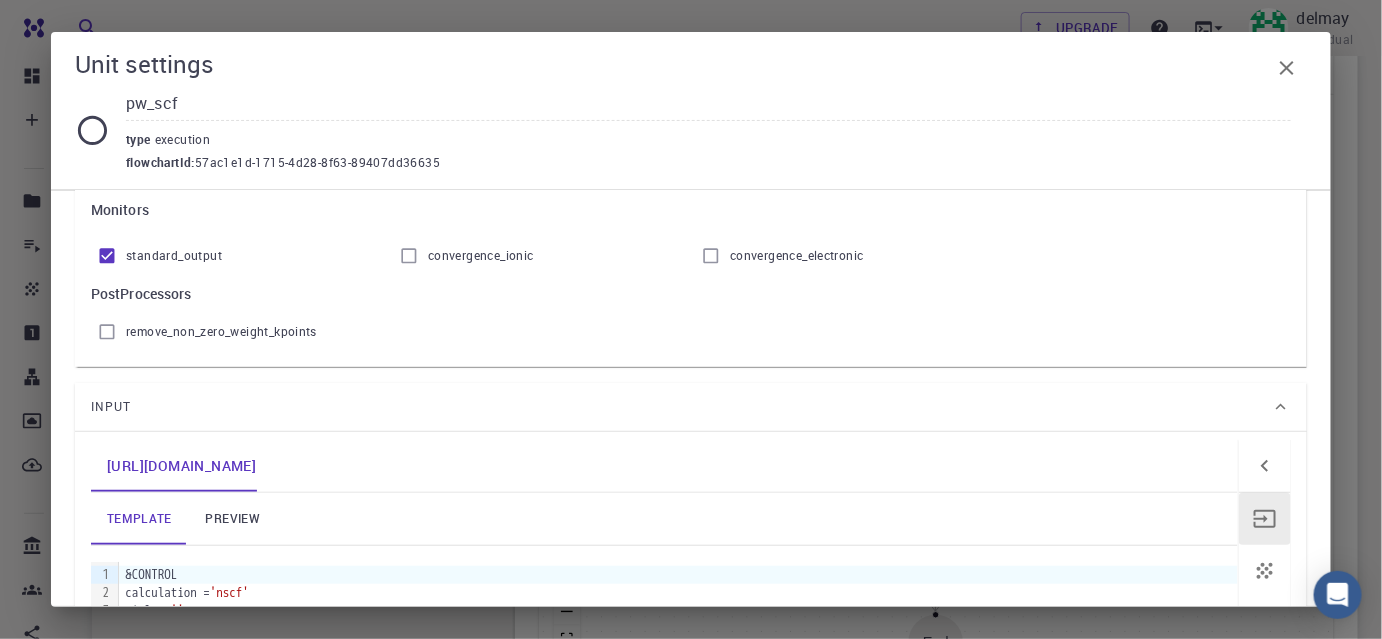 scroll, scrollTop: 454, scrollLeft: 0, axis: vertical 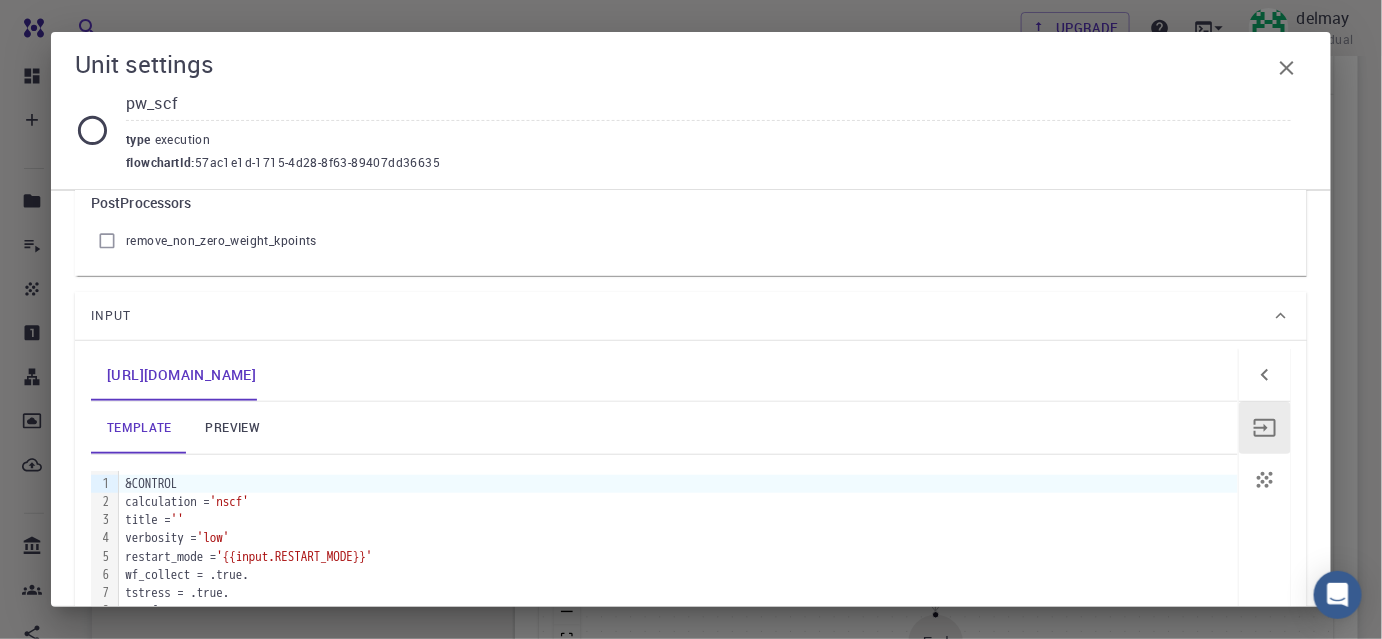 click on "preview" at bounding box center [233, 428] 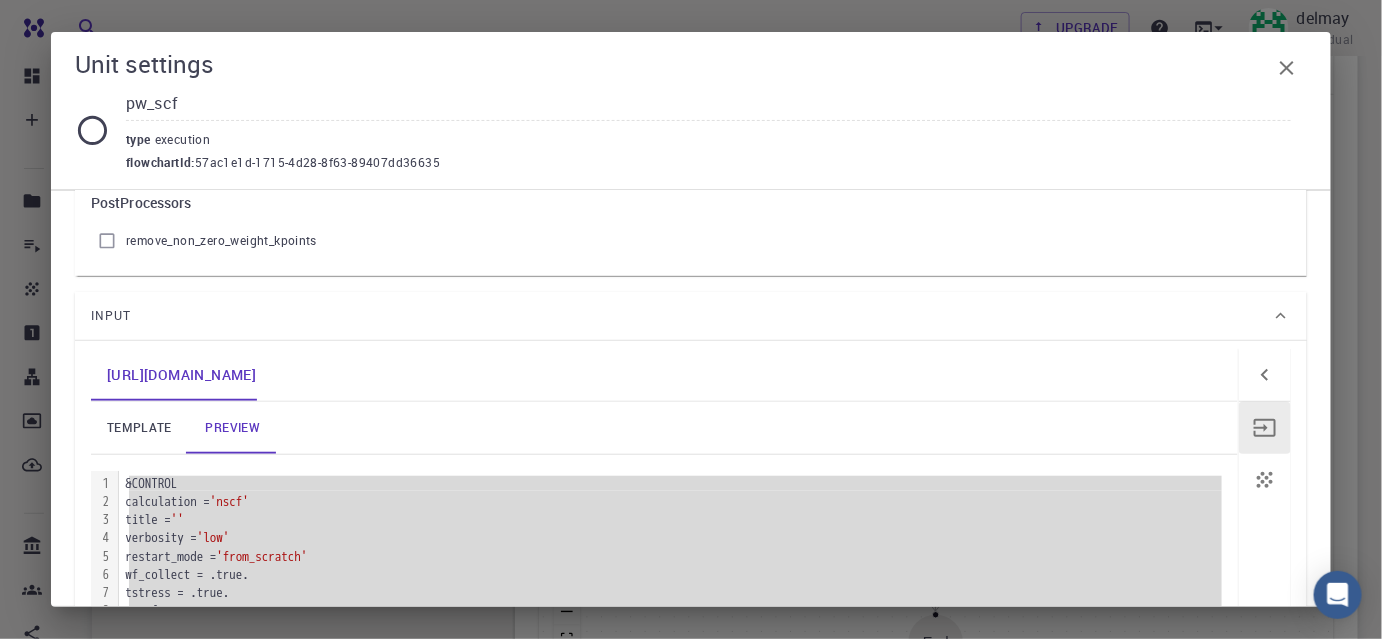 click on "verbosity =  'low'" at bounding box center (678, 538) 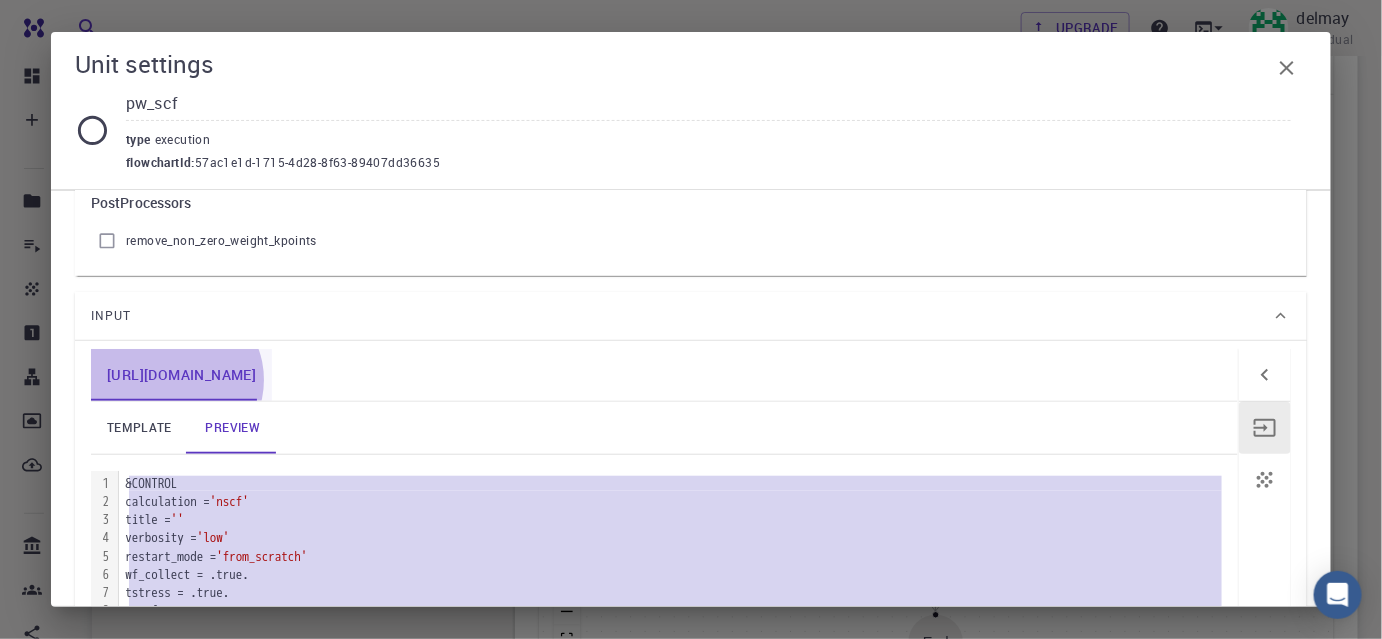 click on "[URL][DOMAIN_NAME]" at bounding box center [181, 375] 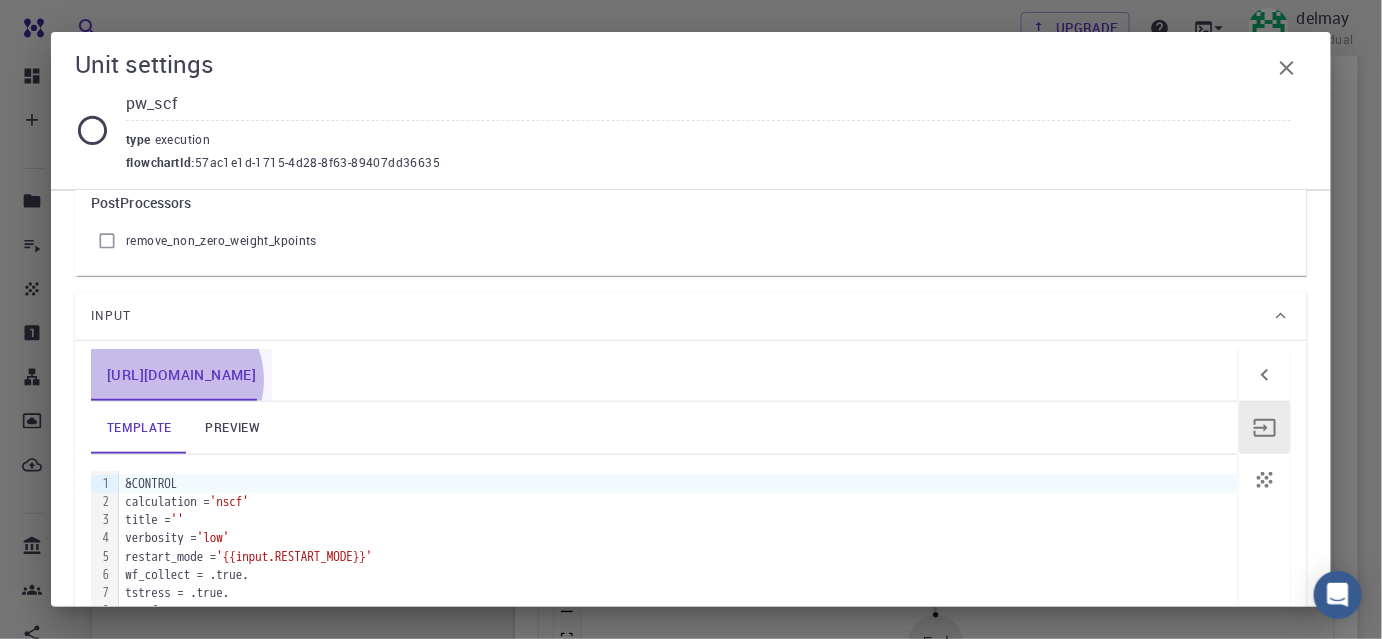 click on "[URL][DOMAIN_NAME]" at bounding box center [181, 375] 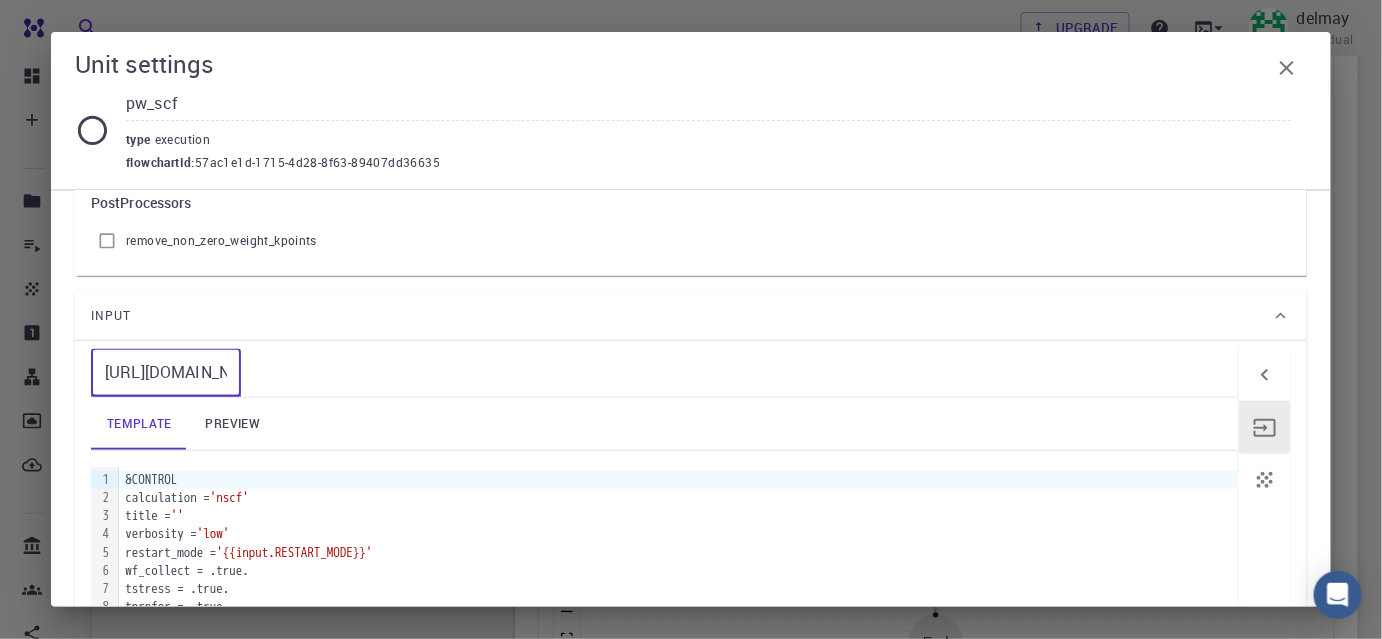 scroll, scrollTop: 0, scrollLeft: 5, axis: horizontal 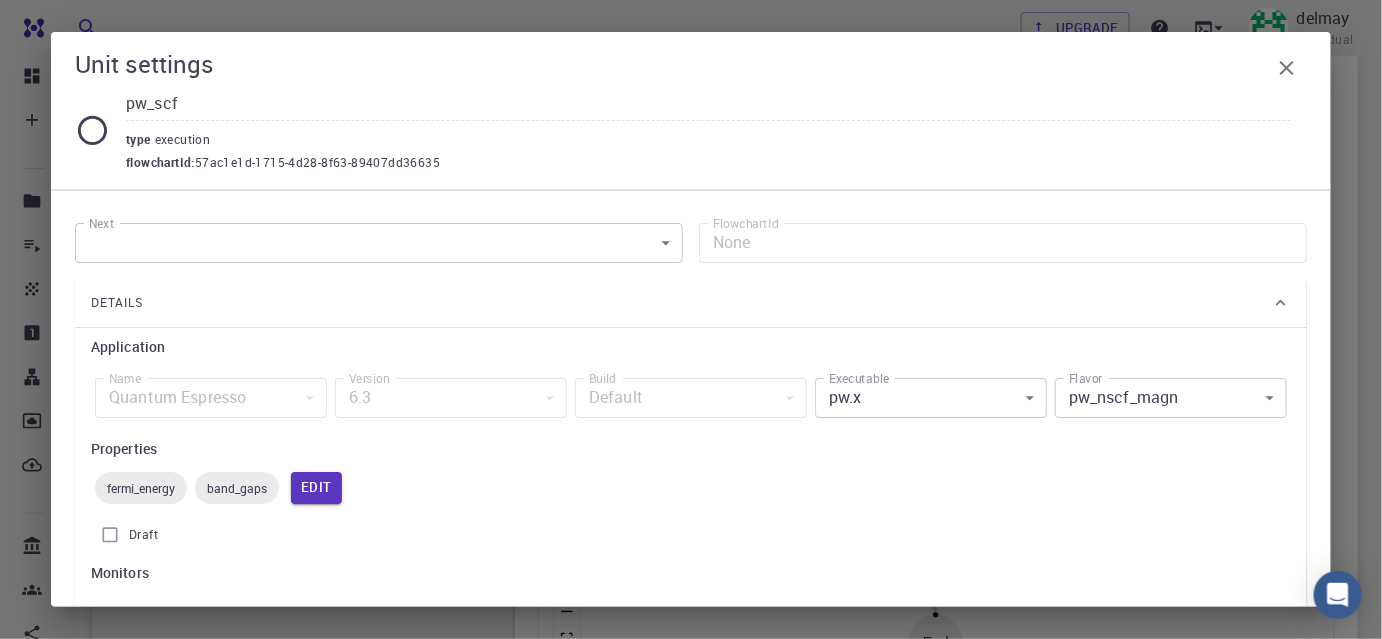 click on "Free Dashboard Create New Job New Material Create Material Upload File Import from Bank Import from 3rd Party New Workflow New Project Projects Jobs Materials Properties Workflows Dropbox External Uploads Bank Materials Workflows Accounts Shared with me Shared publicly Shared externally Documentation Contact Support Compute load: Low Upgrade delmay Individual Home delmay Workflows - New Workflow Total Energy applications espresso Description Select Workflow Actions Save & Exit I Total Energy Flowchart ID:  49852ec084768f7548e45cb9 Copy Delete Overview Properties atomic-forces fermi-energy pressure stress-tensor total-energy total-energy-contributions total-force fermi-energy band-gaps Draft Application Name Quantum Espresso espresso Name Version 6.3 6.3 Version Build Default Default Build Units 01 I pw_scf 980ba0a6-734b-4b18-a52a-0e367ced5137 02 I pw_scf 57ac1e1d-1715-4d28-8f63-89407dd36635 Total Energy espresso Select Subworkflow Actions 1  of  1 Overview Important settings Detailed view" at bounding box center (691, 304) 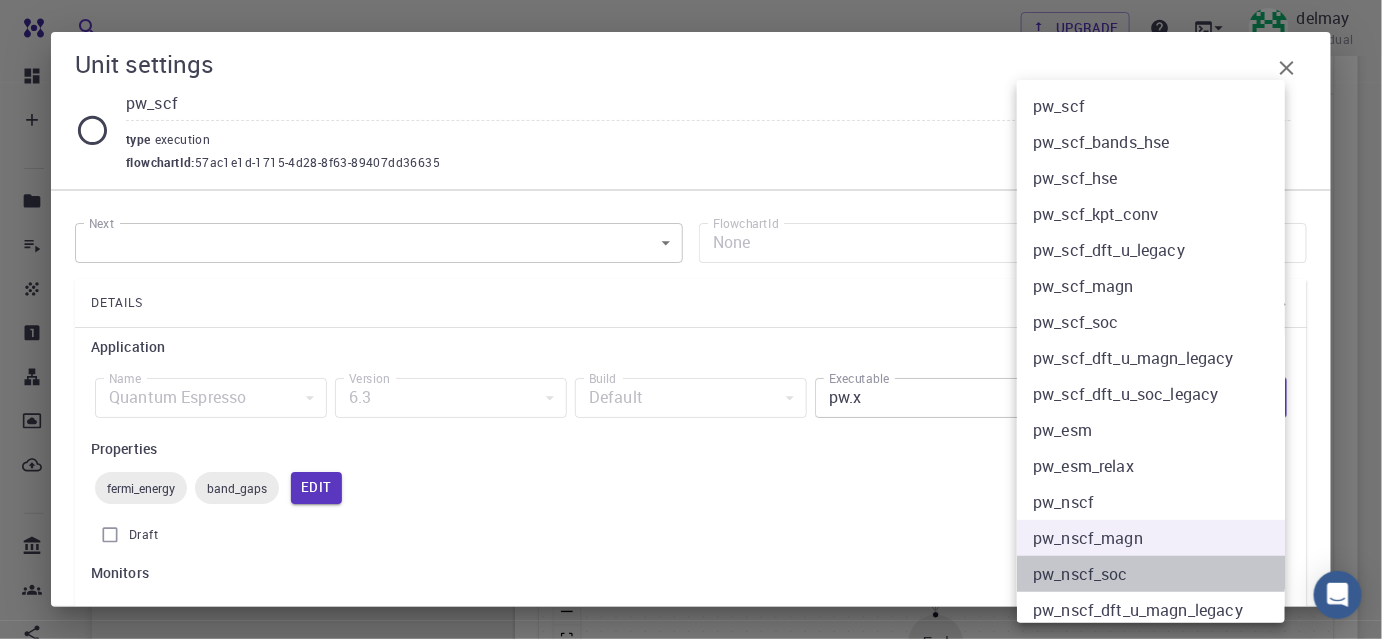 click on "pw_nscf_soc" at bounding box center [1158, 574] 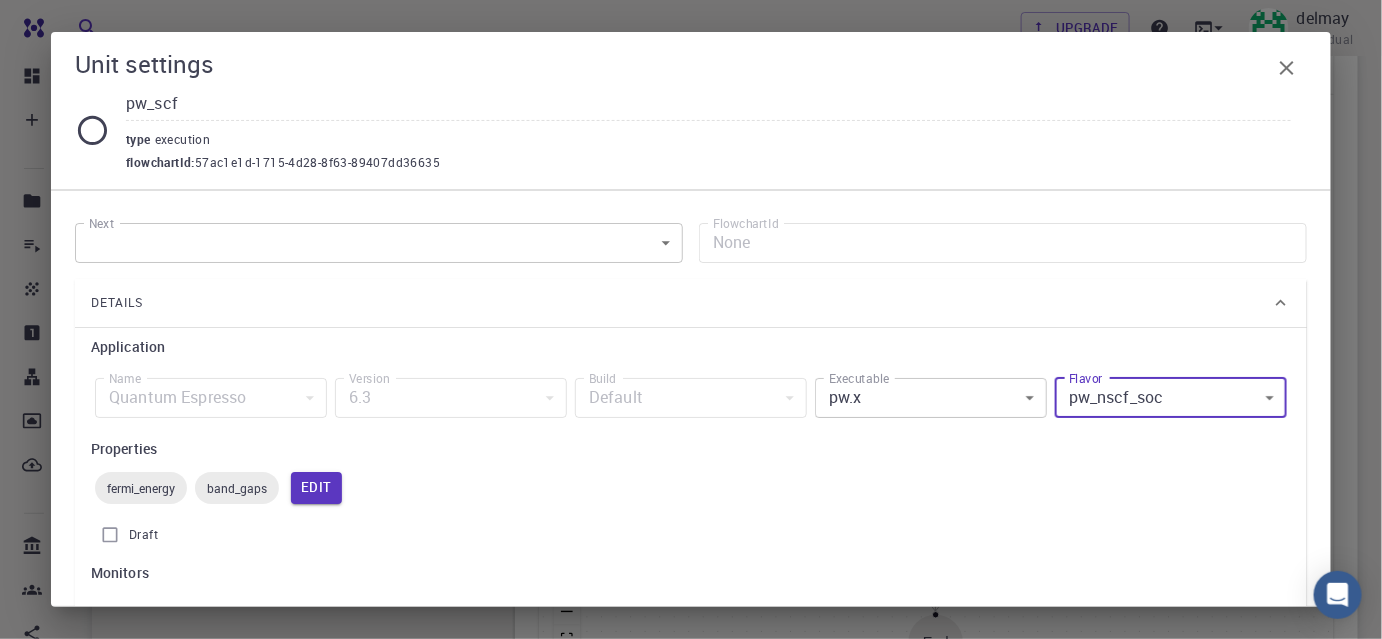scroll, scrollTop: 454, scrollLeft: 0, axis: vertical 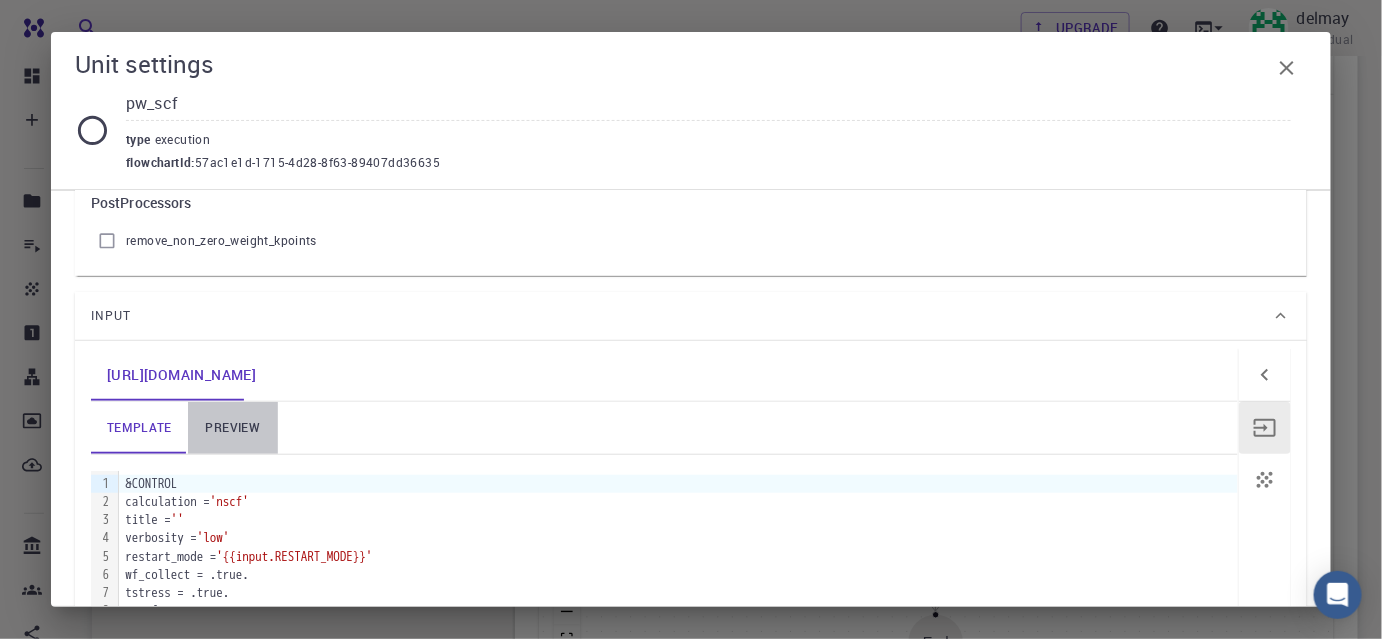 click on "preview" at bounding box center (233, 428) 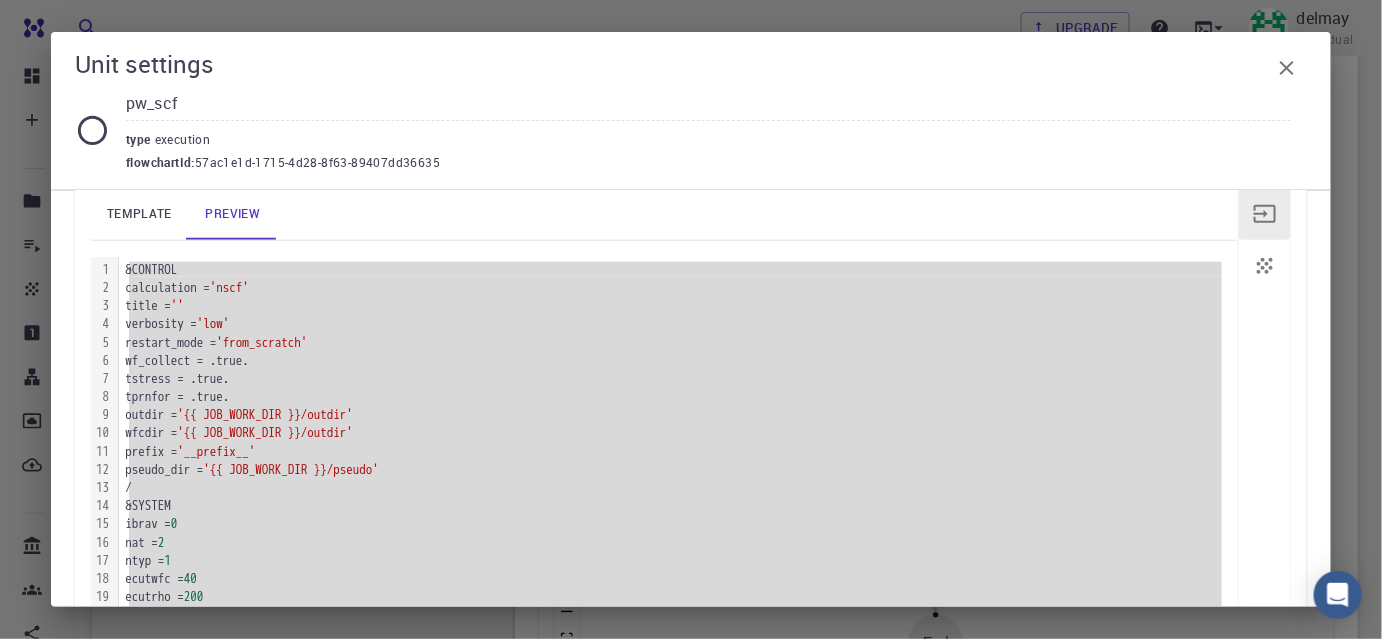 scroll, scrollTop: 727, scrollLeft: 0, axis: vertical 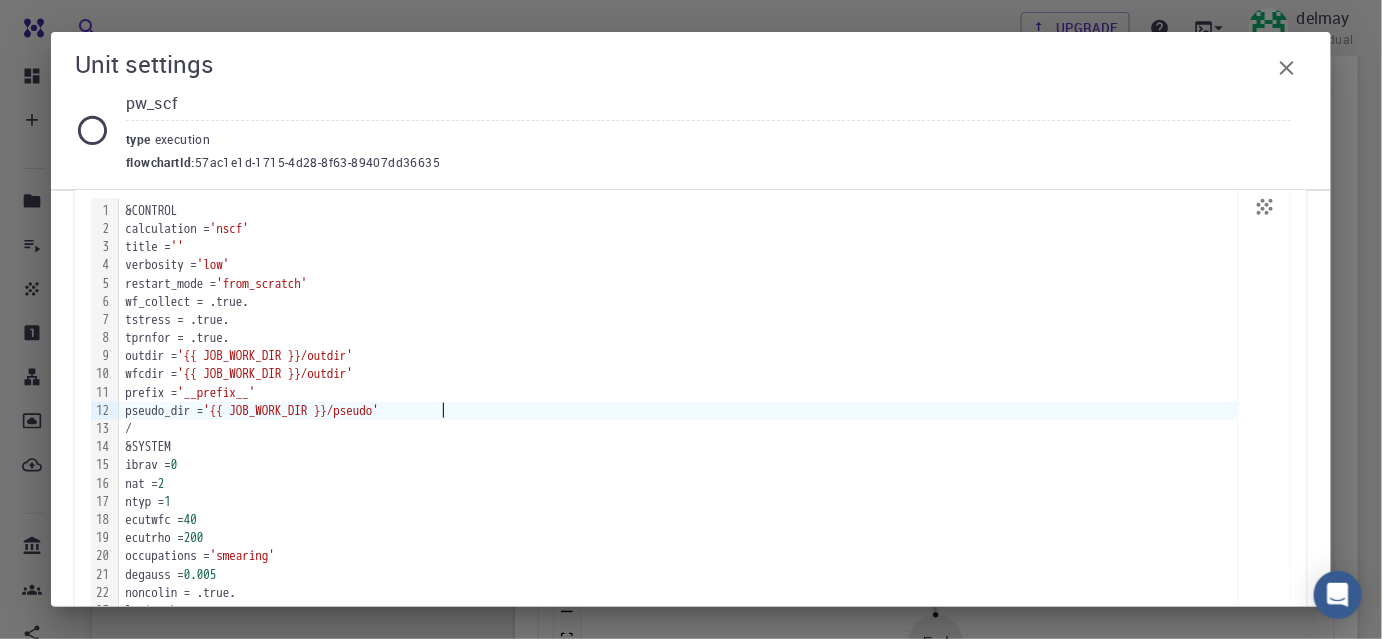 click on "pseudo_dir =  '{{ JOB_WORK_DIR }}/pseudo'" at bounding box center [678, 411] 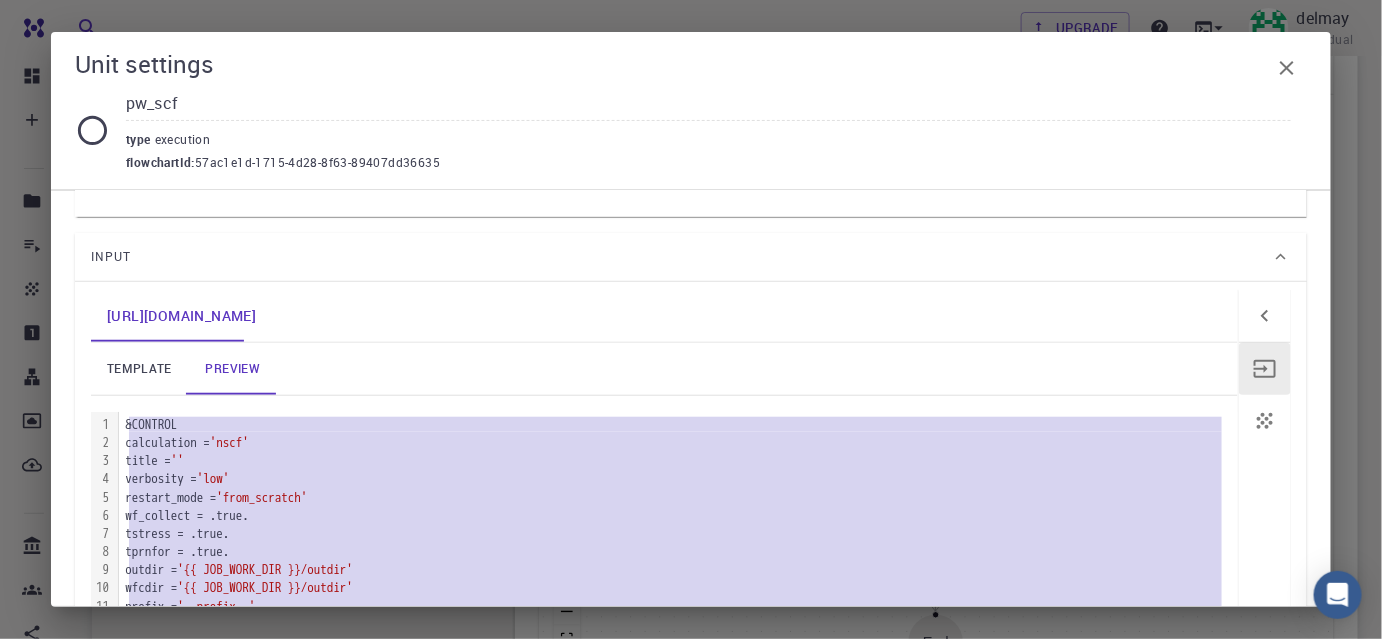 scroll, scrollTop: 454, scrollLeft: 0, axis: vertical 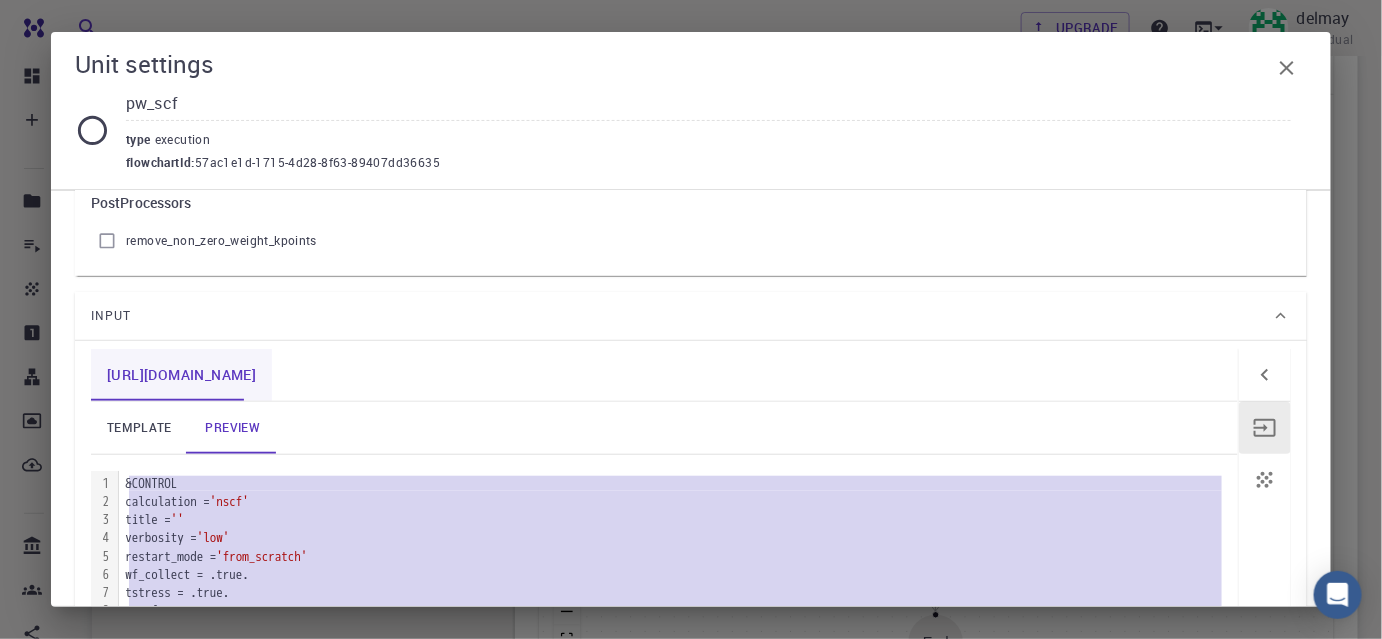 click on "[URL][DOMAIN_NAME]" at bounding box center [181, 375] 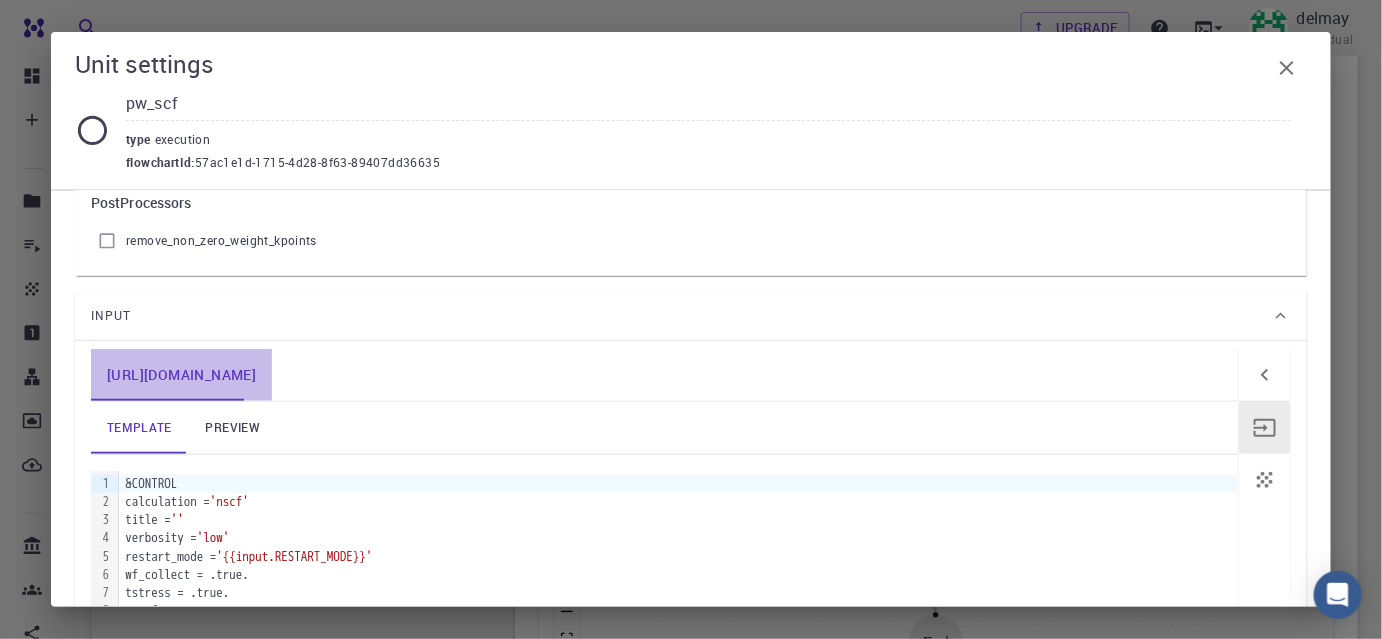 click on "[URL][DOMAIN_NAME]" at bounding box center [181, 375] 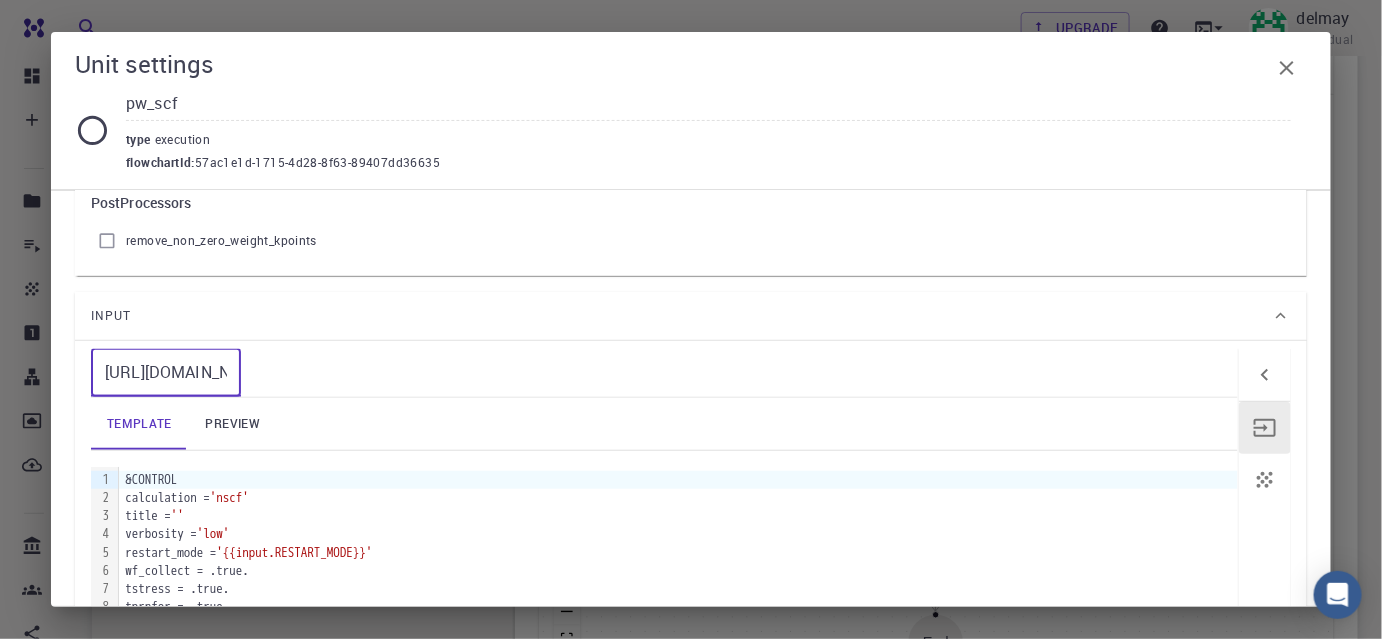drag, startPoint x: 102, startPoint y: 378, endPoint x: 195, endPoint y: 377, distance: 93.00538 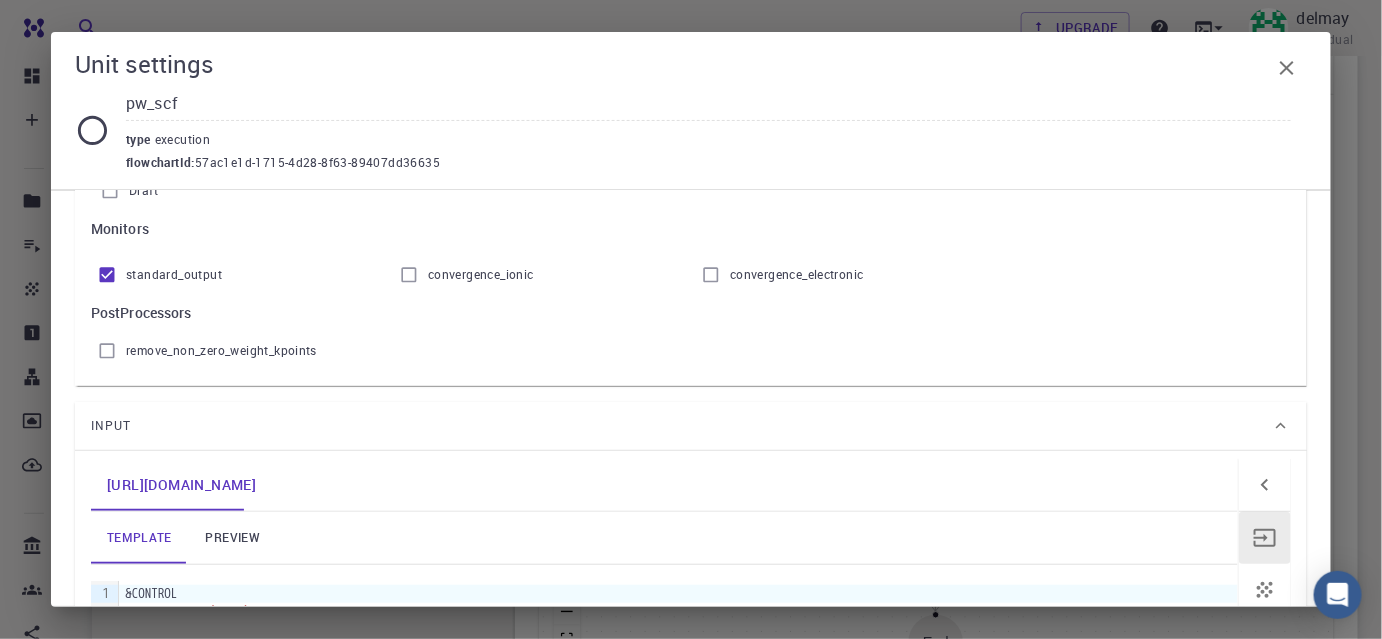 scroll, scrollTop: 181, scrollLeft: 0, axis: vertical 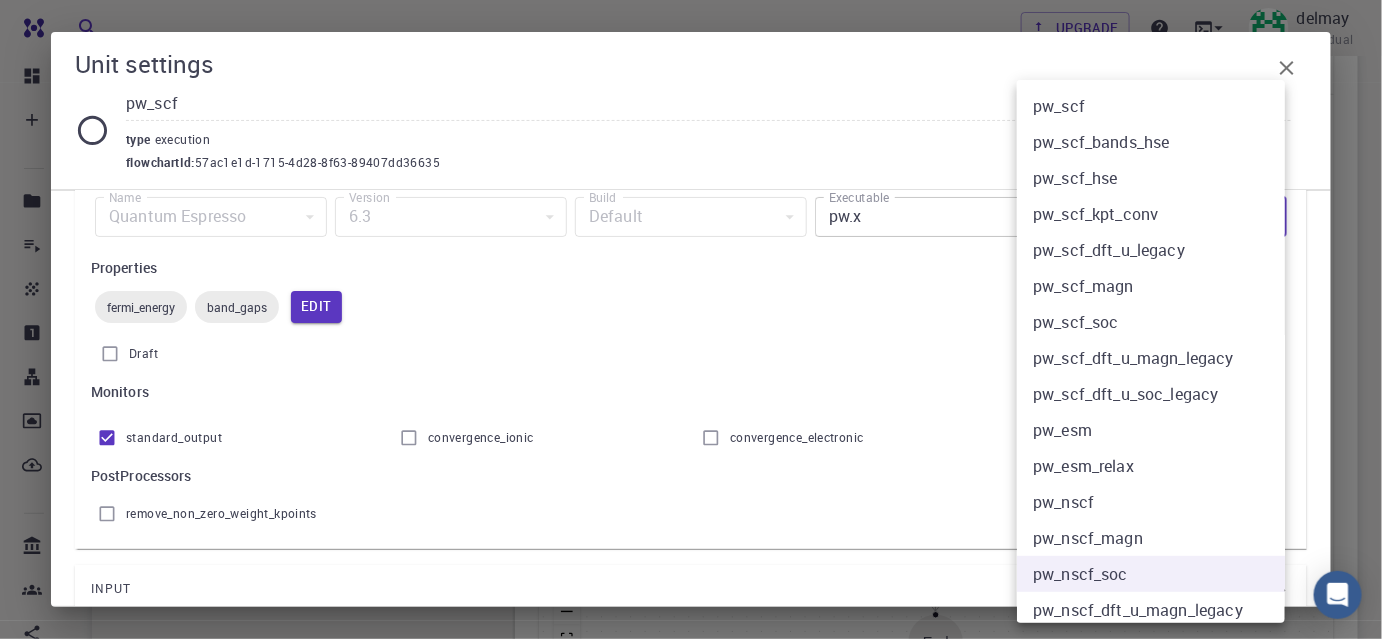 click on "Free Dashboard Create New Job New Material Create Material Upload File Import from Bank Import from 3rd Party New Workflow New Project Projects Jobs Materials Properties Workflows Dropbox External Uploads Bank Materials Workflows Accounts Shared with me Shared publicly Shared externally Documentation Contact Support Compute load: Low Upgrade delmay Individual Home delmay Workflows - New Workflow Total Energy applications espresso Description Select Workflow Actions Save & Exit I Total Energy Flowchart ID:  49852ec084768f7548e45cb9 Copy Delete Overview Properties atomic-forces fermi-energy pressure stress-tensor total-energy total-energy-contributions total-force fermi-energy band-gaps Draft Application Name Quantum Espresso espresso Name Version 6.3 6.3 Version Build Default Default Build Units 01 I pw_scf 980ba0a6-734b-4b18-a52a-0e367ced5137 02 I pw_scf 57ac1e1d-1715-4d28-8f63-89407dd36635 Total Energy espresso Select Subworkflow Actions 1  of  1 Overview Important settings Detailed view" at bounding box center [691, 304] 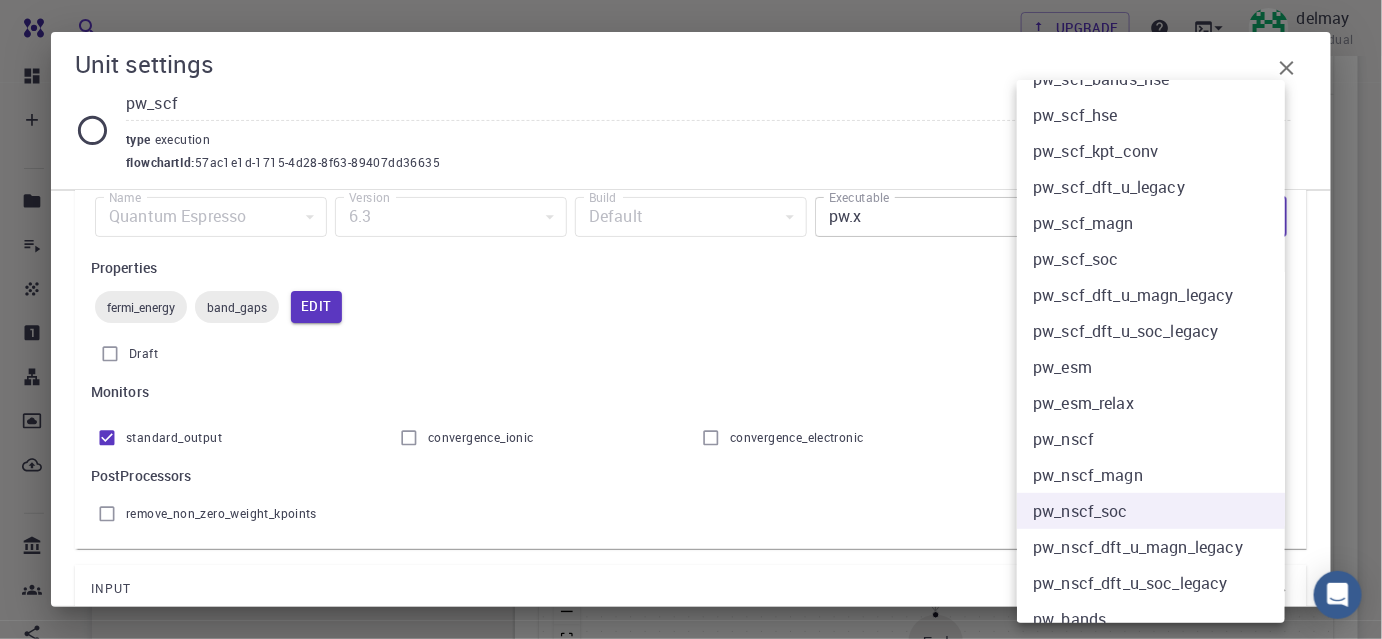 scroll, scrollTop: 181, scrollLeft: 0, axis: vertical 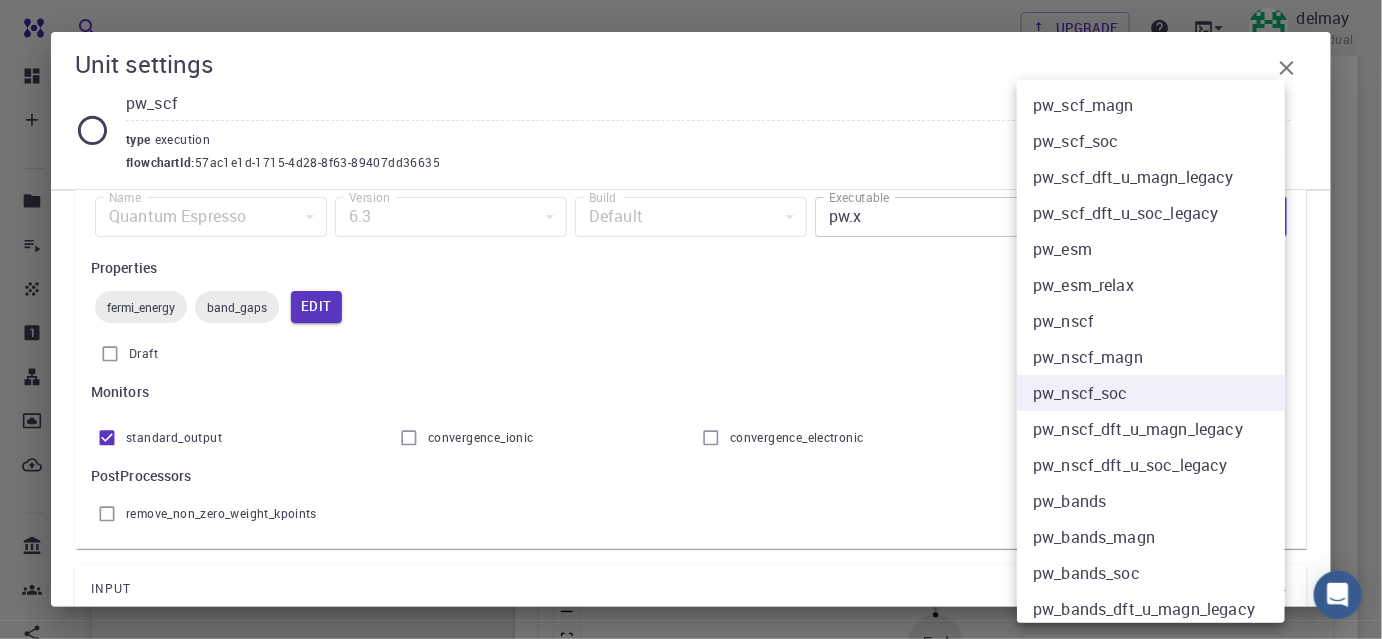 click on "pw_nscf_dft_u_magn_legacy" at bounding box center (1158, 429) 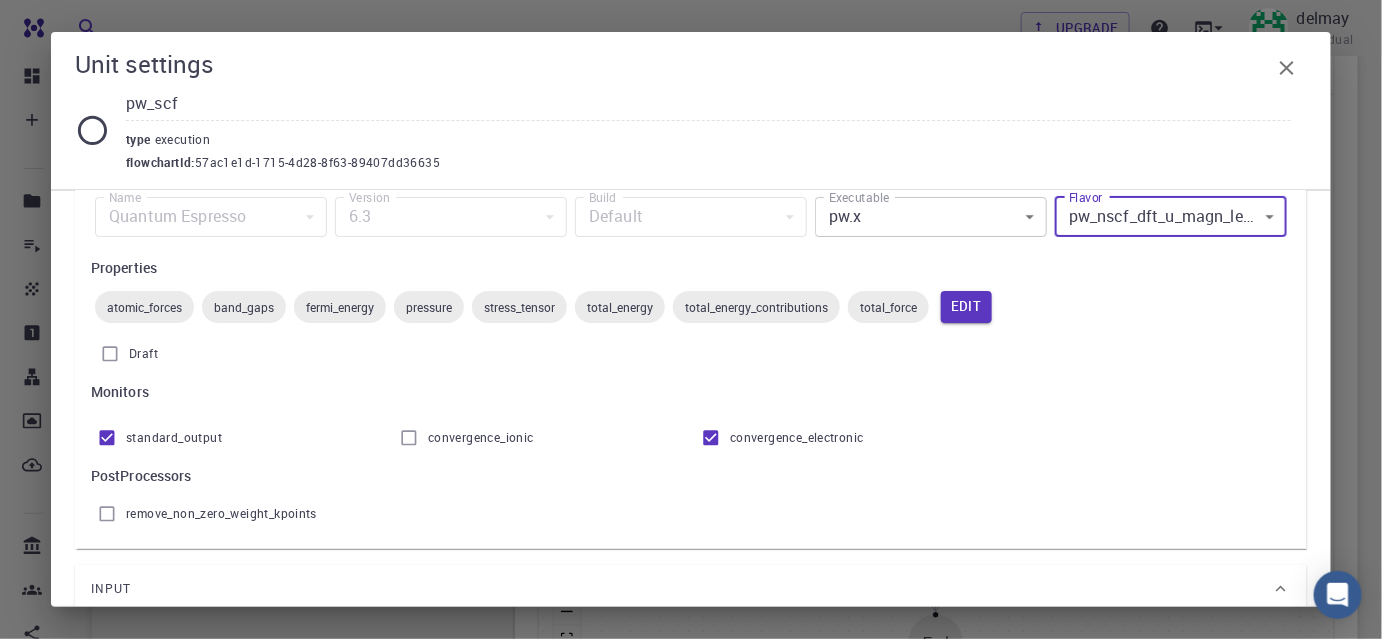 type on "pw_nscf_dft_u_magn_legacy" 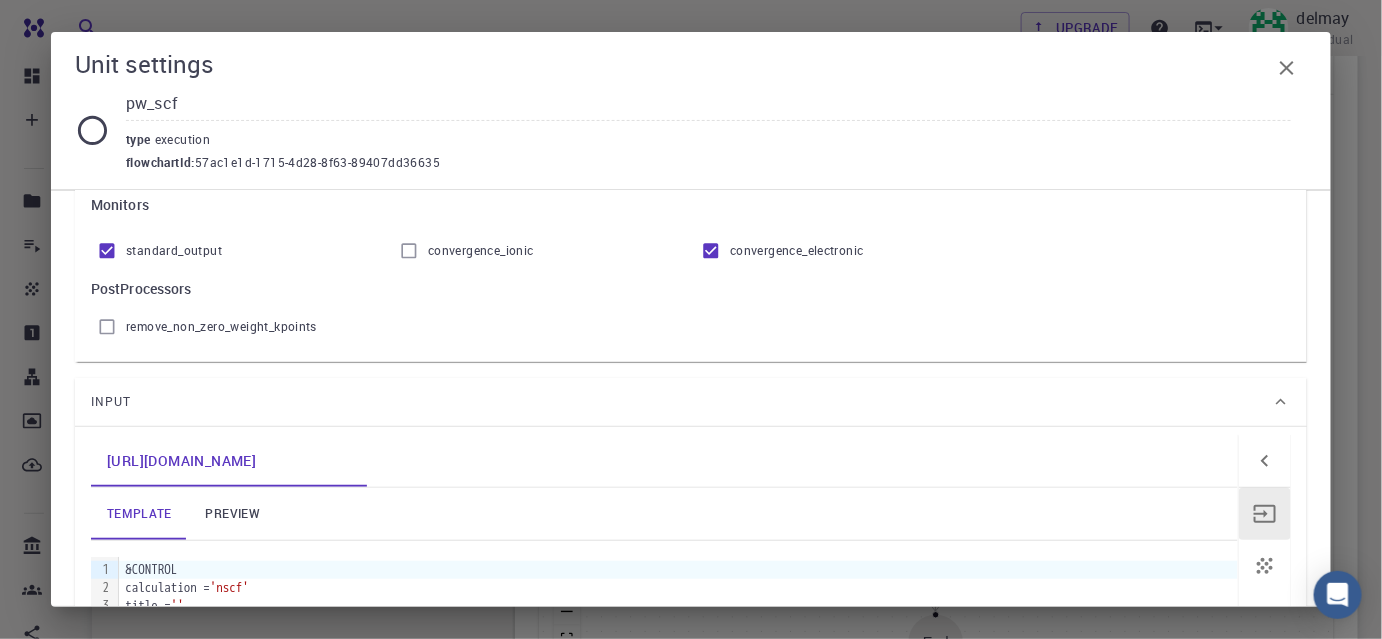 scroll, scrollTop: 545, scrollLeft: 0, axis: vertical 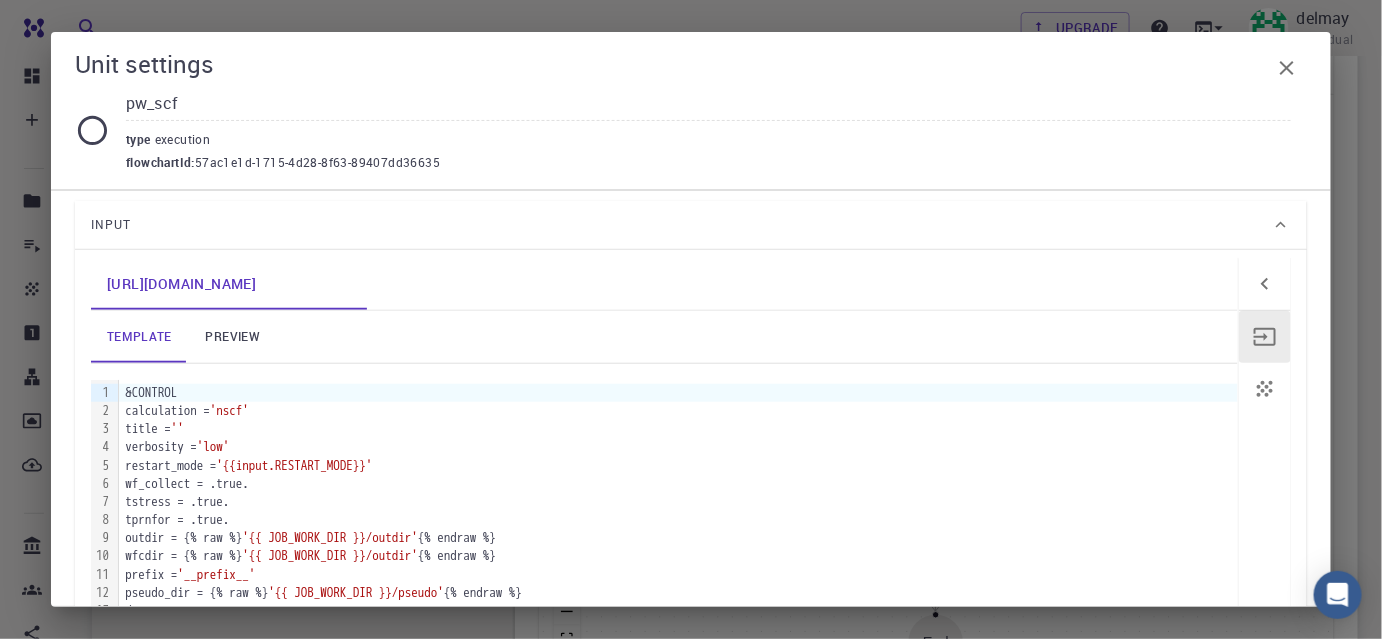 click on "verbosity =  'low'" at bounding box center [678, 447] 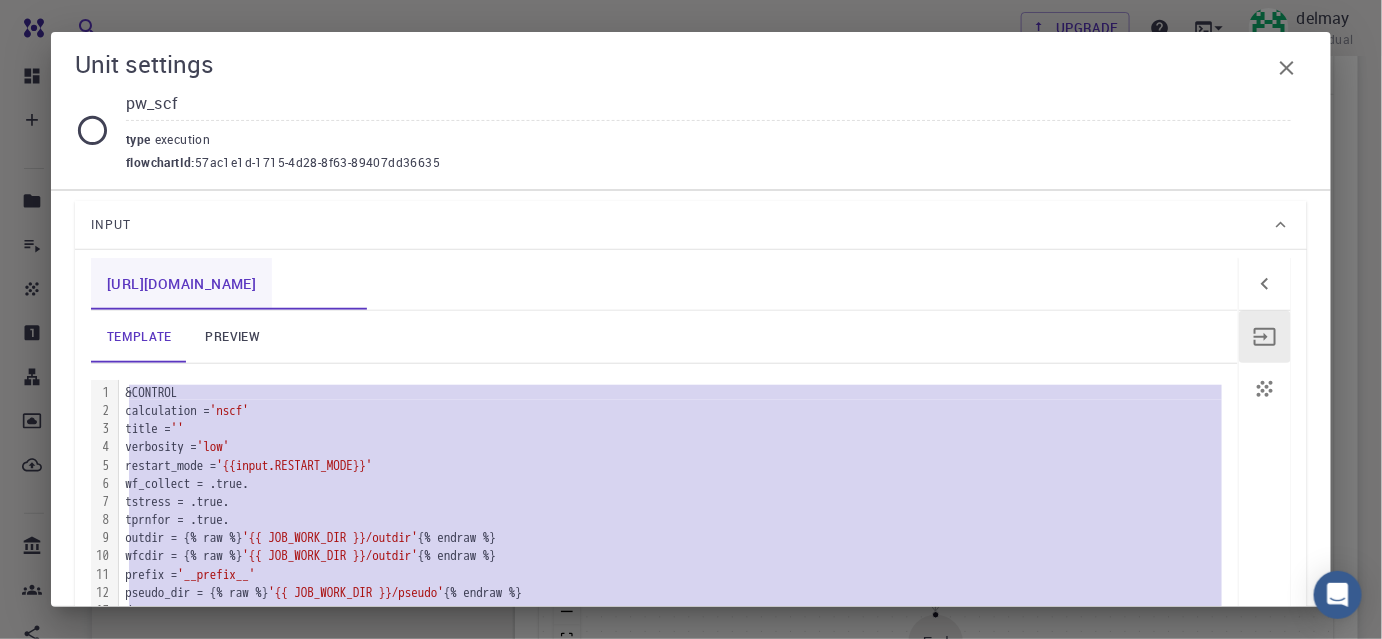 click on "[URL][DOMAIN_NAME]" at bounding box center [181, 284] 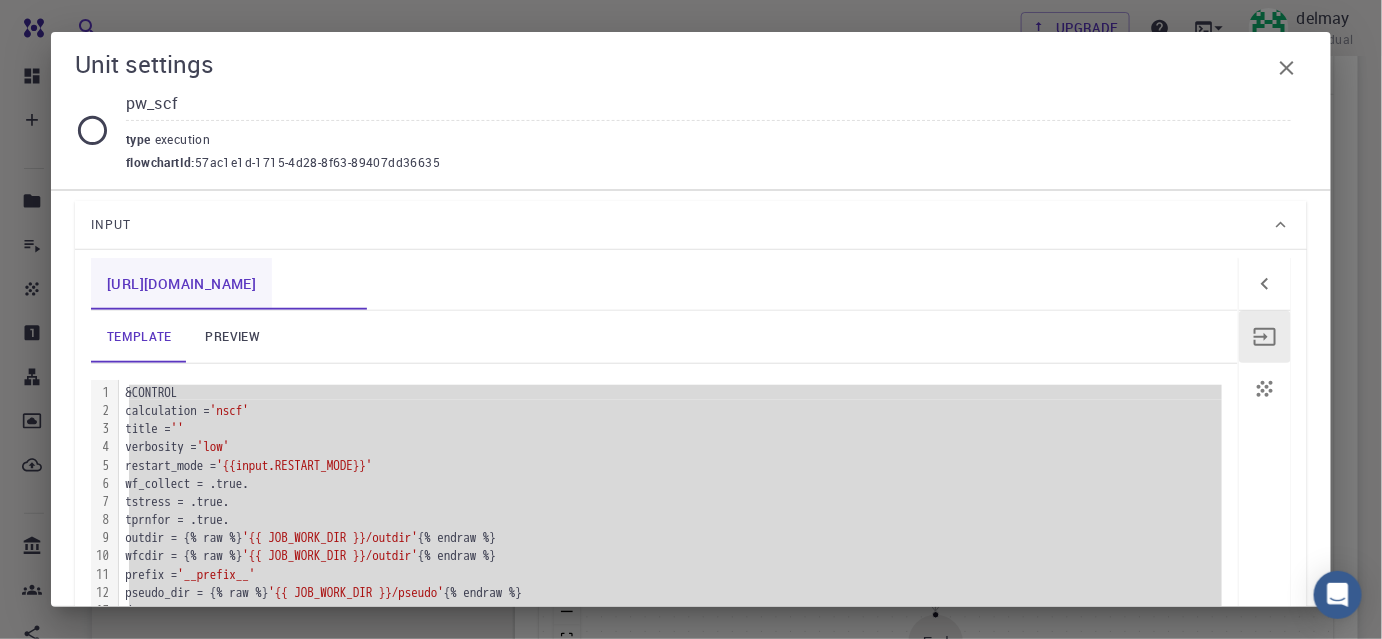 click on "[URL][DOMAIN_NAME]" at bounding box center (181, 284) 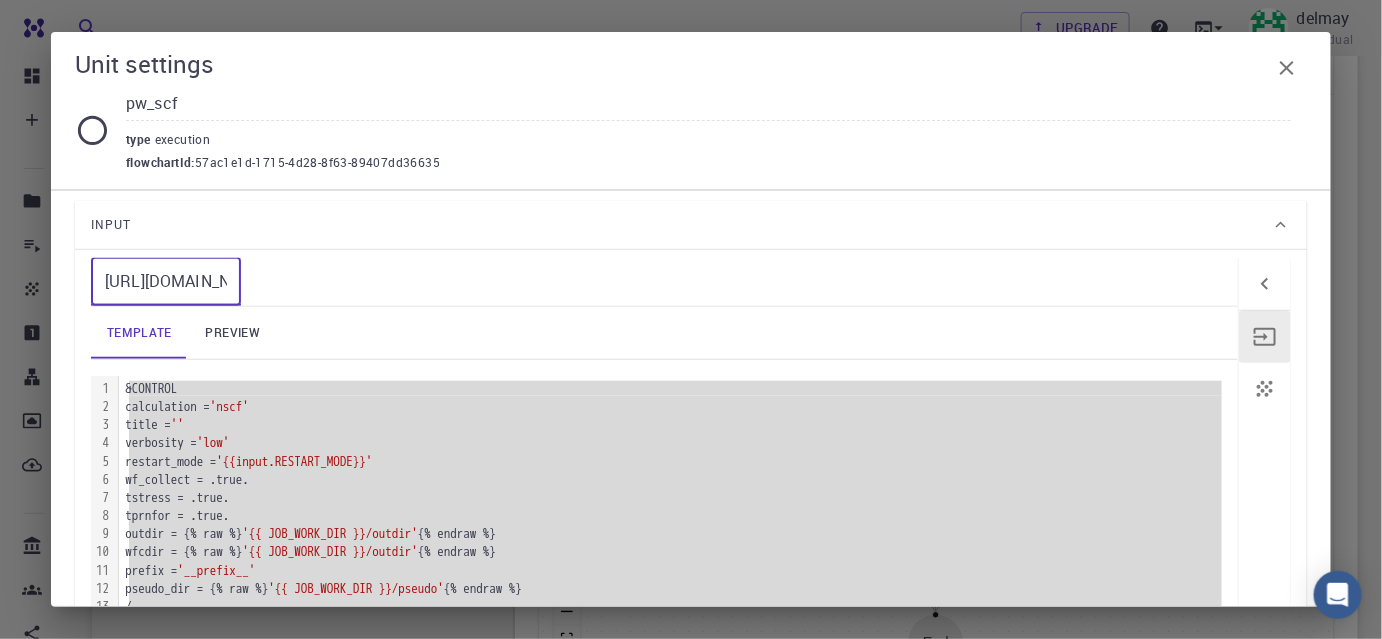 scroll, scrollTop: 0, scrollLeft: 104, axis: horizontal 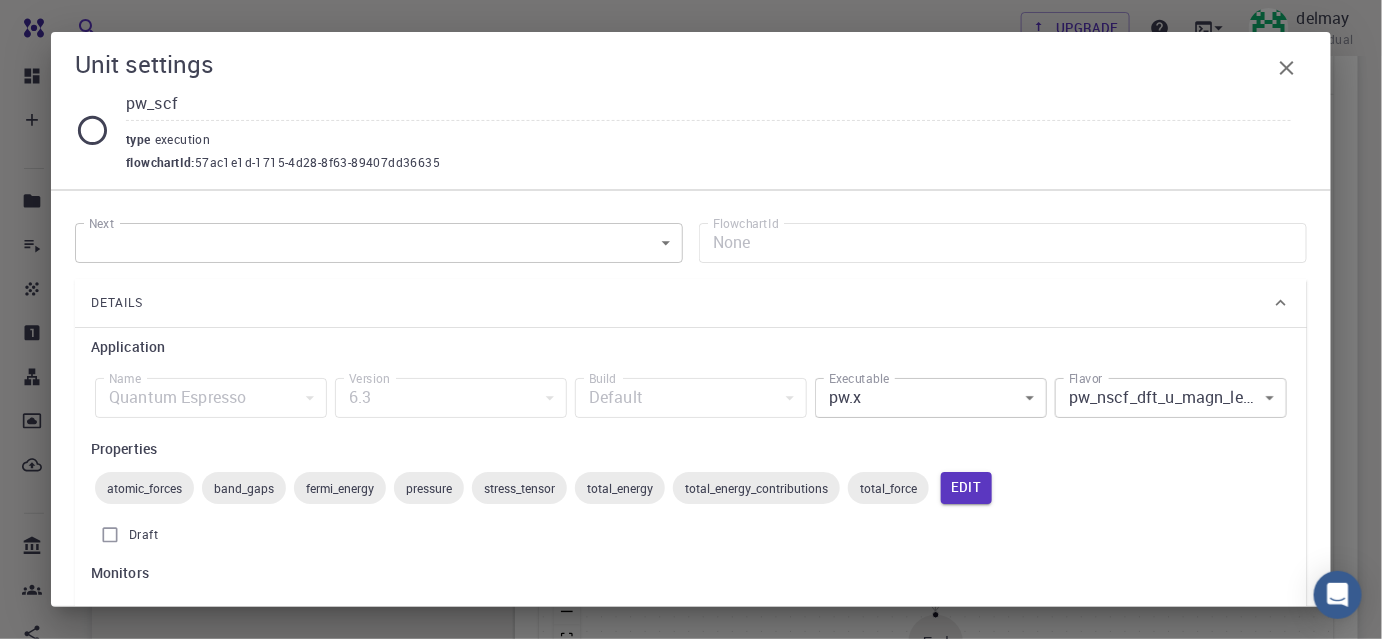 click on "Free Dashboard Create New Job New Material Create Material Upload File Import from Bank Import from 3rd Party New Workflow New Project Projects Jobs Materials Properties Workflows Dropbox External Uploads Bank Materials Workflows Accounts Shared with me Shared publicly Shared externally Documentation Contact Support Compute load: Low Upgrade delmay Individual Home delmay Workflows - New Workflow Total Energy applications espresso Description Select Workflow Actions Save & Exit I Total Energy Flowchart ID:  49852ec084768f7548e45cb9 Copy Delete Overview Properties atomic-forces fermi-energy pressure stress-tensor total-energy total-energy-contributions total-force atomic-forces band-gaps fermi-energy pressure stress-tensor total-energy total-energy-contributions total-force Draft Application Name Quantum Espresso espresso Name Version 6.3 6.3 Version Build Default Default Build Units 01 I pw_scf 980ba0a6-734b-4b18-a52a-0e367ced5137 02 I pw_scf 57ac1e1d-1715-4d28-8f63-89407dd36635 espresso 1" at bounding box center (691, 304) 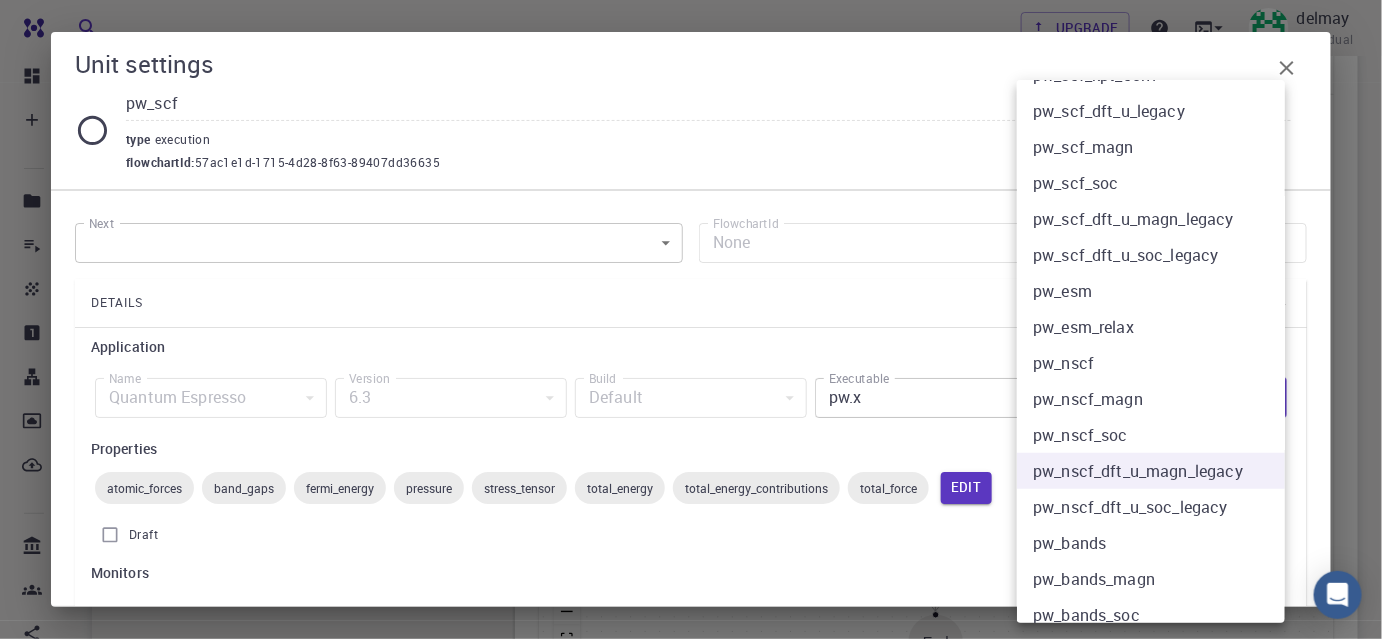 scroll, scrollTop: 186, scrollLeft: 0, axis: vertical 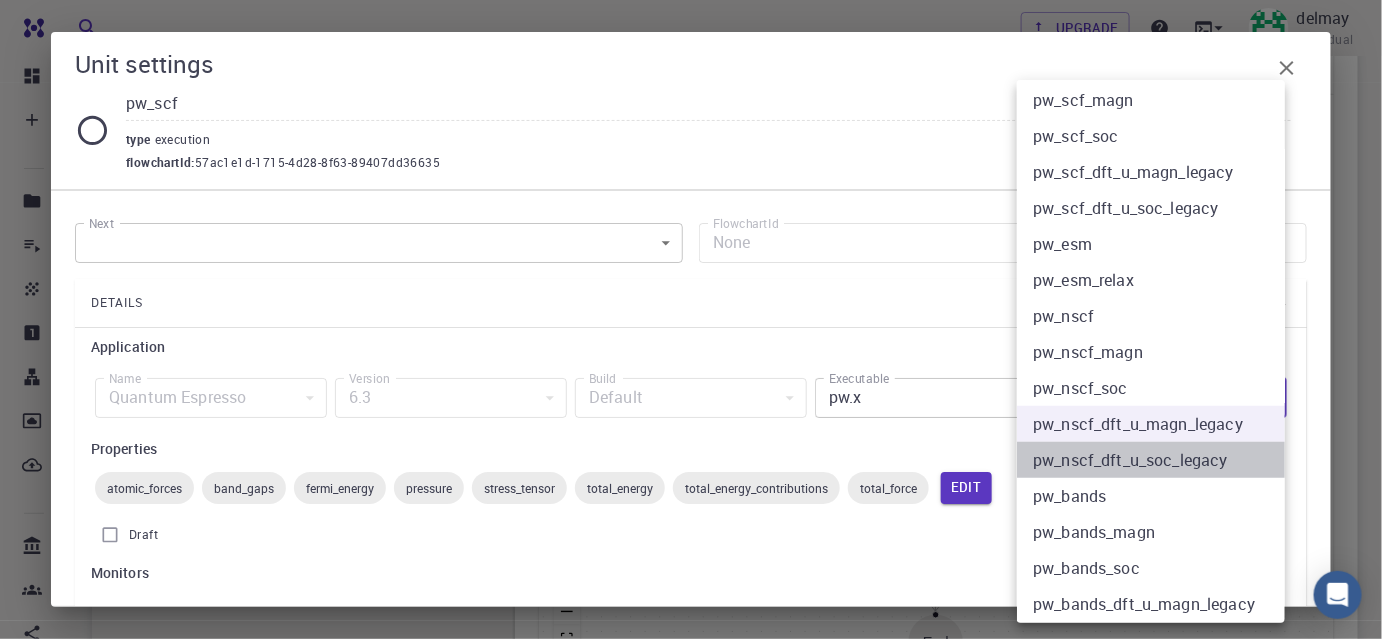 click on "pw_nscf_dft_u_soc_legacy" at bounding box center [1158, 460] 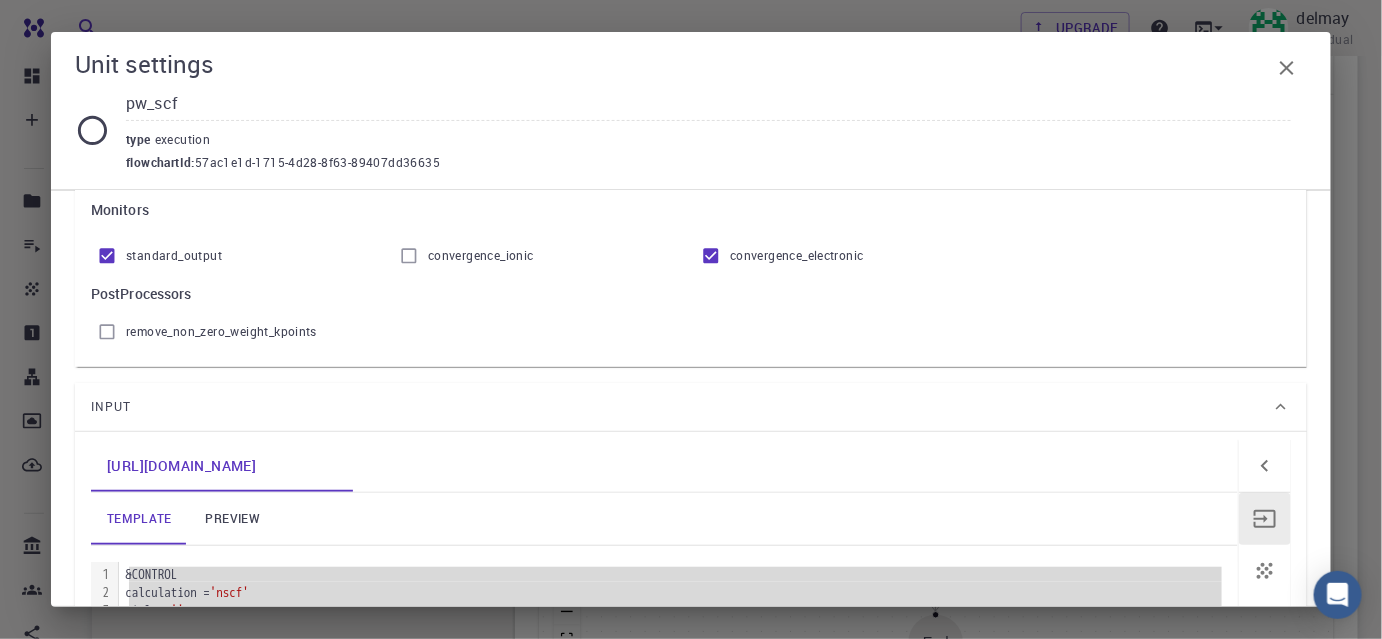 scroll, scrollTop: 545, scrollLeft: 0, axis: vertical 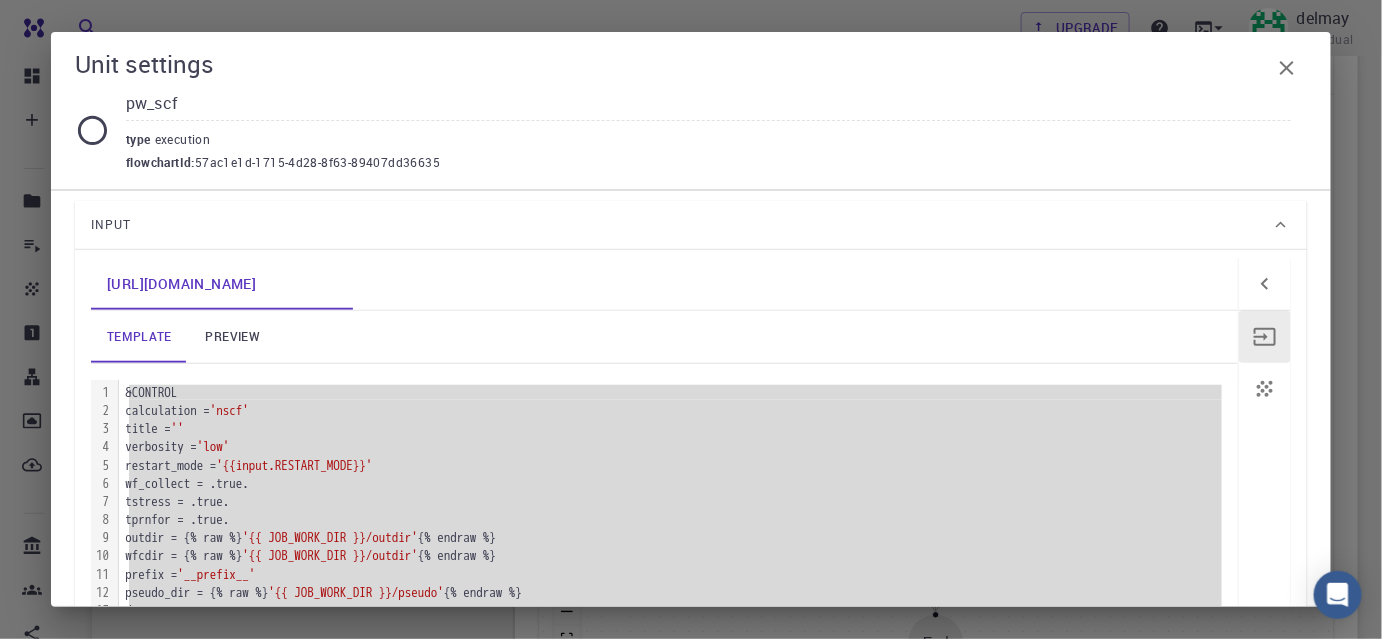 click on "preview" at bounding box center [233, 337] 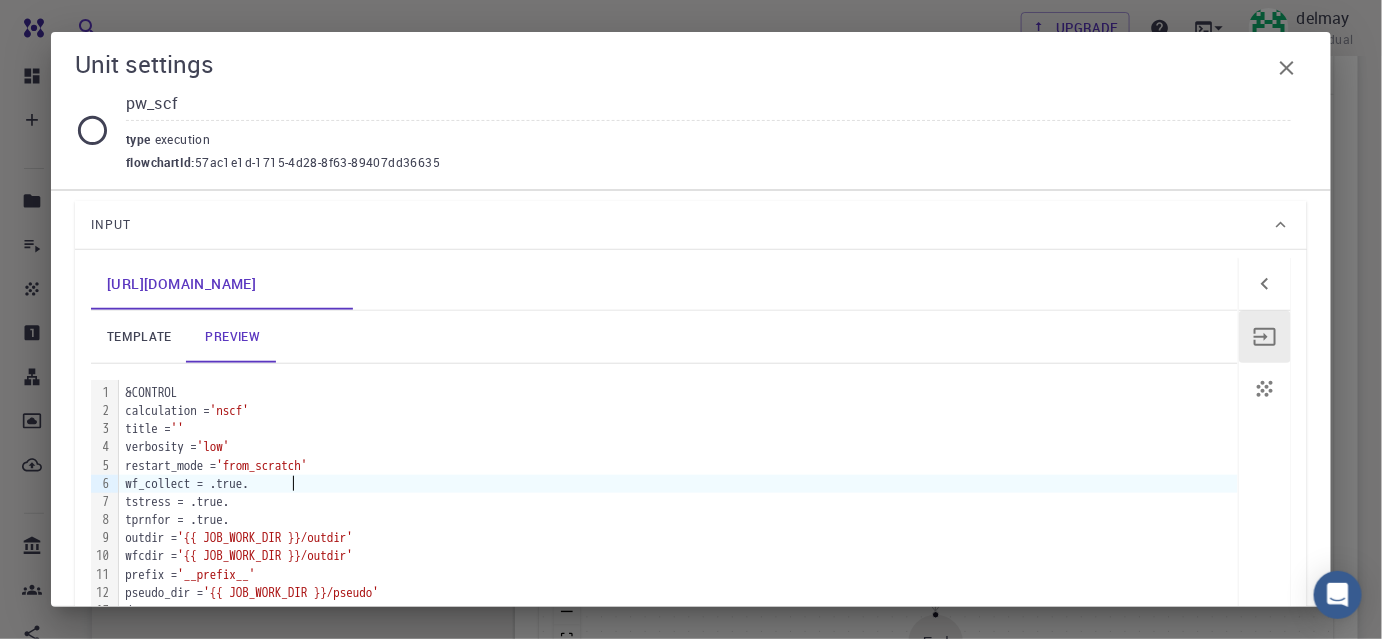click on "wf_collect = .true." at bounding box center [678, 484] 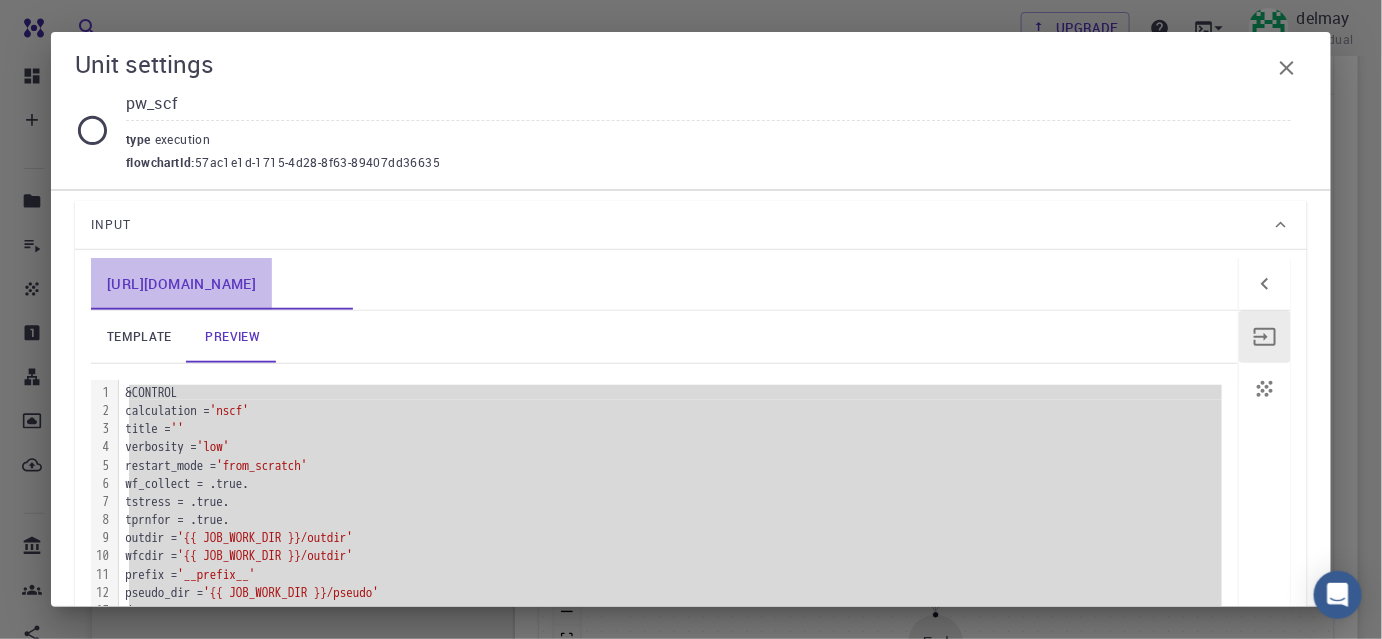 click on "[URL][DOMAIN_NAME]" at bounding box center (181, 284) 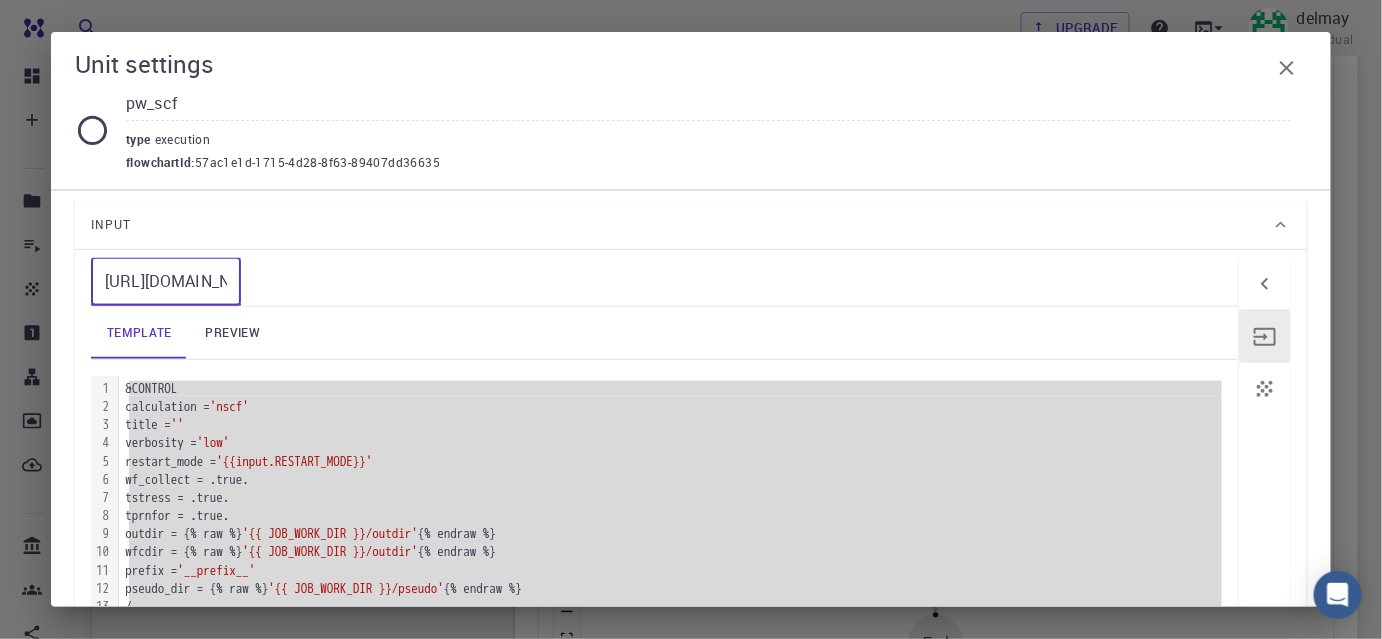 scroll, scrollTop: 0, scrollLeft: 89, axis: horizontal 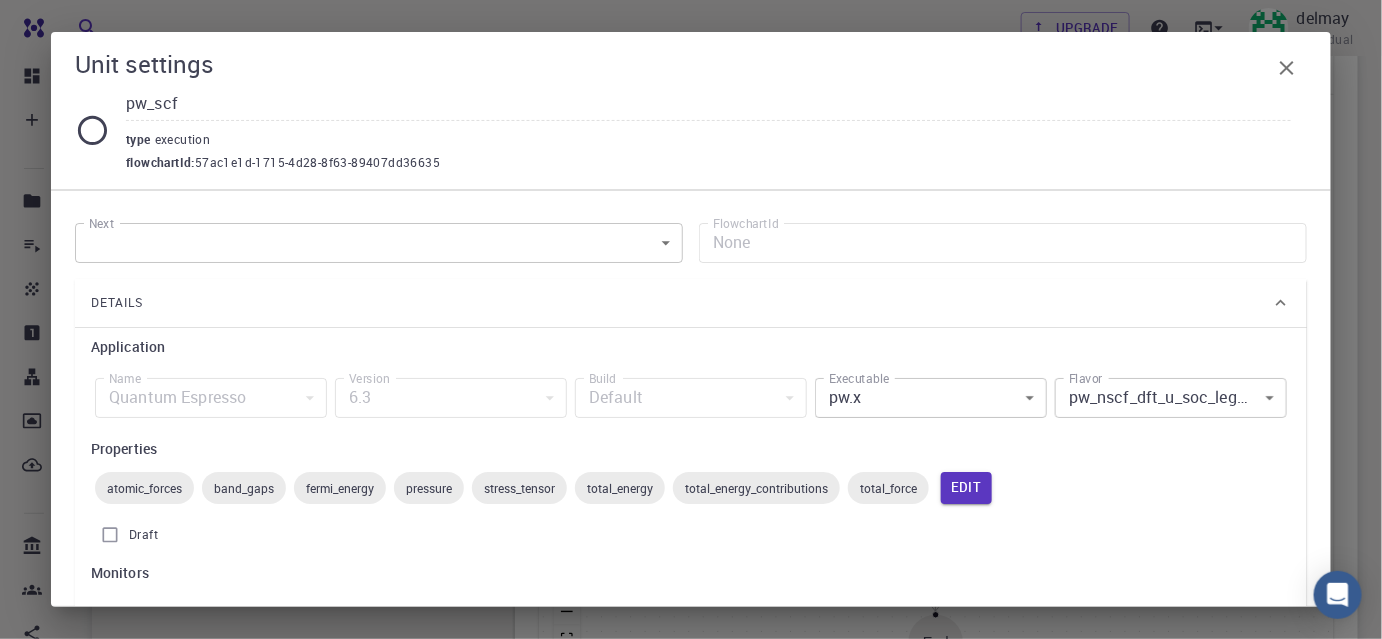 click on "Free Dashboard Create New Job New Material Create Material Upload File Import from Bank Import from 3rd Party New Workflow New Project Projects Jobs Materials Properties Workflows Dropbox External Uploads Bank Materials Workflows Accounts Shared with me Shared publicly Shared externally Documentation Contact Support Compute load: Low Upgrade delmay Individual Home delmay Workflows - New Workflow Total Energy applications espresso Description Select Workflow Actions Save & Exit I Total Energy Flowchart ID:  49852ec084768f7548e45cb9 Copy Delete Overview Properties atomic-forces fermi-energy pressure stress-tensor total-energy total-energy-contributions total-force atomic-forces band-gaps fermi-energy pressure stress-tensor total-energy total-energy-contributions total-force Draft Application Name Quantum Espresso espresso Name Version 6.3 6.3 Version Build Default Default Build Units 01 I pw_scf 980ba0a6-734b-4b18-a52a-0e367ced5137 02 I pw_scf 57ac1e1d-1715-4d28-8f63-89407dd36635 espresso 1" at bounding box center (691, 304) 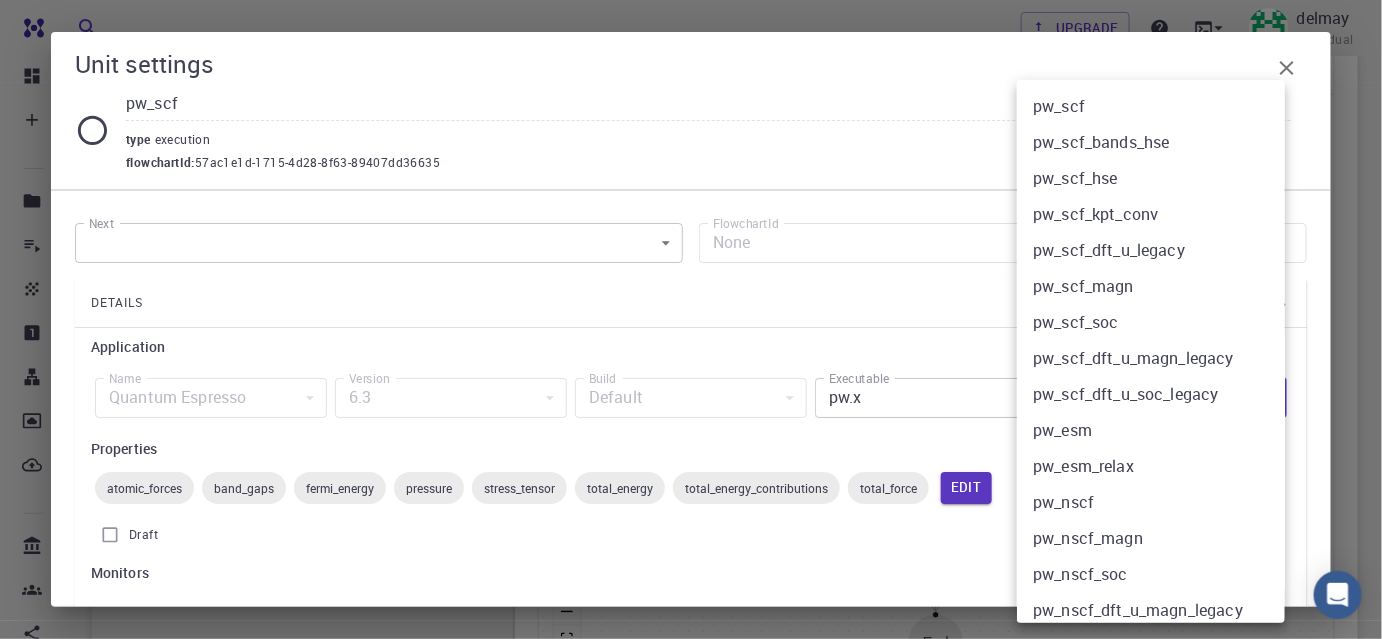 scroll, scrollTop: 294, scrollLeft: 0, axis: vertical 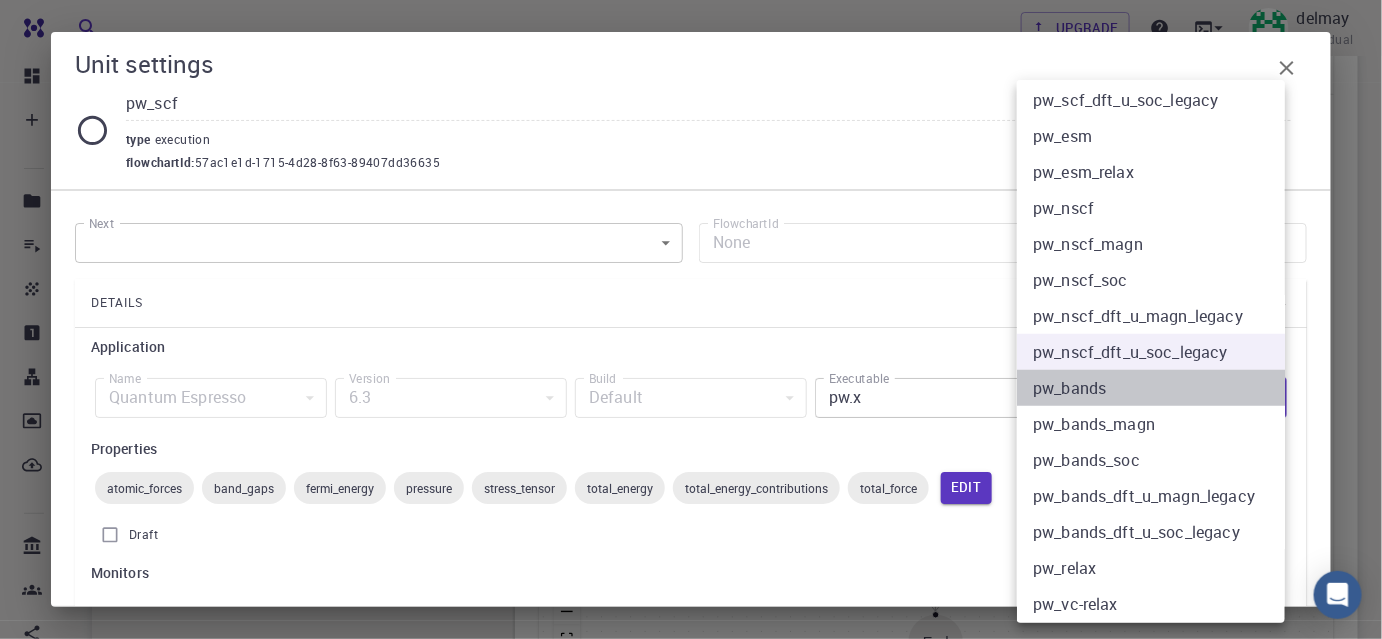 click on "pw_bands" at bounding box center (1158, 388) 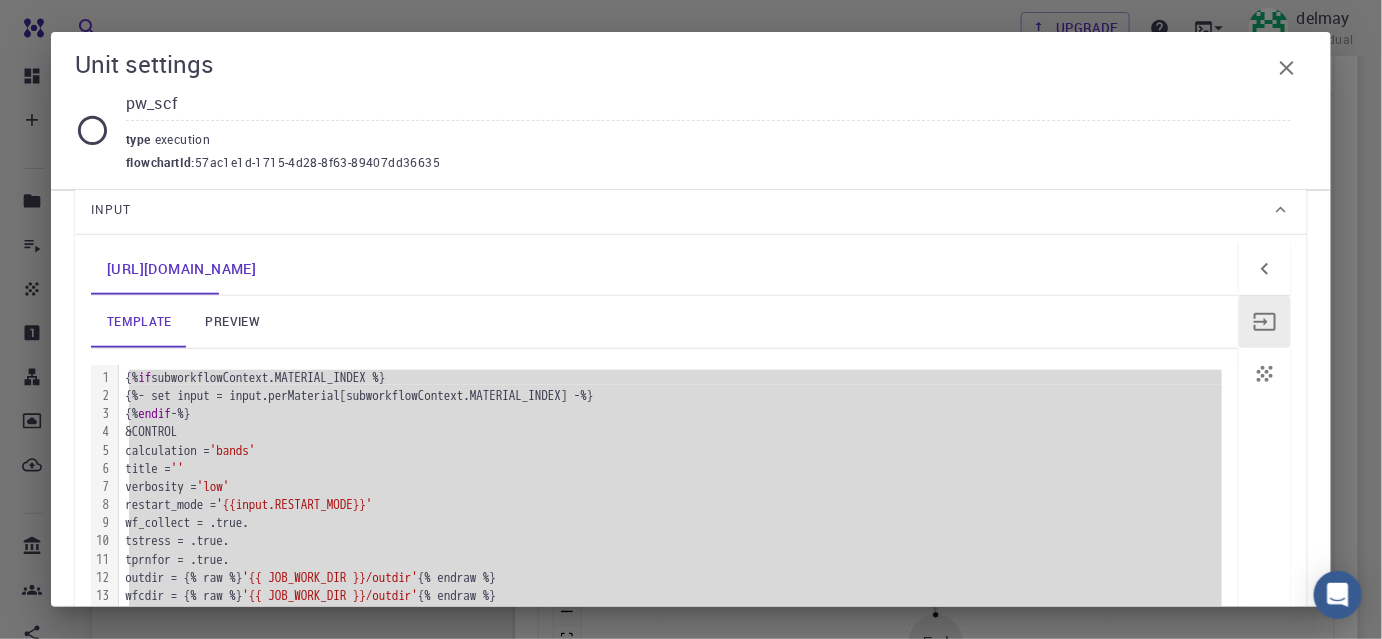 scroll, scrollTop: 636, scrollLeft: 0, axis: vertical 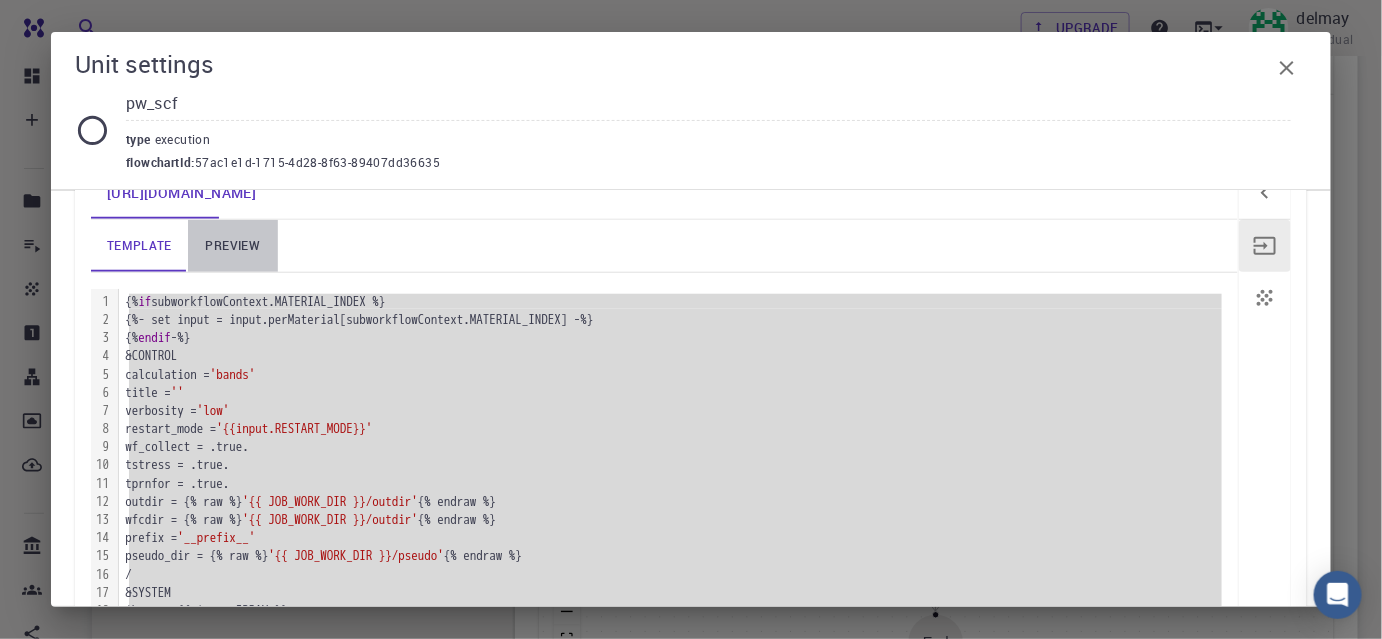 click on "preview" at bounding box center [233, 246] 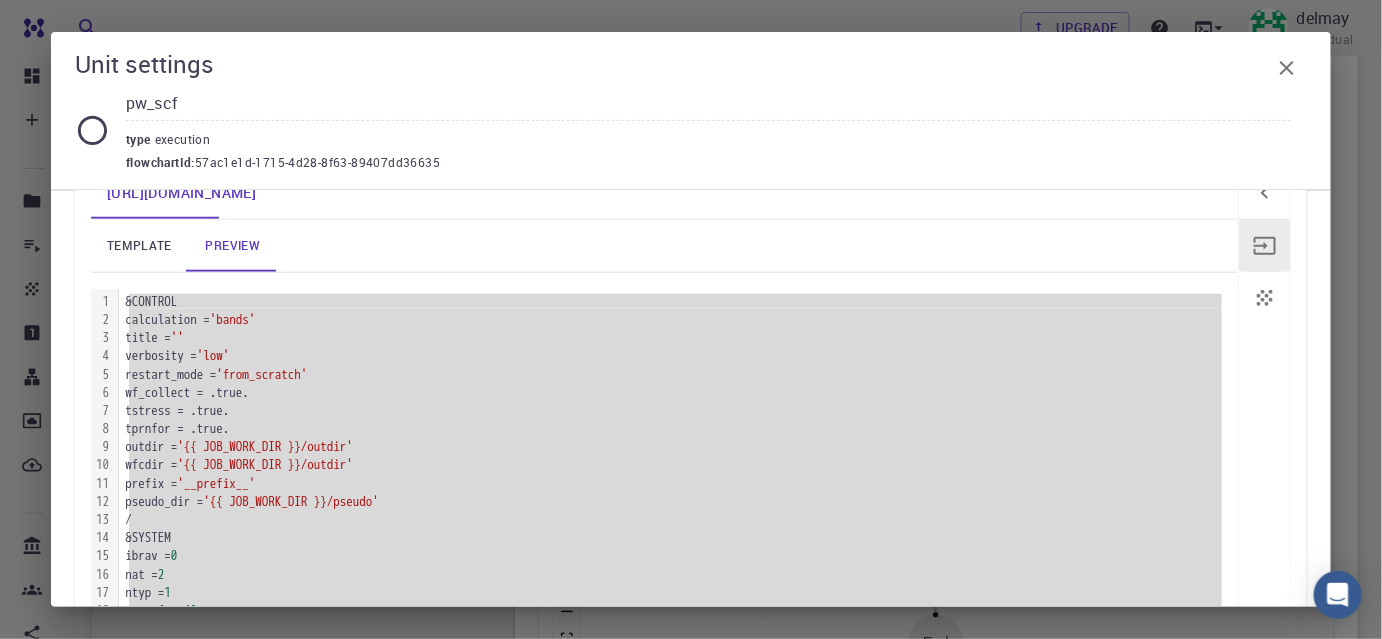click on "wf_collect = .true." at bounding box center (678, 393) 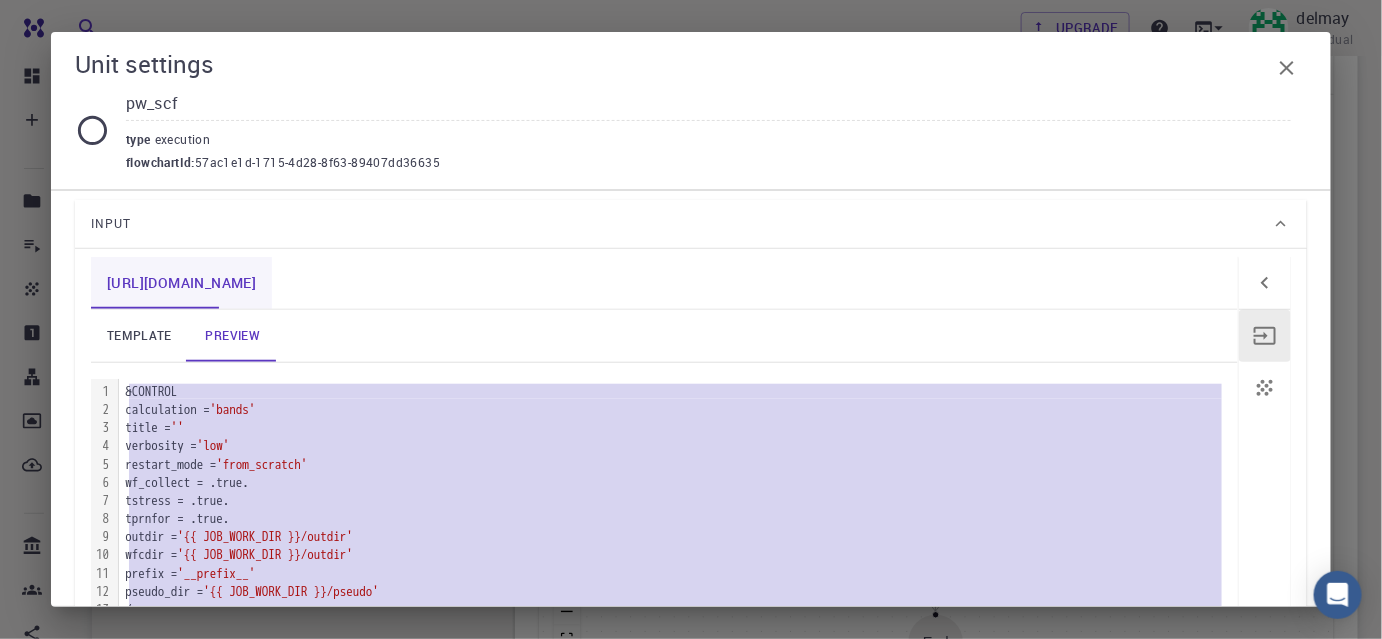 scroll, scrollTop: 545, scrollLeft: 0, axis: vertical 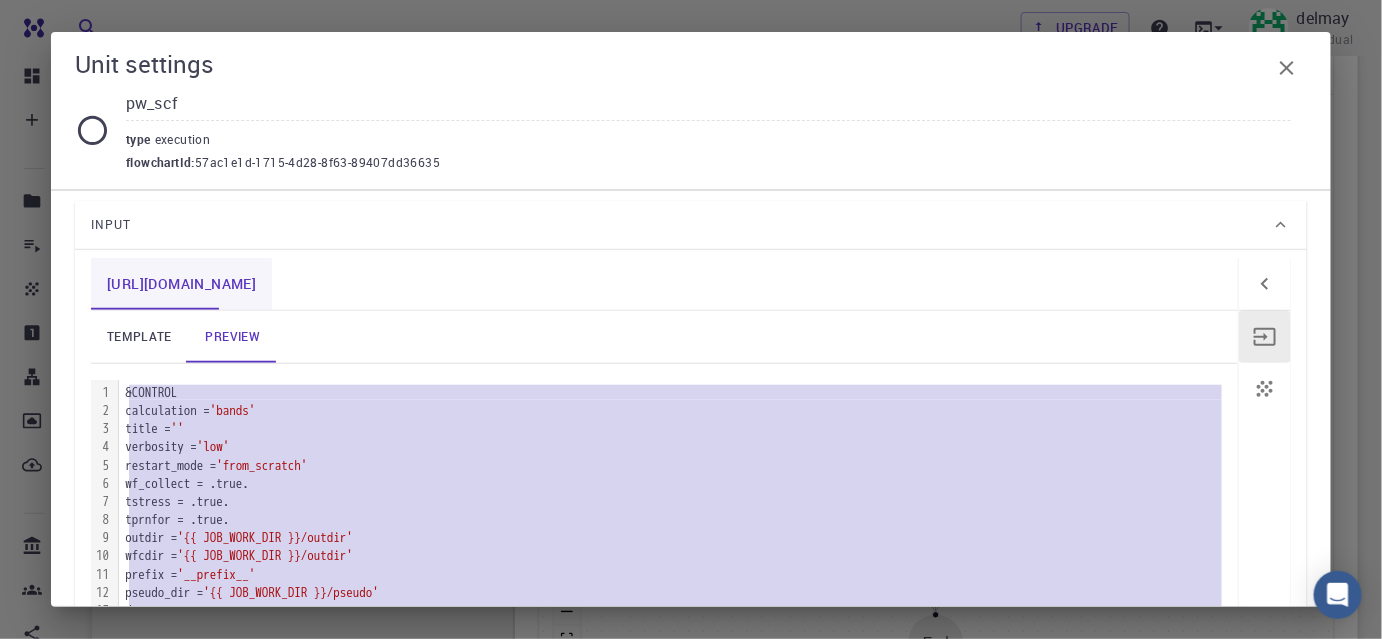click on "[URL][DOMAIN_NAME]" at bounding box center (181, 284) 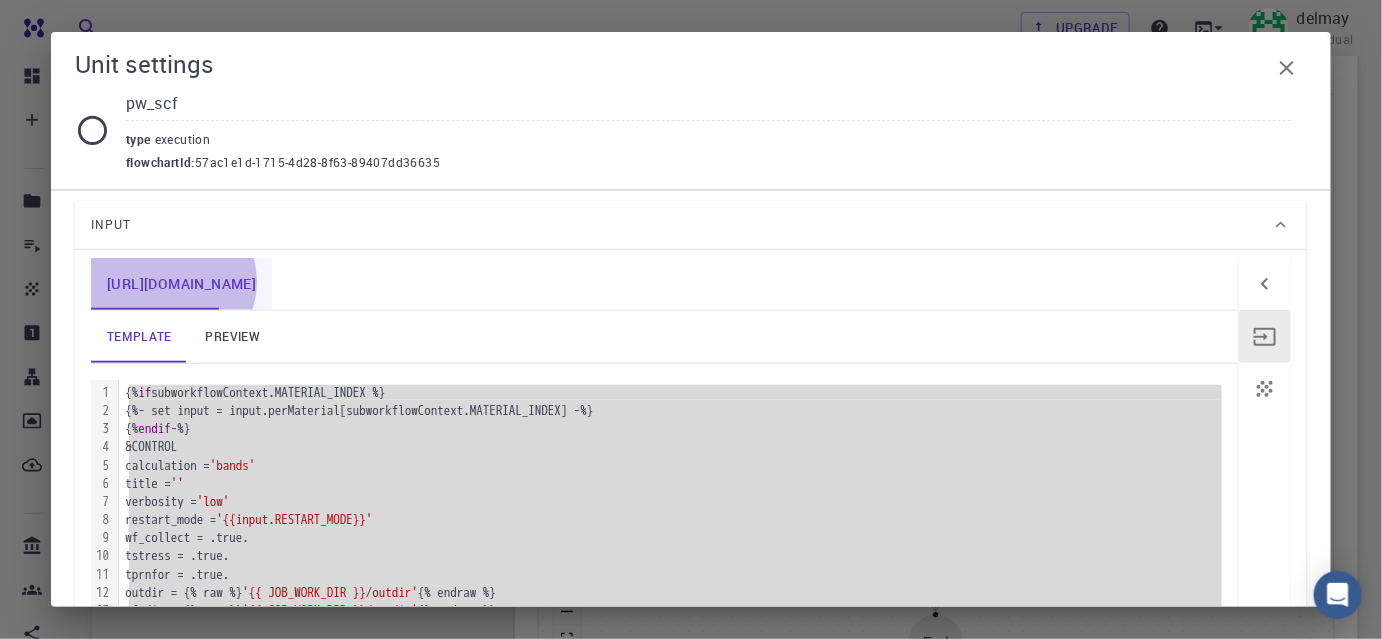 click on "[URL][DOMAIN_NAME]" at bounding box center [181, 284] 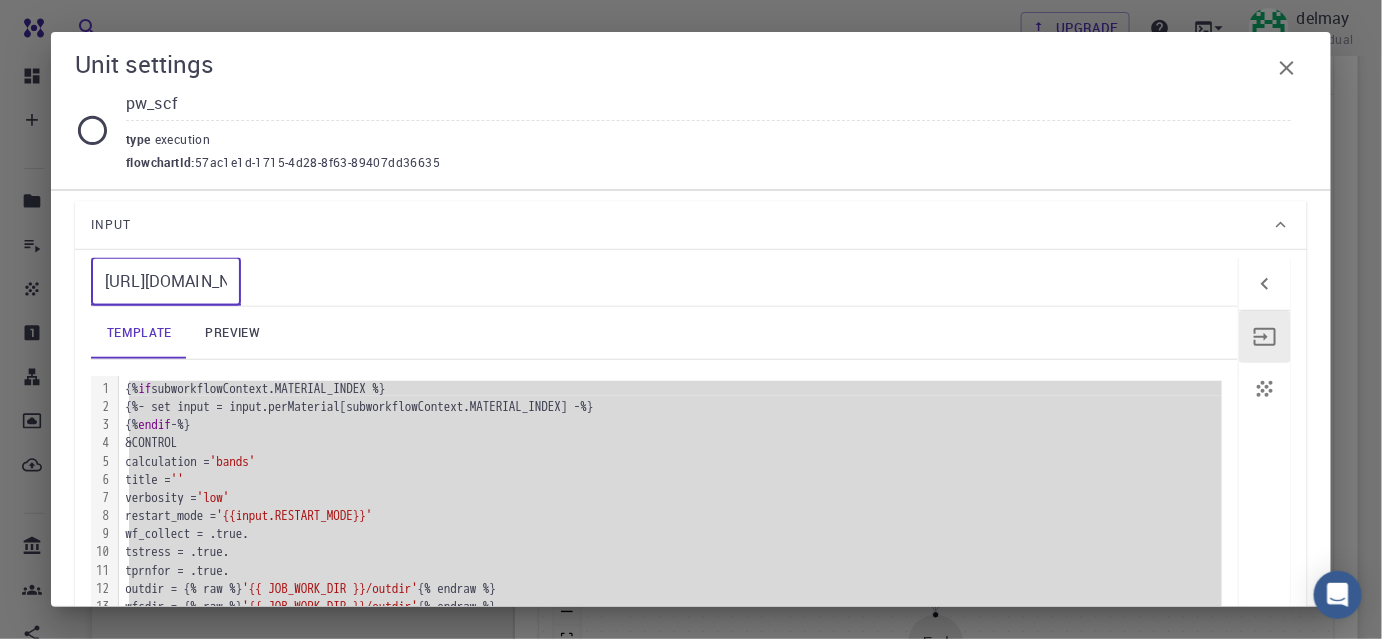 drag, startPoint x: 176, startPoint y: 284, endPoint x: 18, endPoint y: 284, distance: 158 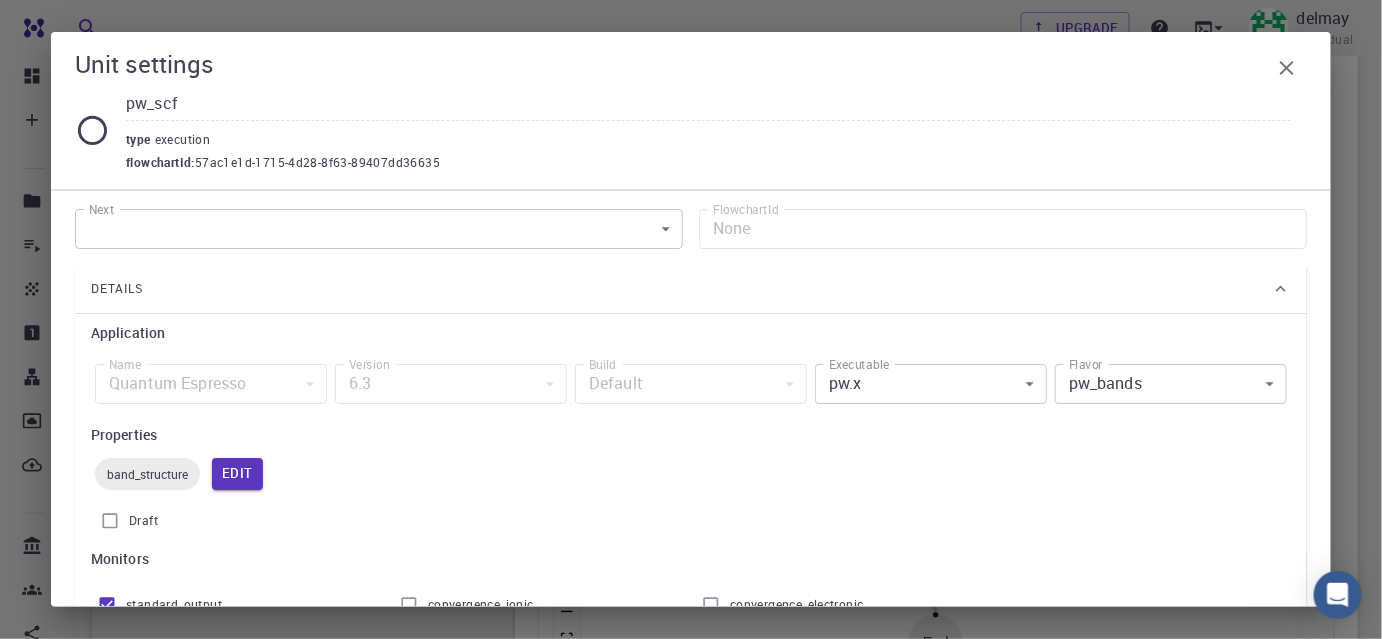 scroll, scrollTop: 0, scrollLeft: 0, axis: both 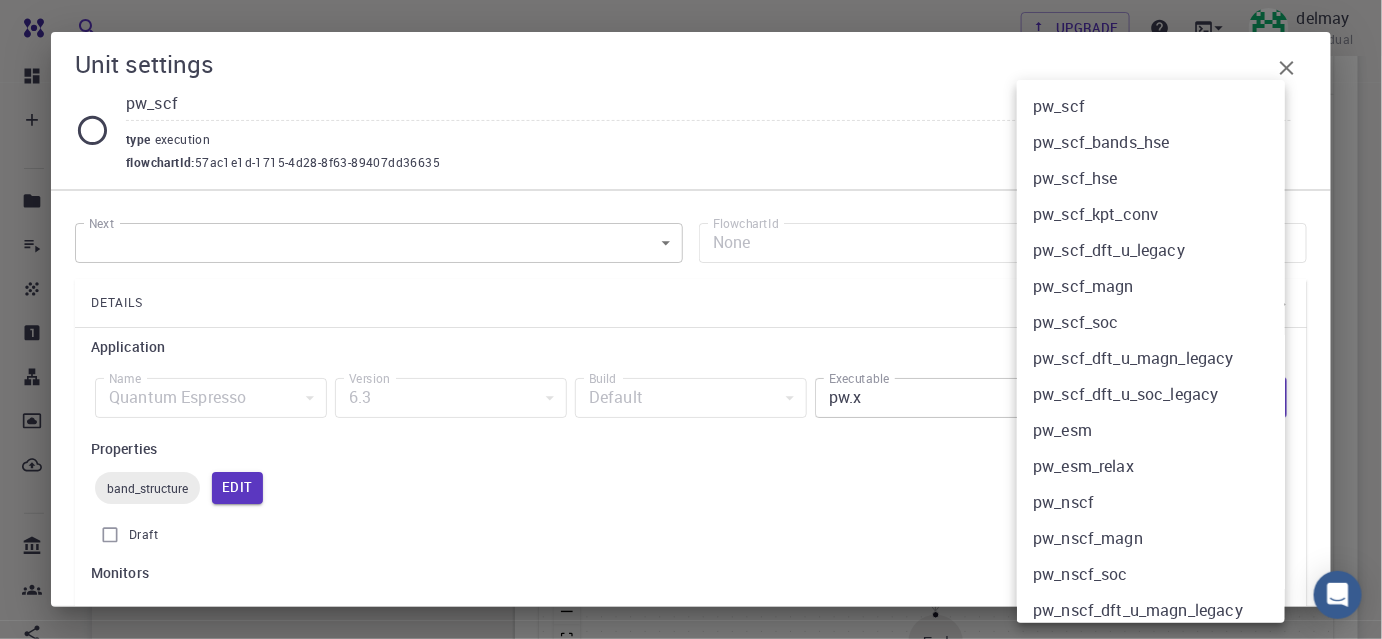 click on "Free Dashboard Create New Job New Material Create Material Upload File Import from Bank Import from 3rd Party New Workflow New Project Projects Jobs Materials Properties Workflows Dropbox External Uploads Bank Materials Workflows Accounts Shared with me Shared publicly Shared externally Documentation Contact Support Compute load: Low Upgrade delmay Individual Home delmay Workflows - New Workflow Total Energy applications espresso Description Select Workflow Actions Save & Exit I Total Energy Flowchart ID:  49852ec084768f7548e45cb9 Copy Delete Overview Properties atomic-forces fermi-energy pressure stress-tensor total-energy total-energy-contributions total-force band-structure Draft Application Name Quantum Espresso espresso Name Version 6.3 6.3 Version Build Default Default Build Units 01 I pw_scf 980ba0a6-734b-4b18-a52a-0e367ced5137 02 I pw_scf 57ac1e1d-1715-4d28-8f63-89407dd36635 Total Energy espresso Select Subworkflow Actions 1  of  1 Overview Important settings Detailed view Compute" at bounding box center [691, 304] 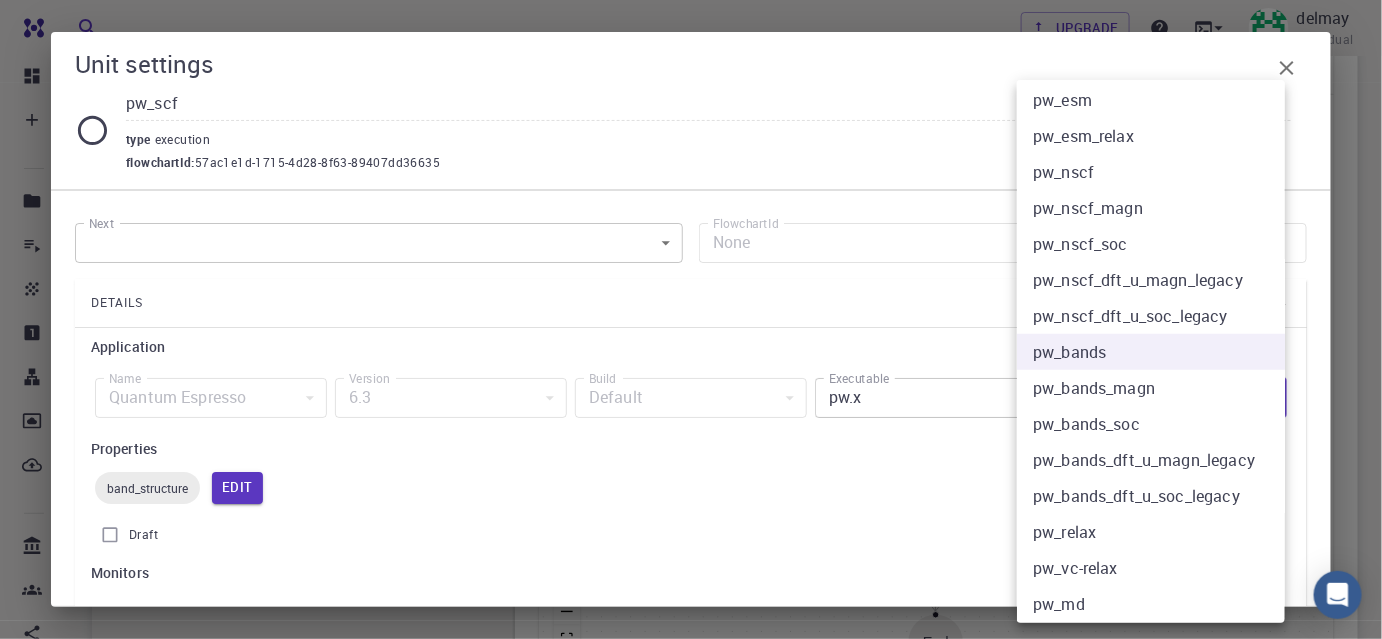 click on "pw_bands_magn" at bounding box center (1158, 388) 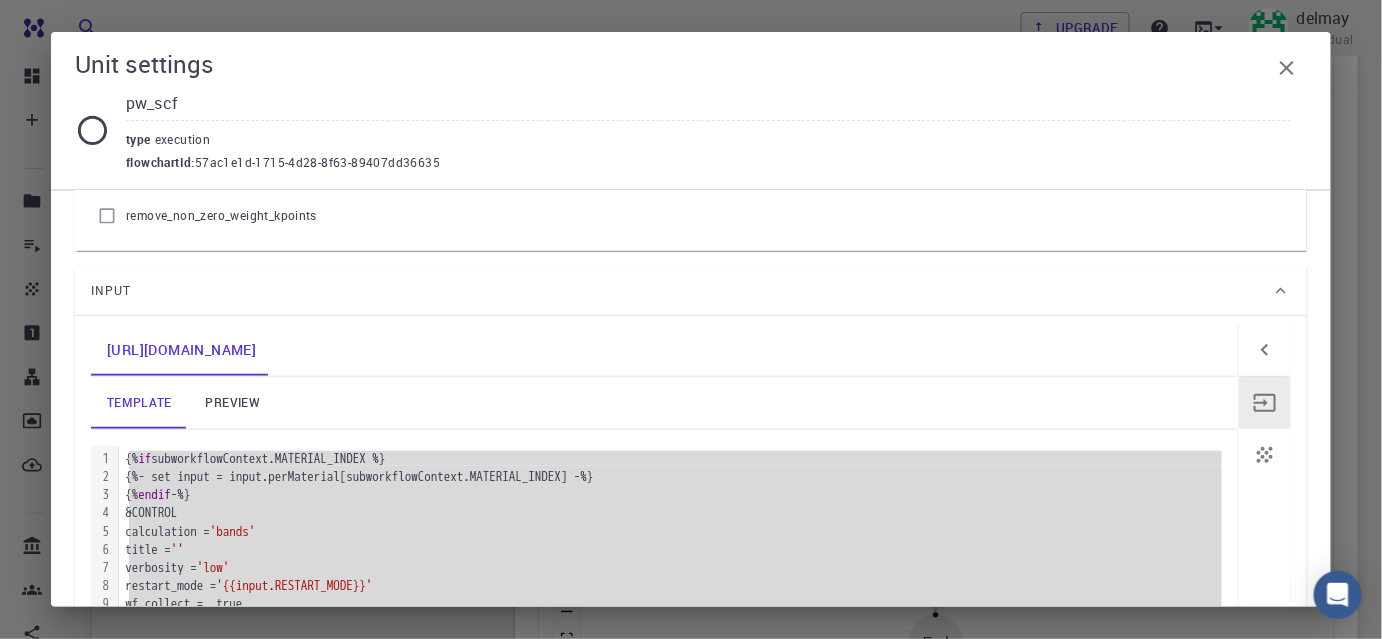 scroll, scrollTop: 636, scrollLeft: 0, axis: vertical 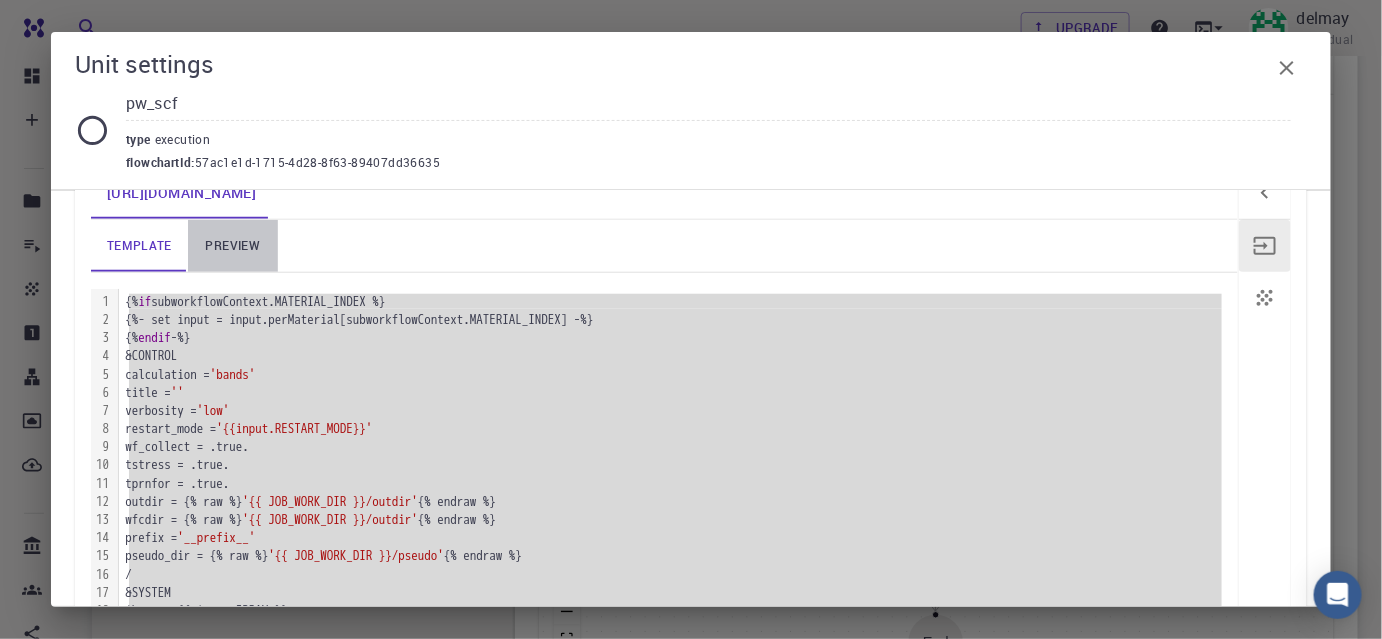 click on "preview" at bounding box center [233, 246] 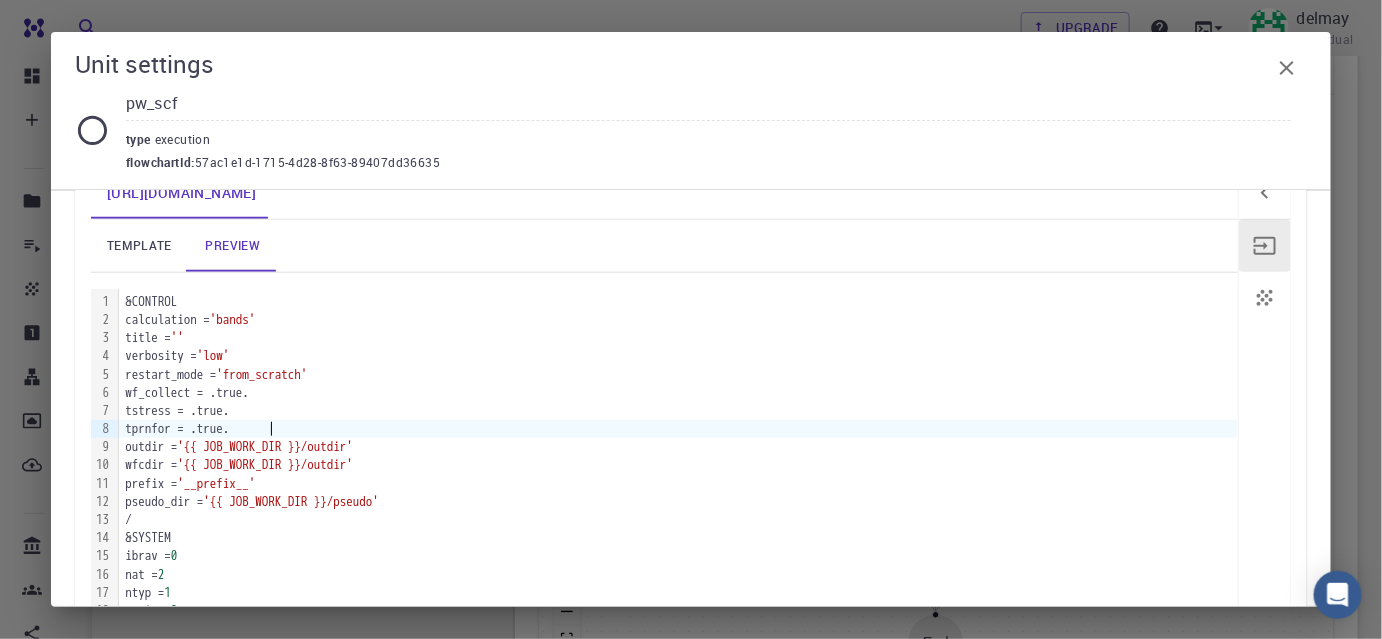 click on "tprnfor = .true." at bounding box center (678, 429) 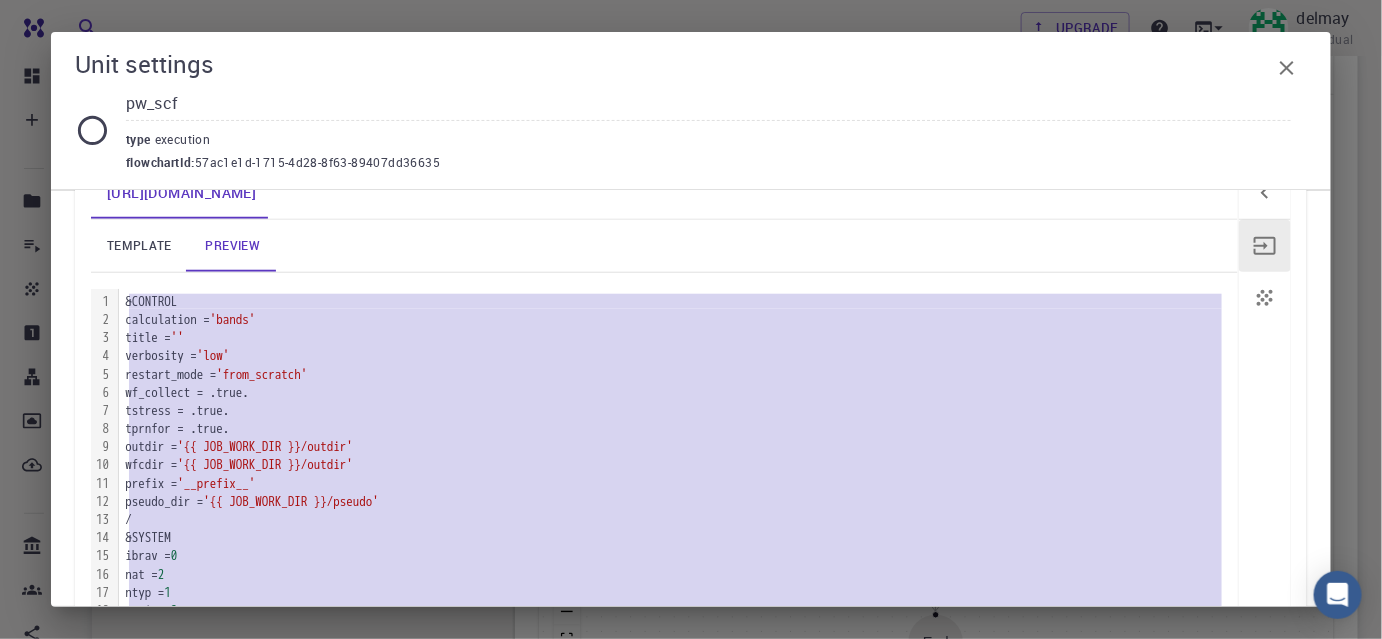 scroll, scrollTop: 545, scrollLeft: 0, axis: vertical 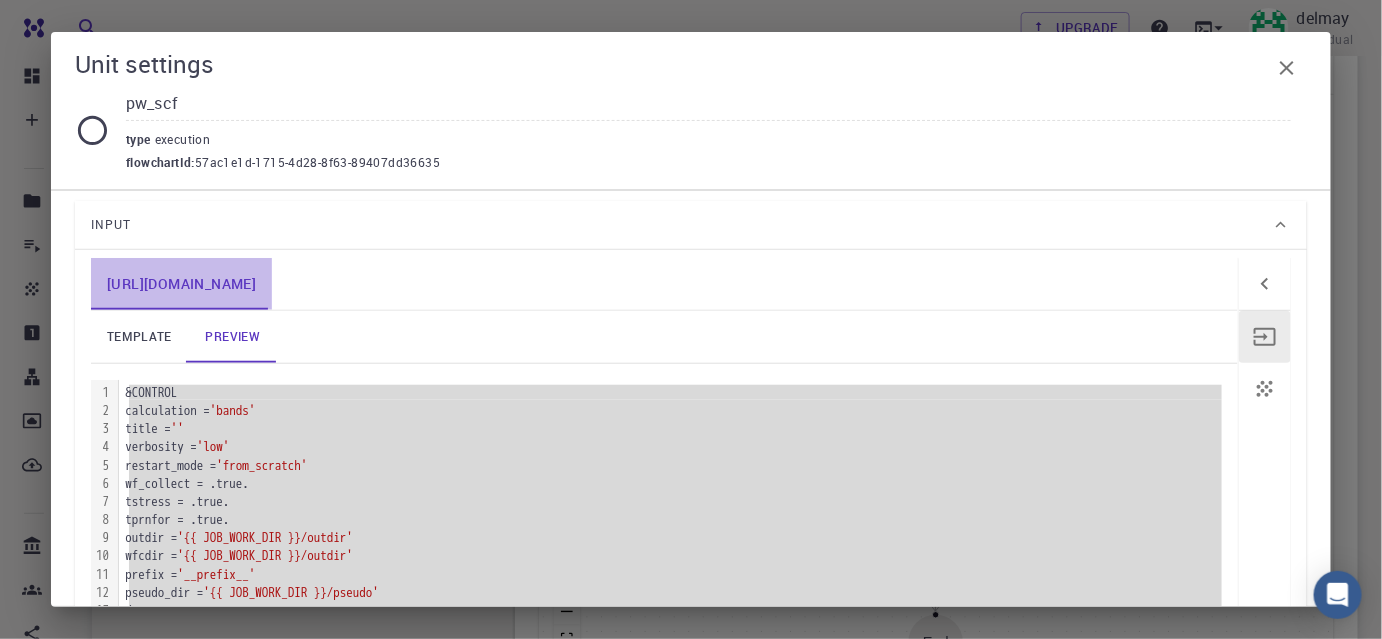 click on "[URL][DOMAIN_NAME]" at bounding box center [181, 284] 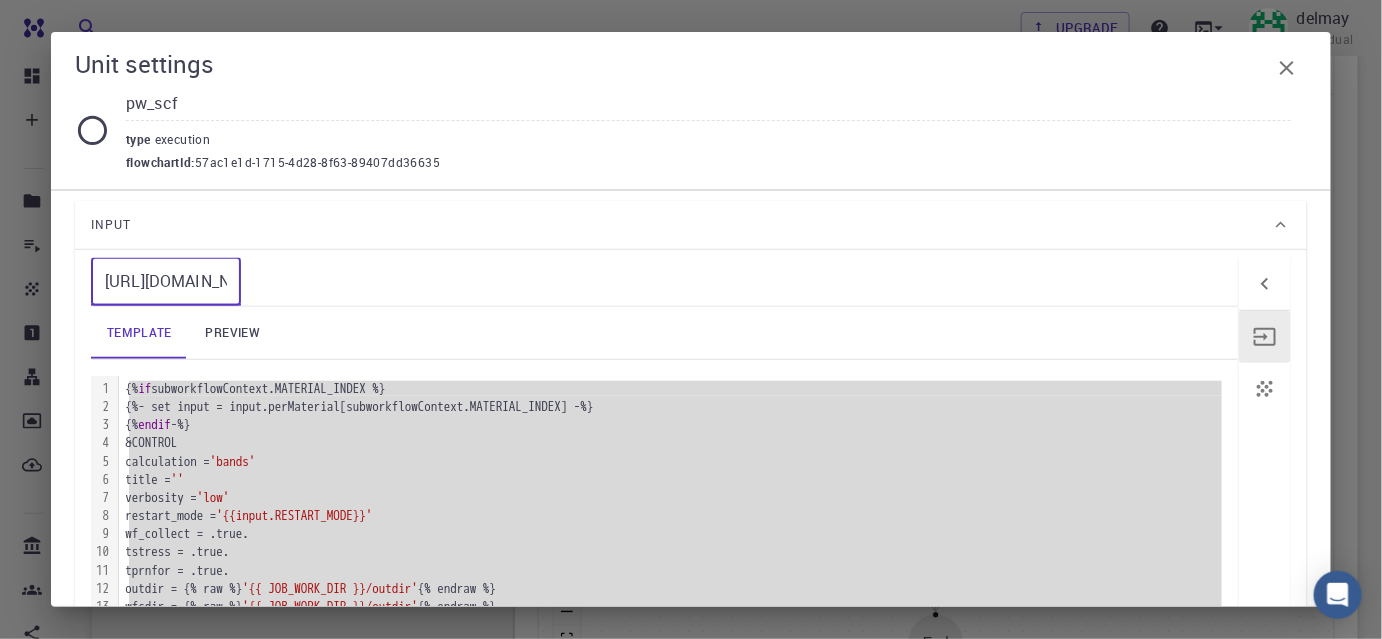 scroll, scrollTop: 0, scrollLeft: 18, axis: horizontal 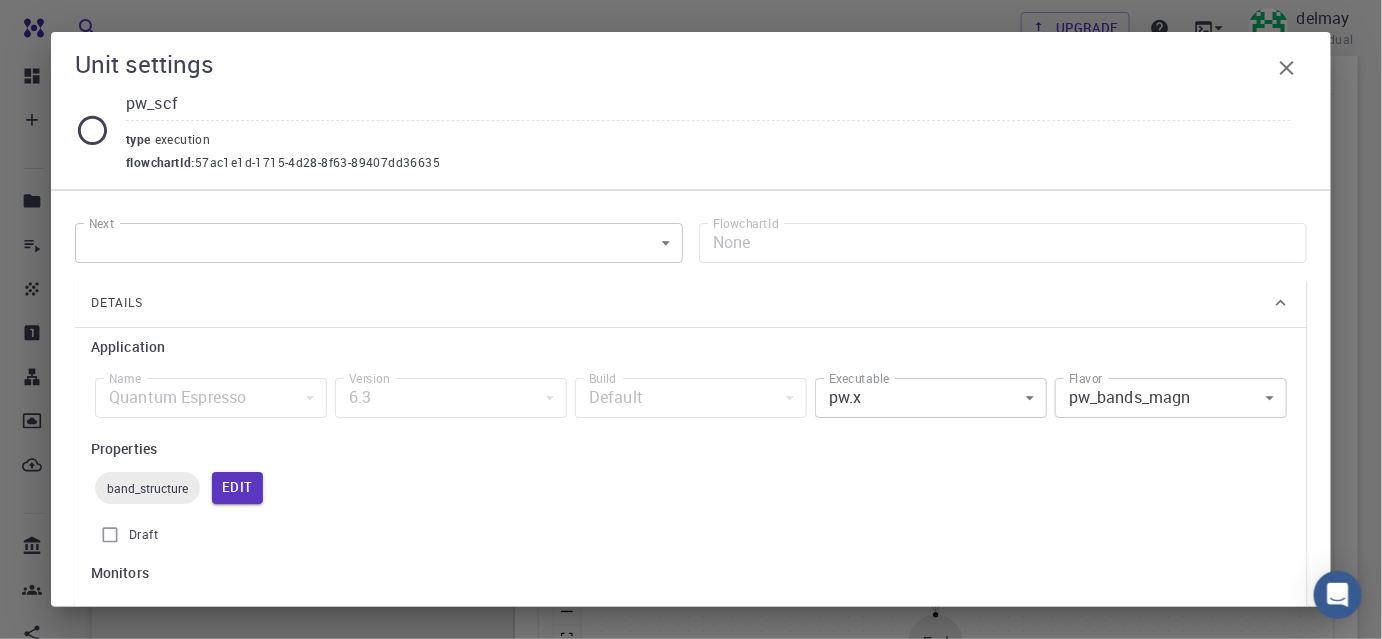 click on "Free Dashboard Create New Job New Material Create Material Upload File Import from Bank Import from 3rd Party New Workflow New Project Projects Jobs Materials Properties Workflows Dropbox External Uploads Bank Materials Workflows Accounts Shared with me Shared publicly Shared externally Documentation Contact Support Compute load: Low Upgrade delmay Individual Home delmay Workflows - New Workflow Total Energy applications espresso Description Select Workflow Actions Save & Exit I Total Energy Flowchart ID:  49852ec084768f7548e45cb9 Copy Delete Overview Properties atomic-forces fermi-energy pressure stress-tensor total-energy total-energy-contributions total-force band-structure Draft Application Name Quantum Espresso espresso Name Version 6.3 6.3 Version Build Default Default Build Units 01 I pw_scf 980ba0a6-734b-4b18-a52a-0e367ced5137 02 I pw_scf 57ac1e1d-1715-4d28-8f63-89407dd36635 Total Energy espresso Select Subworkflow Actions 1  of  1 Overview Important settings Detailed view Compute" at bounding box center (691, 304) 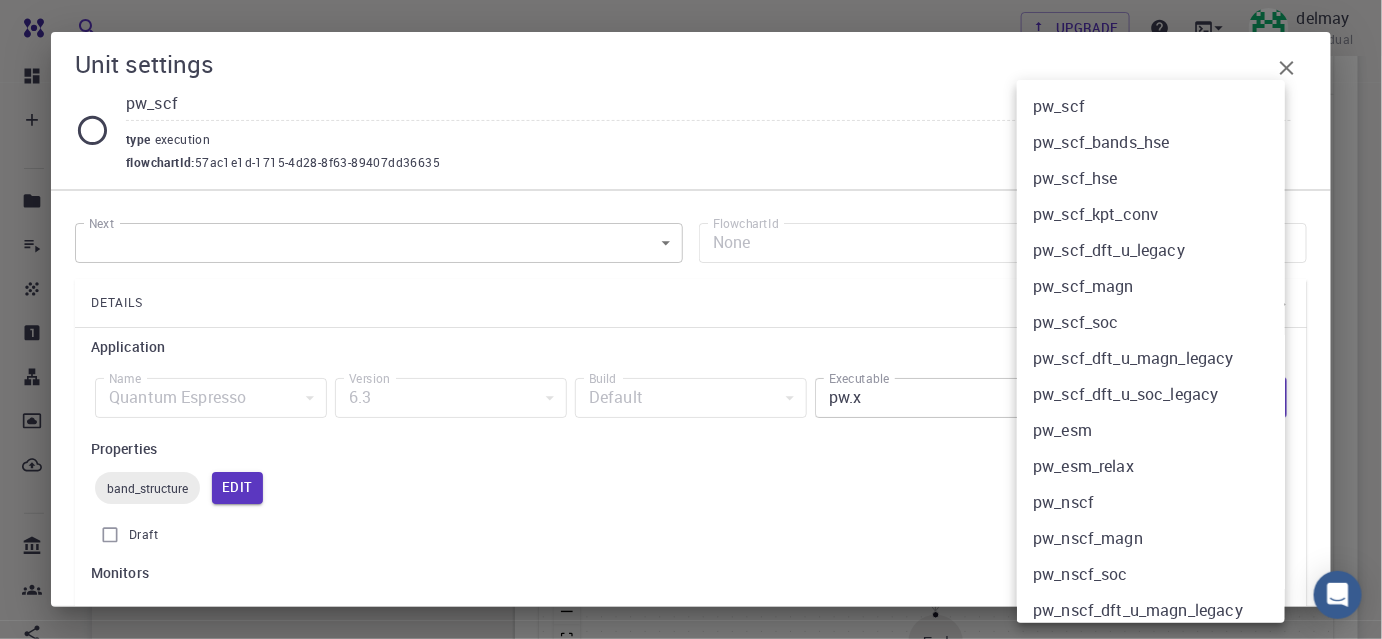 scroll, scrollTop: 336, scrollLeft: 0, axis: vertical 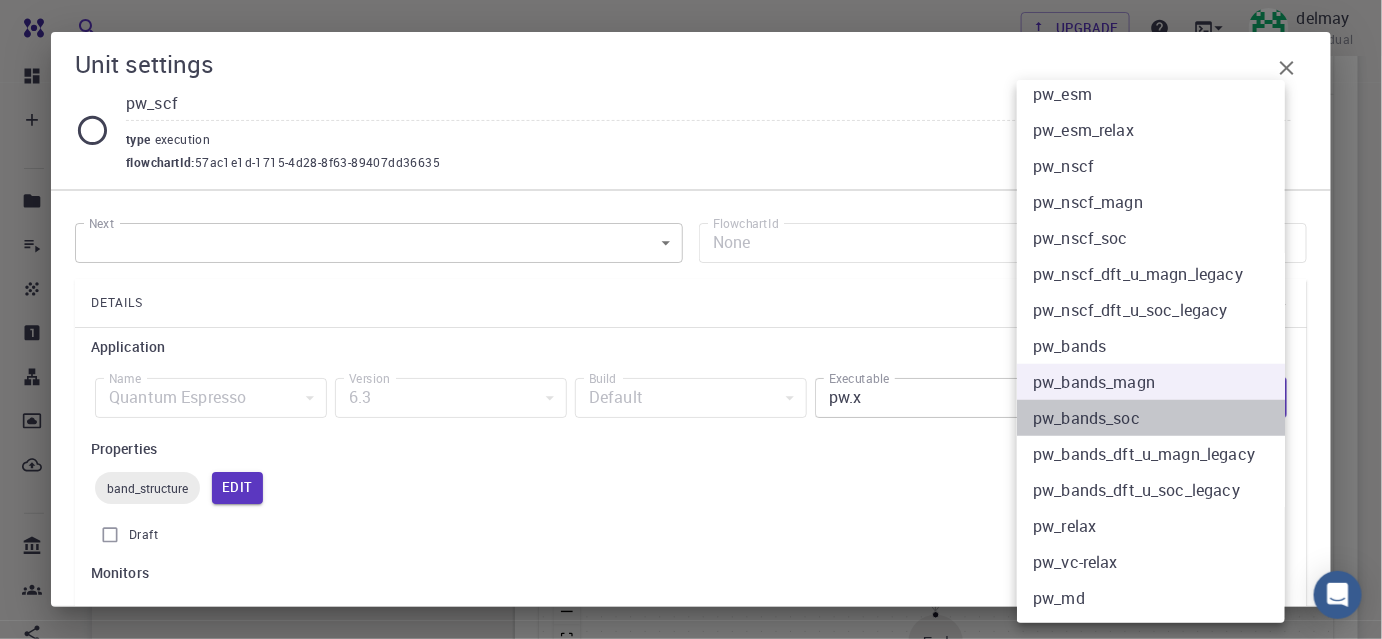 click on "pw_bands_soc" at bounding box center (1158, 418) 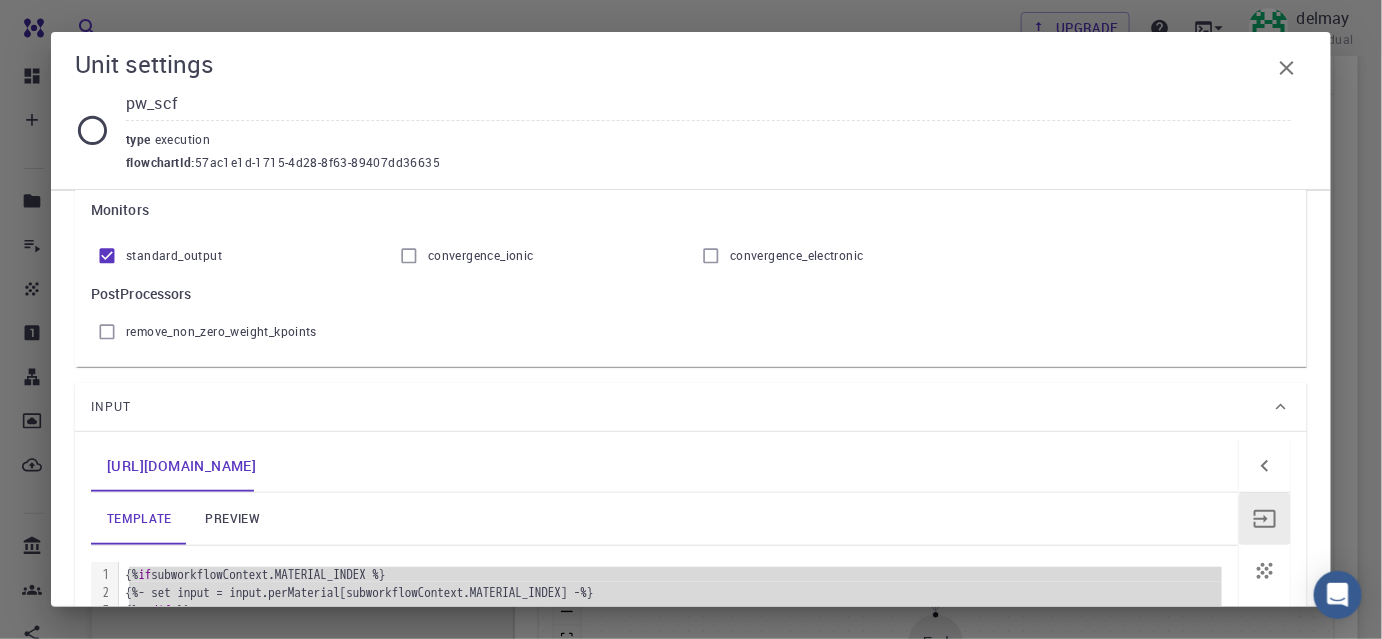 scroll, scrollTop: 545, scrollLeft: 0, axis: vertical 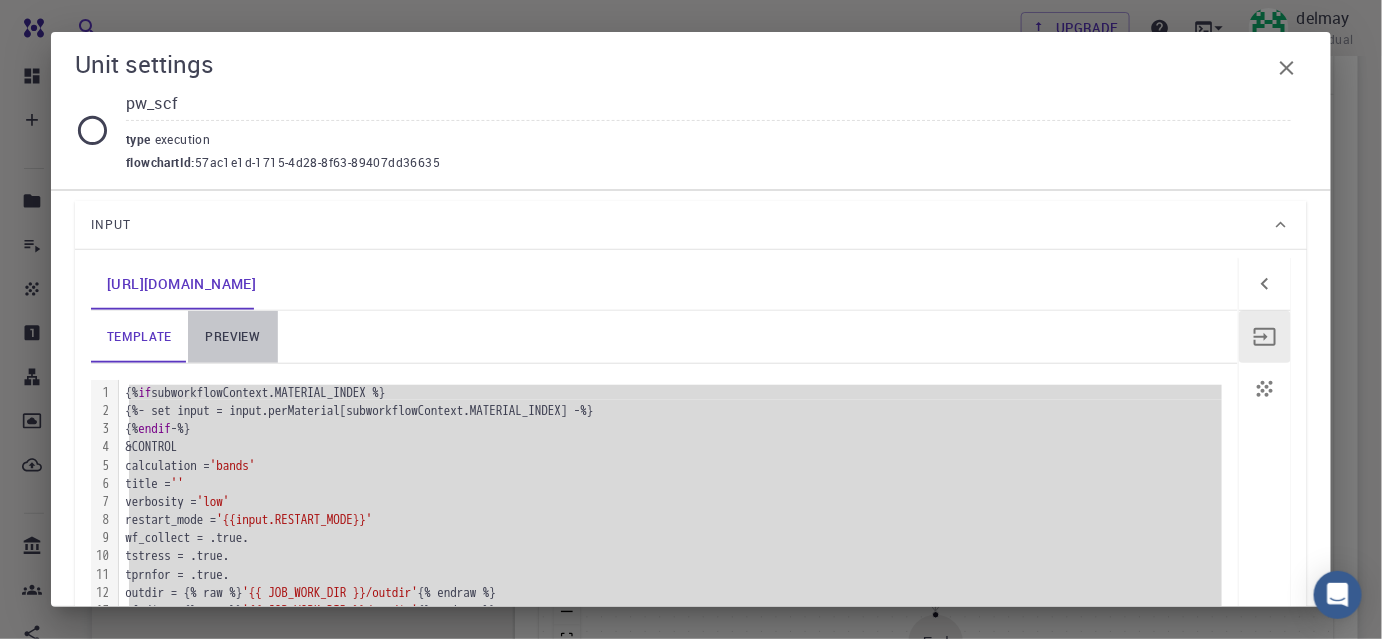 click on "preview" at bounding box center [233, 337] 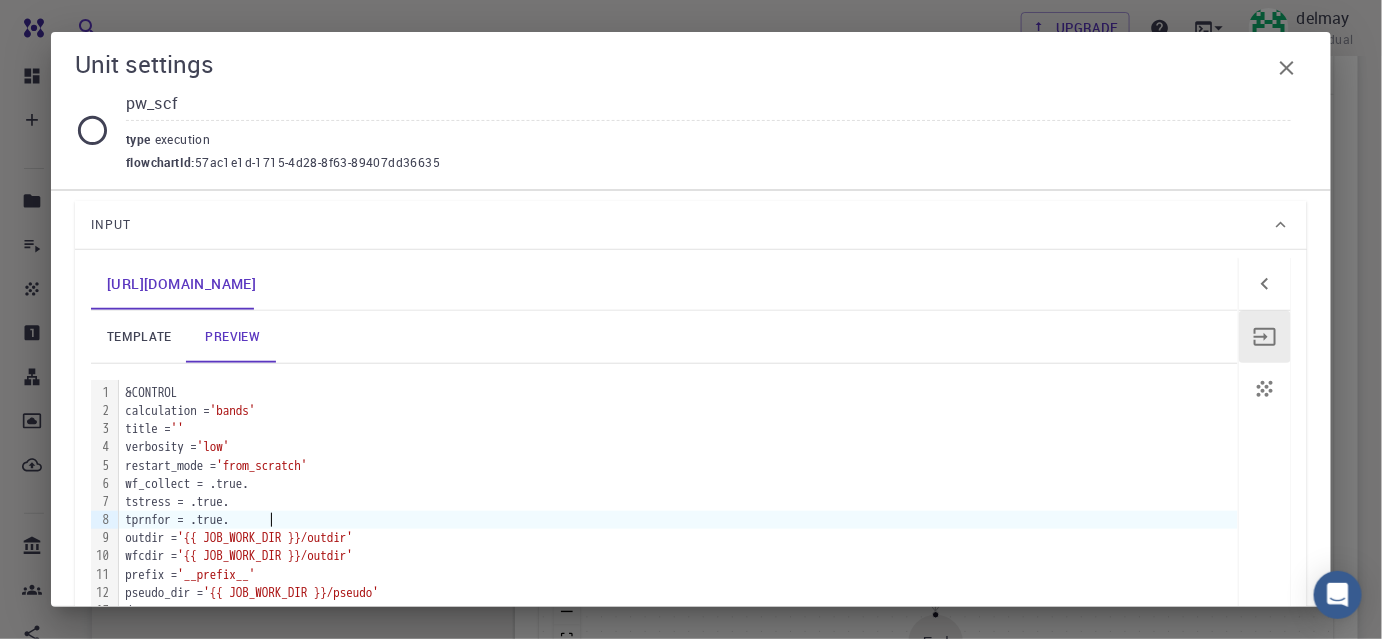 click on "tprnfor = .true." at bounding box center [678, 520] 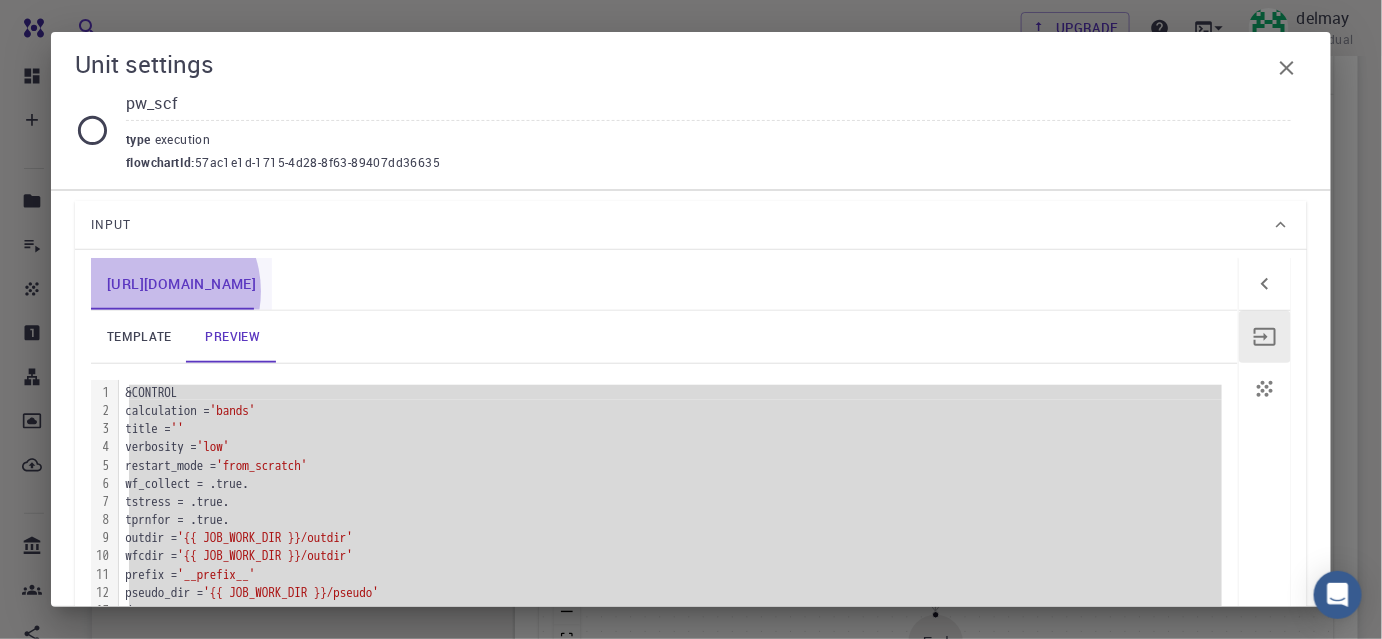 click on "[URL][DOMAIN_NAME]" at bounding box center (181, 284) 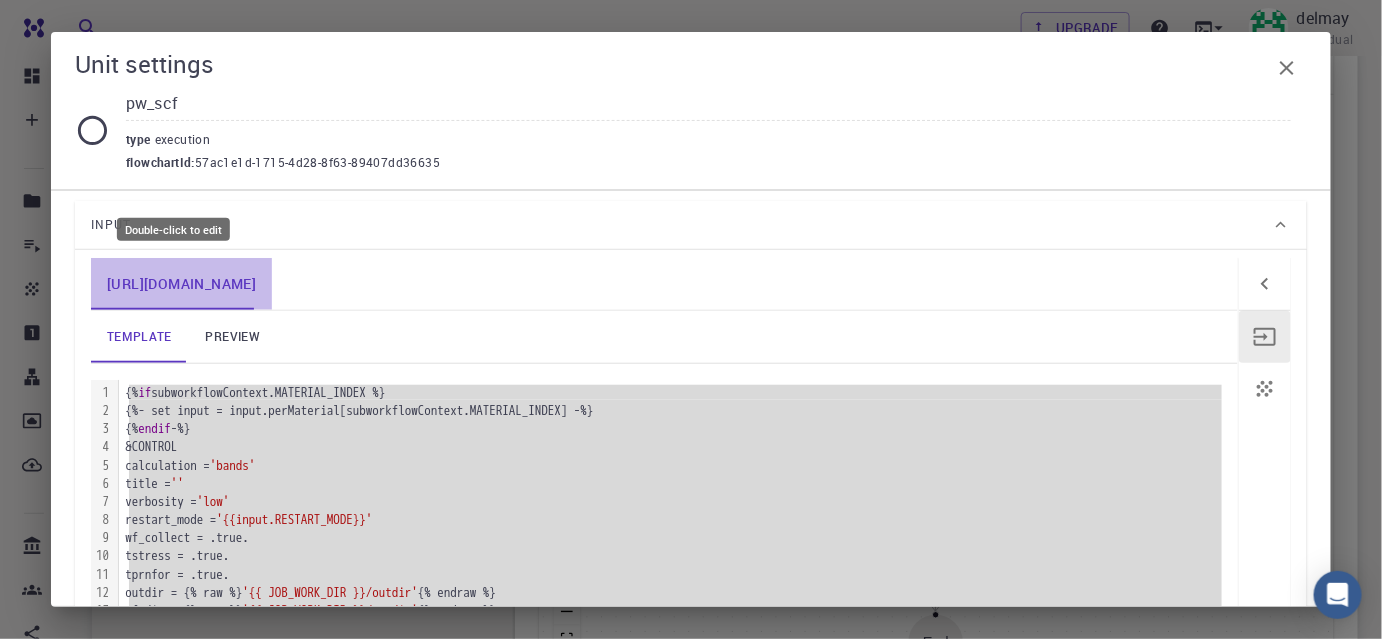 click on "[URL][DOMAIN_NAME]" at bounding box center [181, 284] 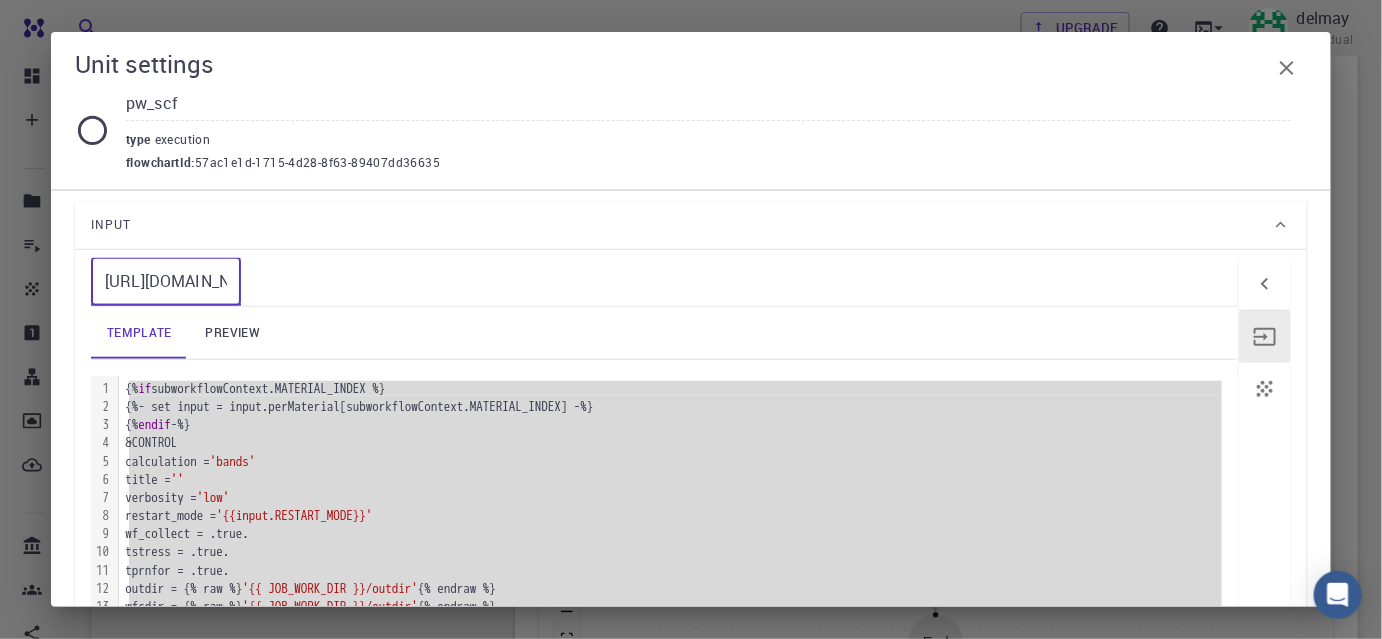 scroll, scrollTop: 0, scrollLeft: 3, axis: horizontal 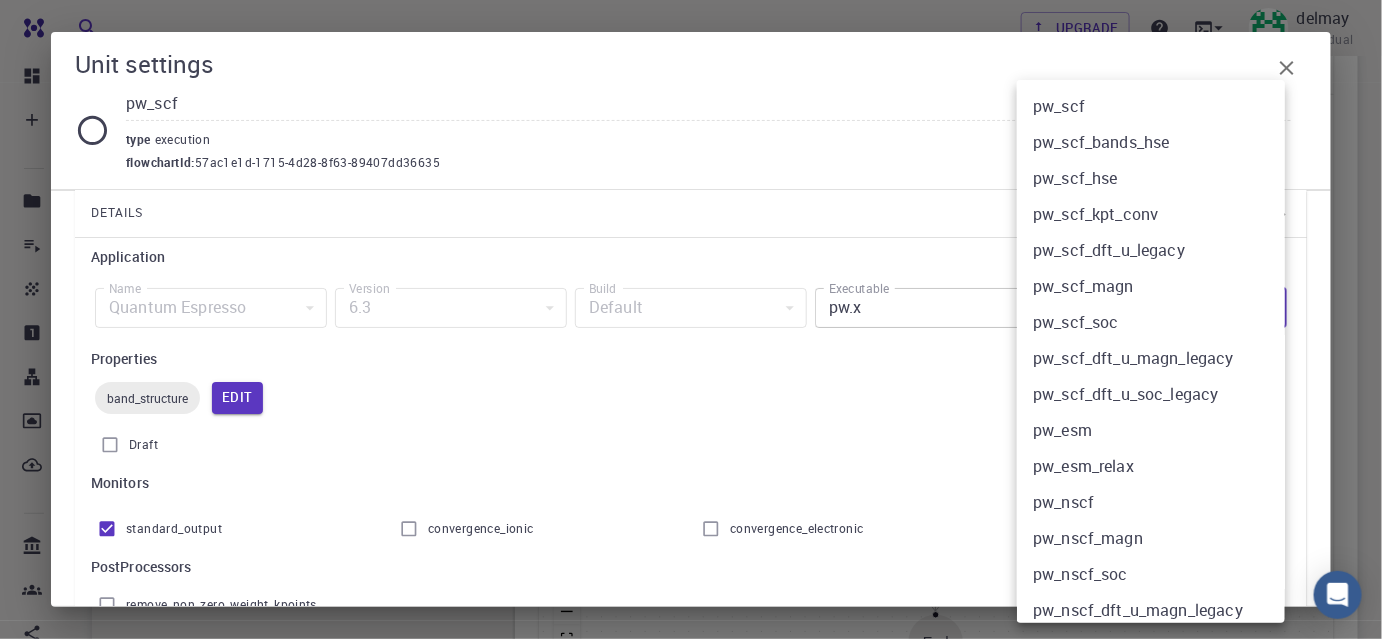 click on "Free Dashboard Create New Job New Material Create Material Upload File Import from Bank Import from 3rd Party New Workflow New Project Projects Jobs Materials Properties Workflows Dropbox External Uploads Bank Materials Workflows Accounts Shared with me Shared publicly Shared externally Documentation Contact Support Compute load: Low Upgrade delmay Individual Home delmay Workflows - New Workflow Total Energy applications espresso Description Select Workflow Actions Save & Exit I Total Energy Flowchart ID:  49852ec084768f7548e45cb9 Copy Delete Overview Properties atomic-forces fermi-energy pressure stress-tensor total-energy total-energy-contributions total-force band-structure Draft Application Name Quantum Espresso espresso Name Version 6.3 6.3 Version Build Default Default Build Units 01 I pw_scf 980ba0a6-734b-4b18-a52a-0e367ced5137 02 I pw_scf 57ac1e1d-1715-4d28-8f63-89407dd36635 Total Energy espresso Select Subworkflow Actions 1  of  1 Overview Important settings Detailed view Compute" at bounding box center (691, 304) 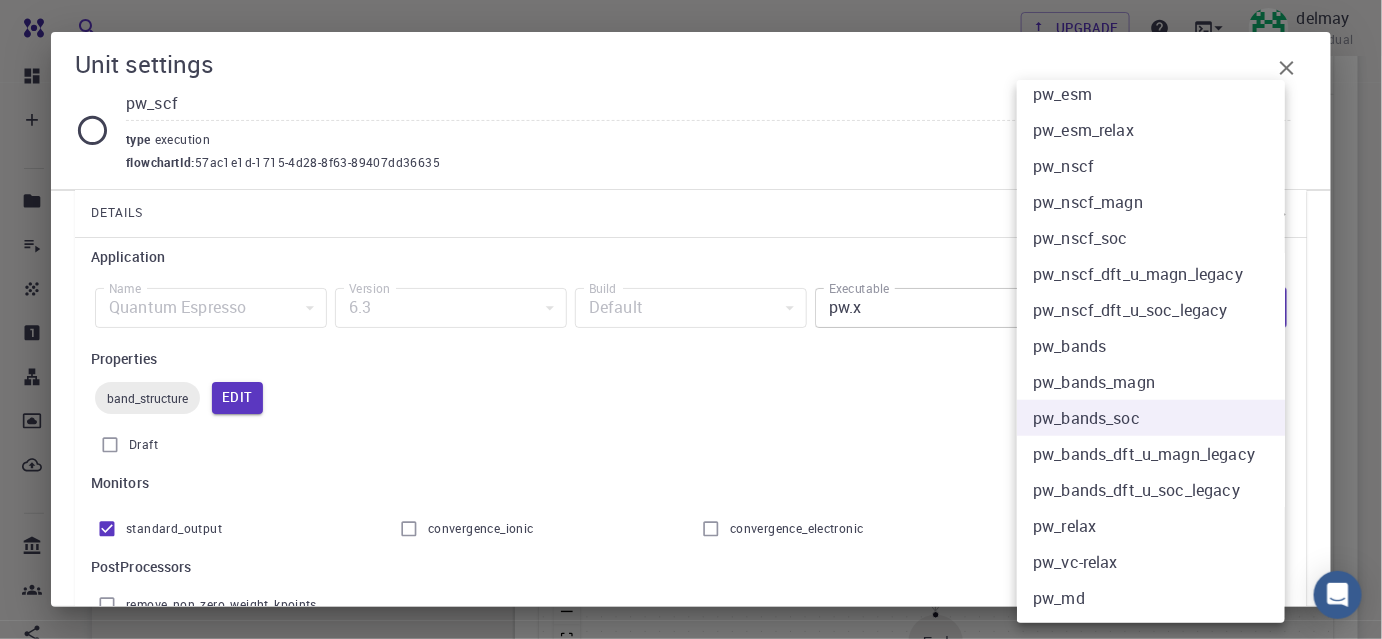 click on "pw_bands_dft_u_magn_legacy" at bounding box center (1158, 454) 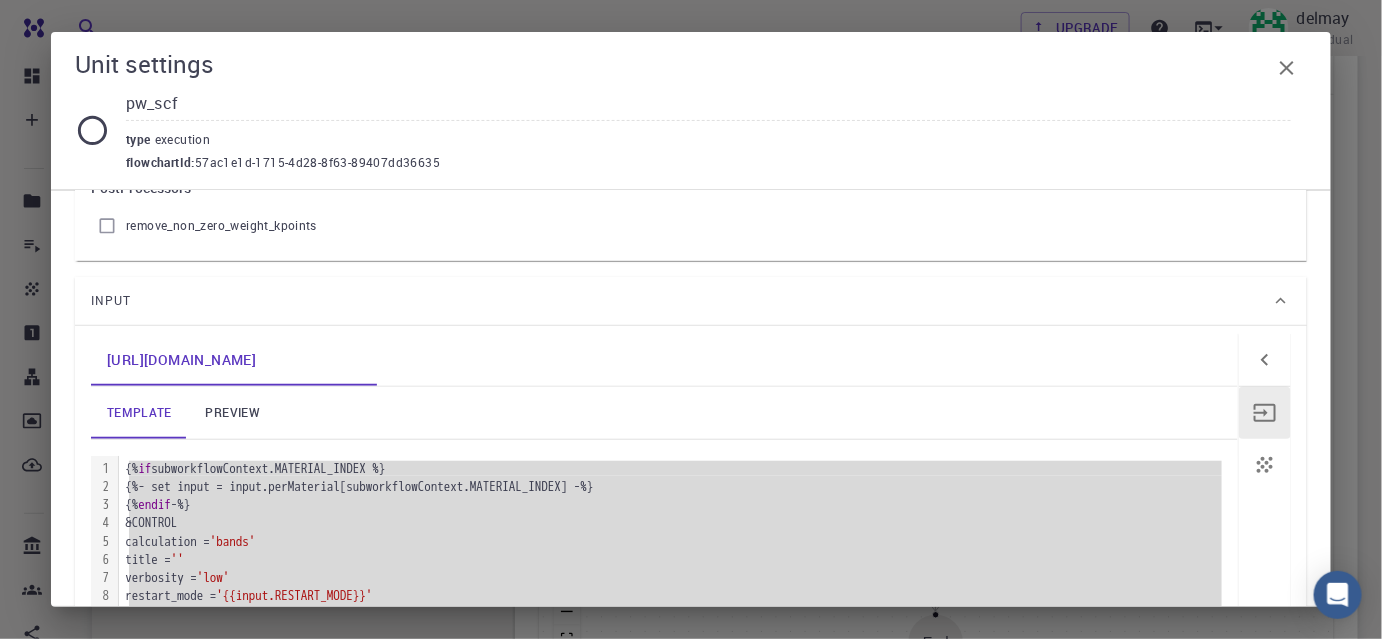 scroll, scrollTop: 545, scrollLeft: 0, axis: vertical 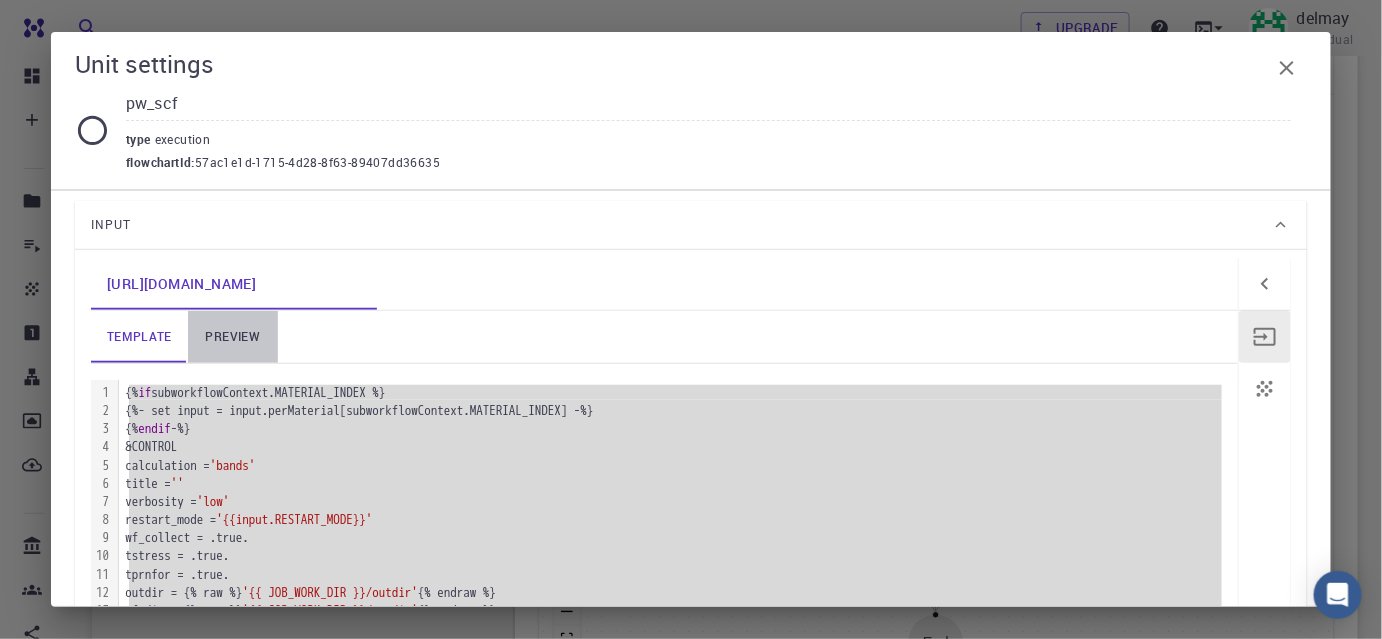 click on "preview" at bounding box center [233, 337] 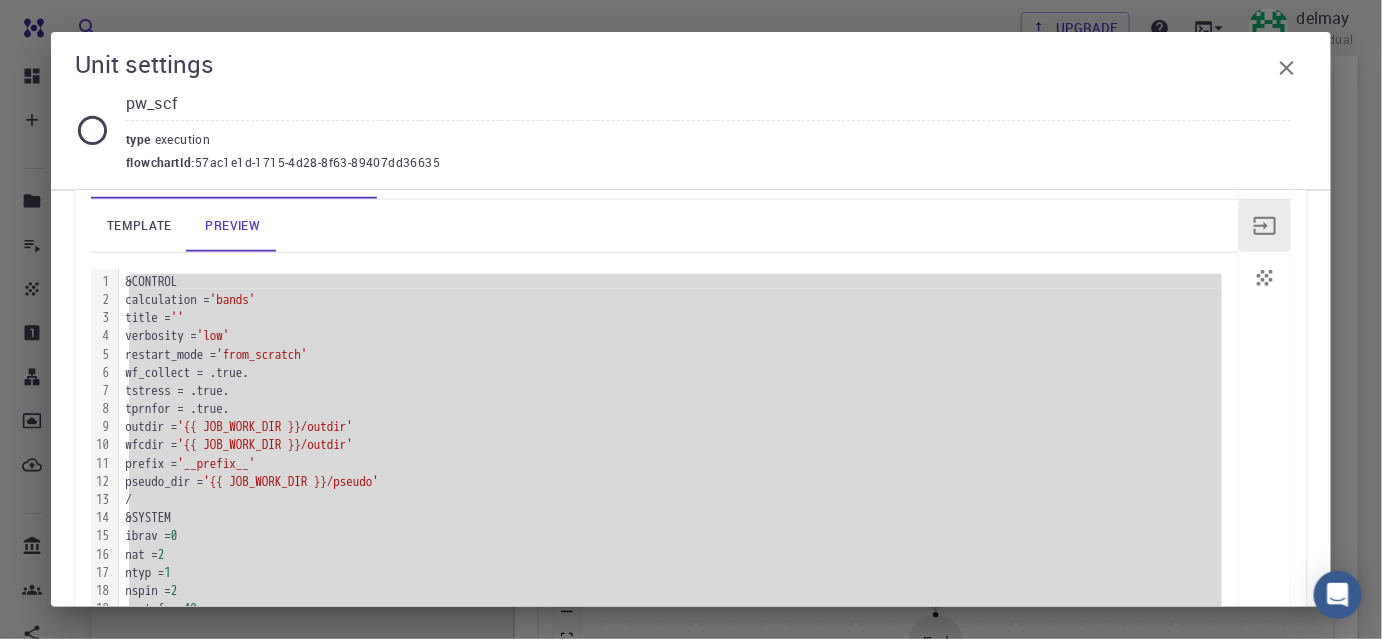 scroll, scrollTop: 727, scrollLeft: 0, axis: vertical 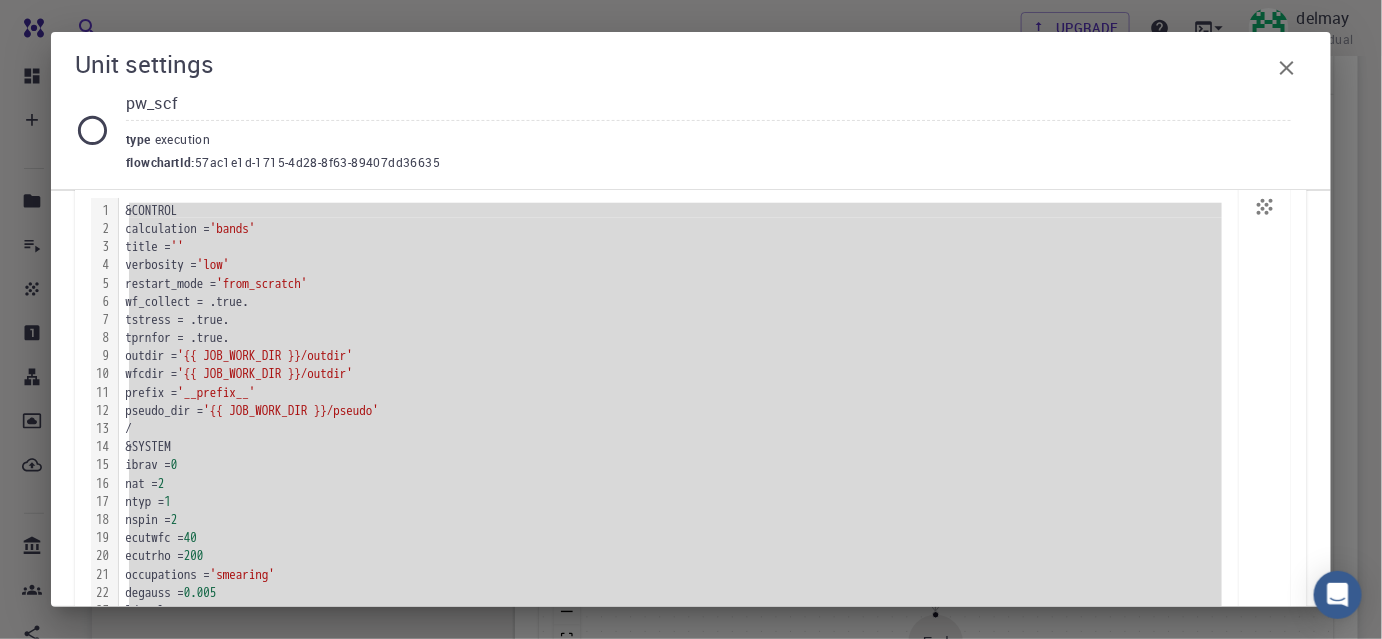 click on "pseudo_dir =  '{{ JOB_WORK_DIR }}/pseudo'" at bounding box center (678, 411) 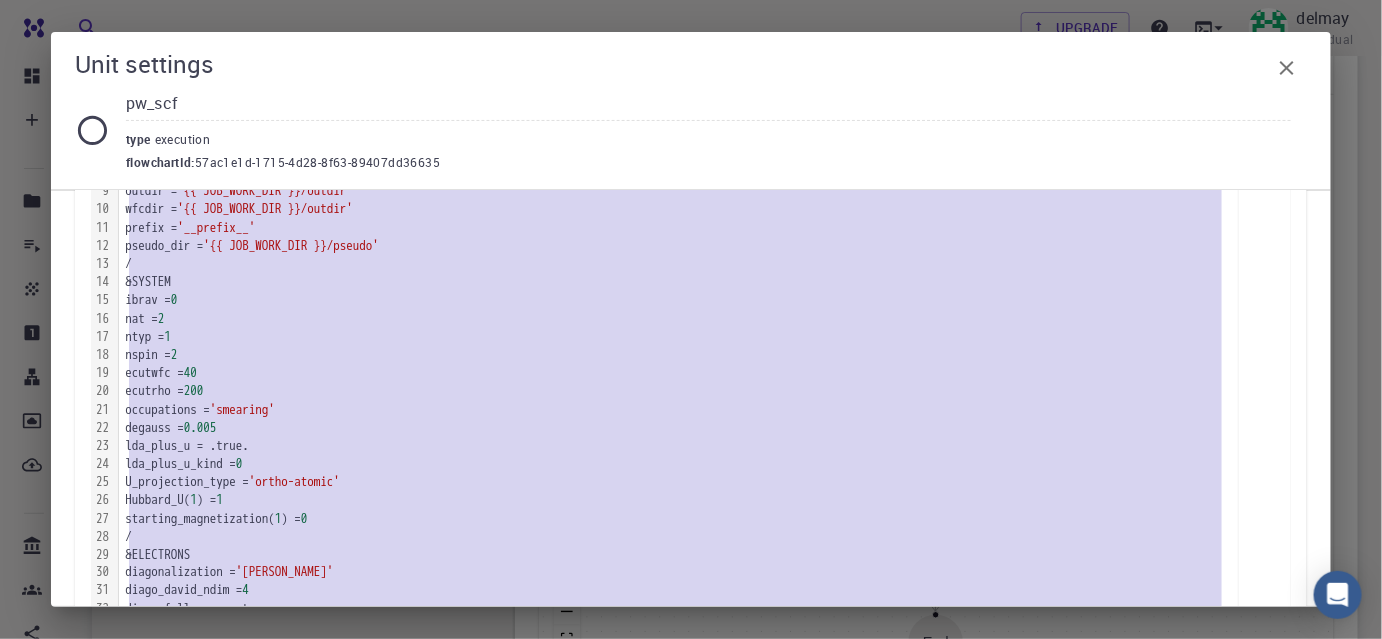 scroll, scrollTop: 1000, scrollLeft: 0, axis: vertical 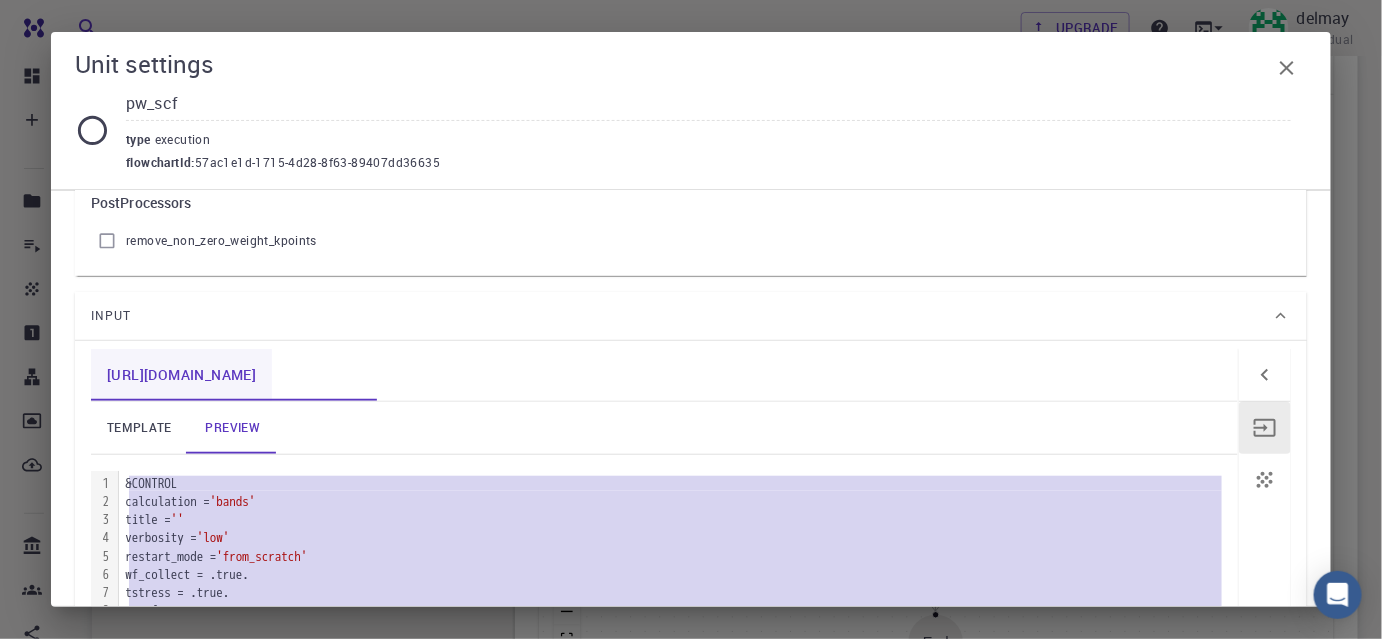 click on "[URL][DOMAIN_NAME]" at bounding box center [181, 375] 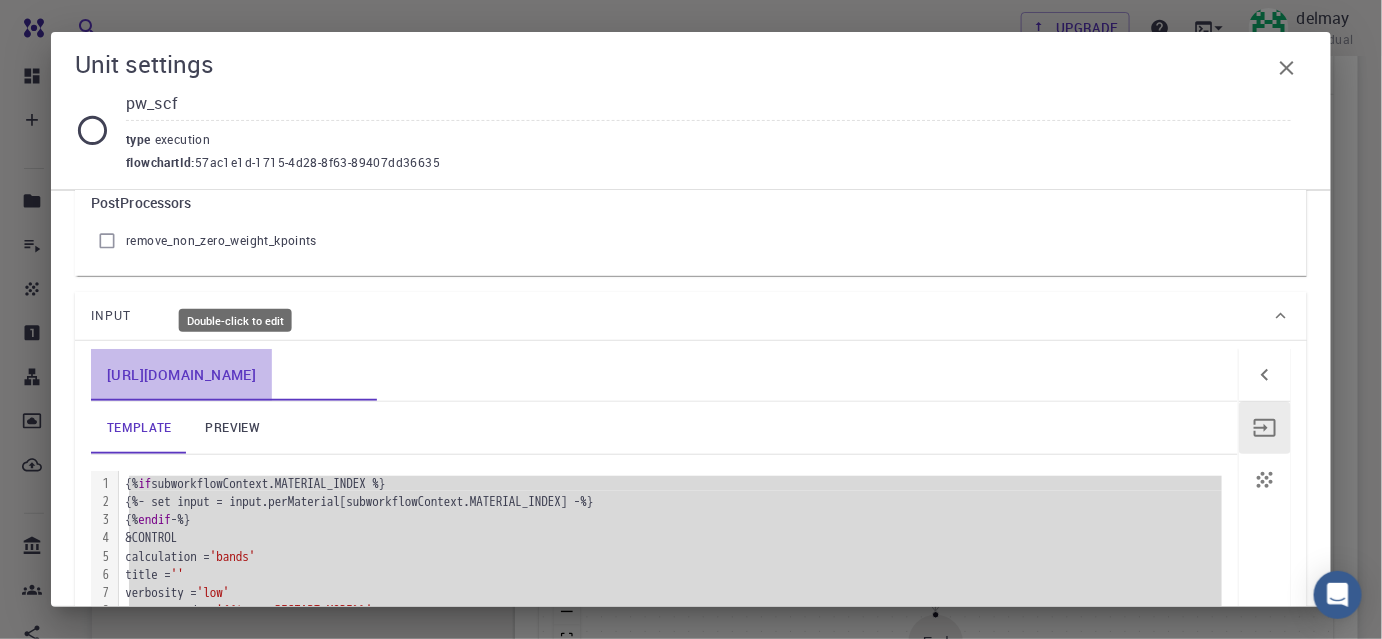 click on "[URL][DOMAIN_NAME]" at bounding box center (181, 375) 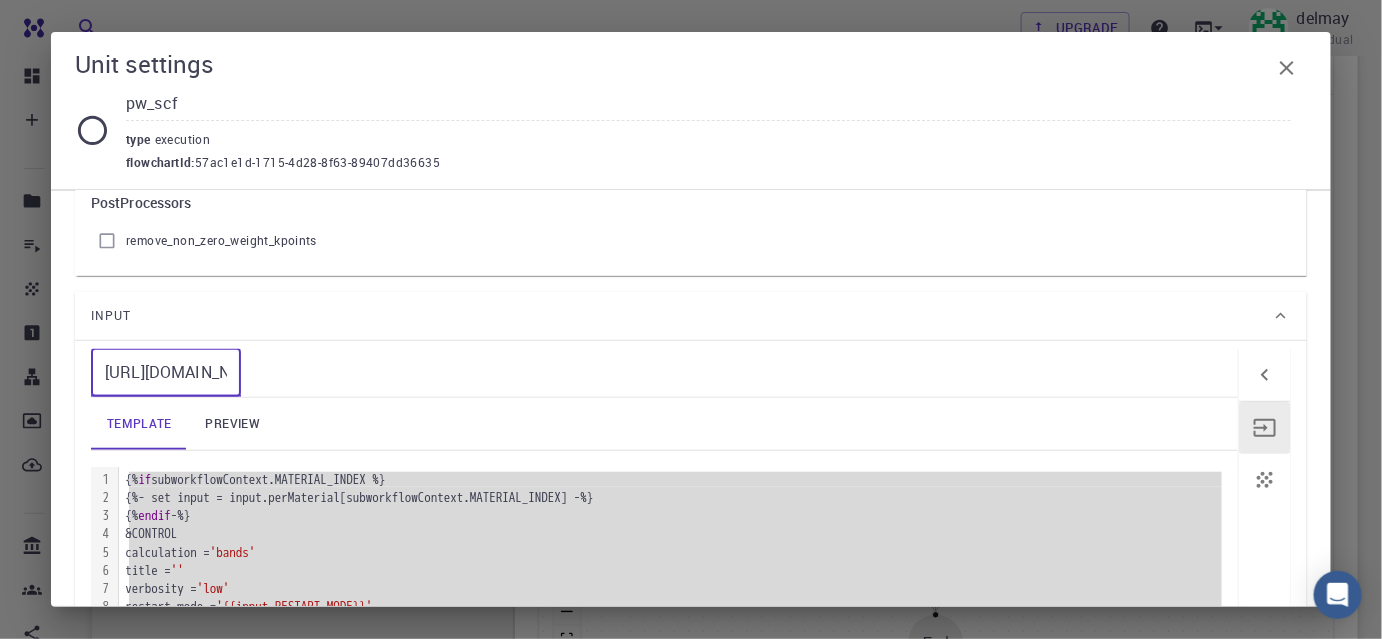 scroll, scrollTop: 0, scrollLeft: 117, axis: horizontal 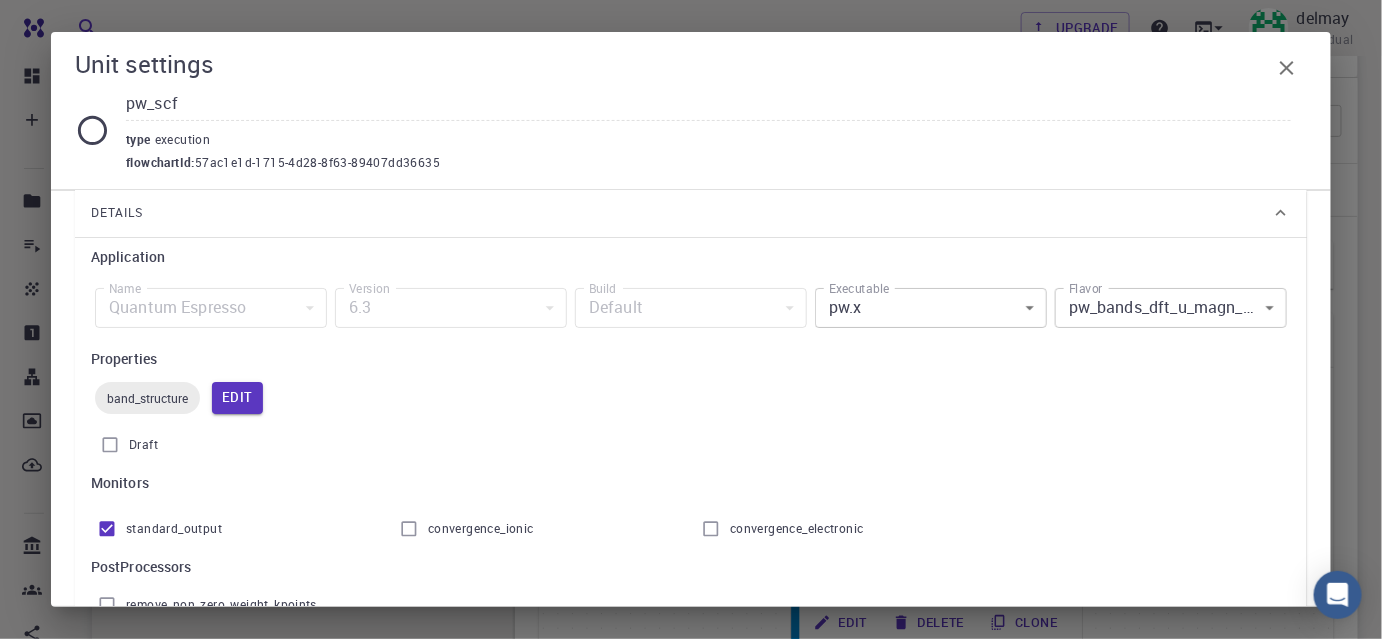 click on "Free Dashboard Create New Job New Material Create Material Upload File Import from Bank Import from 3rd Party New Workflow New Project Projects Jobs Materials Properties Workflows Dropbox External Uploads Bank Materials Workflows Accounts Shared with me Shared publicly Shared externally Documentation Contact Support Compute load: Low Upgrade delmay Individual Home delmay Workflows - New Workflow Total Energy applications espresso Description Select Workflow Actions Save & Exit I Total Energy Flowchart ID:  49852ec084768f7548e45cb9 Copy Delete Overview Properties atomic-forces fermi-energy pressure stress-tensor total-energy total-energy-contributions total-force band-structure Draft Application Name Quantum Espresso espresso Name Version 6.3 6.3 Version Build Default Default Build Units 01 I pw_scf 980ba0a6-734b-4b18-a52a-0e367ced5137 02 I pw_scf 57ac1e1d-1715-4d28-8f63-89407dd36635 Total Energy espresso Select Subworkflow Actions 1  of  1 Overview Important settings Detailed view Compute" at bounding box center (691, 577) 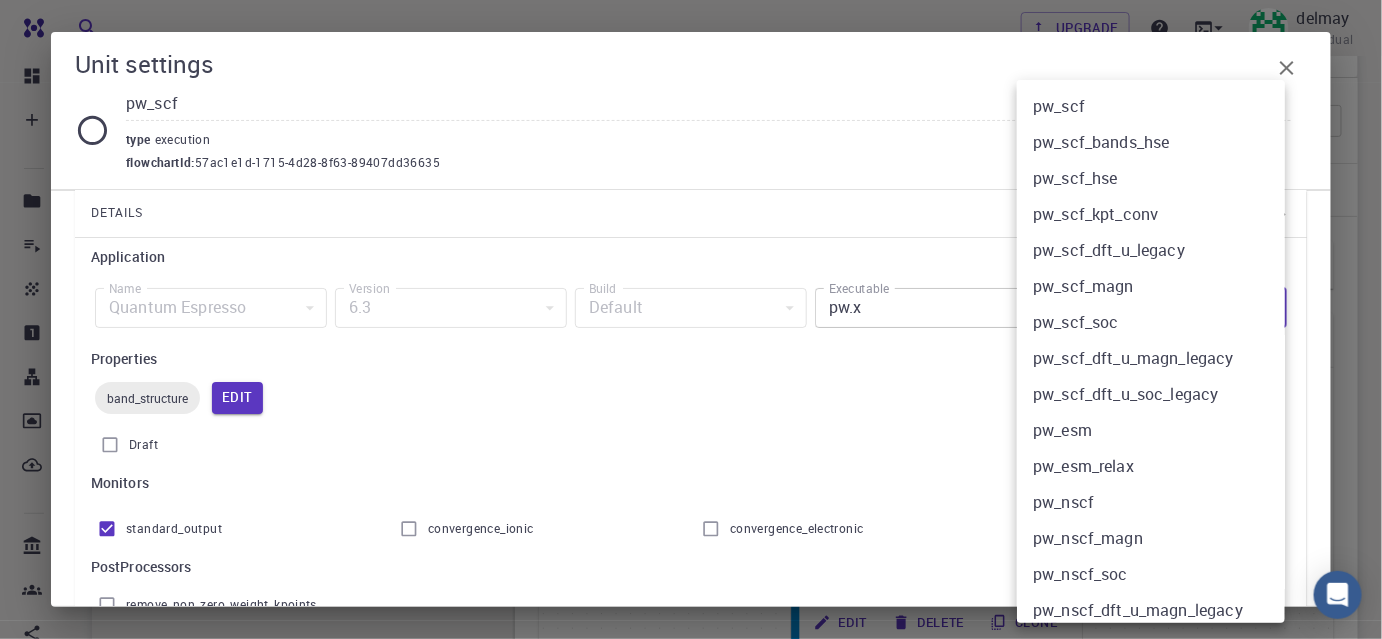 scroll, scrollTop: 336, scrollLeft: 0, axis: vertical 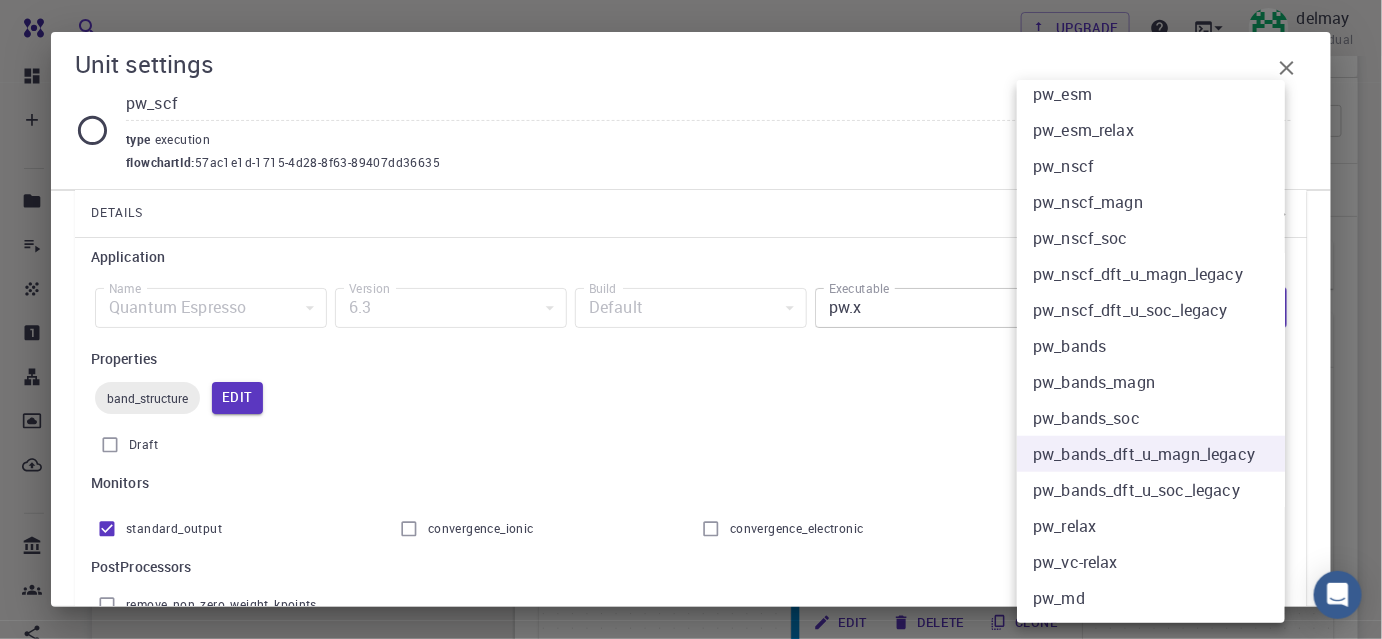 click on "pw_bands_dft_u_soc_legacy" at bounding box center [1158, 490] 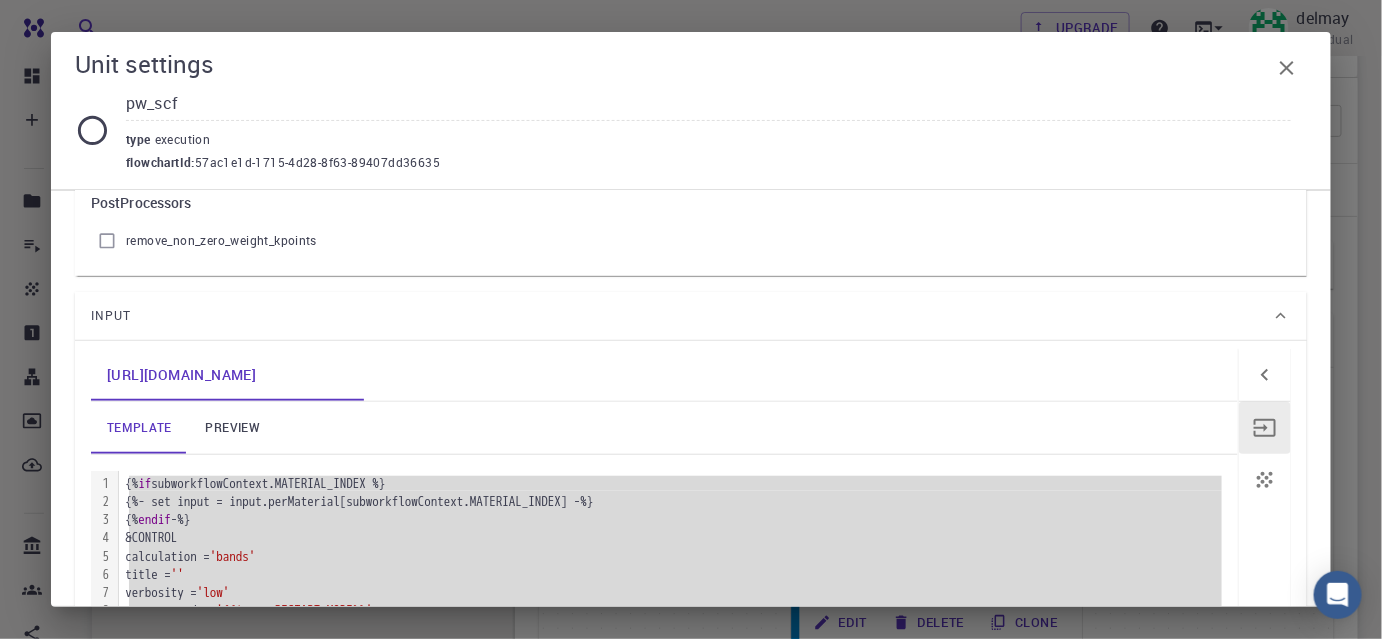 scroll, scrollTop: 727, scrollLeft: 0, axis: vertical 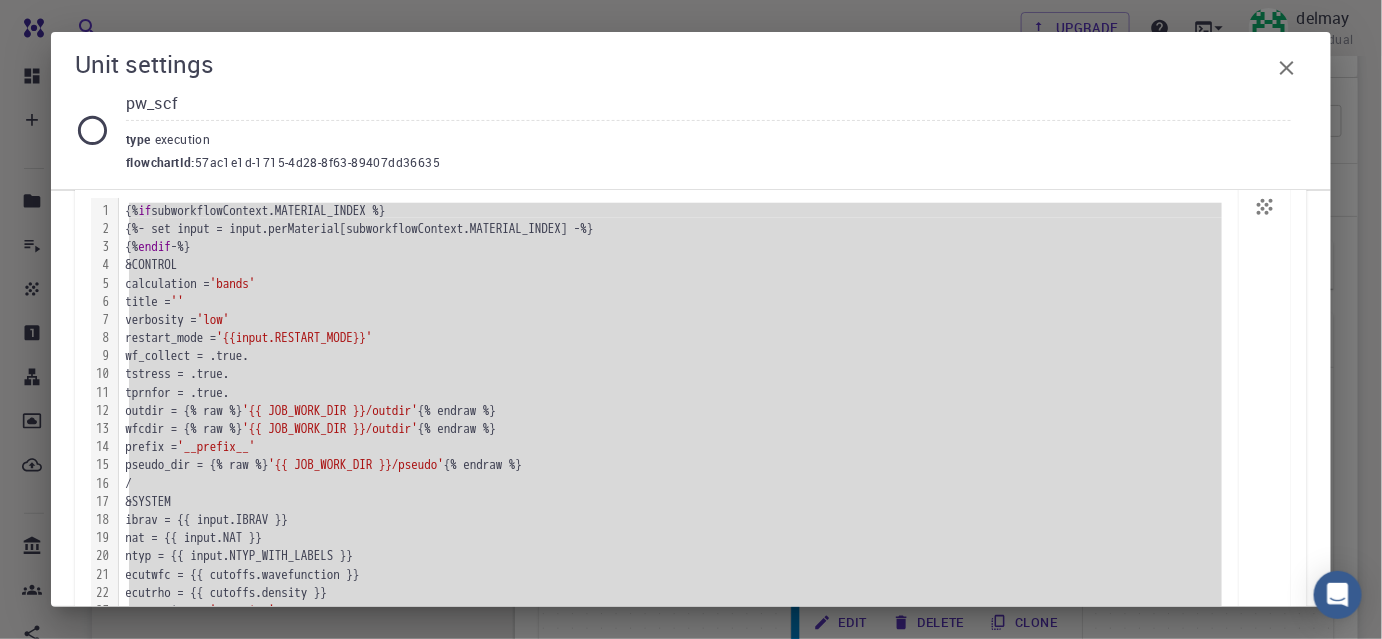 click on "wf_collect = .true." at bounding box center [678, 356] 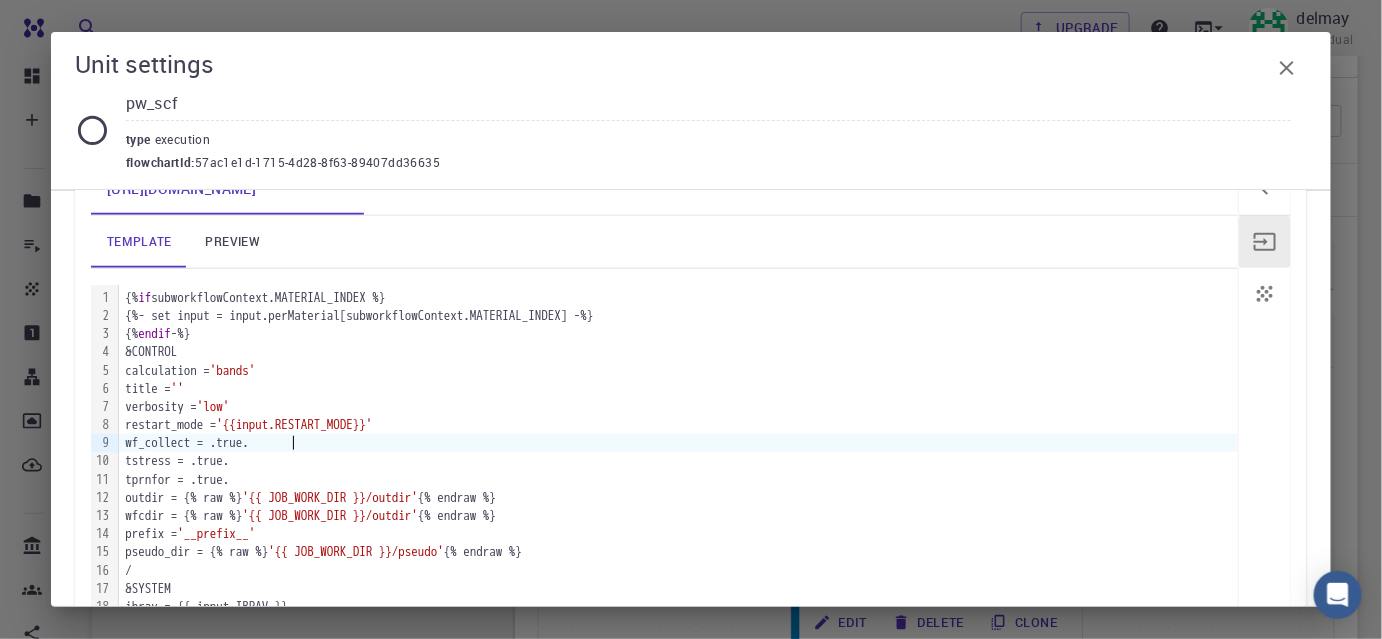 scroll, scrollTop: 636, scrollLeft: 0, axis: vertical 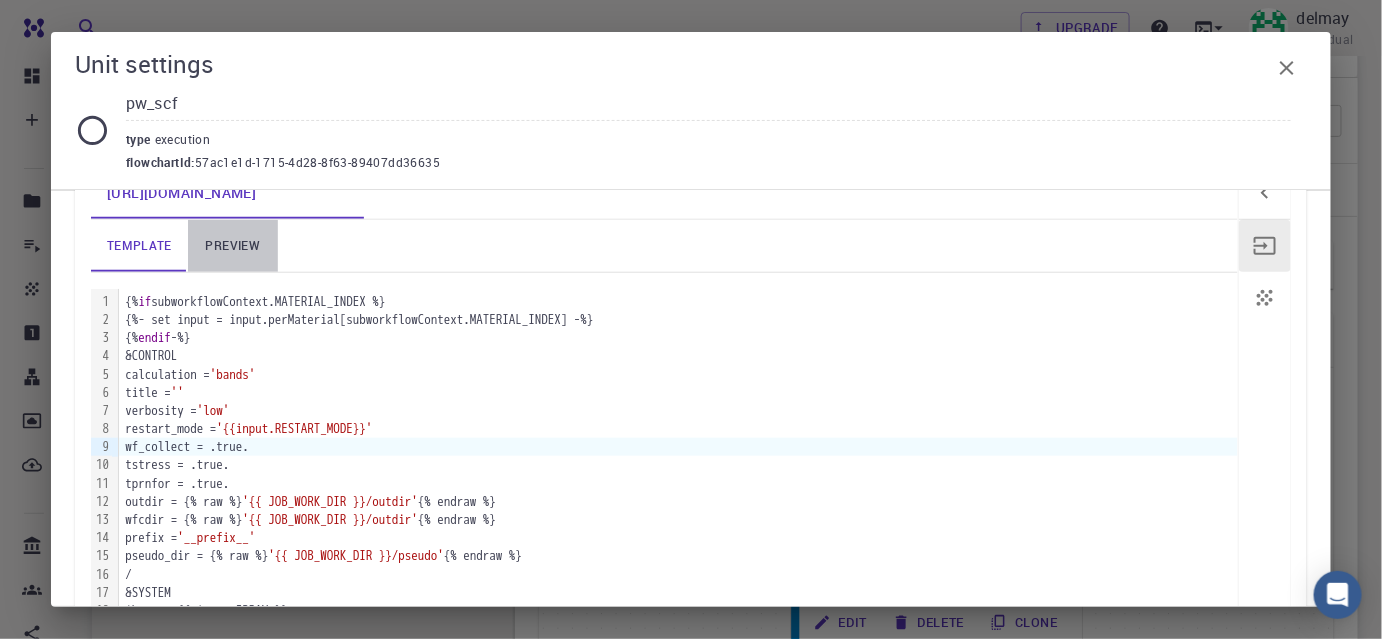 click on "preview" at bounding box center [233, 246] 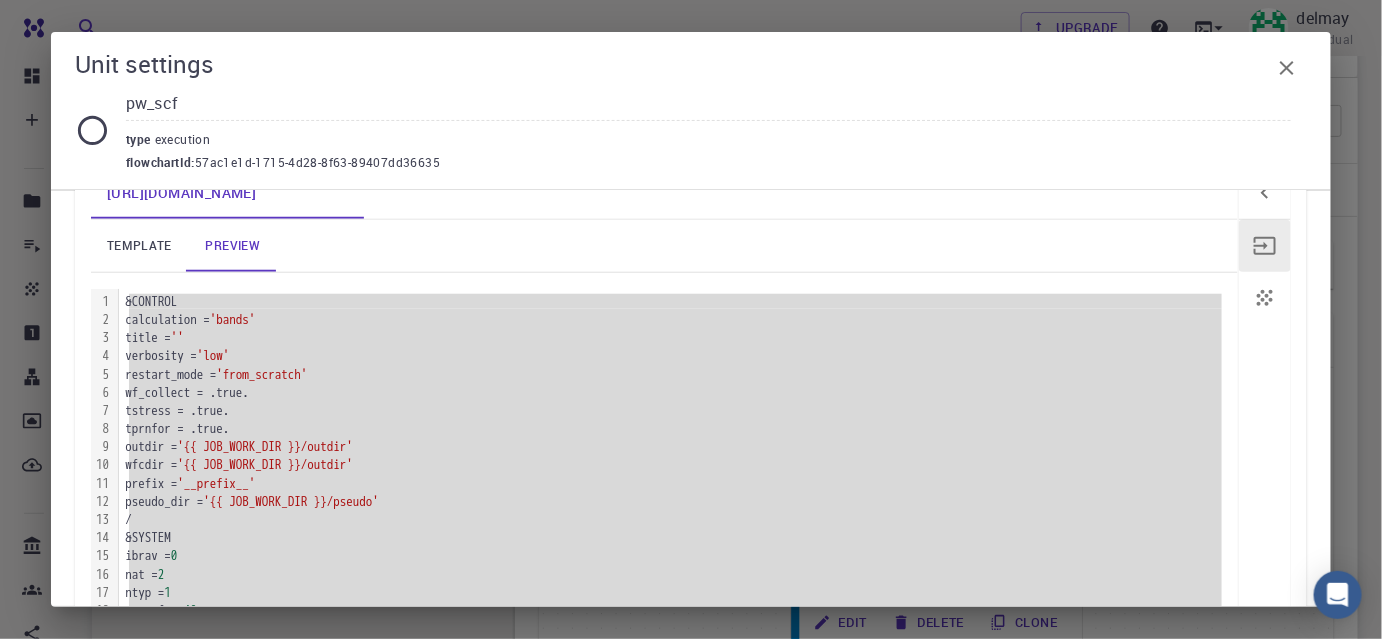 click on "tprnfor = .true." at bounding box center [678, 429] 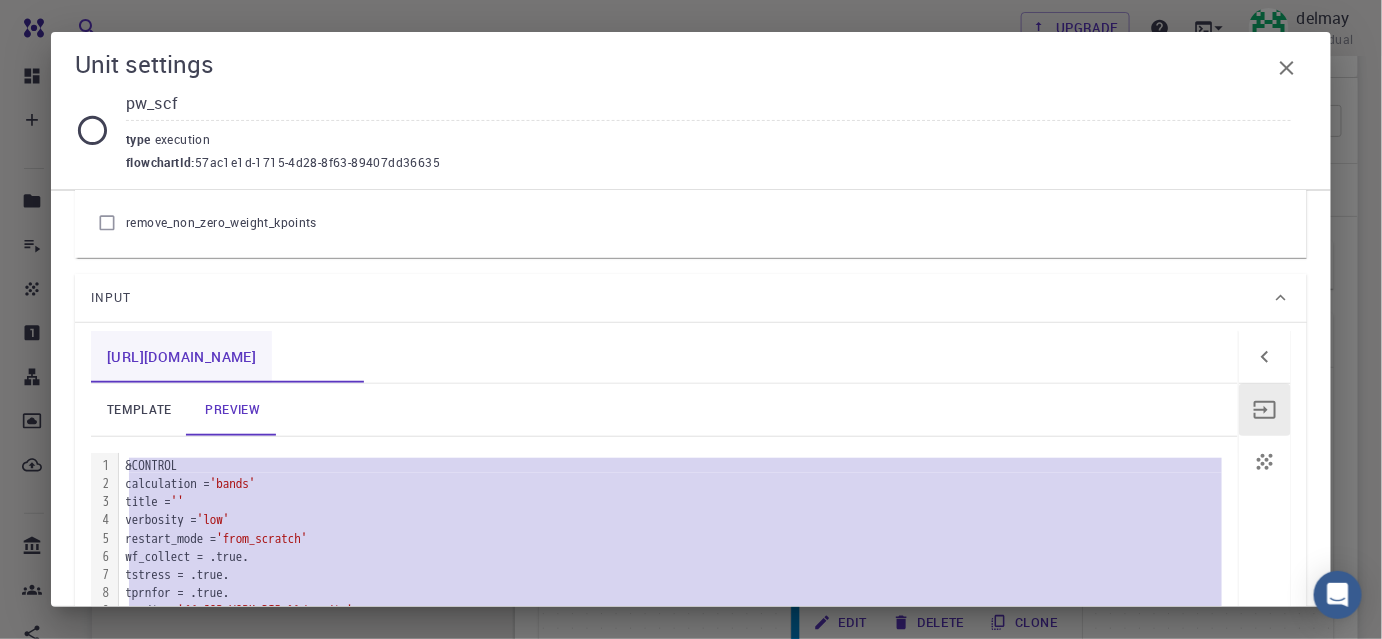 scroll, scrollTop: 454, scrollLeft: 0, axis: vertical 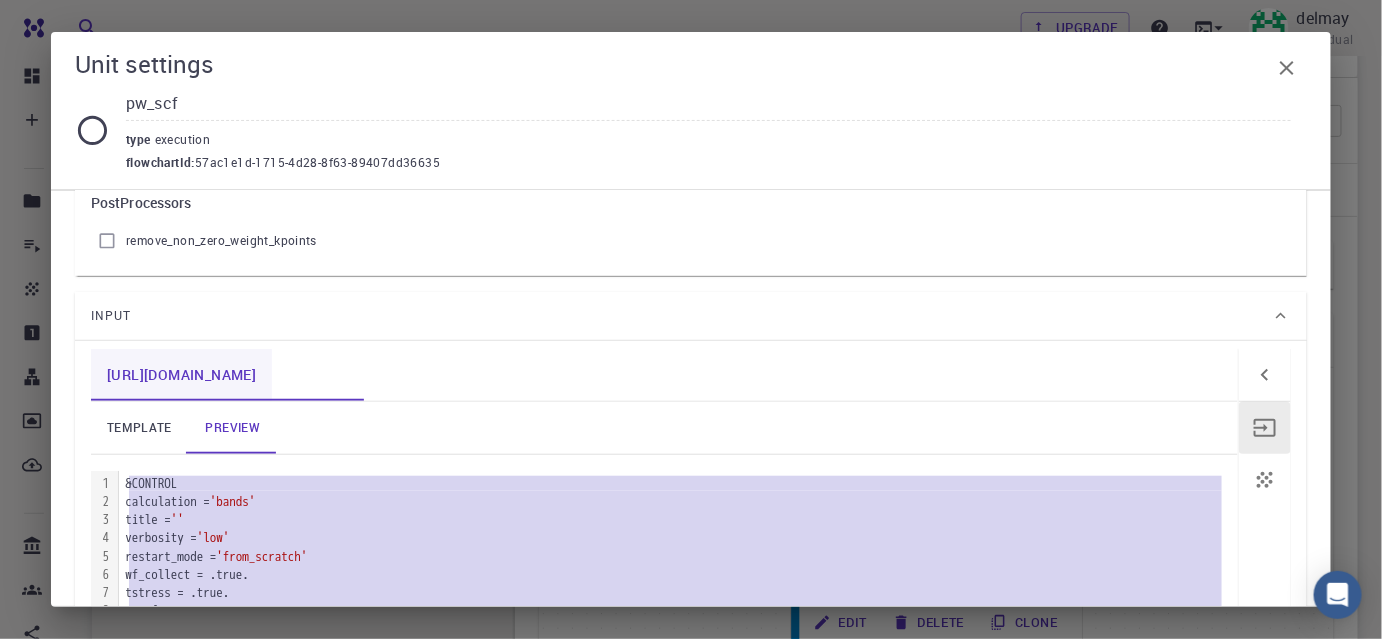 click on "[URL][DOMAIN_NAME]" at bounding box center (181, 375) 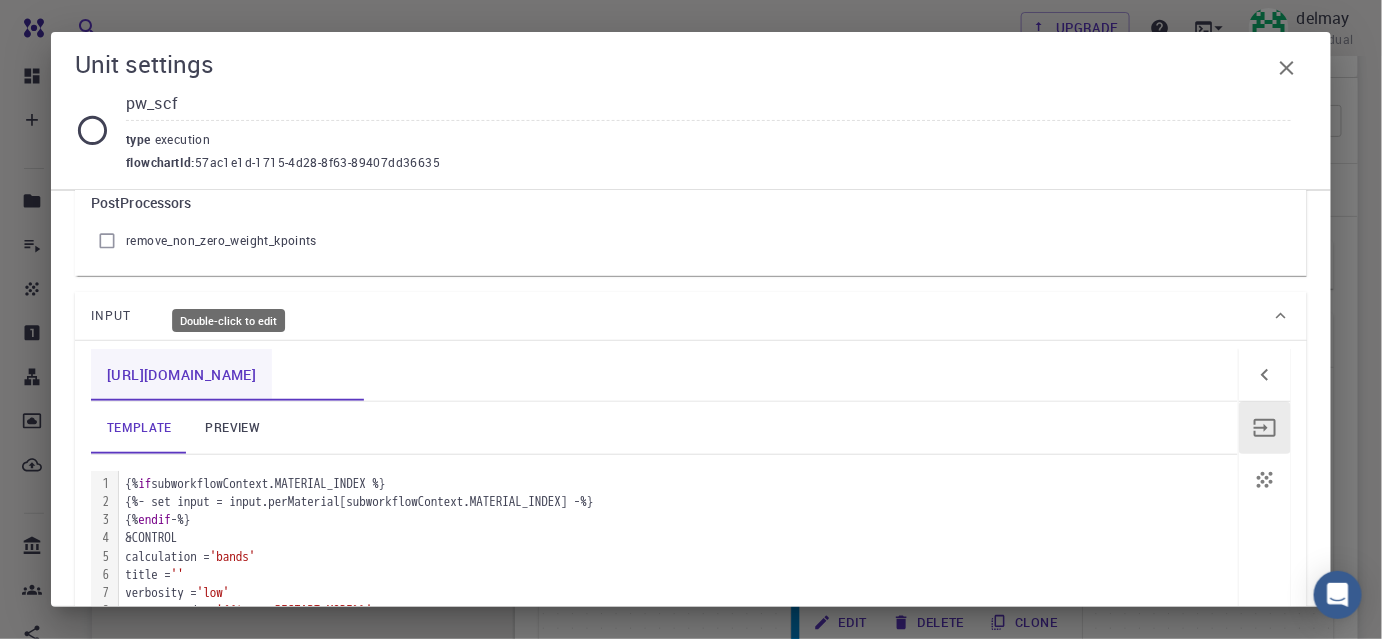 click on "[URL][DOMAIN_NAME]" at bounding box center (181, 375) 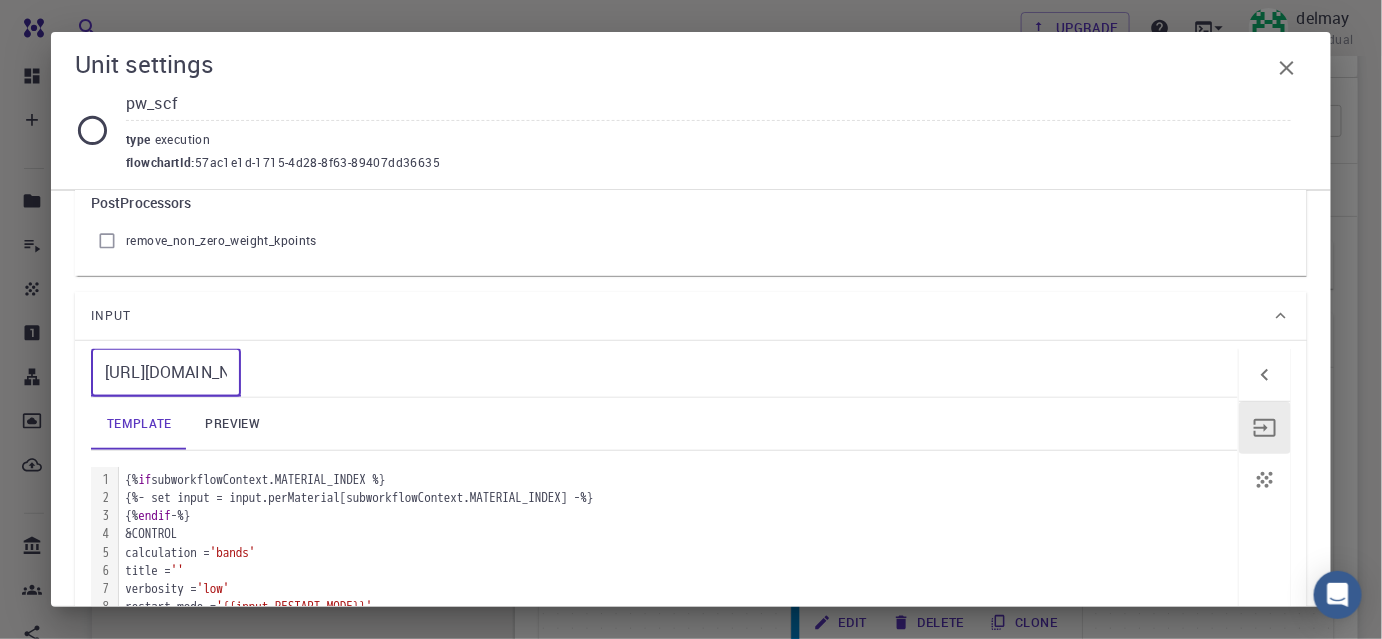 scroll, scrollTop: 0, scrollLeft: 102, axis: horizontal 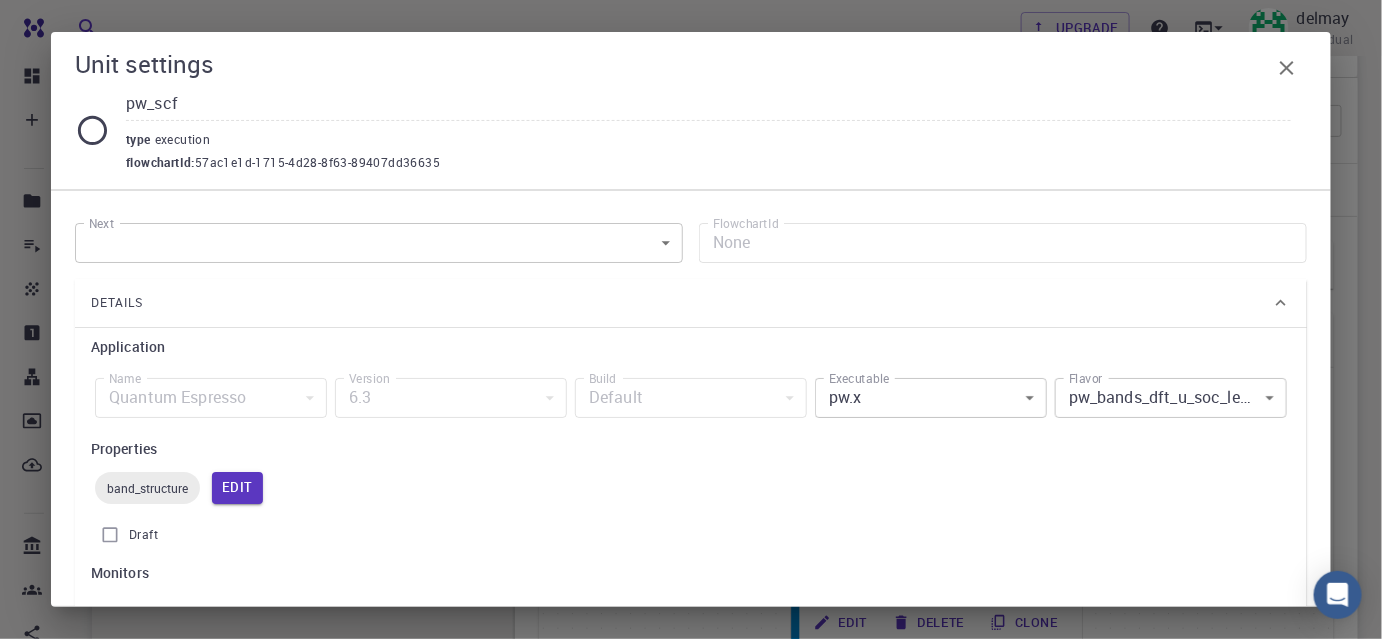 click on "Free Dashboard Create New Job New Material Create Material Upload File Import from Bank Import from 3rd Party New Workflow New Project Projects Jobs Materials Properties Workflows Dropbox External Uploads Bank Materials Workflows Accounts Shared with me Shared publicly Shared externally Documentation Contact Support Compute load: Low Upgrade delmay Individual Home delmay Workflows - New Workflow Total Energy applications espresso Description Select Workflow Actions Save & Exit I Total Energy Flowchart ID:  49852ec084768f7548e45cb9 Copy Delete Overview Properties atomic-forces fermi-energy pressure stress-tensor total-energy total-energy-contributions total-force band-structure Draft Application Name Quantum Espresso espresso Name Version 6.3 6.3 Version Build Default Default Build Units 01 I pw_scf 980ba0a6-734b-4b18-a52a-0e367ced5137 02 I pw_scf 57ac1e1d-1715-4d28-8f63-89407dd36635 Total Energy espresso Select Subworkflow Actions 1  of  1 Overview Important settings Detailed view Compute" at bounding box center [691, 577] 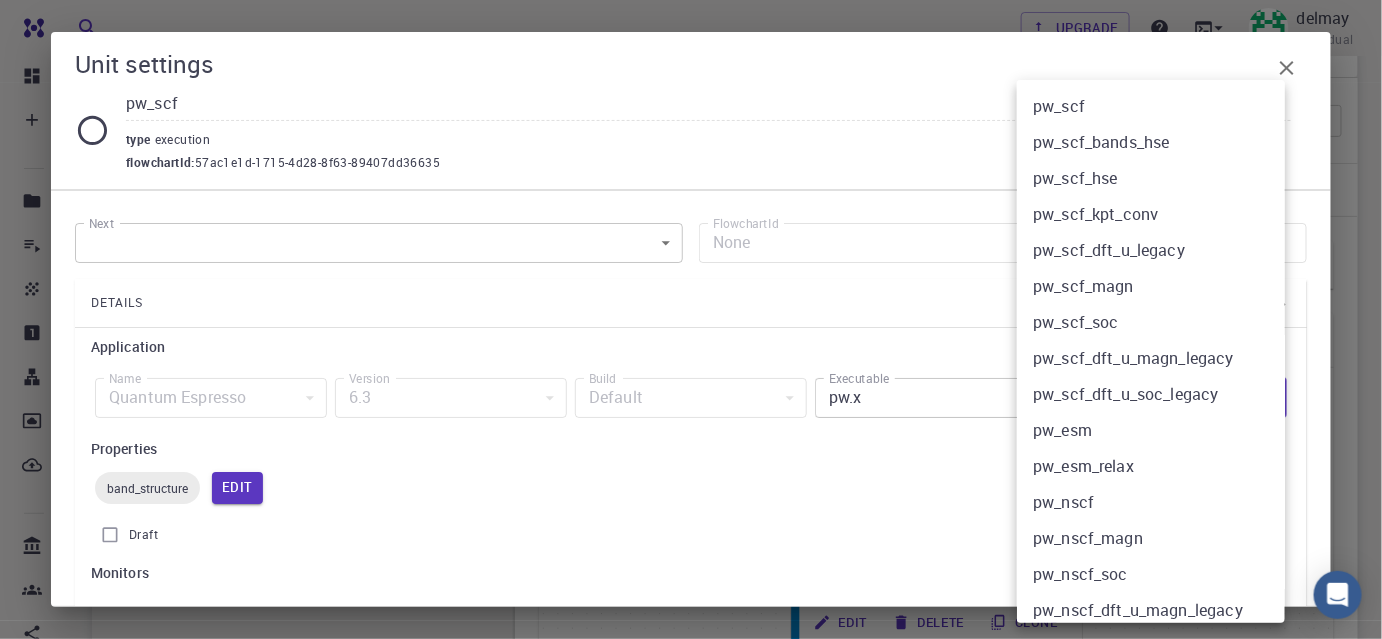 scroll, scrollTop: 336, scrollLeft: 0, axis: vertical 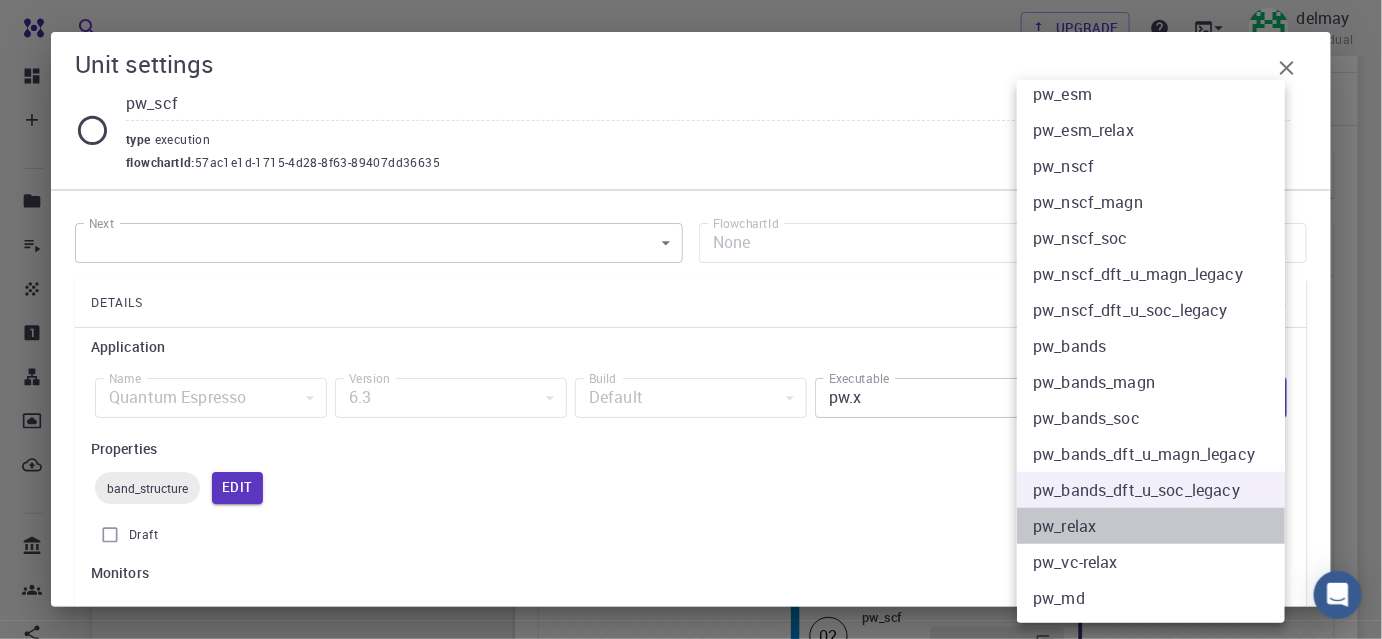 click on "pw_relax" at bounding box center (1158, 526) 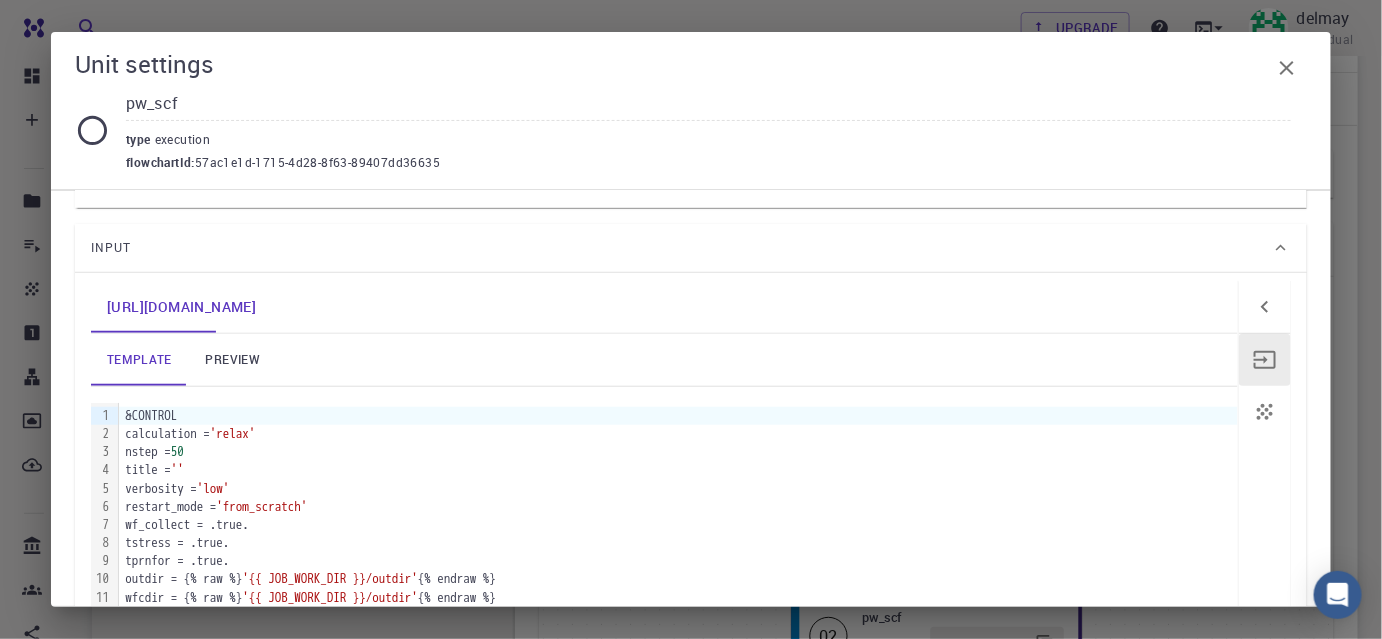 scroll, scrollTop: 454, scrollLeft: 0, axis: vertical 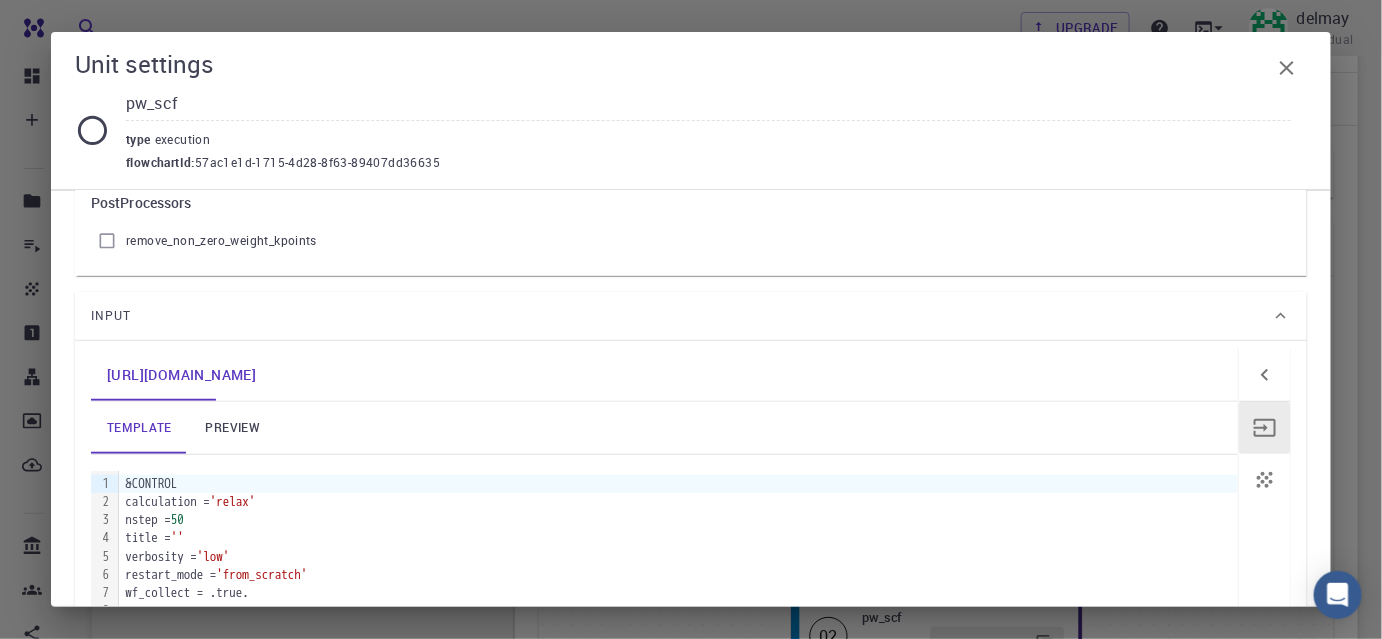 drag, startPoint x: 234, startPoint y: 428, endPoint x: 250, endPoint y: 434, distance: 17.088007 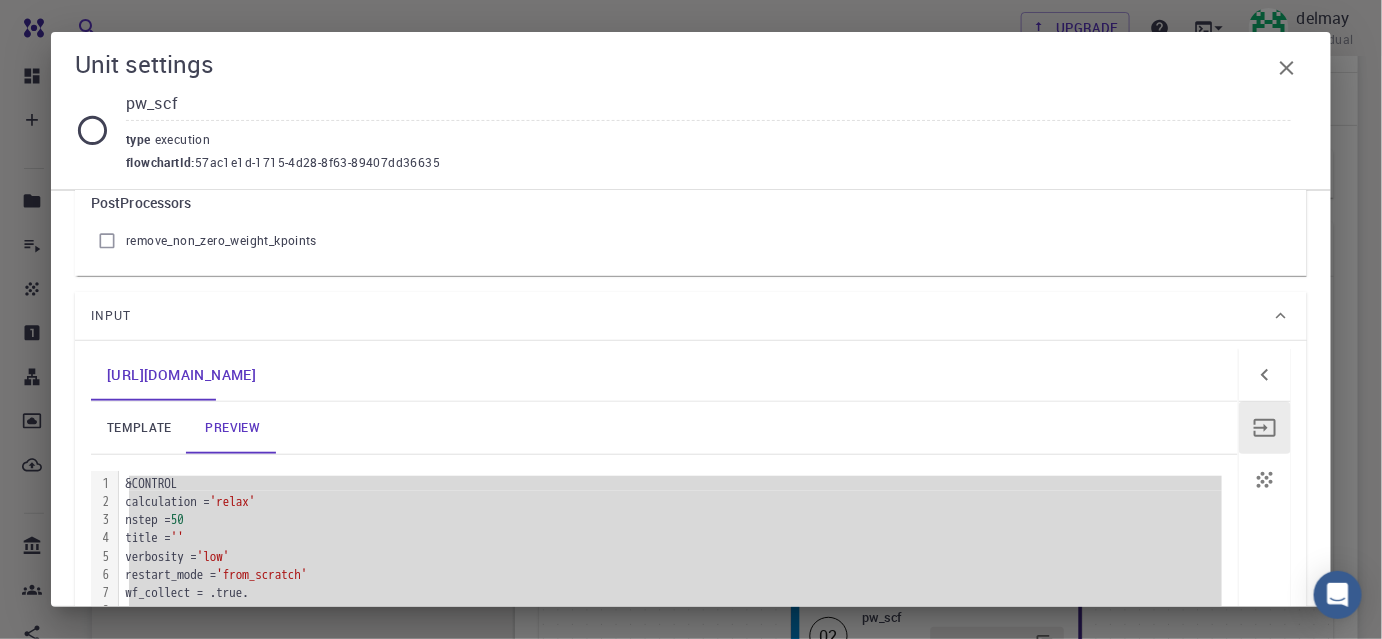 click on "nstep =  50" at bounding box center [678, 520] 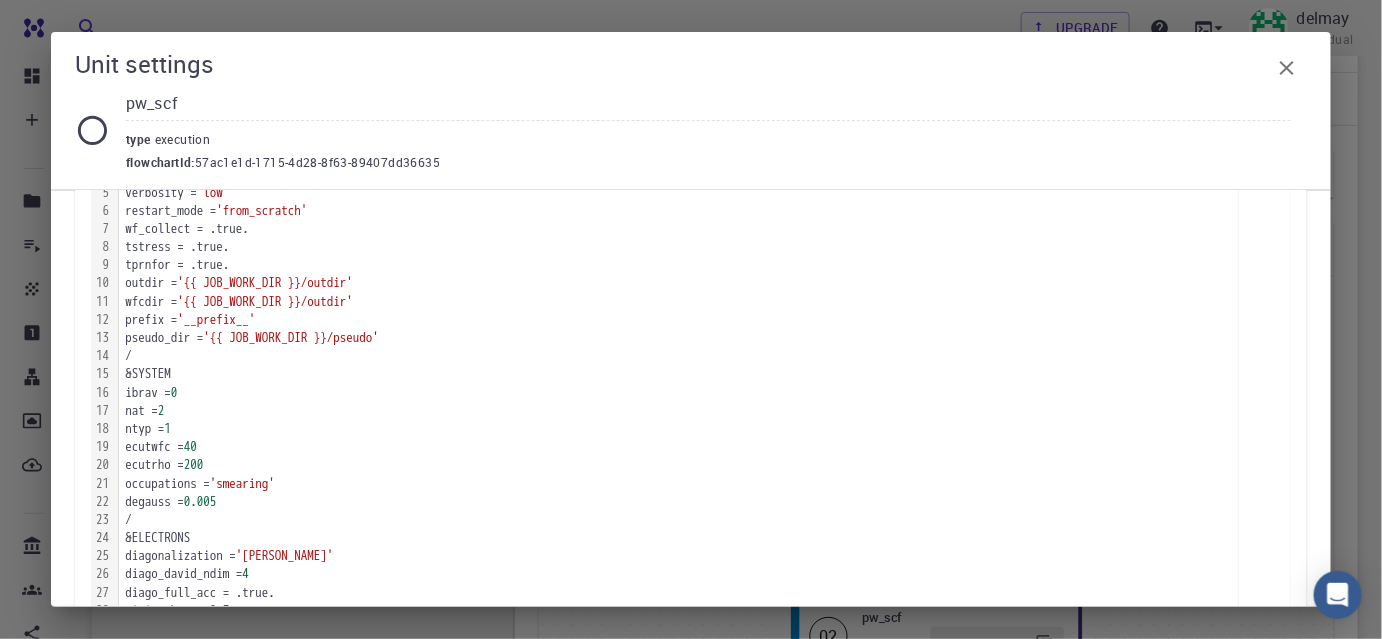 scroll, scrollTop: 636, scrollLeft: 0, axis: vertical 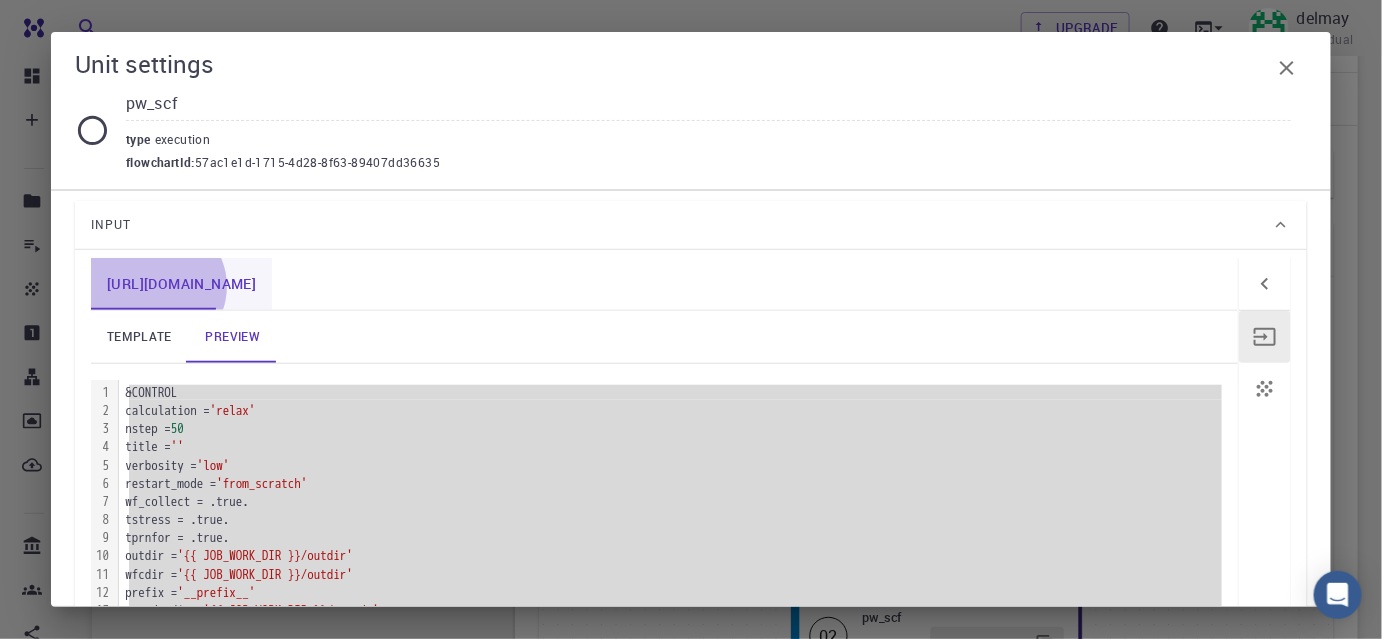 click on "[URL][DOMAIN_NAME]" at bounding box center [181, 284] 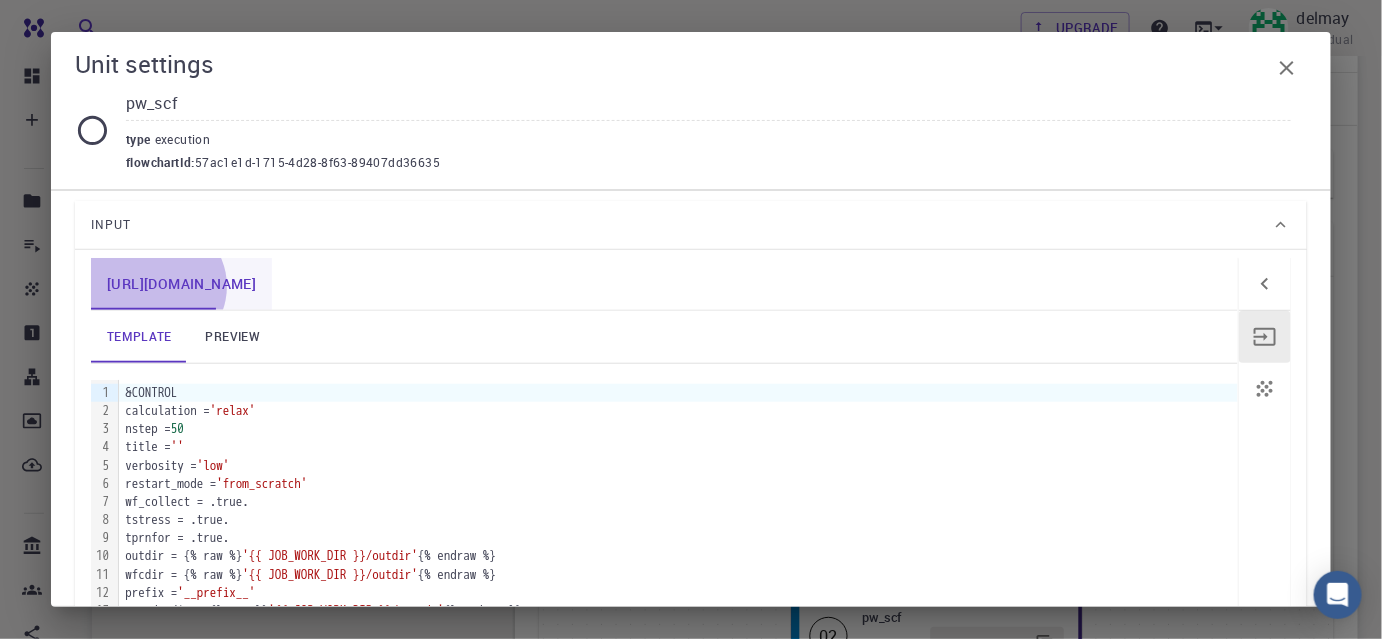 click on "[URL][DOMAIN_NAME]" at bounding box center (181, 284) 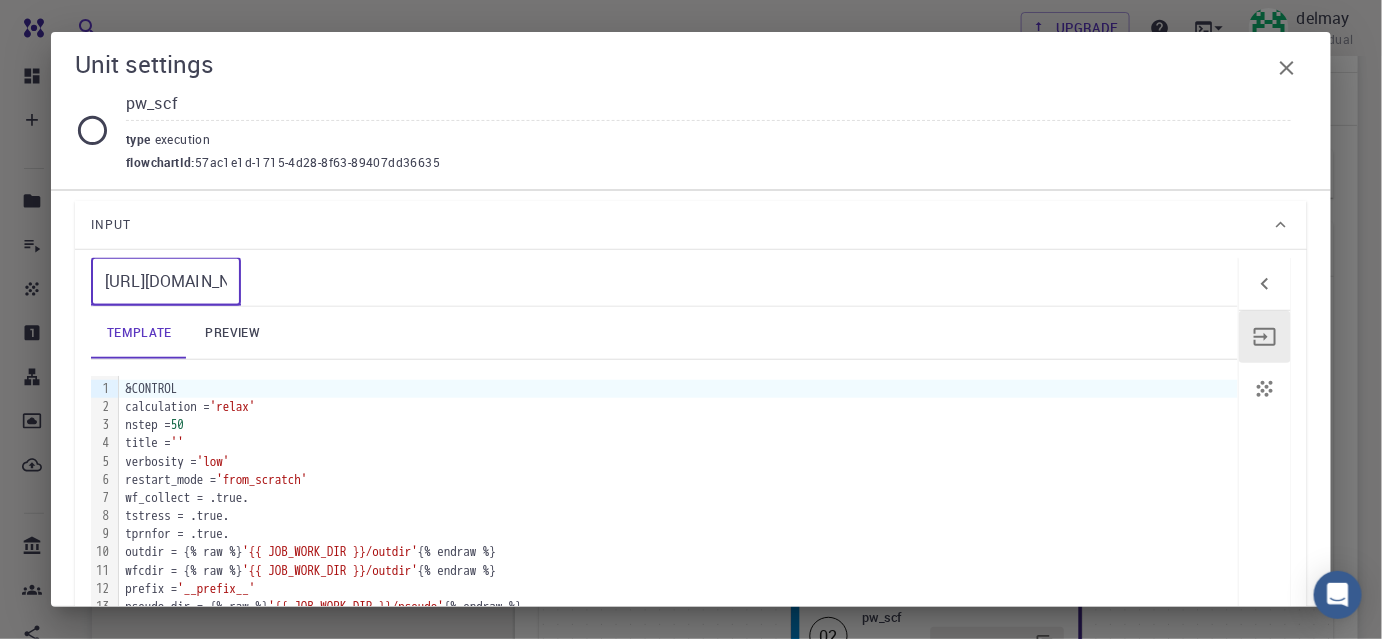 drag, startPoint x: 104, startPoint y: 282, endPoint x: 168, endPoint y: 285, distance: 64.070274 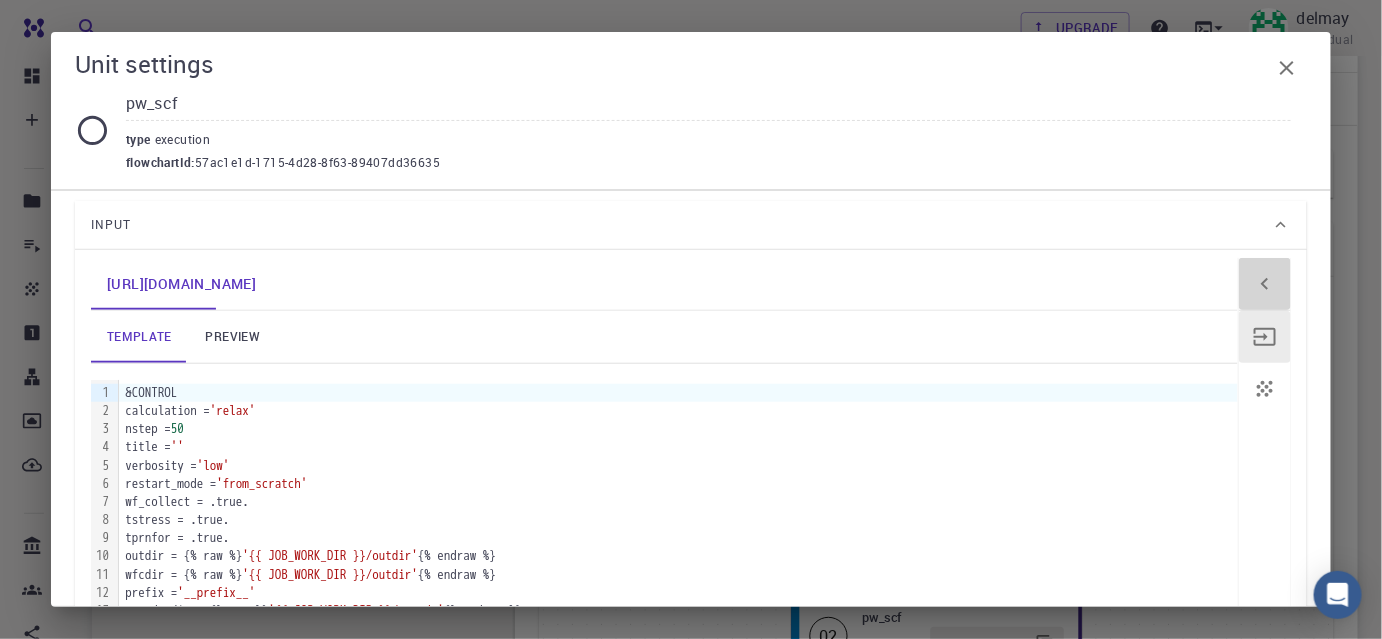 click 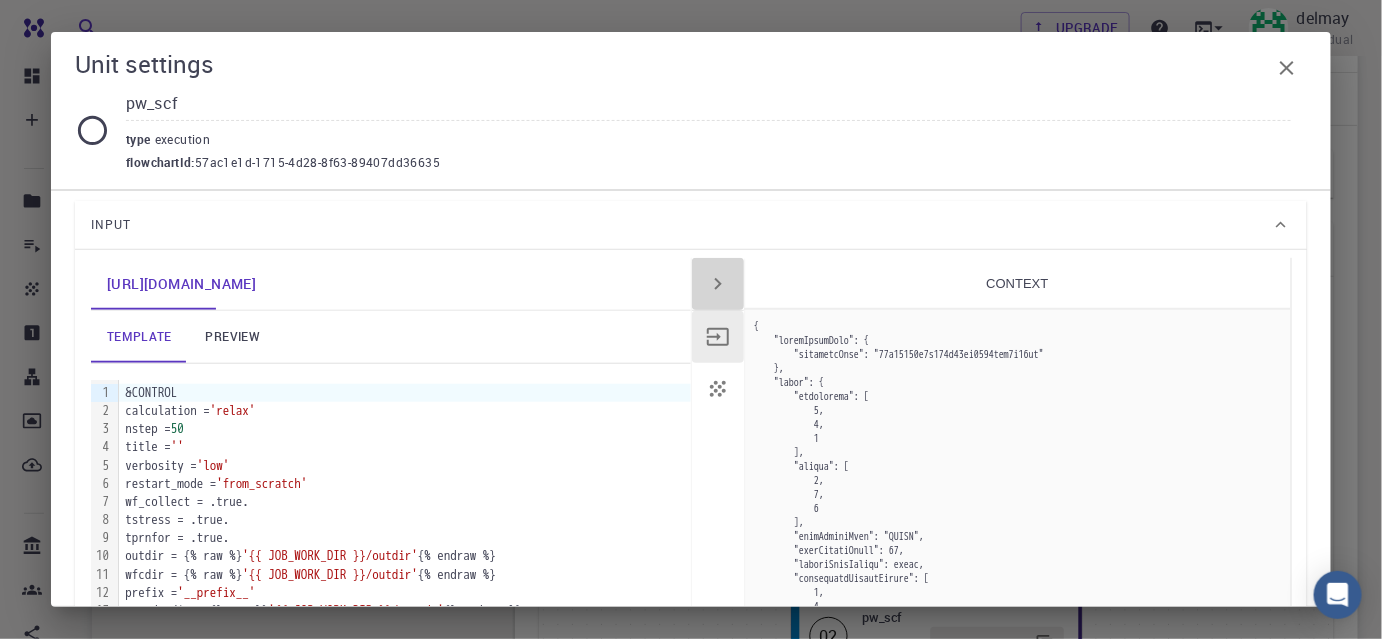 drag, startPoint x: 712, startPoint y: 289, endPoint x: 1162, endPoint y: 290, distance: 450.0011 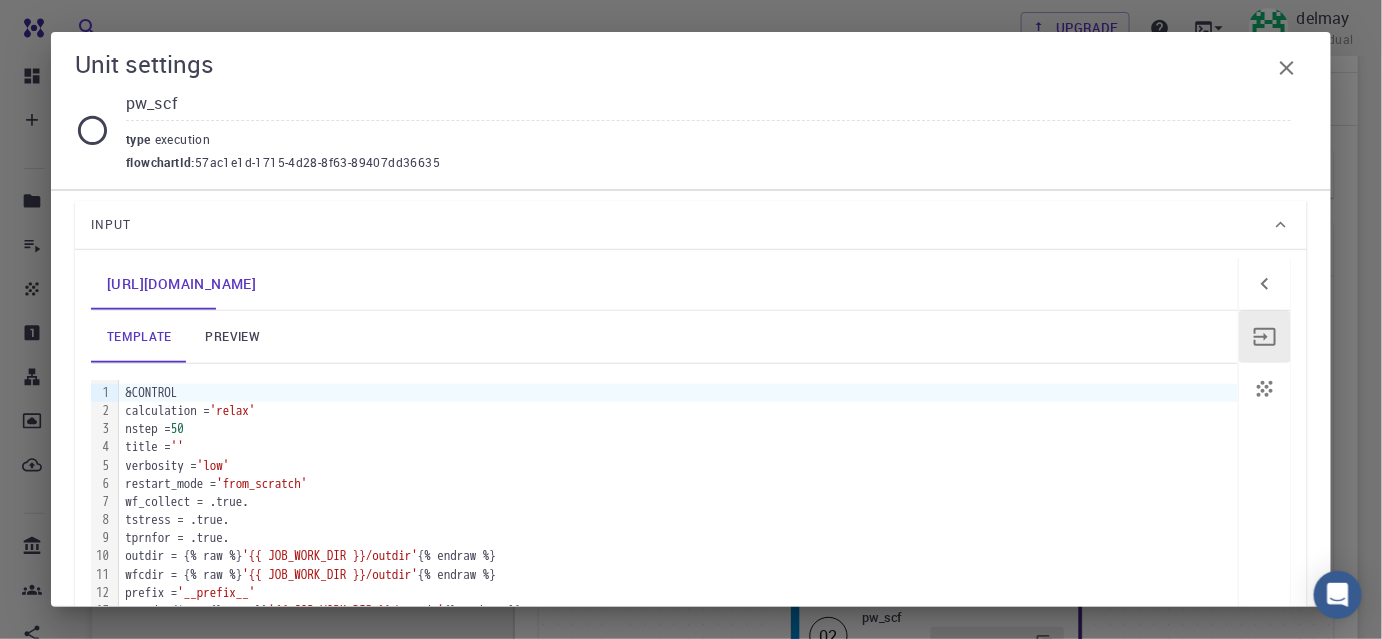 click 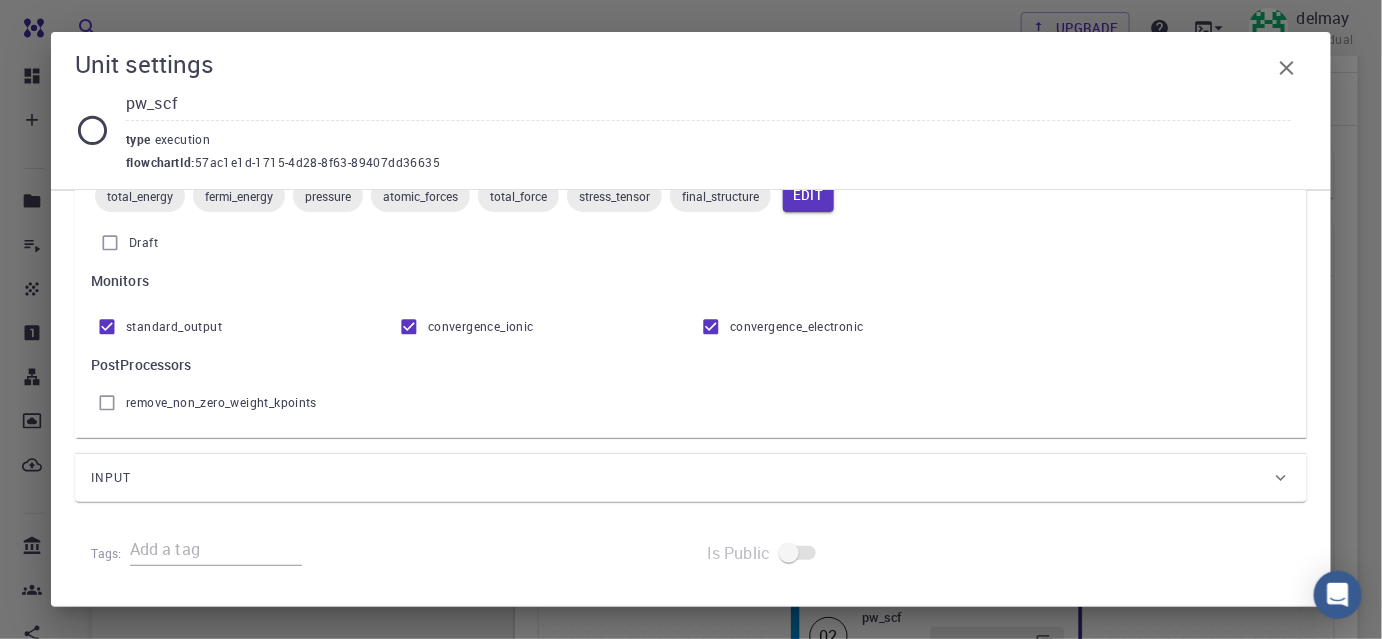scroll, scrollTop: 290, scrollLeft: 0, axis: vertical 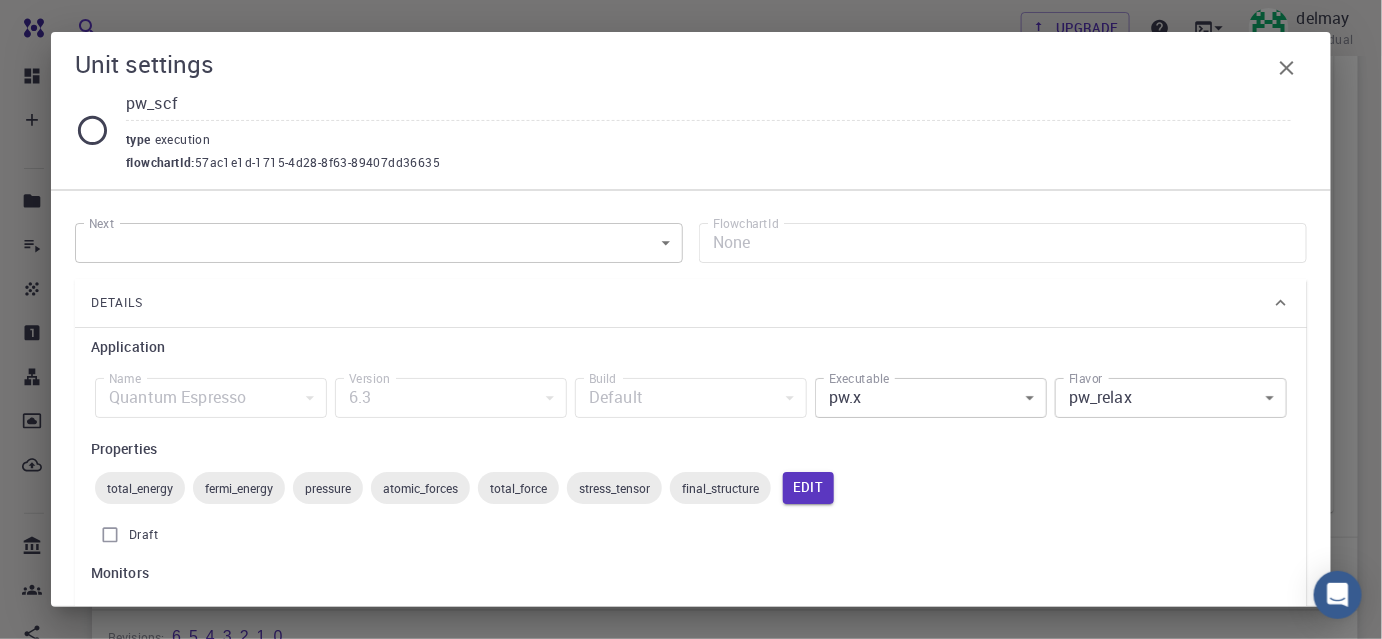 click on "Free Dashboard Create New Job New Material Create Material Upload File Import from Bank Import from 3rd Party New Workflow New Project Projects Jobs Materials Properties Workflows Dropbox External Uploads Bank Materials Workflows Accounts Shared with me Shared publicly Shared externally Documentation Contact Support Compute load: Low Upgrade delmay Individual Home delmay Workflows - New Workflow Total Energy applications espresso Description Select Workflow Actions Save & Exit I Total Energy Flowchart ID:  49852ec084768f7548e45cb9 Copy Delete Overview Properties atomic-forces fermi-energy pressure stress-tensor total-energy total-energy-contributions total-force total-energy fermi-energy pressure atomic-forces total-force stress-tensor final-structure Draft Application Name Quantum Espresso espresso Name Version 6.3 6.3 Version Build Default Default Build Units 01 I pw_scf 980ba0a6-734b-4b18-a52a-0e367ced5137 02 I pw_scf 57ac1e1d-1715-4d28-8f63-89407dd36635 Total Energy espresso 1  of  1" at bounding box center [691, 122] 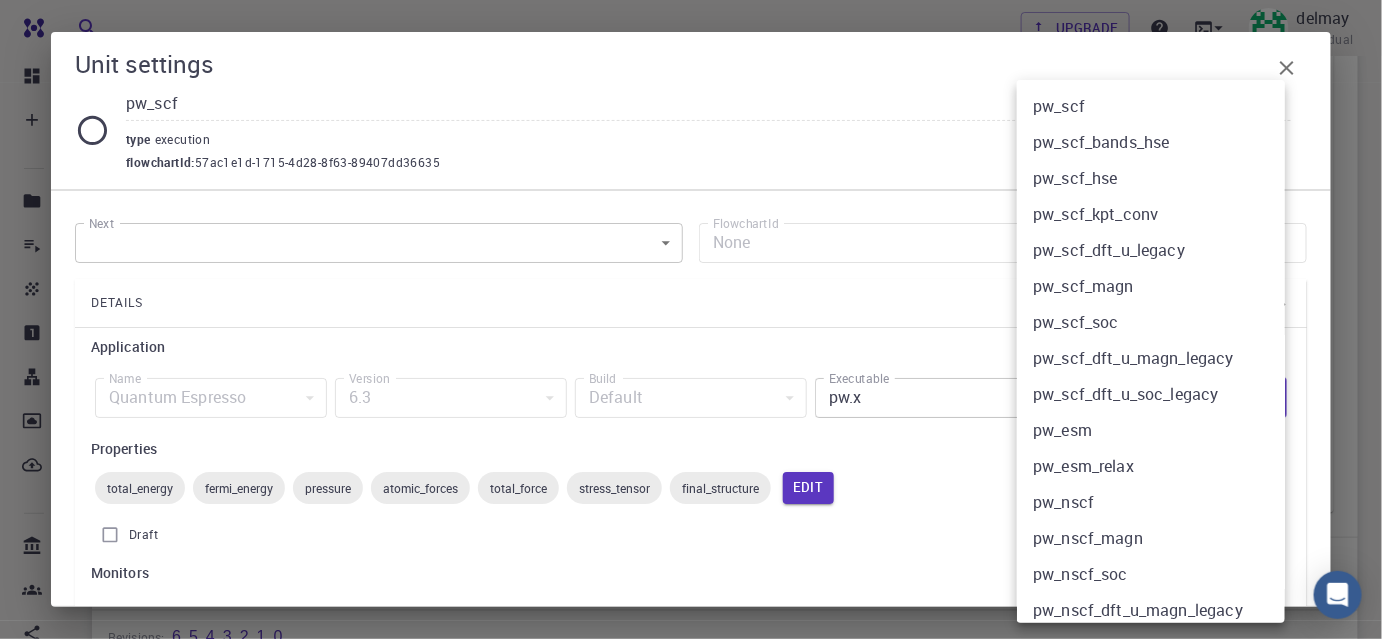 scroll, scrollTop: 336, scrollLeft: 0, axis: vertical 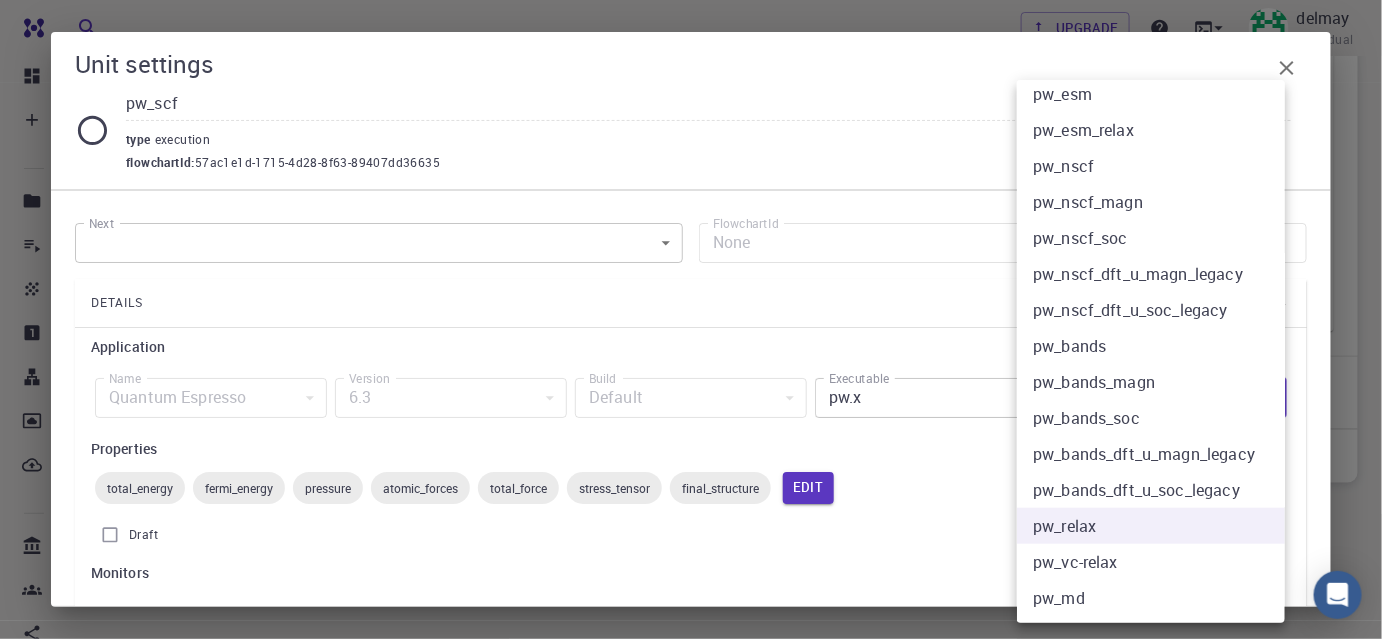 click on "pw_vc-relax" at bounding box center [1158, 562] 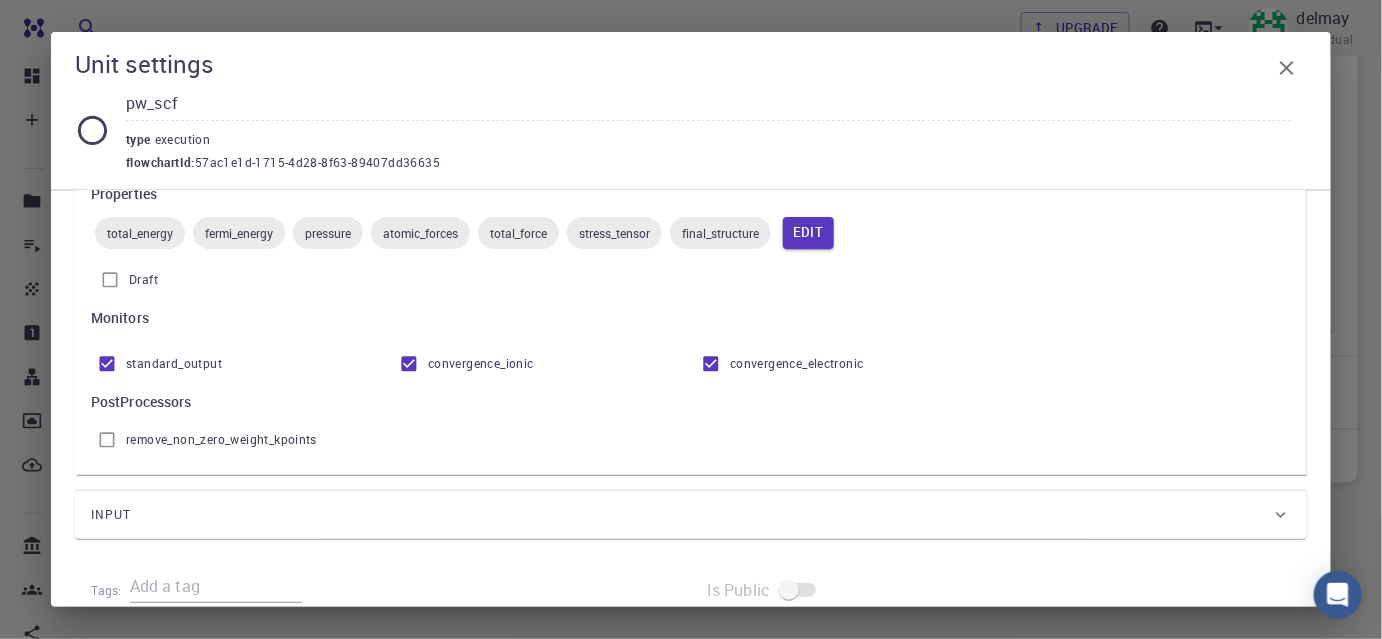 scroll, scrollTop: 290, scrollLeft: 0, axis: vertical 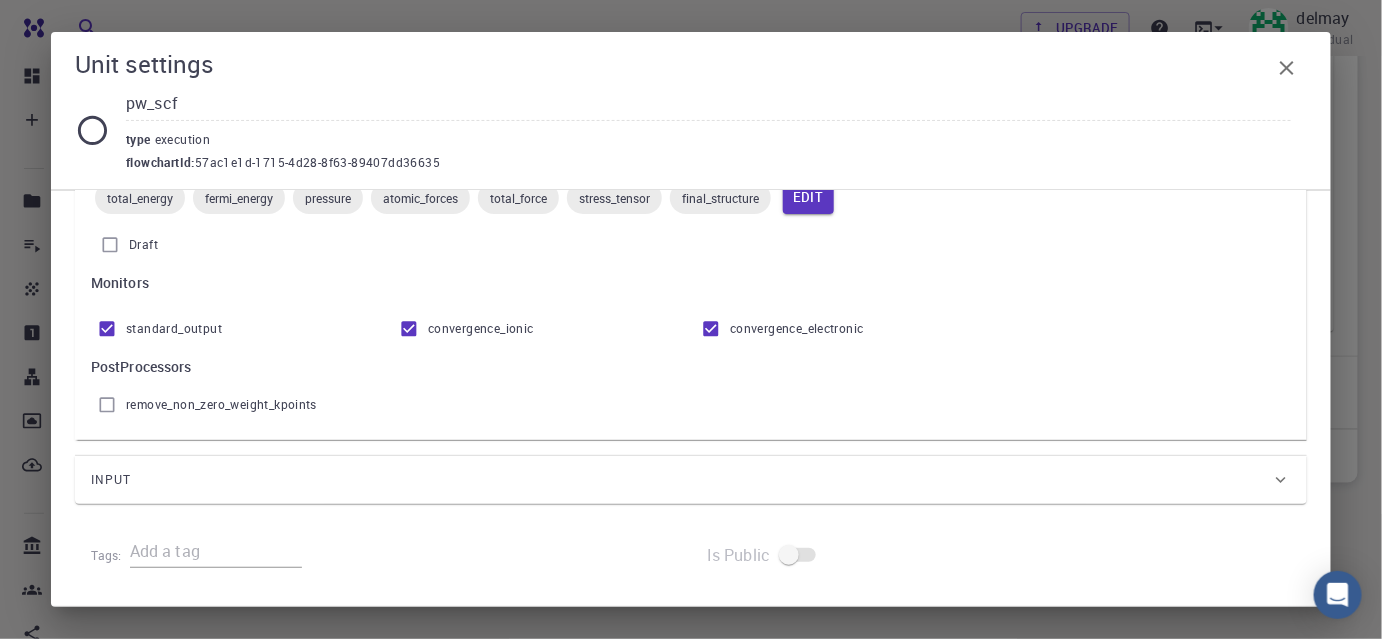 click on "Input" at bounding box center (681, 480) 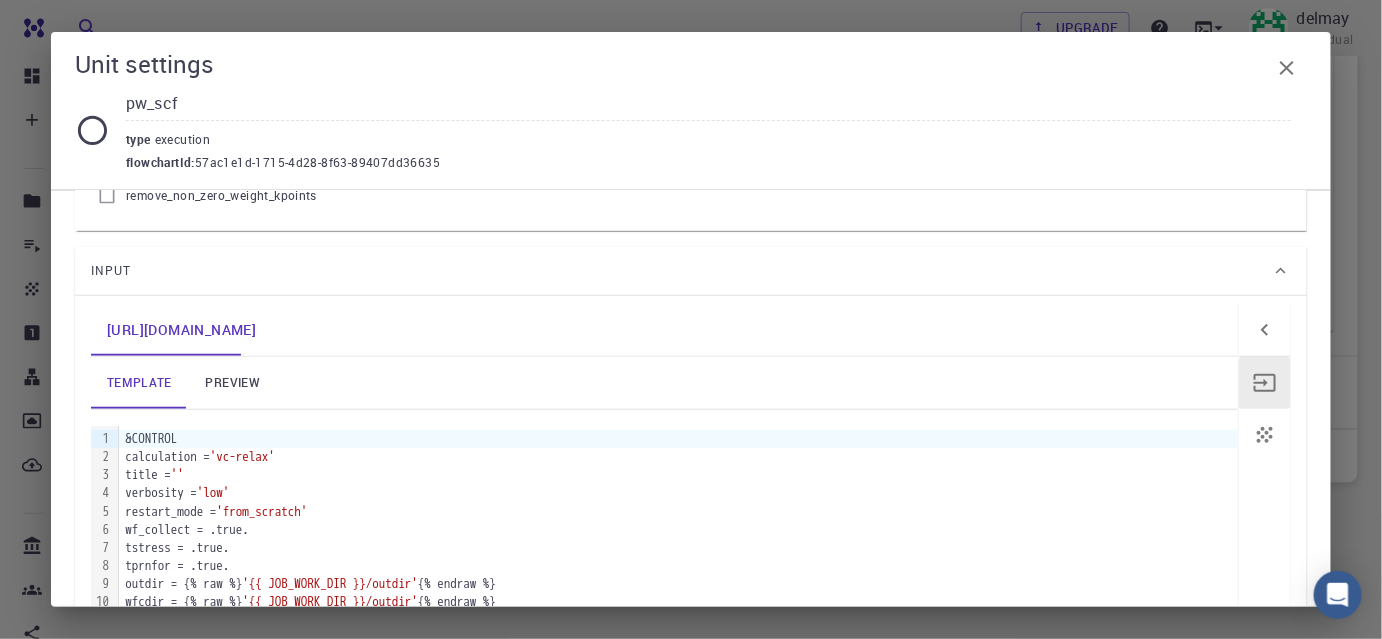scroll, scrollTop: 562, scrollLeft: 0, axis: vertical 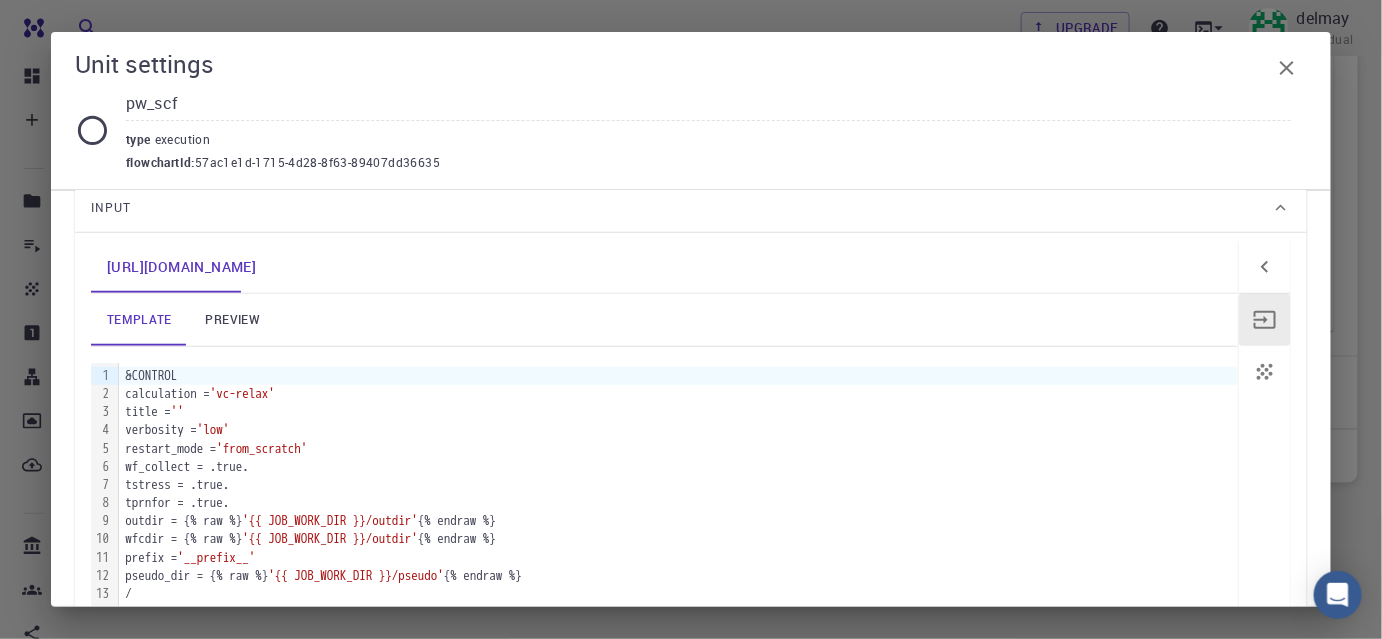 drag, startPoint x: 238, startPoint y: 321, endPoint x: 249, endPoint y: 347, distance: 28.231188 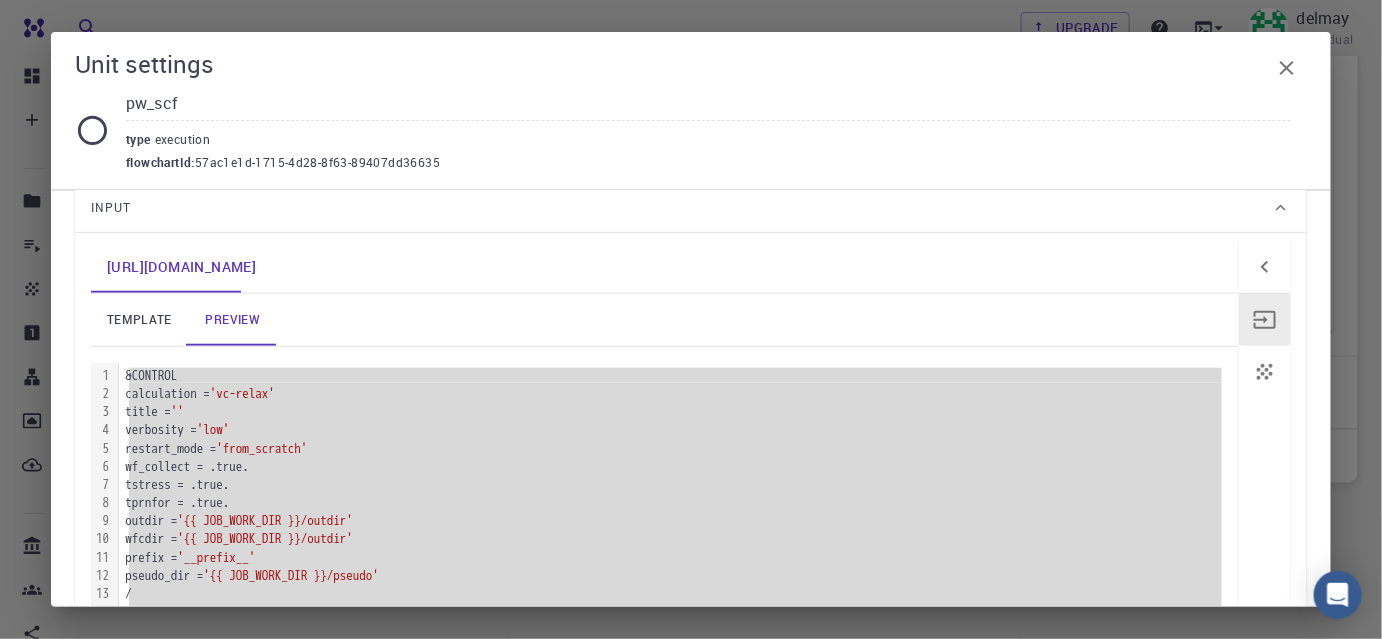 click on "outdir =  '{{ JOB_WORK_DIR }}/outdir'" at bounding box center [678, 521] 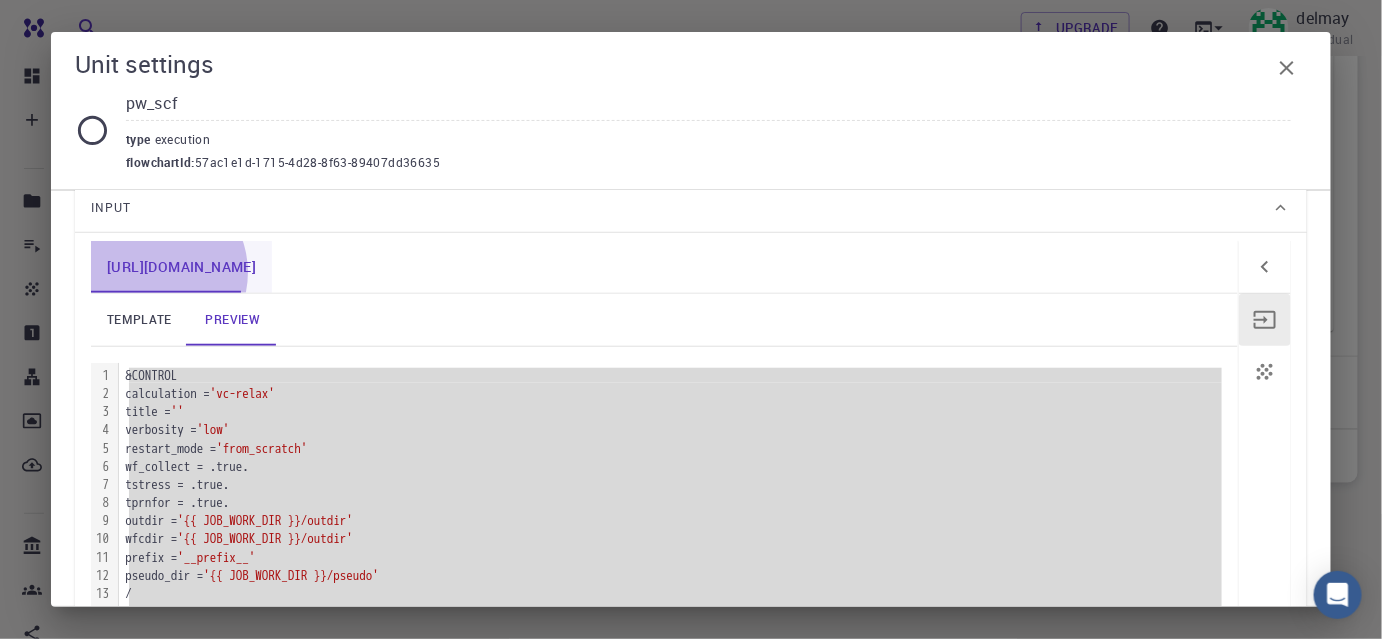 click on "[URL][DOMAIN_NAME]" at bounding box center [181, 267] 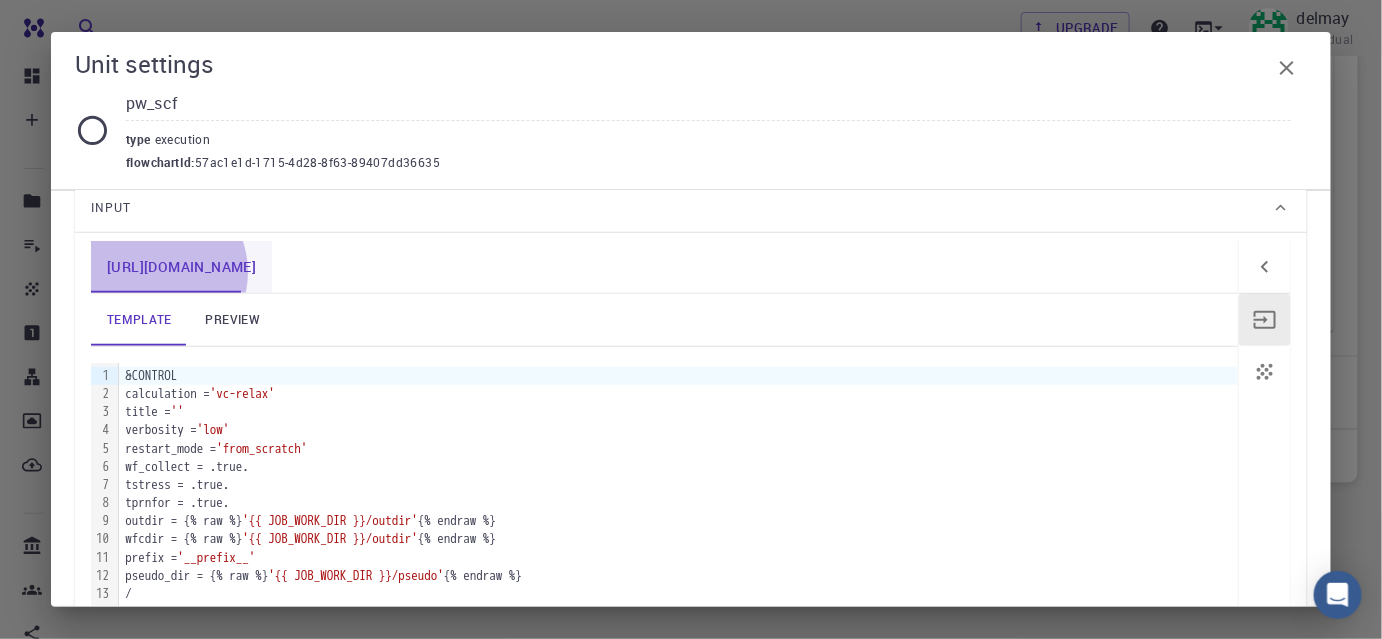 click on "[URL][DOMAIN_NAME]" at bounding box center (181, 267) 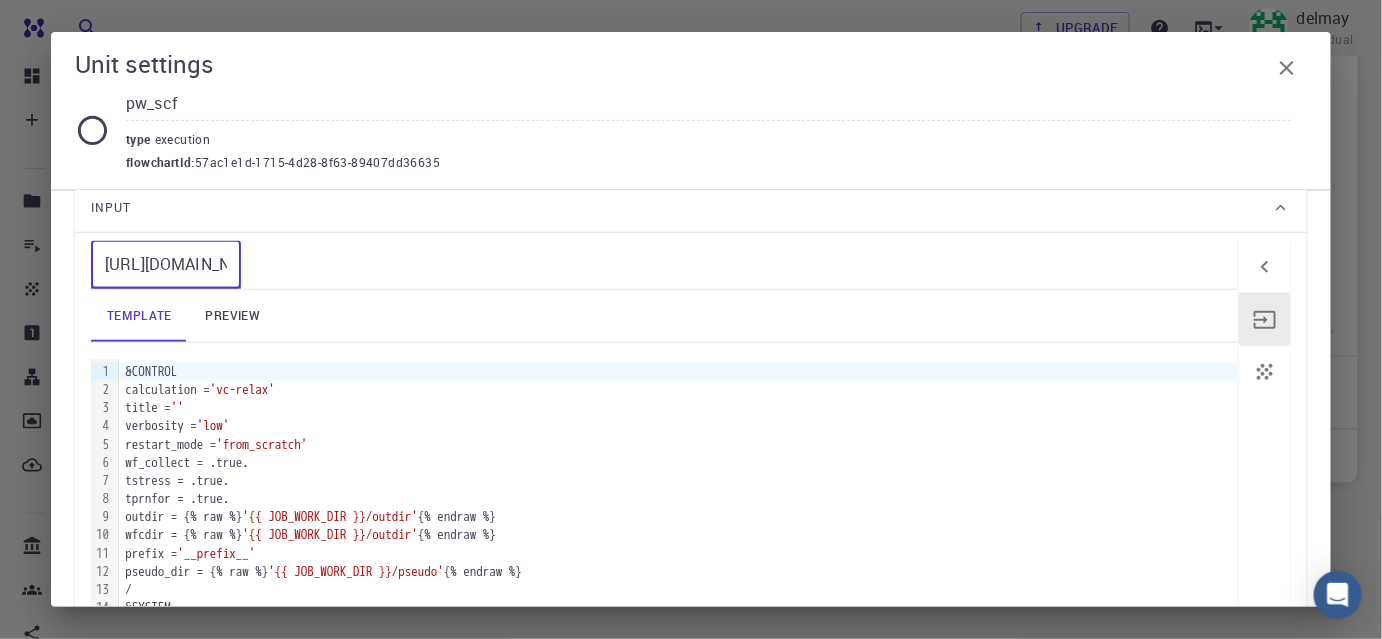 drag, startPoint x: 192, startPoint y: 265, endPoint x: 5, endPoint y: 267, distance: 187.0107 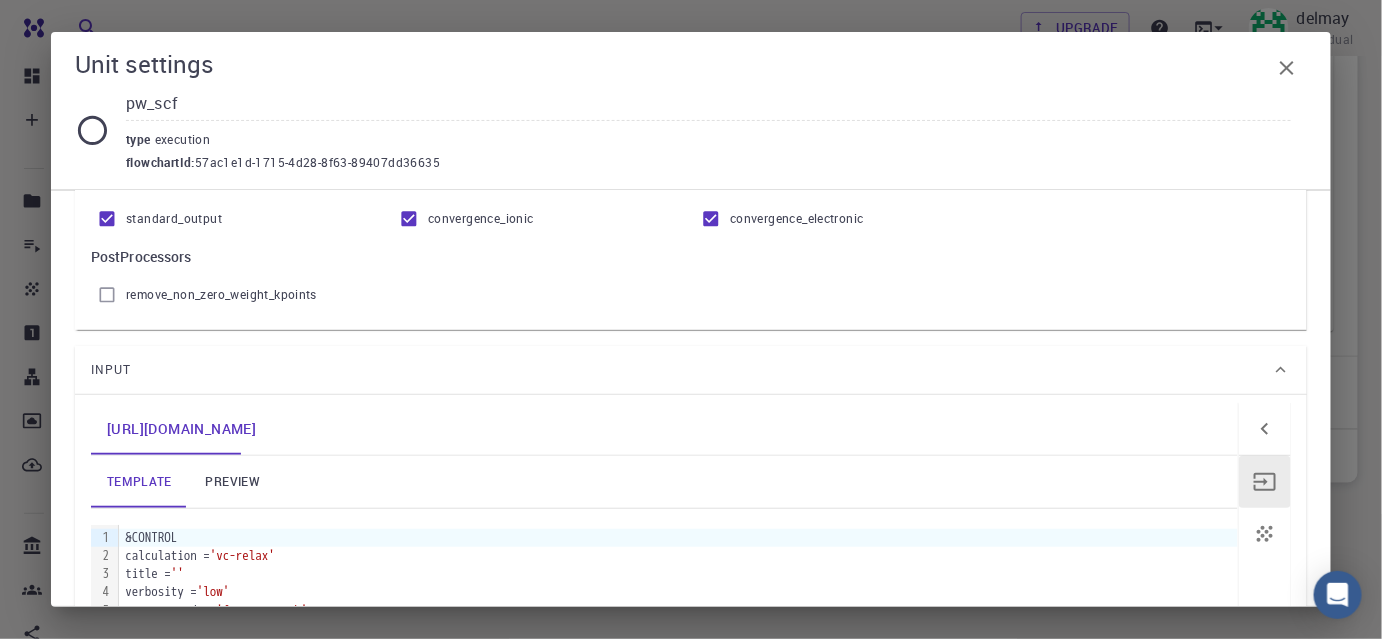 scroll, scrollTop: 381, scrollLeft: 0, axis: vertical 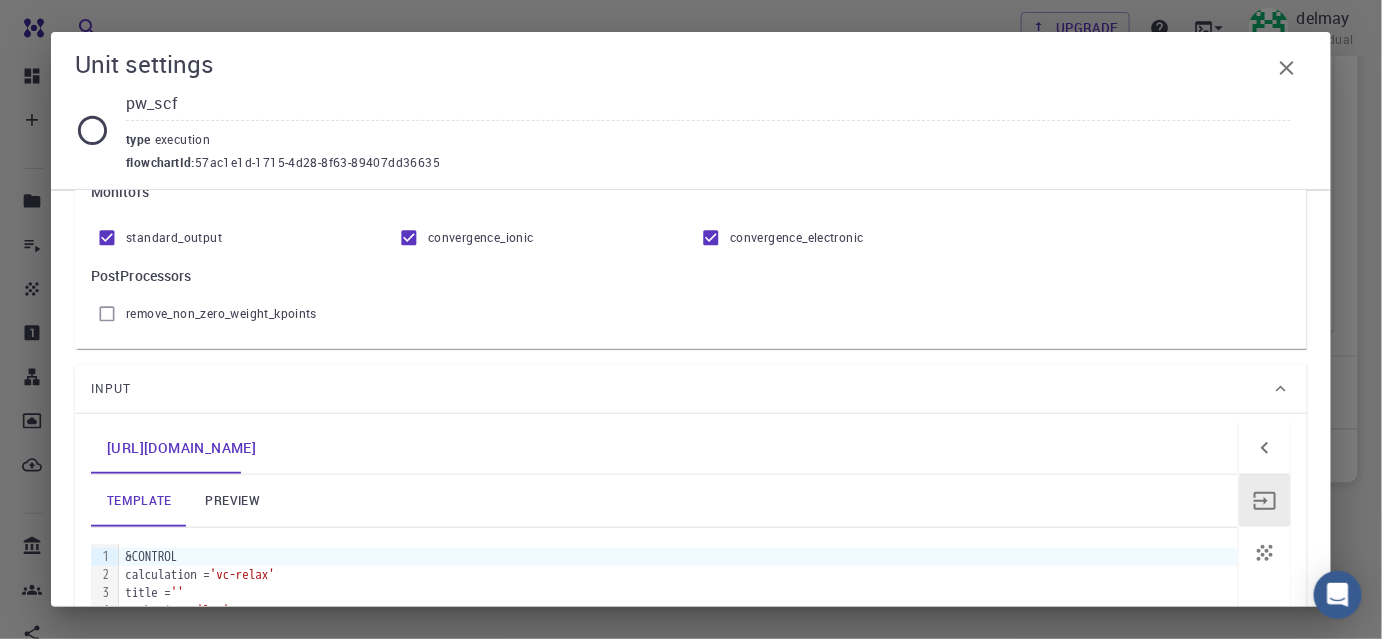 click 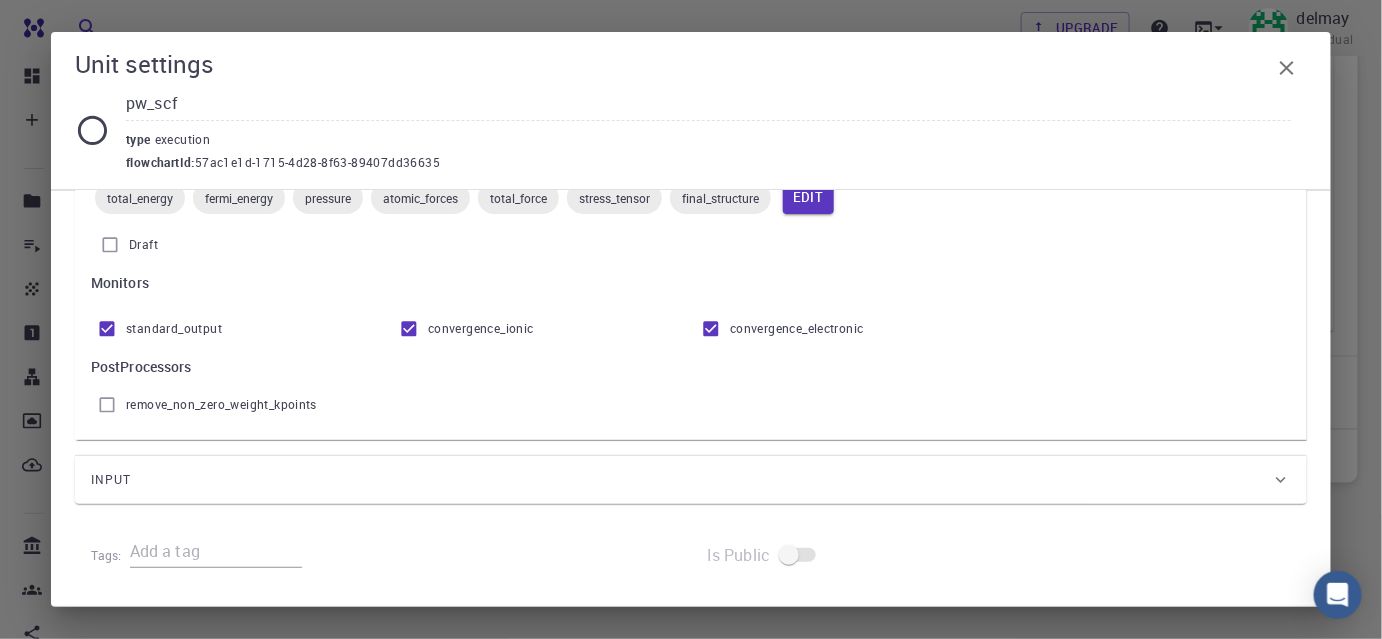 scroll, scrollTop: 17, scrollLeft: 0, axis: vertical 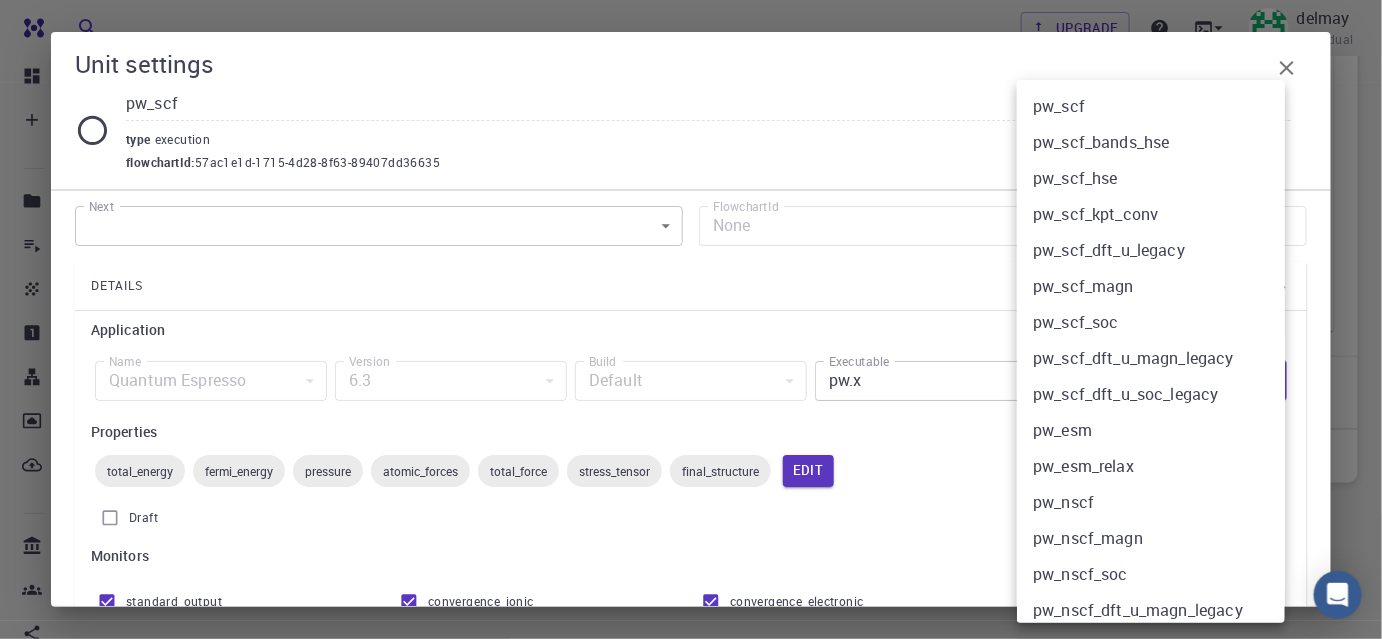 click on "Free Dashboard Create New Job New Material Create Material Upload File Import from Bank Import from 3rd Party New Workflow New Project Projects Jobs Materials Properties Workflows Dropbox External Uploads Bank Materials Workflows Accounts Shared with me Shared publicly Shared externally Documentation Contact Support Compute load: Low Upgrade delmay Individual Home delmay Workflows - New Workflow Total Energy applications espresso Description Select Workflow Actions Save & Exit I Total Energy Flowchart ID:  49852ec084768f7548e45cb9 Copy Delete Overview Properties atomic-forces fermi-energy pressure stress-tensor total-energy total-energy-contributions total-force total-energy fermi-energy pressure atomic-forces total-force stress-tensor final-structure Draft Application Name Quantum Espresso espresso Name Version 6.3 6.3 Version Build Default Default Build Units 01 I pw_scf 980ba0a6-734b-4b18-a52a-0e367ced5137 02 I pw_scf 57ac1e1d-1715-4d28-8f63-89407dd36635 Total Energy espresso 1  of  1" at bounding box center (691, -59) 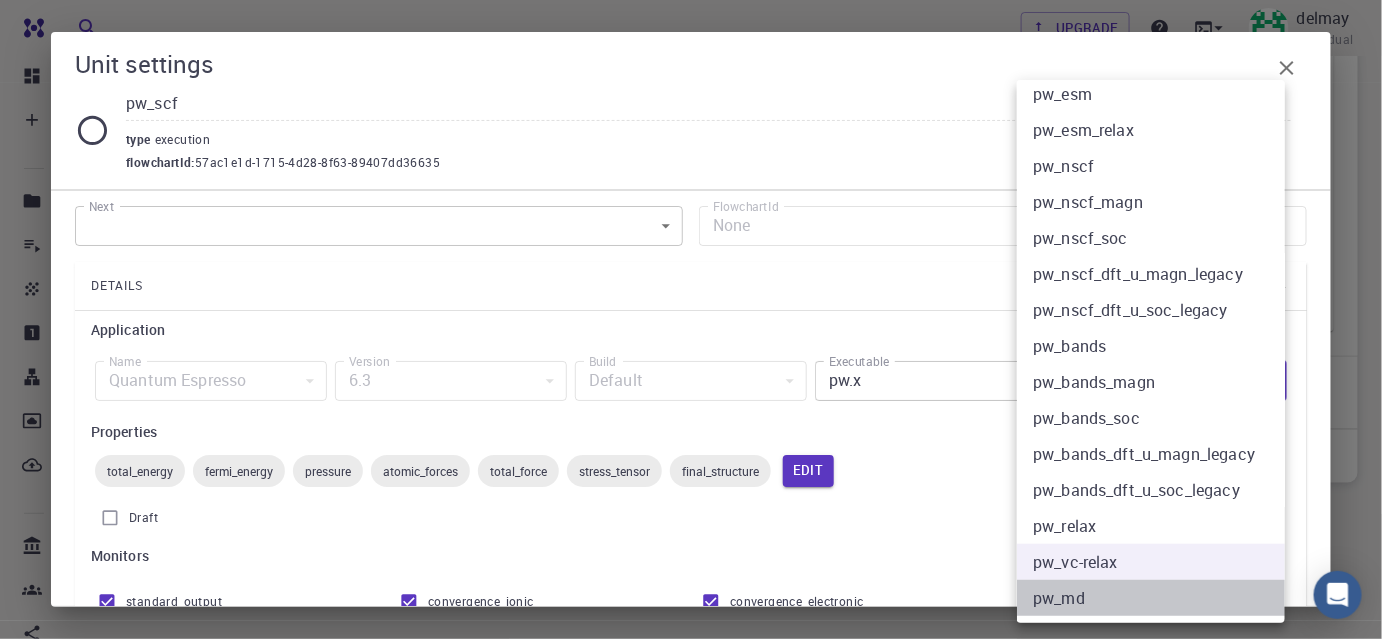 click on "pw_md" at bounding box center (1158, 598) 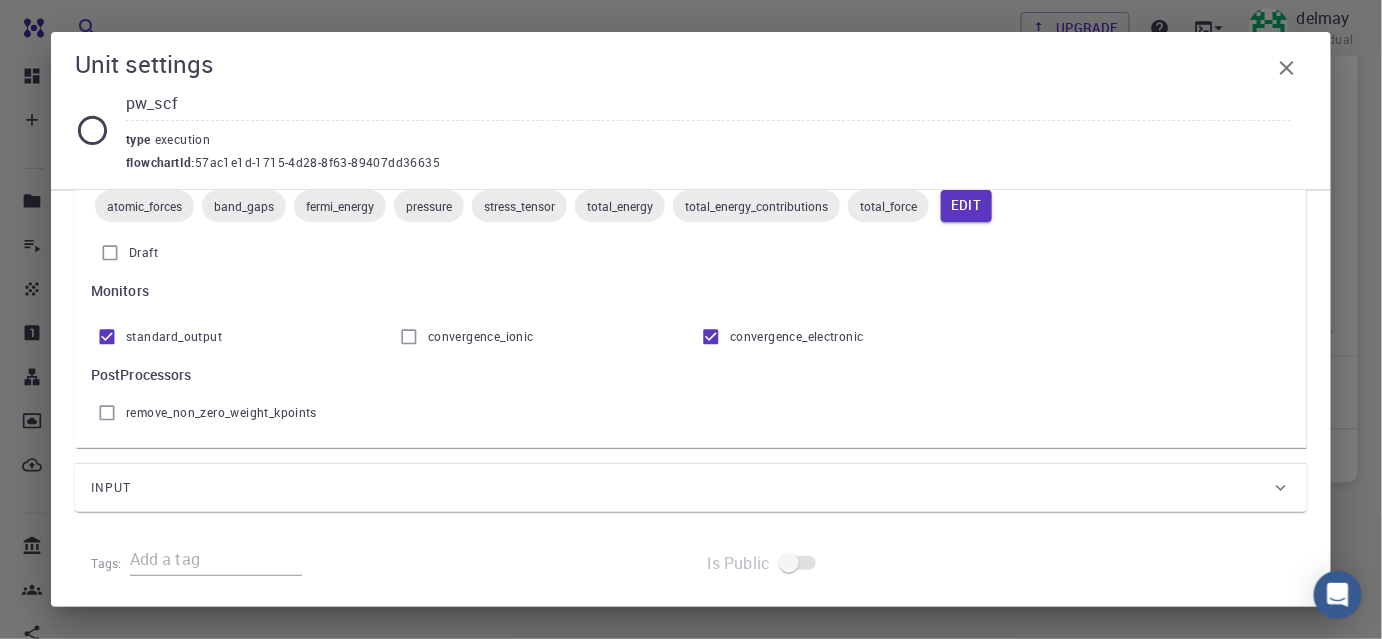 scroll, scrollTop: 290, scrollLeft: 0, axis: vertical 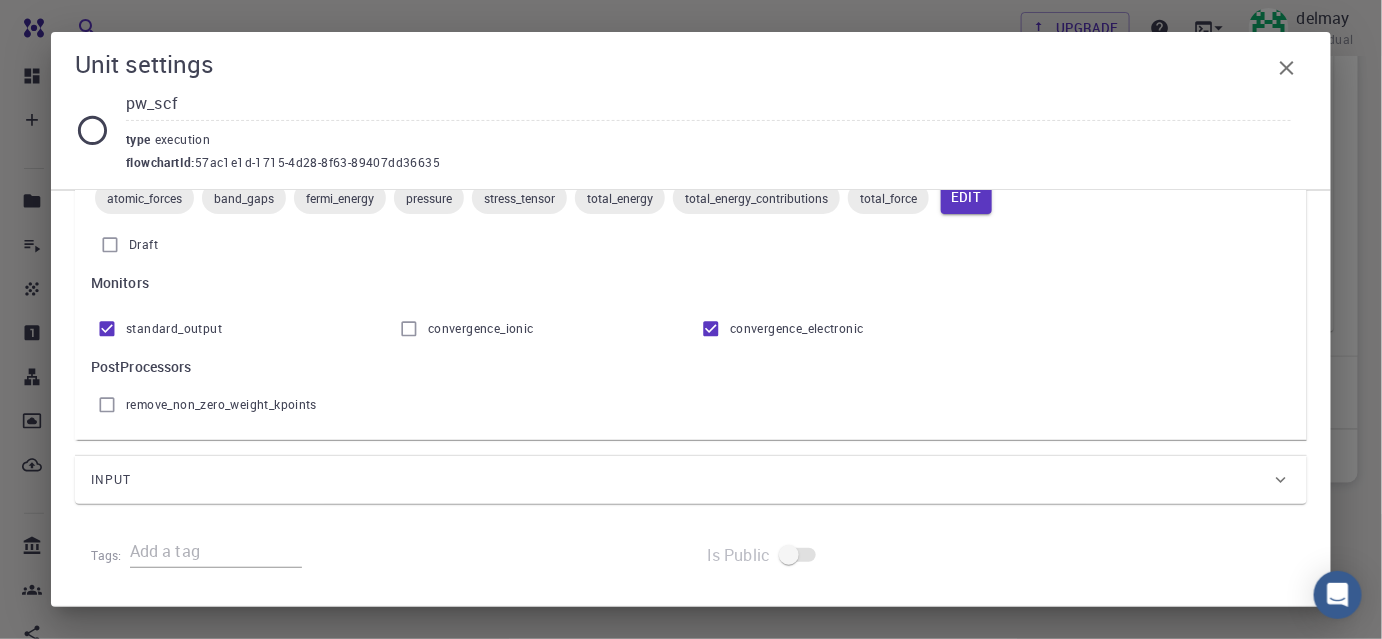 click on "Input" at bounding box center (681, 480) 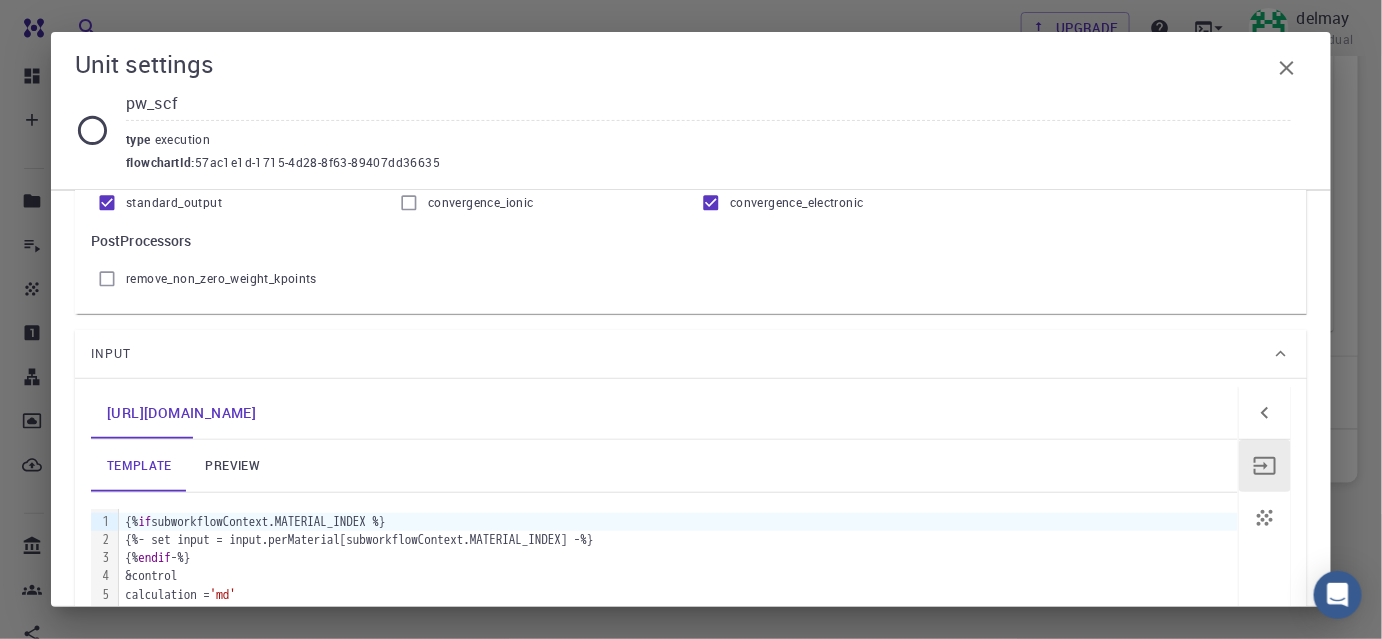 scroll, scrollTop: 562, scrollLeft: 0, axis: vertical 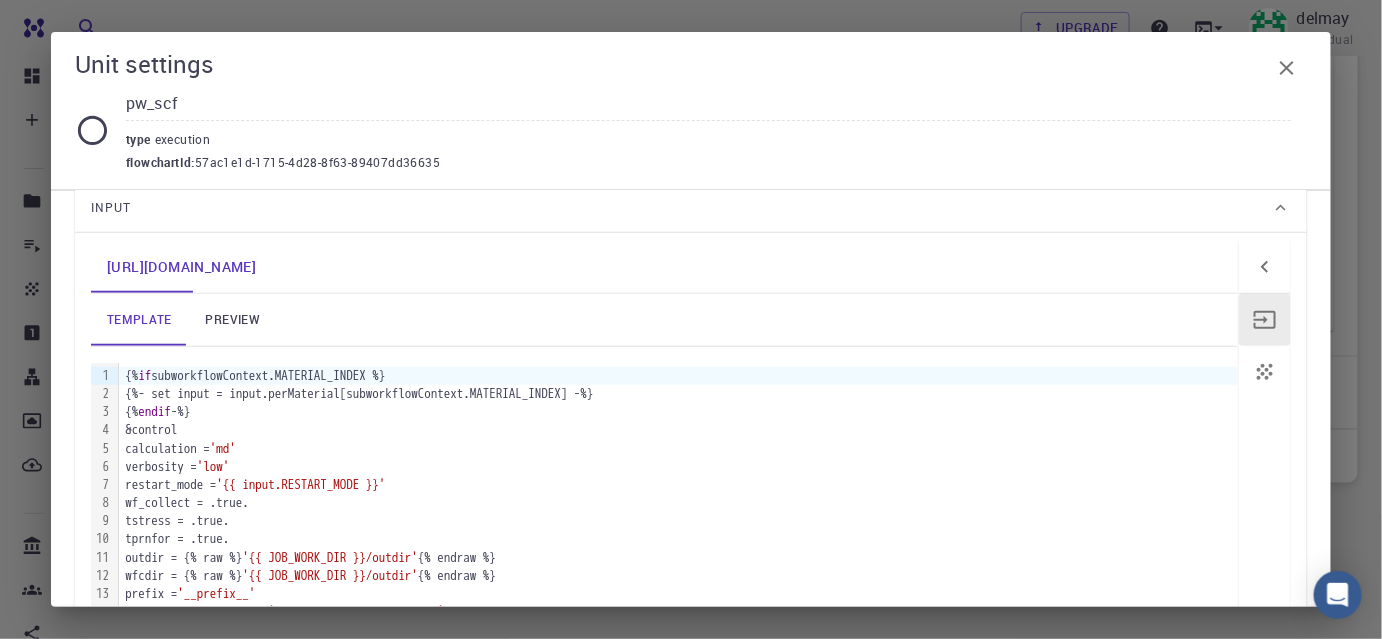 click on "preview" at bounding box center (233, 320) 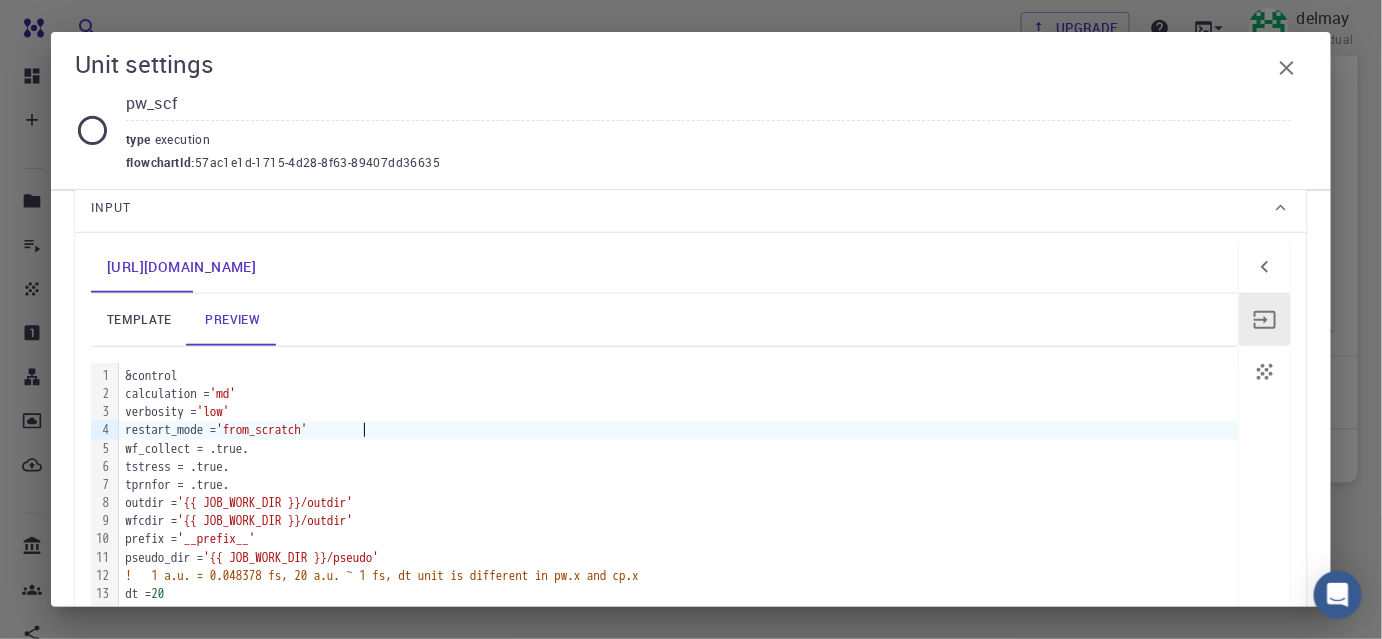 click on "restart_mode =  'from_scratch'" at bounding box center (678, 430) 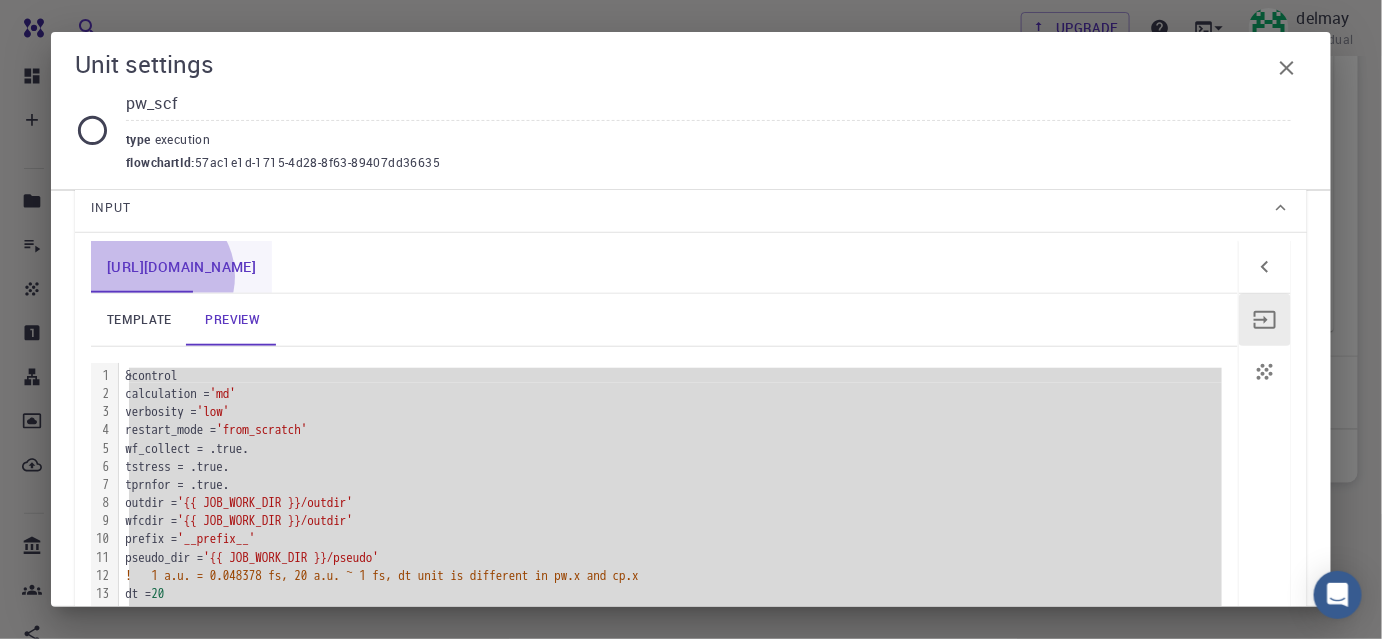 click on "[URL][DOMAIN_NAME]" at bounding box center (181, 267) 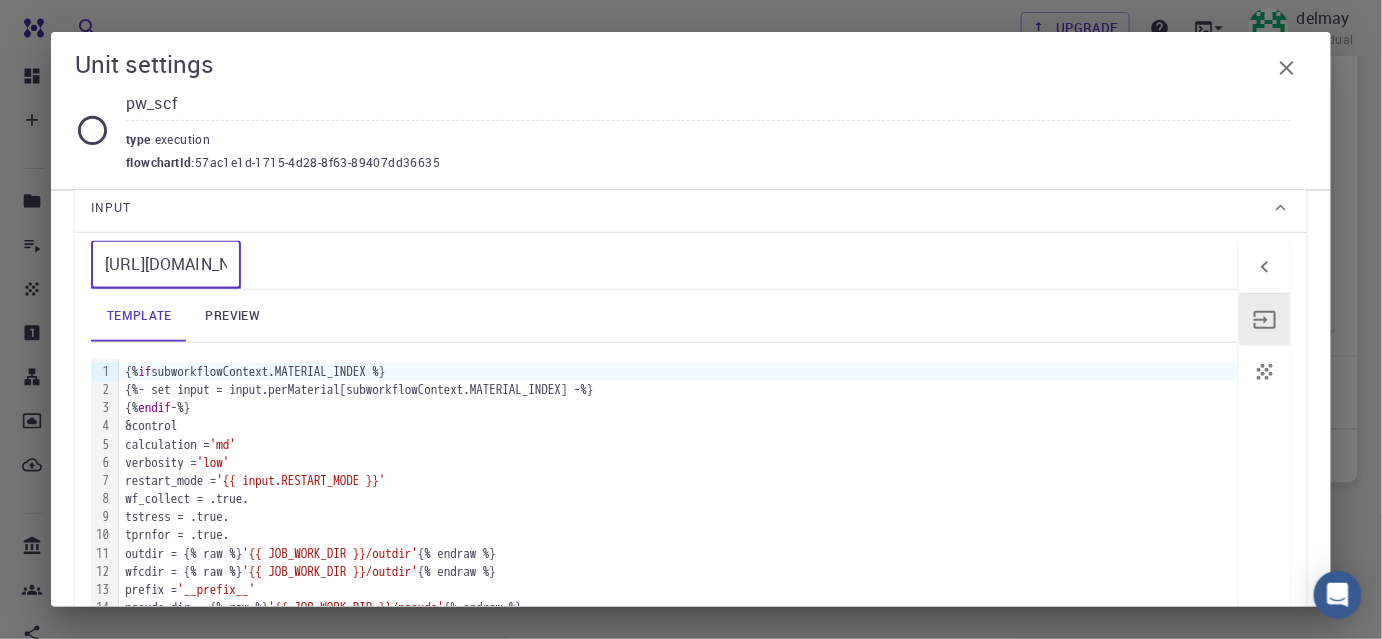 drag, startPoint x: 154, startPoint y: 258, endPoint x: 46, endPoint y: 268, distance: 108.461975 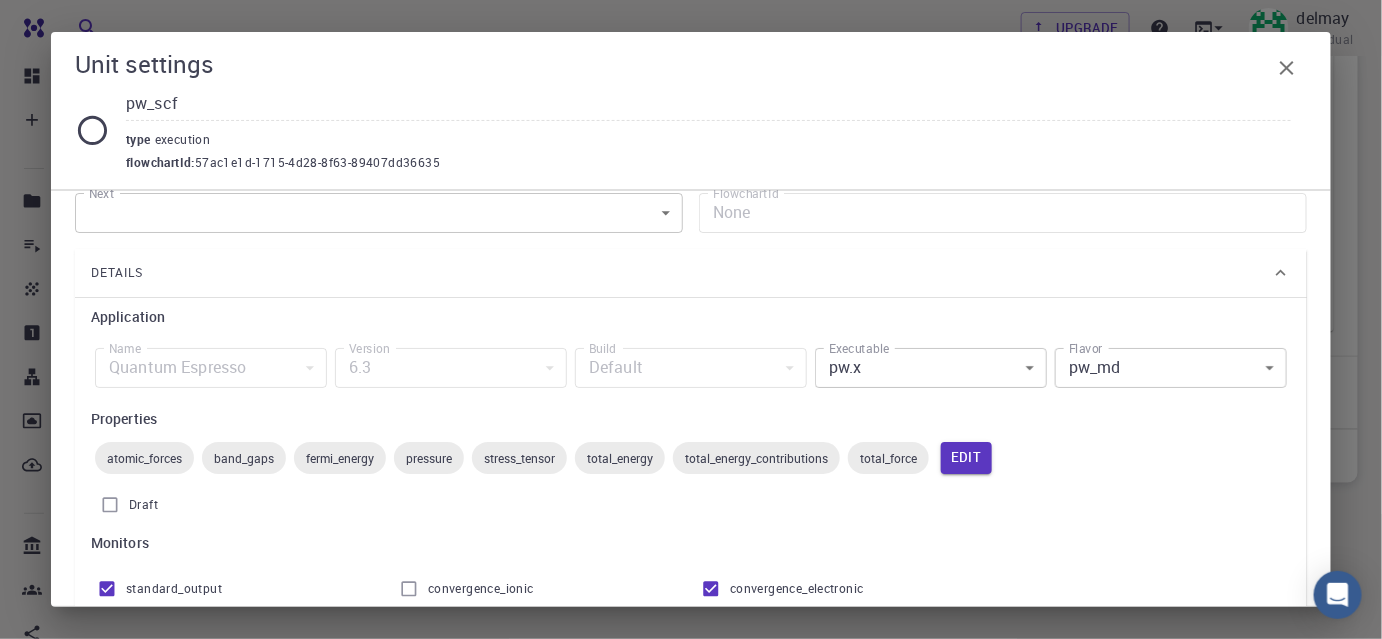 scroll, scrollTop: 0, scrollLeft: 0, axis: both 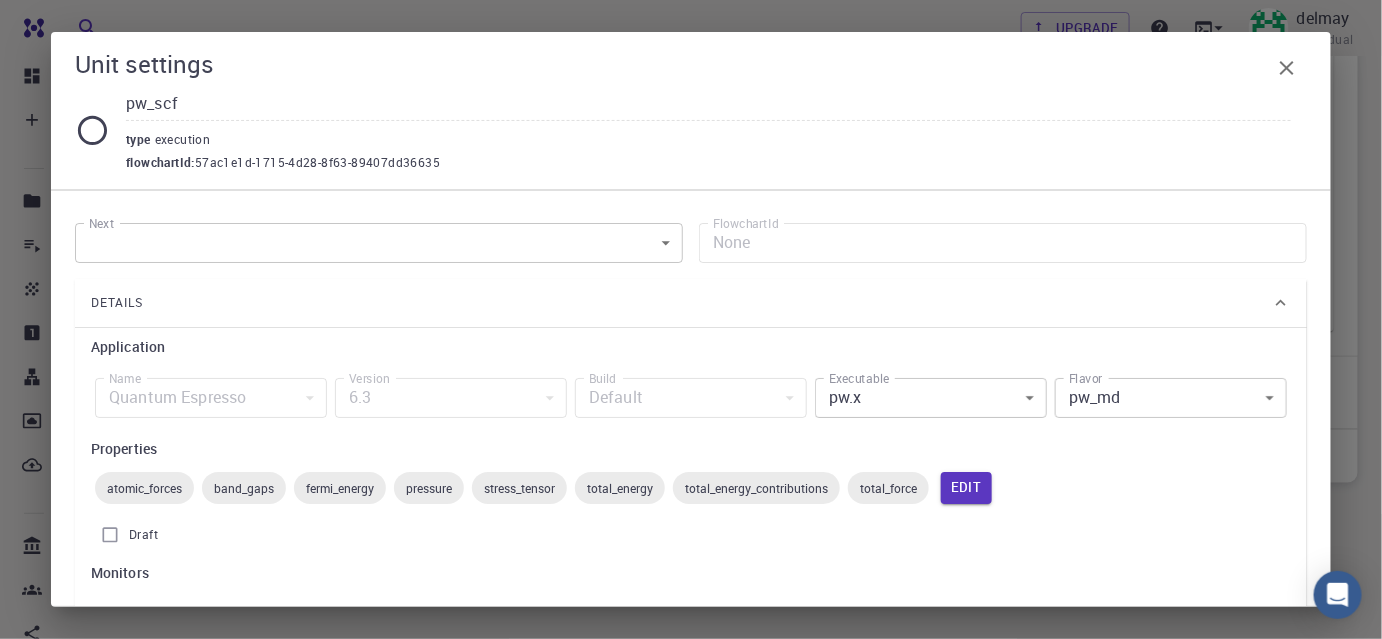 click on "Free Dashboard Create New Job New Material Create Material Upload File Import from Bank Import from 3rd Party New Workflow New Project Projects Jobs Materials Properties Workflows Dropbox External Uploads Bank Materials Workflows Accounts Shared with me Shared publicly Shared externally Documentation Contact Support Compute load: Low Upgrade delmay Individual Home delmay Workflows - New Workflow Total Energy applications espresso Description Select Workflow Actions Save & Exit I Total Energy Flowchart ID:  49852ec084768f7548e45cb9 Copy Delete Overview Properties atomic-forces fermi-energy pressure stress-tensor total-energy total-energy-contributions total-force atomic-forces band-gaps fermi-energy pressure stress-tensor total-energy total-energy-contributions total-force Draft Application Name Quantum Espresso espresso Name Version 6.3 6.3 Version Build Default Default Build Units 01 I pw_scf 980ba0a6-734b-4b18-a52a-0e367ced5137 02 I pw_scf 57ac1e1d-1715-4d28-8f63-89407dd36635 espresso 1" at bounding box center [691, -59] 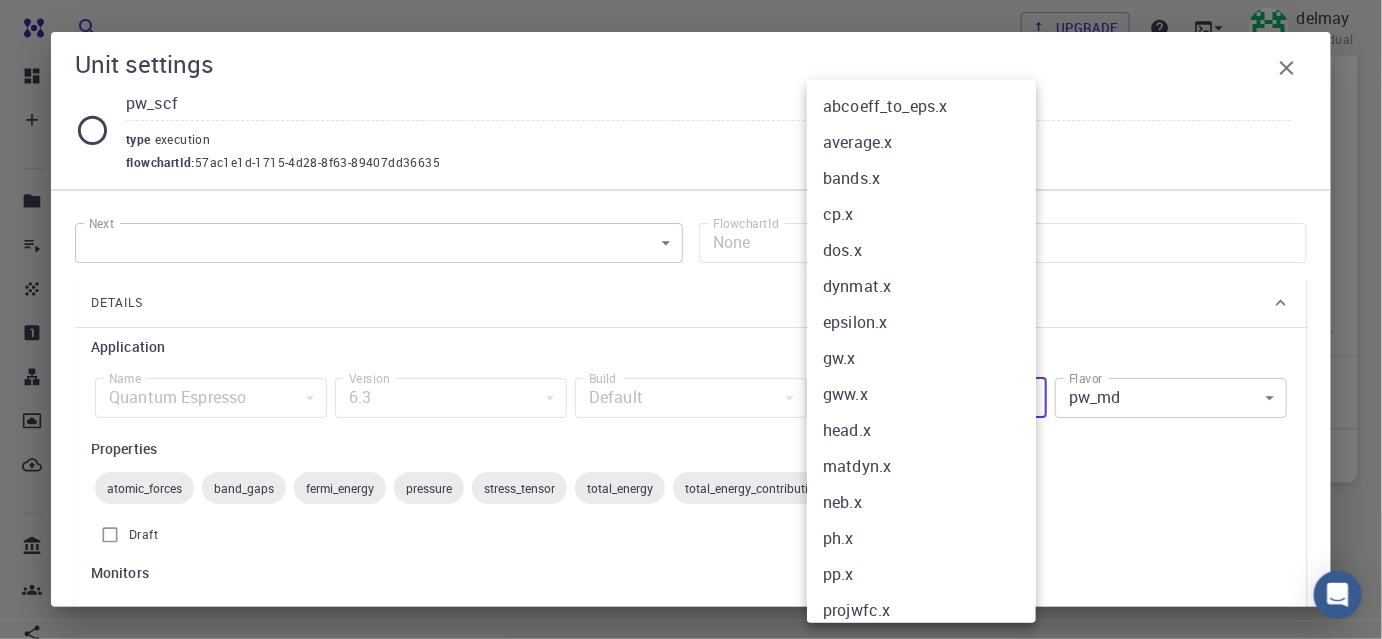 scroll, scrollTop: 229, scrollLeft: 0, axis: vertical 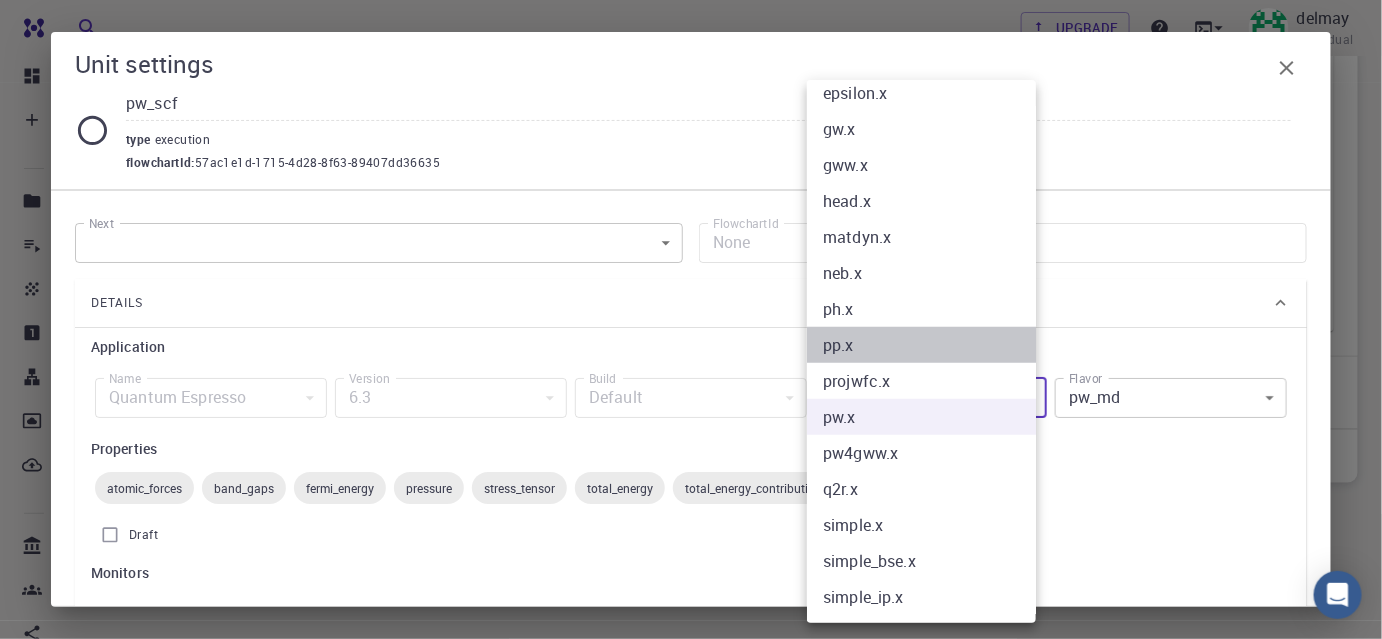 click on "pp.x" at bounding box center (928, 345) 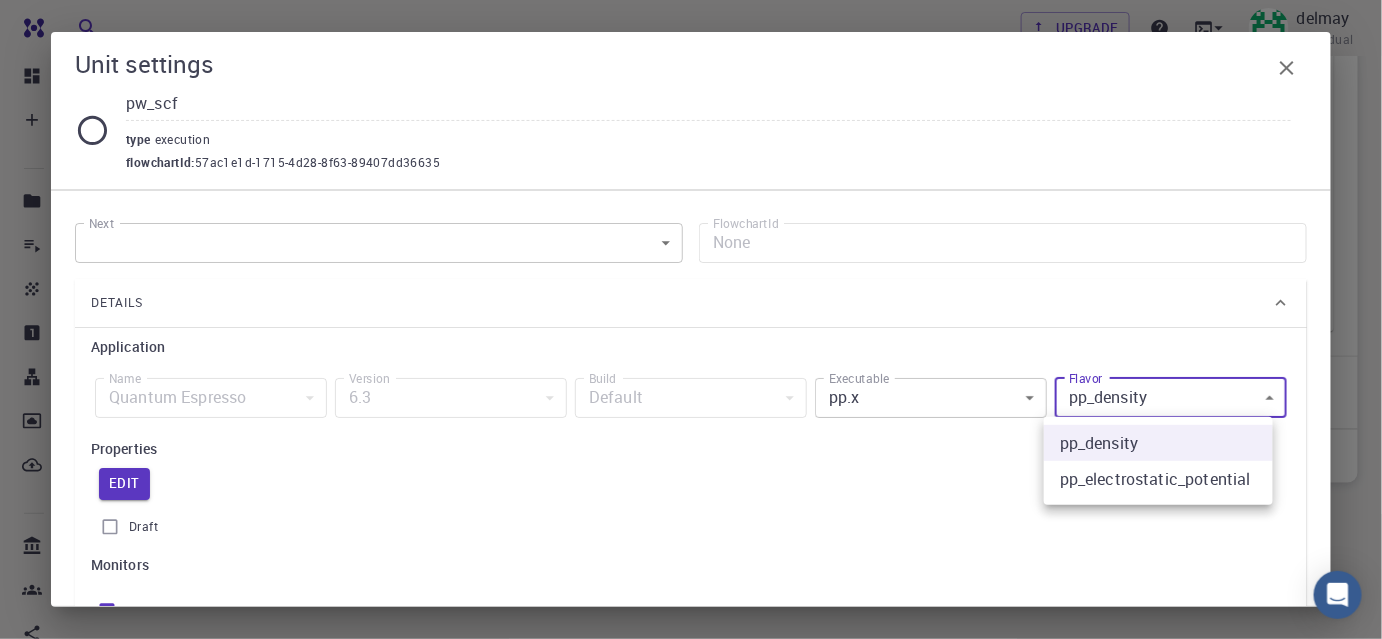click on "Free Dashboard Create New Job New Material Create Material Upload File Import from Bank Import from 3rd Party New Workflow New Project Projects Jobs Materials Properties Workflows Dropbox External Uploads Bank Materials Workflows Accounts Shared with me Shared publicly Shared externally Documentation Contact Support Compute load: Low Upgrade delmay Individual Home delmay Workflows - New Workflow Total Energy applications espresso Description Select Workflow Actions Save & Exit I Total Energy Flowchart ID:  49852ec084768f7548e45cb9 Copy Delete Overview Properties atomic-forces fermi-energy pressure stress-tensor total-energy total-energy-contributions total-force Draft Application Name Quantum Espresso espresso Name Version 6.3 6.3 Version Build Default Default Build Units 01 I pw_scf 980ba0a6-734b-4b18-a52a-0e367ced5137 02 I pw_scf 57ac1e1d-1715-4d28-8f63-89407dd36635 Total Energy espresso Select Subworkflow Actions 1  of  1 Overview Important settings Detailed view Compute Details Draft" at bounding box center [691, -59] 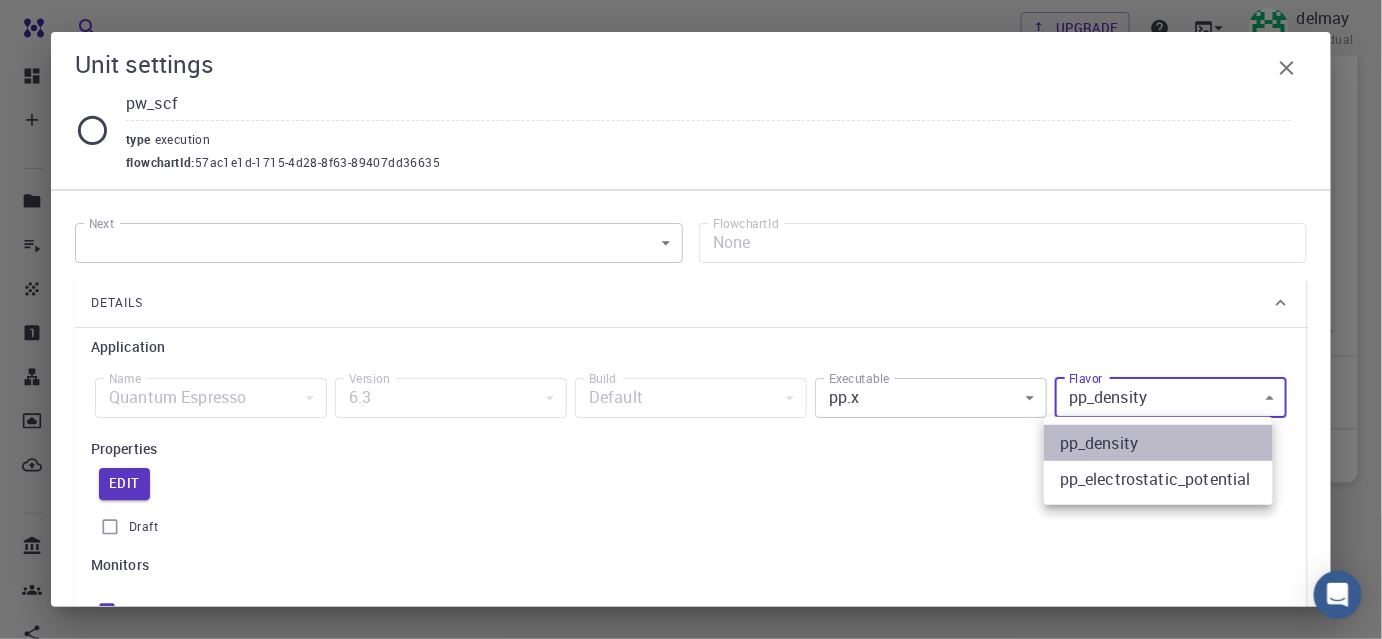 click on "pp_density" at bounding box center (1158, 443) 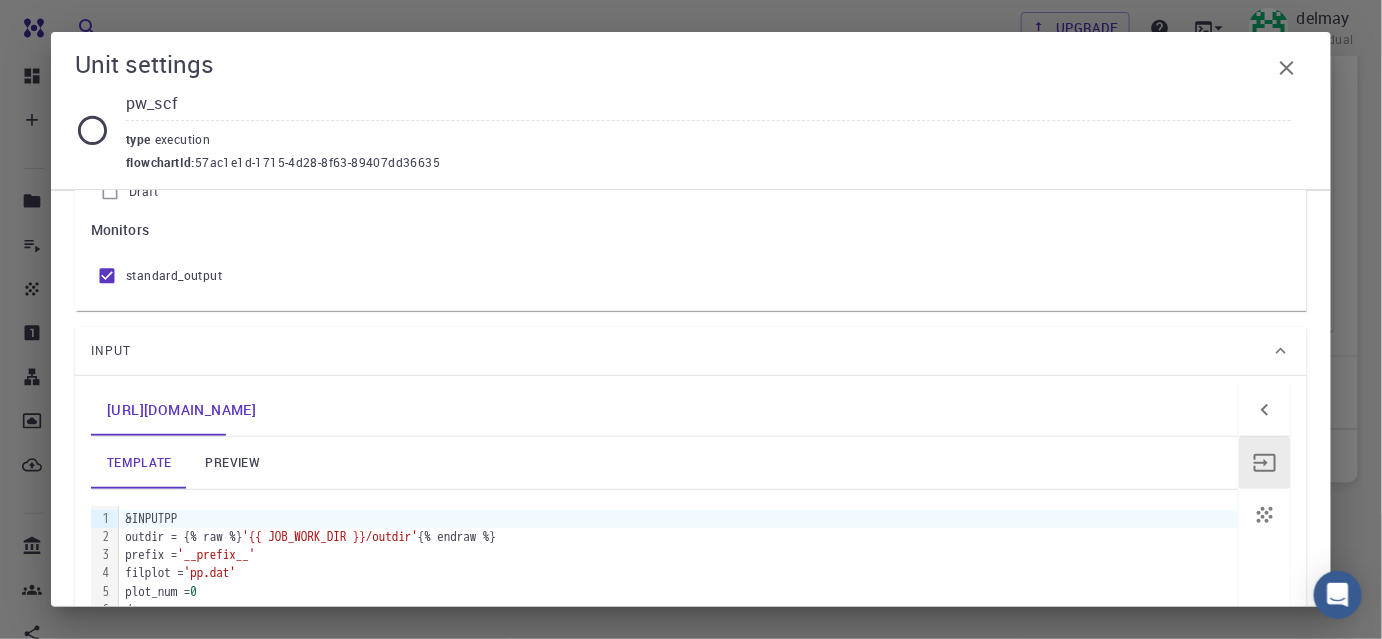 scroll, scrollTop: 363, scrollLeft: 0, axis: vertical 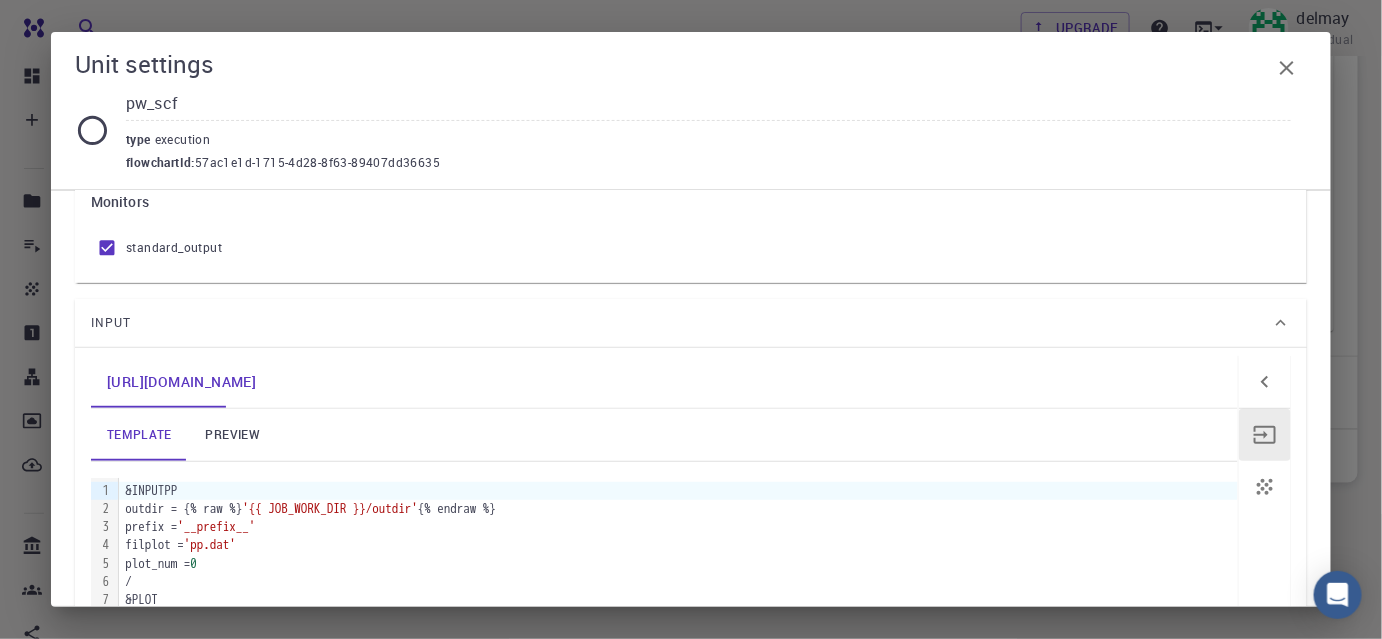 click on "preview" at bounding box center [233, 435] 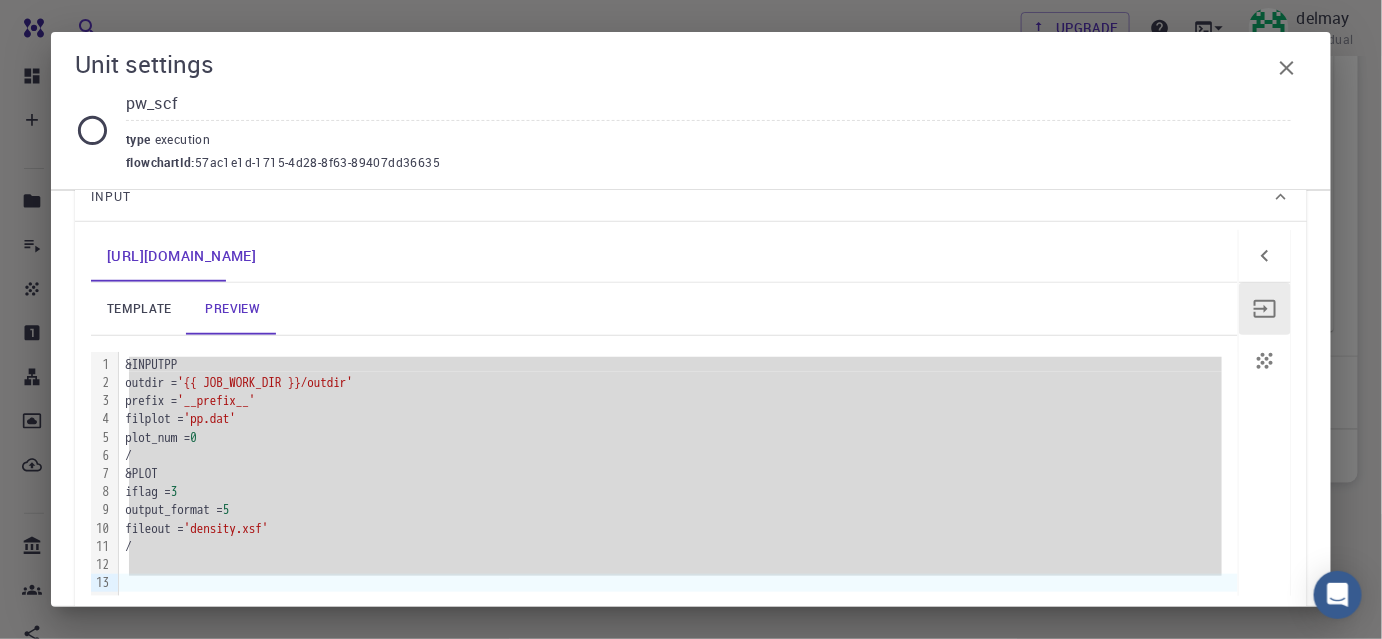 scroll, scrollTop: 596, scrollLeft: 0, axis: vertical 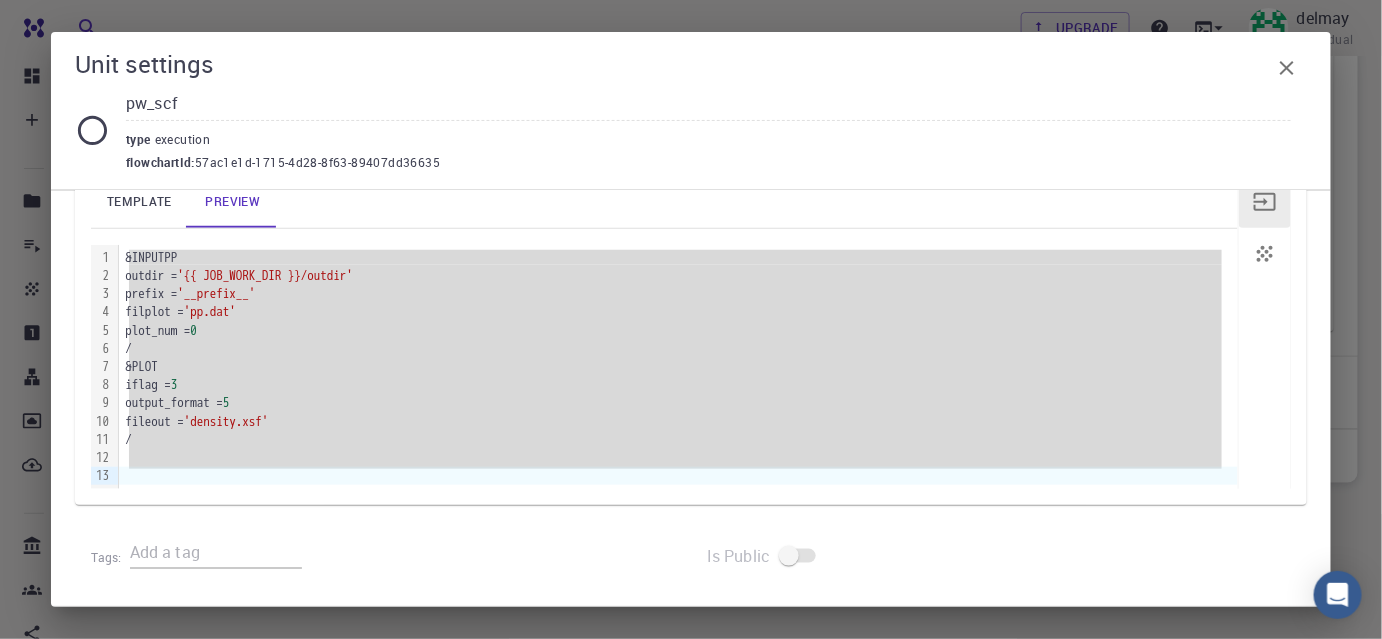 click on "plot_num =  0" at bounding box center [678, 331] 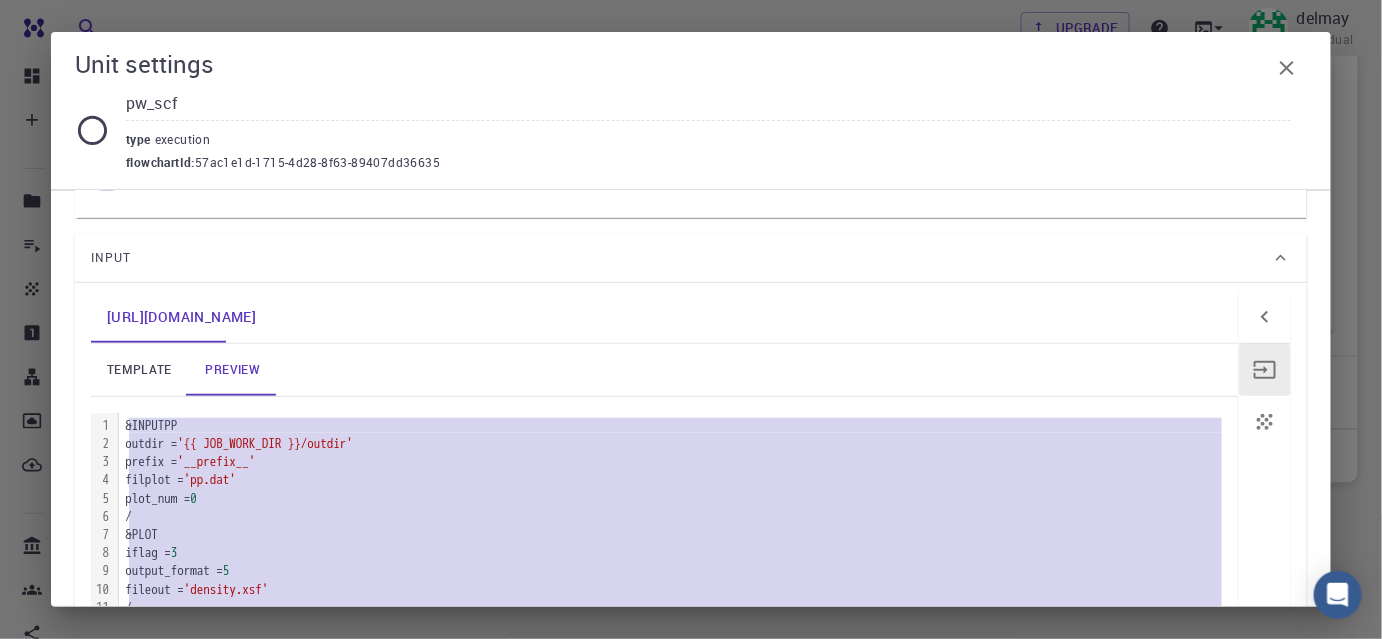 scroll, scrollTop: 414, scrollLeft: 0, axis: vertical 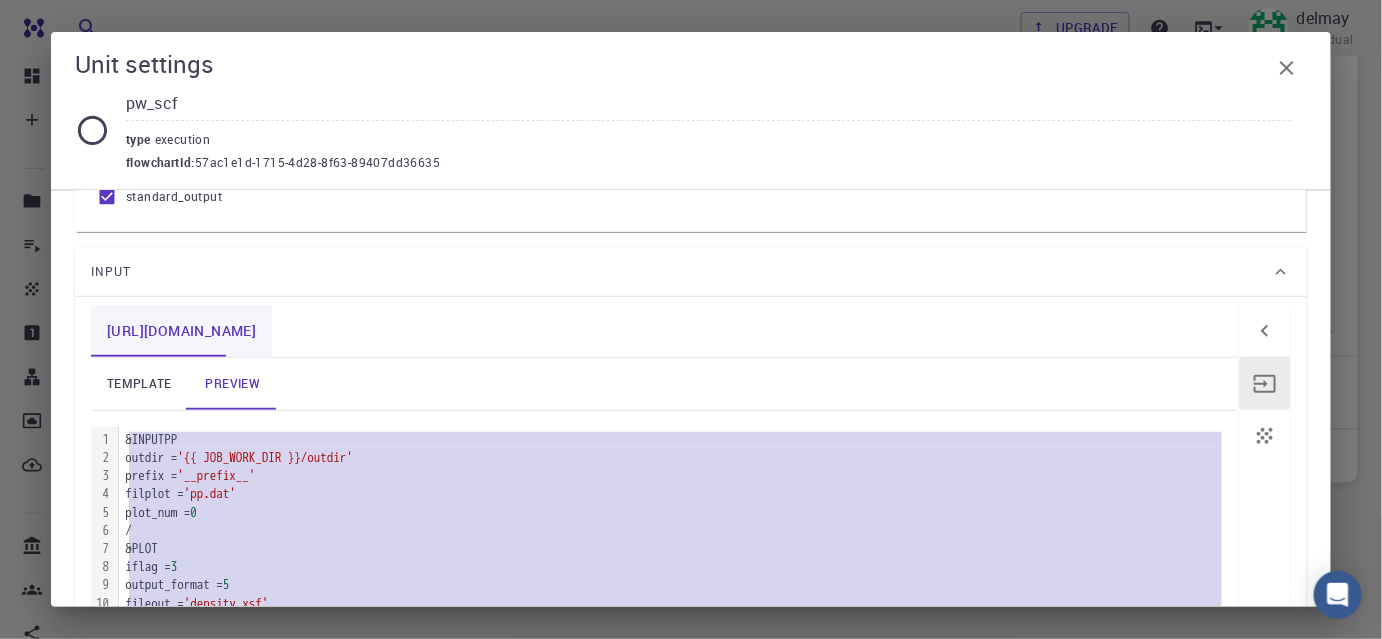 click on "[URL][DOMAIN_NAME]" at bounding box center (181, 331) 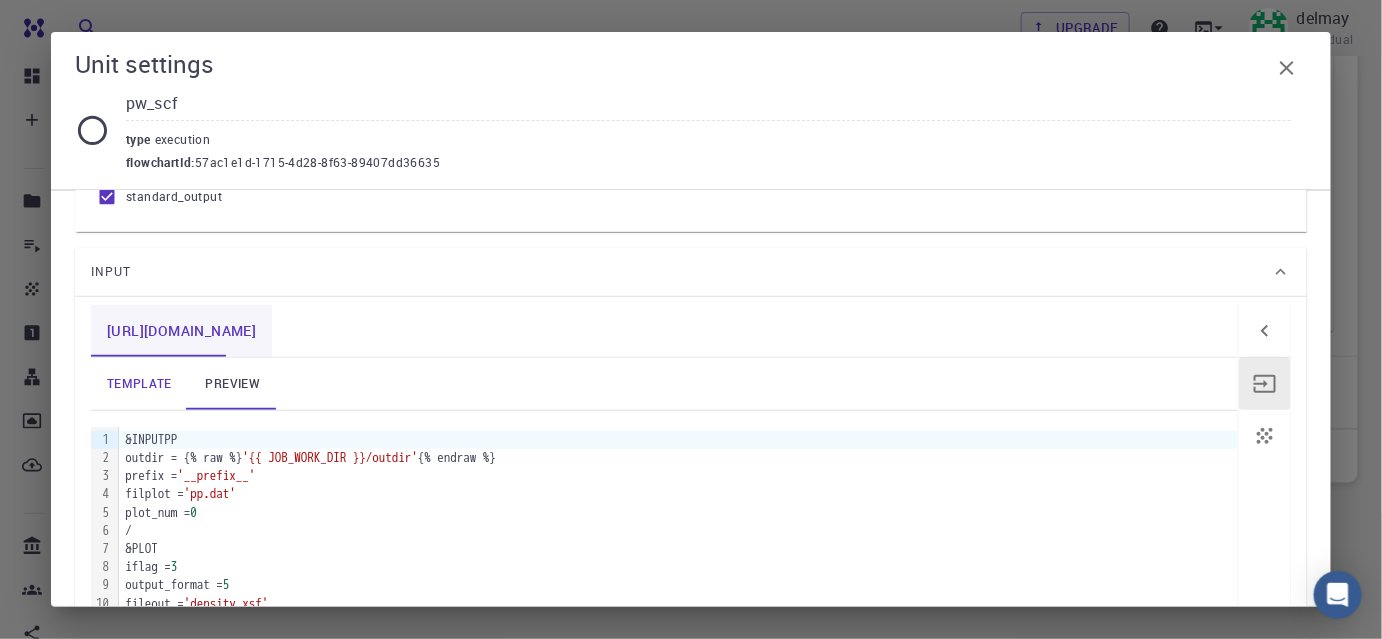 click on "[URL][DOMAIN_NAME]" at bounding box center (181, 331) 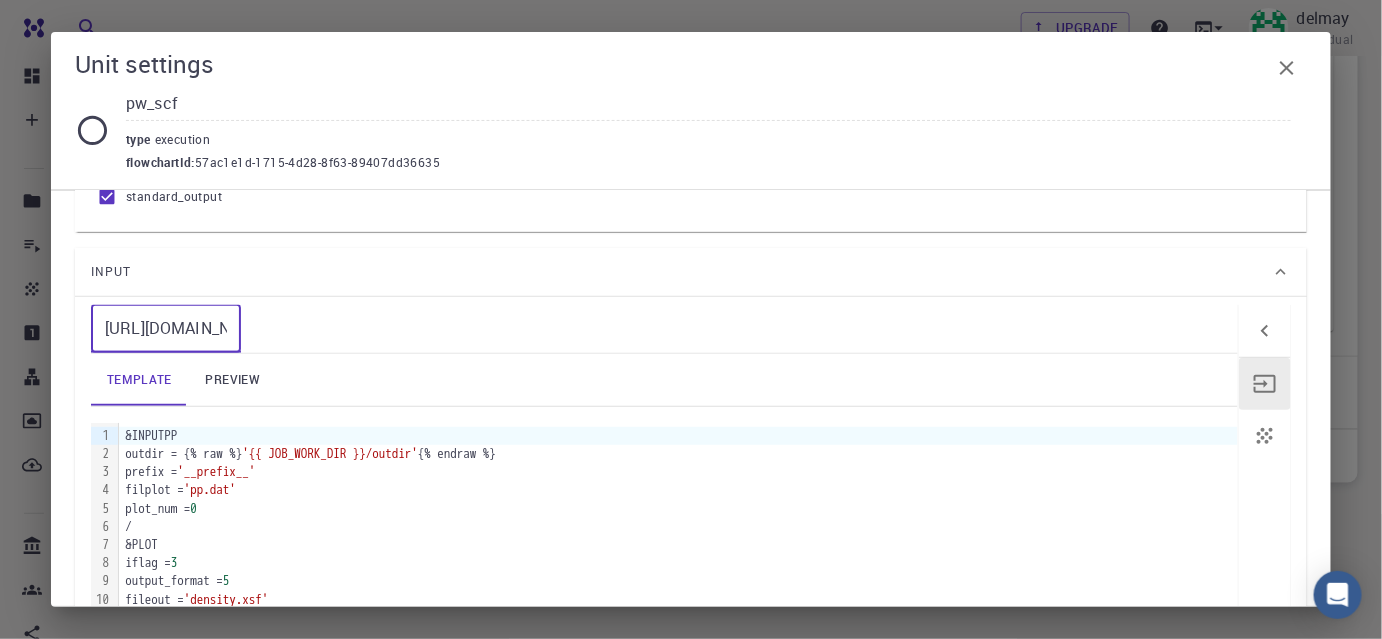 drag, startPoint x: 184, startPoint y: 328, endPoint x: 66, endPoint y: 329, distance: 118.004234 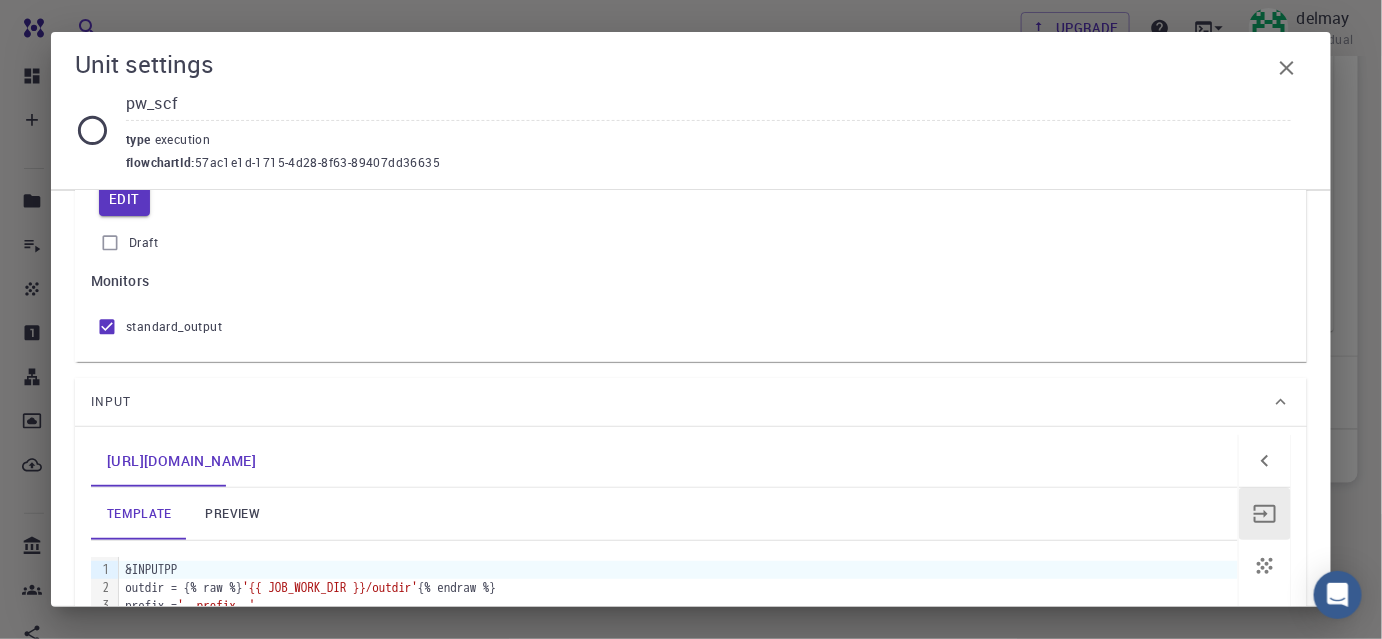 scroll, scrollTop: 141, scrollLeft: 0, axis: vertical 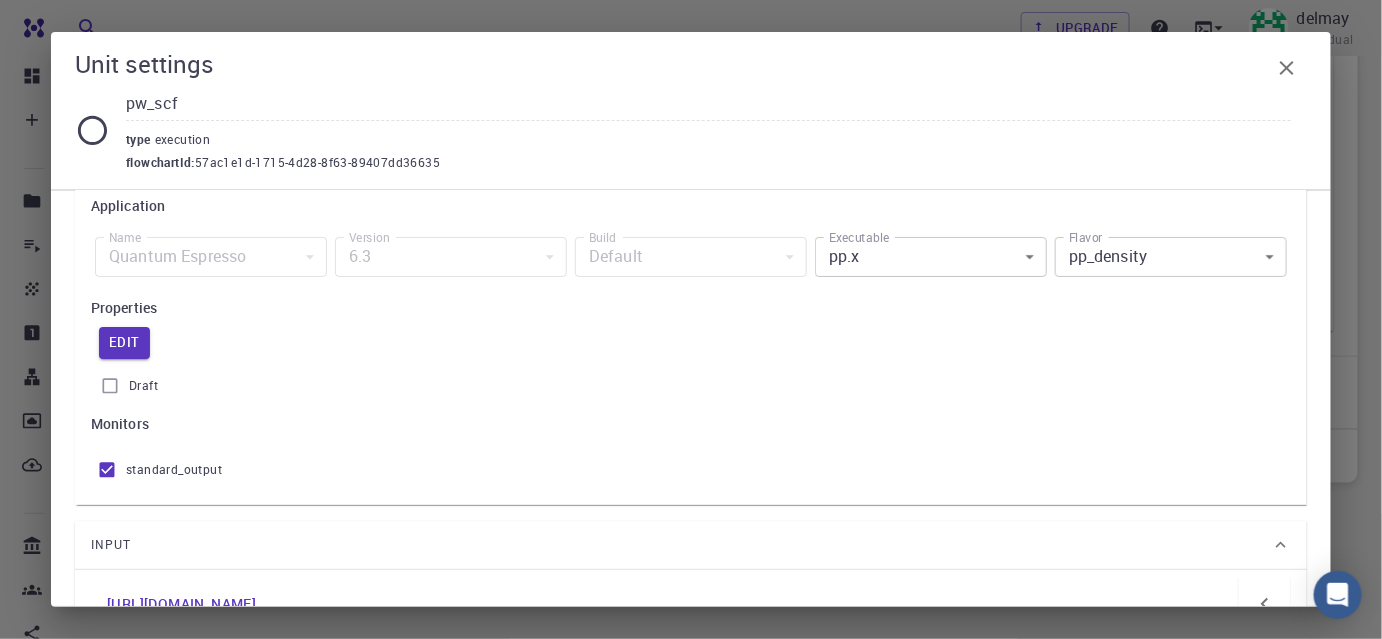 click on "Free Dashboard Create New Job New Material Create Material Upload File Import from Bank Import from 3rd Party New Workflow New Project Projects Jobs Materials Properties Workflows Dropbox External Uploads Bank Materials Workflows Accounts Shared with me Shared publicly Shared externally Documentation Contact Support Compute load: Low Upgrade delmay Individual Home delmay Workflows - New Workflow Total Energy applications espresso Description Select Workflow Actions Save & Exit I Total Energy Flowchart ID:  49852ec084768f7548e45cb9 Copy Delete Overview Properties atomic-forces fermi-energy pressure stress-tensor total-energy total-energy-contributions total-force Draft Application Name Quantum Espresso espresso Name Version 6.3 6.3 Version Build Default Default Build Units 01 I pw_scf 980ba0a6-734b-4b18-a52a-0e367ced5137 02 I pw_scf 57ac1e1d-1715-4d28-8f63-89407dd36635 Total Energy espresso Select Subworkflow Actions 1  of  1 Overview Important settings Detailed view Compute Details Draft" at bounding box center [691, -59] 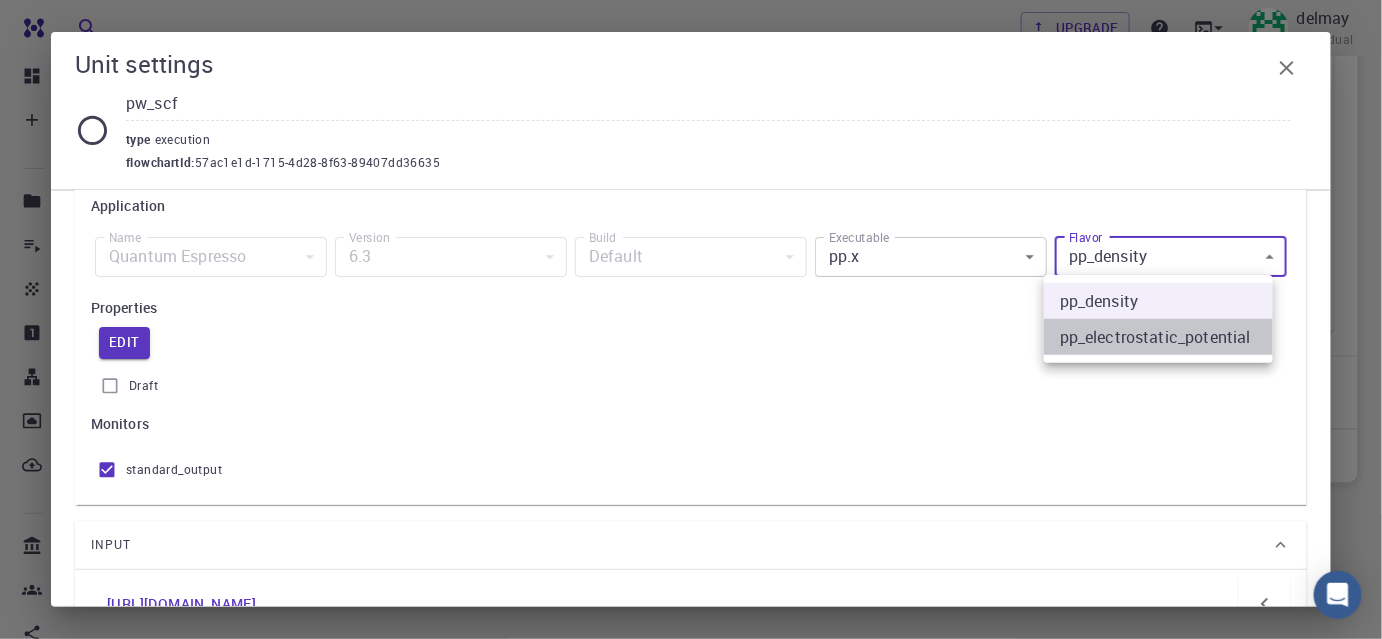 click on "pp_electrostatic_potential" at bounding box center [1158, 337] 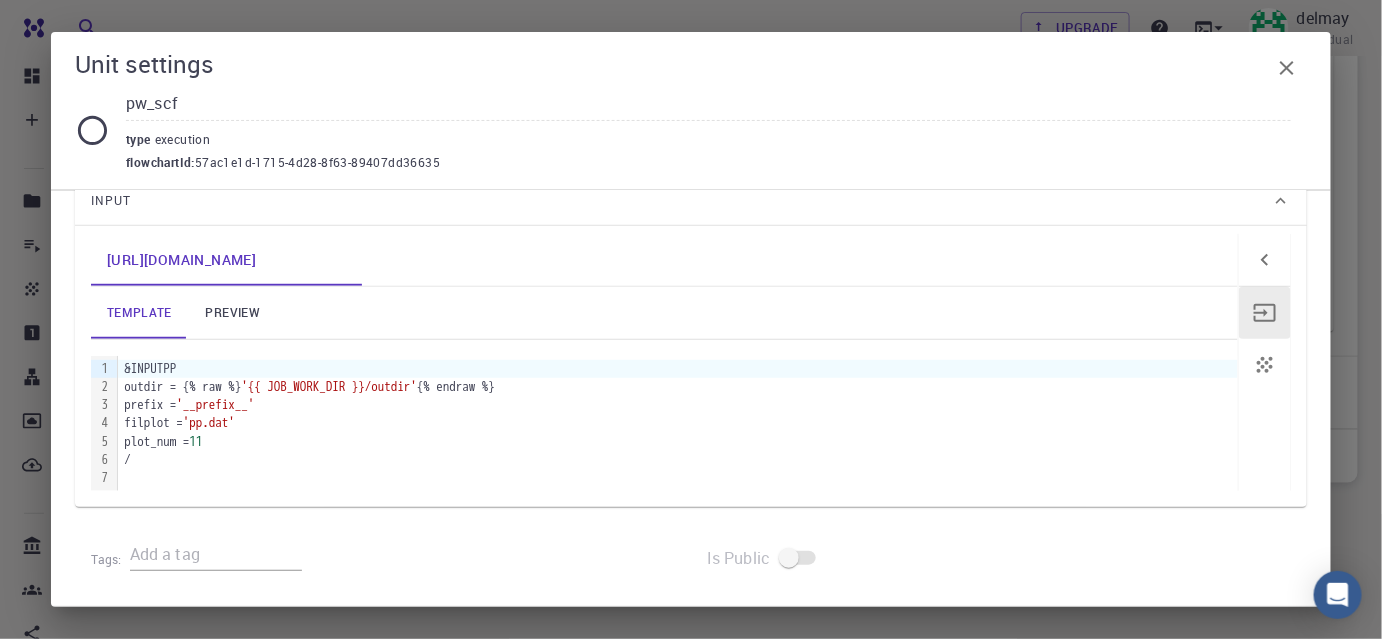 scroll, scrollTop: 487, scrollLeft: 0, axis: vertical 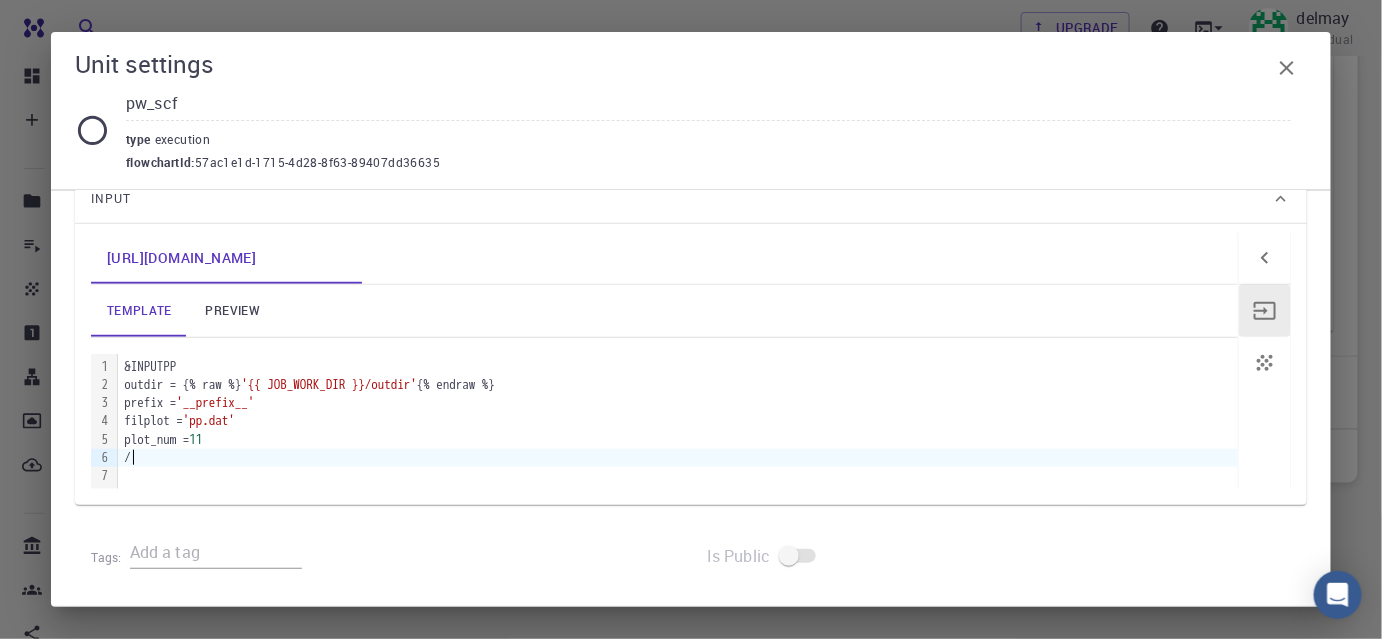 click on "/" at bounding box center (678, 458) 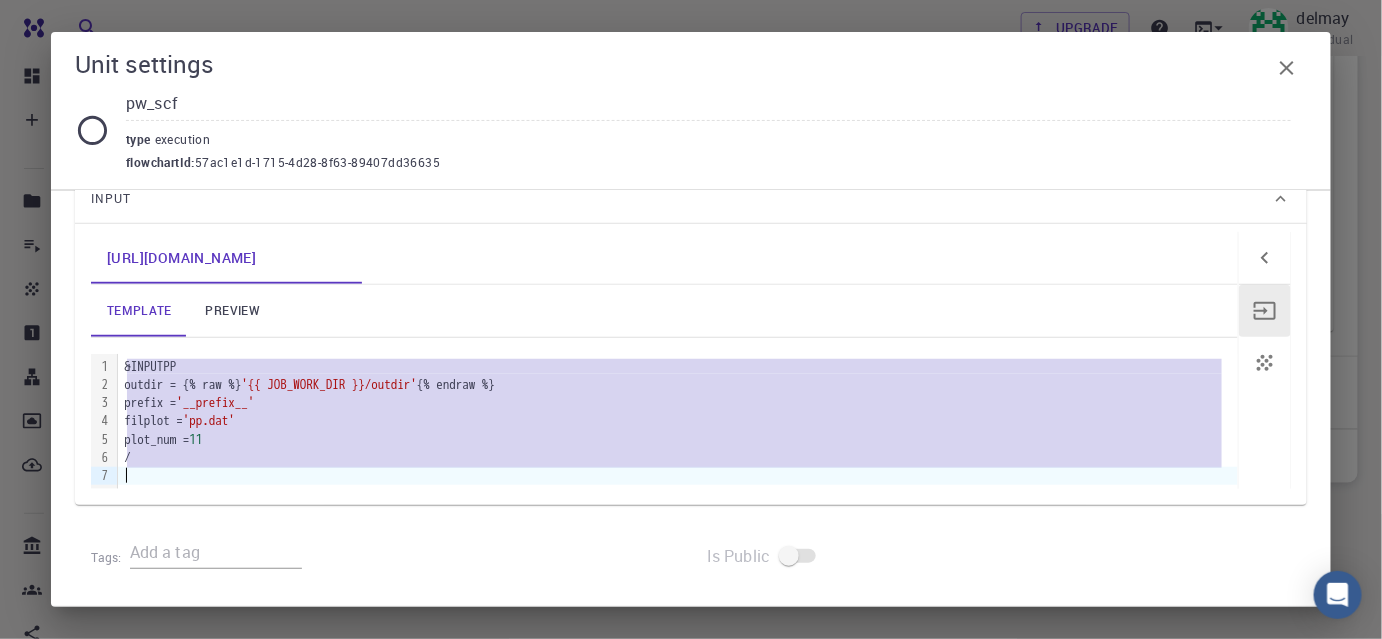 drag, startPoint x: 205, startPoint y: 402, endPoint x: 357, endPoint y: 481, distance: 171.30382 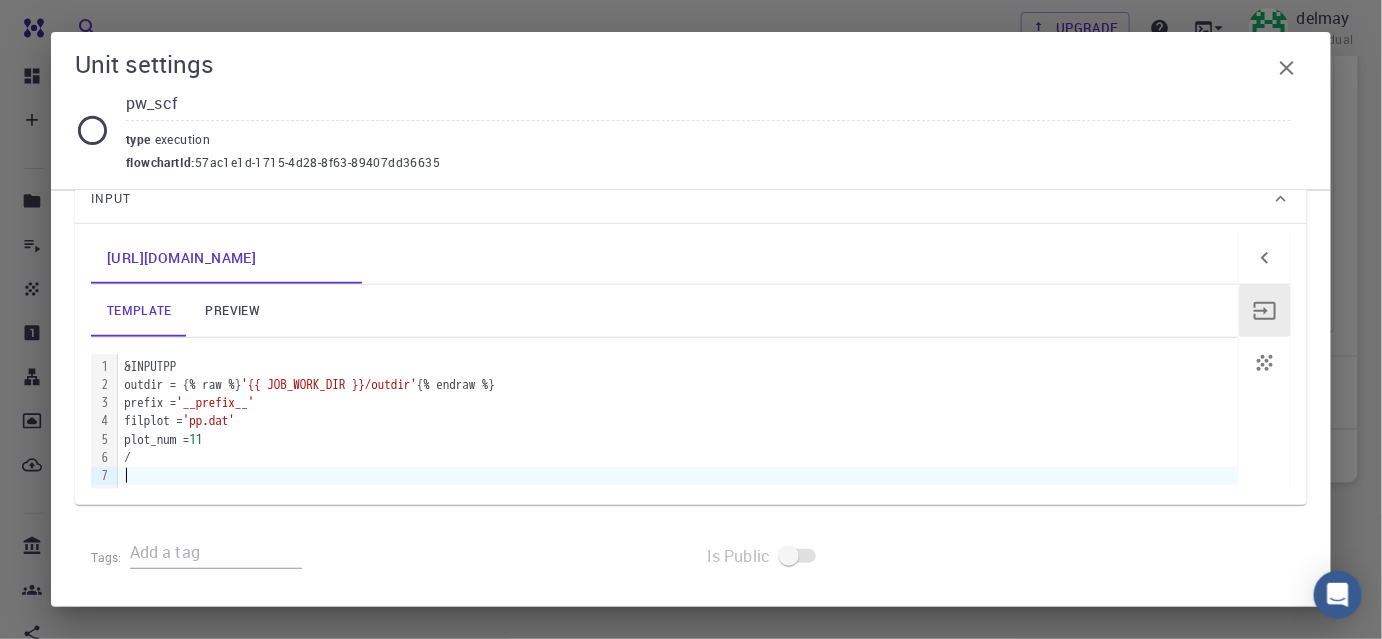 click on "preview" at bounding box center (233, 311) 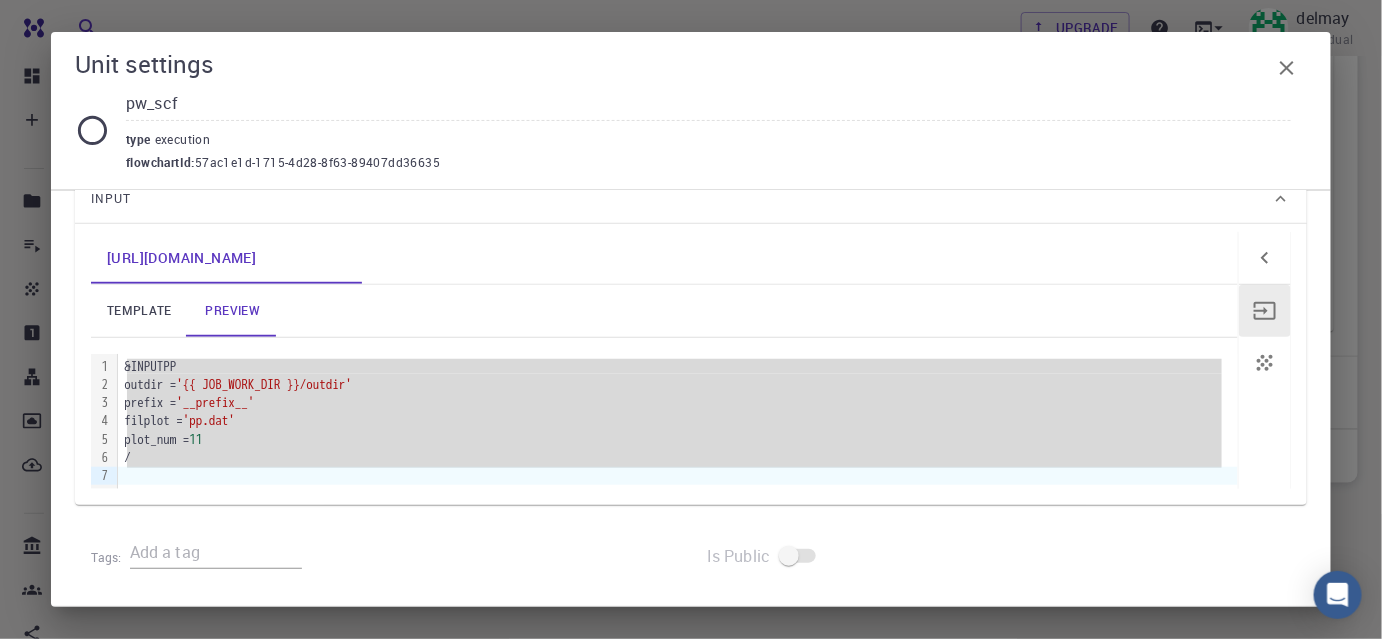 click on "plot_num =  11" at bounding box center [678, 440] 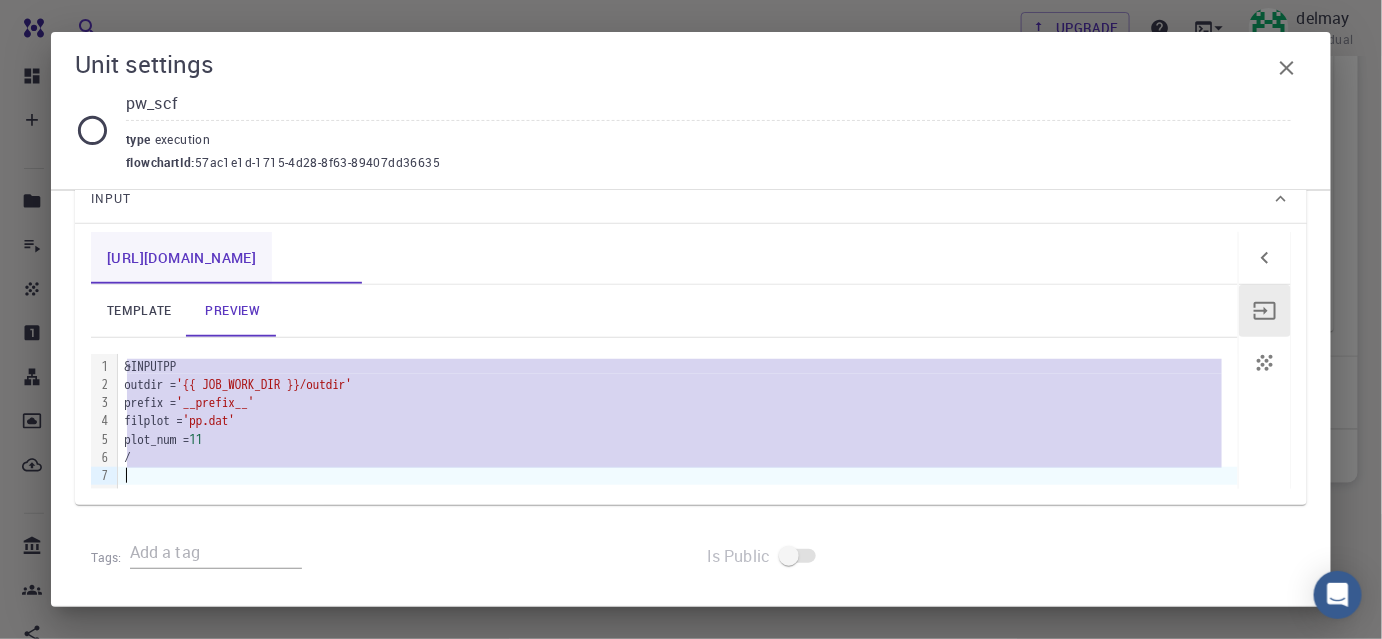 click on "[URL][DOMAIN_NAME]" at bounding box center [181, 258] 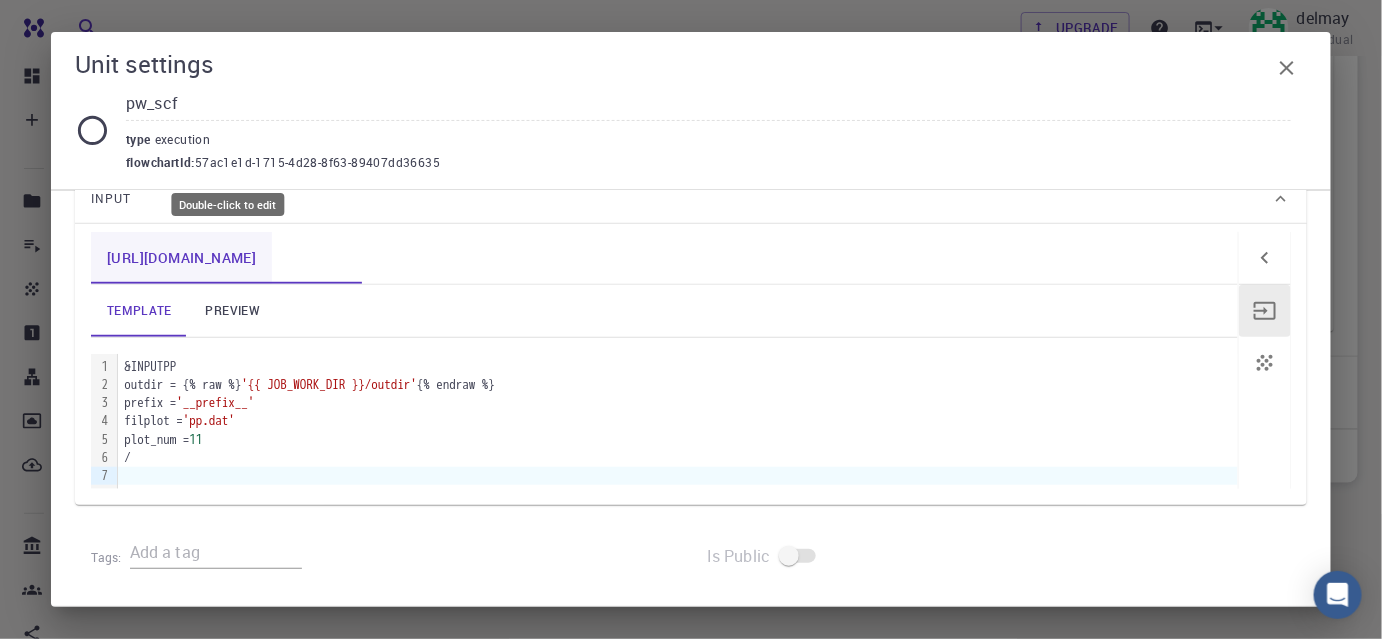 click on "[URL][DOMAIN_NAME]" at bounding box center [181, 258] 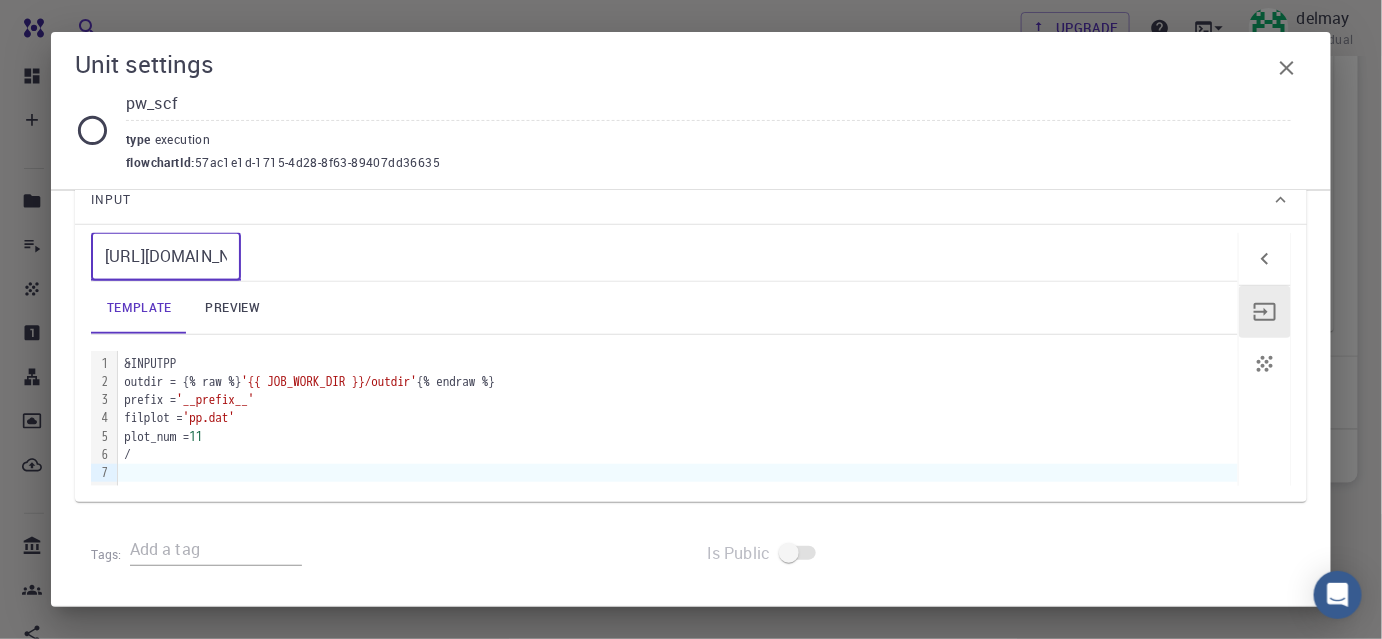scroll, scrollTop: 483, scrollLeft: 0, axis: vertical 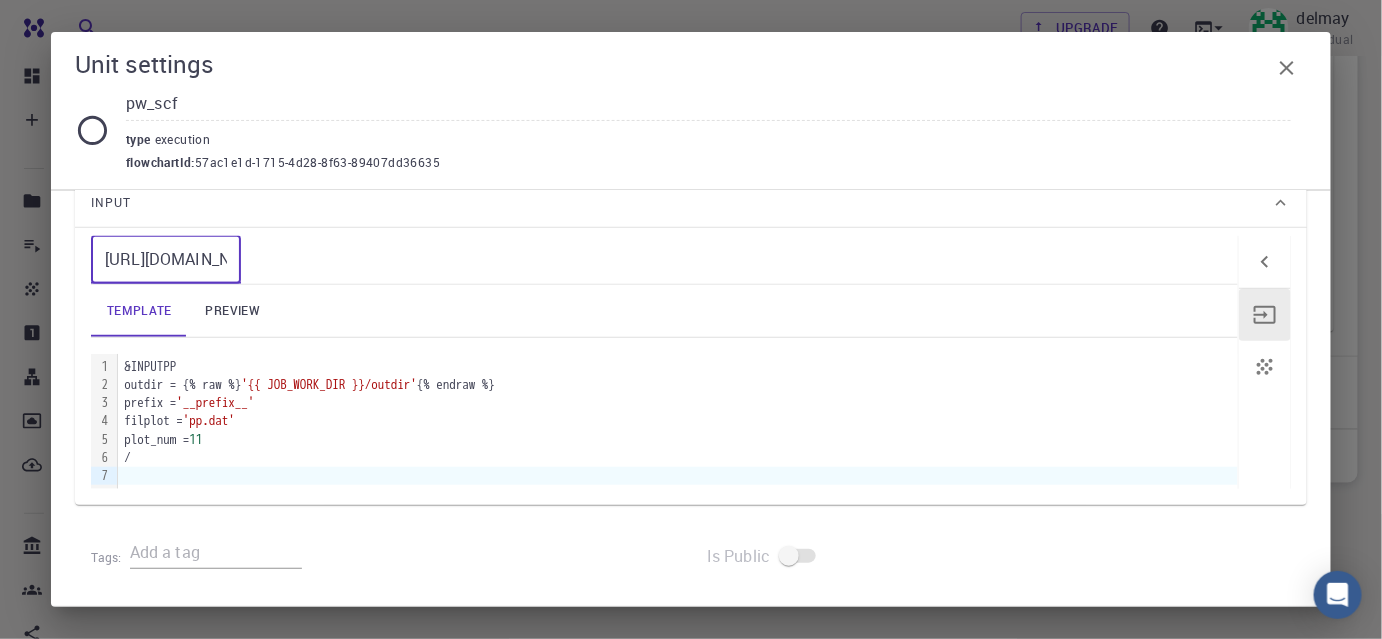 drag, startPoint x: 207, startPoint y: 257, endPoint x: 45, endPoint y: 263, distance: 162.11107 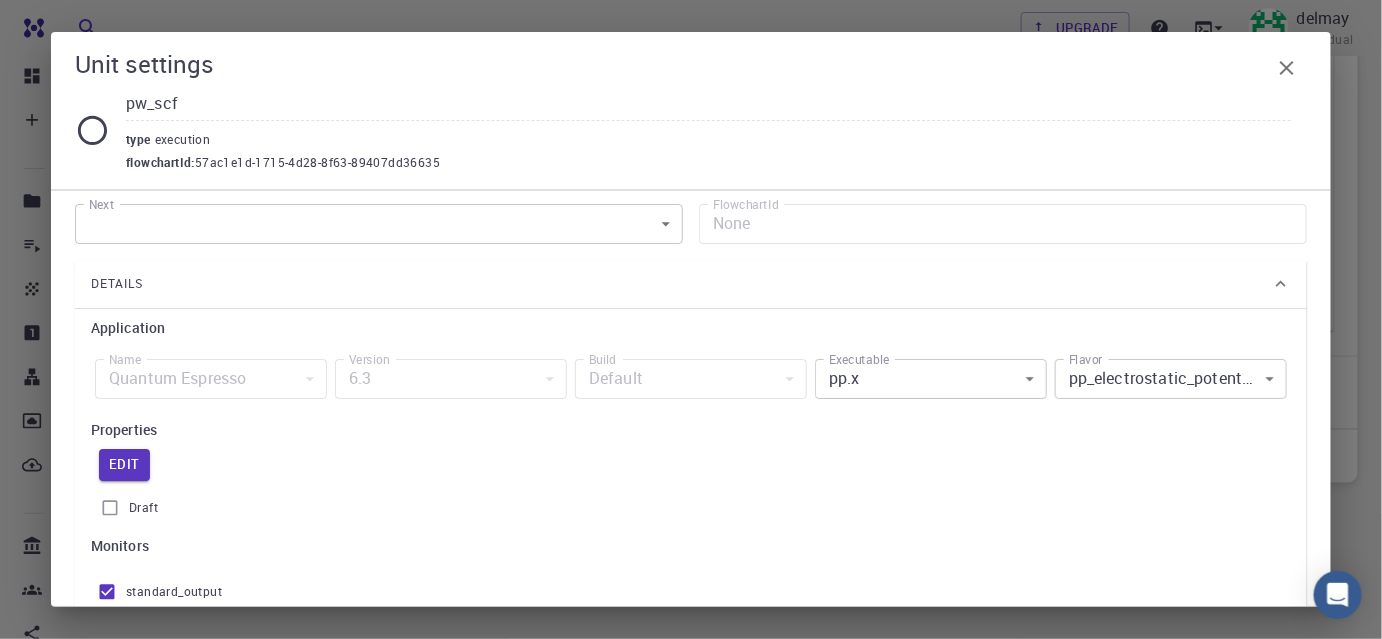 scroll, scrollTop: 0, scrollLeft: 0, axis: both 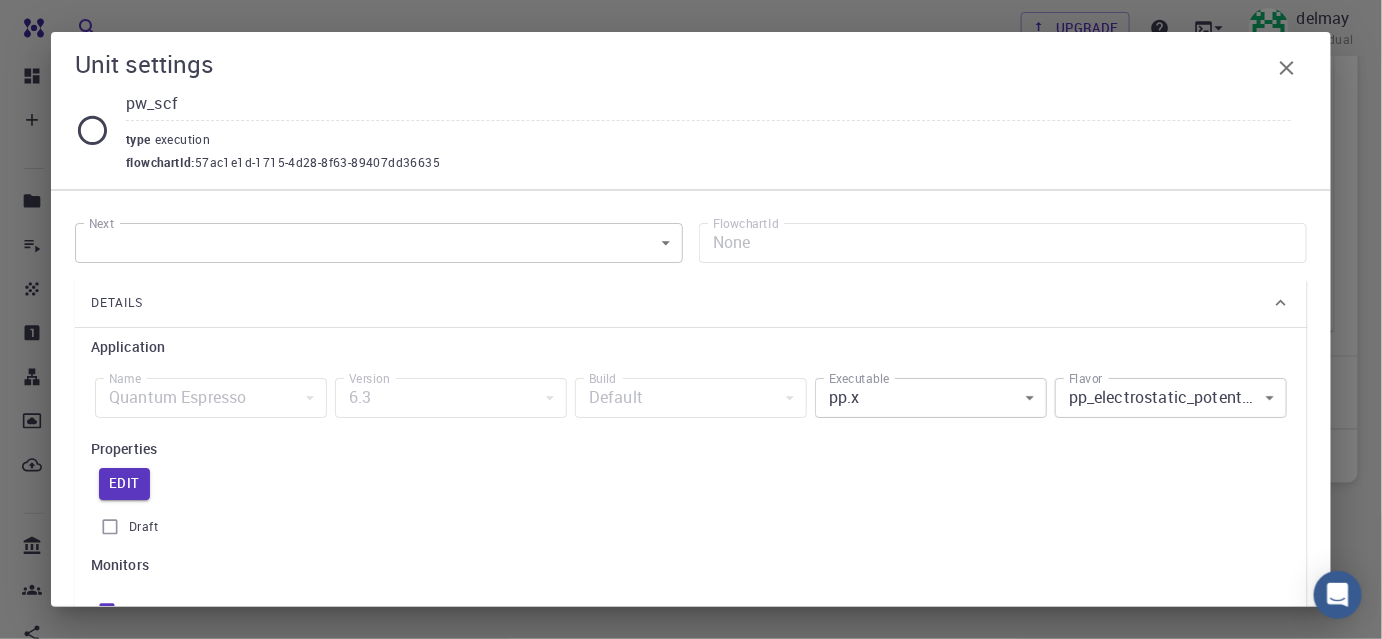 click on "Free Dashboard Create New Job New Material Create Material Upload File Import from Bank Import from 3rd Party New Workflow New Project Projects Jobs Materials Properties Workflows Dropbox External Uploads Bank Materials Workflows Accounts Shared with me Shared publicly Shared externally Documentation Contact Support Compute load: Low Upgrade delmay Individual Home delmay Workflows - New Workflow Total Energy applications espresso Description Select Workflow Actions Save & Exit I Total Energy Flowchart ID:  49852ec084768f7548e45cb9 Copy Delete Overview Properties atomic-forces fermi-energy pressure stress-tensor total-energy total-energy-contributions total-force Draft Application Name Quantum Espresso espresso Name Version 6.3 6.3 Version Build Default Default Build Units 01 I pw_scf 980ba0a6-734b-4b18-a52a-0e367ced5137 02 I pw_scf 57ac1e1d-1715-4d28-8f63-89407dd36635 Total Energy espresso Select Subworkflow Actions 1  of  1 Overview Important settings Detailed view Compute Details Draft" at bounding box center [691, -59] 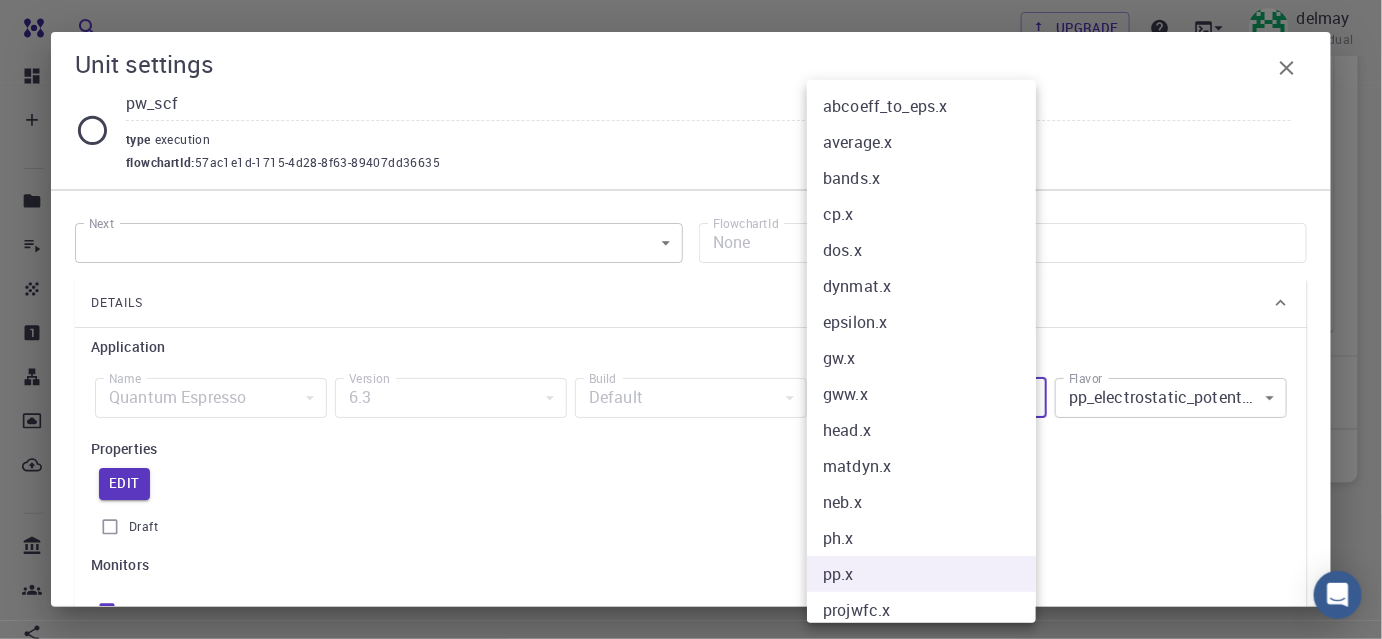 click on "ph.x" at bounding box center [928, 538] 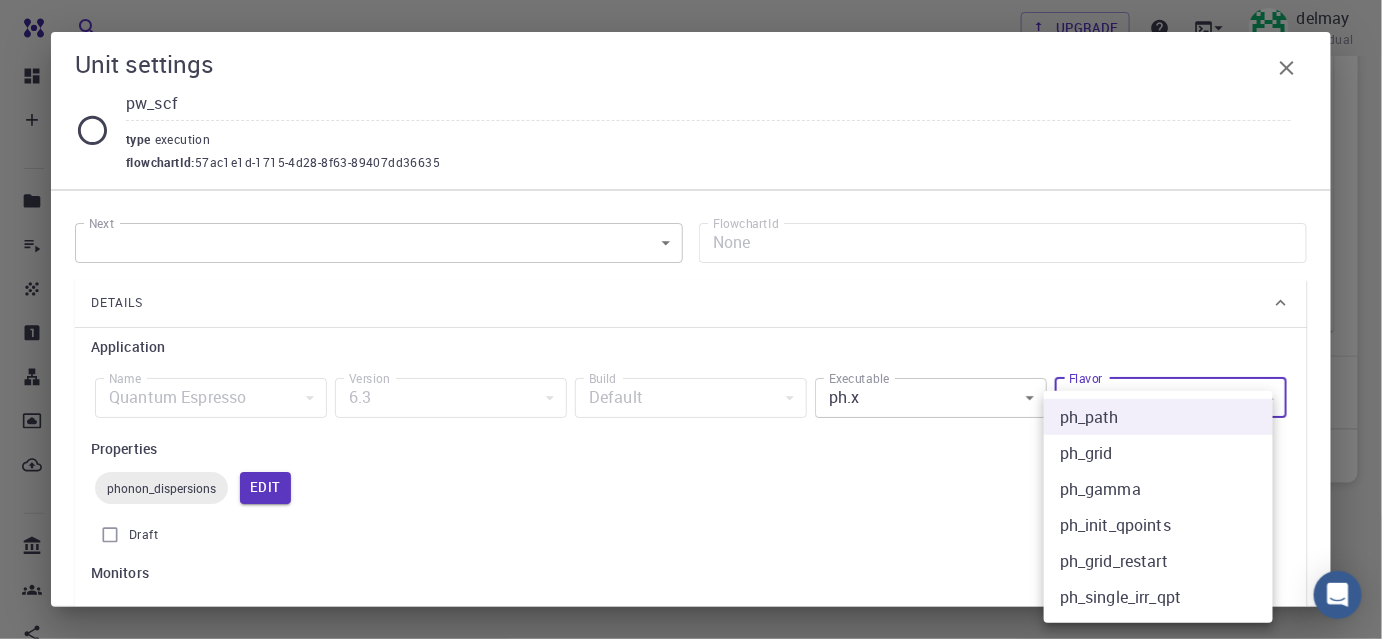 click on "Free Dashboard Create New Job New Material Create Material Upload File Import from Bank Import from 3rd Party New Workflow New Project Projects Jobs Materials Properties Workflows Dropbox External Uploads Bank Materials Workflows Accounts Shared with me Shared publicly Shared externally Documentation Contact Support Compute load: Low Upgrade delmay Individual Home delmay Workflows - New Workflow Total Energy applications espresso Description Select Workflow Actions Save & Exit I Total Energy Flowchart ID:  49852ec084768f7548e45cb9 Copy Delete Overview Properties atomic-forces fermi-energy pressure stress-tensor total-energy total-energy-contributions total-force phonon-dispersions Draft Application Name Quantum Espresso espresso Name Version 6.3 6.3 Version Build Default Default Build Units 01 I pw_scf 980ba0a6-734b-4b18-a52a-0e367ced5137 02 I pw_scf 57ac1e1d-1715-4d28-8f63-89407dd36635 Total Energy espresso Select Subworkflow Actions 1  of  1 Overview Important settings Detailed view 6.3" at bounding box center [691, -59] 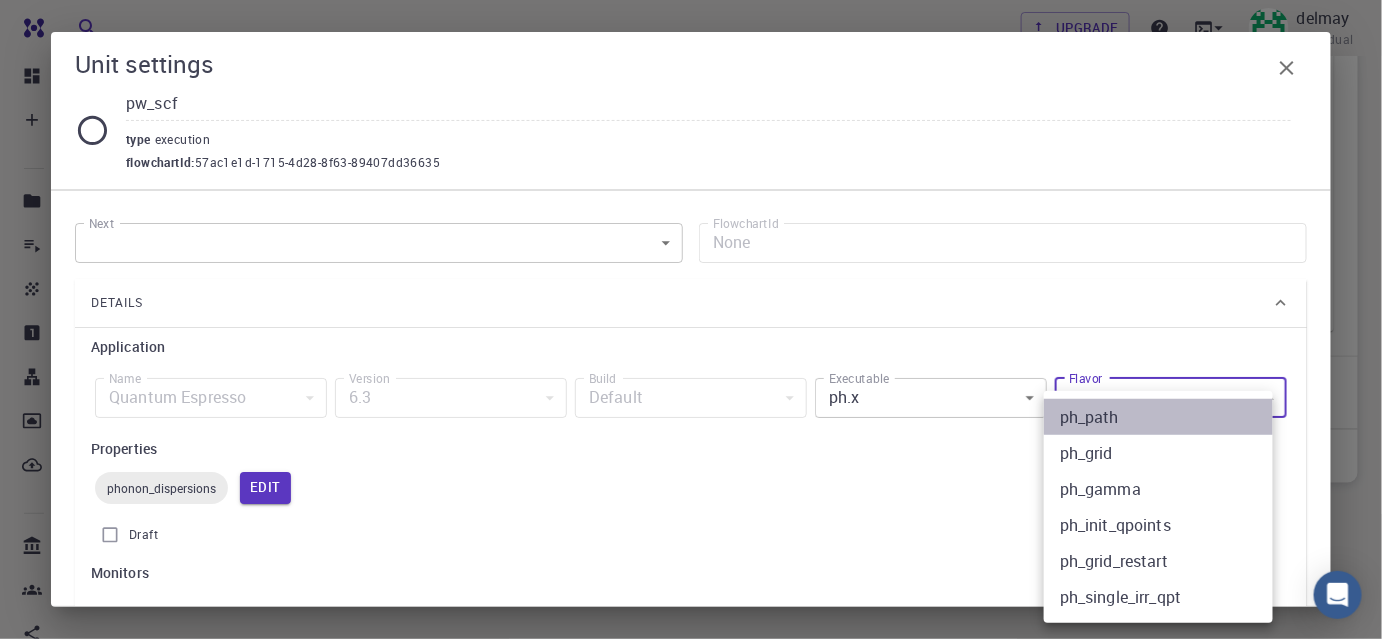 click on "ph_path" at bounding box center (1158, 417) 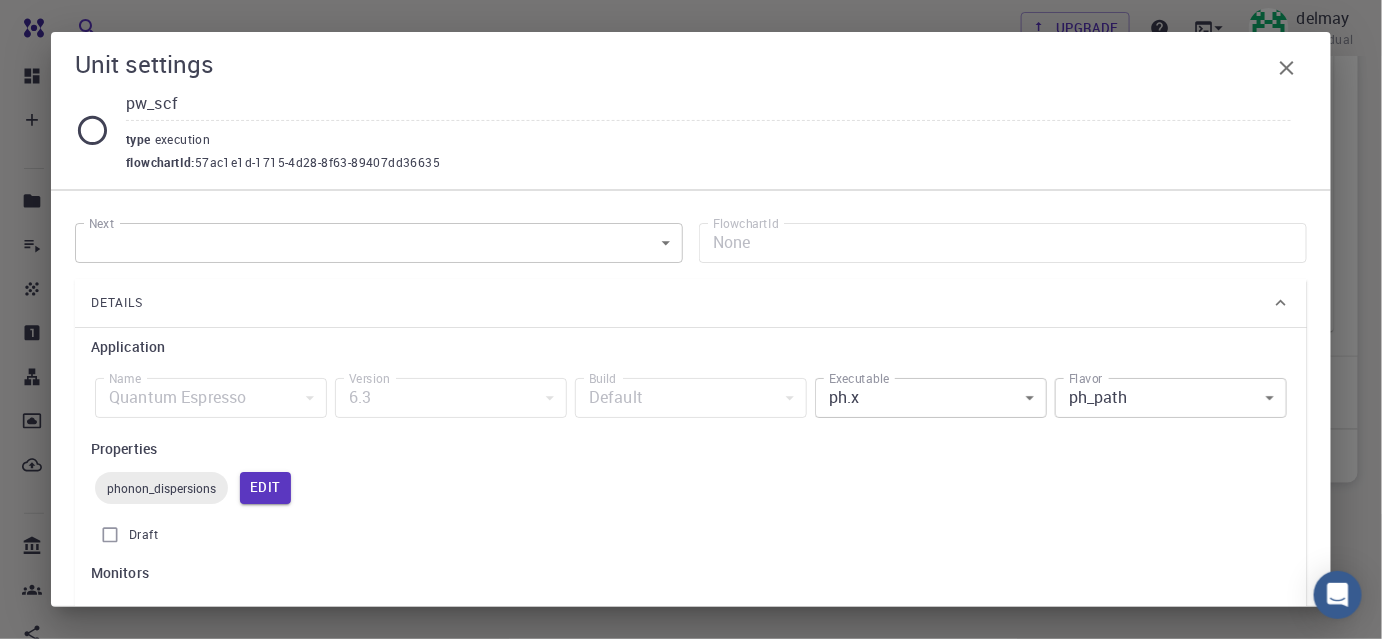 click on "Draft" at bounding box center (691, 535) 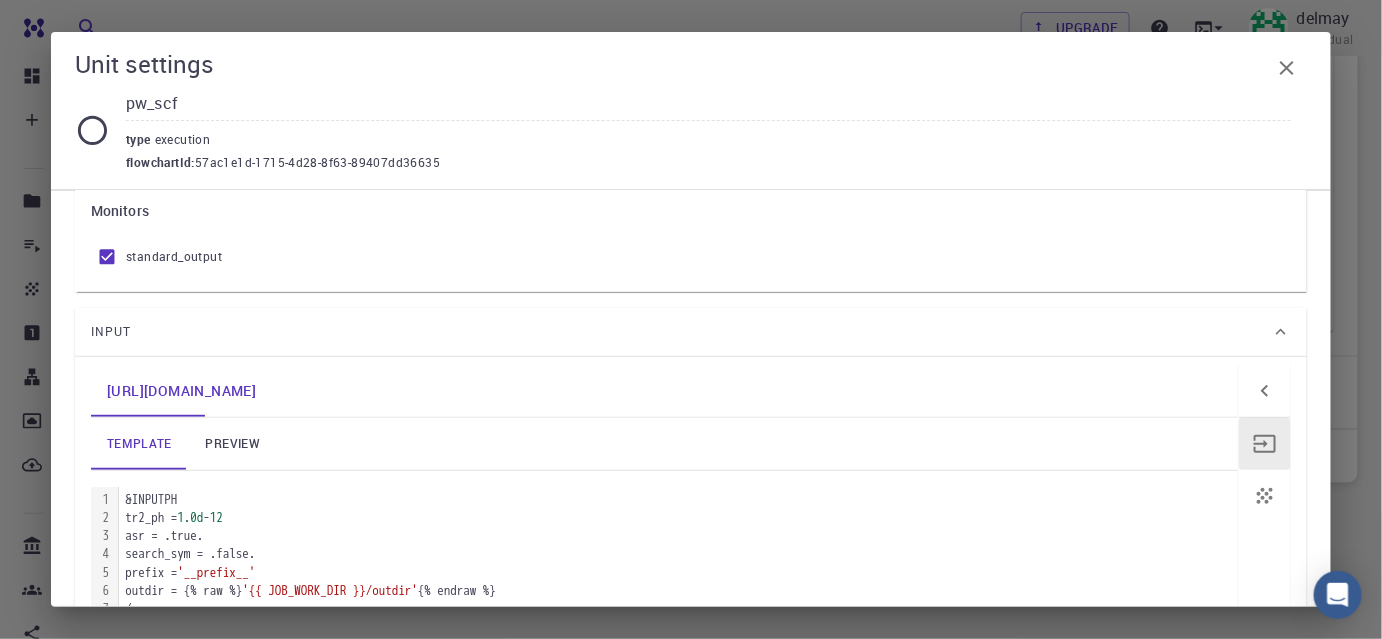 scroll, scrollTop: 363, scrollLeft: 0, axis: vertical 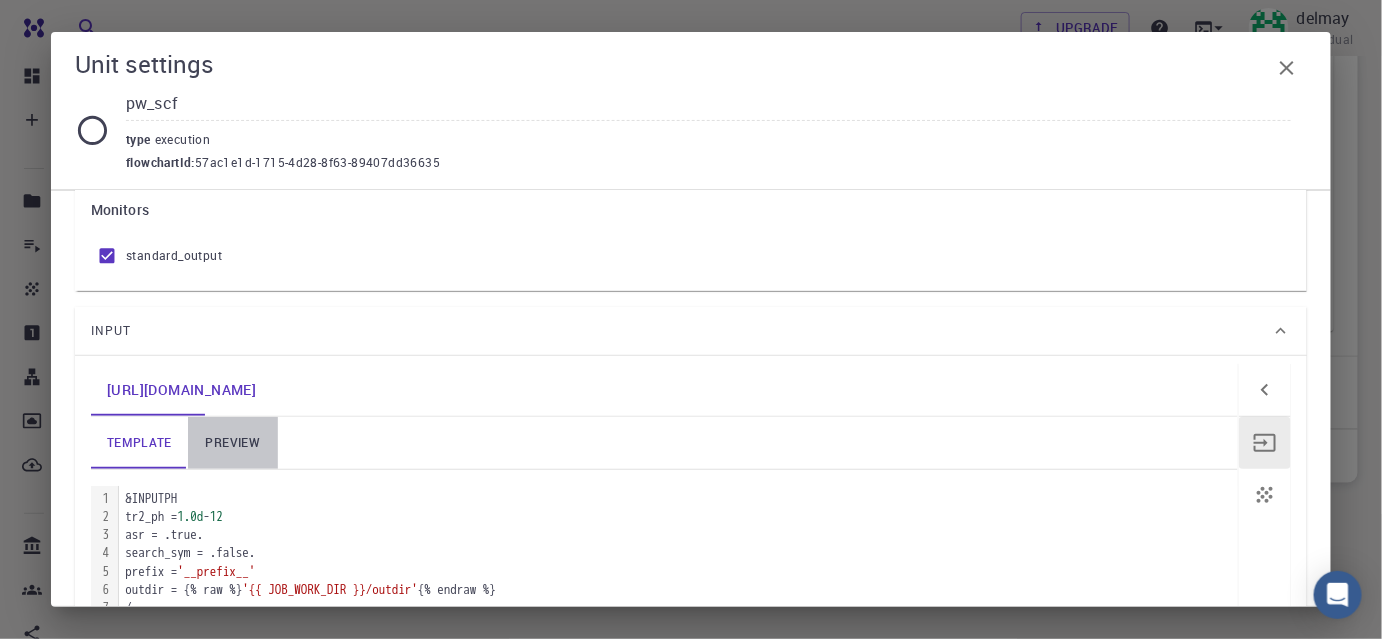 click on "preview" at bounding box center (233, 443) 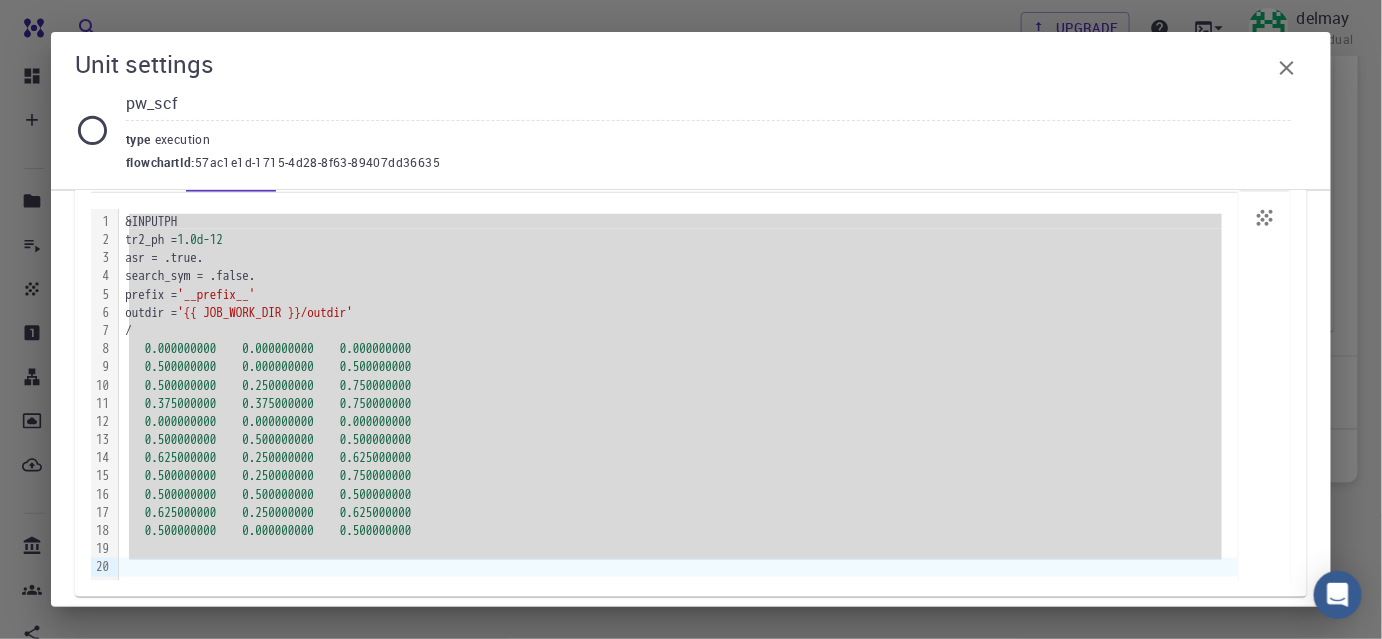scroll, scrollTop: 549, scrollLeft: 0, axis: vertical 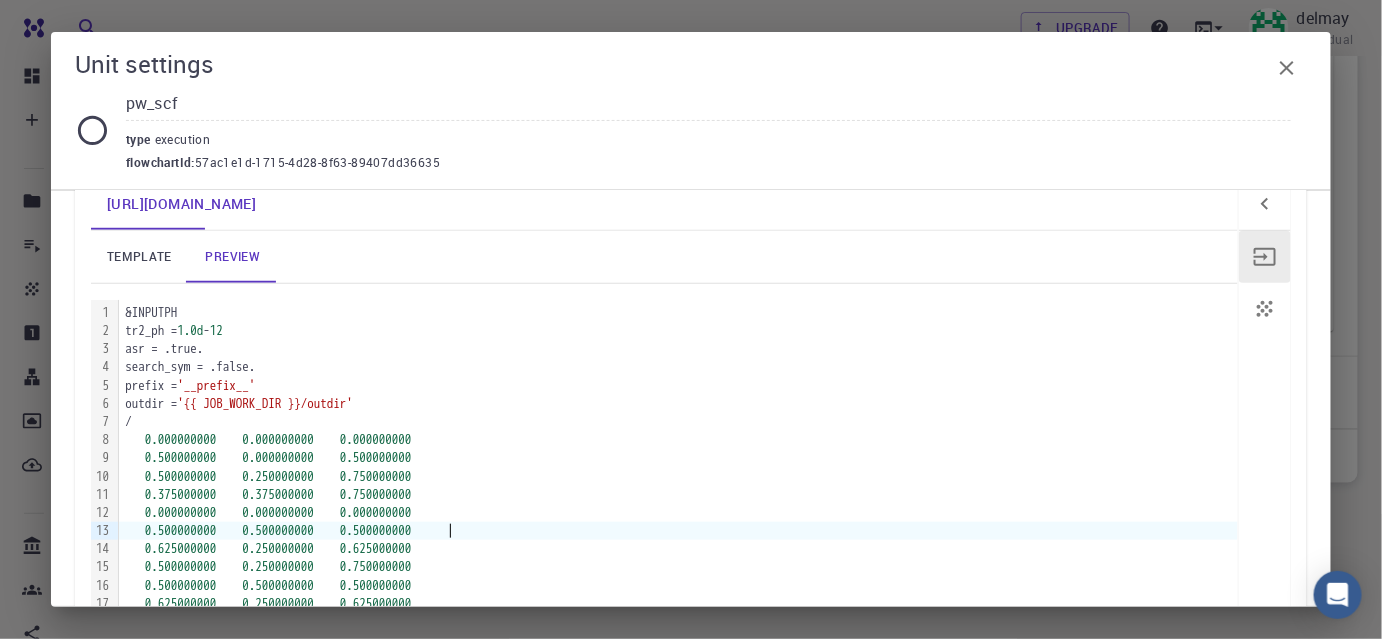 click on "0.500000000      0.500000000      0.500000000" at bounding box center (678, 531) 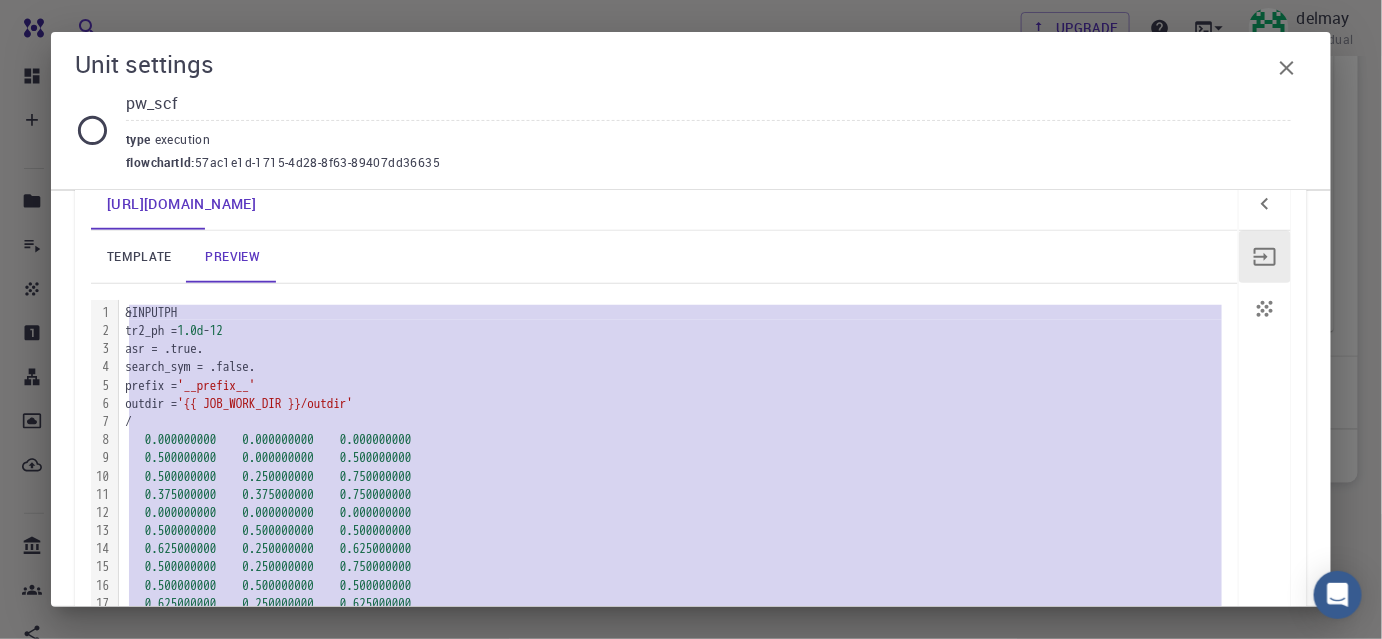 scroll, scrollTop: 458, scrollLeft: 0, axis: vertical 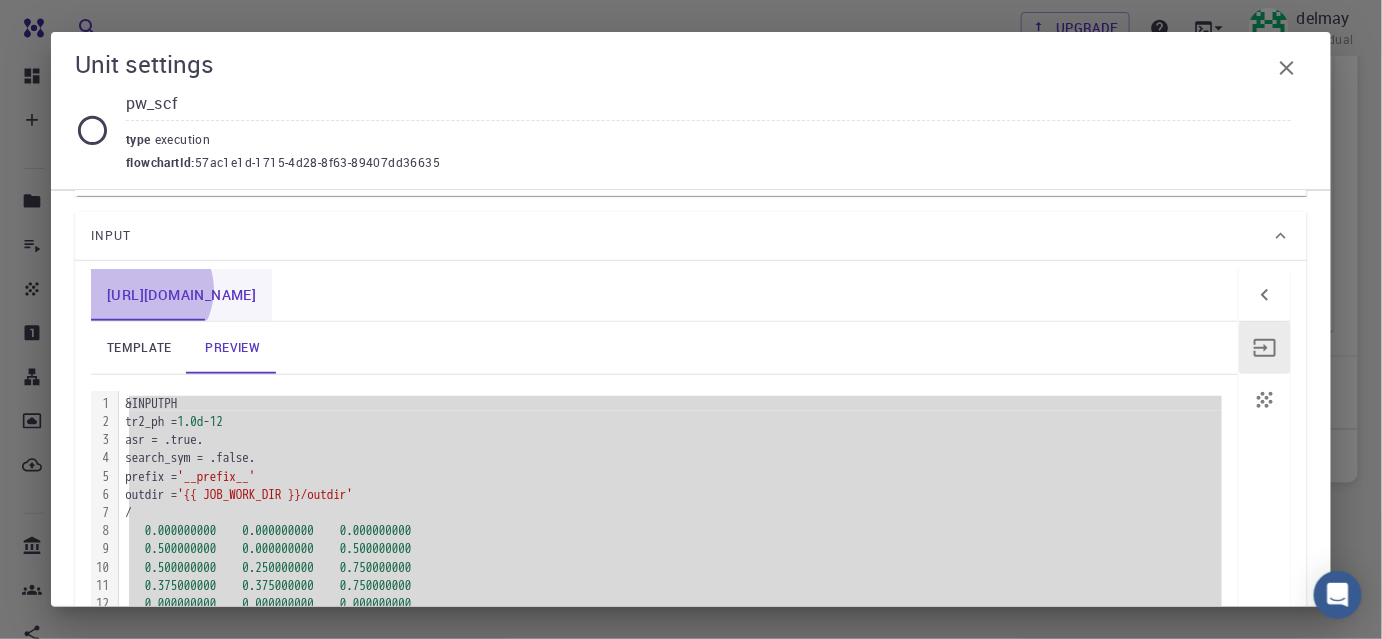 click on "[URL][DOMAIN_NAME]" at bounding box center (181, 295) 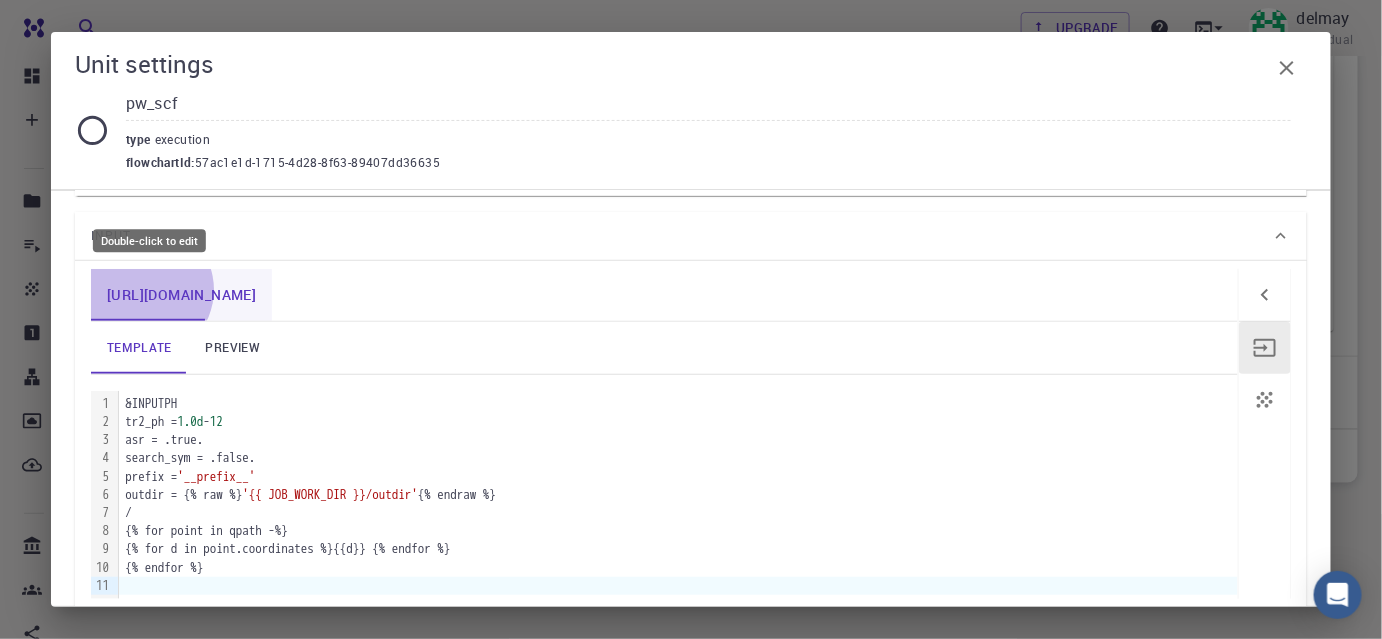 click on "[URL][DOMAIN_NAME]" at bounding box center [181, 295] 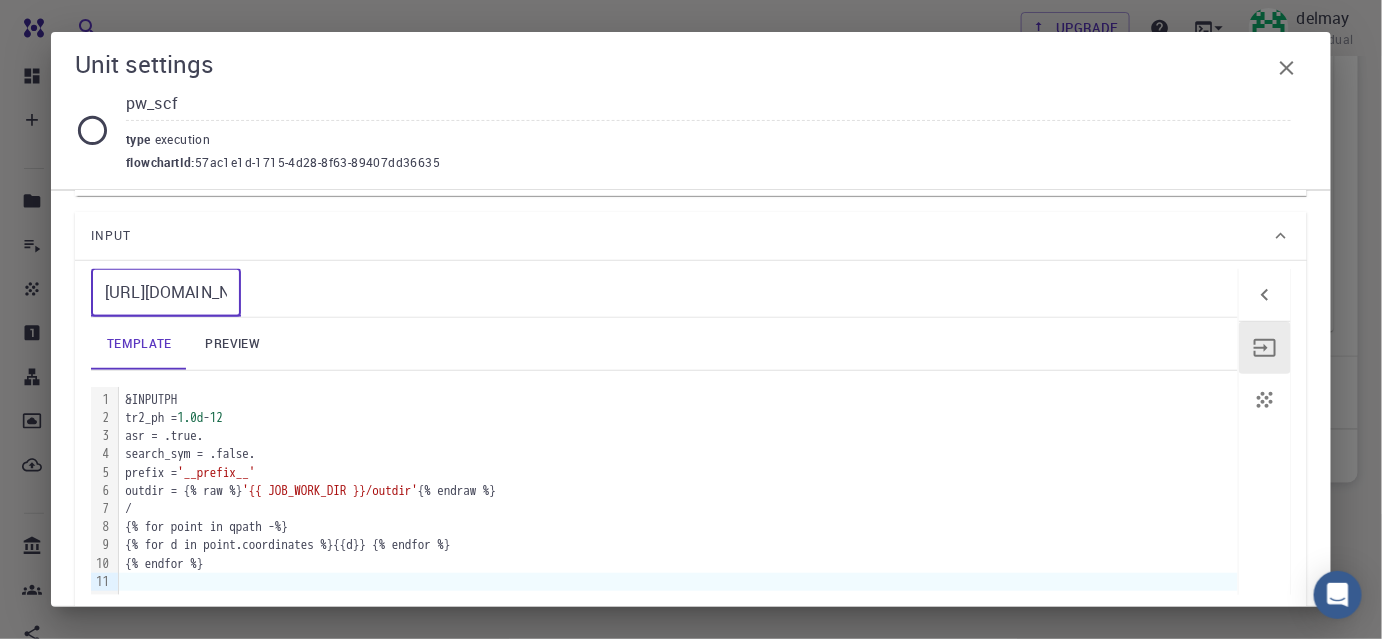 drag, startPoint x: 104, startPoint y: 291, endPoint x: 162, endPoint y: 296, distance: 58.21512 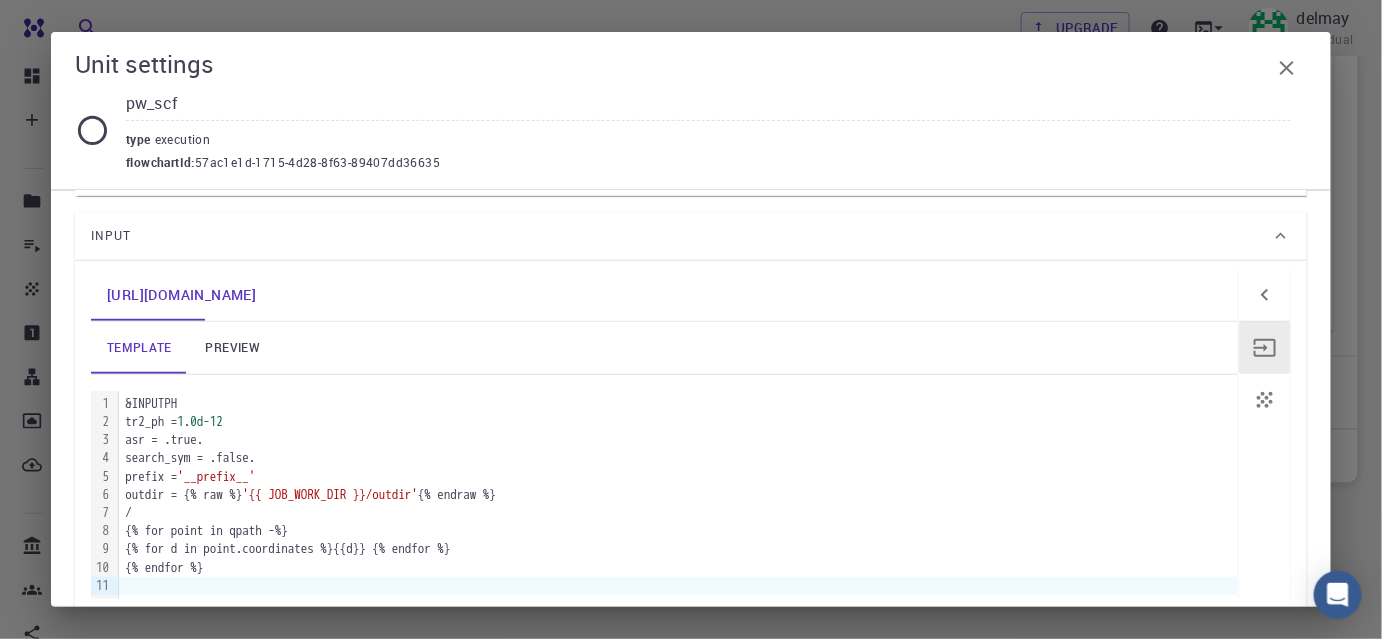 click on "&INPUTPH     tr2_ph =  1.0d - 12     asr = .true.     search_sym = .false.     prefix =  '__prefix__'     outdir = {% raw %} '{{ JOB_WORK_DIR }}/outdir' {% endraw %} / {% for point in qpath -%} {% for d in point.coordinates %}{{d}} {% endfor %} {% endfor %}" at bounding box center [678, 495] 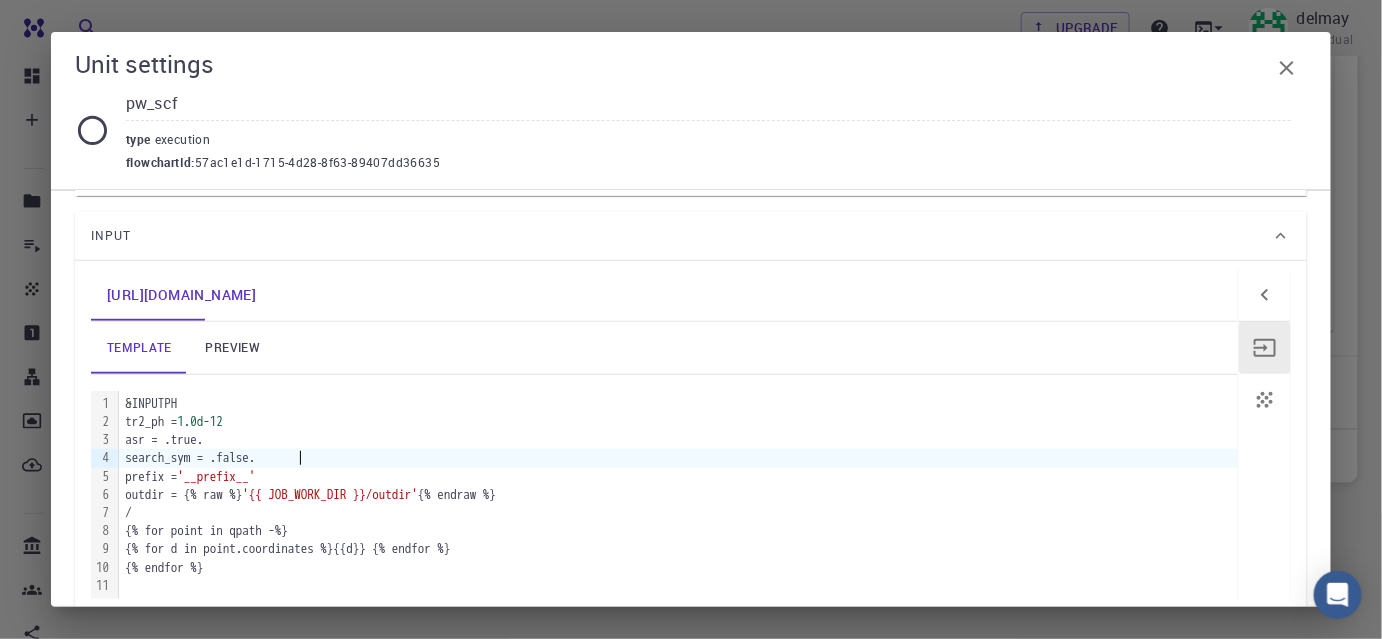 click on "preview" at bounding box center [233, 348] 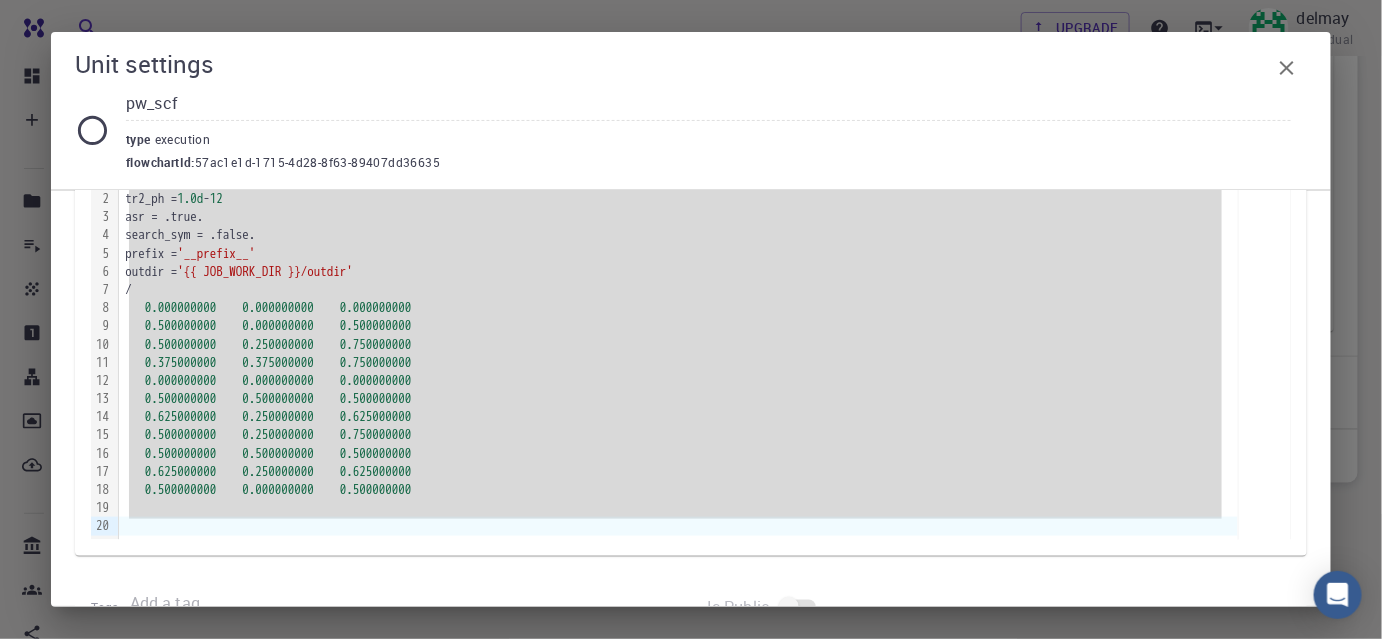scroll, scrollTop: 640, scrollLeft: 0, axis: vertical 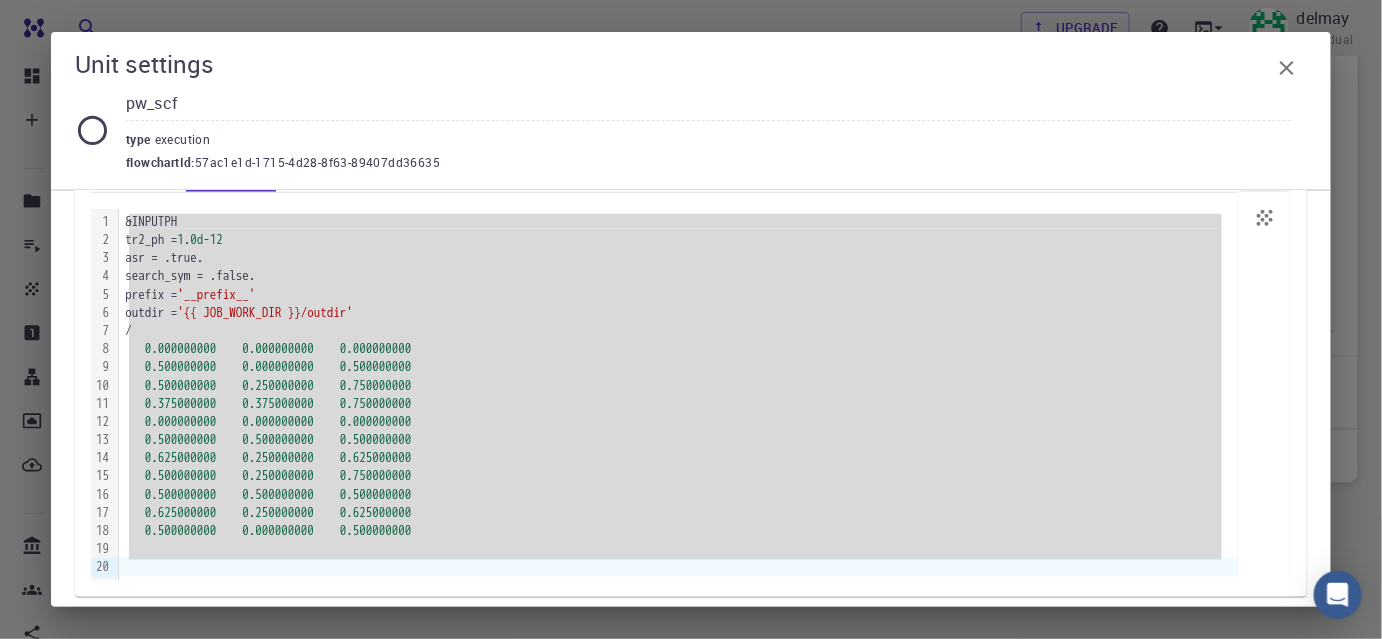 click on "outdir =  '{{ JOB_WORK_DIR }}/outdir'" at bounding box center [678, 313] 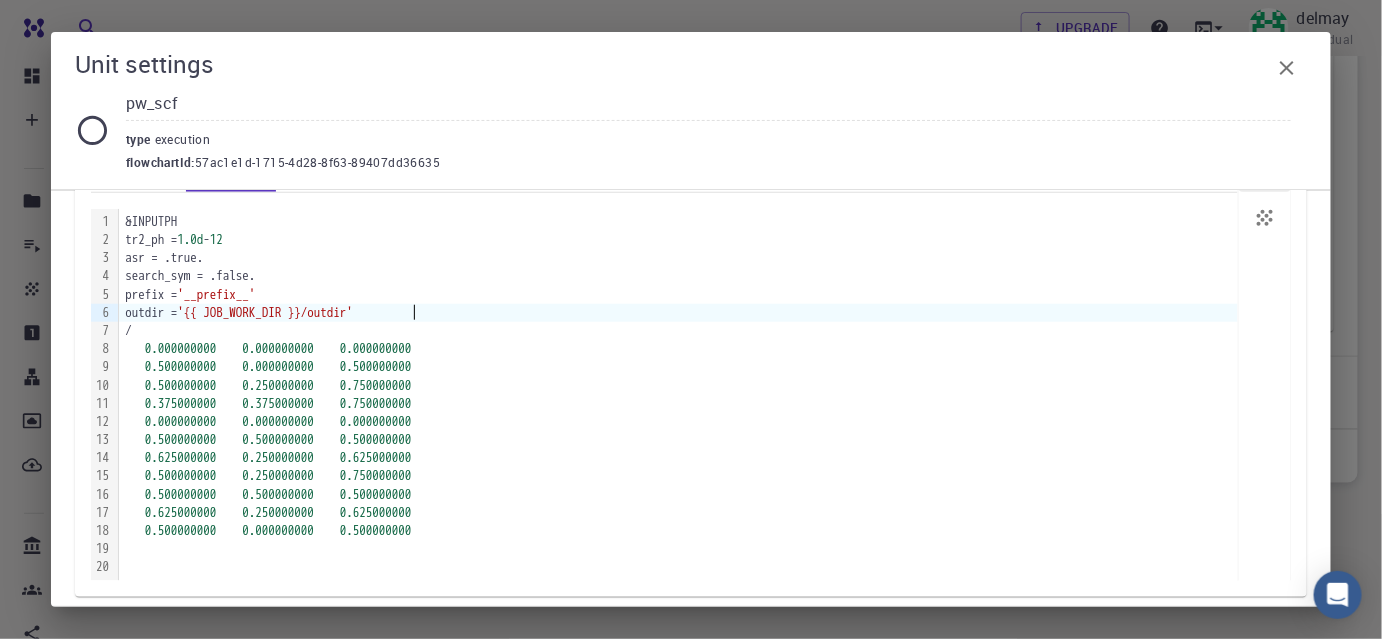 scroll, scrollTop: 458, scrollLeft: 0, axis: vertical 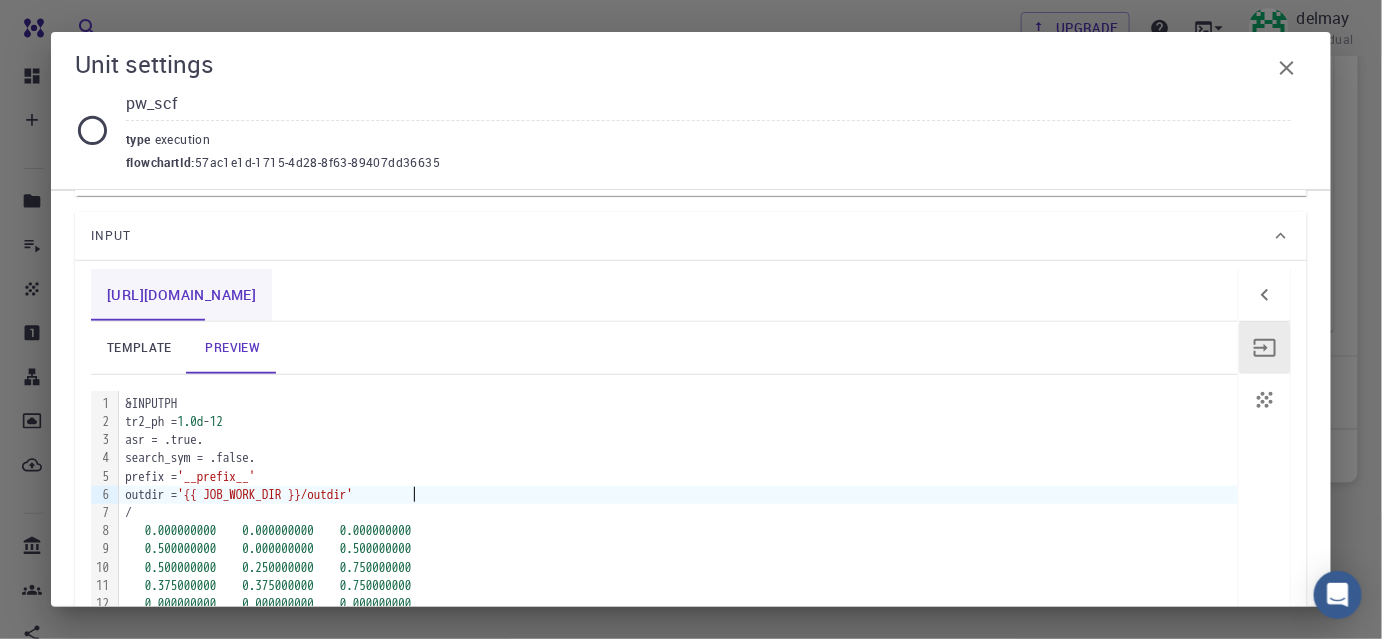 click on "[URL][DOMAIN_NAME]" at bounding box center [181, 295] 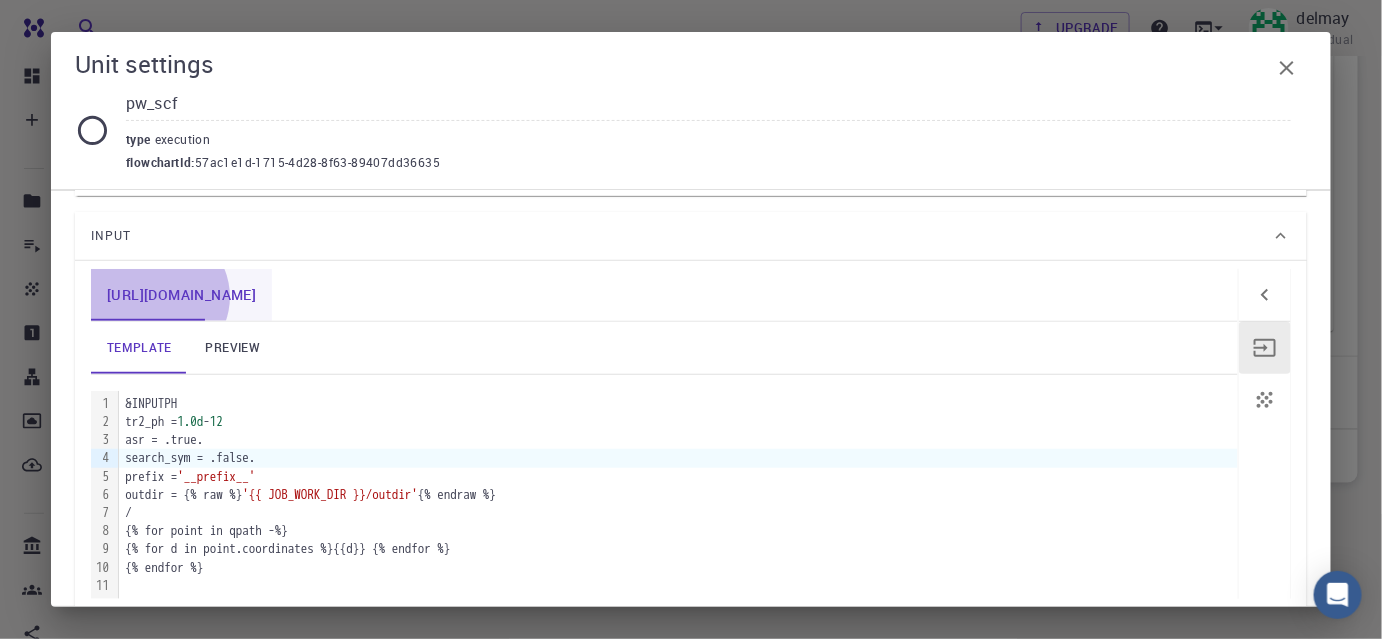 click on "[URL][DOMAIN_NAME]" at bounding box center [181, 295] 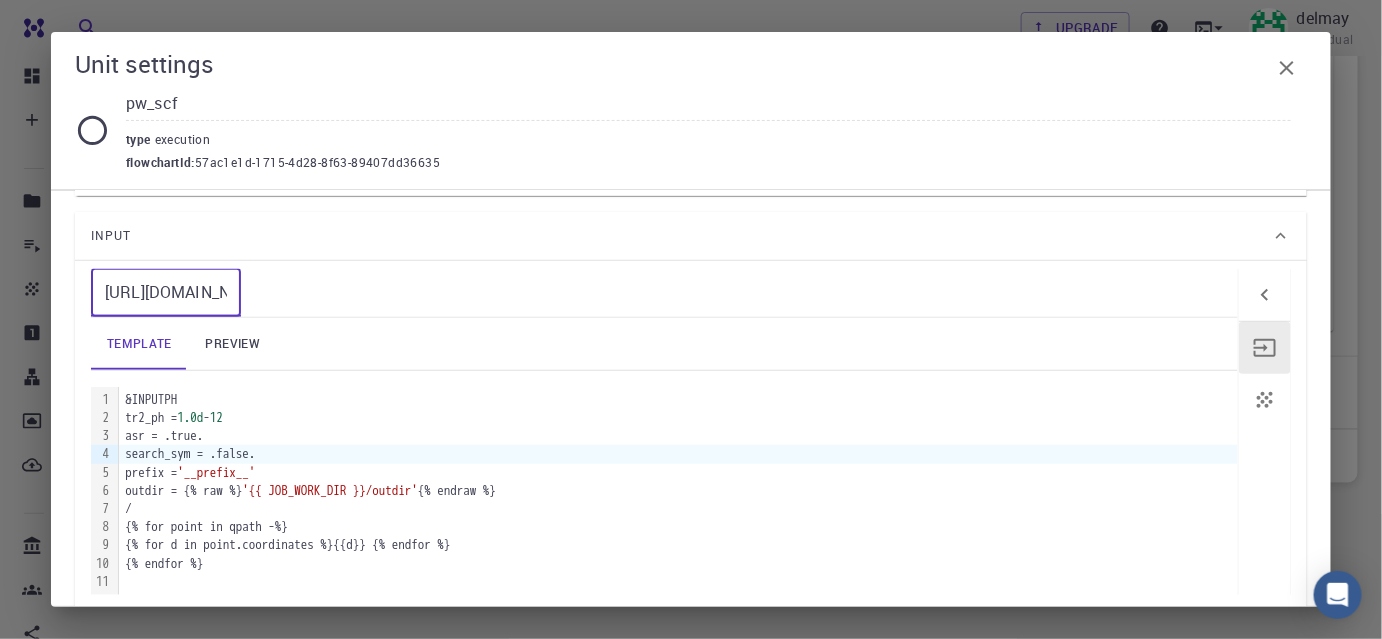 click on "preview" at bounding box center (233, 344) 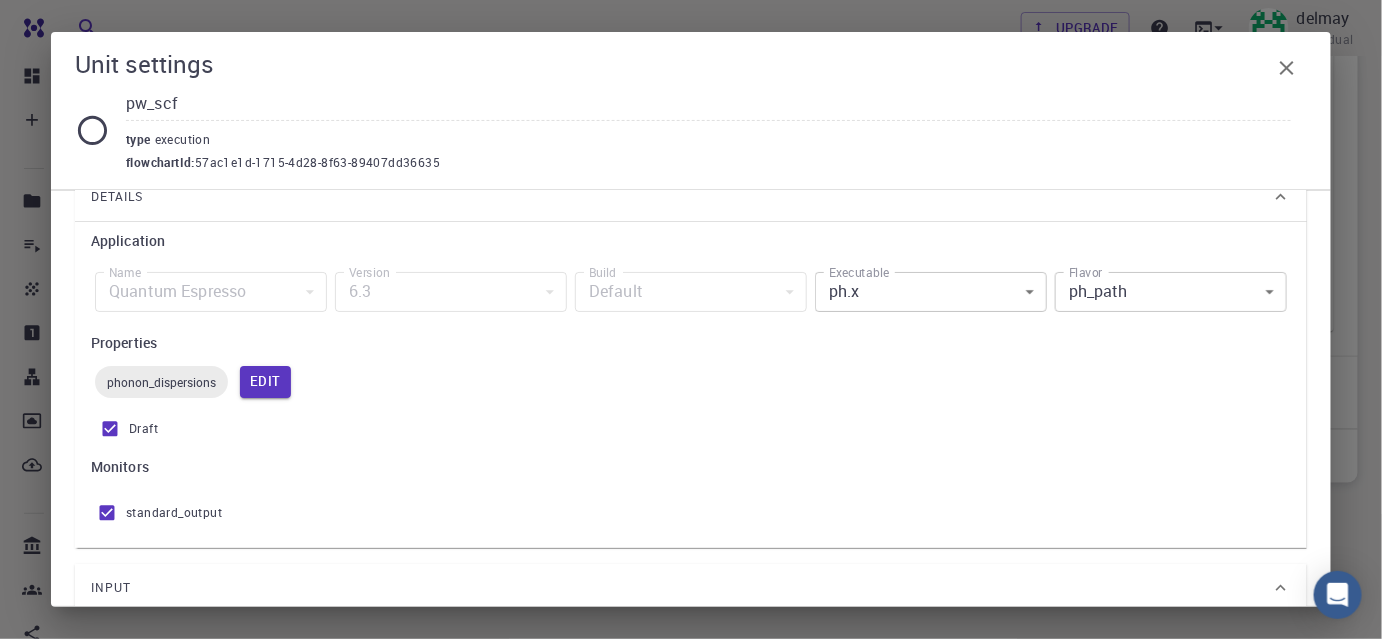 scroll, scrollTop: 95, scrollLeft: 0, axis: vertical 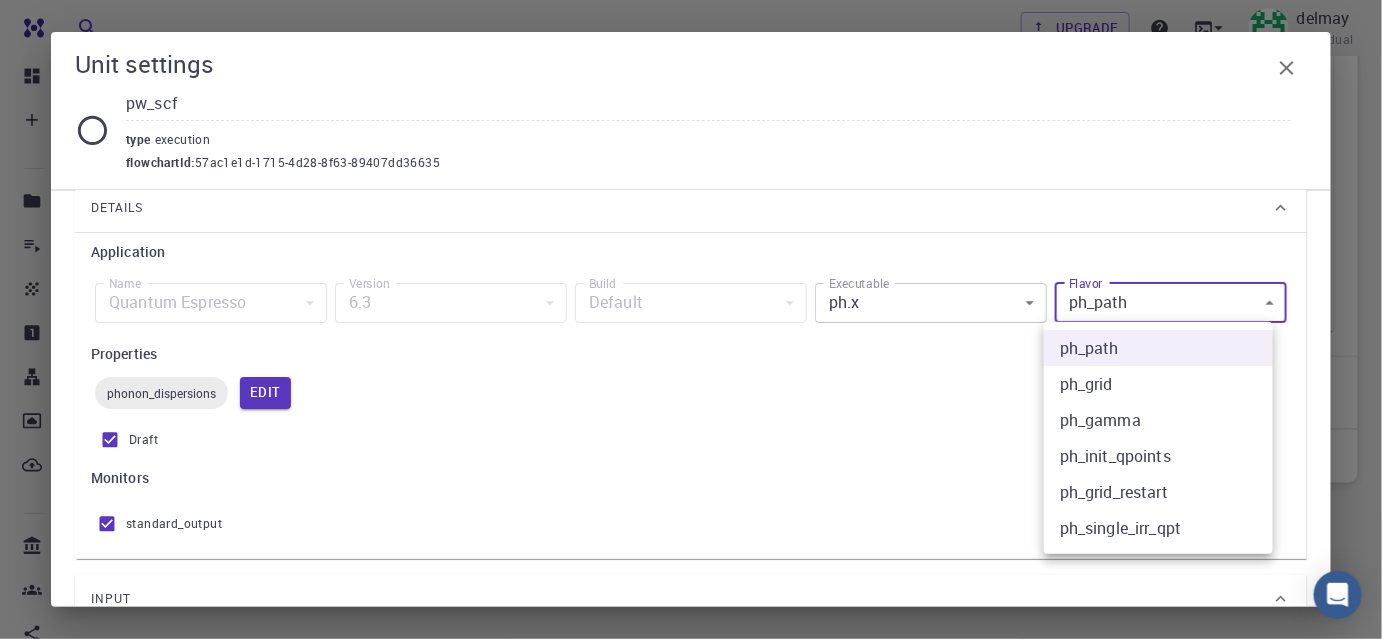 click on "Free Dashboard Create New Job New Material Create Material Upload File Import from Bank Import from 3rd Party New Workflow New Project Projects Jobs Materials Properties Workflows Dropbox External Uploads Bank Materials Workflows Accounts Shared with me Shared publicly Shared externally Documentation Contact Support Compute load: Low Upgrade delmay Individual Home delmay Workflows - New Workflow Total Energy applications espresso Description Select Workflow Actions Save & Exit I Total Energy Flowchart ID:  49852ec084768f7548e45cb9 Copy Delete Overview Properties atomic-forces fermi-energy pressure stress-tensor total-energy total-energy-contributions total-force phonon-dispersions Draft Application Name Quantum Espresso espresso Name Version 6.3 6.3 Version Build Default Default Build Units 01 I pw_scf 980ba0a6-734b-4b18-a52a-0e367ced5137 02 I pw_scf 57ac1e1d-1715-4d28-8f63-89407dd36635 Total Energy espresso Select Subworkflow Actions 1  of  1 Overview Important settings Detailed view 6.3" at bounding box center (691, -59) 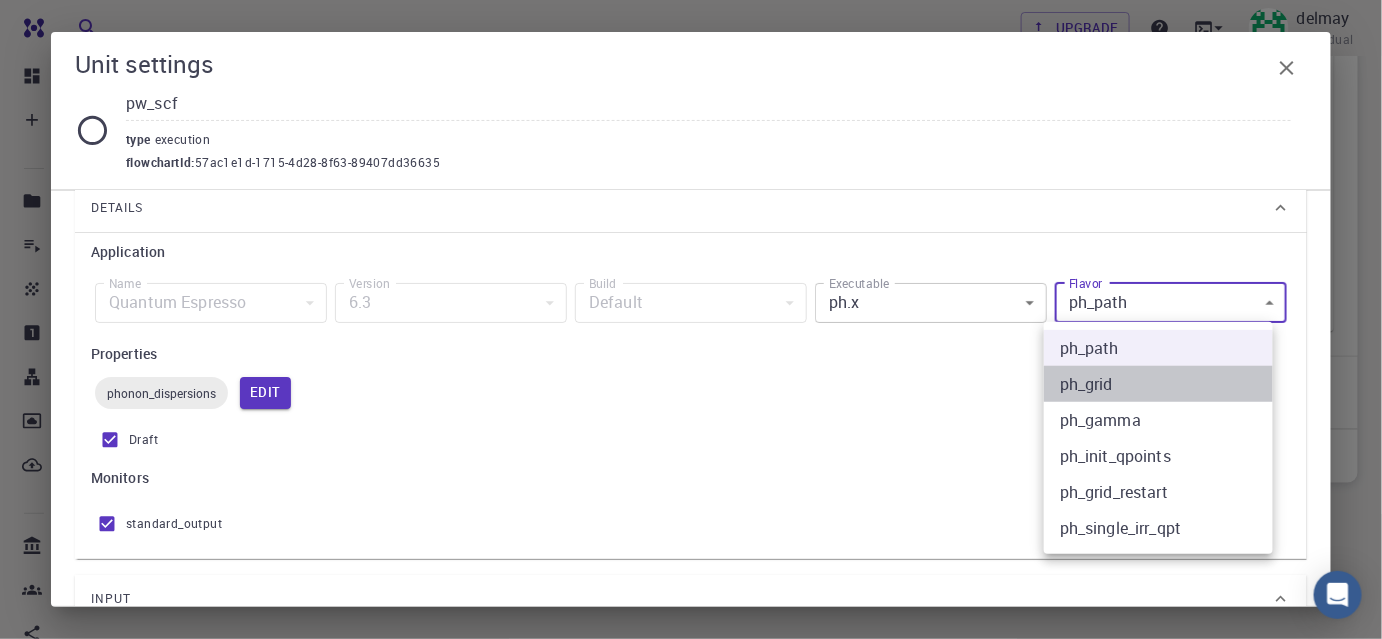 click on "ph_grid" at bounding box center [1158, 384] 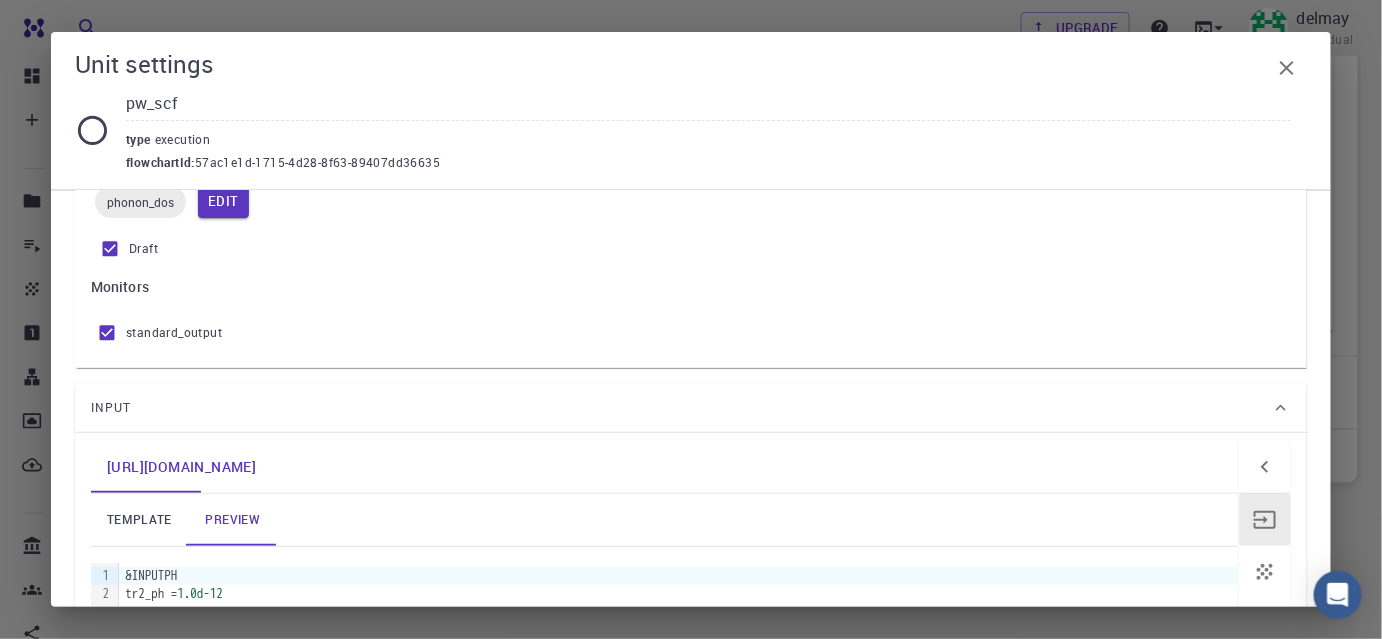 scroll, scrollTop: 186, scrollLeft: 0, axis: vertical 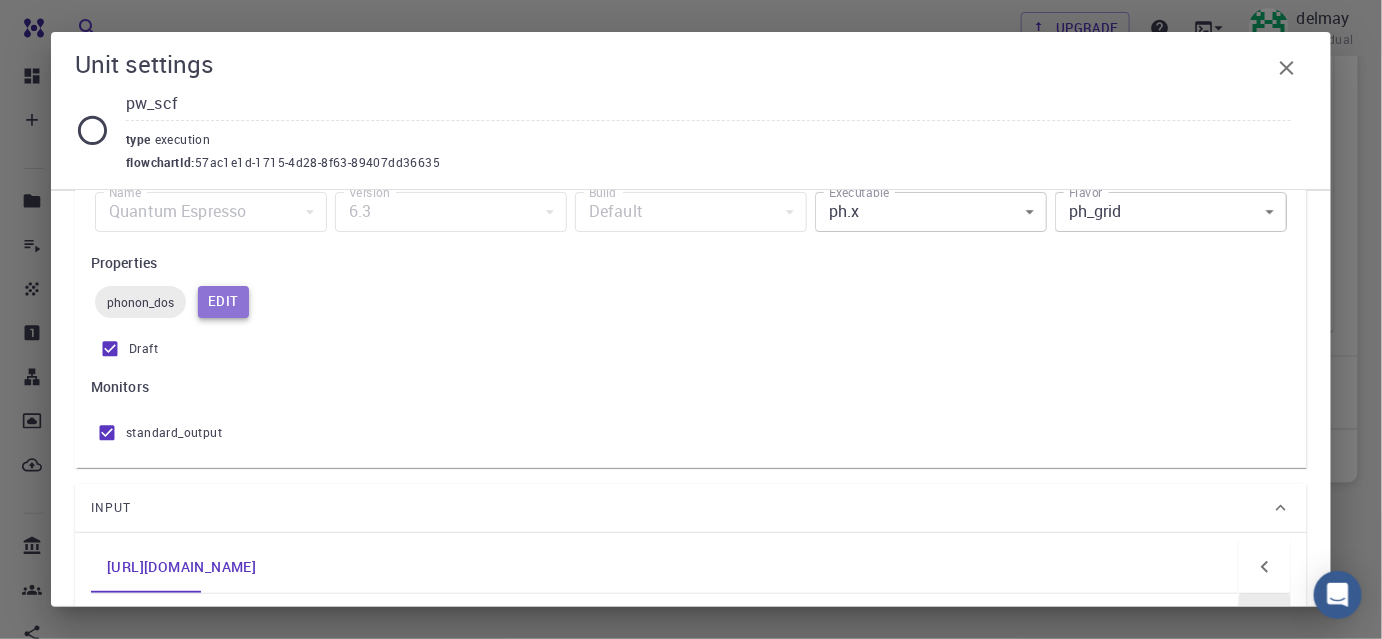 click on "Edit" at bounding box center (223, 302) 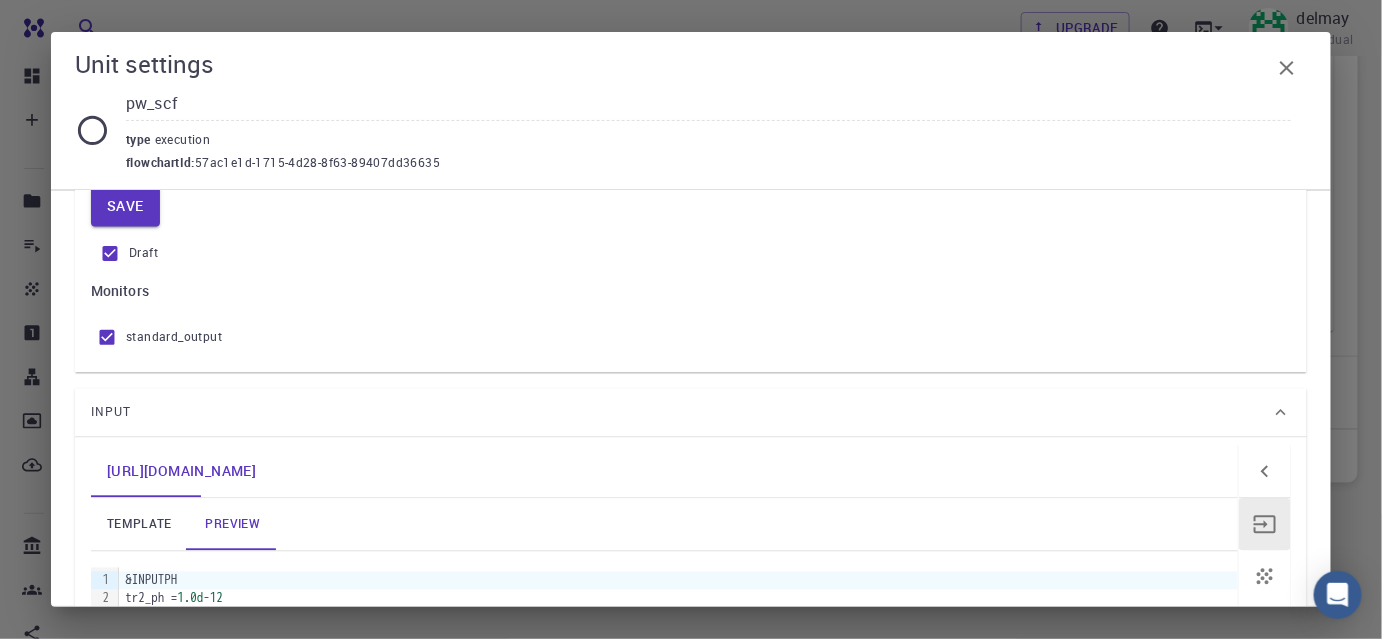 scroll, scrollTop: 1640, scrollLeft: 0, axis: vertical 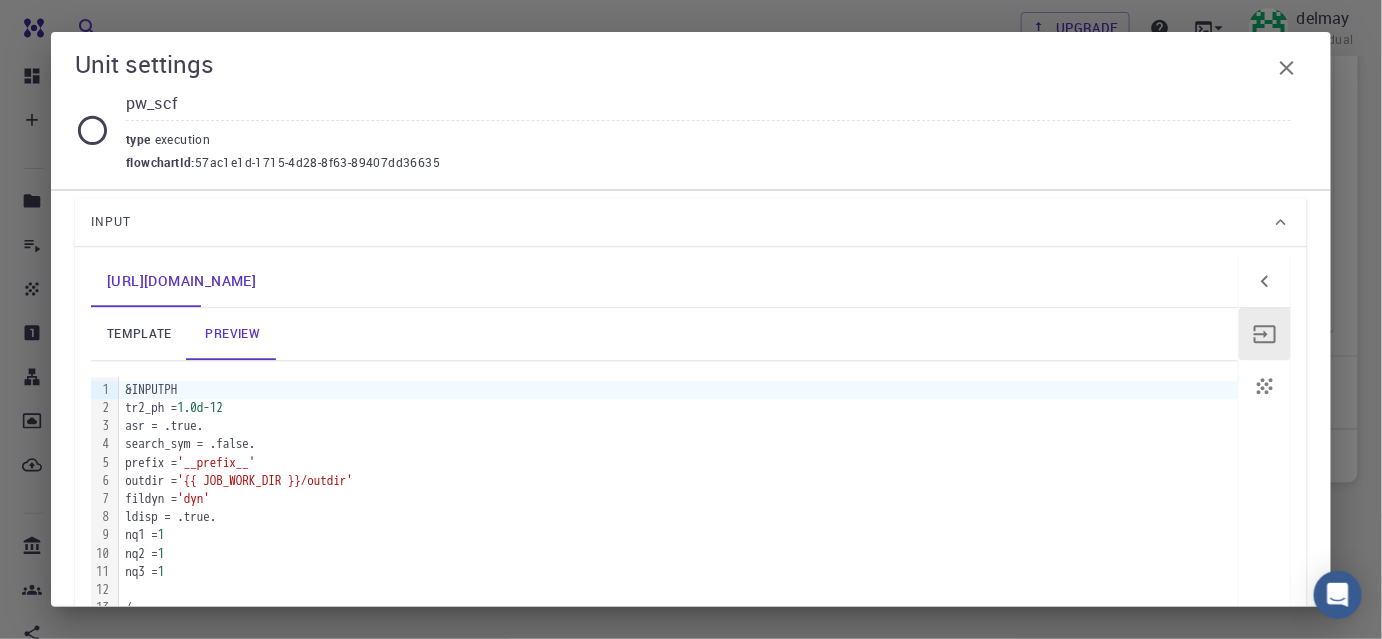 click on "nq2 =  1" at bounding box center (678, 554) 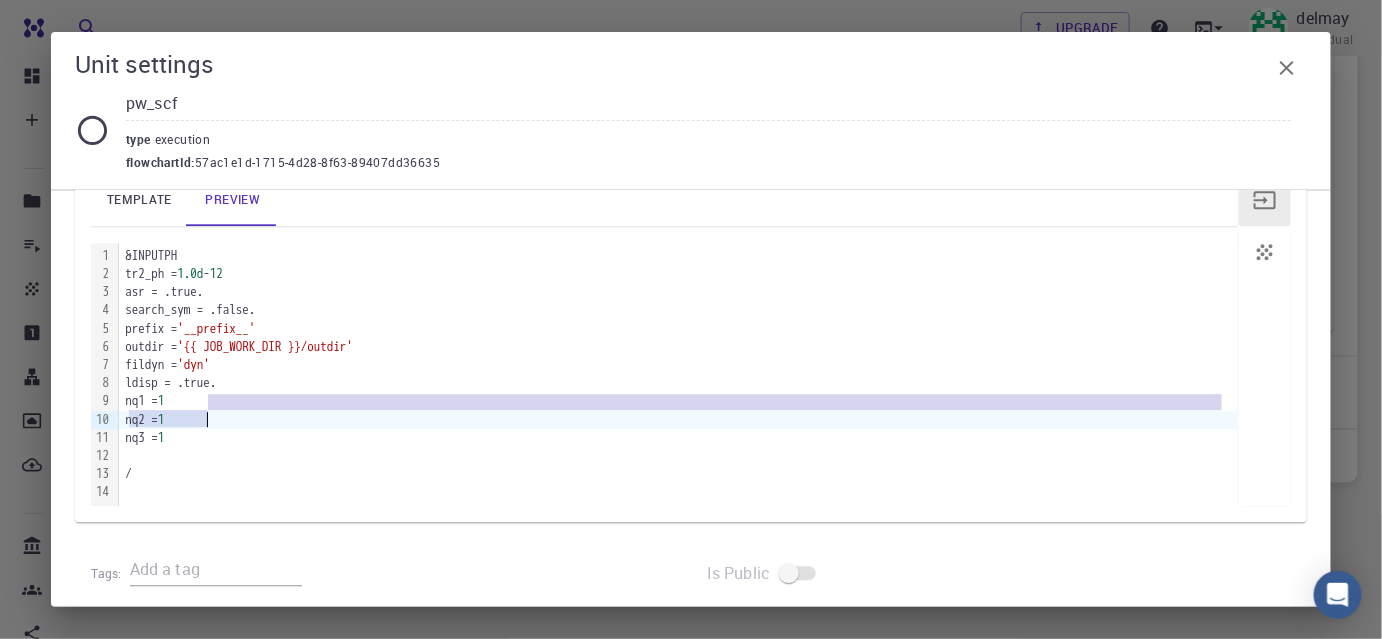 scroll, scrollTop: 1790, scrollLeft: 0, axis: vertical 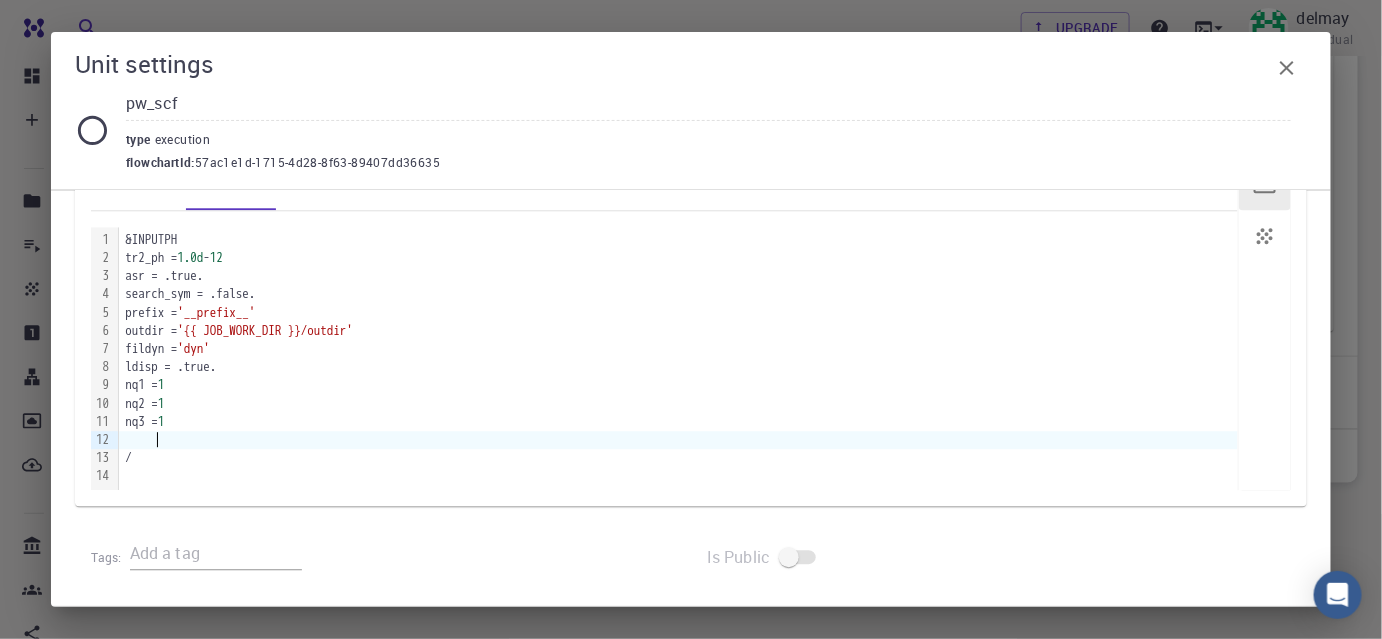 click at bounding box center (678, 440) 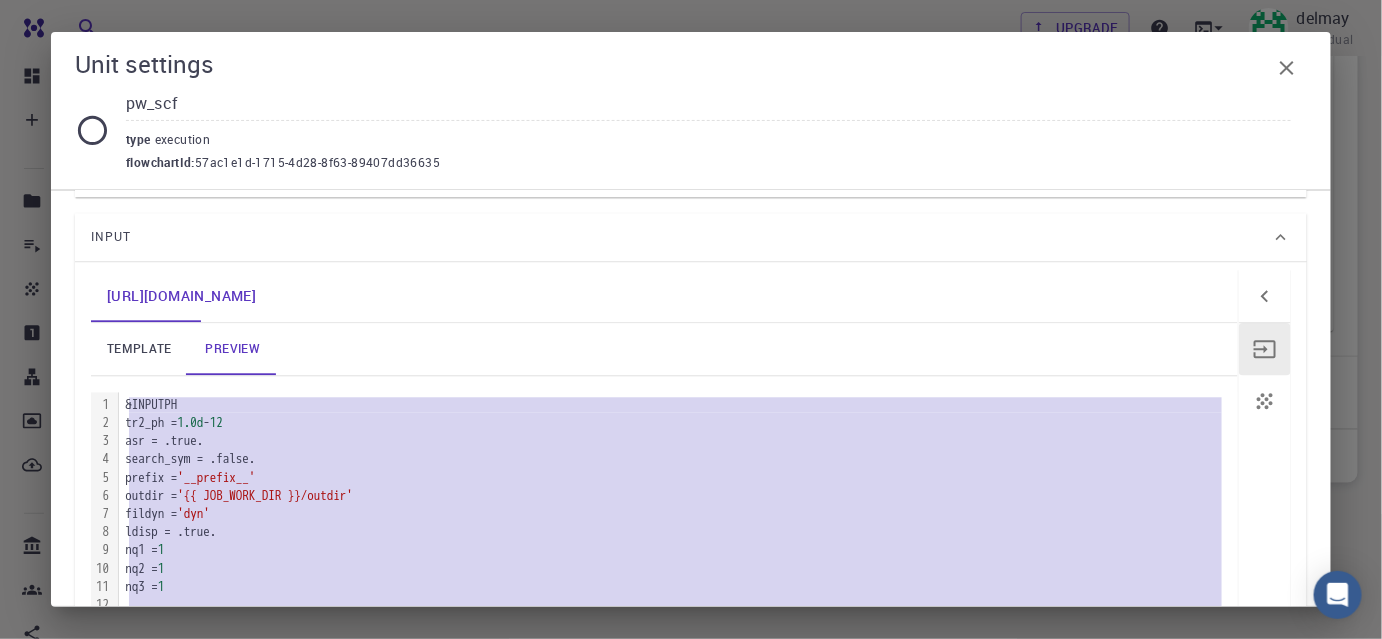 scroll, scrollTop: 1608, scrollLeft: 0, axis: vertical 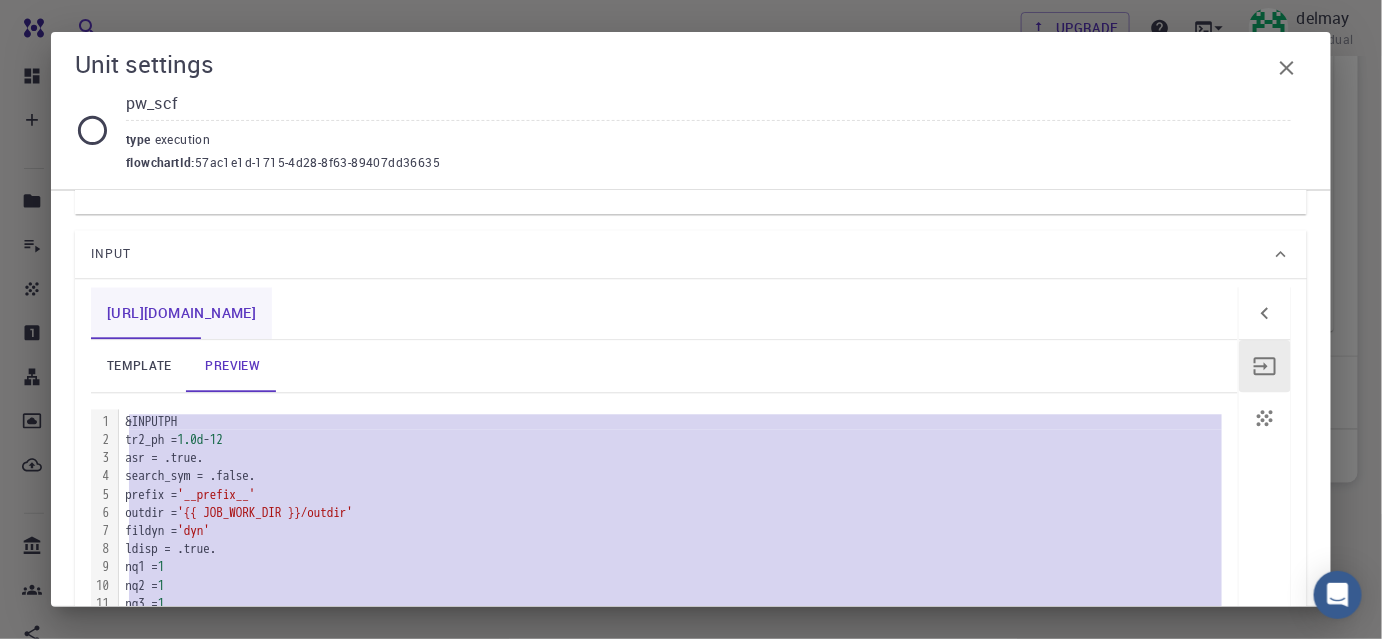 click on "[URL][DOMAIN_NAME]" at bounding box center (181, 313) 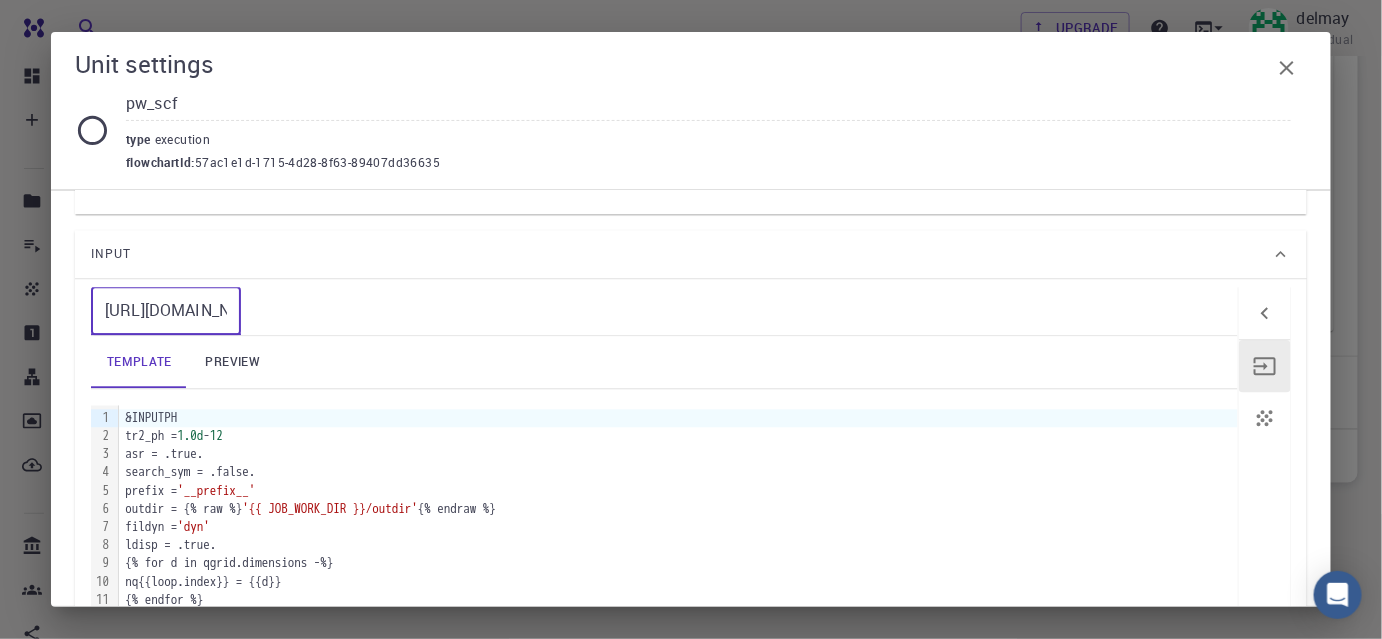 drag, startPoint x: 105, startPoint y: 311, endPoint x: 154, endPoint y: 315, distance: 49.162994 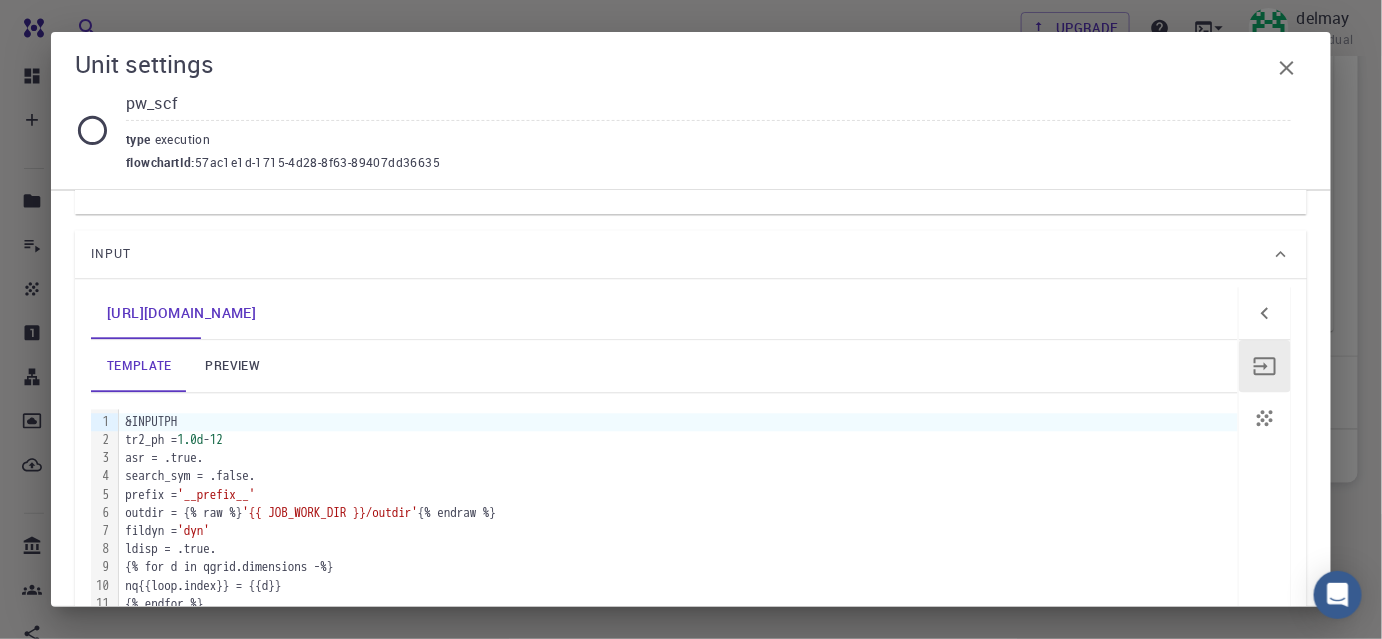click on "{% for d in qgrid.dimensions -%}" at bounding box center [678, 567] 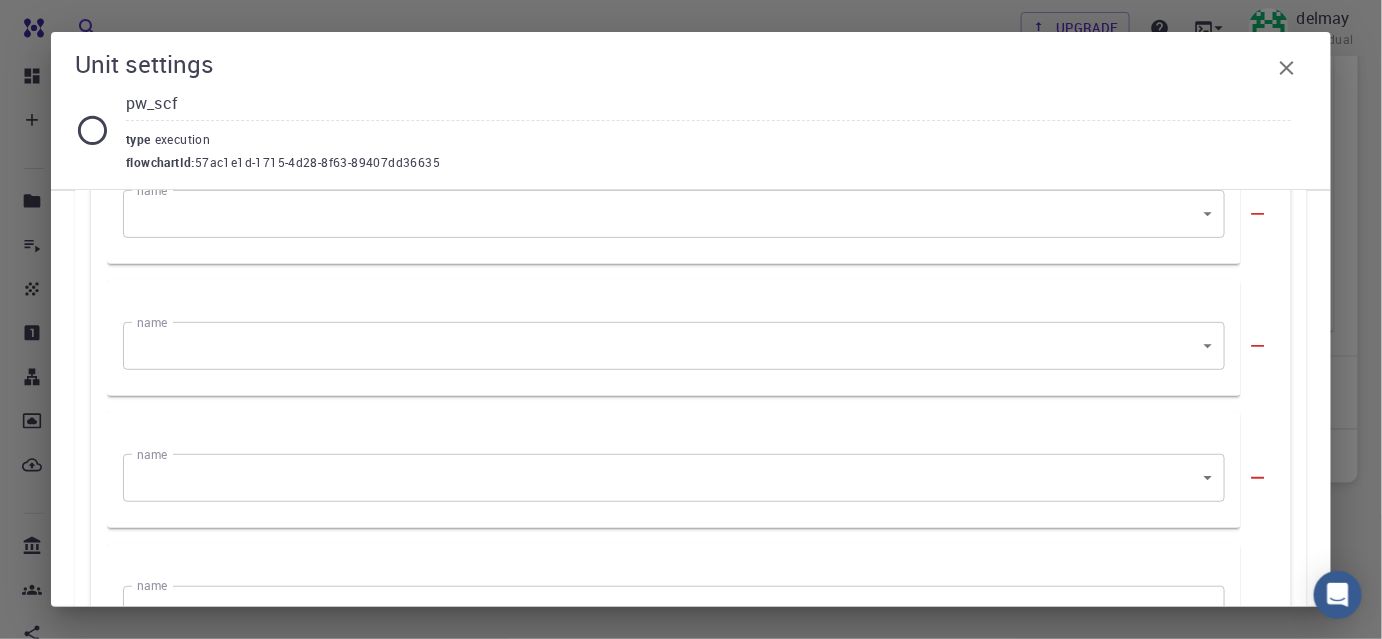 scroll, scrollTop: 63, scrollLeft: 0, axis: vertical 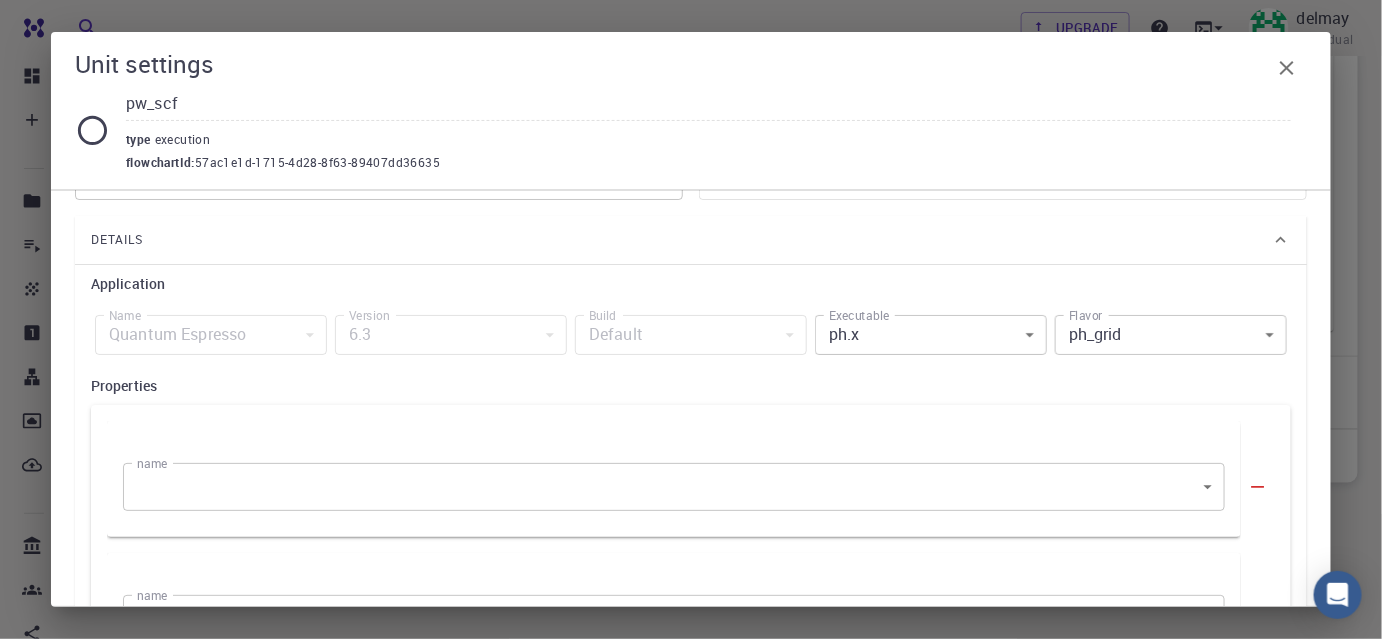 click on "Free Dashboard Create New Job New Material Create Material Upload File Import from Bank Import from 3rd Party New Workflow New Project Projects Jobs Materials Properties Workflows Dropbox External Uploads Bank Materials Workflows Accounts Shared with me Shared publicly Shared externally Documentation Contact Support Compute load: Low Upgrade delmay Individual Home delmay Workflows - New Workflow Total Energy applications espresso Description Select Workflow Actions Save & Exit I Total Energy Flowchart ID:  49852ec084768f7548e45cb9 Copy Delete Overview Properties atomic-forces fermi-energy pressure stress-tensor total-energy total-energy-contributions total-force phonon-dos Draft Application Name Quantum Espresso espresso Name Version 6.3 6.3 Version Build Default Default Build Units 01 I pw_scf 980ba0a6-734b-4b18-a52a-0e367ced5137 02 I pw_scf 57ac1e1d-1715-4d28-8f63-89407dd36635 Total Energy espresso Select Subworkflow Actions 1  of  1 Overview Important settings Detailed view Compute 6.3" at bounding box center [691, -59] 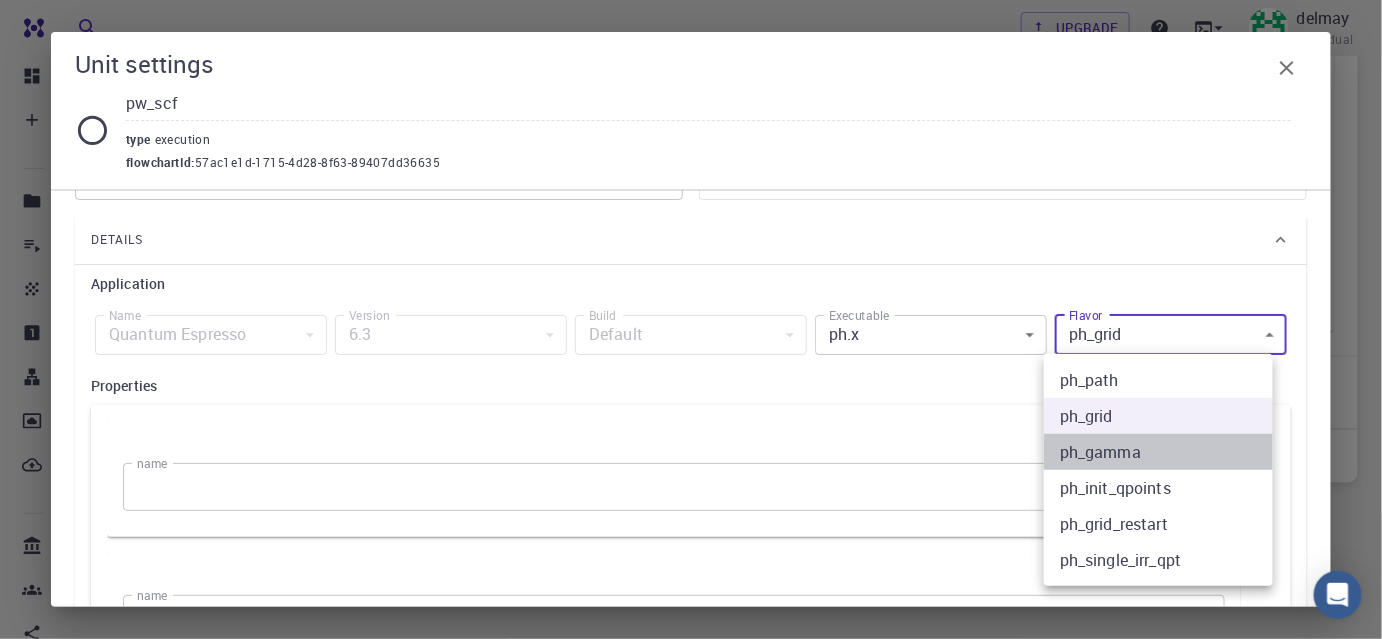click on "ph_gamma" at bounding box center [1158, 452] 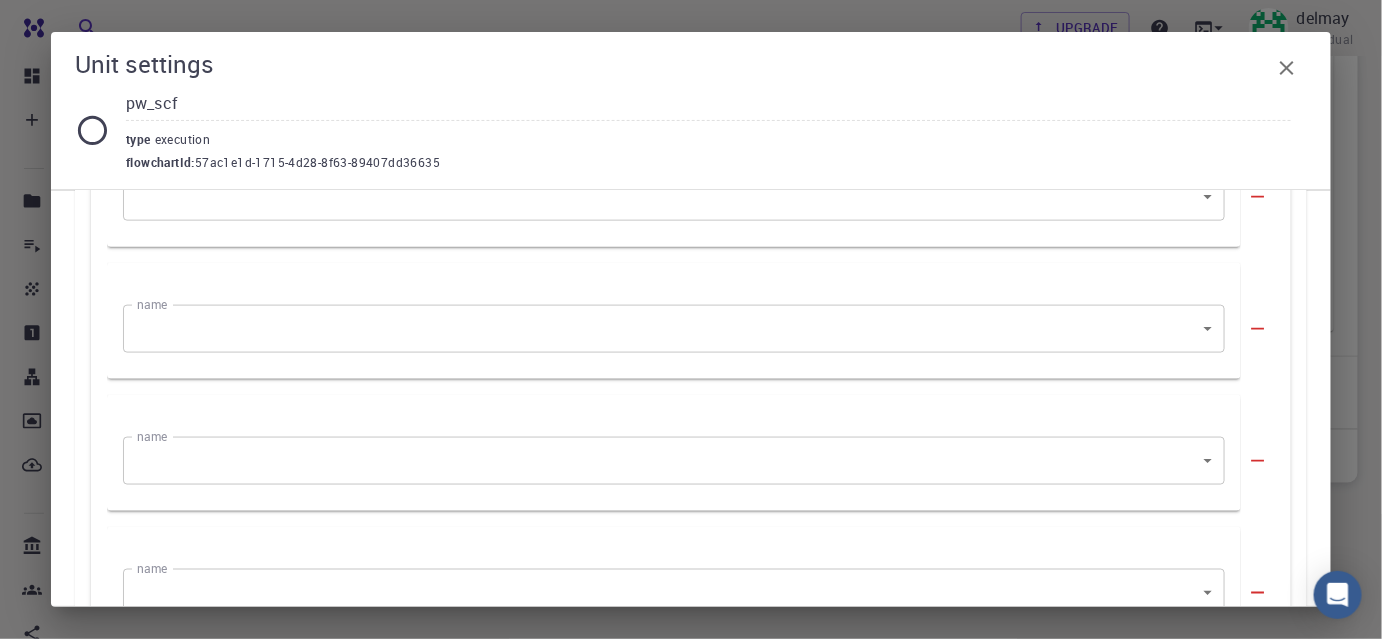 scroll, scrollTop: 1154, scrollLeft: 0, axis: vertical 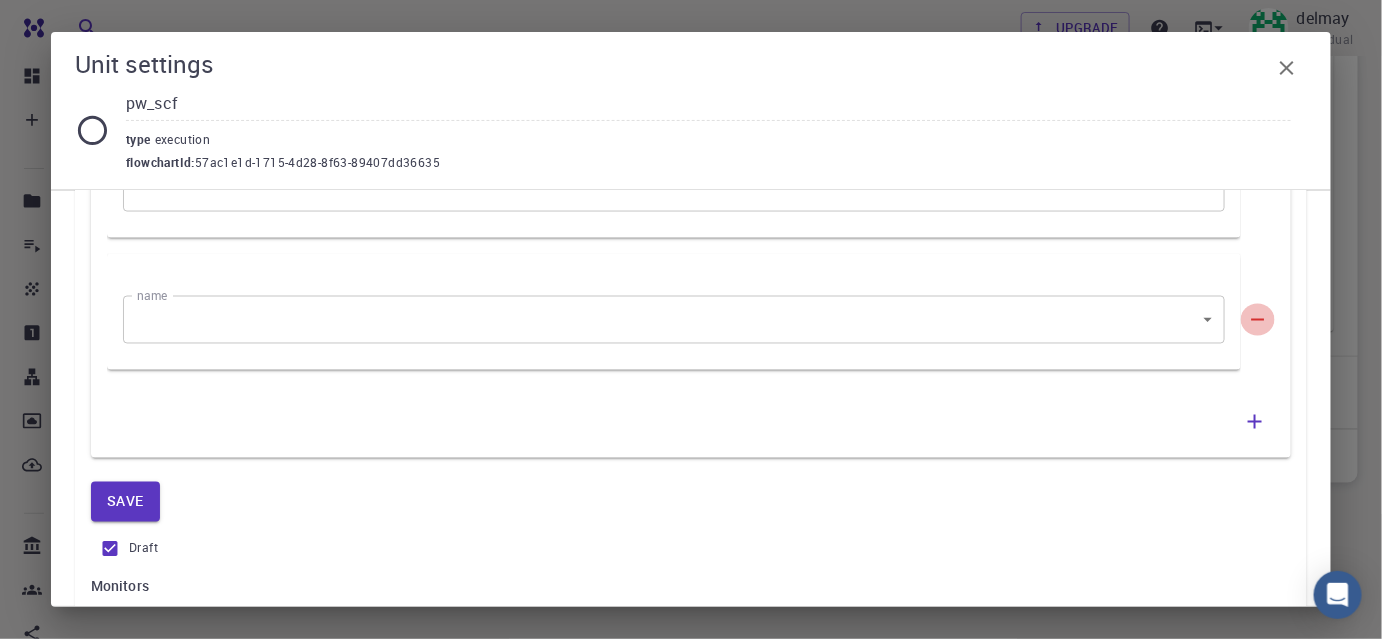 click 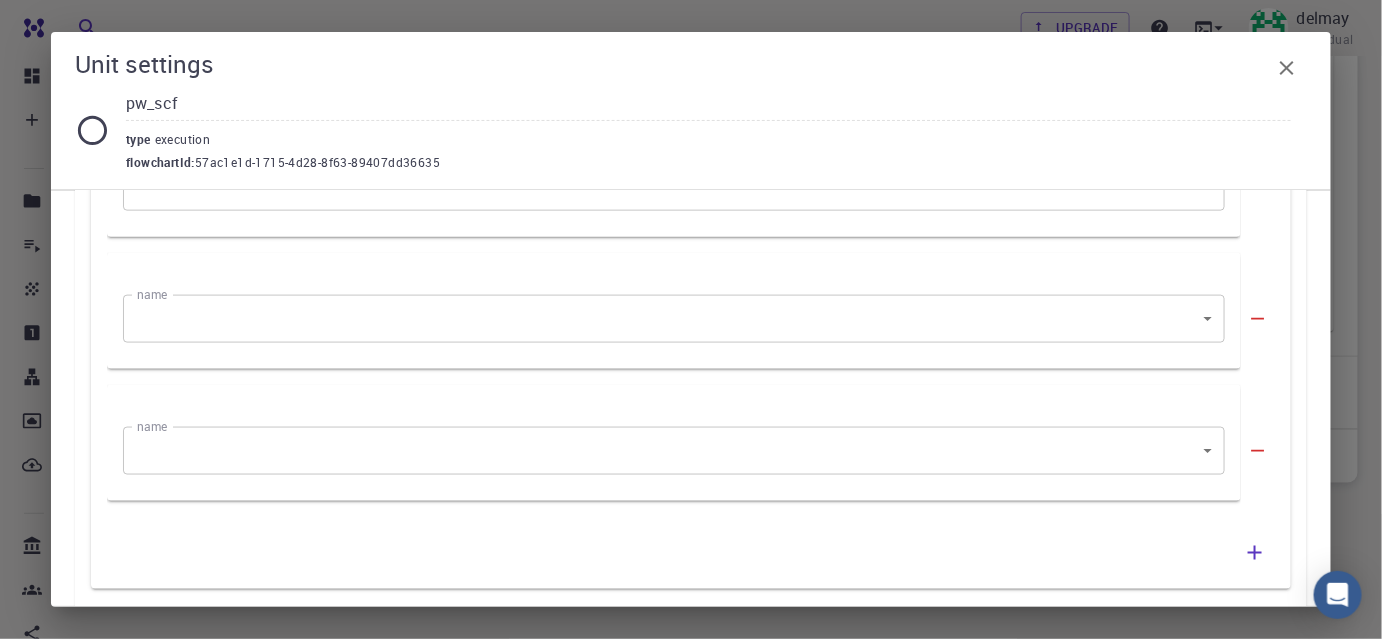 scroll, scrollTop: 881, scrollLeft: 0, axis: vertical 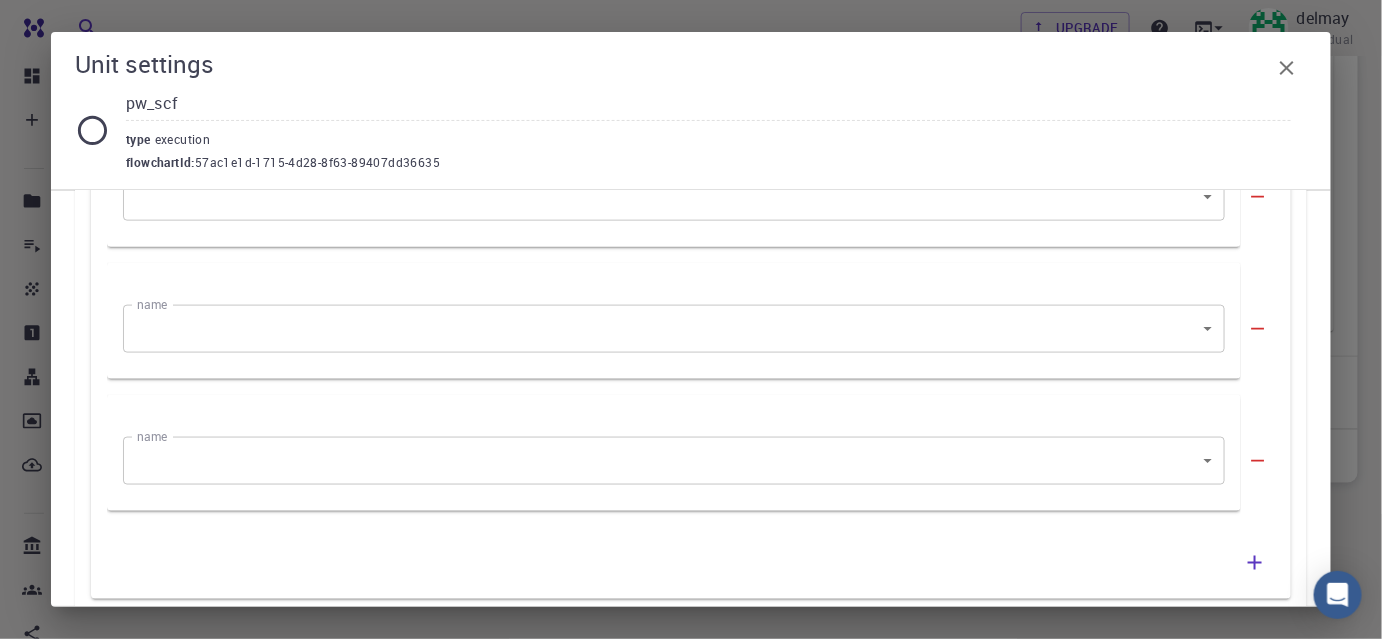 click 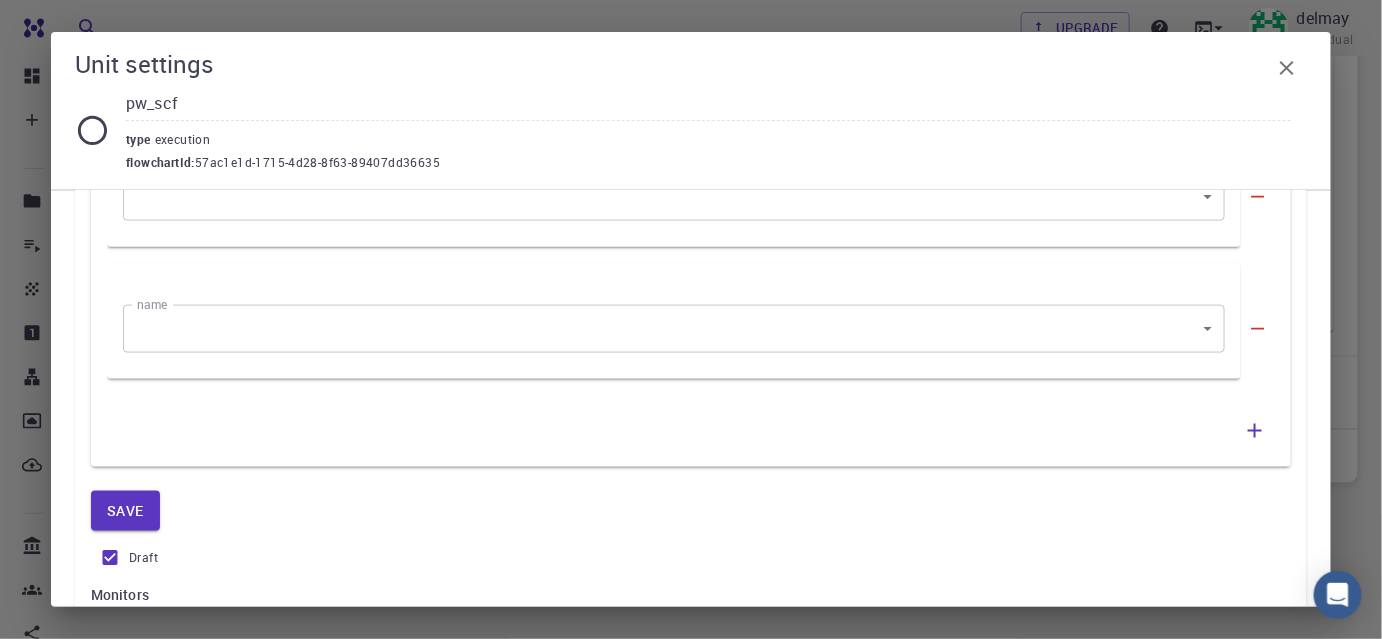 click 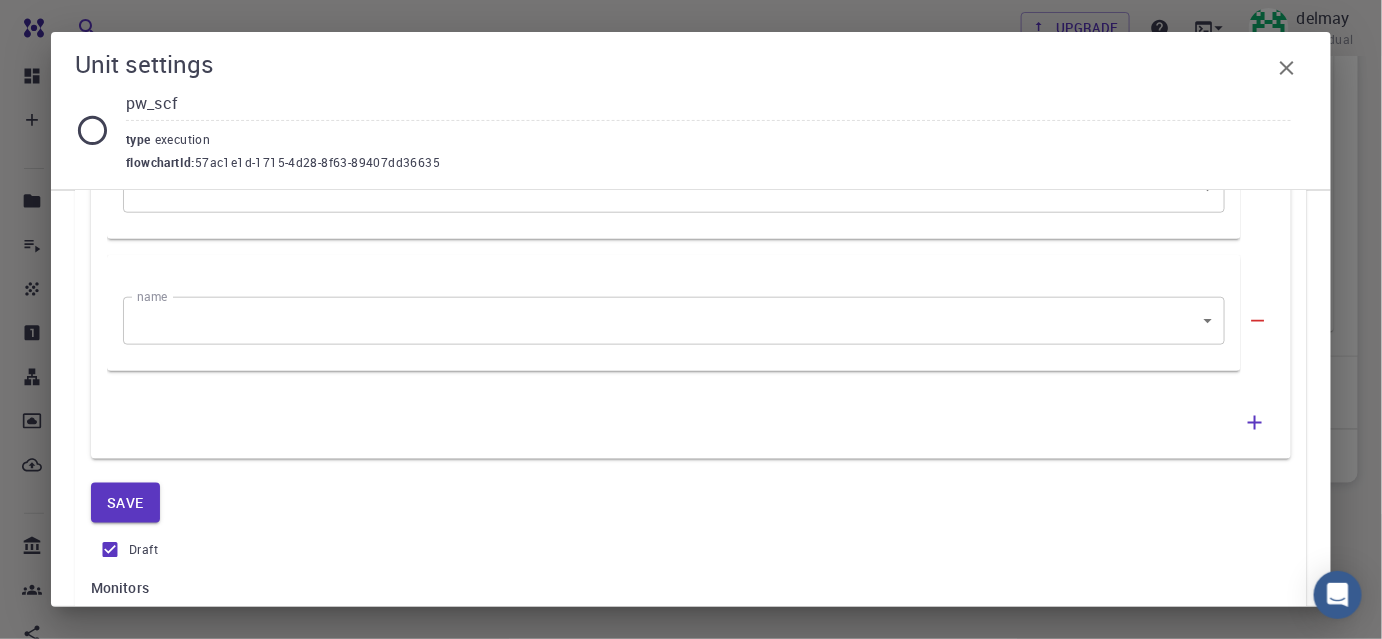 scroll, scrollTop: 699, scrollLeft: 0, axis: vertical 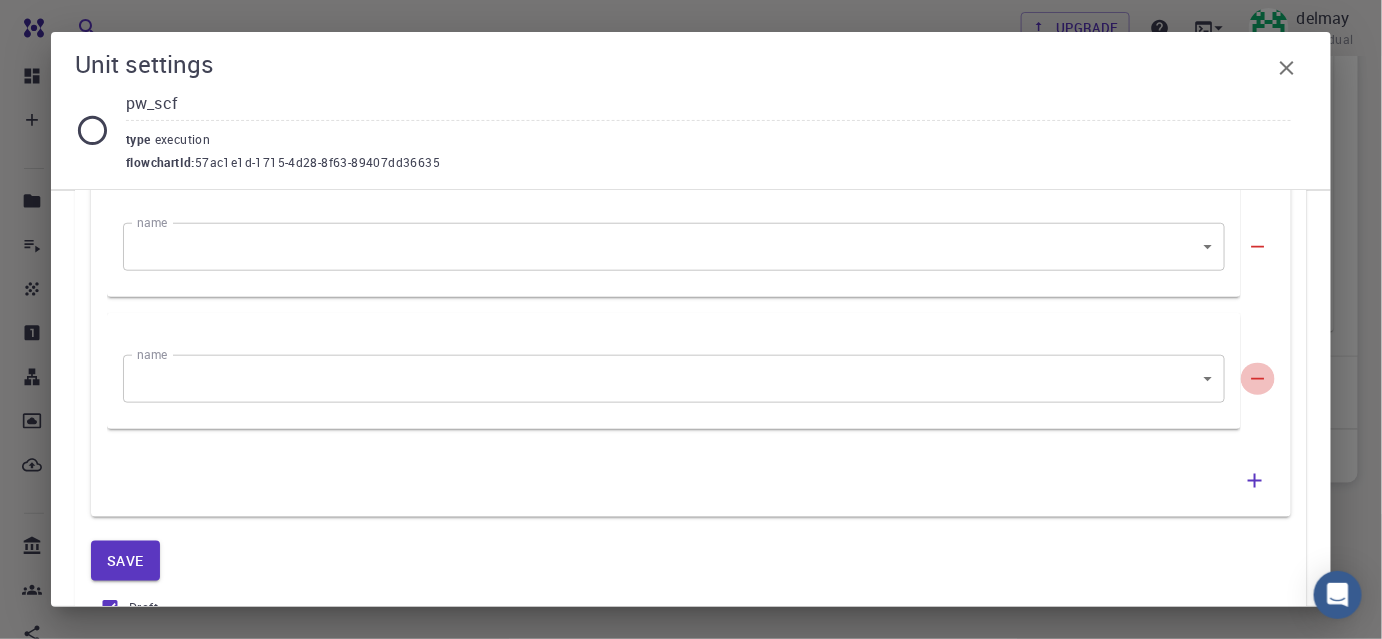 click 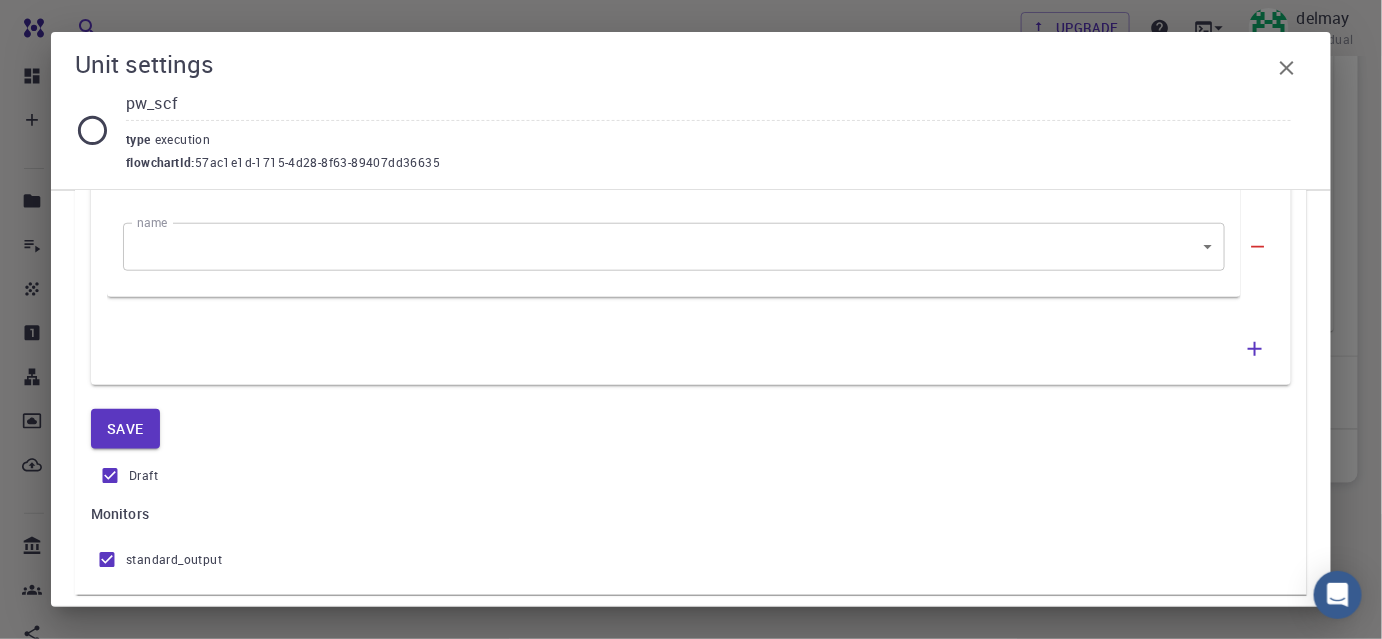 click 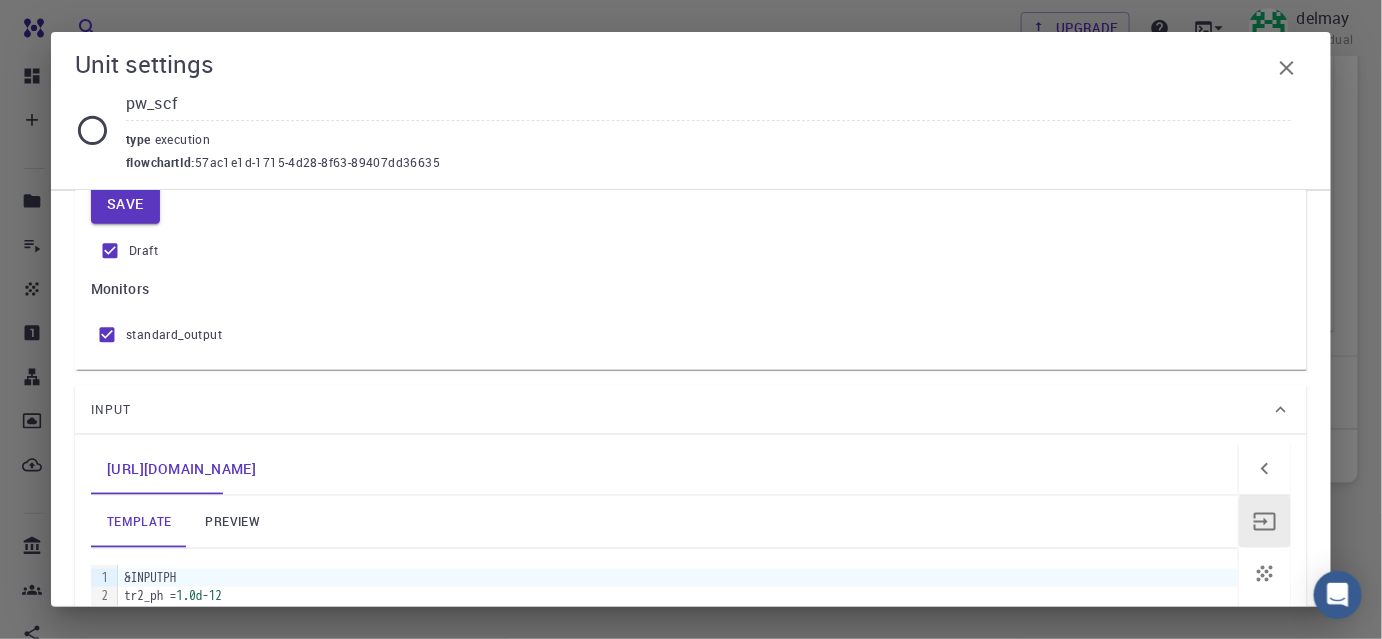 scroll, scrollTop: 881, scrollLeft: 0, axis: vertical 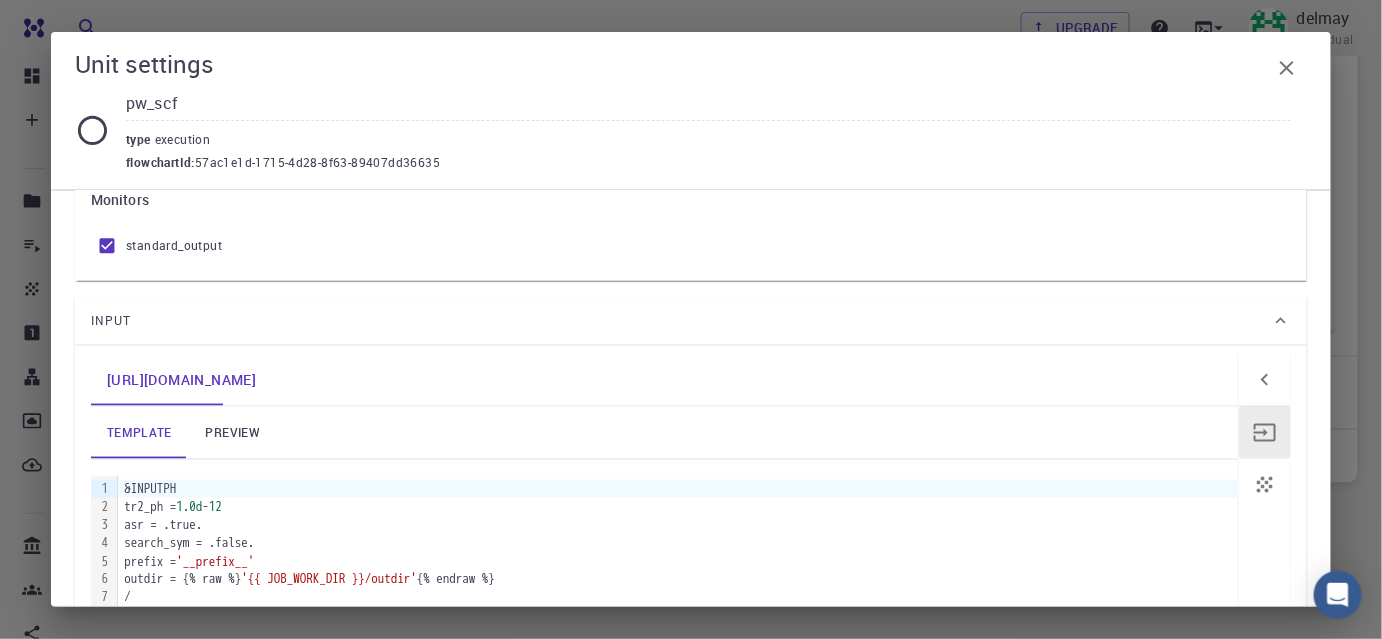 click on "preview" at bounding box center [233, 433] 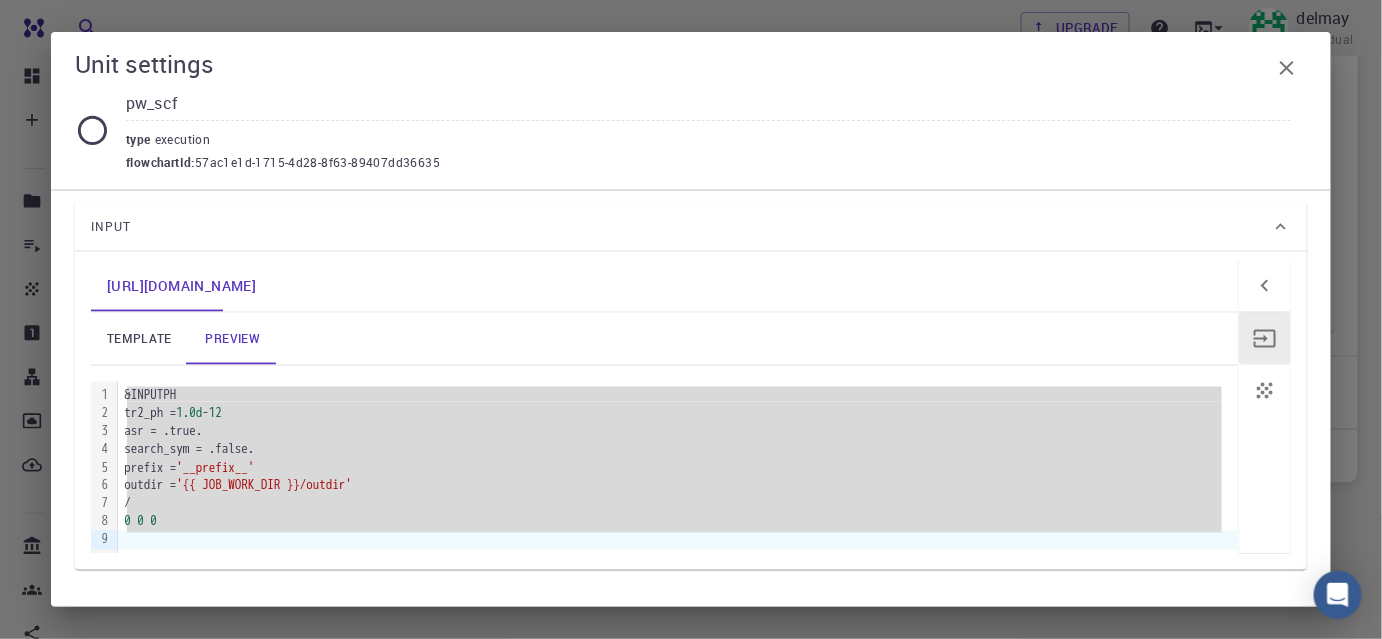 scroll, scrollTop: 1040, scrollLeft: 0, axis: vertical 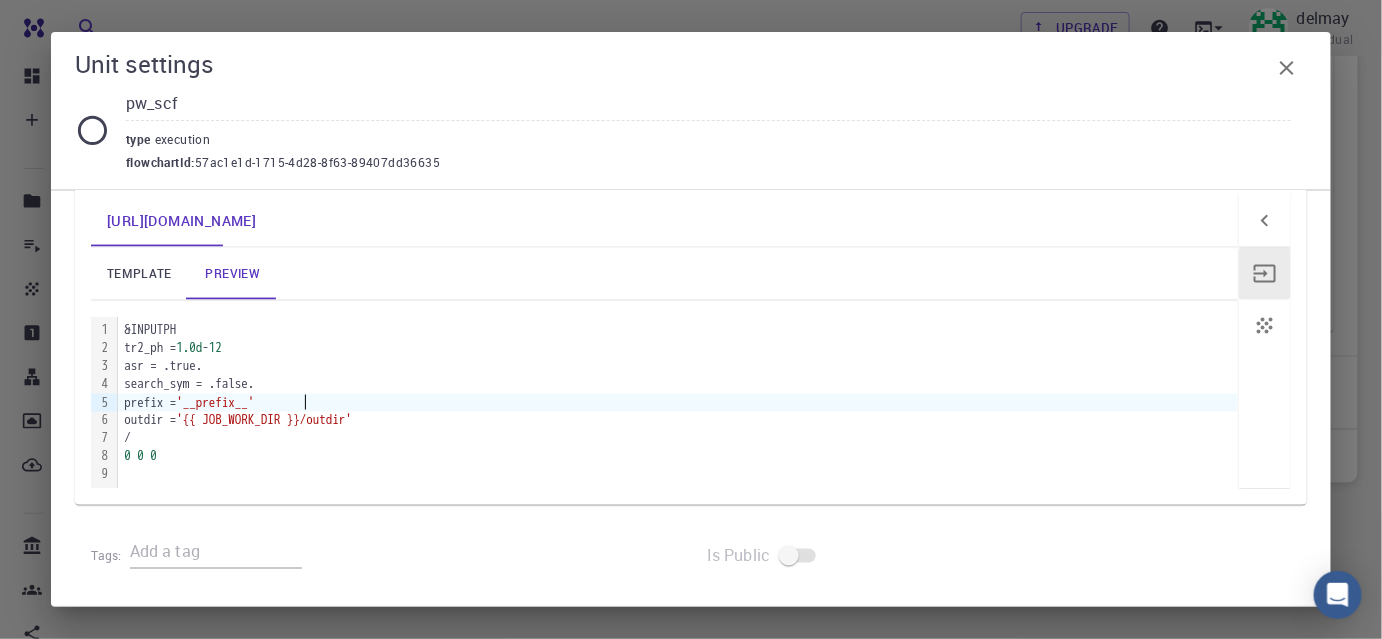 click on "prefix =  '__prefix__'" at bounding box center (678, 403) 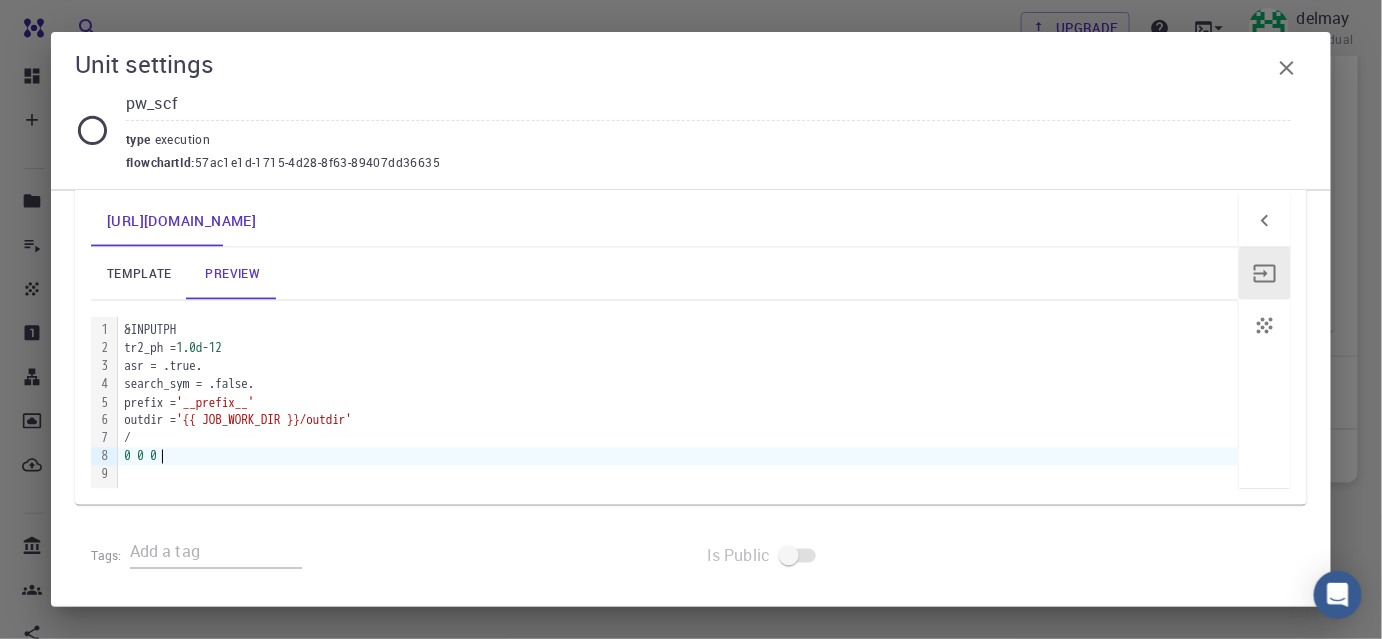 click on "0   0   0" at bounding box center [678, 457] 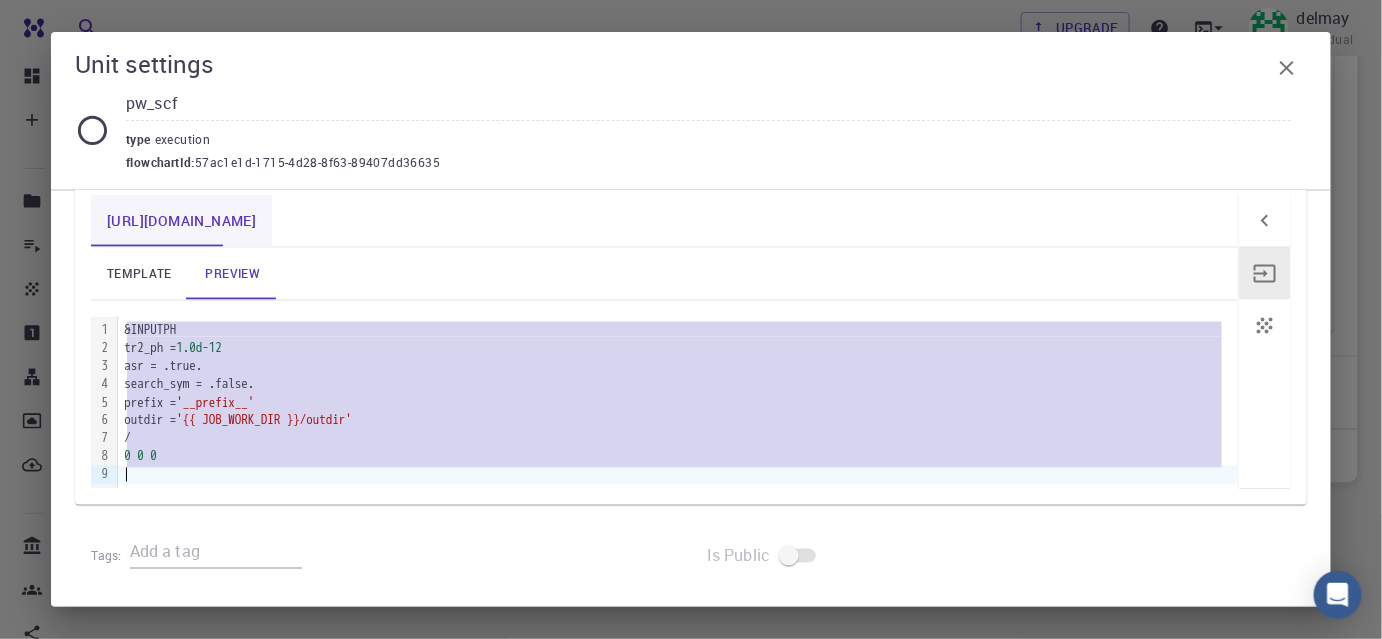 click on "[URL][DOMAIN_NAME]" at bounding box center [181, 221] 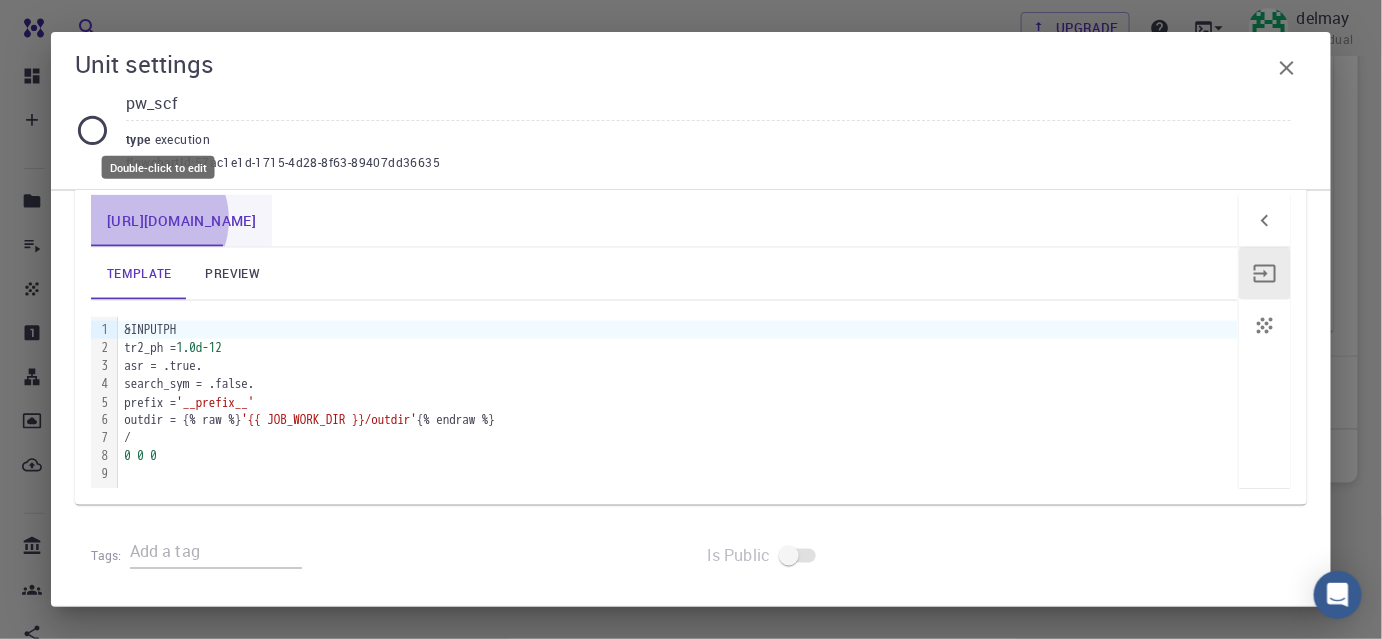 click on "[URL][DOMAIN_NAME]" at bounding box center [181, 221] 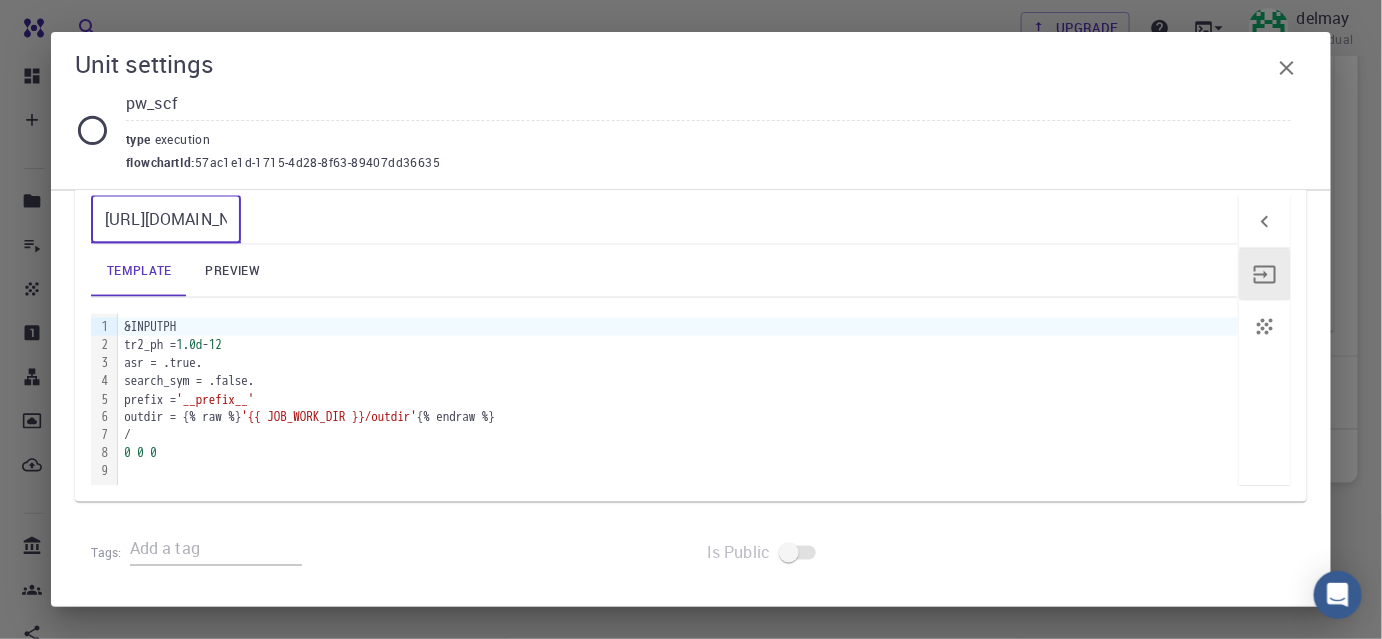 scroll, scrollTop: 1035, scrollLeft: 0, axis: vertical 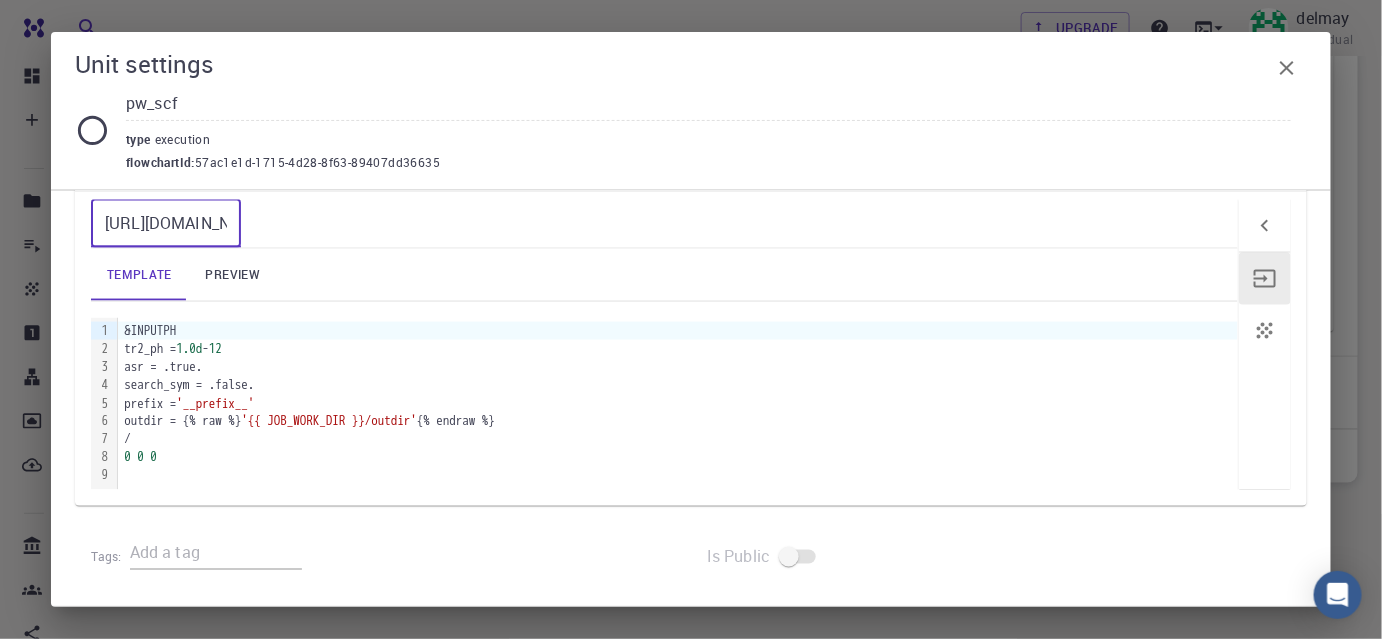 drag, startPoint x: 109, startPoint y: 221, endPoint x: 186, endPoint y: 220, distance: 77.00649 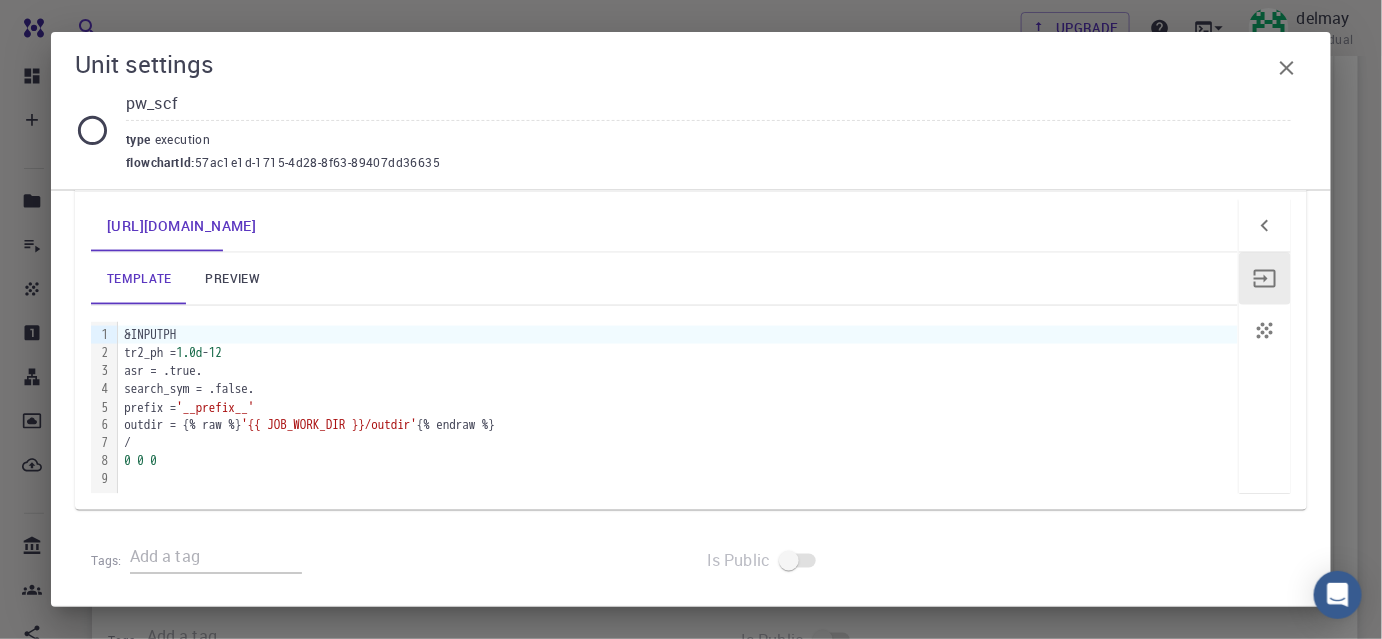 scroll, scrollTop: 485, scrollLeft: 0, axis: vertical 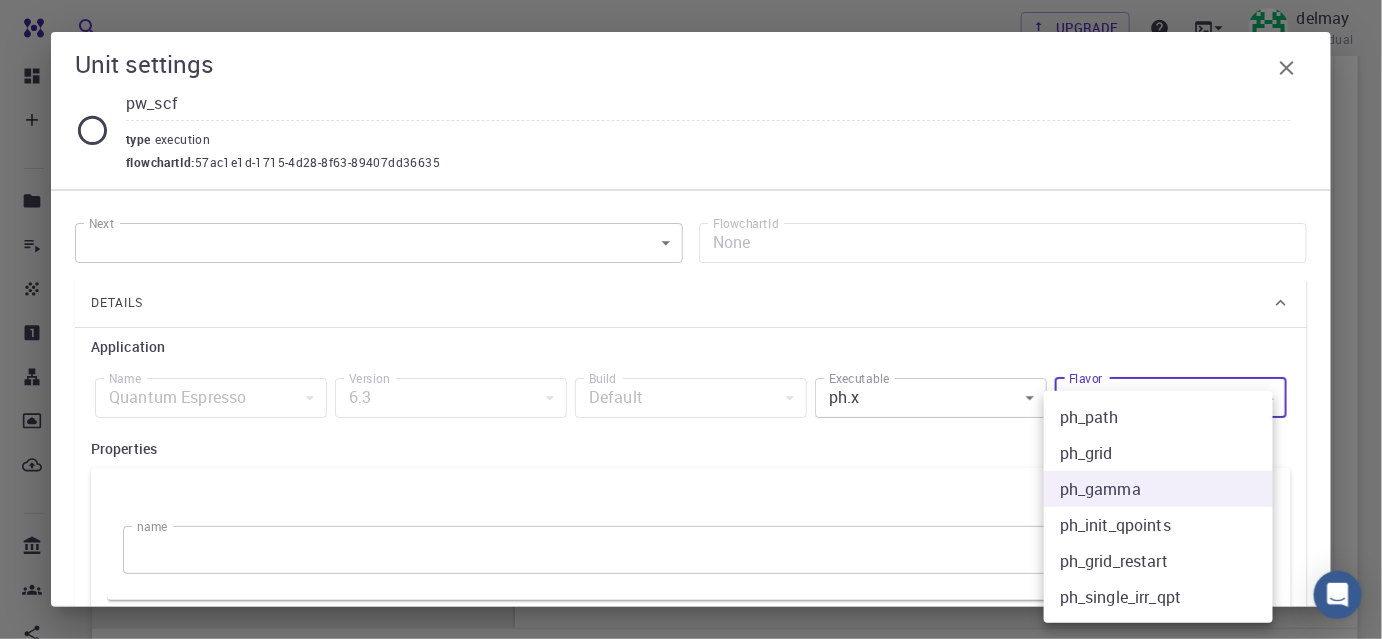 click on "Free Dashboard Create New Job New Material Create Material Upload File Import from Bank Import from 3rd Party New Workflow New Project Projects Jobs Materials Properties Workflows Dropbox External Uploads Bank Materials Workflows Accounts Shared with me Shared publicly Shared externally Documentation Contact Support Compute load: Low Upgrade delmay Individual Home delmay Workflows - New Workflow Total Energy applications espresso Description Select Workflow Actions Save & Exit I Total Energy Flowchart ID:  49852ec084768f7548e45cb9 Copy Delete Overview Properties atomic-forces fermi-energy pressure stress-tensor total-energy total-energy-contributions total-force zero-point-energy Draft Application Name Quantum Espresso espresso Name Version 6.3 6.3 Version Build Default Default Build Units 01 I pw_scf 980ba0a6-734b-4b18-a52a-0e367ced5137 02 I pw_scf 57ac1e1d-1715-4d28-8f63-89407dd36635 Total Energy espresso Select Subworkflow Actions 1  of  1 Overview Important settings Detailed view Name" at bounding box center [691, 213] 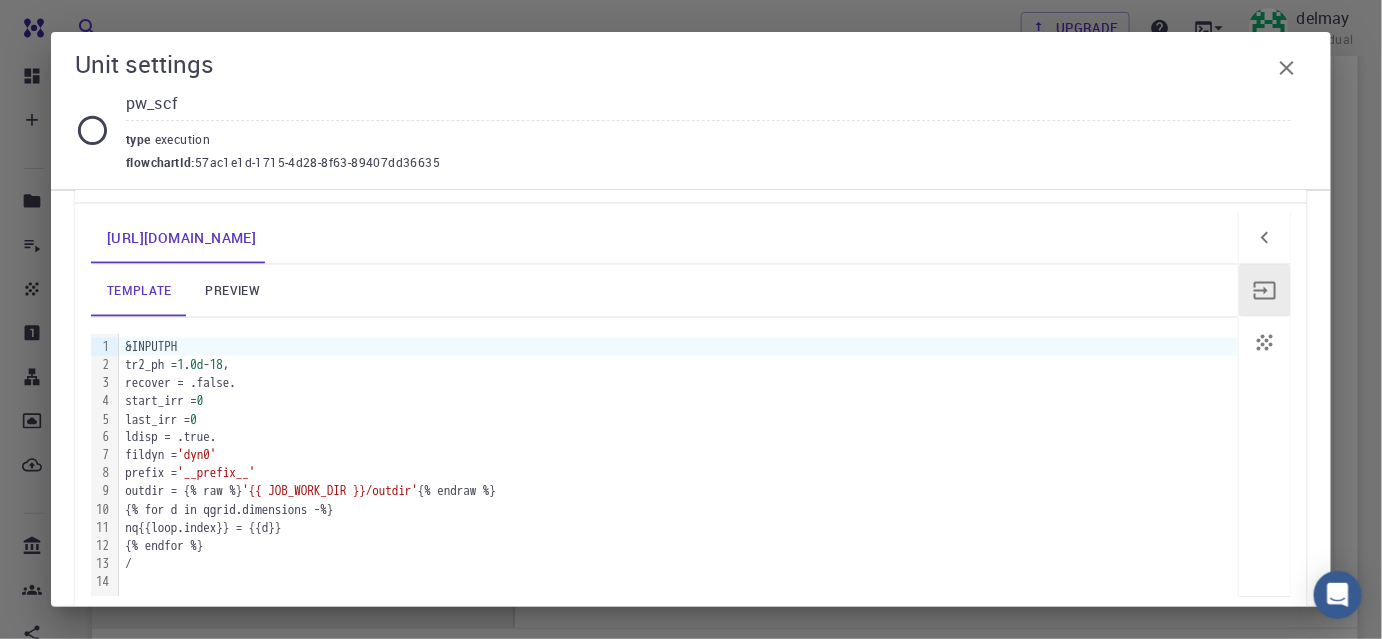 scroll, scrollTop: 949, scrollLeft: 0, axis: vertical 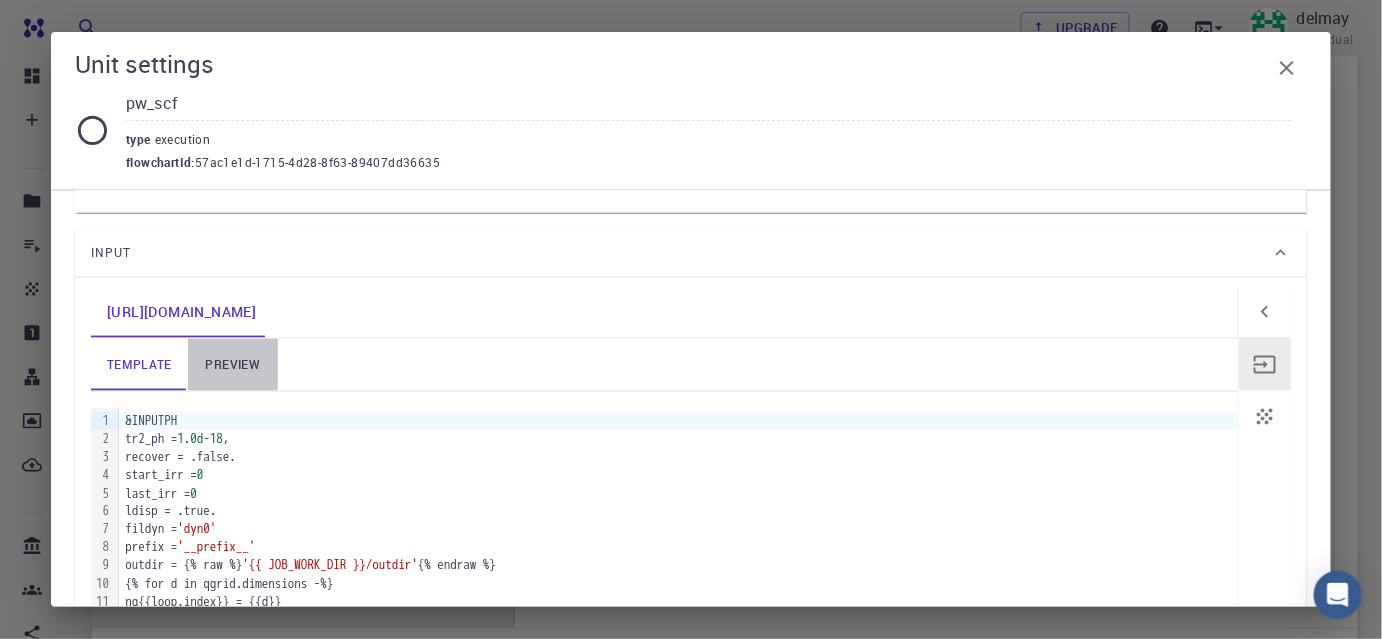 click on "preview" at bounding box center (233, 365) 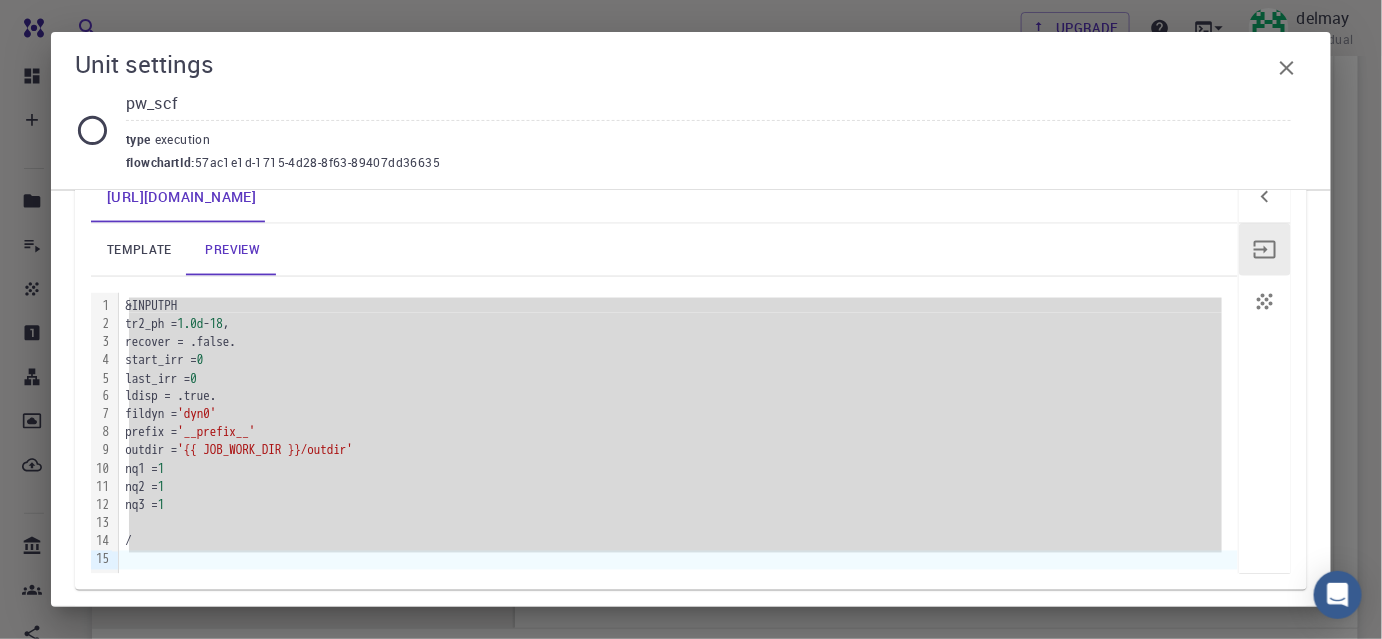 scroll, scrollTop: 1149, scrollLeft: 0, axis: vertical 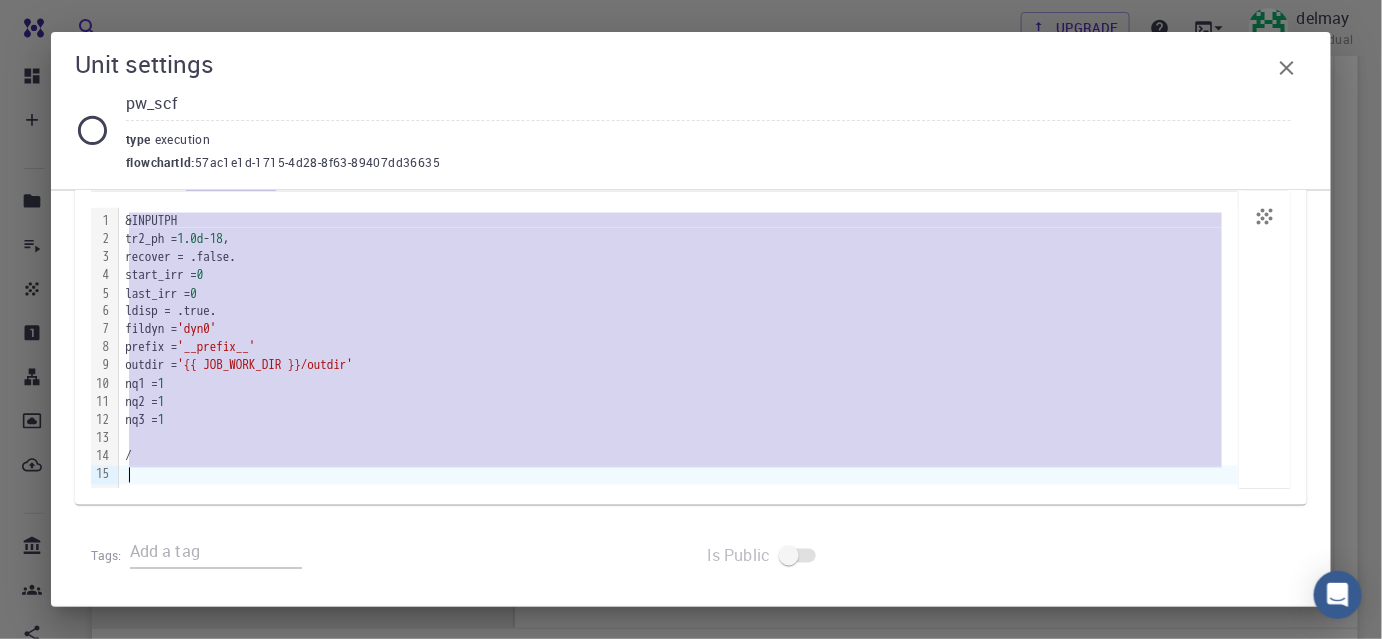 drag, startPoint x: 128, startPoint y: 218, endPoint x: 215, endPoint y: 500, distance: 295.11523 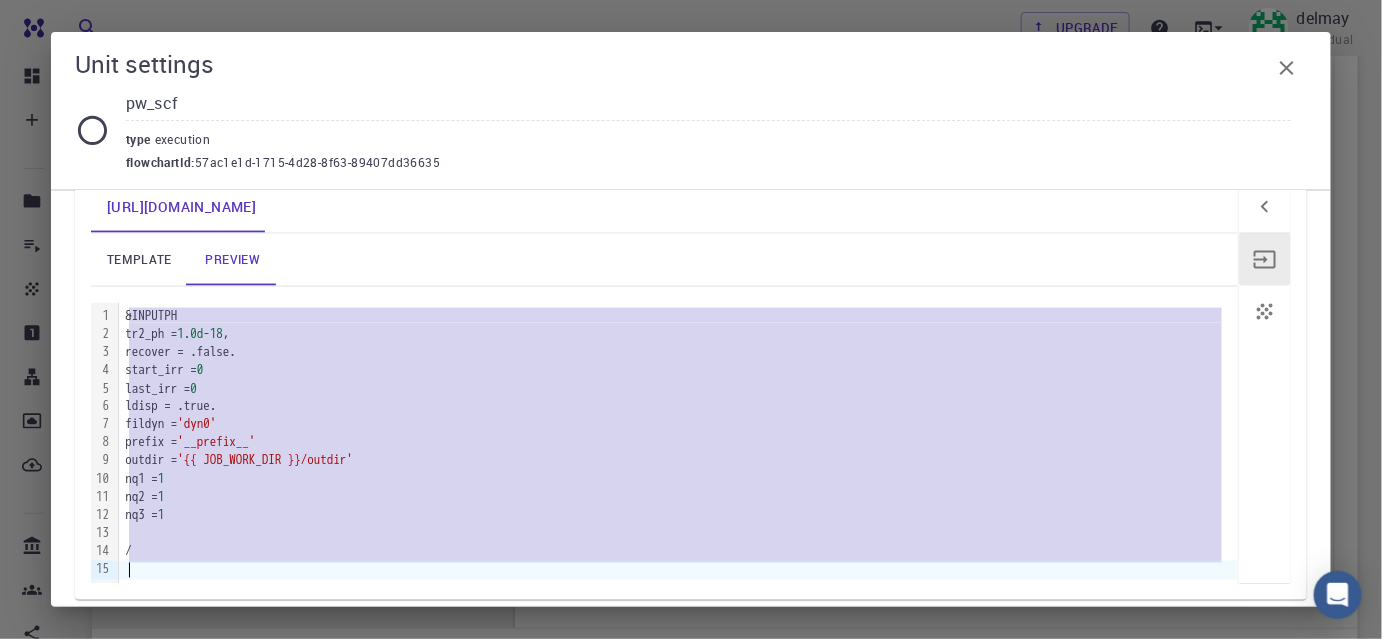 scroll, scrollTop: 967, scrollLeft: 0, axis: vertical 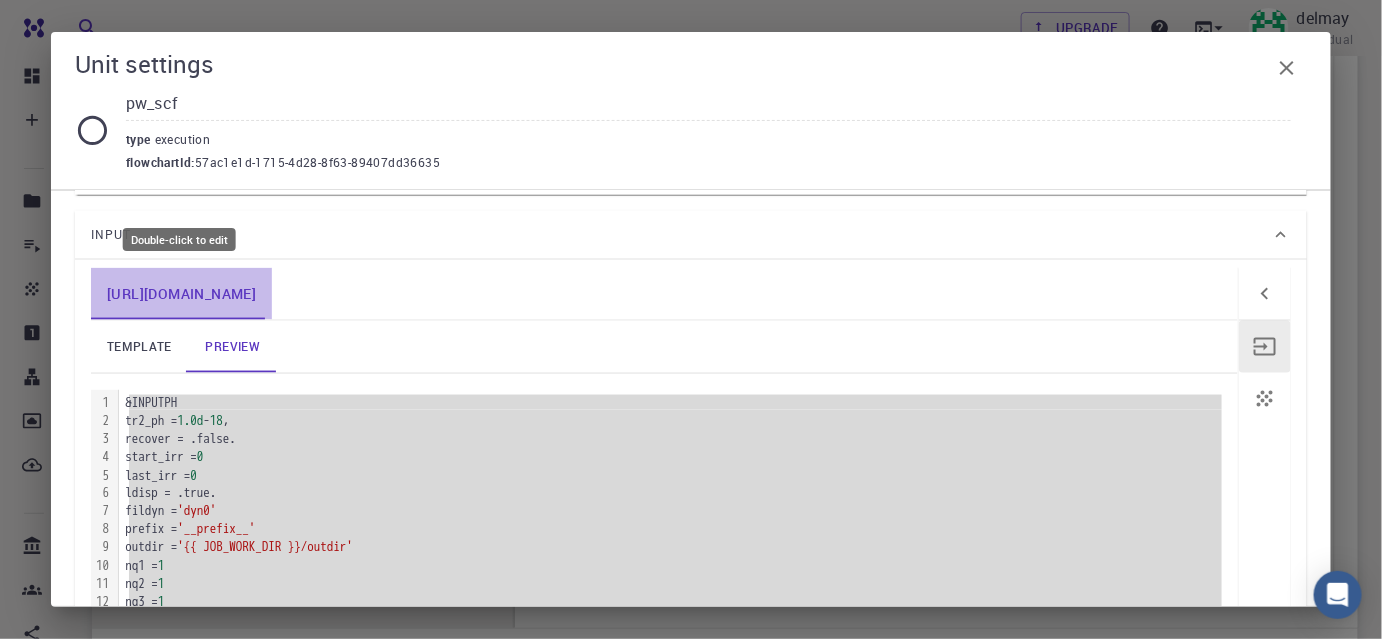 click on "[URL][DOMAIN_NAME]" at bounding box center (181, 294) 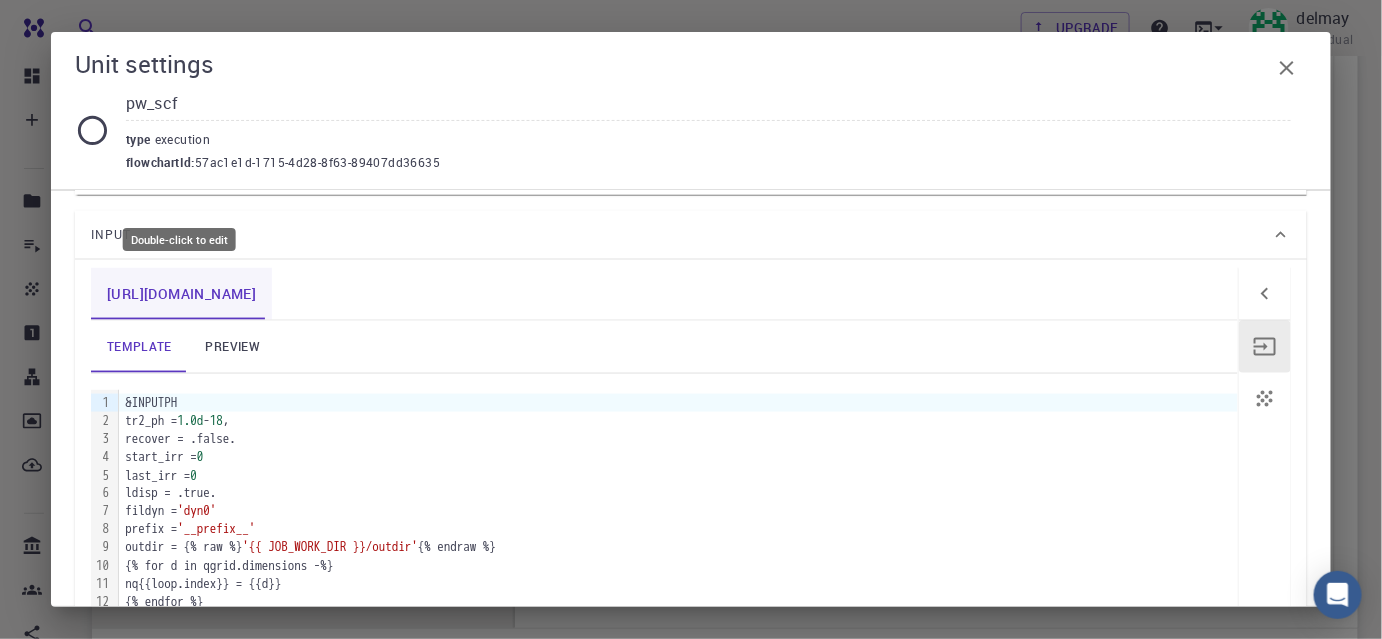 click on "[URL][DOMAIN_NAME]" at bounding box center [181, 294] 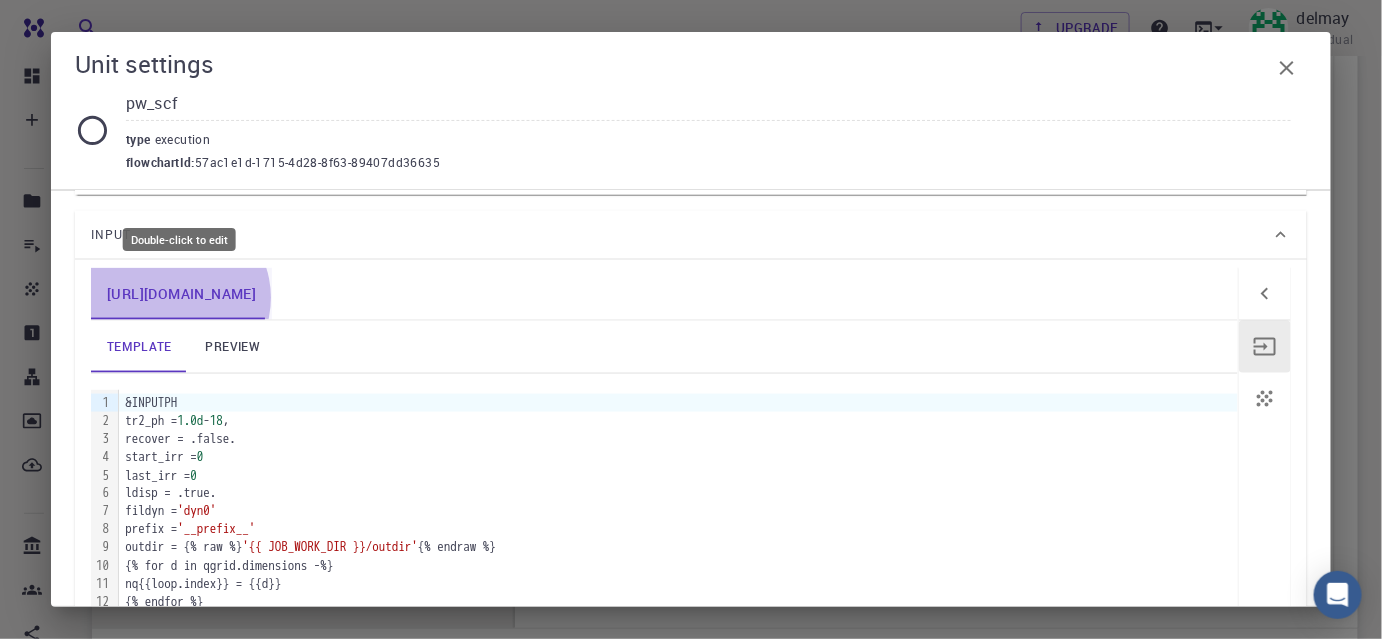 click on "[URL][DOMAIN_NAME]" at bounding box center (181, 294) 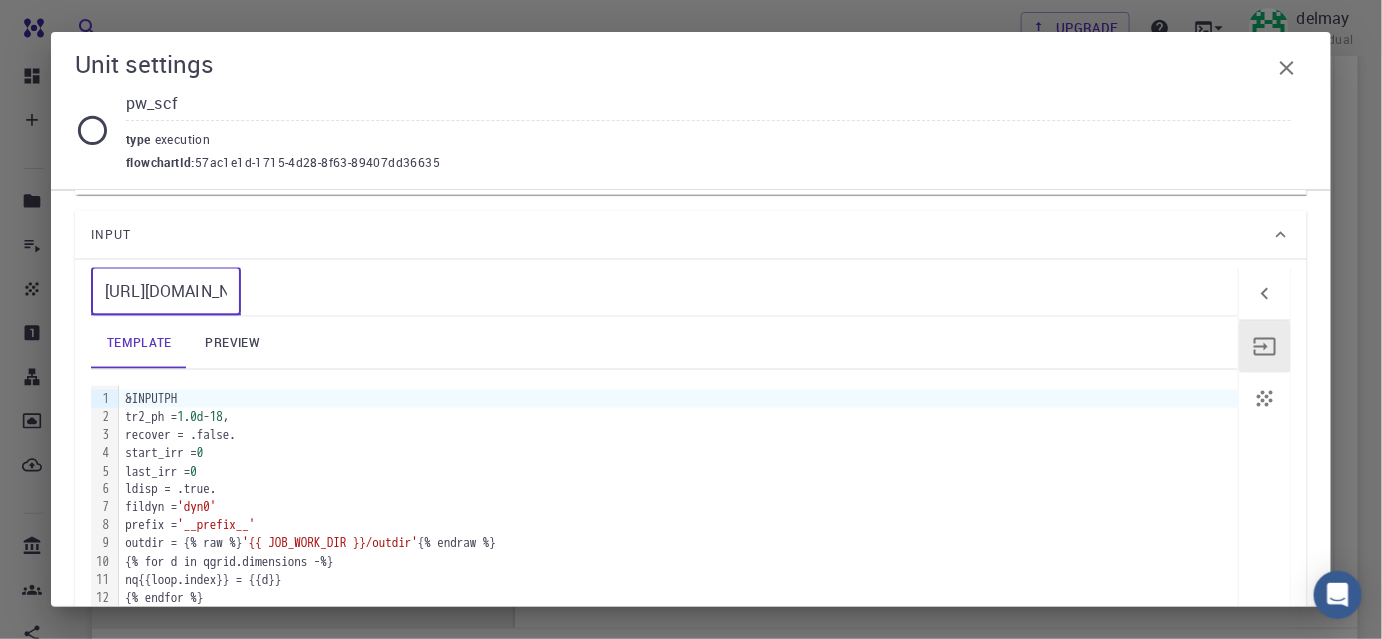 scroll, scrollTop: 0, scrollLeft: 8, axis: horizontal 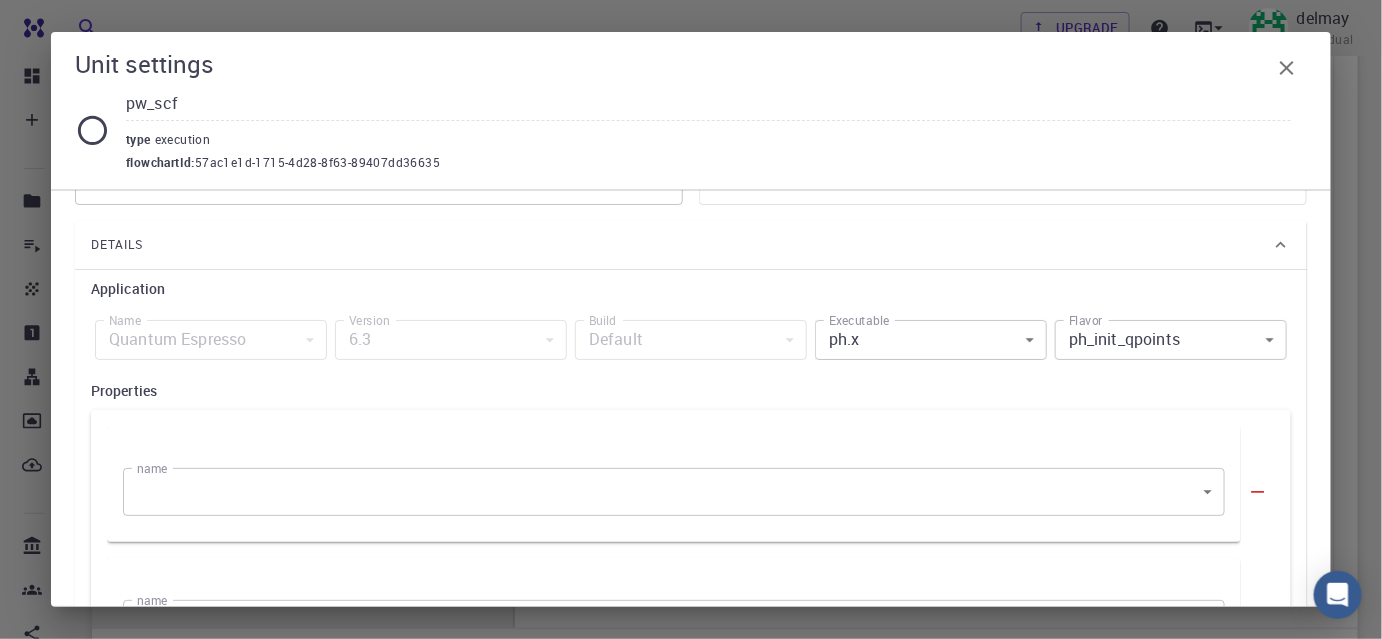 click on "Free Dashboard Create New Job New Material Create Material Upload File Import from Bank Import from 3rd Party New Workflow New Project Projects Jobs Materials Properties Workflows Dropbox External Uploads Bank Materials Workflows Accounts Shared with me Shared publicly Shared externally Documentation Contact Support Compute load: Low Upgrade delmay Individual Home delmay Workflows - New Workflow Total Energy applications espresso Description Select Workflow Actions Save & Exit I Total Energy Flowchart ID:  49852ec084768f7548e45cb9 Copy Delete Overview Properties atomic-forces fermi-energy pressure stress-tensor total-energy total-energy-contributions total-force Draft Application Name Quantum Espresso espresso Name Version 6.3 6.3 Version Build Default Default Build Units 01 I pw_scf 980ba0a6-734b-4b18-a52a-0e367ced5137 02 I pw_scf 57ac1e1d-1715-4d28-8f63-89407dd36635 Total Energy espresso Select Subworkflow Actions 1  of  1 Overview Important settings Detailed view Compute Details Draft" at bounding box center [691, 213] 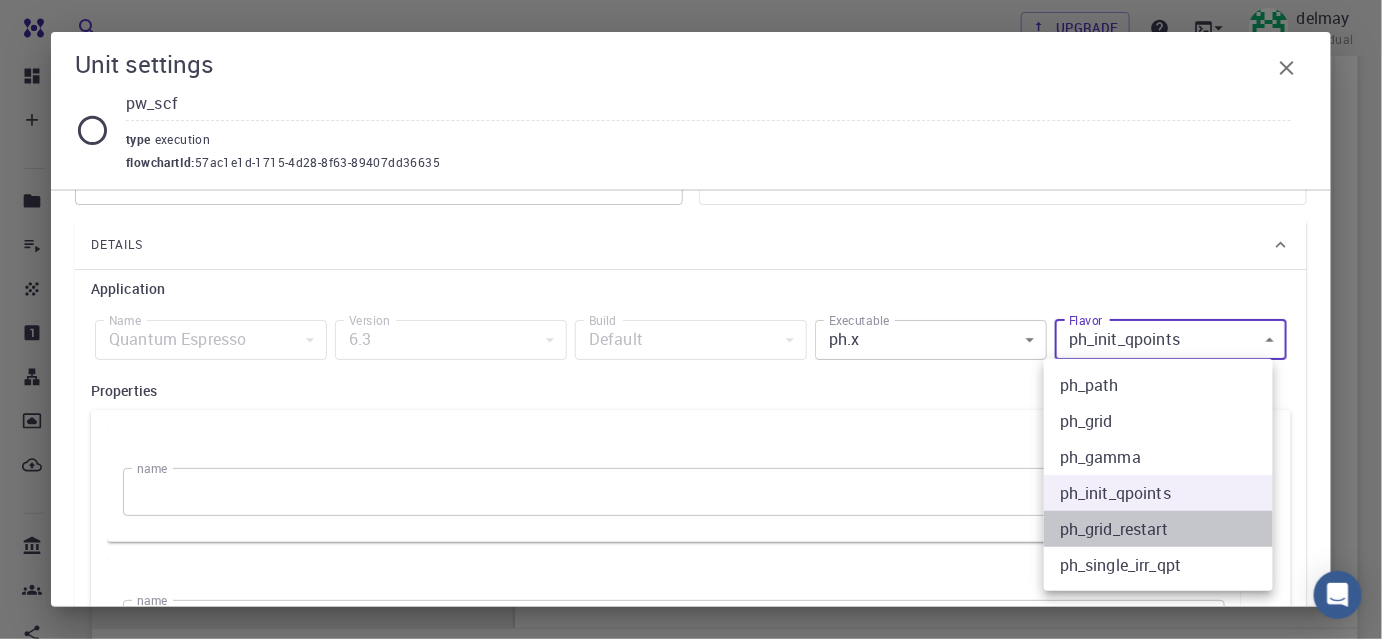 click on "ph_grid_restart" at bounding box center (1158, 529) 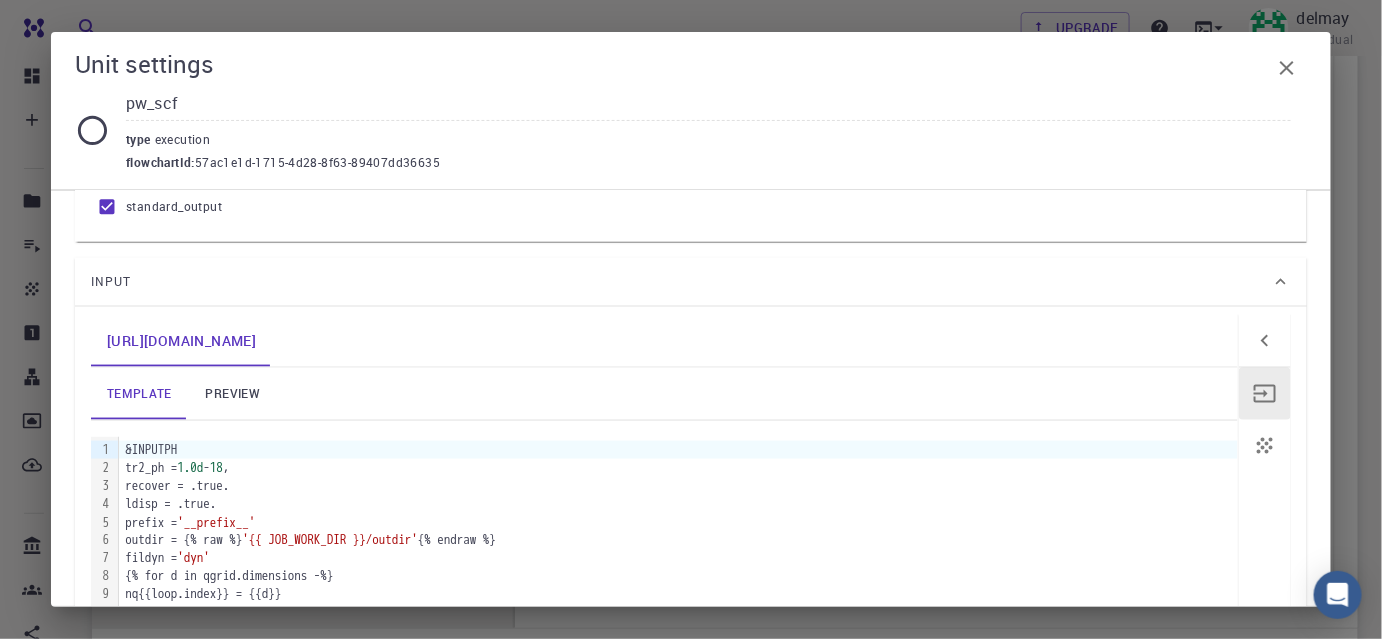 scroll, scrollTop: 966, scrollLeft: 0, axis: vertical 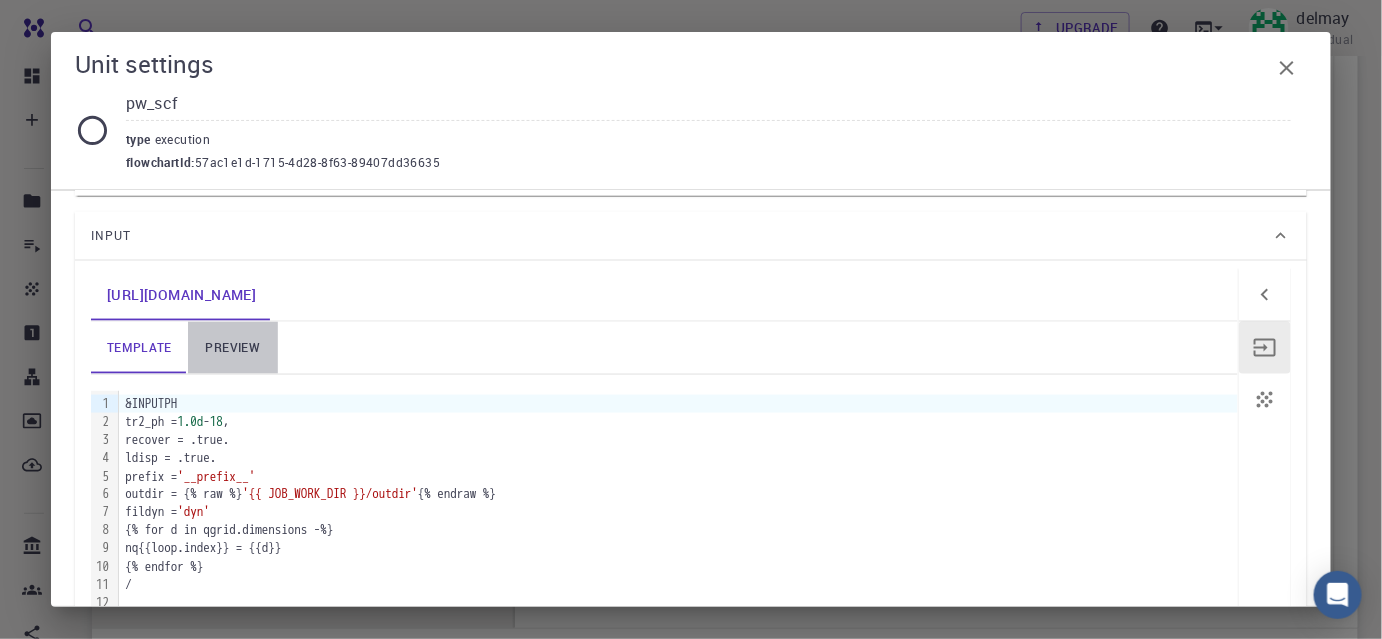 click on "preview" at bounding box center (233, 348) 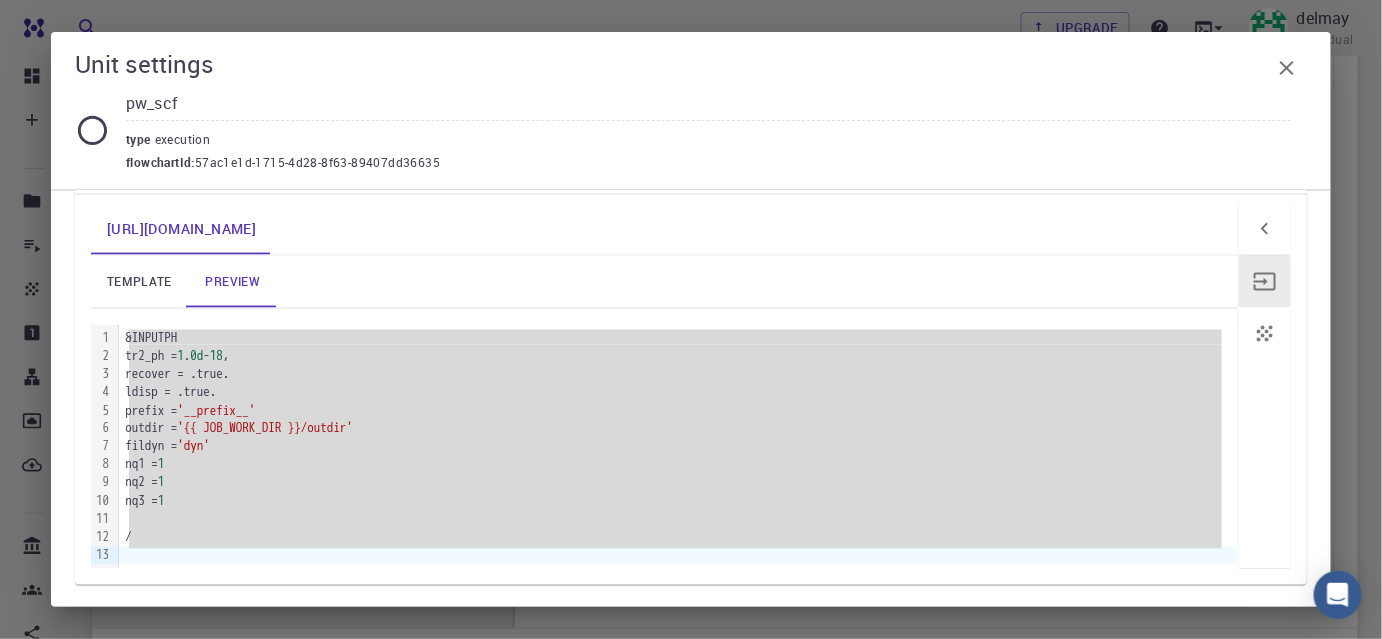 scroll, scrollTop: 1112, scrollLeft: 0, axis: vertical 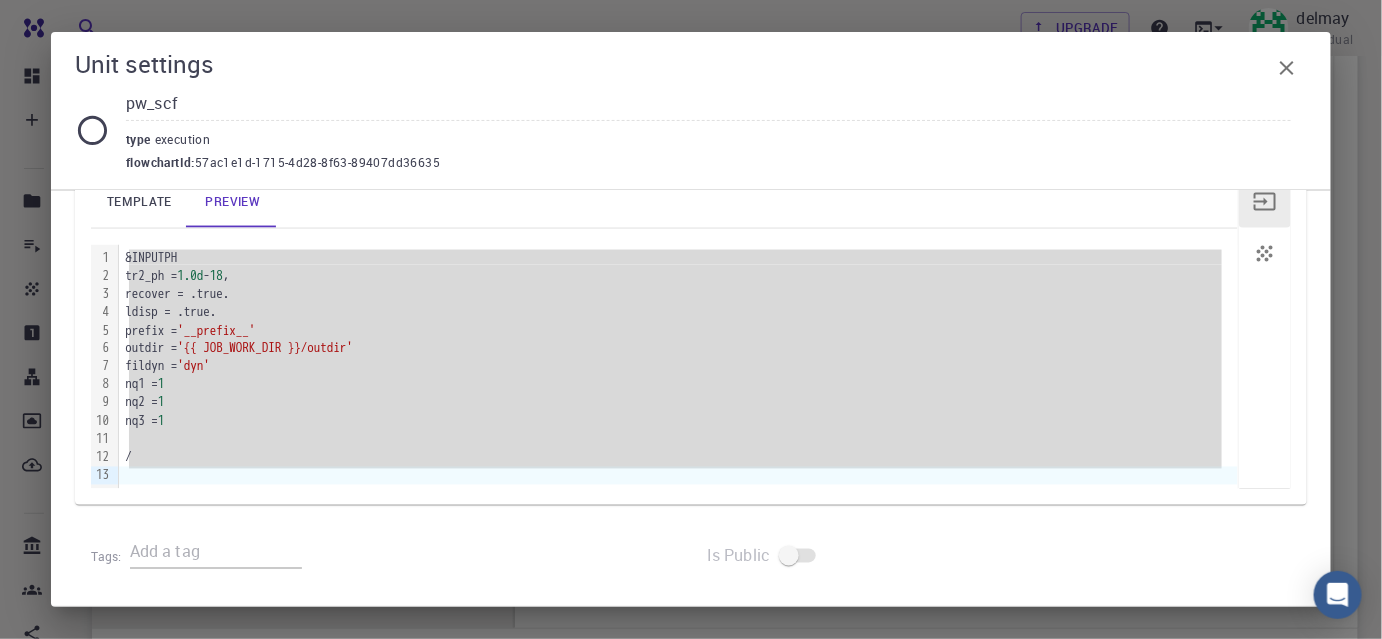 click on "/" at bounding box center (678, 458) 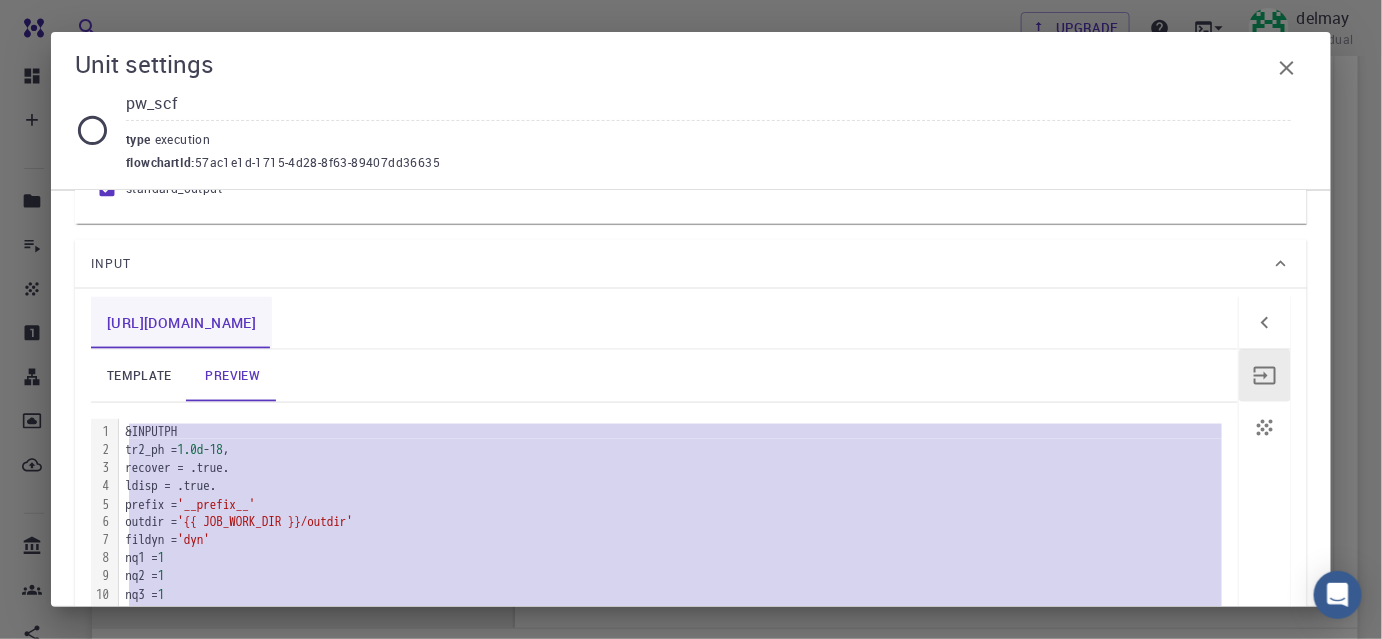 scroll, scrollTop: 930, scrollLeft: 0, axis: vertical 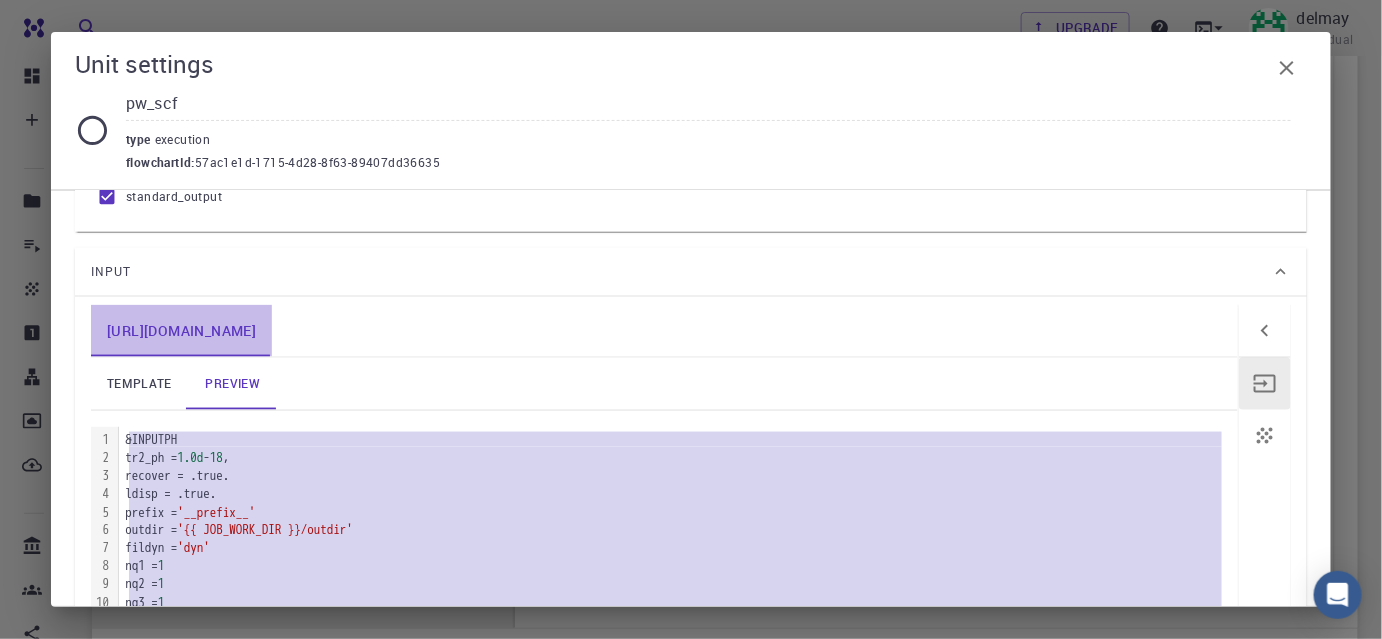 click on "[URL][DOMAIN_NAME]" at bounding box center (181, 331) 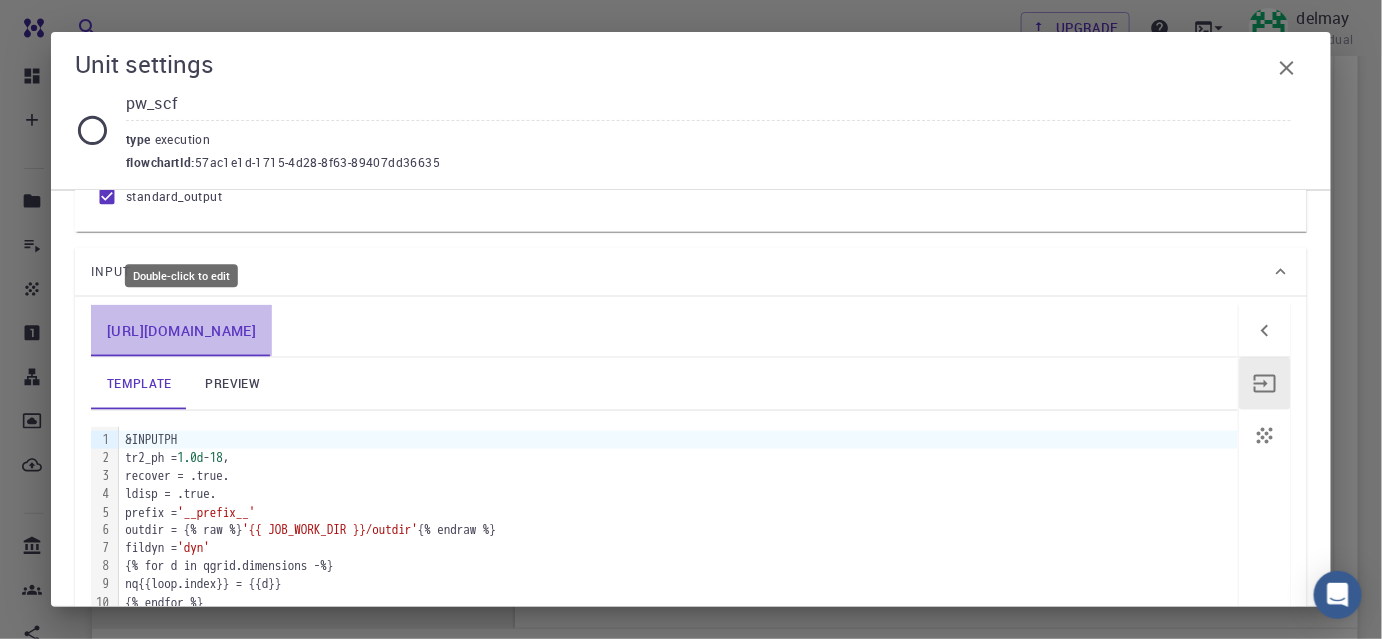 click on "[URL][DOMAIN_NAME]" at bounding box center [181, 331] 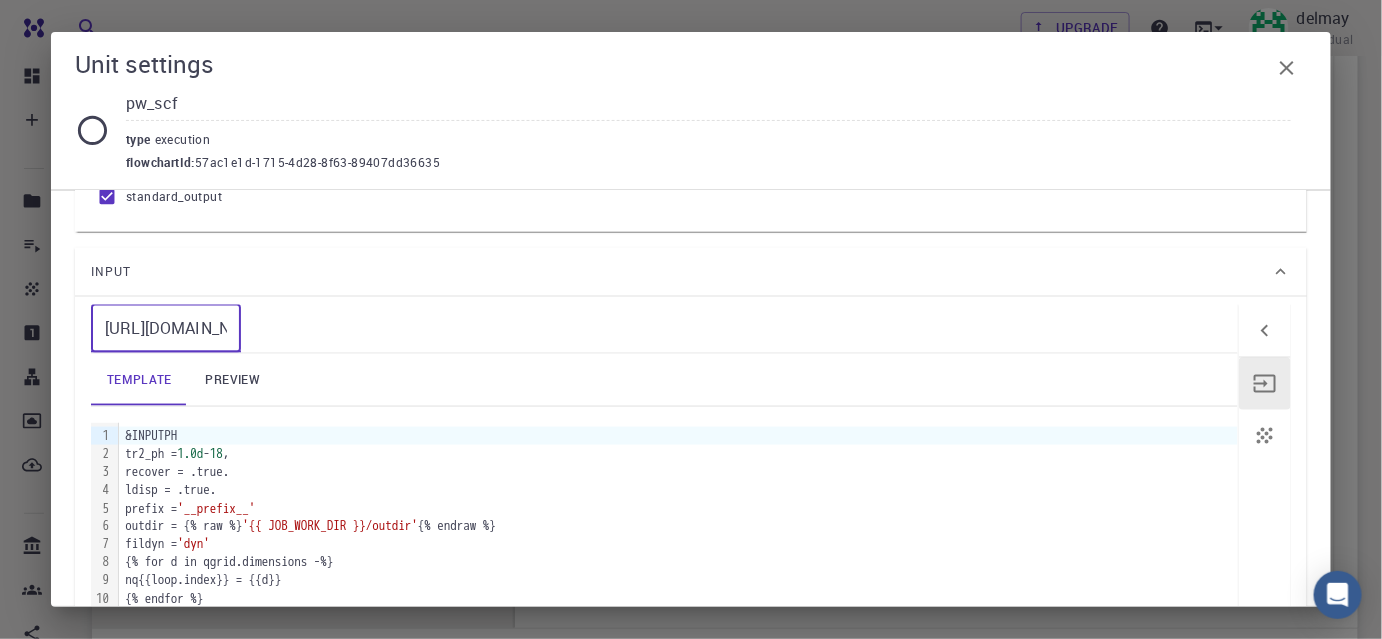 scroll, scrollTop: 0, scrollLeft: 5, axis: horizontal 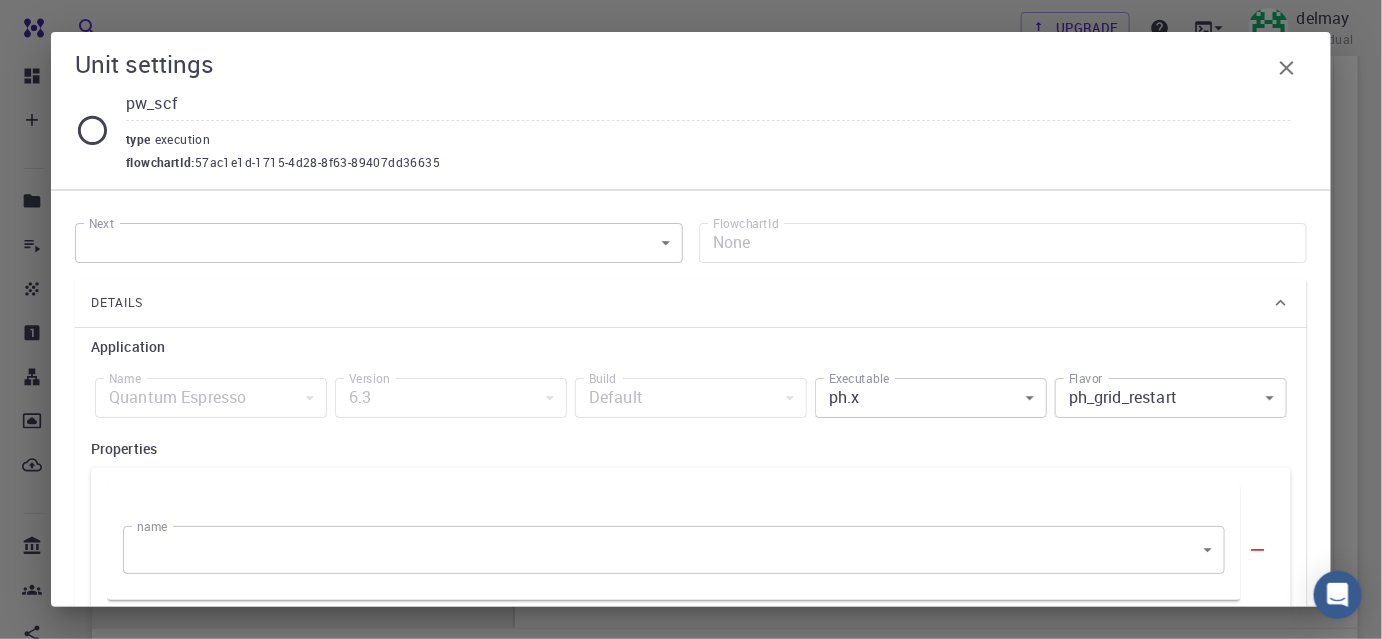 click on "Free Dashboard Create New Job New Material Create Material Upload File Import from Bank Import from 3rd Party New Workflow New Project Projects Jobs Materials Properties Workflows Dropbox External Uploads Bank Materials Workflows Accounts Shared with me Shared publicly Shared externally Documentation Contact Support Compute load: Low Upgrade delmay Individual Home delmay Workflows - New Workflow Total Energy applications espresso Description Select Workflow Actions Save & Exit I Total Energy Flowchart ID:  49852ec084768f7548e45cb9 Copy Delete Overview Properties atomic-forces fermi-energy pressure stress-tensor total-energy total-energy-contributions total-force Draft Application Name Quantum Espresso espresso Name Version 6.3 6.3 Version Build Default Default Build Units 01 I pw_scf 980ba0a6-734b-4b18-a52a-0e367ced5137 02 I pw_scf 57ac1e1d-1715-4d28-8f63-89407dd36635 Total Energy espresso Select Subworkflow Actions 1  of  1 Overview Important settings Detailed view Compute Details Draft" at bounding box center (691, 213) 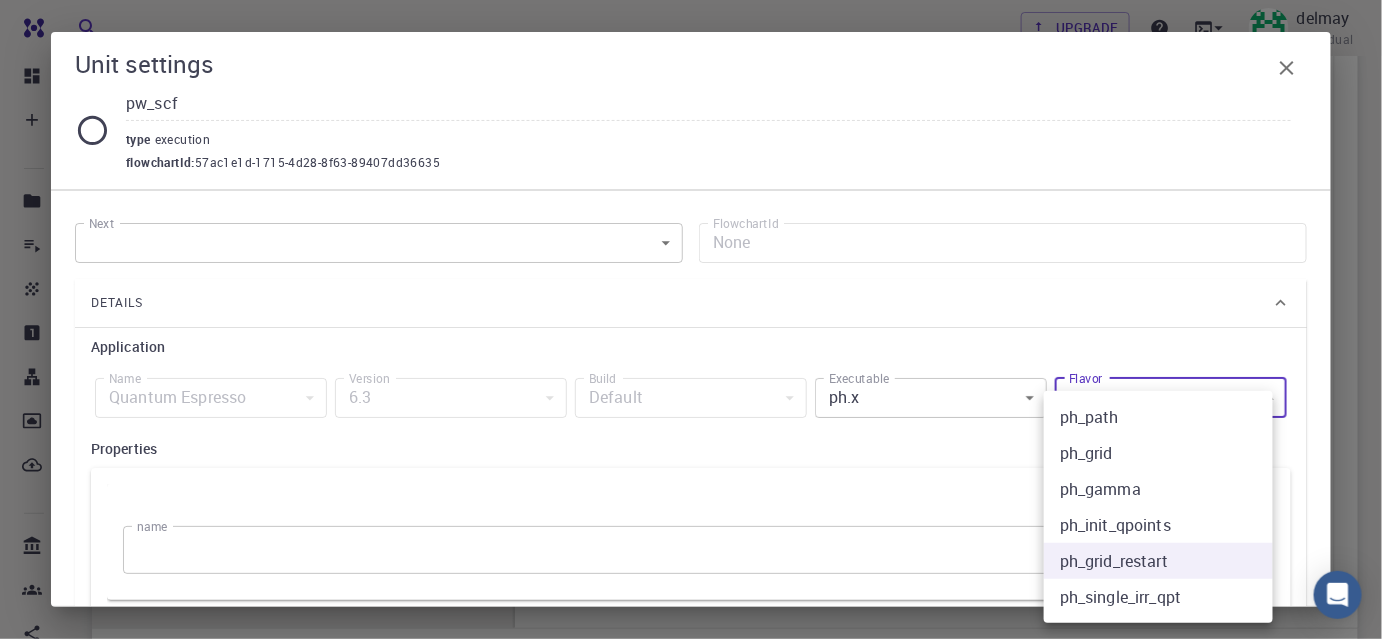 scroll, scrollTop: 757, scrollLeft: 0, axis: vertical 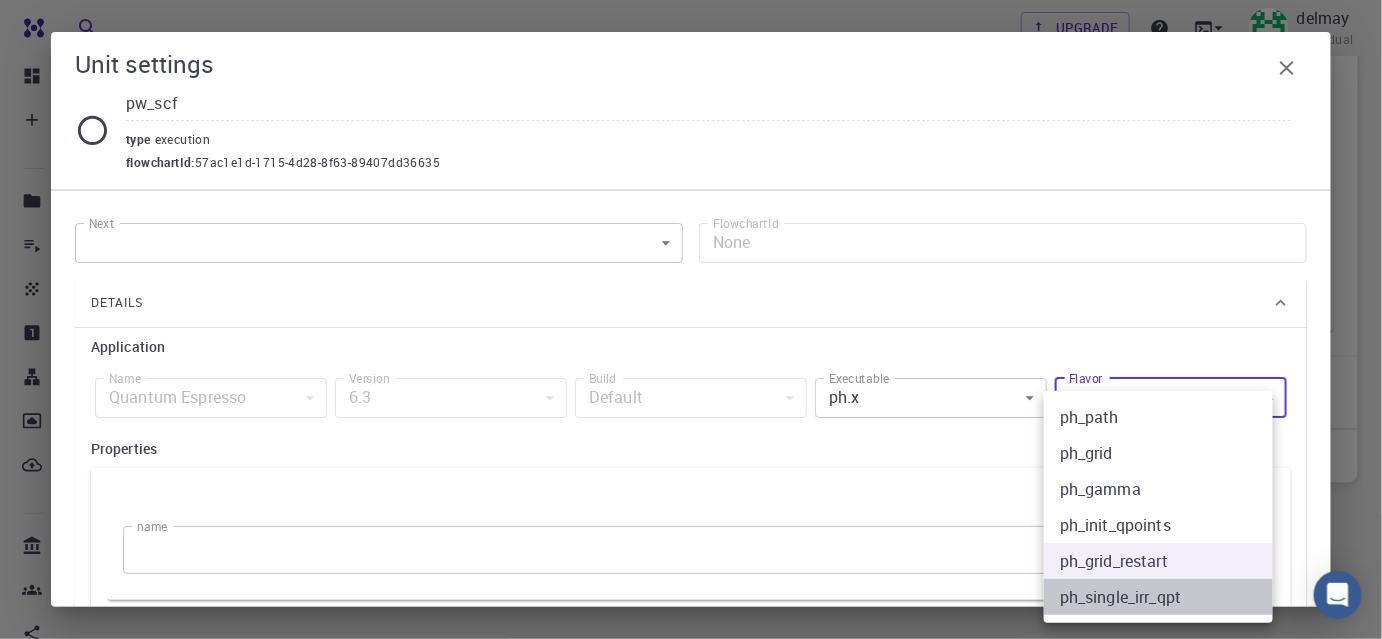 click on "ph_single_irr_qpt" at bounding box center [1158, 597] 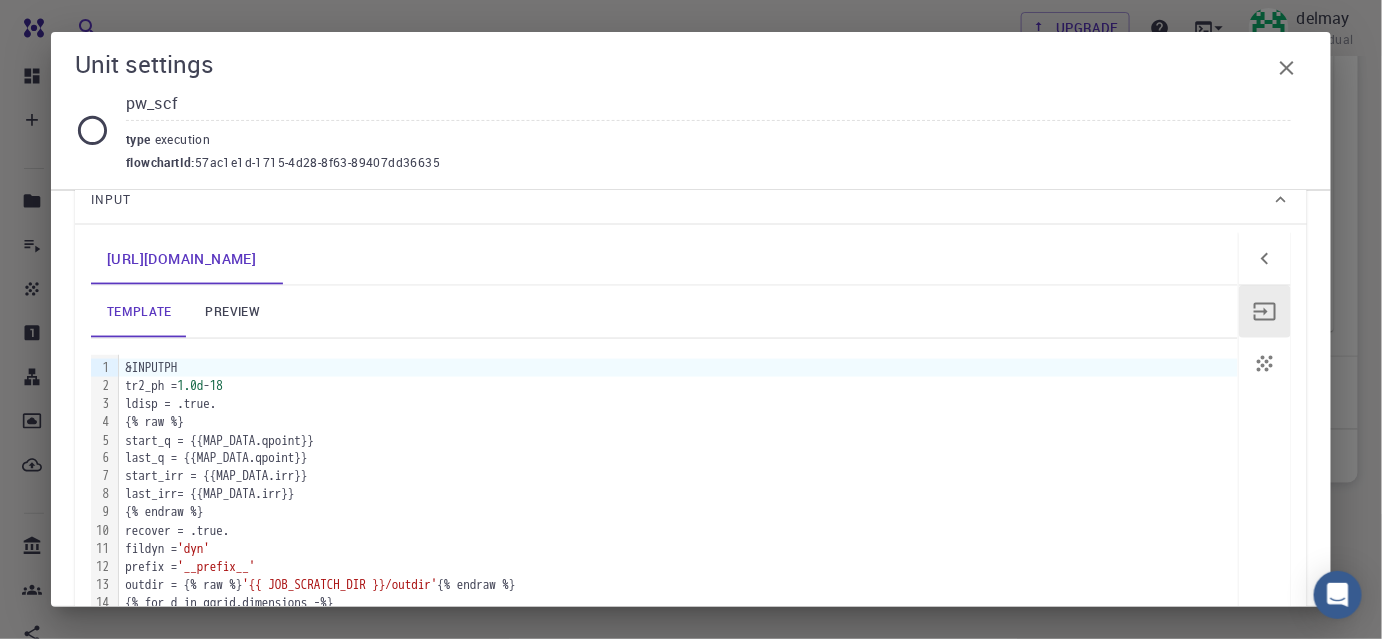 scroll, scrollTop: 1000, scrollLeft: 0, axis: vertical 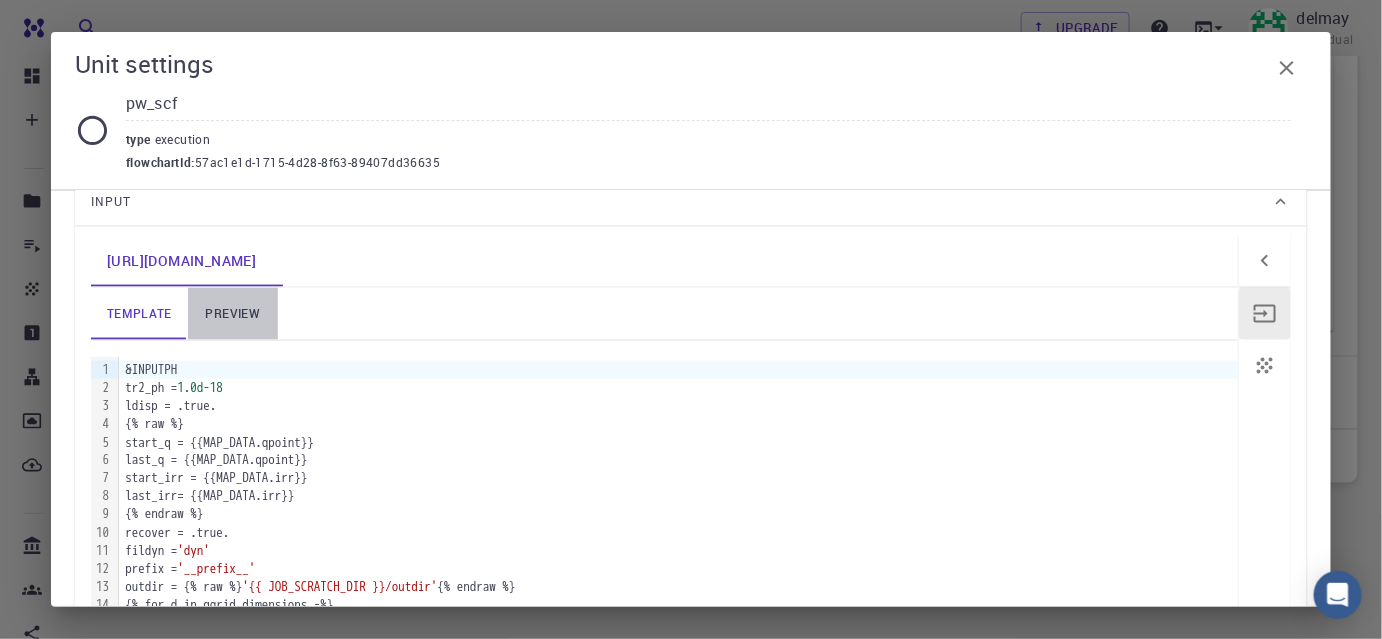 click on "preview" at bounding box center (233, 314) 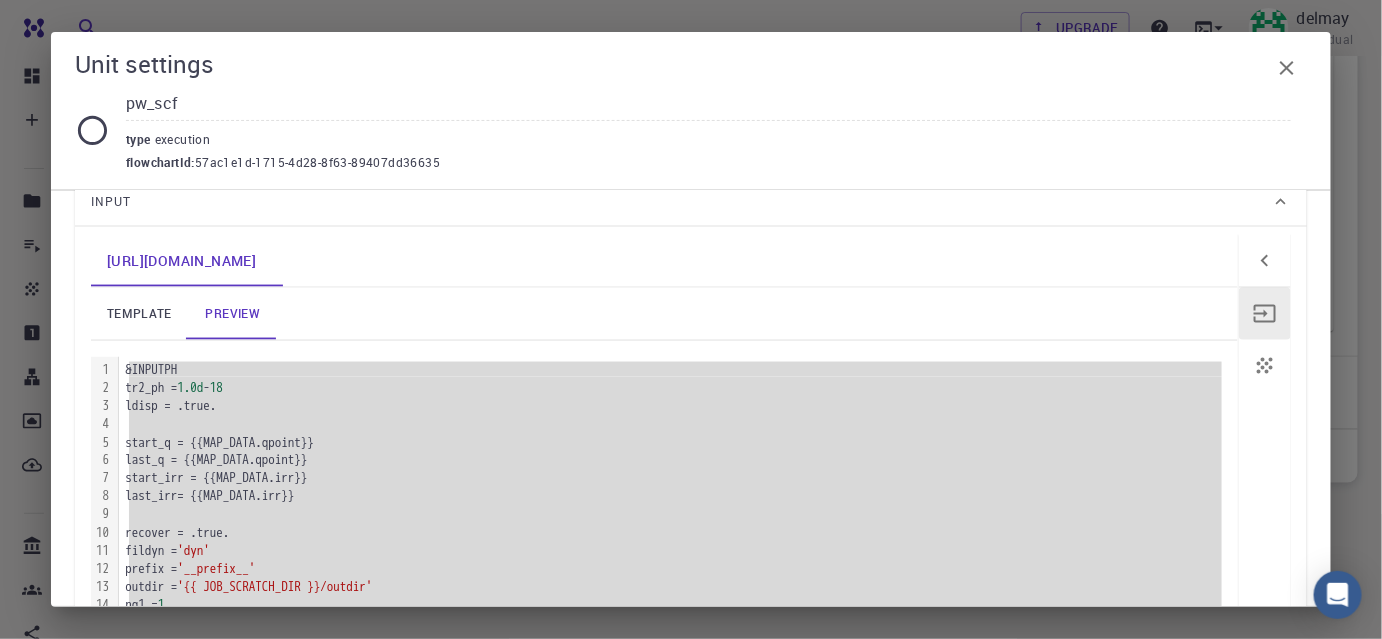 scroll, scrollTop: 1181, scrollLeft: 0, axis: vertical 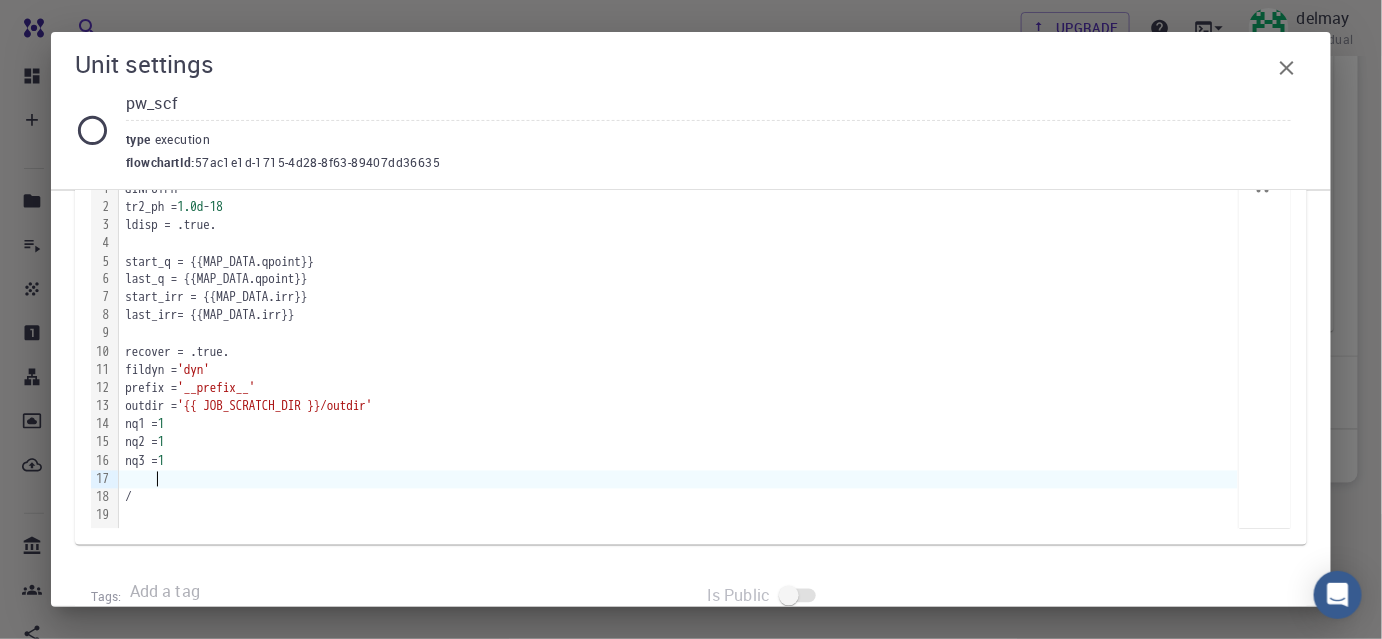 click at bounding box center [678, 480] 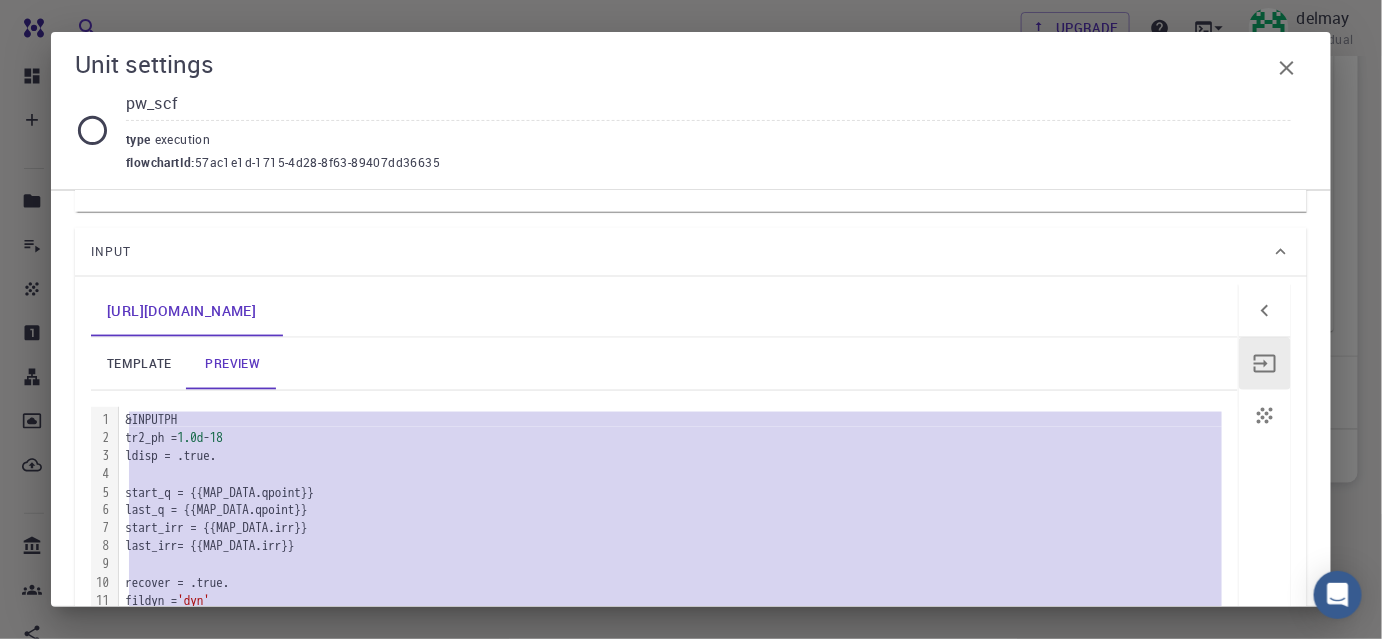 scroll, scrollTop: 909, scrollLeft: 0, axis: vertical 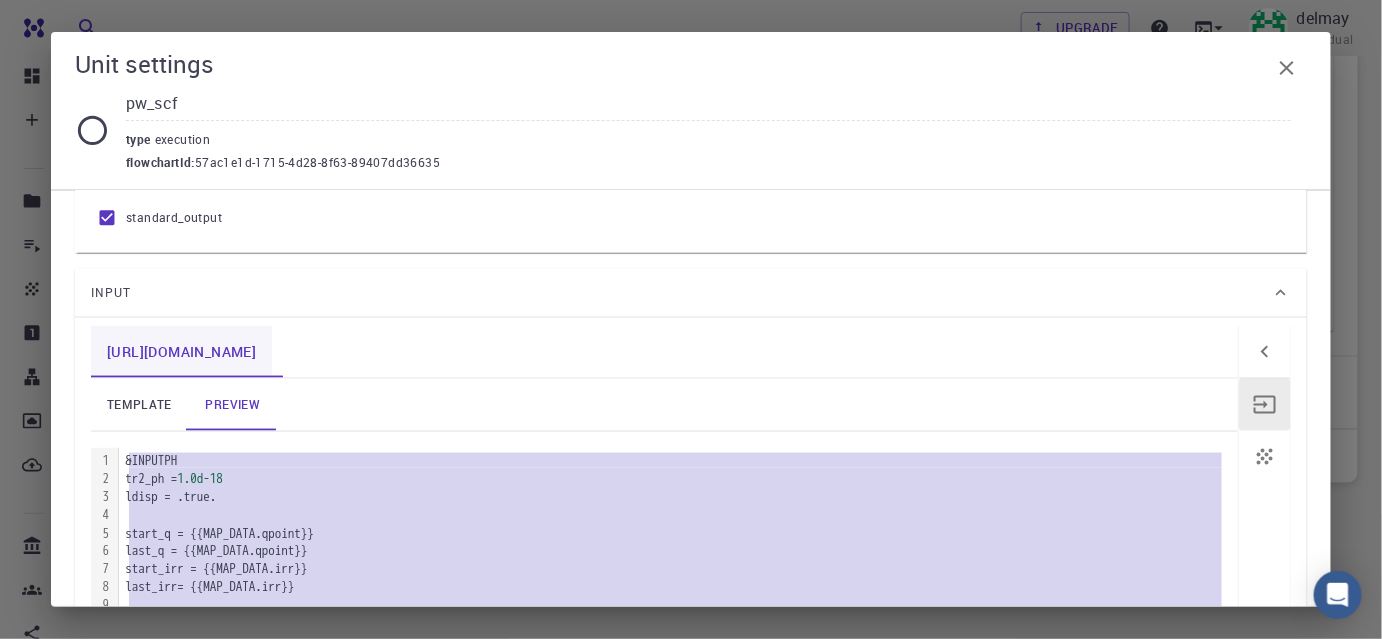 click on "[URL][DOMAIN_NAME]" at bounding box center [181, 352] 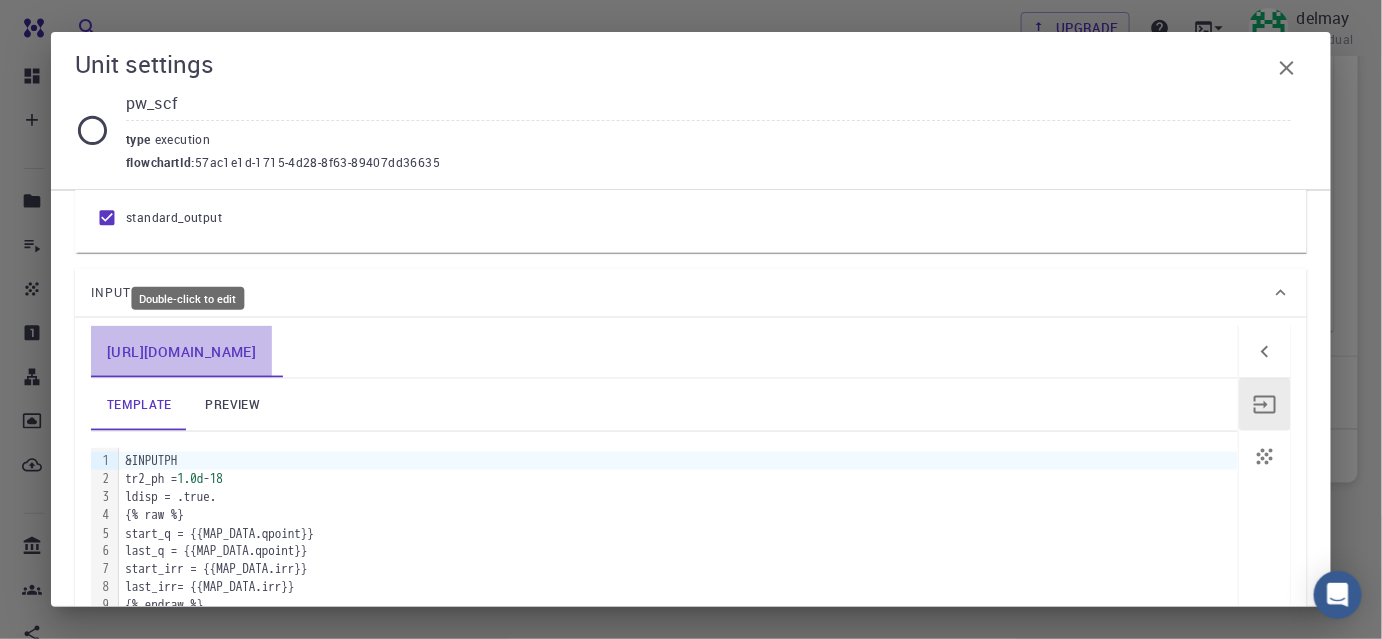 click on "[URL][DOMAIN_NAME]" at bounding box center (181, 352) 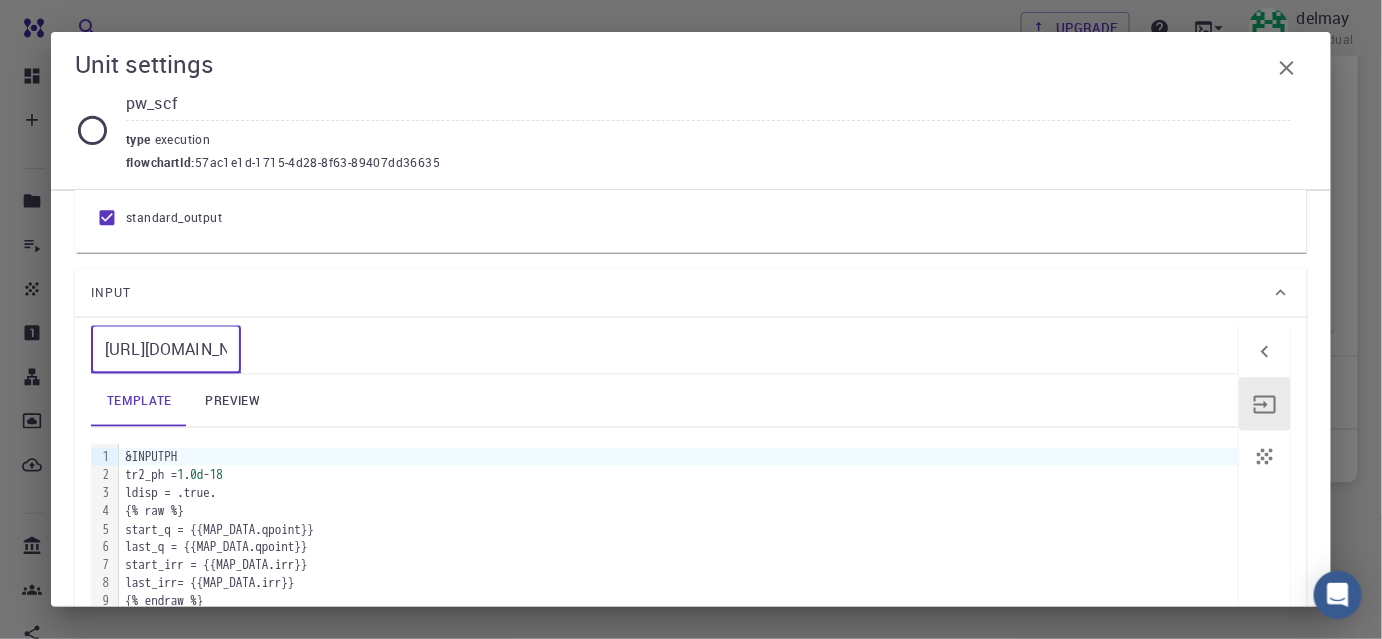 scroll, scrollTop: 0, scrollLeft: 20, axis: horizontal 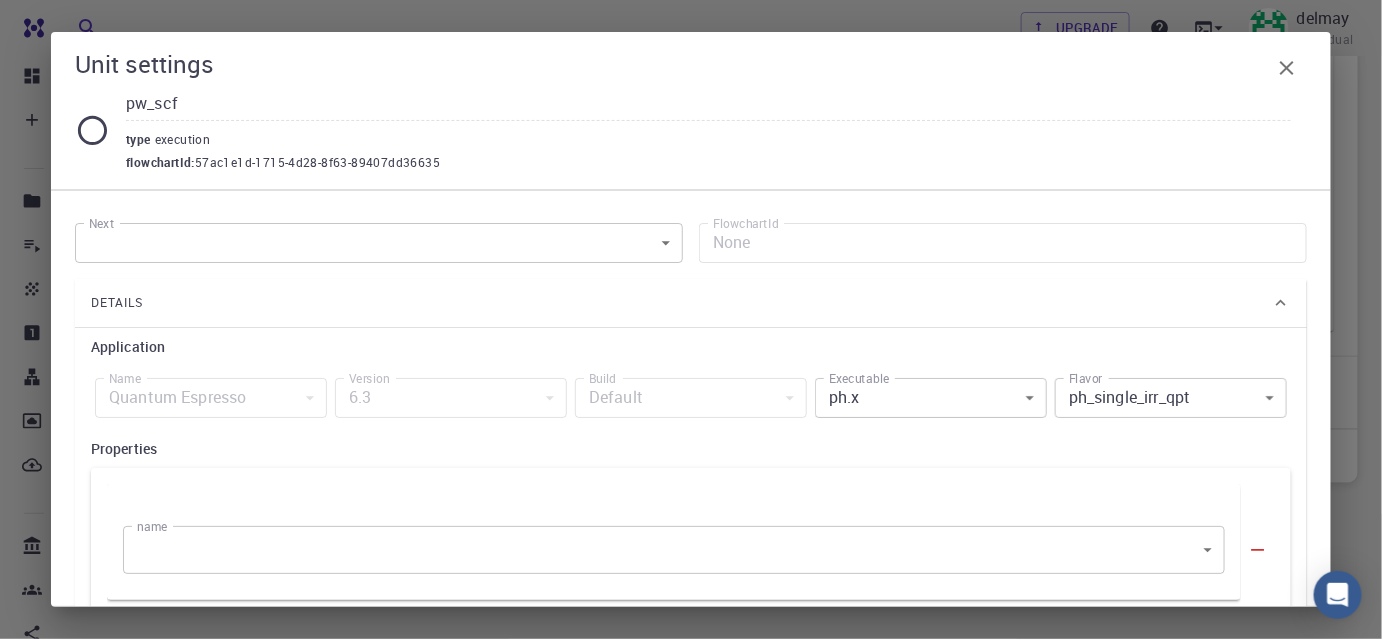 click on "Free Dashboard Create New Job New Material Create Material Upload File Import from Bank Import from 3rd Party New Workflow New Project Projects Jobs Materials Properties Workflows Dropbox External Uploads Bank Materials Workflows Accounts Shared with me Shared publicly Shared externally Documentation Contact Support Compute load: Low Upgrade delmay Individual Home delmay Workflows - New Workflow Total Energy applications espresso Description Select Workflow Actions Save & Exit I Total Energy Flowchart ID:  49852ec084768f7548e45cb9 Copy Delete Overview Properties atomic-forces fermi-energy pressure stress-tensor total-energy total-energy-contributions total-force Draft Application Name Quantum Espresso espresso Name Version 6.3 6.3 Version Build Default Default Build Units 01 I pw_scf 980ba0a6-734b-4b18-a52a-0e367ced5137 02 I pw_scf 57ac1e1d-1715-4d28-8f63-89407dd36635 Total Energy espresso Select Subworkflow Actions 1  of  1 Overview Important settings Detailed view Compute Details Draft" at bounding box center [691, -59] 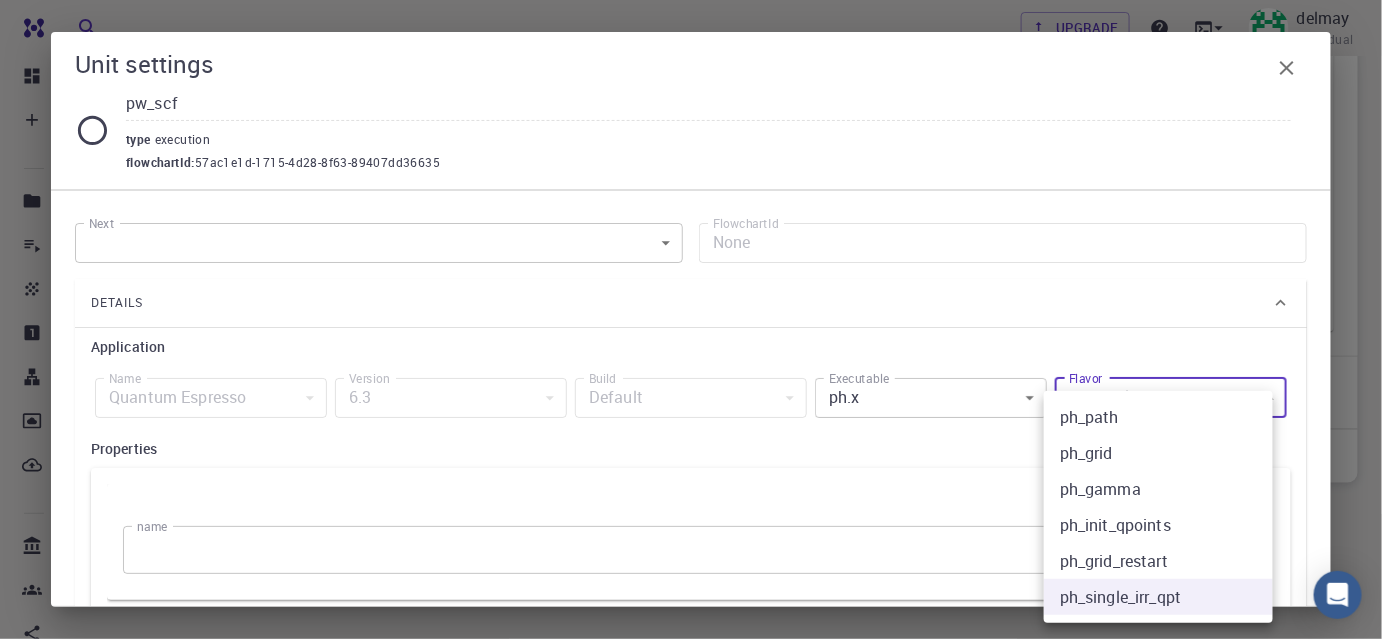 click at bounding box center (691, 319) 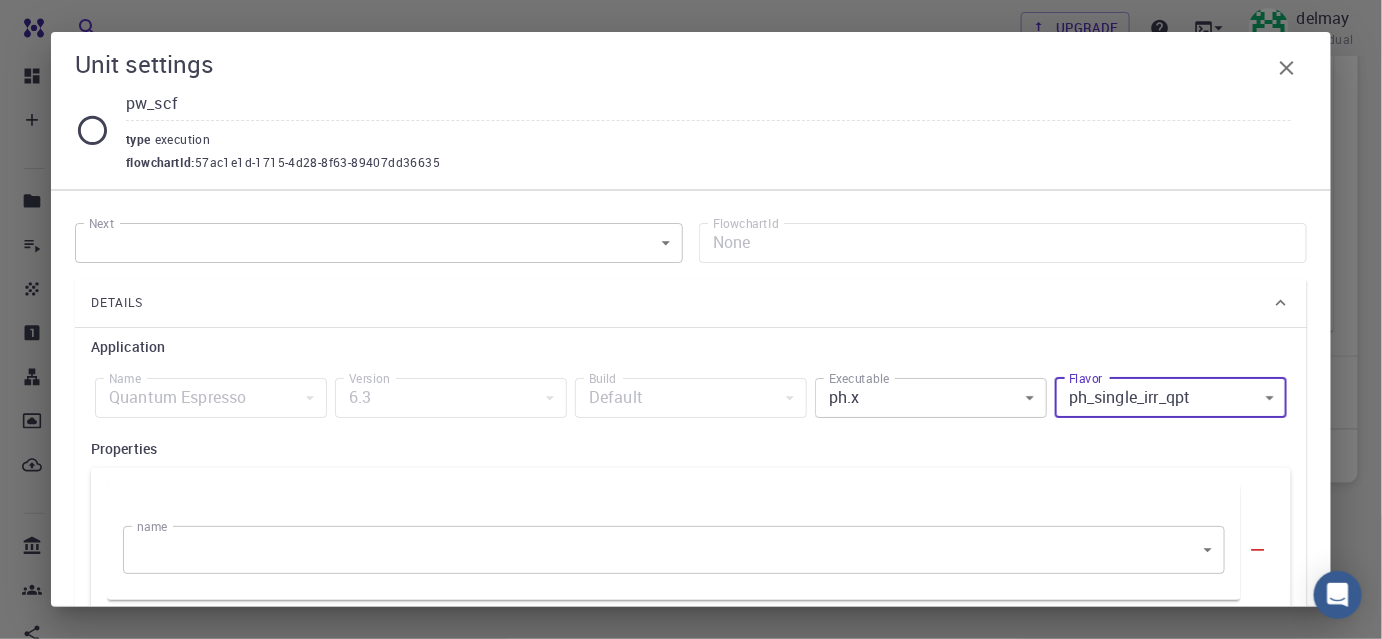 click on "Free Dashboard Create New Job New Material Create Material Upload File Import from Bank Import from 3rd Party New Workflow New Project Projects Jobs Materials Properties Workflows Dropbox External Uploads Bank Materials Workflows Accounts Shared with me Shared publicly Shared externally Documentation Contact Support Compute load: Low Upgrade delmay Individual Home delmay Workflows - New Workflow Total Energy applications espresso Description Select Workflow Actions Save & Exit I Total Energy Flowchart ID:  49852ec084768f7548e45cb9 Copy Delete Overview Properties atomic-forces fermi-energy pressure stress-tensor total-energy total-energy-contributions total-force Draft Application Name Quantum Espresso espresso Name Version 6.3 6.3 Version Build Default Default Build Units 01 I pw_scf 980ba0a6-734b-4b18-a52a-0e367ced5137 02 I pw_scf 57ac1e1d-1715-4d28-8f63-89407dd36635 Total Energy espresso Select Subworkflow Actions 1  of  1 Overview Important settings Detailed view Compute Details Draft" at bounding box center (691, -59) 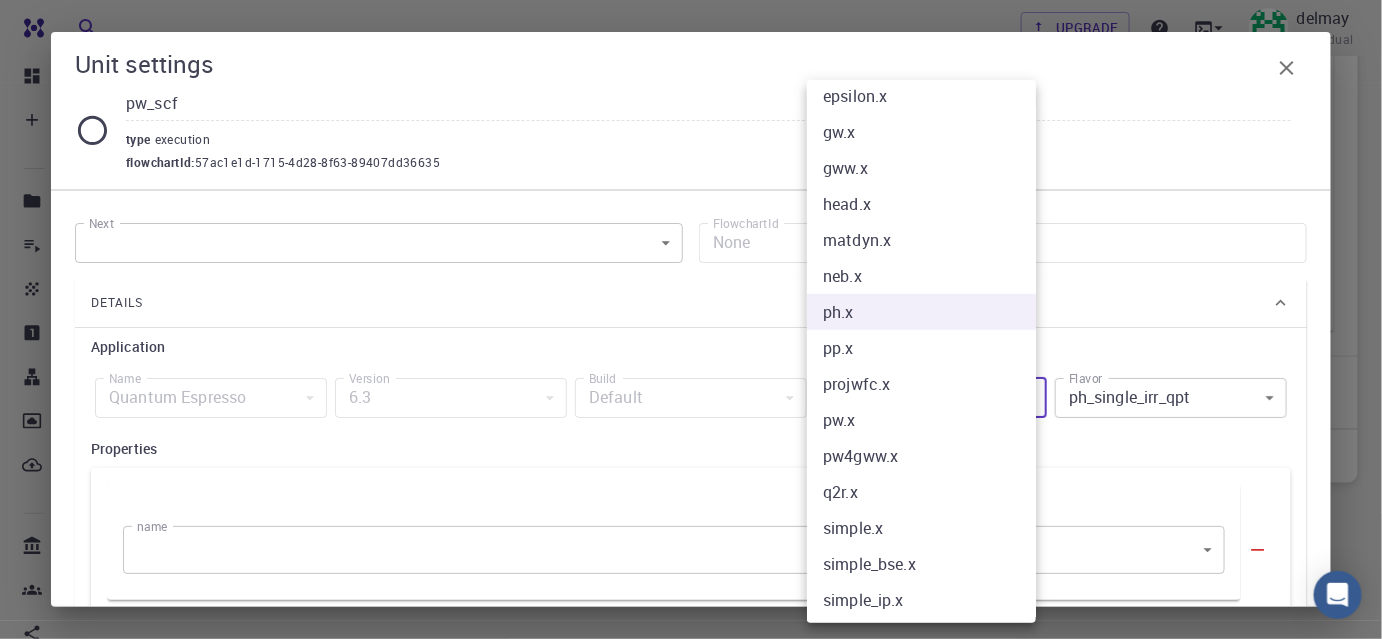 scroll, scrollTop: 229, scrollLeft: 0, axis: vertical 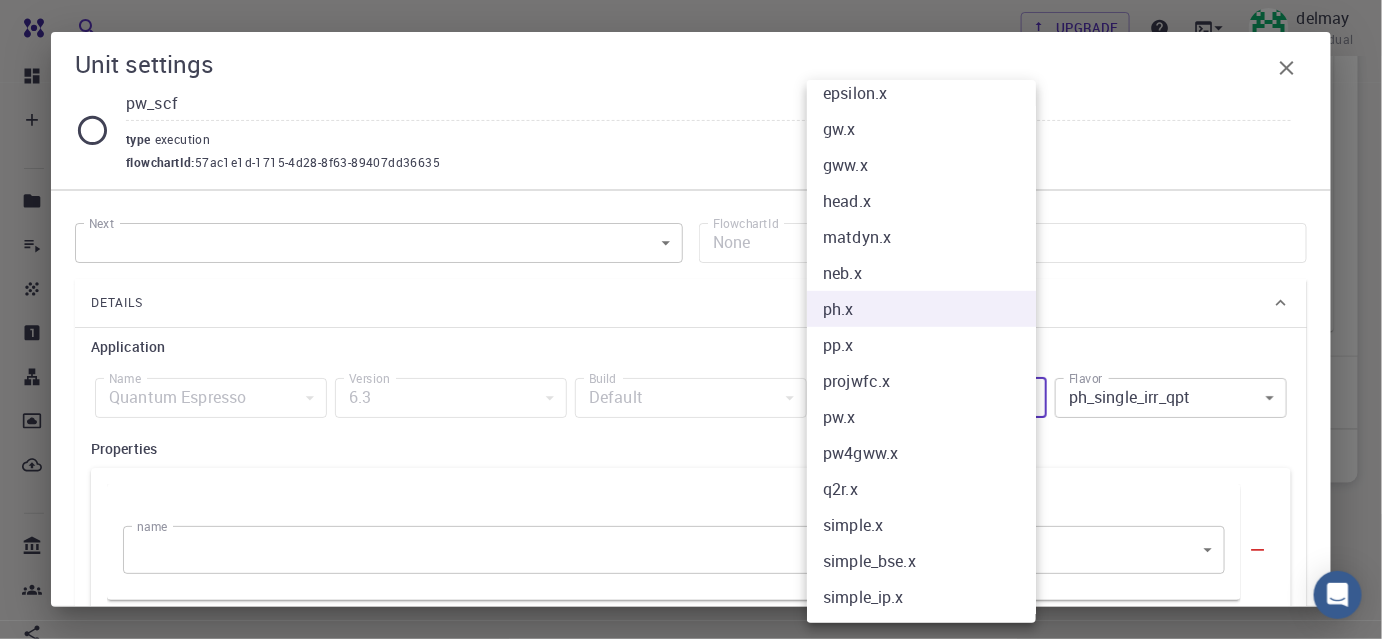 click on "projwfc.x" at bounding box center (928, 381) 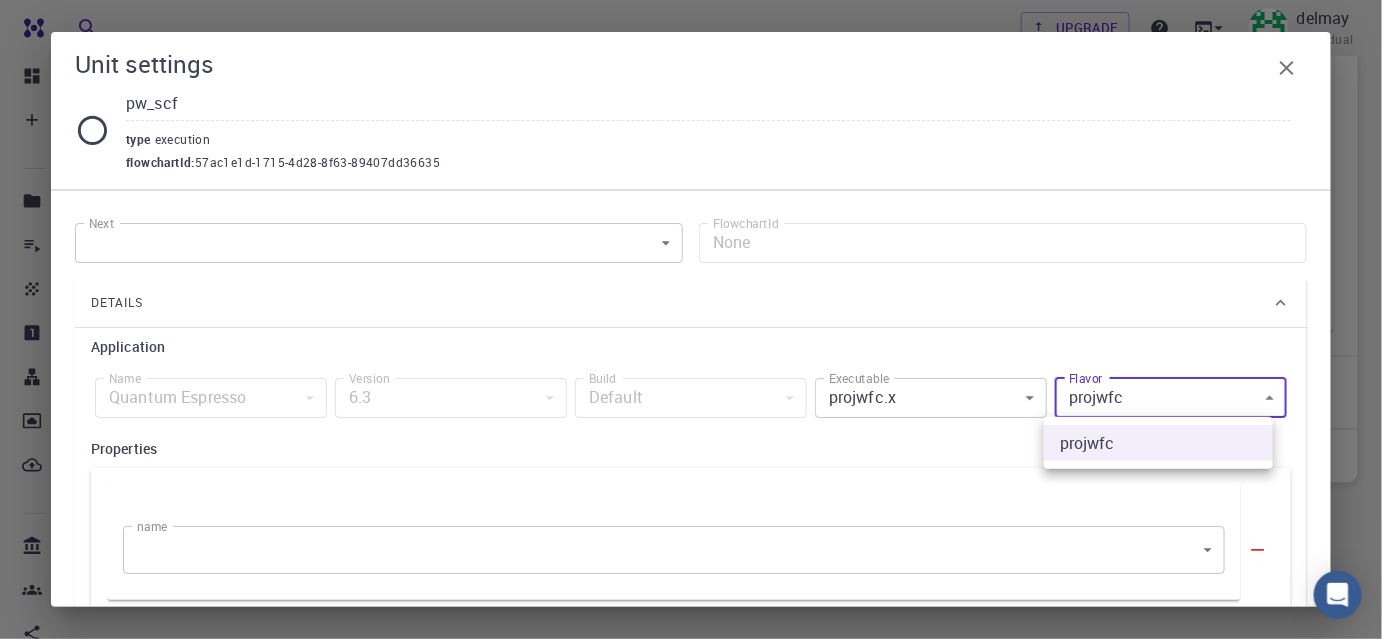 click on "Free Dashboard Create New Job New Material Create Material Upload File Import from Bank Import from 3rd Party New Workflow New Project Projects Jobs Materials Properties Workflows Dropbox External Uploads Bank Materials Workflows Accounts Shared with me Shared publicly Shared externally Documentation Contact Support Compute load: Low Upgrade delmay Individual Home delmay Workflows - New Workflow Total Energy applications espresso Description Select Workflow Actions Save & Exit I Total Energy Flowchart ID:  49852ec084768f7548e45cb9 Copy Delete Overview Properties atomic-forces fermi-energy pressure stress-tensor total-energy total-energy-contributions total-force density-of-states Draft Application Name Quantum Espresso espresso Name Version 6.3 6.3 Version Build Default Default Build Units 01 I pw_scf 980ba0a6-734b-4b18-a52a-0e367ced5137 02 I pw_scf 57ac1e1d-1715-4d28-8f63-89407dd36635 Total Energy espresso Select Subworkflow Actions 1  of  1 Overview Important settings Detailed view Name" at bounding box center (691, -59) 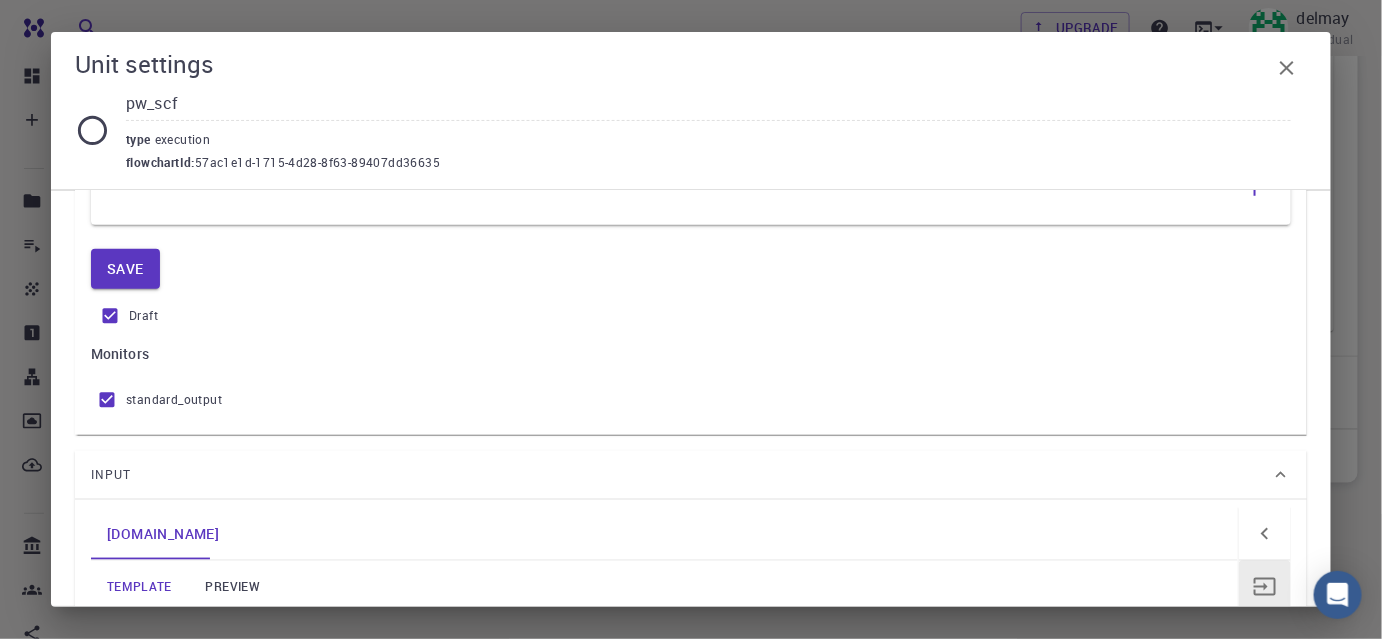scroll, scrollTop: 1000, scrollLeft: 0, axis: vertical 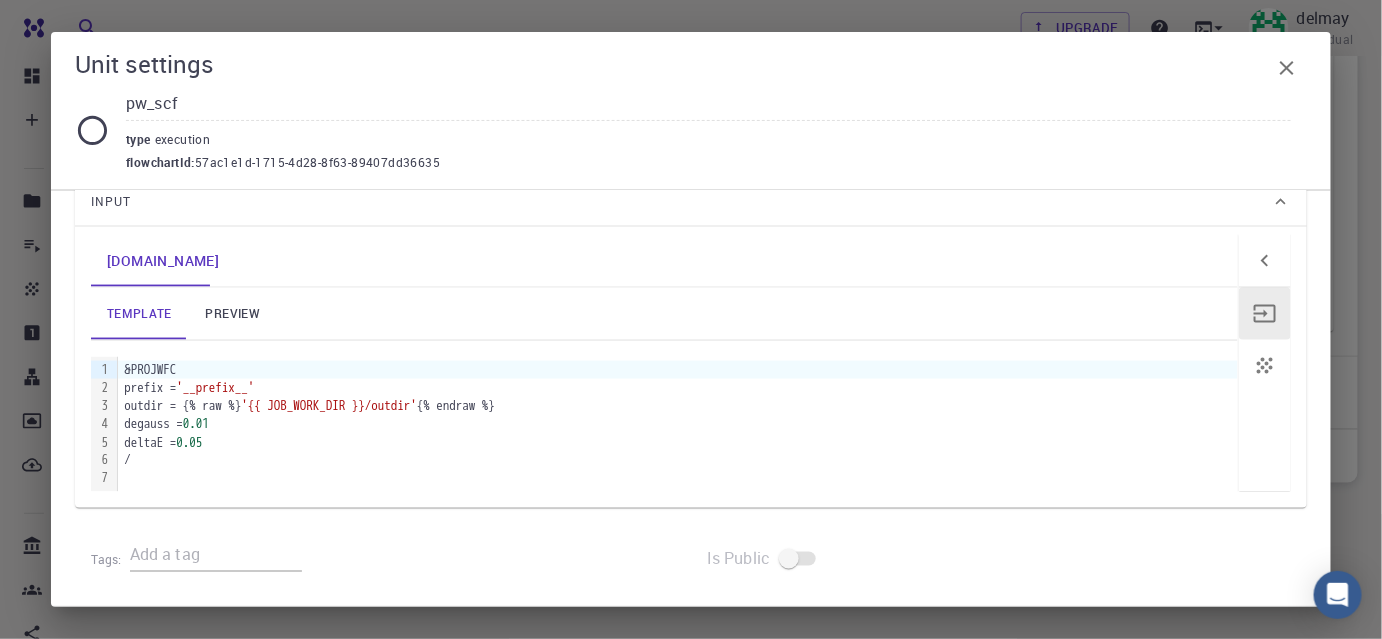 click on "preview" at bounding box center [233, 314] 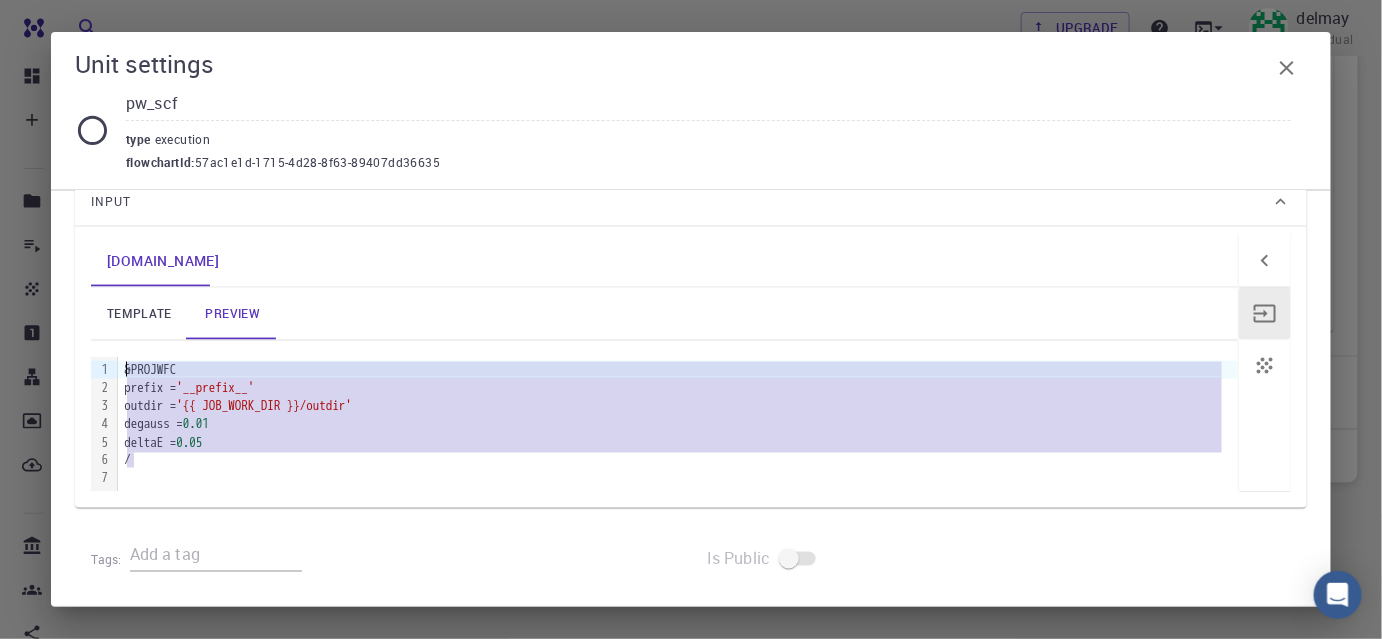 drag, startPoint x: 147, startPoint y: 466, endPoint x: 121, endPoint y: 364, distance: 105.26158 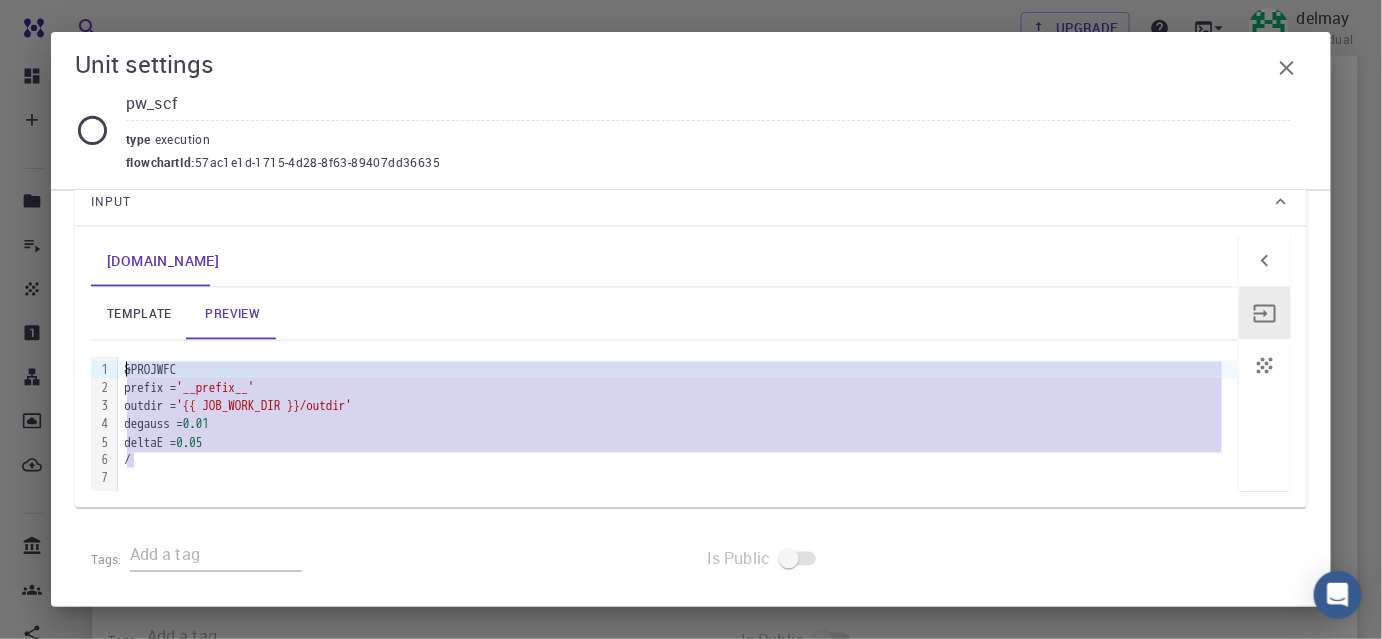 scroll, scrollTop: 485, scrollLeft: 0, axis: vertical 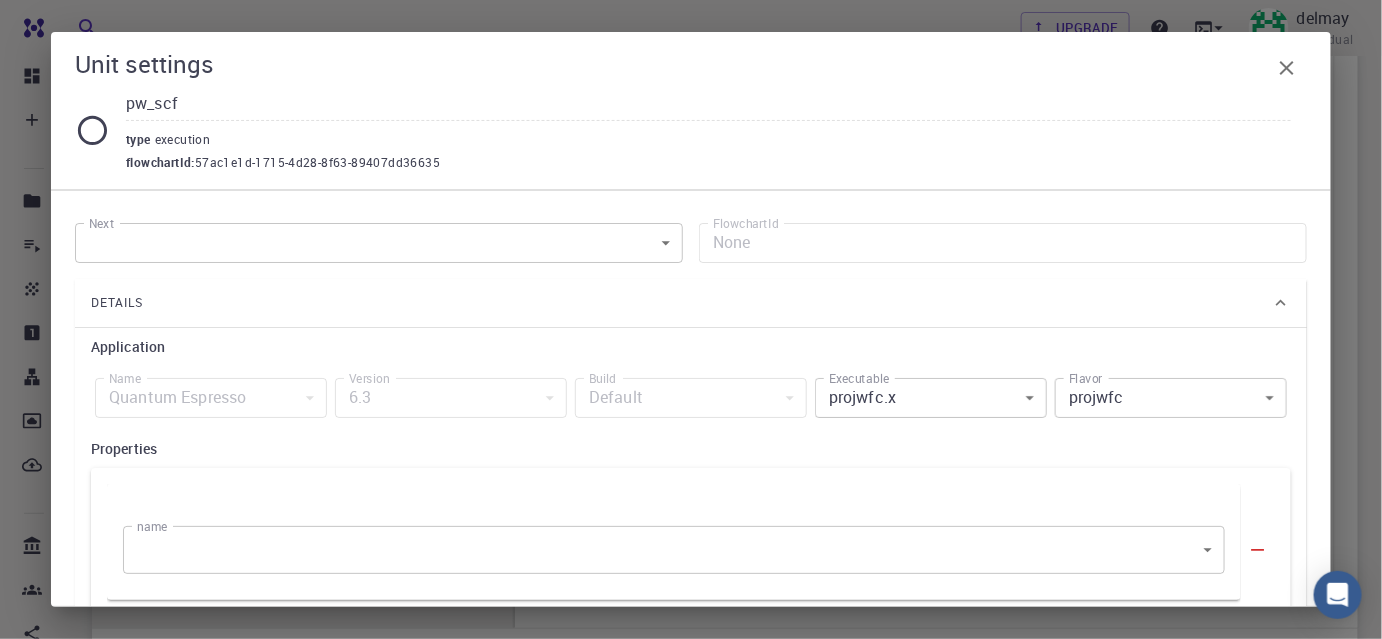 click on "Free Dashboard Create New Job New Material Create Material Upload File Import from Bank Import from 3rd Party New Workflow New Project Projects Jobs Materials Properties Workflows Dropbox External Uploads Bank Materials Workflows Accounts Shared with me Shared publicly Shared externally Documentation Contact Support Compute load: Low Upgrade delmay Individual Home delmay Workflows - New Workflow Total Energy applications espresso Description Select Workflow Actions Save & Exit I Total Energy Flowchart ID:  49852ec084768f7548e45cb9 Copy Delete Overview Properties atomic-forces fermi-energy pressure stress-tensor total-energy total-energy-contributions total-force density-of-states Draft Application Name Quantum Espresso espresso Name Version 6.3 6.3 Version Build Default Default Build Units 01 I pw_scf 980ba0a6-734b-4b18-a52a-0e367ced5137 02 I pw_scf 57ac1e1d-1715-4d28-8f63-89407dd36635 Total Energy espresso Select Subworkflow Actions 1  of  1 Overview Important settings Detailed view Name" at bounding box center [691, 213] 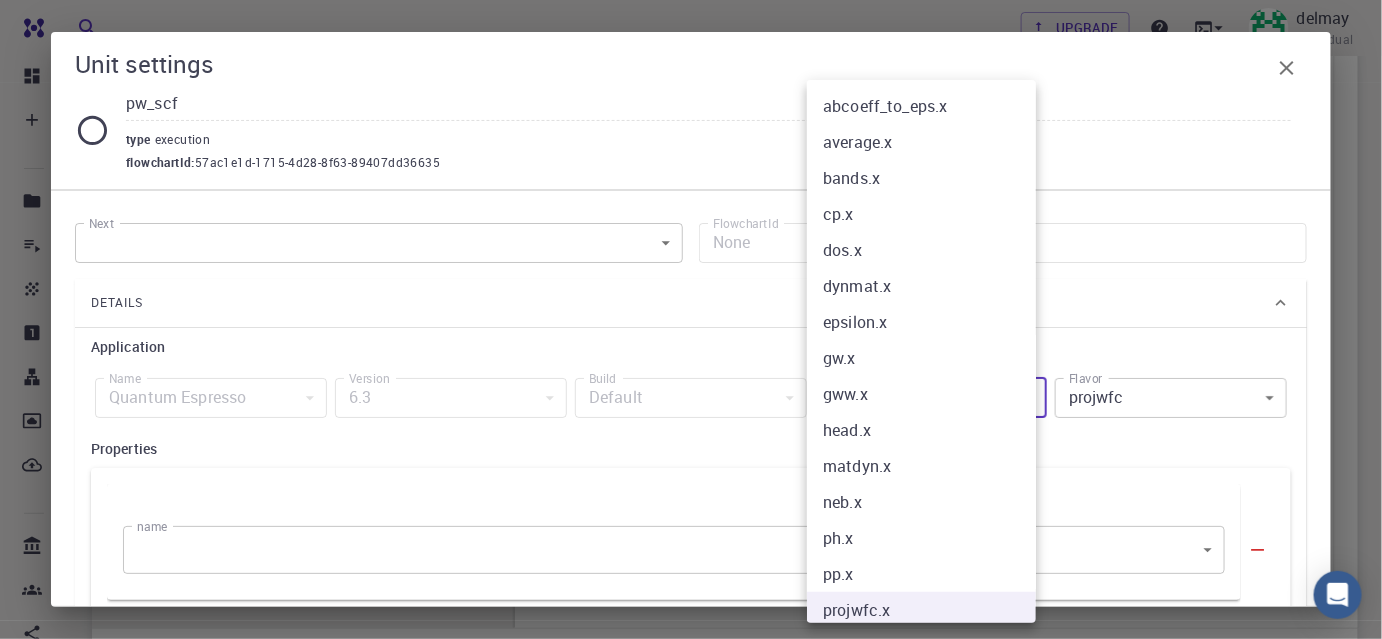 scroll, scrollTop: 5, scrollLeft: 0, axis: vertical 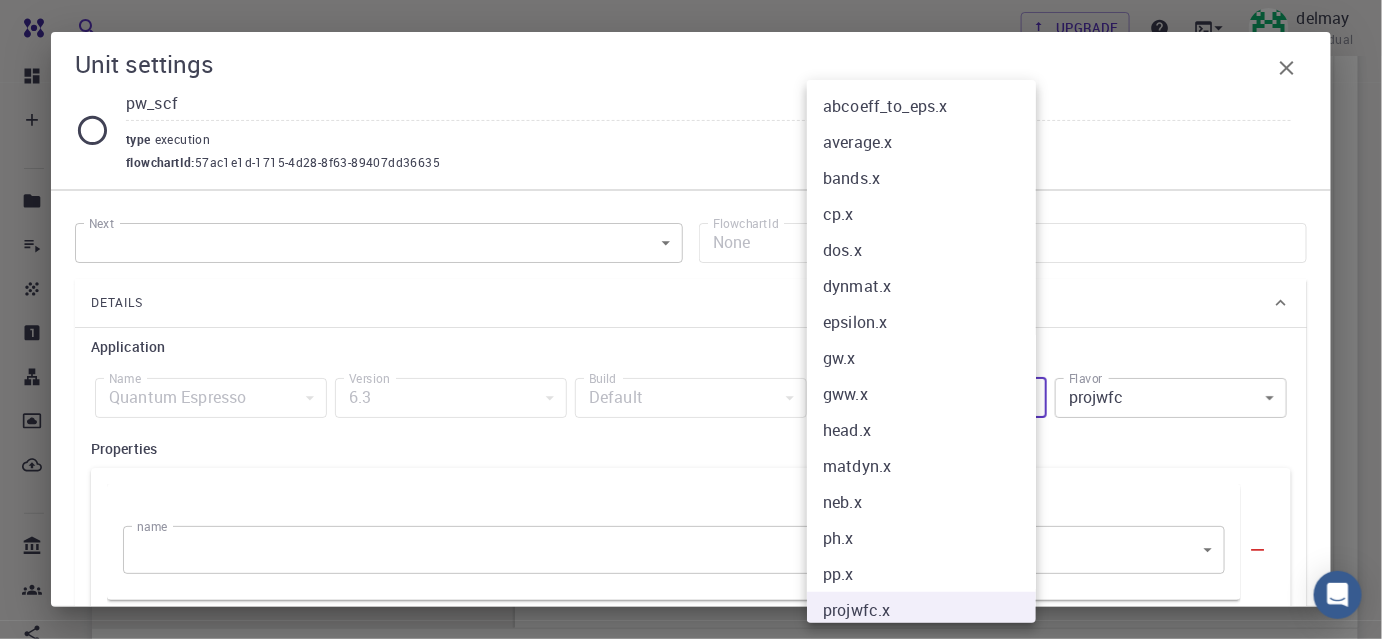click on "dos.x" at bounding box center (928, 250) 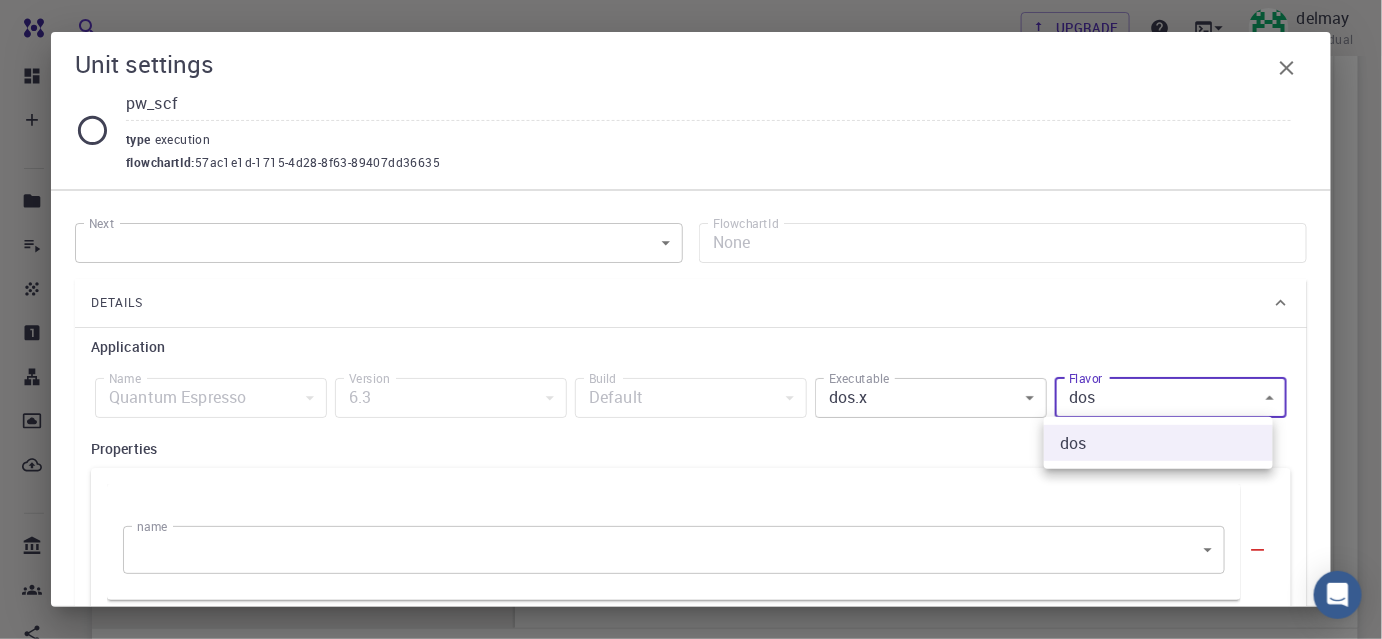 click on "Free Dashboard Create New Job New Material Create Material Upload File Import from Bank Import from 3rd Party New Workflow New Project Projects Jobs Materials Properties Workflows Dropbox External Uploads Bank Materials Workflows Accounts Shared with me Shared publicly Shared externally Documentation Contact Support Compute load: Low Upgrade delmay Individual Home delmay Workflows - New Workflow Total Energy applications espresso Description Select Workflow Actions Save & Exit I Total Energy Flowchart ID:  49852ec084768f7548e45cb9 Copy Delete Overview Properties atomic-forces fermi-energy pressure stress-tensor total-energy total-energy-contributions total-force density-of-states Draft Application Name Quantum Espresso espresso Name Version 6.3 6.3 Version Build Default Default Build Units 01 I pw_scf 980ba0a6-734b-4b18-a52a-0e367ced5137 02 I pw_scf 57ac1e1d-1715-4d28-8f63-89407dd36635 Total Energy espresso Select Subworkflow Actions 1  of  1 Overview Important settings Detailed view Name" at bounding box center [691, 213] 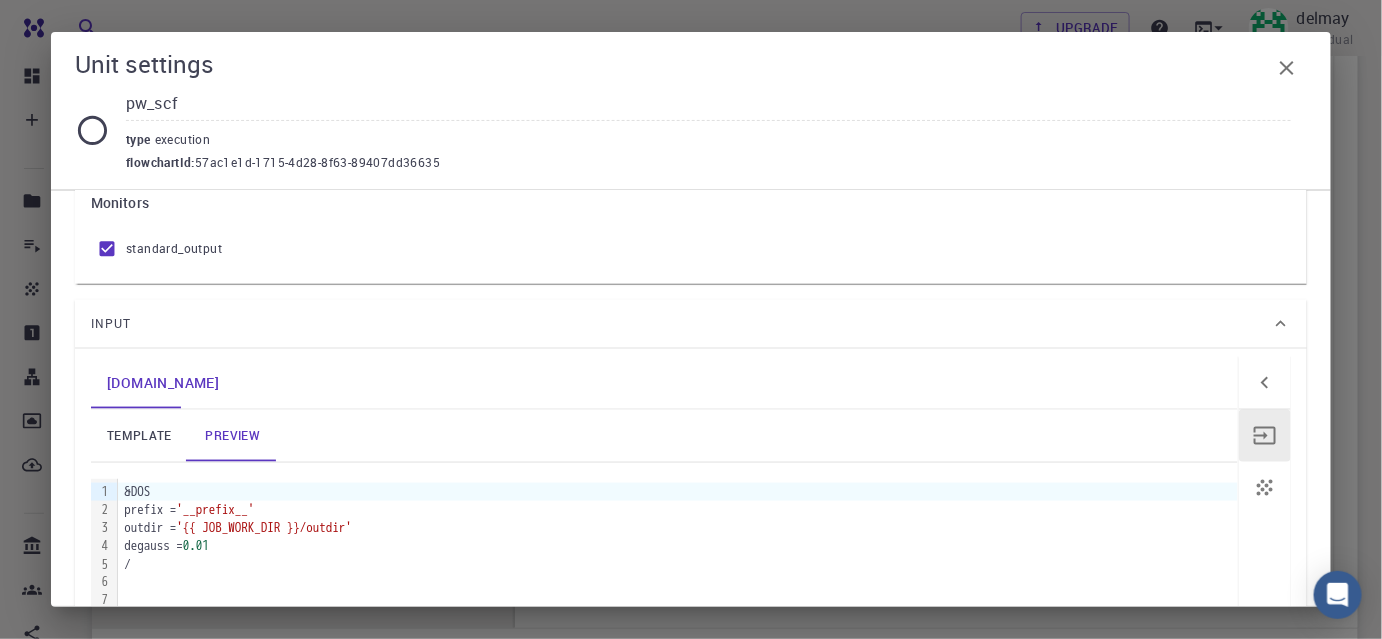 scroll, scrollTop: 1000, scrollLeft: 0, axis: vertical 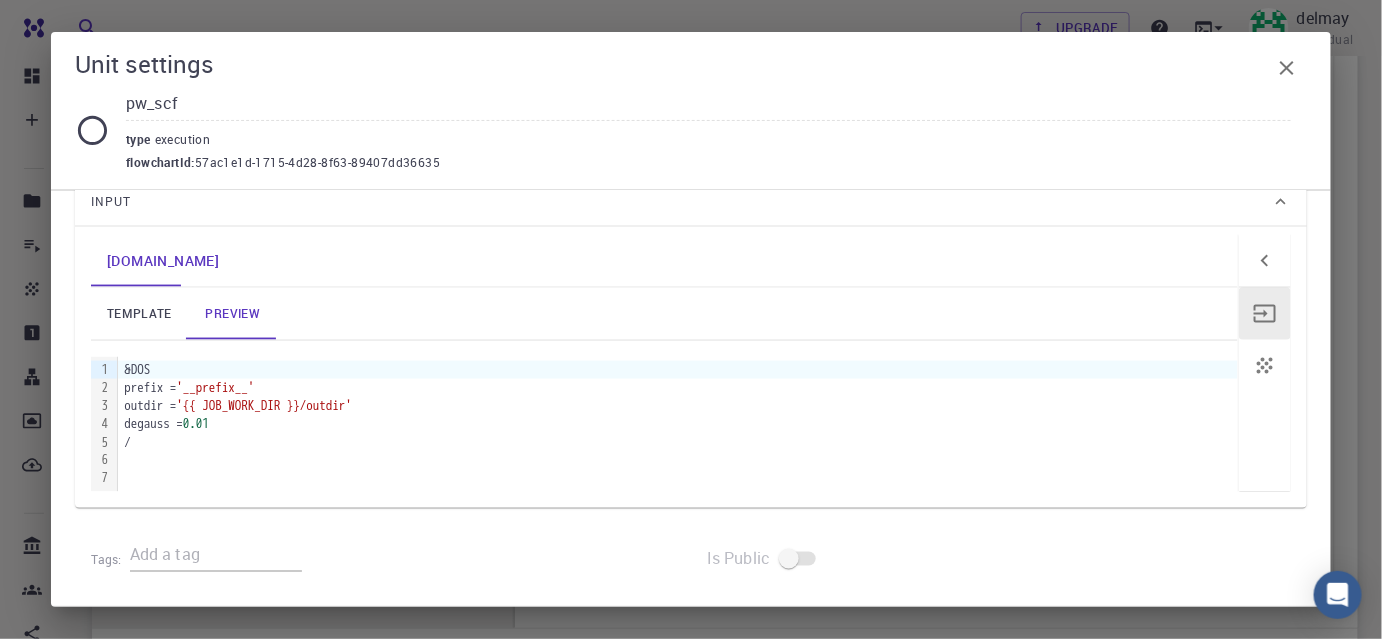 click on "preview" at bounding box center (233, 314) 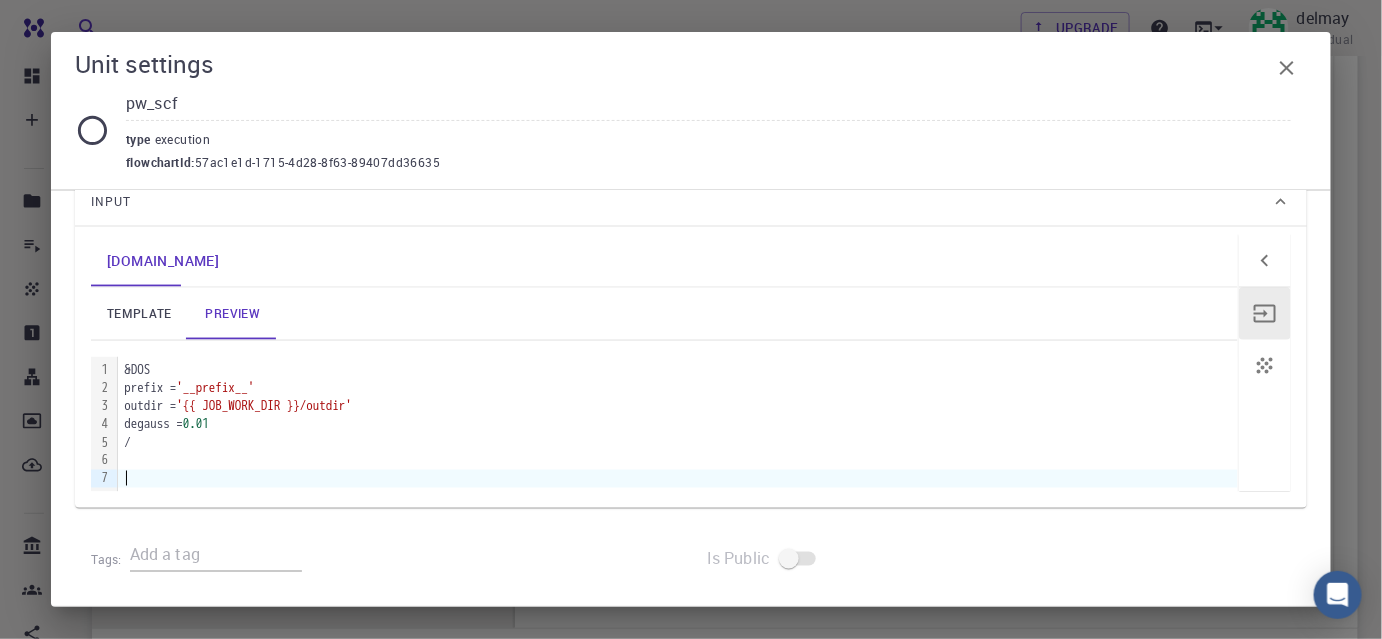 click at bounding box center [678, 479] 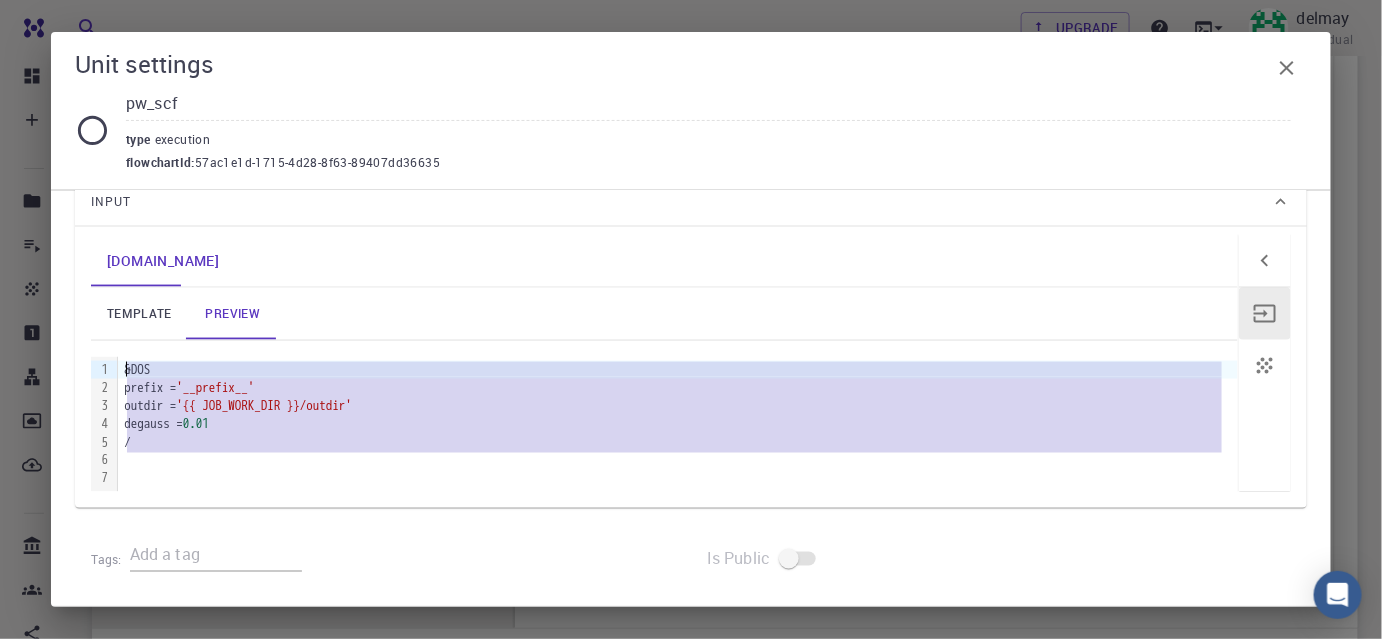 drag, startPoint x: 143, startPoint y: 460, endPoint x: 119, endPoint y: 362, distance: 100.89599 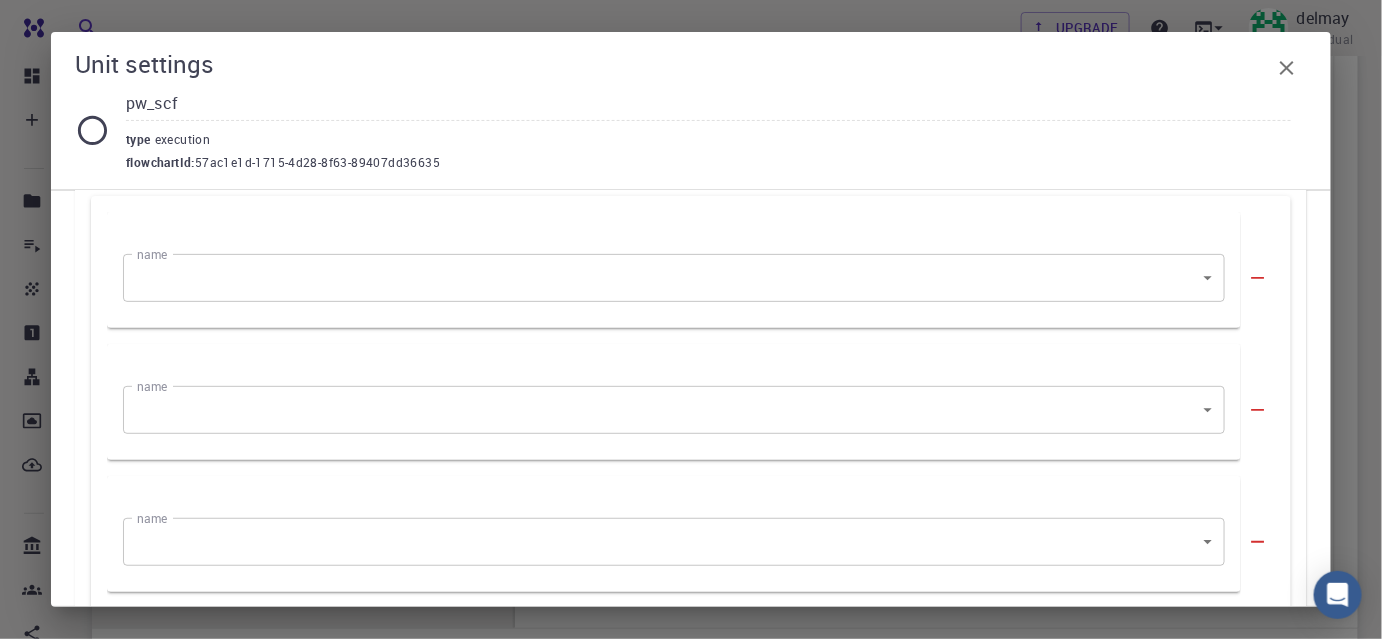 scroll, scrollTop: 0, scrollLeft: 0, axis: both 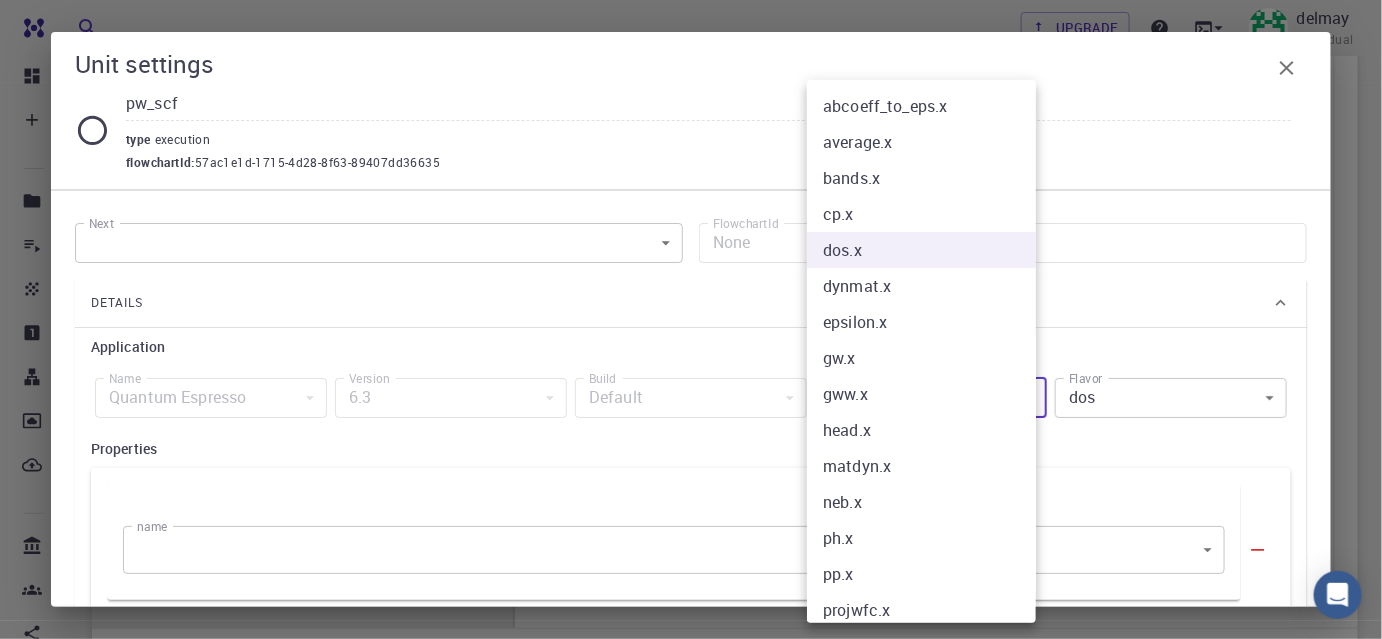 click on "Free Dashboard Create New Job New Material Create Material Upload File Import from Bank Import from 3rd Party New Workflow New Project Projects Jobs Materials Properties Workflows Dropbox External Uploads Bank Materials Workflows Accounts Shared with me Shared publicly Shared externally Documentation Contact Support Compute load: Low Upgrade delmay Individual Home delmay Workflows - New Workflow Total Energy applications espresso Description Select Workflow Actions Save & Exit I Total Energy Flowchart ID:  49852ec084768f7548e45cb9 Copy Delete Overview Properties atomic-forces fermi-energy pressure stress-tensor total-energy total-energy-contributions total-force density-of-states Draft Application Name Quantum Espresso espresso Name Version 6.3 6.3 Version Build Default Default Build Units 01 I pw_scf 980ba0a6-734b-4b18-a52a-0e367ced5137 02 I pw_scf 57ac1e1d-1715-4d28-8f63-89407dd36635 Total Energy espresso Select Subworkflow Actions 1  of  1 Overview Important settings Detailed view Name" at bounding box center [691, 213] 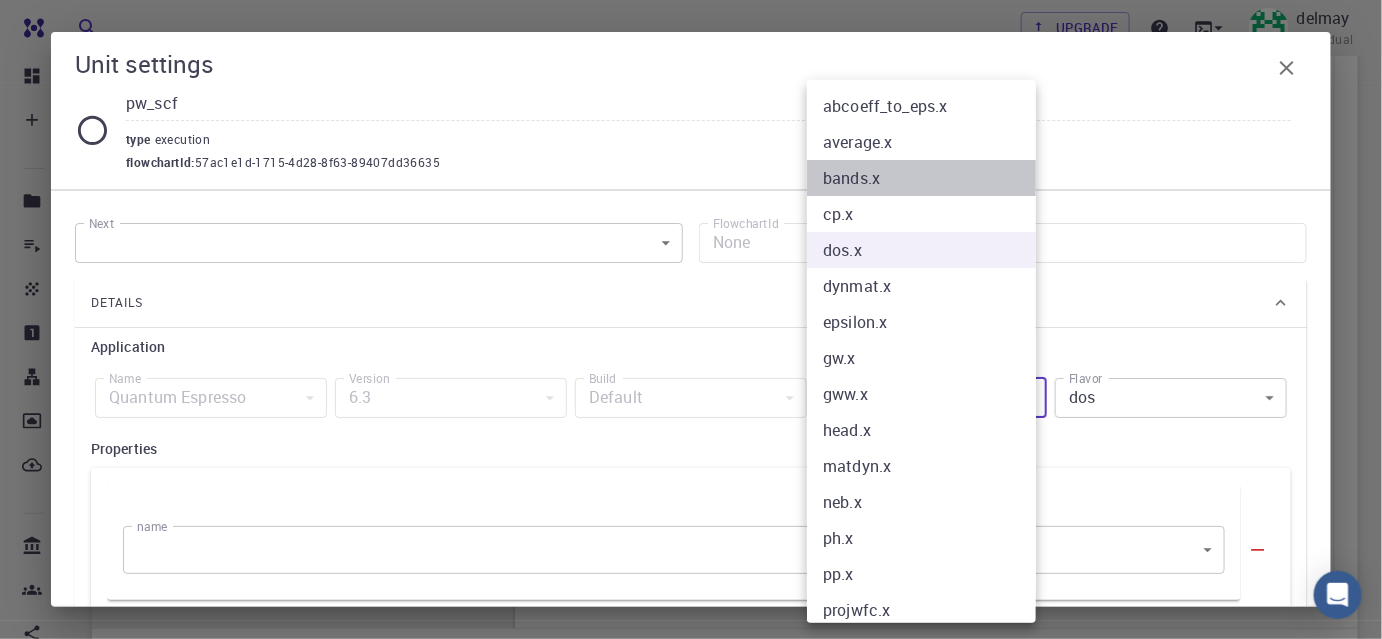 click on "bands.x" at bounding box center [928, 178] 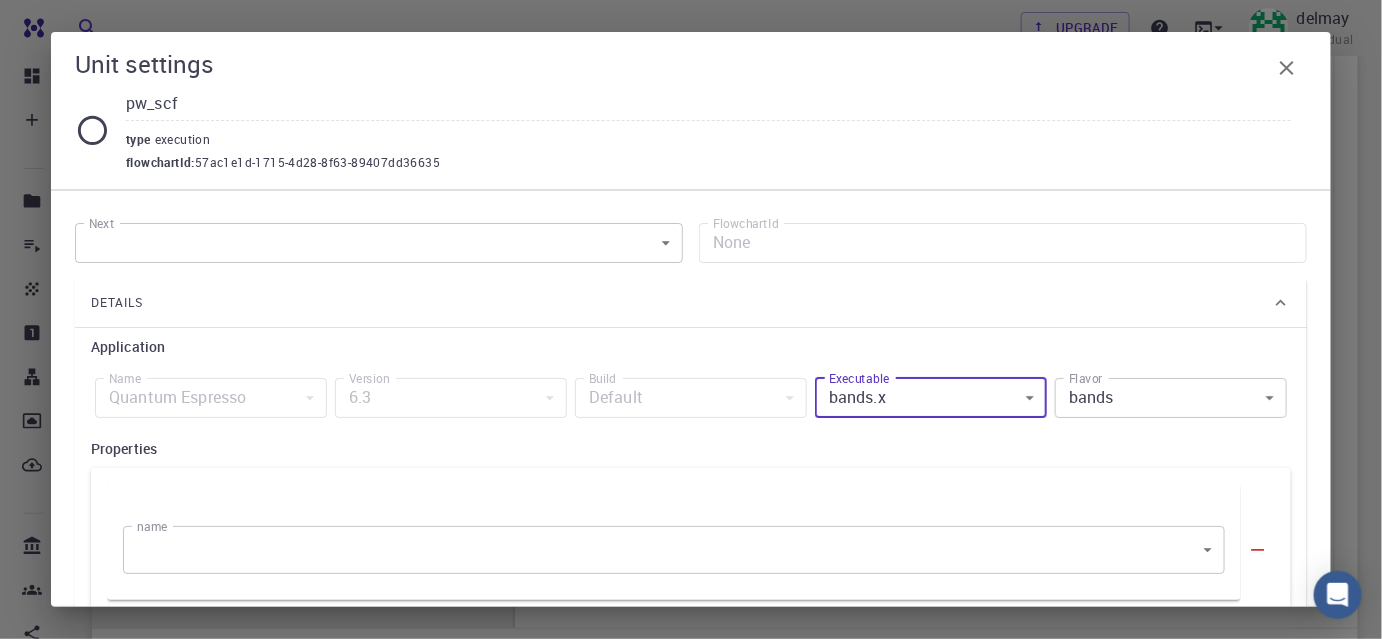 click on "Free Dashboard Create New Job New Material Create Material Upload File Import from Bank Import from 3rd Party New Workflow New Project Projects Jobs Materials Properties Workflows Dropbox External Uploads Bank Materials Workflows Accounts Shared with me Shared publicly Shared externally Documentation Contact Support Compute load: Low Upgrade delmay Individual Home delmay Workflows - New Workflow Total Energy applications espresso Description Select Workflow Actions Save & Exit I Total Energy Flowchart ID:  49852ec084768f7548e45cb9 Copy Delete Overview Properties atomic-forces fermi-energy pressure stress-tensor total-energy total-energy-contributions total-force Draft Application Name Quantum Espresso espresso Name Version 6.3 6.3 Version Build Default Default Build Units 01 I pw_scf 980ba0a6-734b-4b18-a52a-0e367ced5137 02 I pw_scf 57ac1e1d-1715-4d28-8f63-89407dd36635 Total Energy espresso Select Subworkflow Actions 1  of  1 Overview Important settings Detailed view Compute Details Draft" at bounding box center [691, 213] 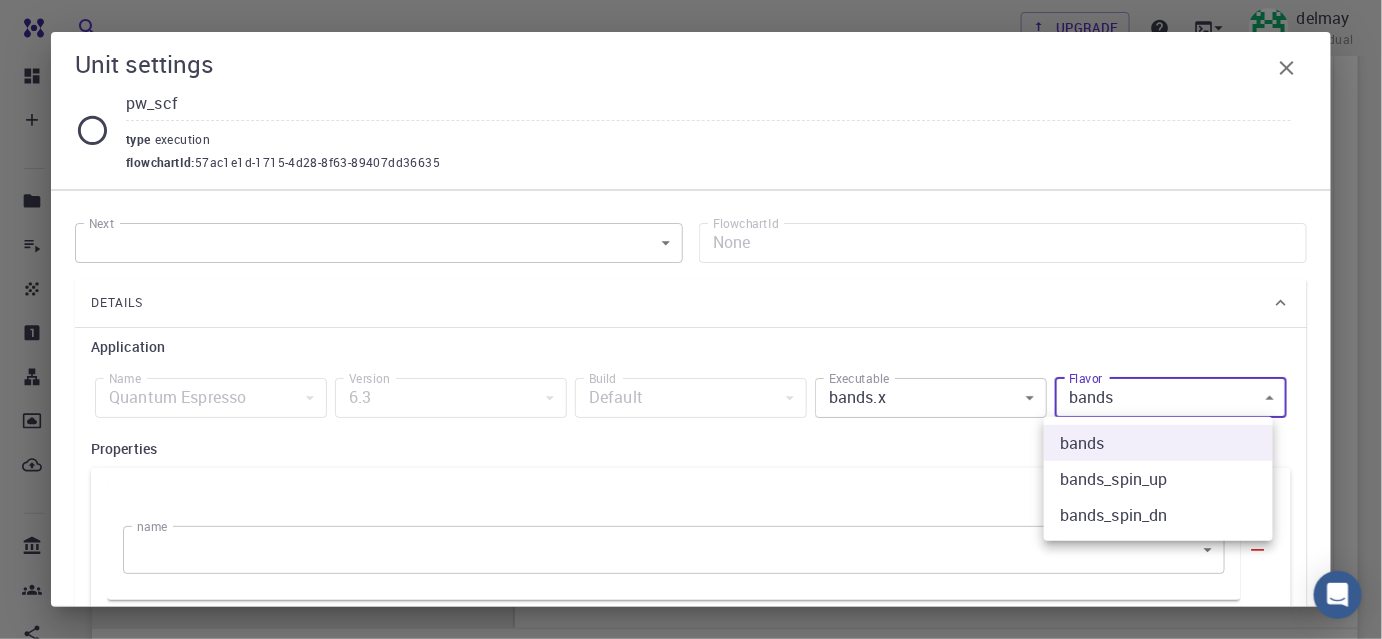 click at bounding box center [691, 319] 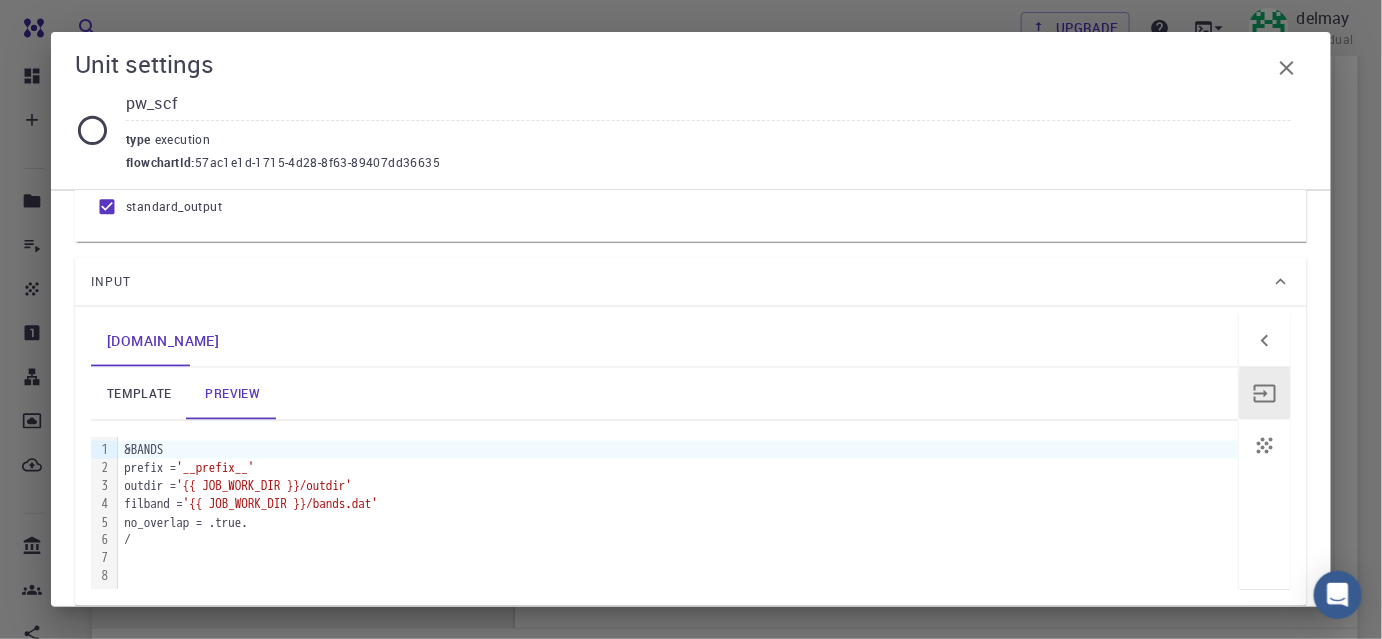 scroll, scrollTop: 1021, scrollLeft: 0, axis: vertical 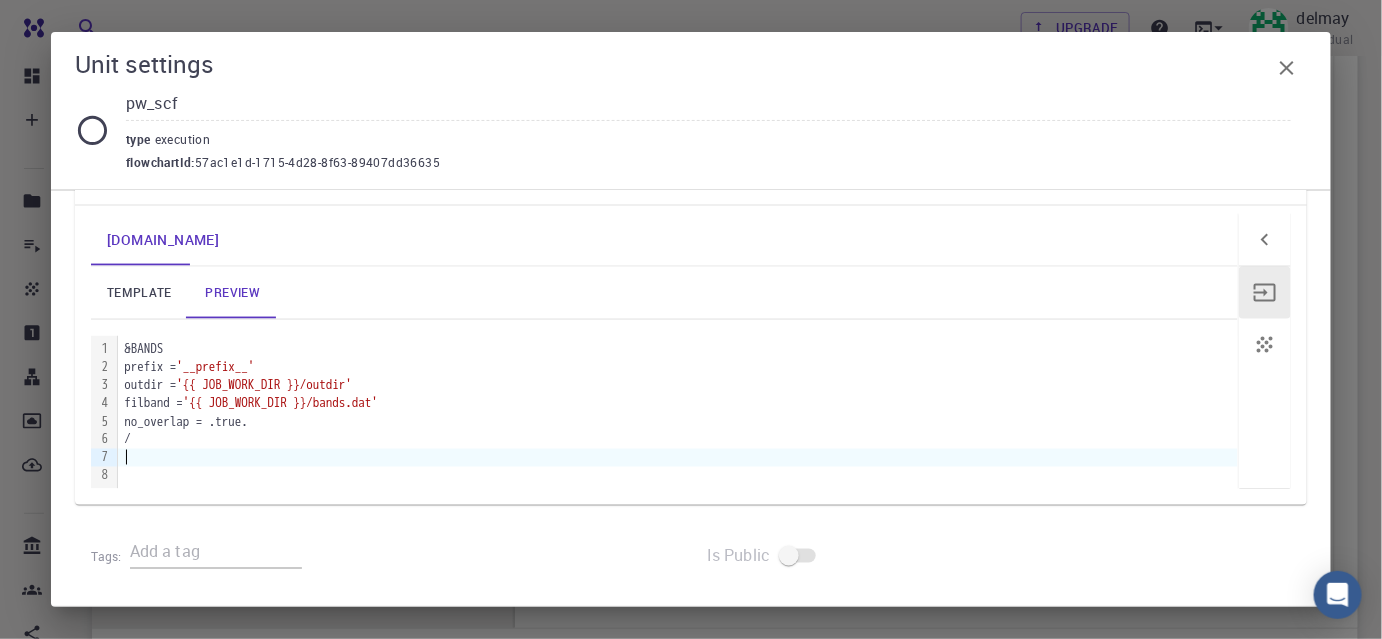 drag, startPoint x: 301, startPoint y: 457, endPoint x: 328, endPoint y: 450, distance: 27.89265 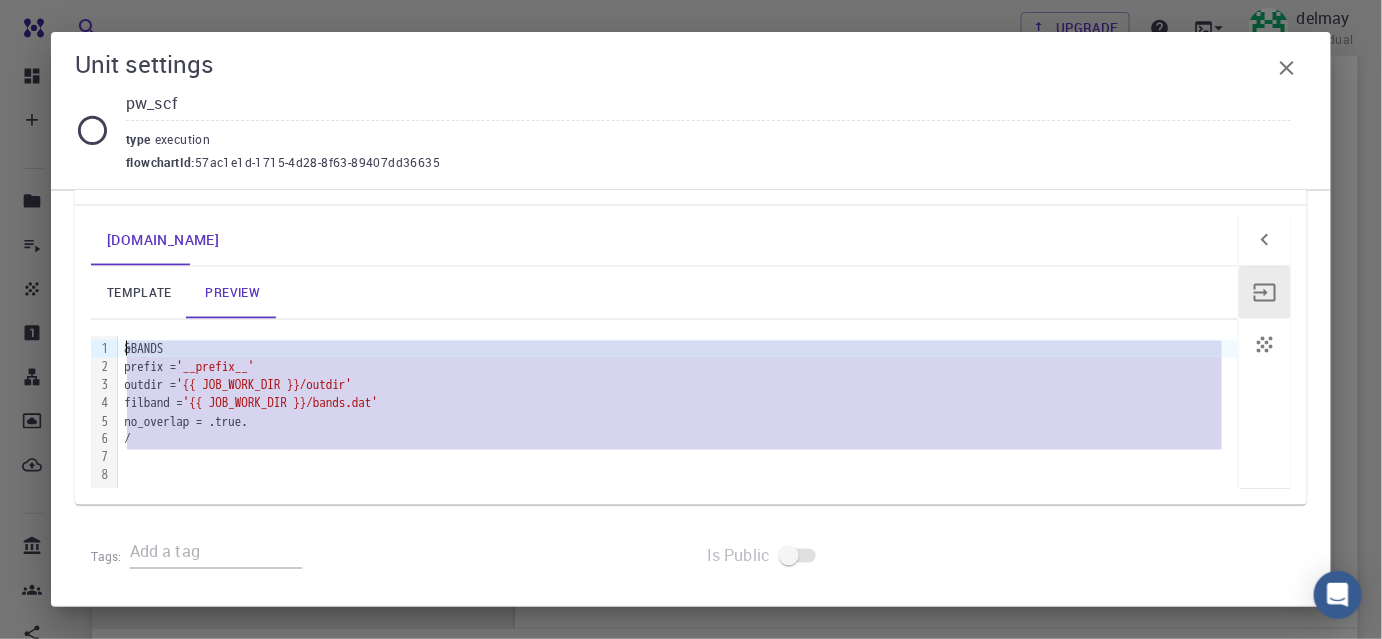 drag, startPoint x: 142, startPoint y: 458, endPoint x: 127, endPoint y: 335, distance: 123.911255 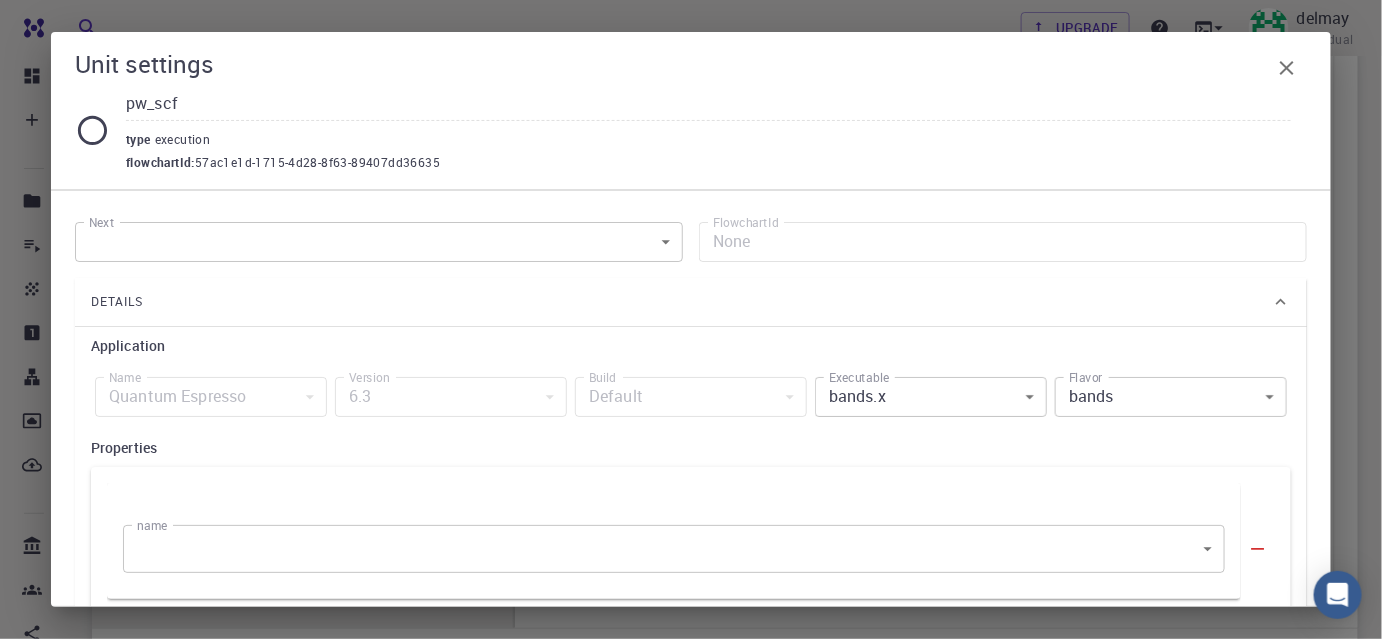 scroll, scrollTop: 0, scrollLeft: 0, axis: both 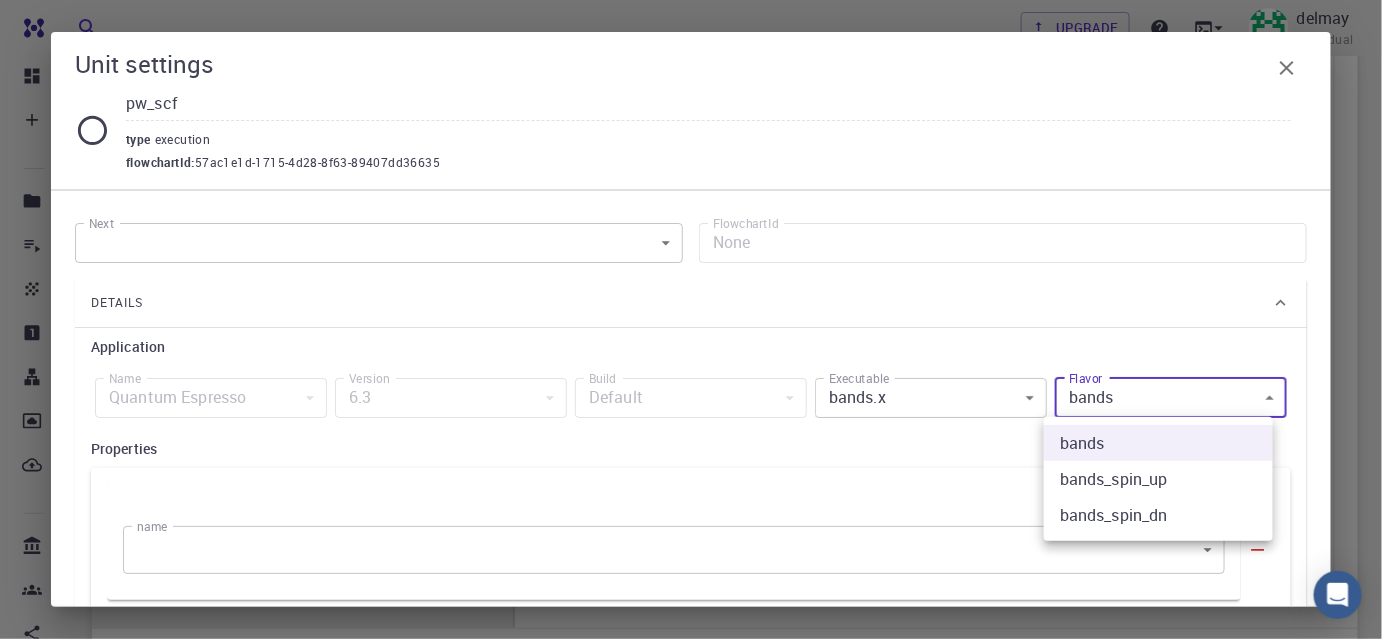 click on "Free Dashboard Create New Job New Material Create Material Upload File Import from Bank Import from 3rd Party New Workflow New Project Projects Jobs Materials Properties Workflows Dropbox External Uploads Bank Materials Workflows Accounts Shared with me Shared publicly Shared externally Documentation Contact Support Compute load: Low Upgrade delmay Individual Home delmay Workflows - New Workflow Total Energy applications espresso Description Select Workflow Actions Save & Exit I Total Energy Flowchart ID:  49852ec084768f7548e45cb9 Copy Delete Overview Properties atomic-forces fermi-energy pressure stress-tensor total-energy total-energy-contributions total-force Draft Application Name Quantum Espresso espresso Name Version 6.3 6.3 Version Build Default Default Build Units 01 I pw_scf 980ba0a6-734b-4b18-a52a-0e367ced5137 02 I pw_scf 57ac1e1d-1715-4d28-8f63-89407dd36635 Total Energy espresso Select Subworkflow Actions 1  of  1 Overview Important settings Detailed view Compute Details Draft" at bounding box center [691, 213] 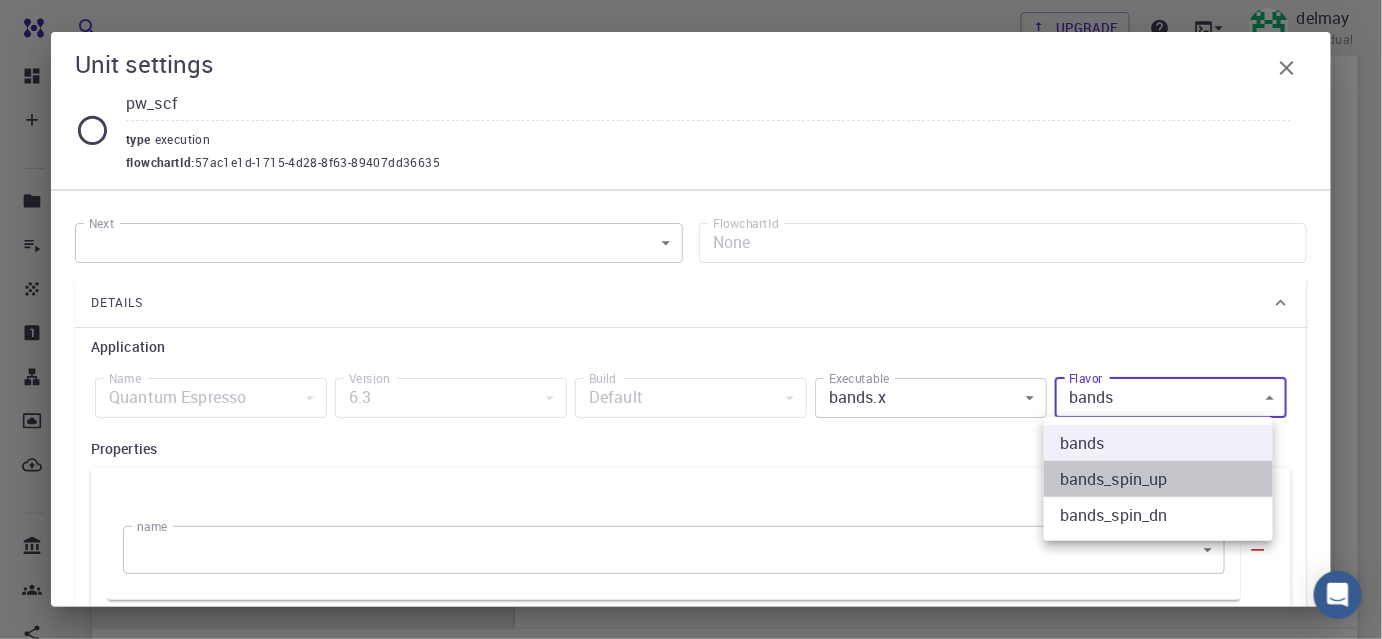 click on "bands_spin_up" at bounding box center [1158, 479] 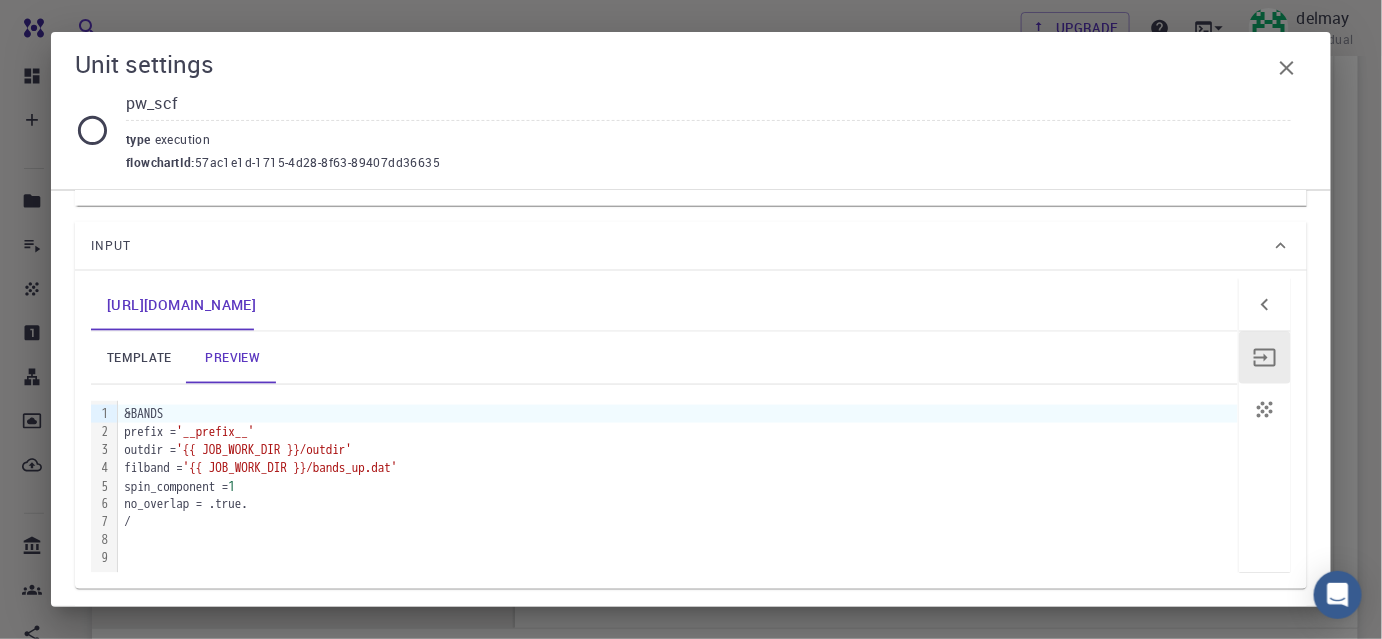scroll, scrollTop: 1040, scrollLeft: 0, axis: vertical 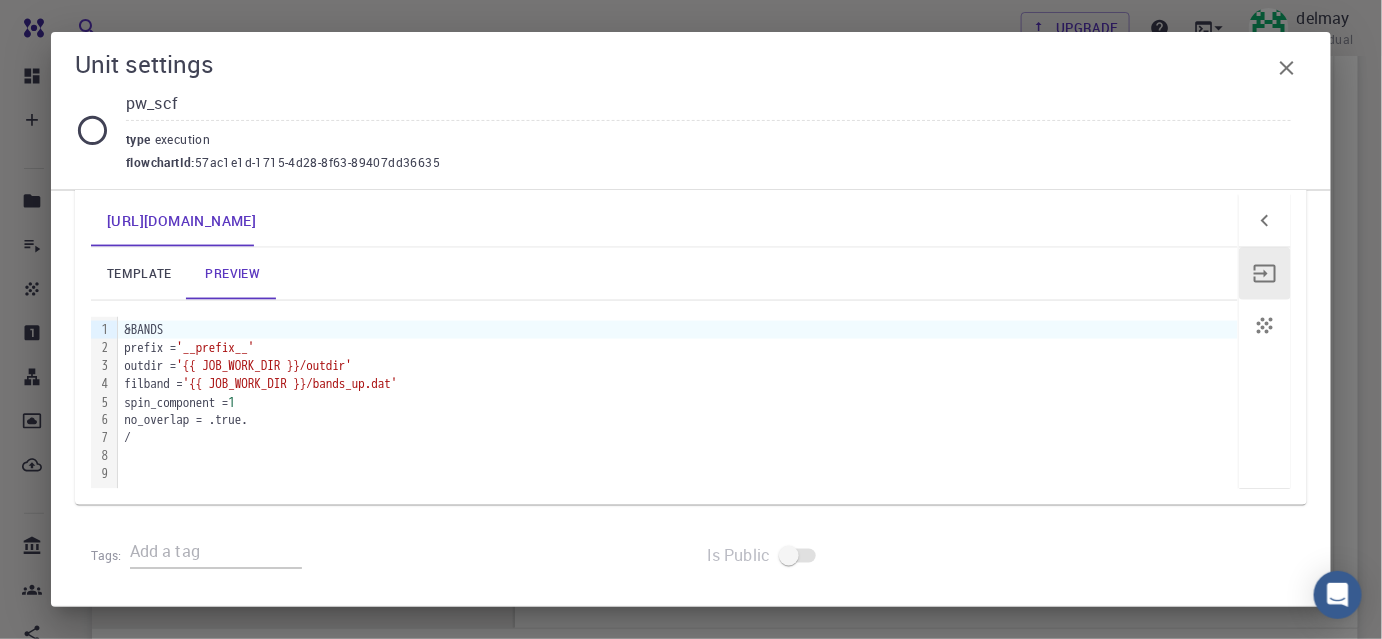 click at bounding box center [678, 457] 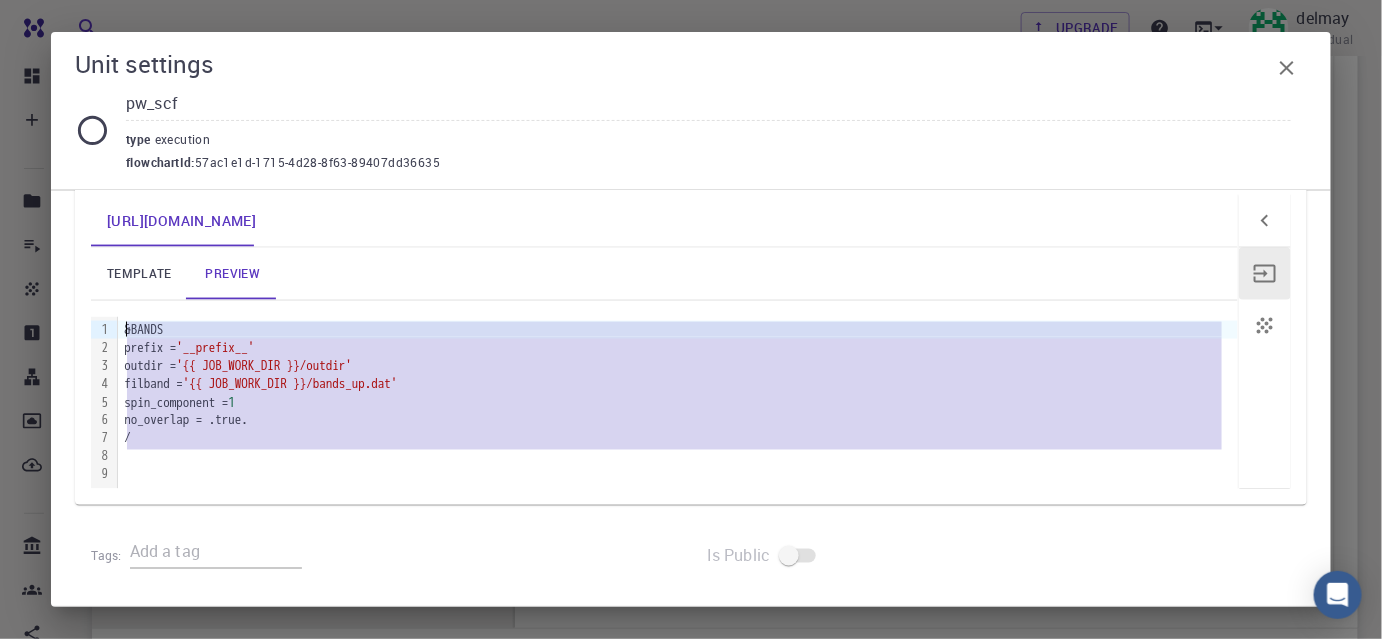 drag, startPoint x: 146, startPoint y: 463, endPoint x: 156, endPoint y: 339, distance: 124.40257 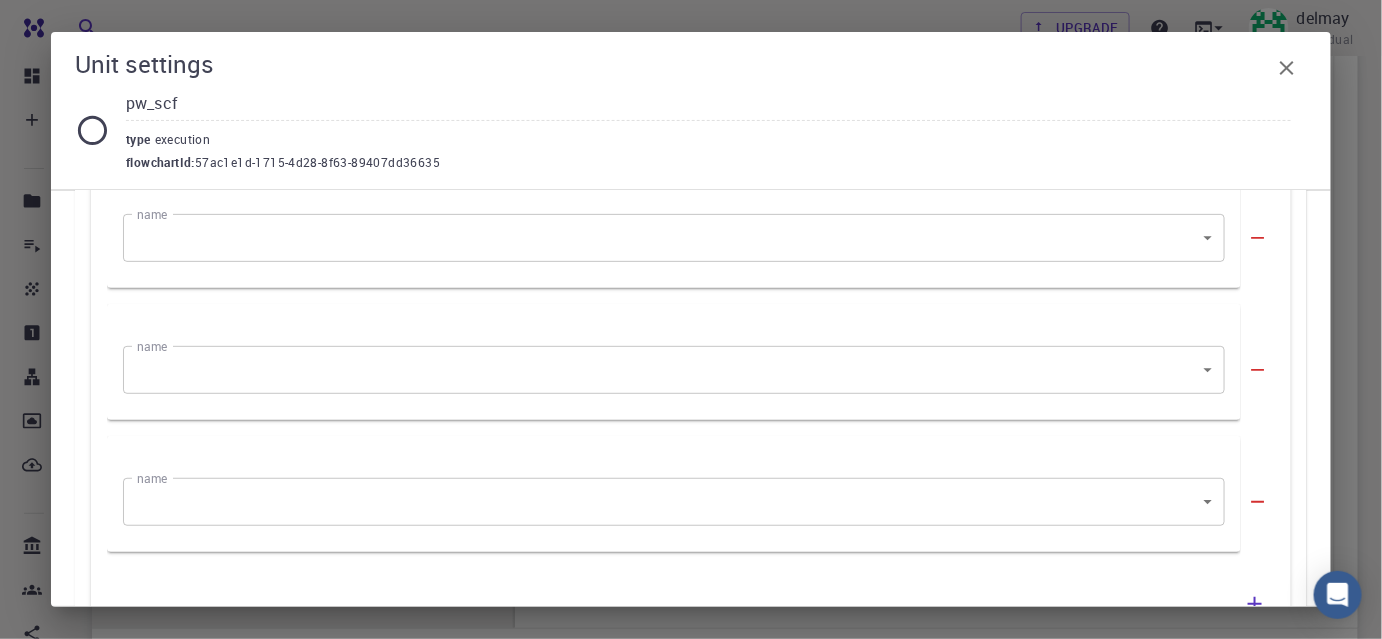 scroll, scrollTop: 40, scrollLeft: 0, axis: vertical 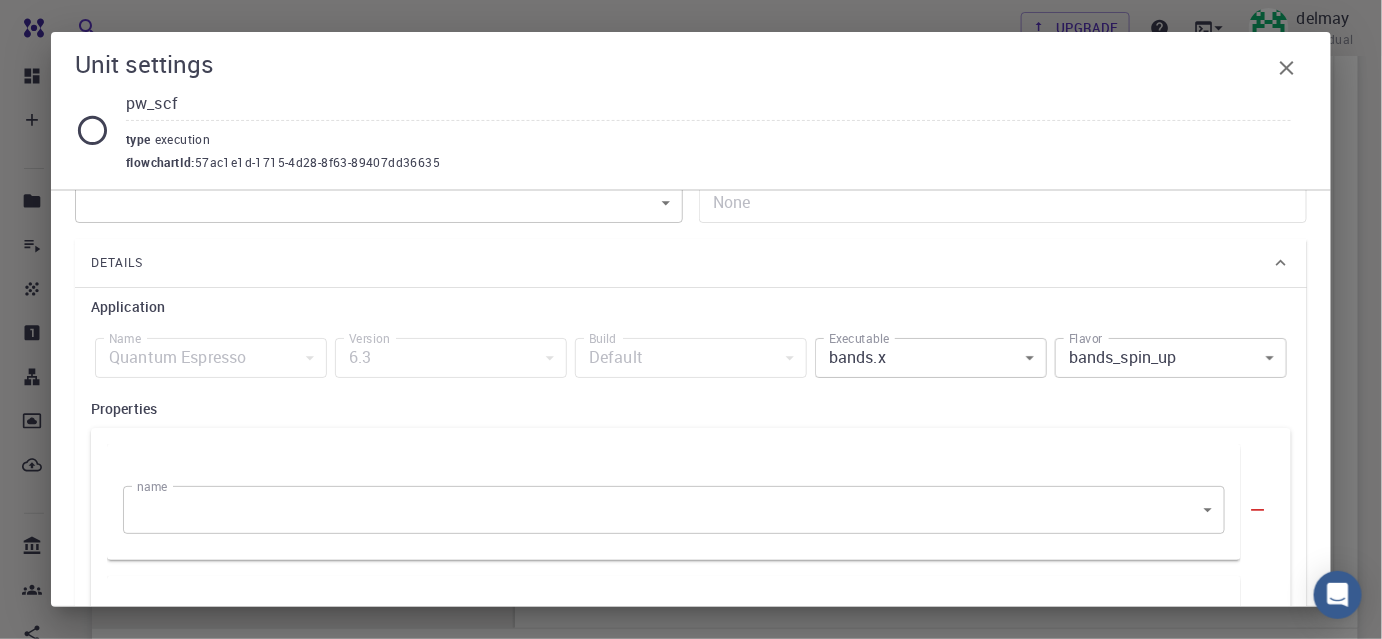 click on "Free Dashboard Create New Job New Material Create Material Upload File Import from Bank Import from 3rd Party New Workflow New Project Projects Jobs Materials Properties Workflows Dropbox External Uploads Bank Materials Workflows Accounts Shared with me Shared publicly Shared externally Documentation Contact Support Compute load: Low Upgrade delmay Individual Home delmay Workflows - New Workflow Total Energy applications espresso Description Select Workflow Actions Save & Exit I Total Energy Flowchart ID:  49852ec084768f7548e45cb9 Copy Delete Overview Properties atomic-forces fermi-energy pressure stress-tensor total-energy total-energy-contributions total-force Draft Application Name Quantum Espresso espresso Name Version 6.3 6.3 Version Build Default Default Build Units 01 I pw_scf 980ba0a6-734b-4b18-a52a-0e367ced5137 02 I pw_scf 57ac1e1d-1715-4d28-8f63-89407dd36635 Total Energy espresso Select Subworkflow Actions 1  of  1 Overview Important settings Detailed view Compute Details Draft" at bounding box center (691, 213) 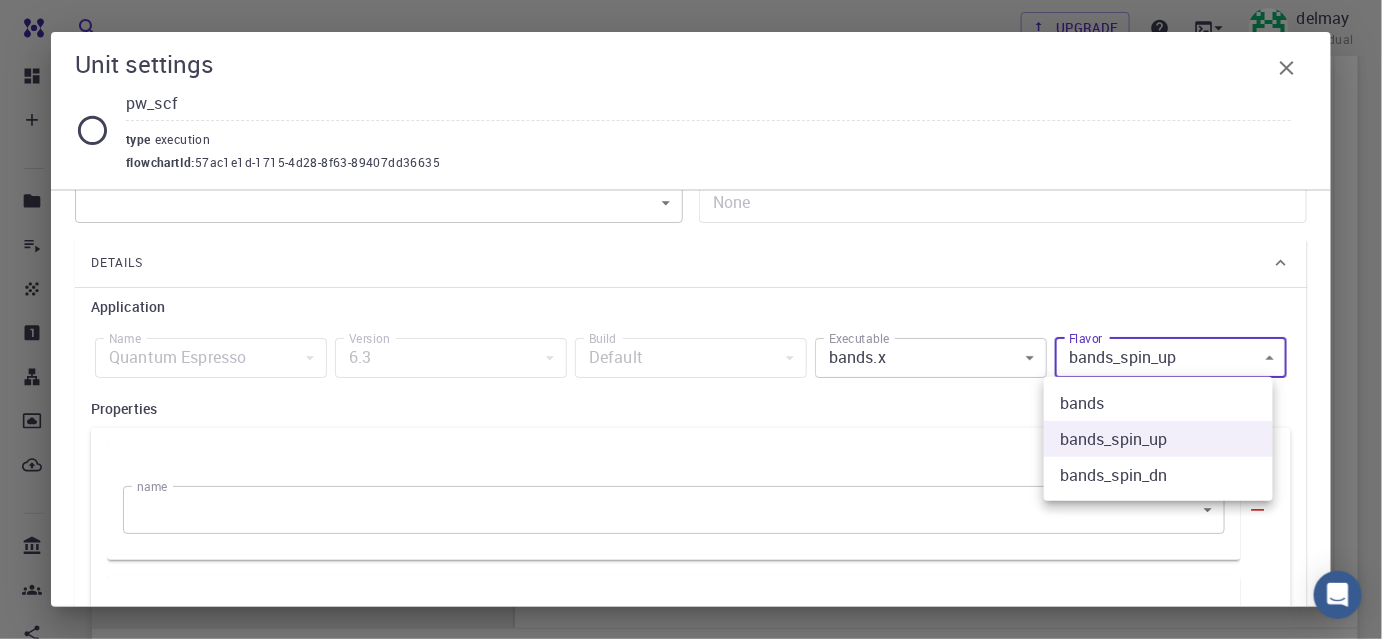 click on "bands_spin_dn" at bounding box center [1158, 475] 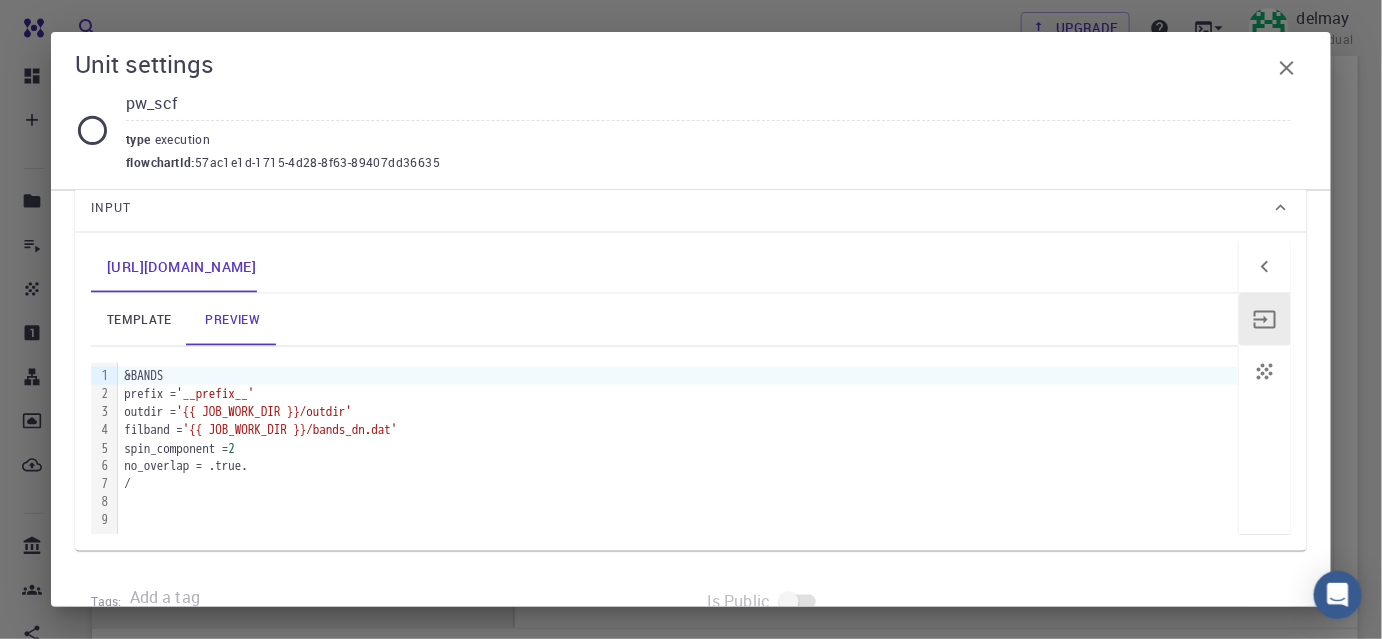 scroll, scrollTop: 1040, scrollLeft: 0, axis: vertical 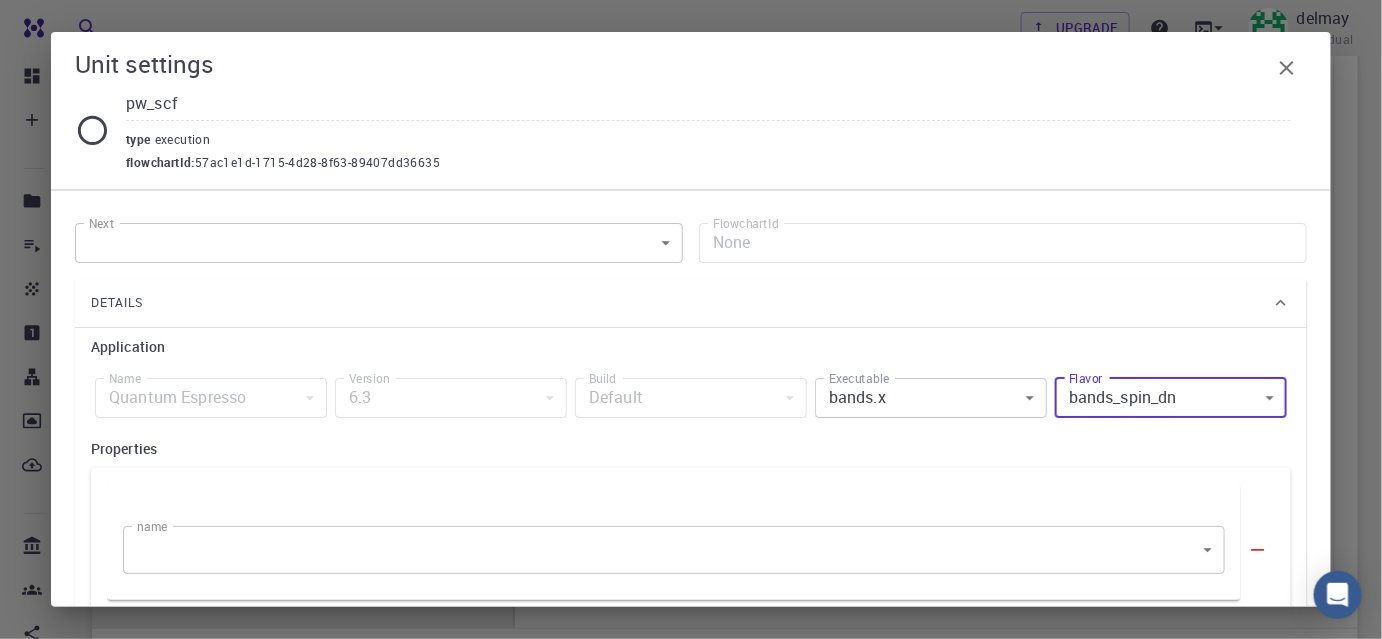 click on "Free Dashboard Create New Job New Material Create Material Upload File Import from Bank Import from 3rd Party New Workflow New Project Projects Jobs Materials Properties Workflows Dropbox External Uploads Bank Materials Workflows Accounts Shared with me Shared publicly Shared externally Documentation Contact Support Compute load: Low Upgrade delmay Individual Home delmay Workflows - New Workflow Total Energy applications espresso Description Select Workflow Actions Save & Exit I Total Energy Flowchart ID:  49852ec084768f7548e45cb9 Copy Delete Overview Properties atomic-forces fermi-energy pressure stress-tensor total-energy total-energy-contributions total-force Draft Application Name Quantum Espresso espresso Name Version 6.3 6.3 Version Build Default Default Build Units 01 I pw_scf 980ba0a6-734b-4b18-a52a-0e367ced5137 02 I pw_scf 57ac1e1d-1715-4d28-8f63-89407dd36635 Total Energy espresso Select Subworkflow Actions 1  of  1 Overview Important settings Detailed view Compute Details Draft" at bounding box center [691, 213] 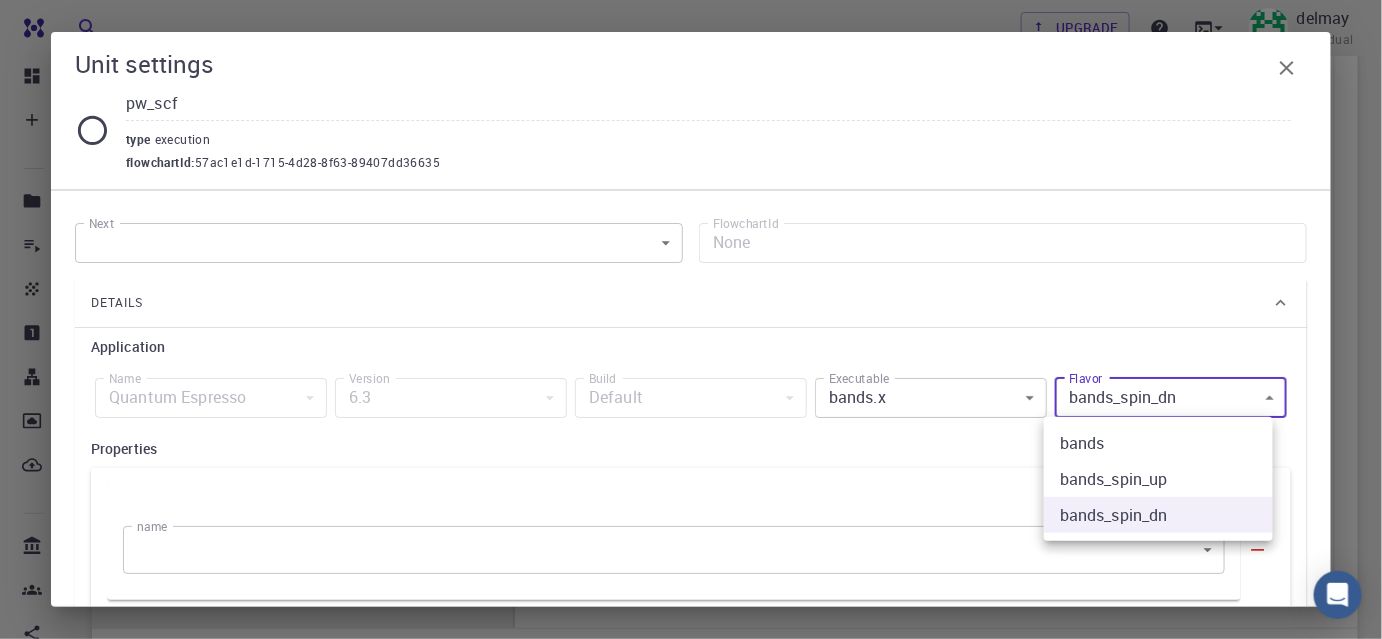 click at bounding box center [691, 319] 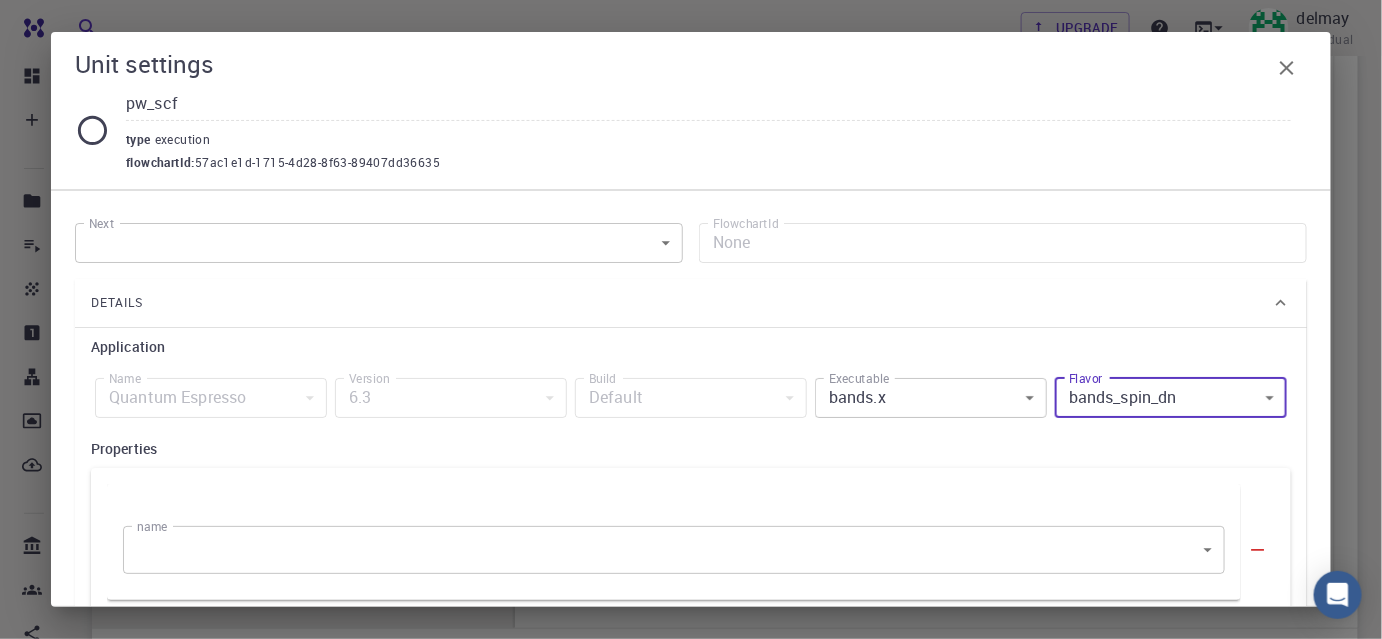 click on "Free Dashboard Create New Job New Material Create Material Upload File Import from Bank Import from 3rd Party New Workflow New Project Projects Jobs Materials Properties Workflows Dropbox External Uploads Bank Materials Workflows Accounts Shared with me Shared publicly Shared externally Documentation Contact Support Compute load: Low Upgrade delmay Individual Home delmay Workflows - New Workflow Total Energy applications espresso Description Select Workflow Actions Save & Exit I Total Energy Flowchart ID:  49852ec084768f7548e45cb9 Copy Delete Overview Properties atomic-forces fermi-energy pressure stress-tensor total-energy total-energy-contributions total-force Draft Application Name Quantum Espresso espresso Name Version 6.3 6.3 Version Build Default Default Build Units 01 I pw_scf 980ba0a6-734b-4b18-a52a-0e367ced5137 02 I pw_scf 57ac1e1d-1715-4d28-8f63-89407dd36635 Total Energy espresso Select Subworkflow Actions 1  of  1 Overview Important settings Detailed view Compute Details Draft" at bounding box center (691, 213) 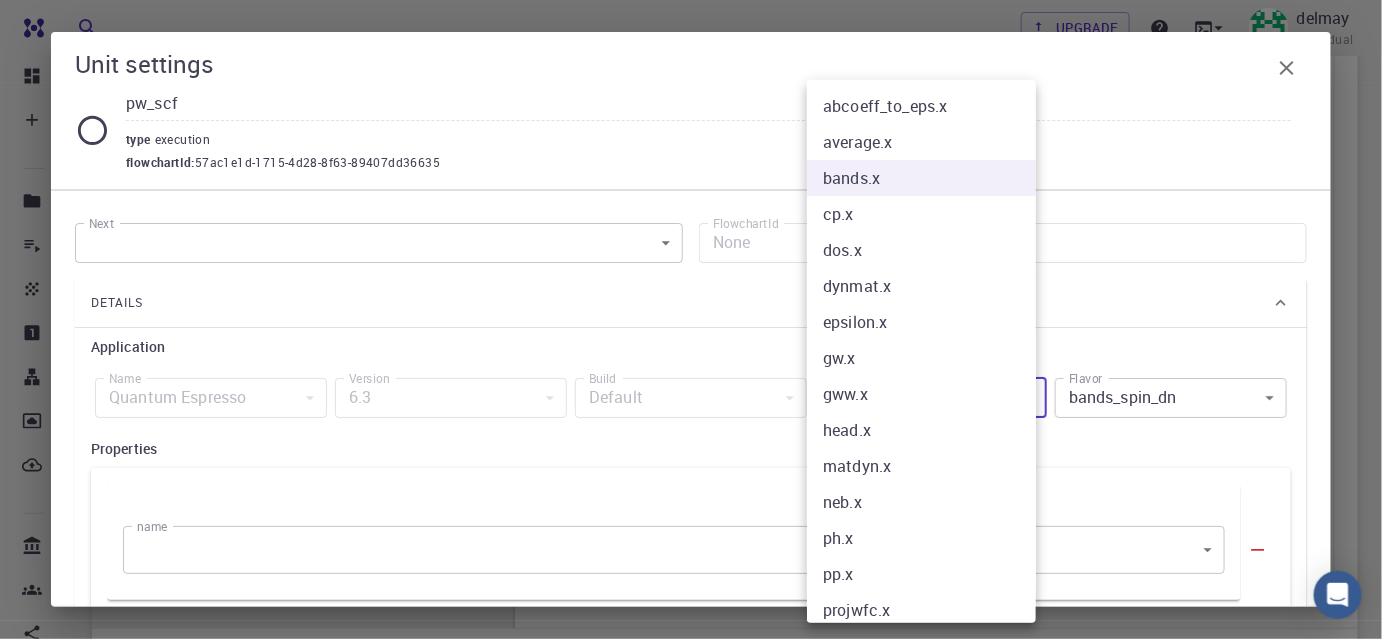 click on "average.x" at bounding box center (928, 142) 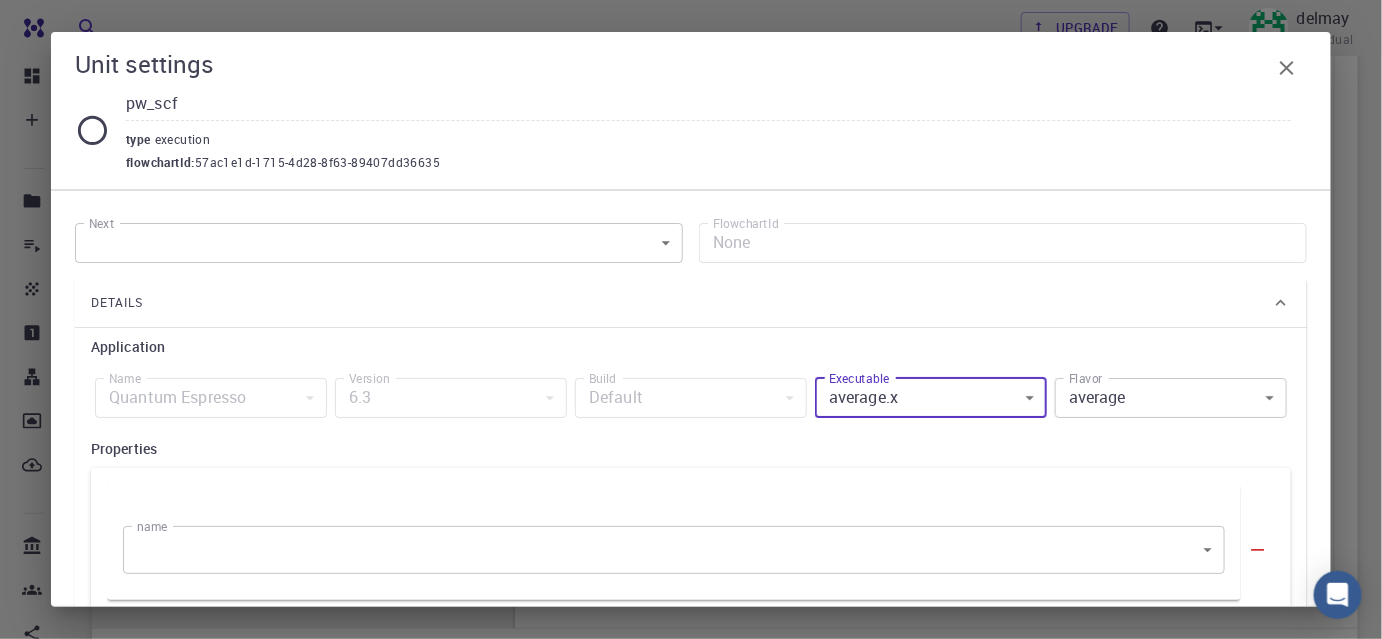 click on "Free Dashboard Create New Job New Material Create Material Upload File Import from Bank Import from 3rd Party New Workflow New Project Projects Jobs Materials Properties Workflows Dropbox External Uploads Bank Materials Workflows Accounts Shared with me Shared publicly Shared externally Documentation Contact Support Compute load: Low Upgrade delmay Individual Home delmay Workflows - New Workflow Total Energy applications espresso Description Select Workflow Actions Save & Exit I Total Energy Flowchart ID:  49852ec084768f7548e45cb9 Copy Delete Overview Properties atomic-forces fermi-energy pressure stress-tensor total-energy total-energy-contributions total-force Draft Application Name Quantum Espresso espresso Name Version 6.3 6.3 Version Build Default Default Build Units 01 I pw_scf 980ba0a6-734b-4b18-a52a-0e367ced5137 02 I pw_scf 57ac1e1d-1715-4d28-8f63-89407dd36635 Total Energy espresso Select Subworkflow Actions 1  of  1 Overview Important settings Detailed view Compute Details Draft" at bounding box center (691, 213) 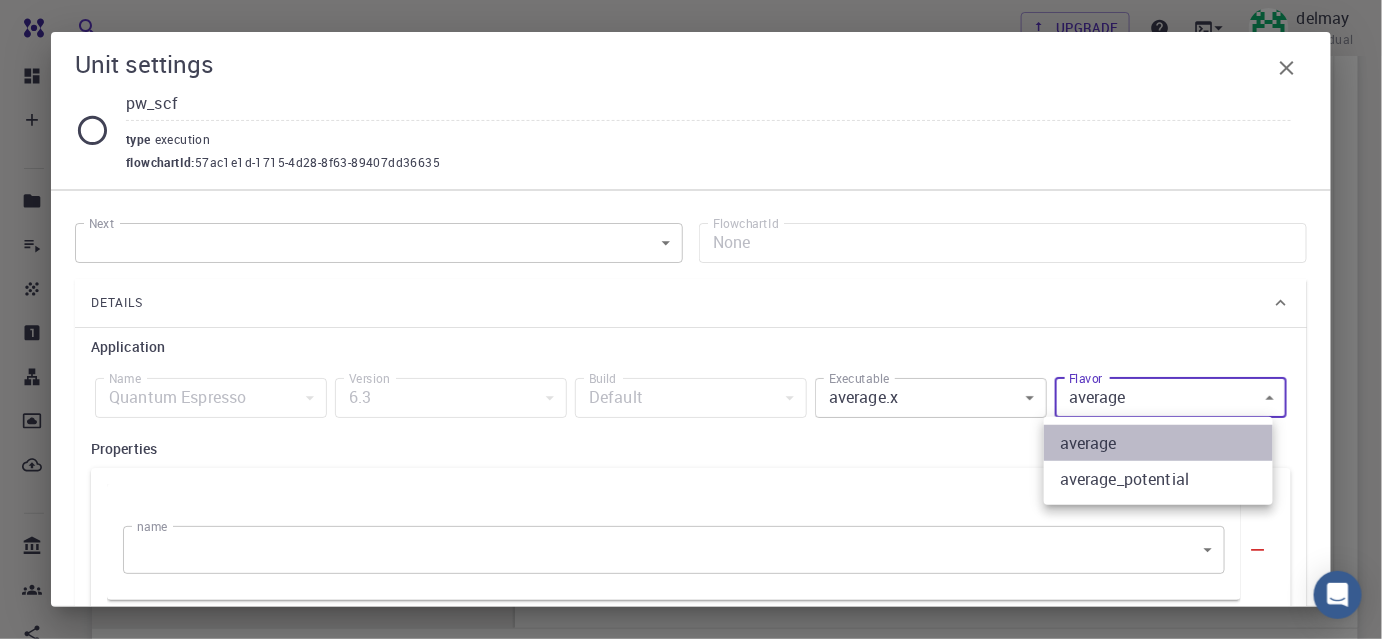 click on "average" at bounding box center [1158, 443] 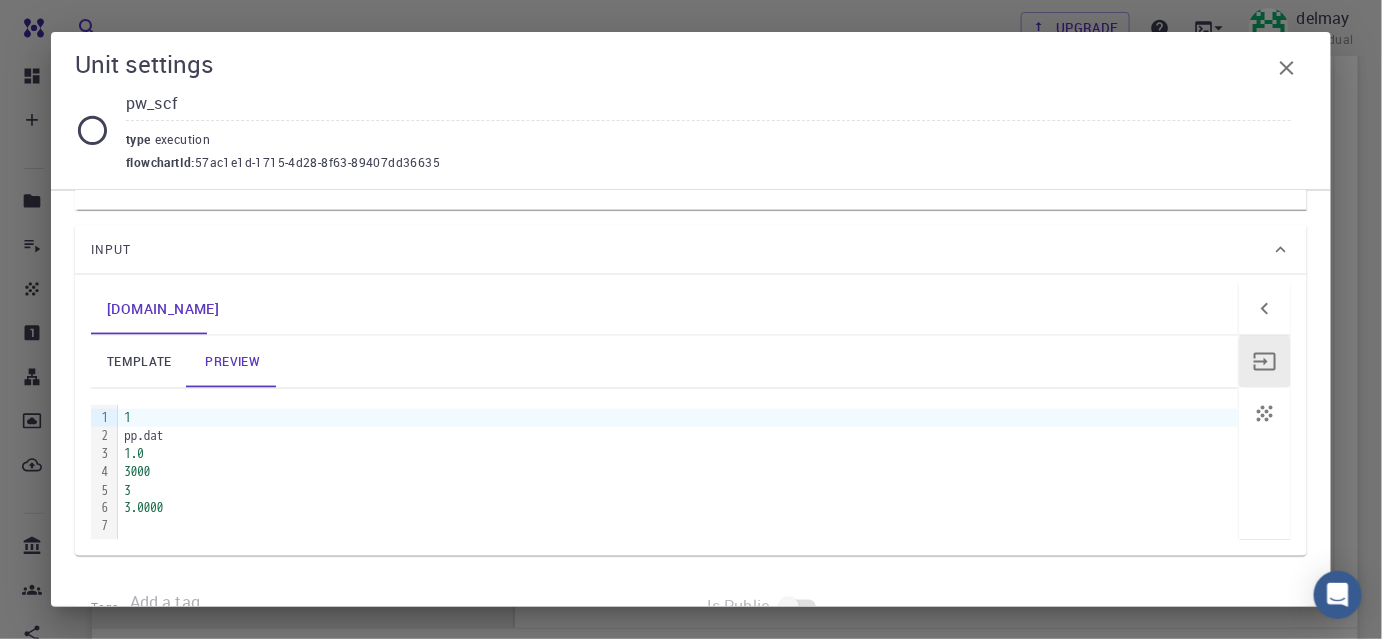 scroll, scrollTop: 1003, scrollLeft: 0, axis: vertical 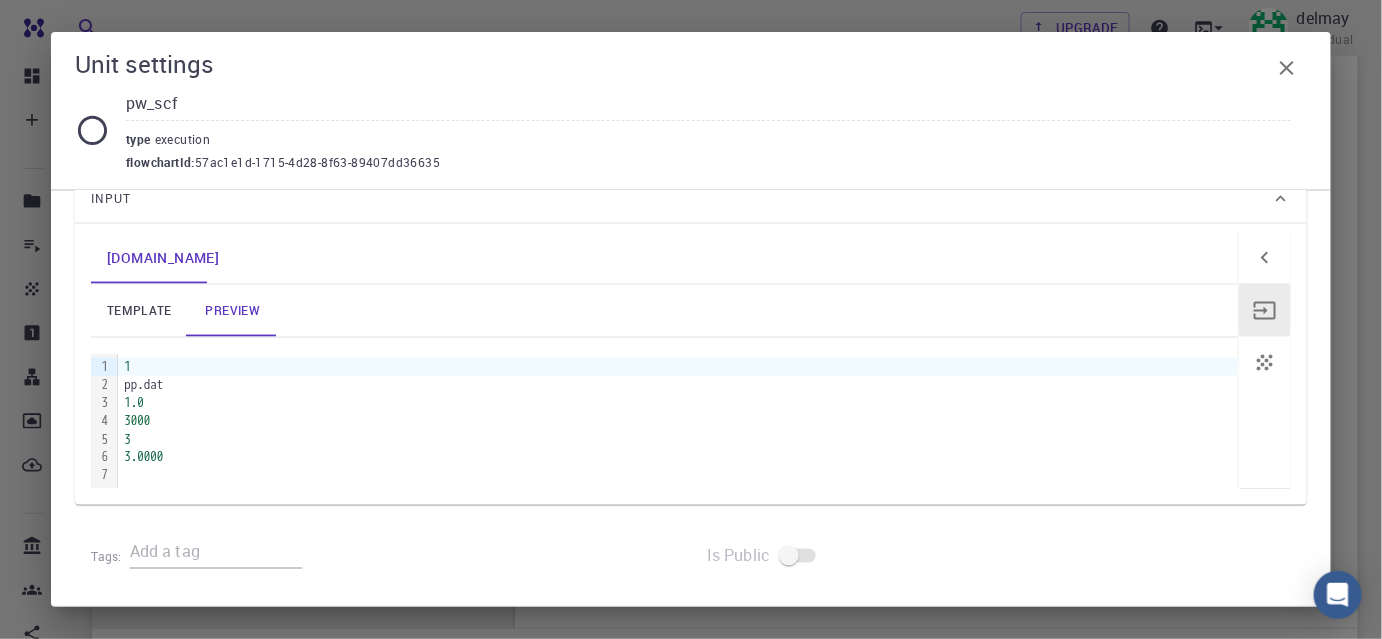 click on "preview" at bounding box center [233, 311] 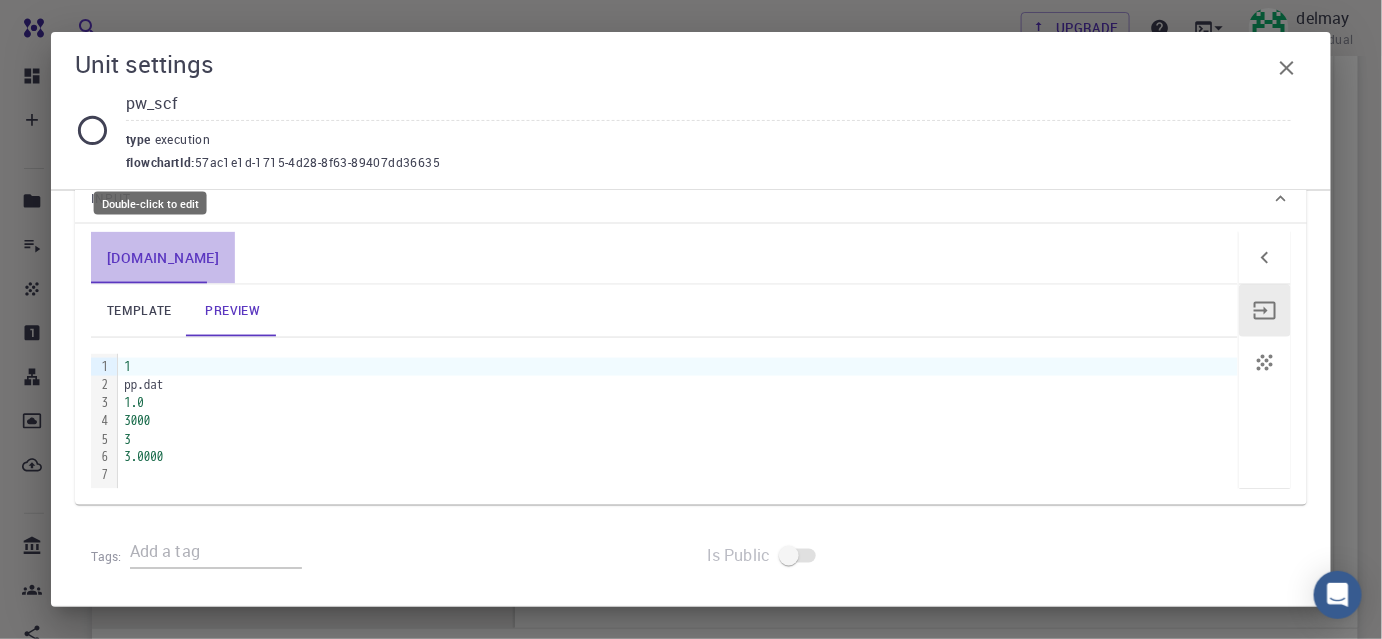 drag, startPoint x: 200, startPoint y: 260, endPoint x: 152, endPoint y: 260, distance: 48 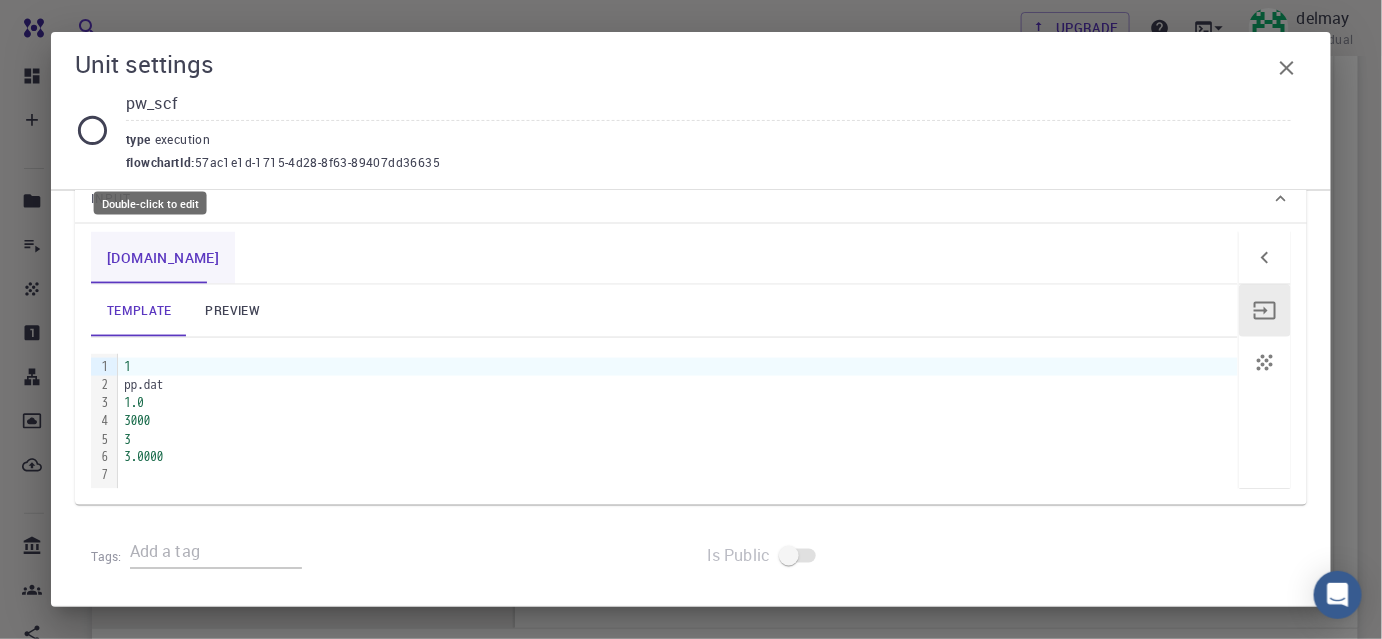 click on "[DOMAIN_NAME]" at bounding box center [163, 258] 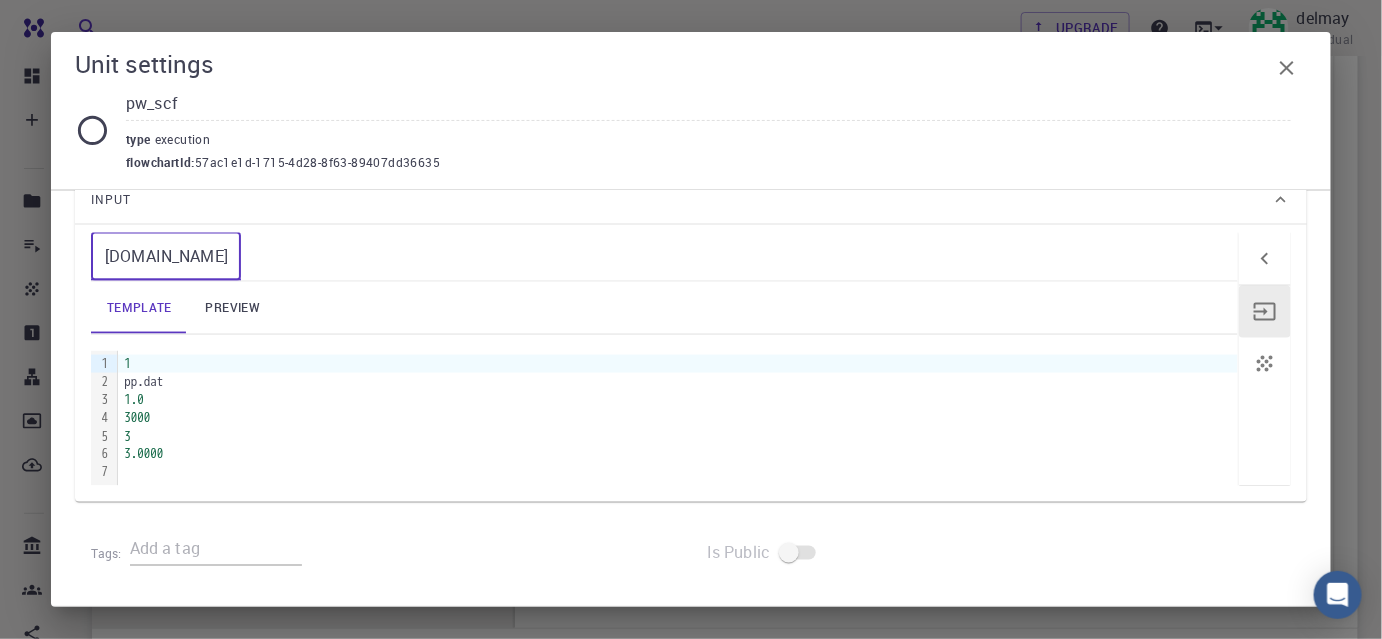 scroll, scrollTop: 999, scrollLeft: 0, axis: vertical 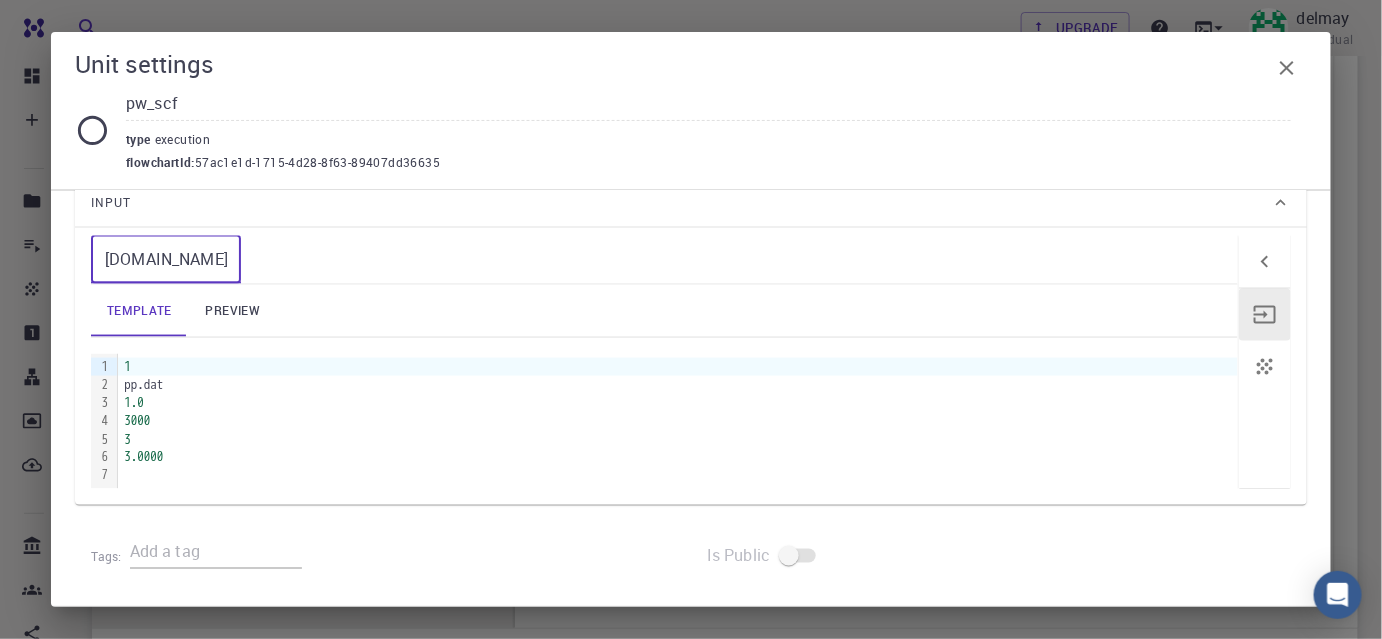 drag, startPoint x: 104, startPoint y: 257, endPoint x: 210, endPoint y: 276, distance: 107.68937 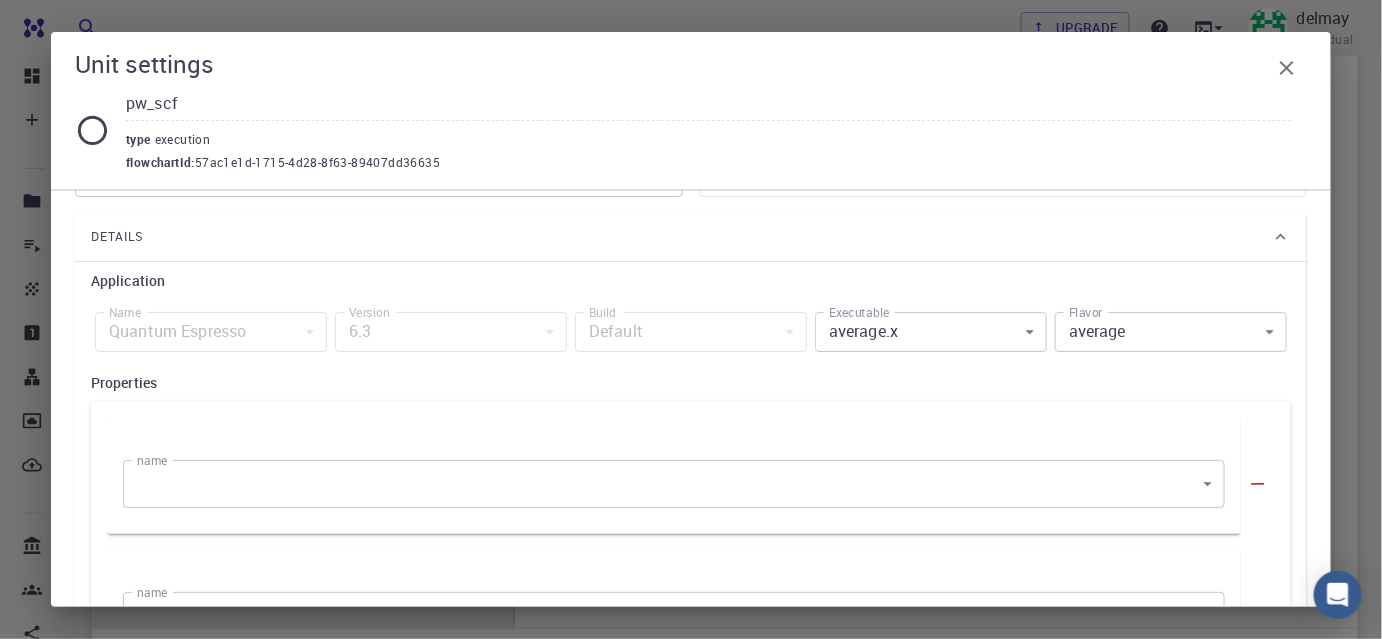 scroll, scrollTop: 90, scrollLeft: 0, axis: vertical 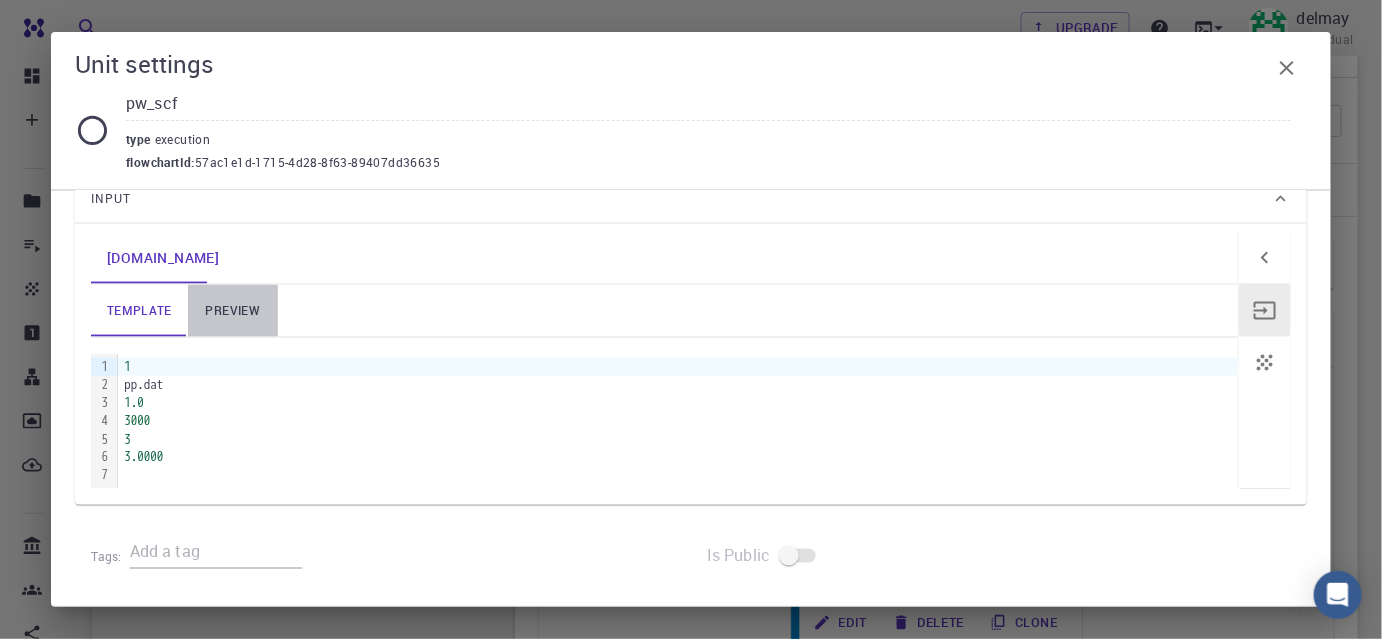click on "preview" at bounding box center [233, 311] 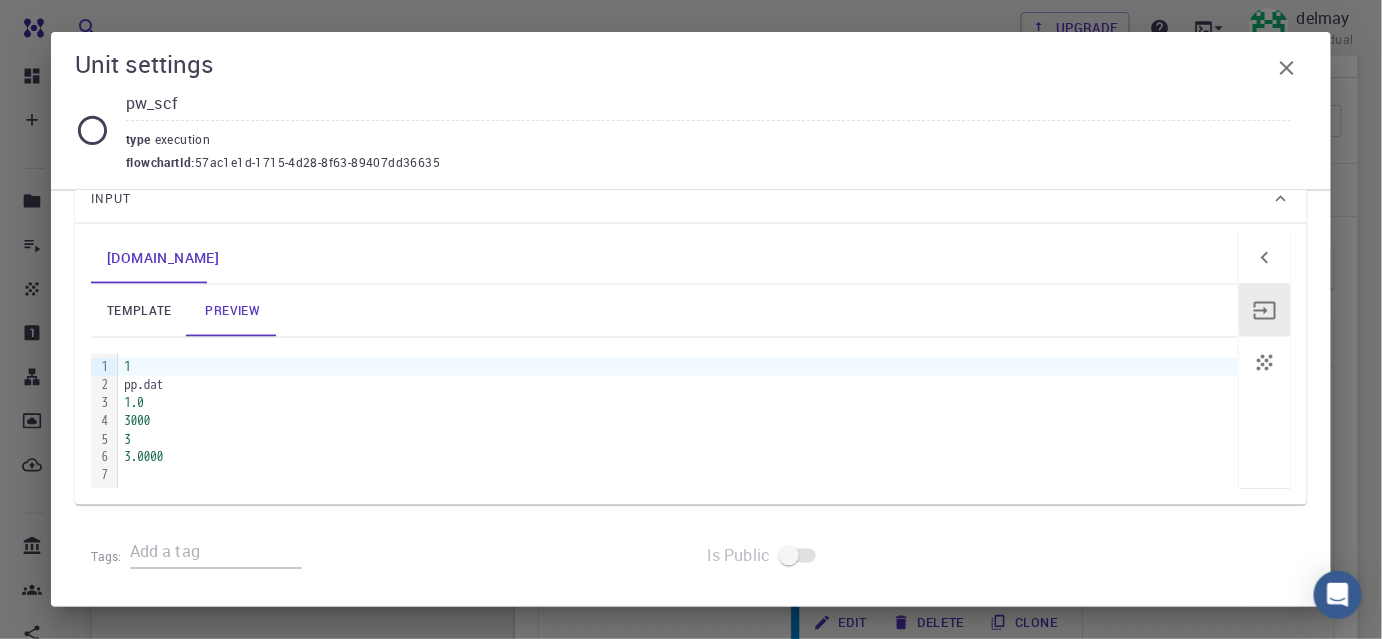 click at bounding box center (678, 476) 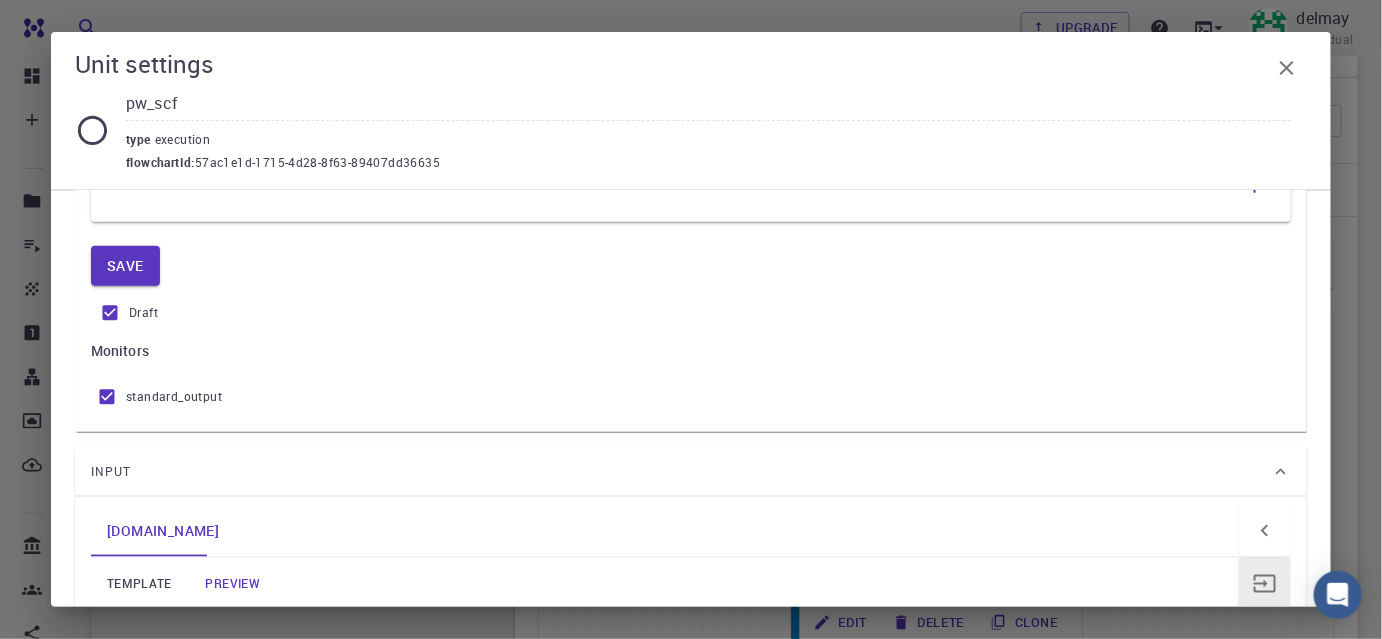 scroll, scrollTop: 912, scrollLeft: 0, axis: vertical 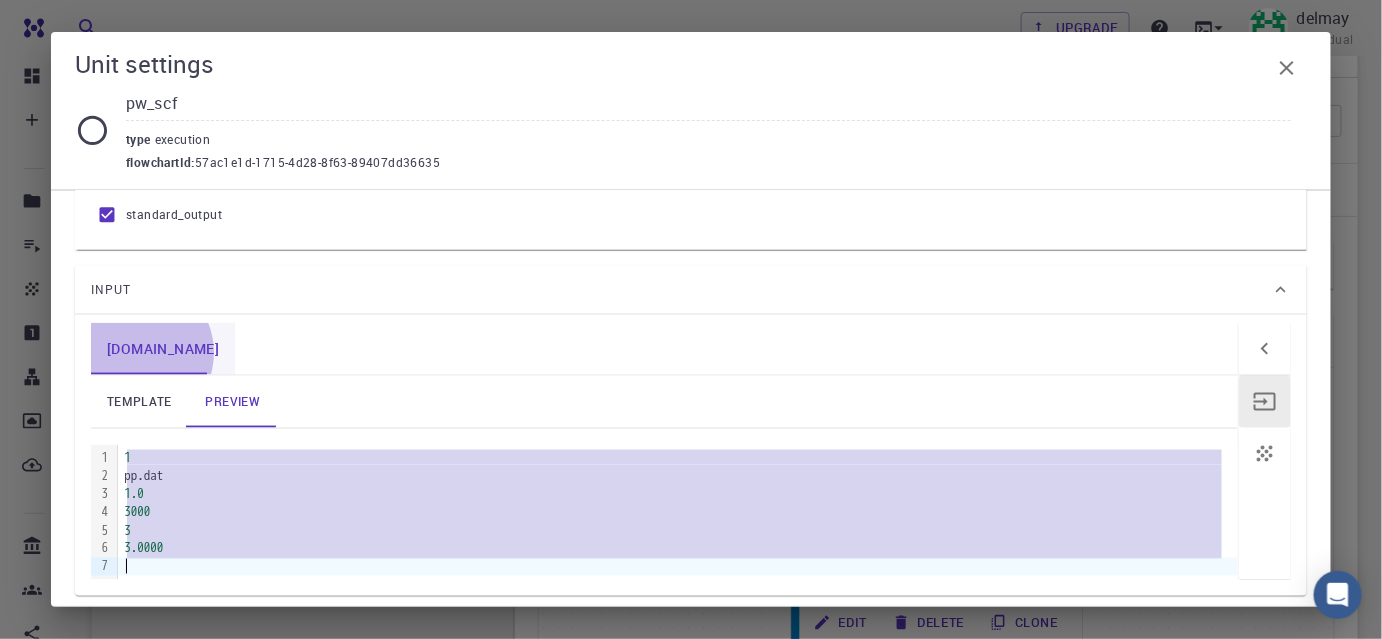 click on "[DOMAIN_NAME]" at bounding box center [163, 349] 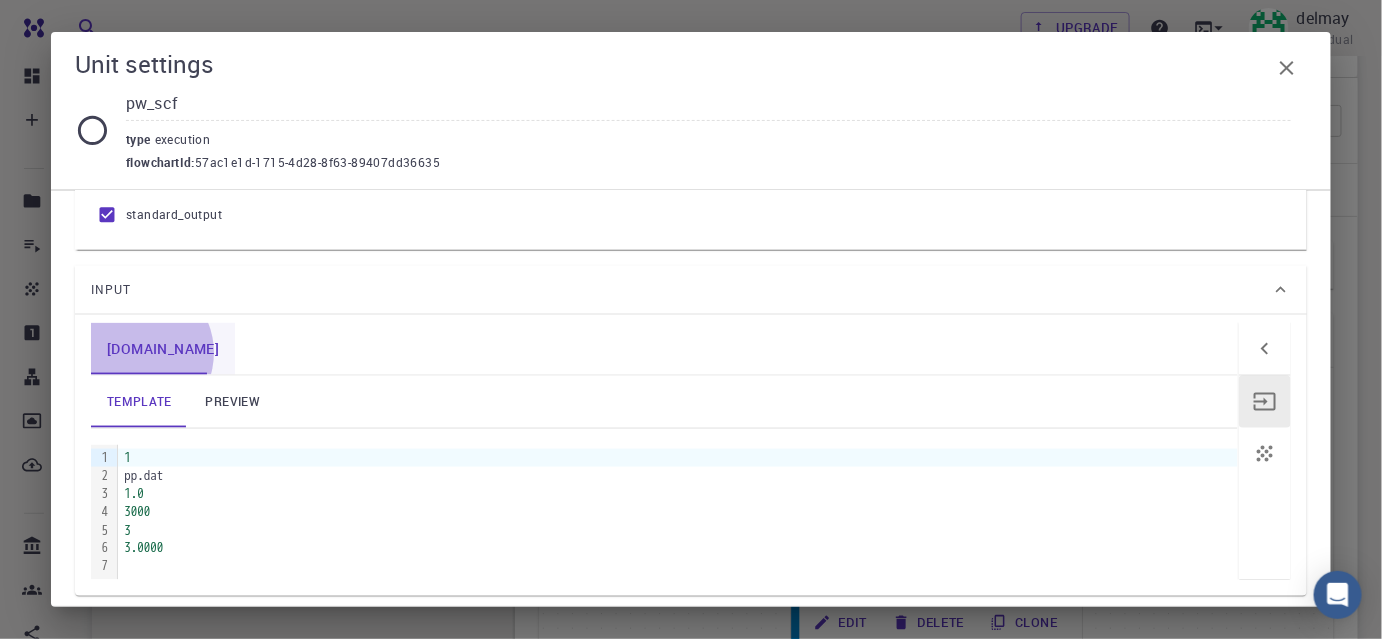 click on "[DOMAIN_NAME]" at bounding box center [163, 349] 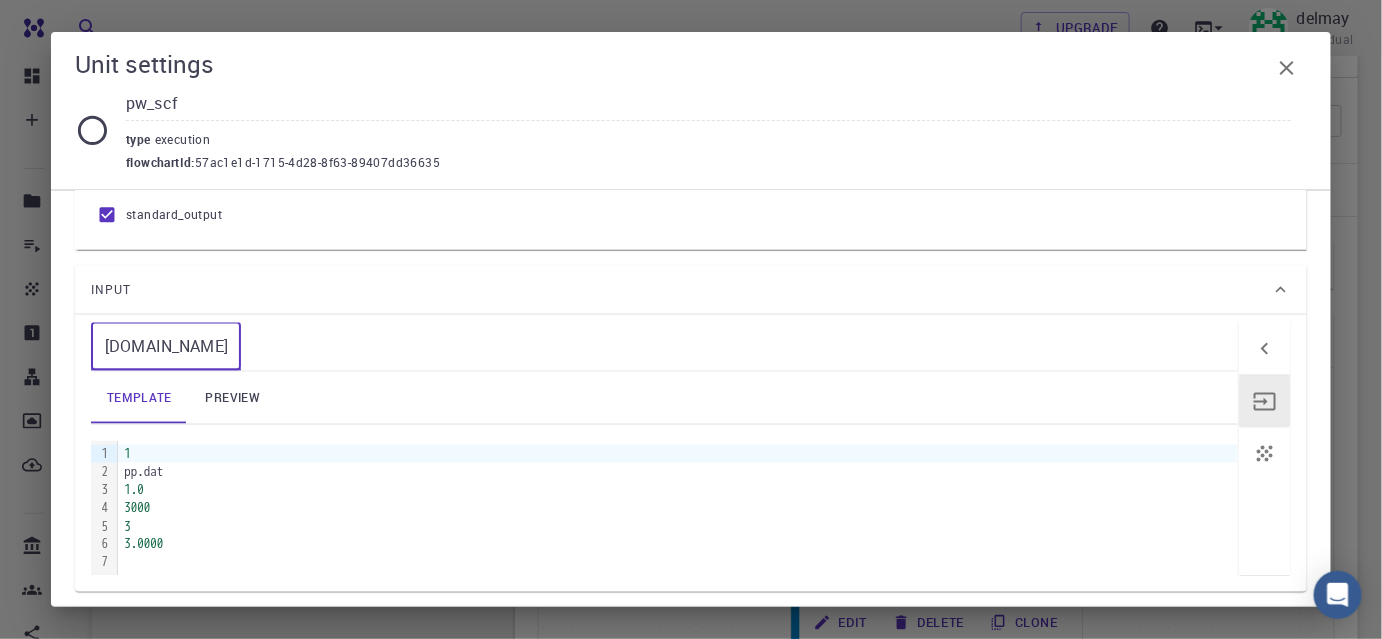 drag, startPoint x: 160, startPoint y: 348, endPoint x: 23, endPoint y: 348, distance: 137 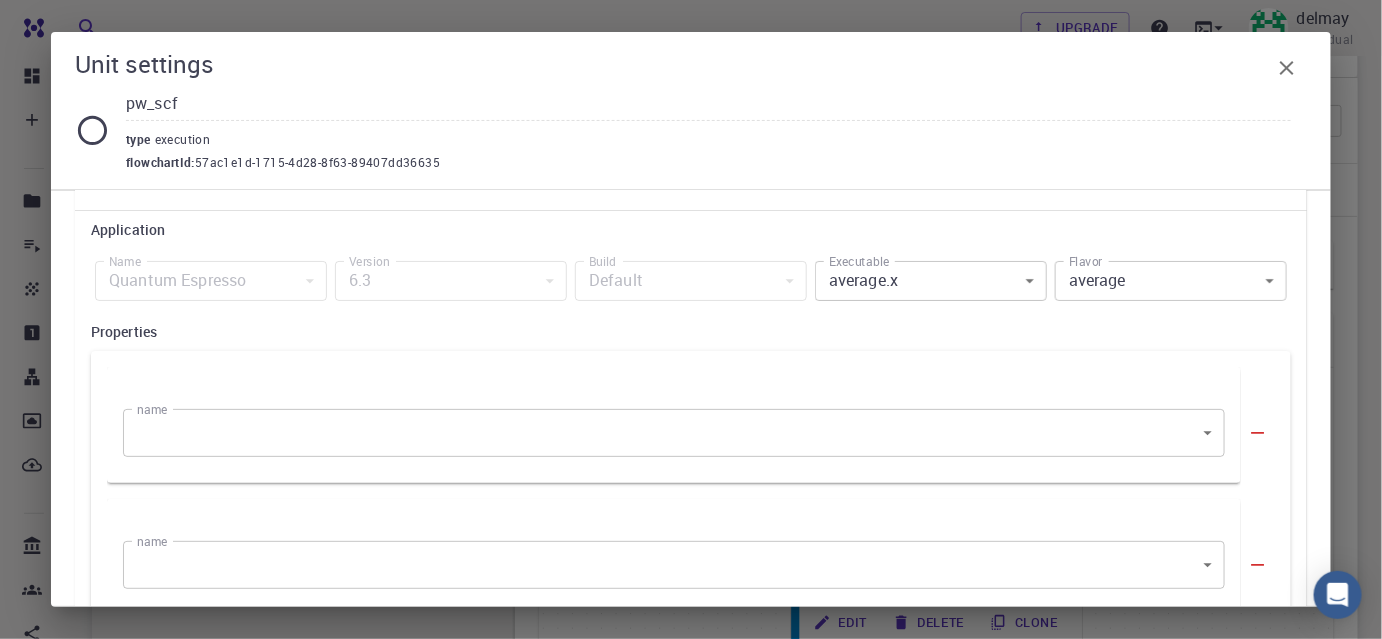 scroll, scrollTop: 94, scrollLeft: 0, axis: vertical 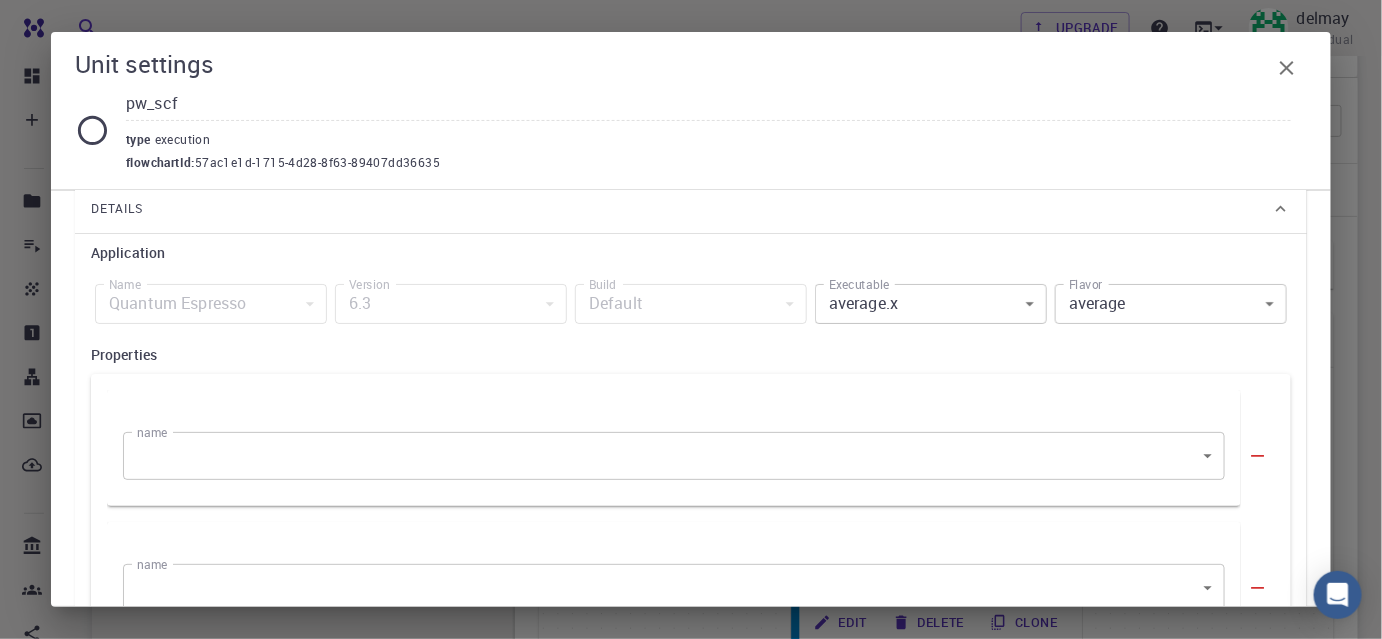 click on "Free Dashboard Create New Job New Material Create Material Upload File Import from Bank Import from 3rd Party New Workflow New Project Projects Jobs Materials Properties Workflows Dropbox External Uploads Bank Materials Workflows Accounts Shared with me Shared publicly Shared externally Documentation Contact Support Compute load: Low Upgrade delmay Individual Home delmay Workflows - New Workflow Total Energy applications espresso Description Select Workflow Actions Save & Exit I Total Energy Flowchart ID:  49852ec084768f7548e45cb9 Copy Delete Overview Properties atomic-forces fermi-energy pressure stress-tensor total-energy total-energy-contributions total-force Draft Application Name Quantum Espresso espresso Name Version 6.3 6.3 Version Build Default Default Build Units 01 I pw_scf 980ba0a6-734b-4b18-a52a-0e367ced5137 02 I pw_scf 57ac1e1d-1715-4d28-8f63-89407dd36635 Total Energy espresso Select Subworkflow Actions 1  of  1 Overview Important settings Detailed view Compute Details Draft" at bounding box center [691, 577] 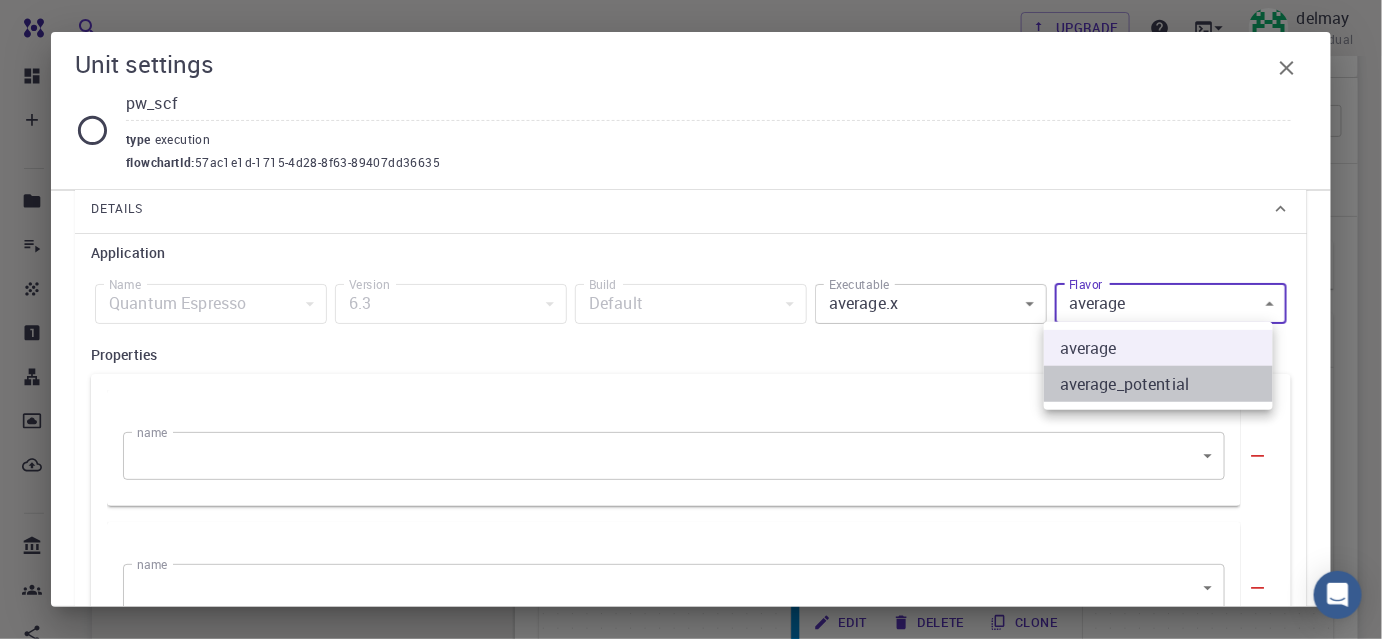 click on "average_potential" at bounding box center [1158, 384] 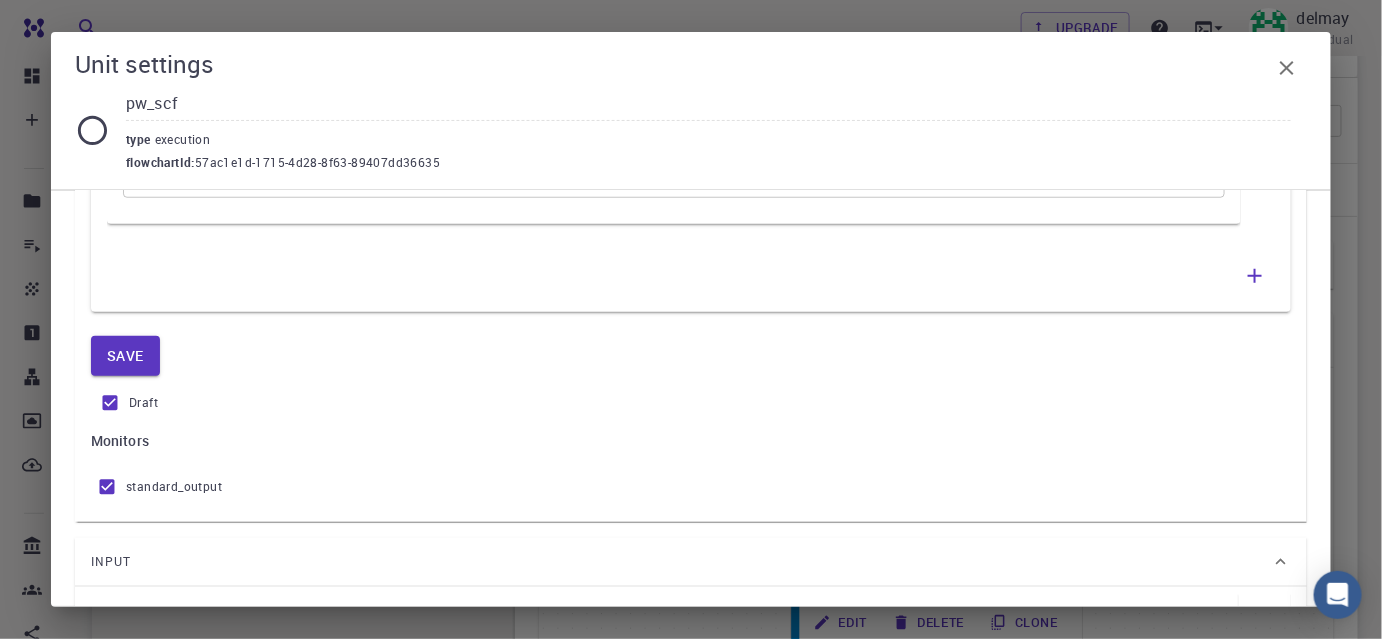 scroll, scrollTop: 1003, scrollLeft: 0, axis: vertical 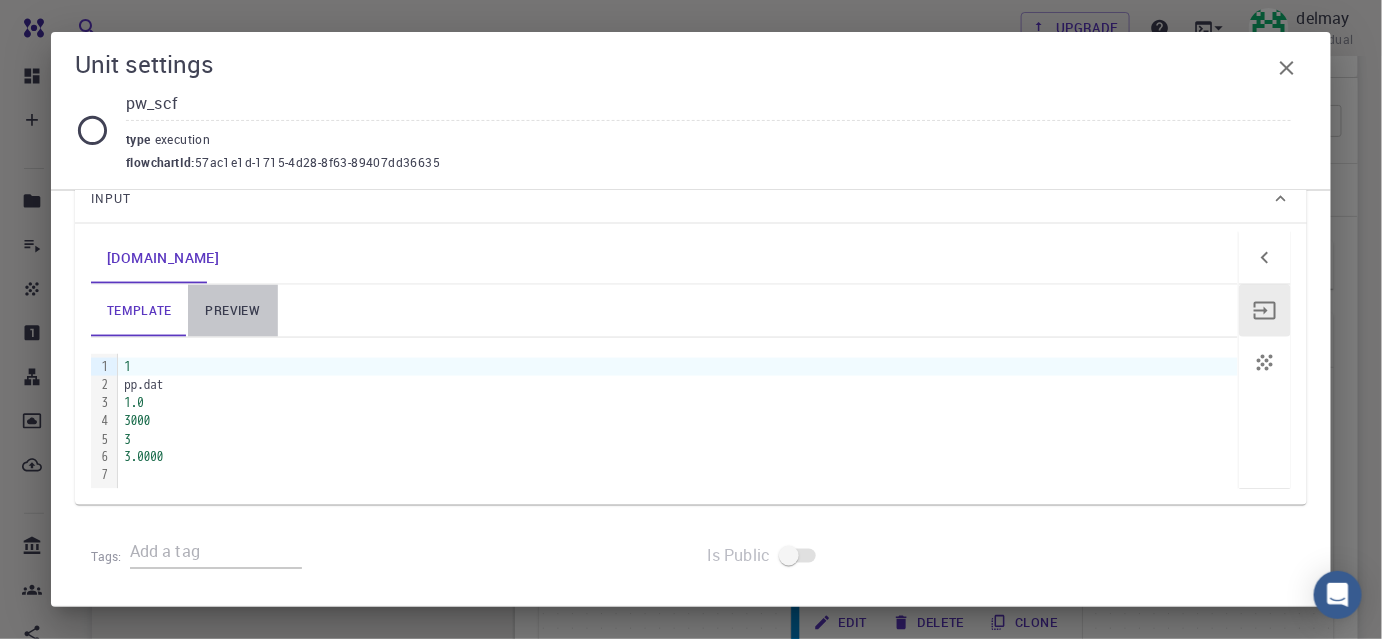 click on "preview" at bounding box center (233, 311) 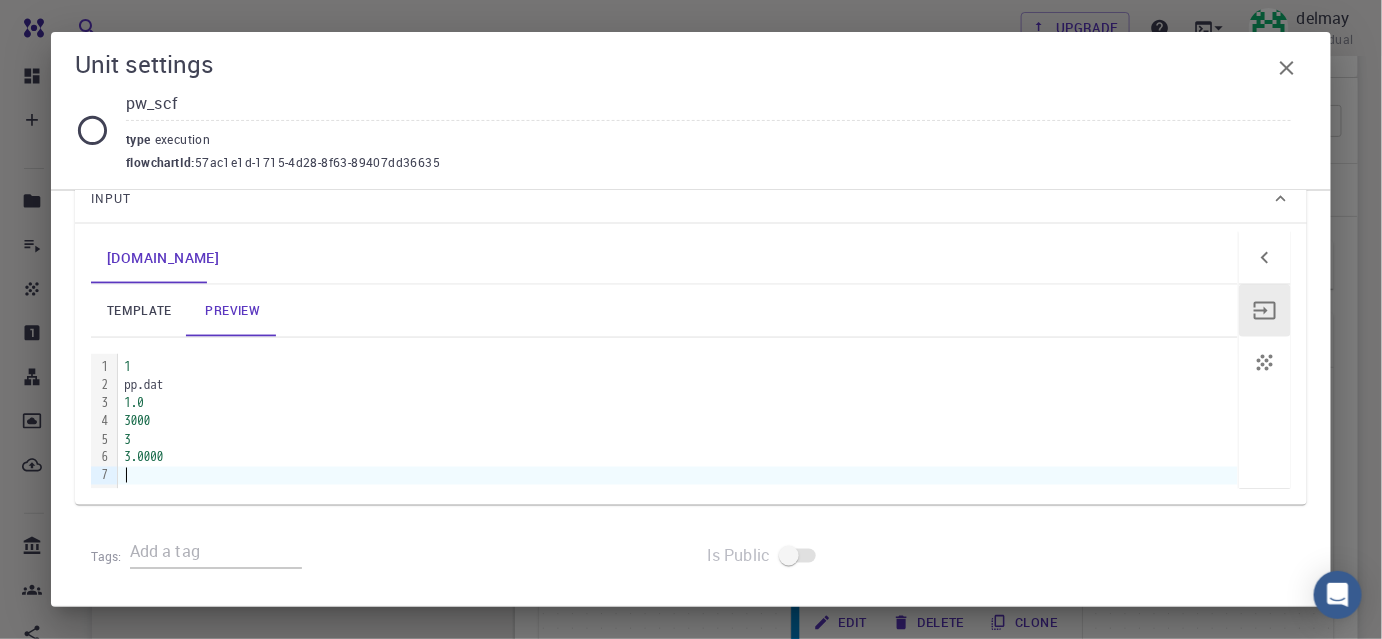 click on "[DOMAIN_NAME] template preview 9 1 2 3 4 5 6 7 › 1 pp.dat 1.0 3000 3 3.0000 9 1 2 3 4 5 6 7 › 1 pp.dat 1.0 3000 3 3.0000" at bounding box center (691, 364) 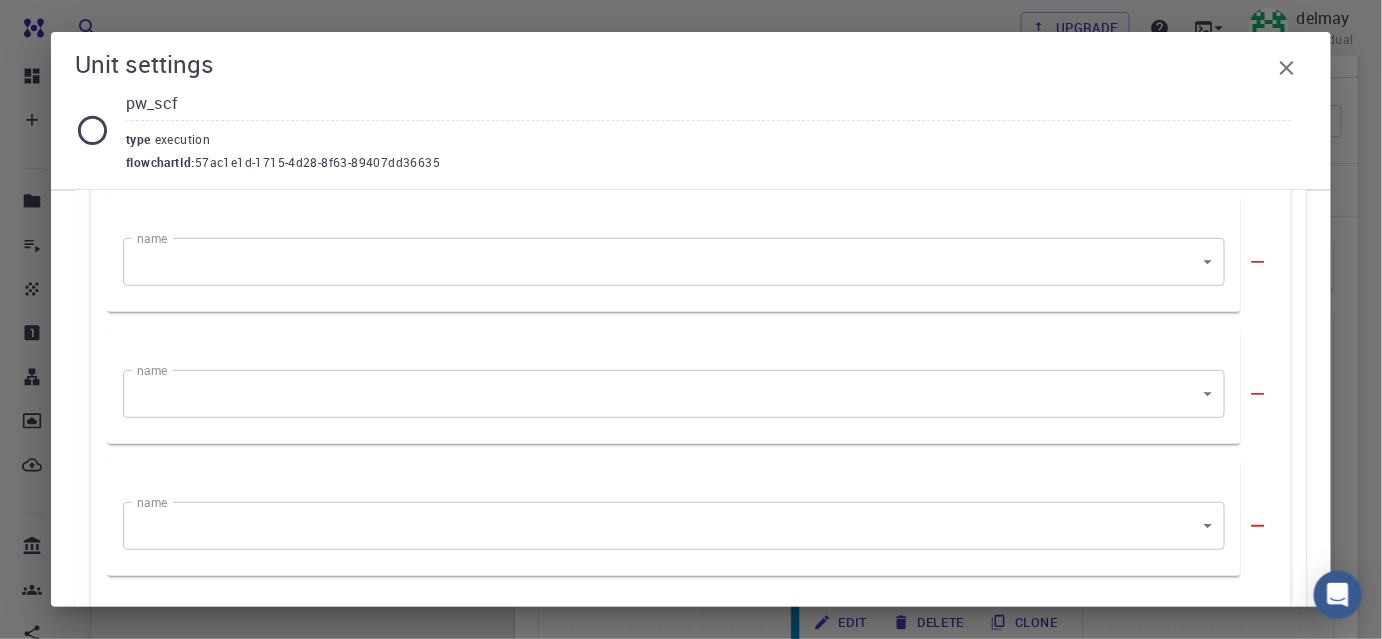 scroll, scrollTop: 185, scrollLeft: 0, axis: vertical 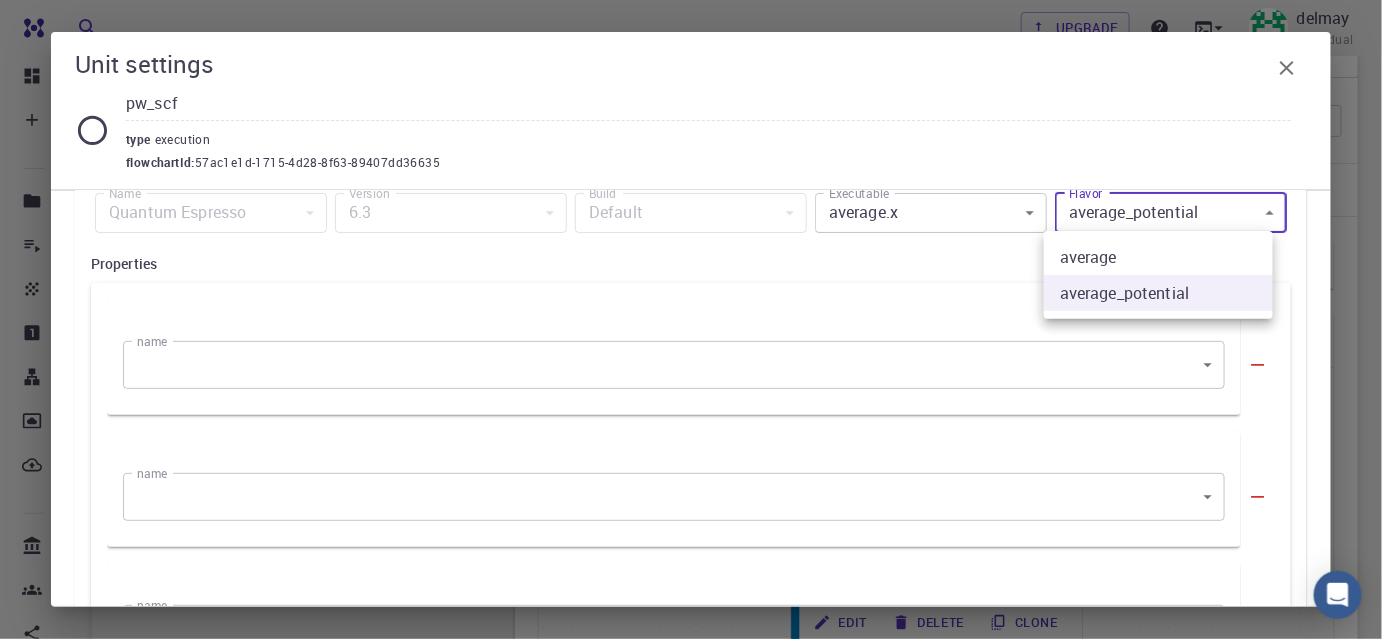 click on "Free Dashboard Create New Job New Material Create Material Upload File Import from Bank Import from 3rd Party New Workflow New Project Projects Jobs Materials Properties Workflows Dropbox External Uploads Bank Materials Workflows Accounts Shared with me Shared publicly Shared externally Documentation Contact Support Compute load: Low Upgrade delmay Individual Home delmay Workflows - New Workflow Total Energy applications espresso Description Select Workflow Actions Save & Exit I Total Energy Flowchart ID:  49852ec084768f7548e45cb9 Copy Delete Overview Properties atomic-forces fermi-energy pressure stress-tensor total-energy total-energy-contributions total-force average-potential-profile Draft Application Name Quantum Espresso espresso Name Version 6.3 6.3 Version Build Default Default Build Units 01 I pw_scf 980ba0a6-734b-4b18-a52a-0e367ced5137 02 I pw_scf 57ac1e1d-1715-4d28-8f63-89407dd36635 Total Energy espresso Select Subworkflow Actions 1  of  1 Overview Important settings Compute Si" at bounding box center (691, 577) 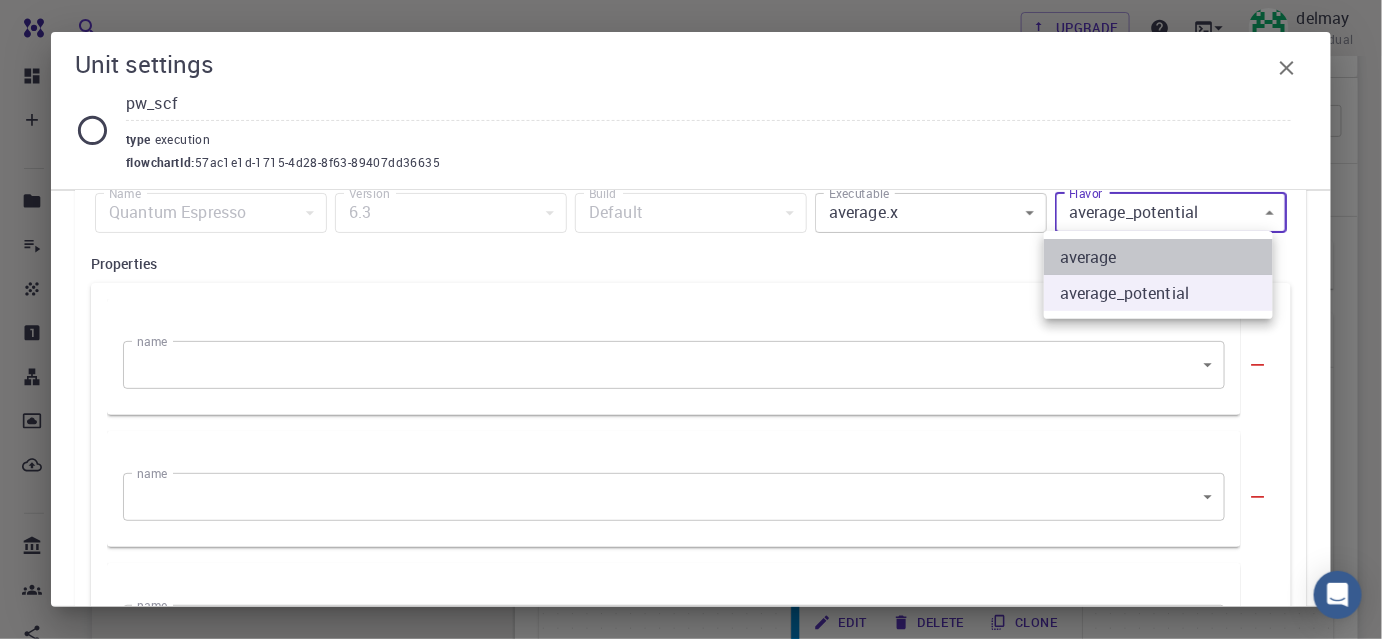 drag, startPoint x: 1210, startPoint y: 253, endPoint x: 1170, endPoint y: 327, distance: 84.118965 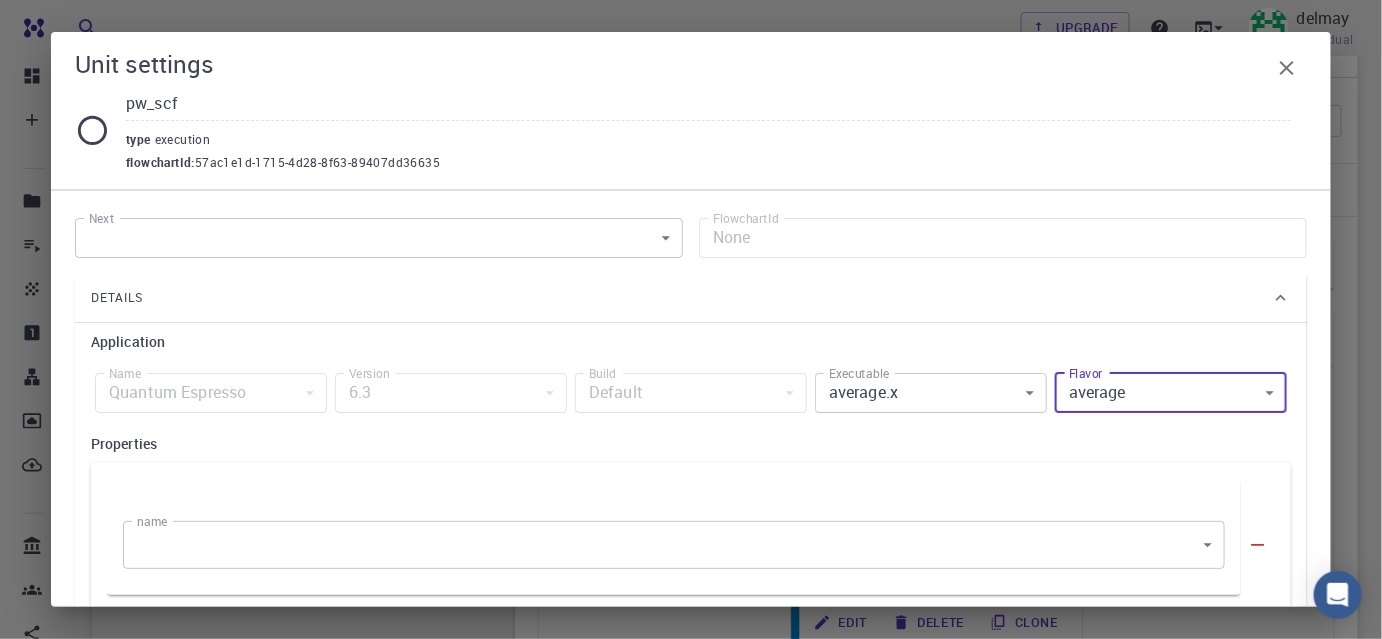 scroll, scrollTop: 0, scrollLeft: 0, axis: both 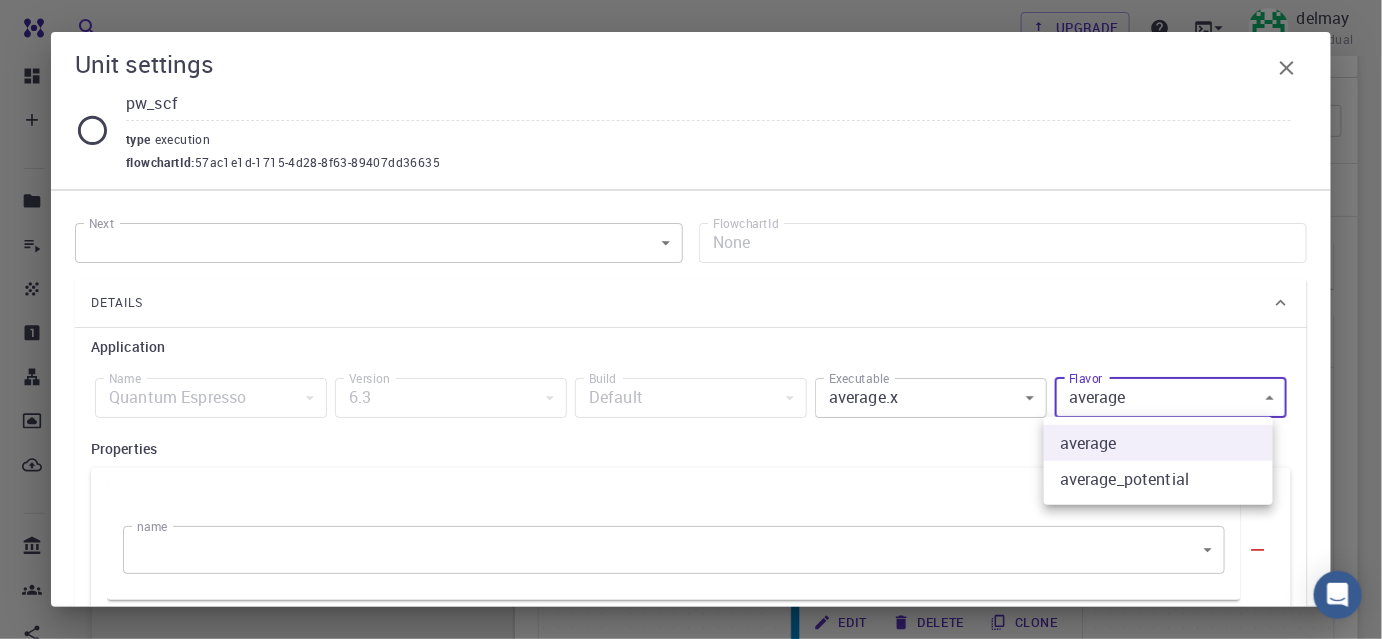 click on "Free Dashboard Create New Job New Material Create Material Upload File Import from Bank Import from 3rd Party New Workflow New Project Projects Jobs Materials Properties Workflows Dropbox External Uploads Bank Materials Workflows Accounts Shared with me Shared publicly Shared externally Documentation Contact Support Compute load: Low Upgrade delmay Individual Home delmay Workflows - New Workflow Total Energy applications espresso Description Select Workflow Actions Save & Exit I Total Energy Flowchart ID:  49852ec084768f7548e45cb9 Copy Delete Overview Properties atomic-forces fermi-energy pressure stress-tensor total-energy total-energy-contributions total-force Draft Application Name Quantum Espresso espresso Name Version 6.3 6.3 Version Build Default Default Build Units 01 I pw_scf 980ba0a6-734b-4b18-a52a-0e367ced5137 02 I pw_scf 57ac1e1d-1715-4d28-8f63-89407dd36635 Total Energy espresso Select Subworkflow Actions 1  of  1 Overview Important settings Detailed view Compute Details Draft" at bounding box center [691, 577] 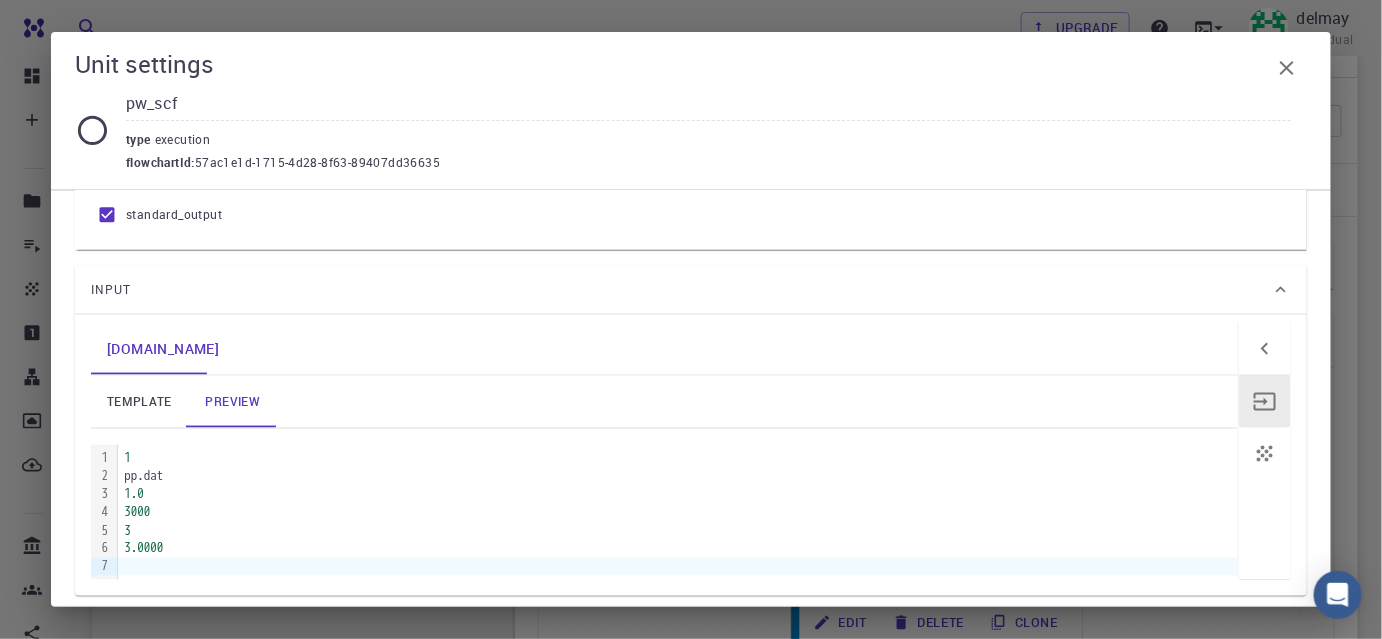 scroll, scrollTop: 1003, scrollLeft: 0, axis: vertical 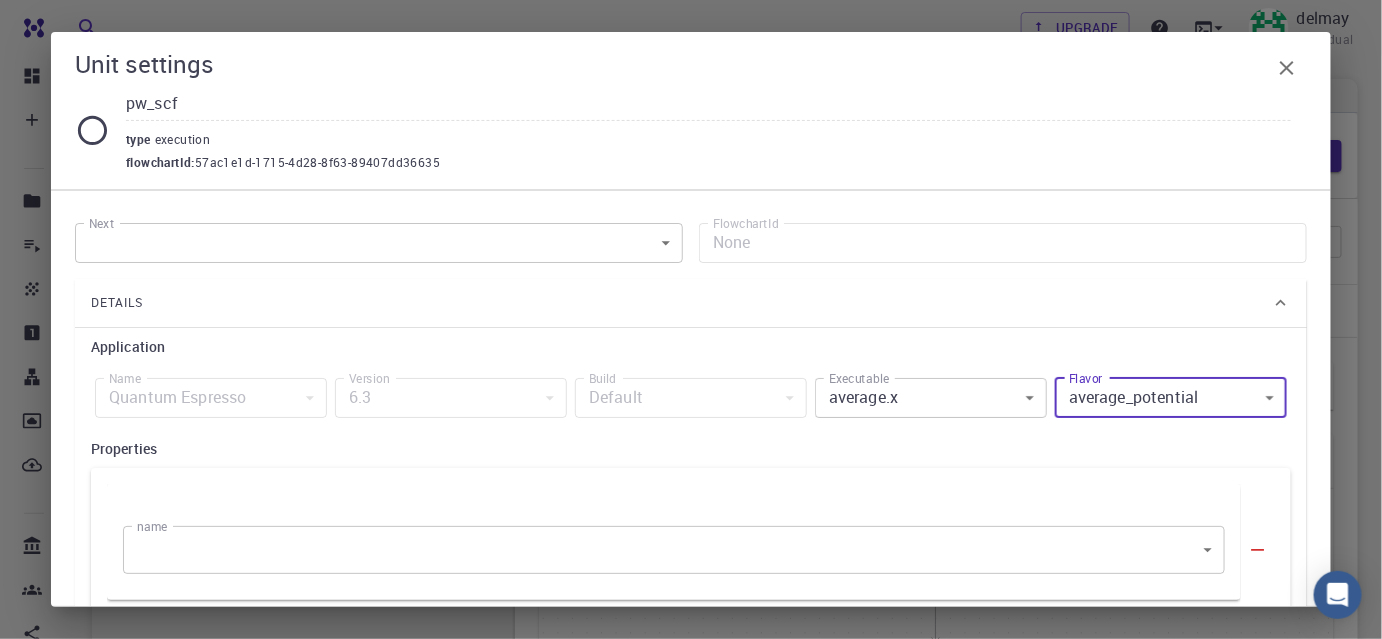 click on "Free Dashboard Create New Job New Material Create Material Upload File Import from Bank Import from 3rd Party New Workflow New Project Projects Jobs Materials Properties Workflows Dropbox External Uploads Bank Materials Workflows Accounts Shared with me Shared publicly Shared externally Documentation Contact Support Compute load: Low Upgrade delmay Individual Home delmay Workflows - New Workflow Total Energy applications espresso Description Select Workflow Actions Save & Exit I Total Energy Flowchart ID:  49852ec084768f7548e45cb9 Copy Delete Overview Properties atomic-forces fermi-energy pressure stress-tensor total-energy total-energy-contributions total-force average-potential-profile Draft Application Name Quantum Espresso espresso Name Version 6.3 6.3 Version Build Default Default Build Units 01 I pw_scf 980ba0a6-734b-4b18-a52a-0e367ced5137 02 I pw_scf 57ac1e1d-1715-4d28-8f63-89407dd36635 Total Energy espresso Select Subworkflow Actions 1  of  1 Overview Important settings Compute Si" at bounding box center [691, 698] 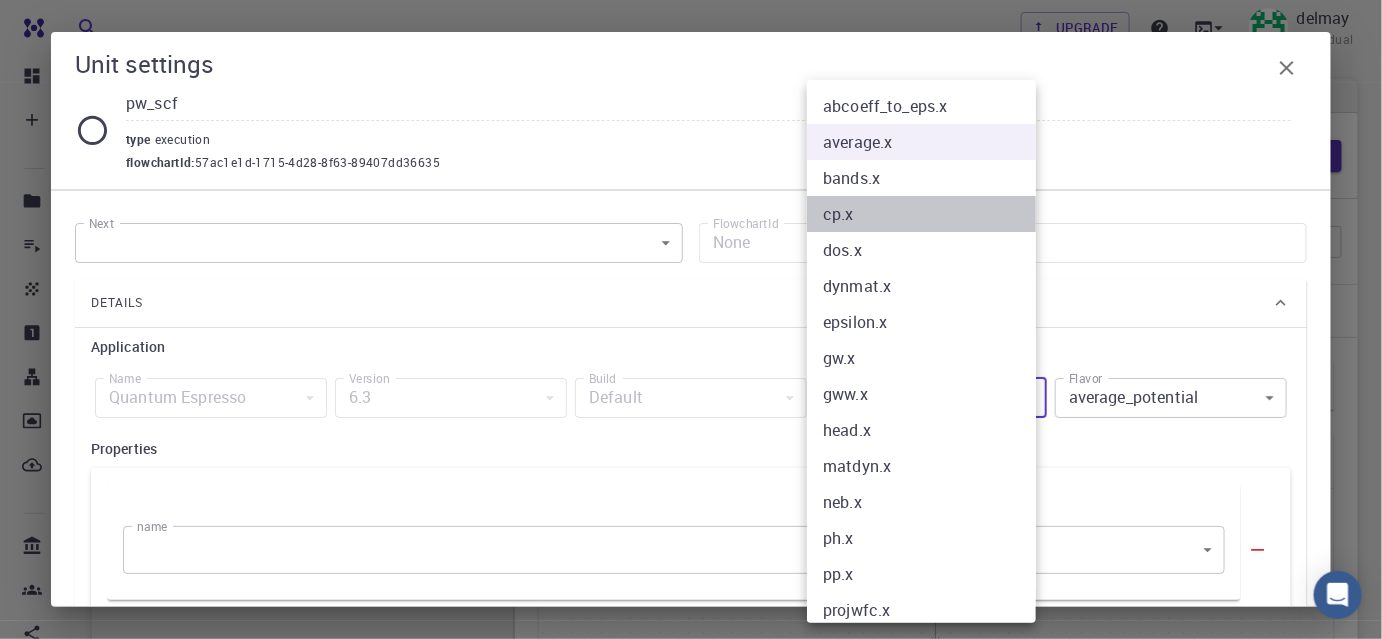click on "cp.x" at bounding box center [928, 214] 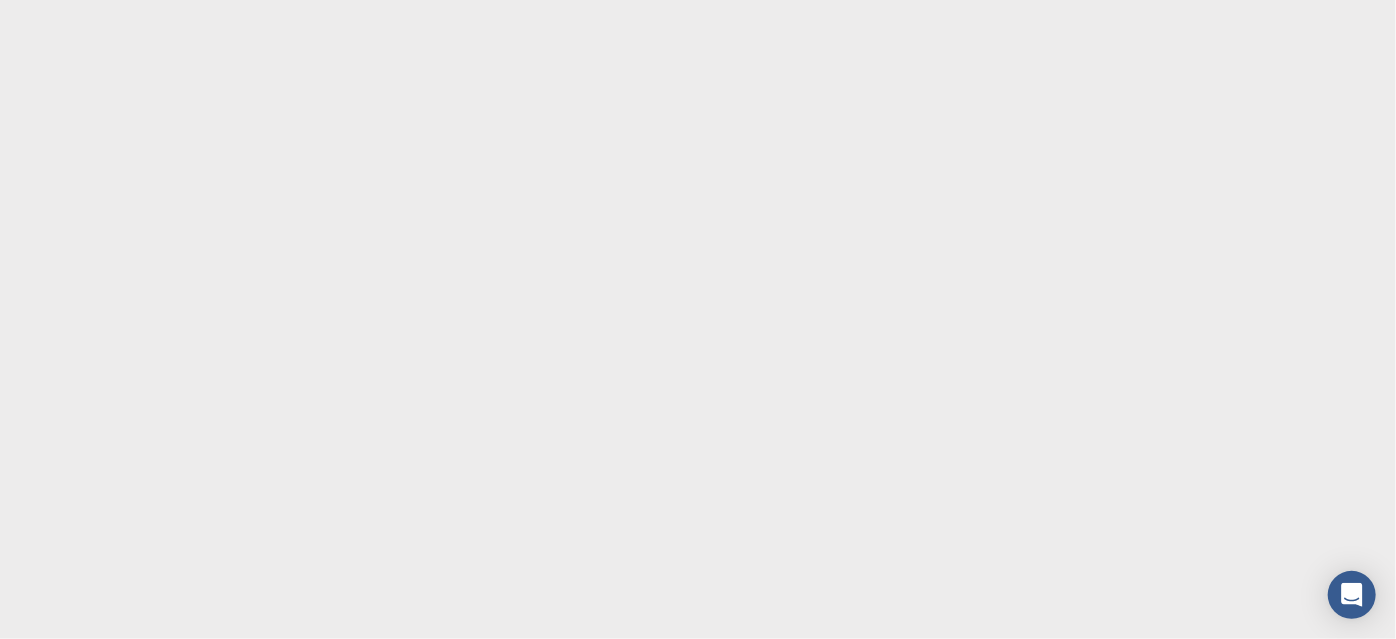 click at bounding box center [698, 319] 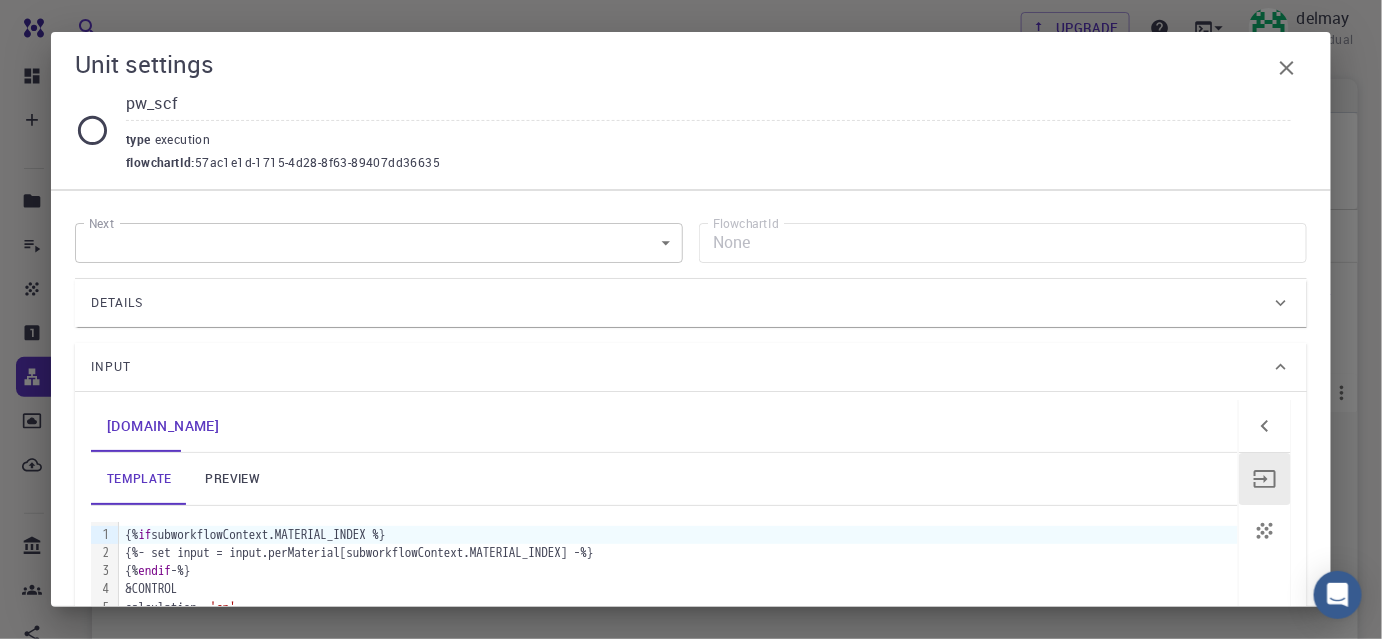 click 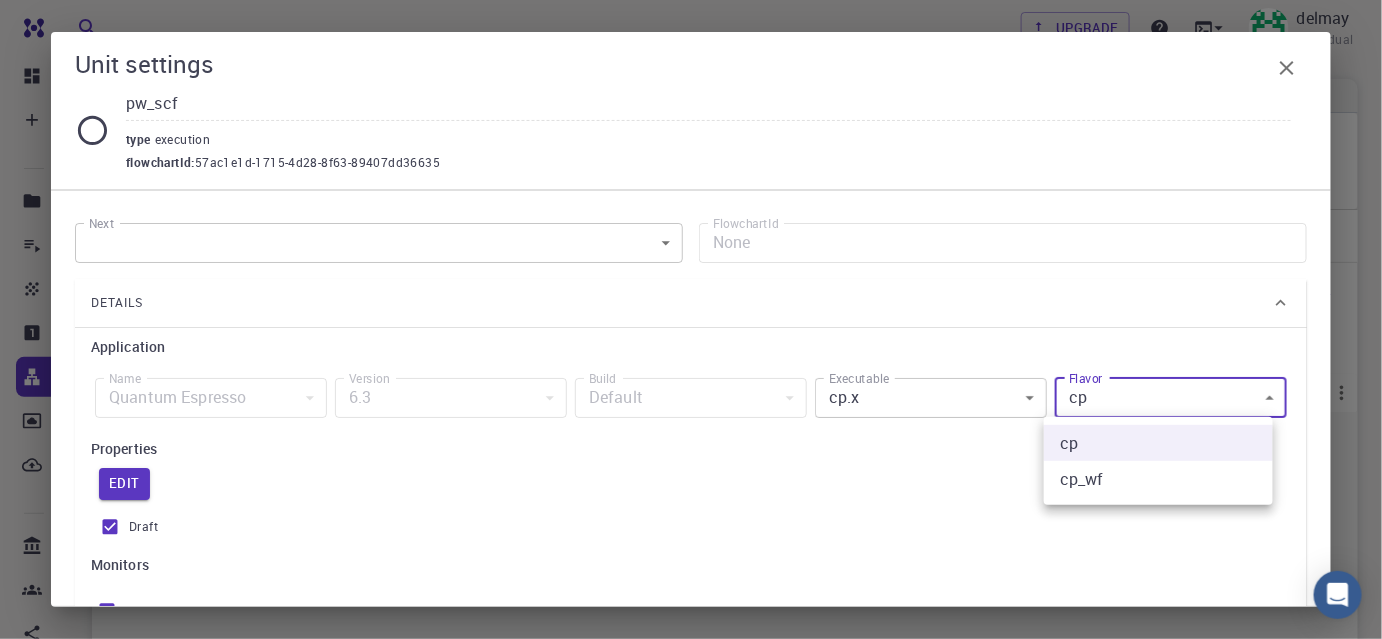 click on "Free Dashboard Create New Job New Material Create Material Upload File Import from Bank Import from 3rd Party New Workflow New Project Projects Jobs Materials Properties Workflows Dropbox External Uploads Bank Materials Workflows Accounts Shared with me Shared publicly Shared externally Documentation Contact Support Compute load: Low Upgrade delmay Individual Home delmay delmay yenmi description :   Joined on [DATE] Bio Projects Materials Properties Workflows Jobs Service Levels Preferences spin ​ Entire collection Advanced Import Create set Name Used application Application Version Subworkflows Tags Default Up-to-date Shared Public Ext+lnk Ext+web Actions Rows per page: 20 20 0–0 of 0 ©  2025   Exabyte Inc.   All rights reserved. Platform version  [DATE] . Documentation Video Tutorials Terms of service Privacy statement
Unit settings pw_scf type execution flowchartId :   57ac1e1d-1715-4d28-8f63-89407dd36635 Next ​ Next FlowchartId None FlowchartId Details Name 1" at bounding box center [691, 459] 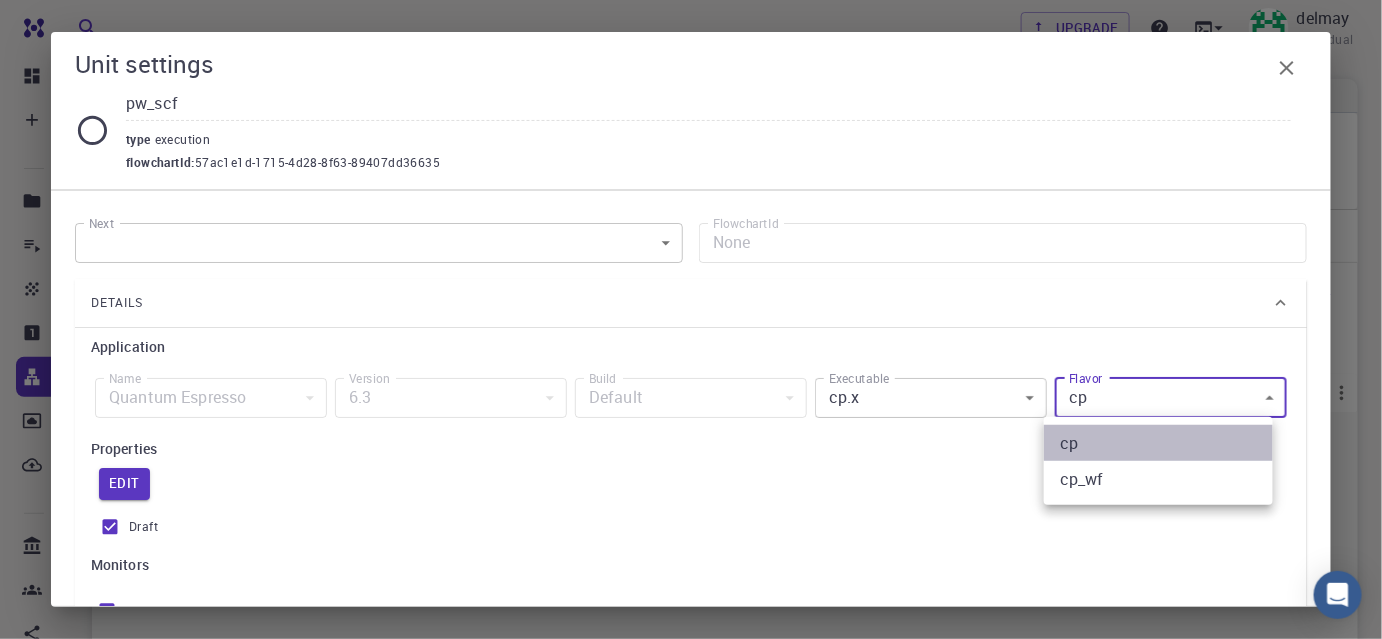 click on "cp" at bounding box center (1158, 443) 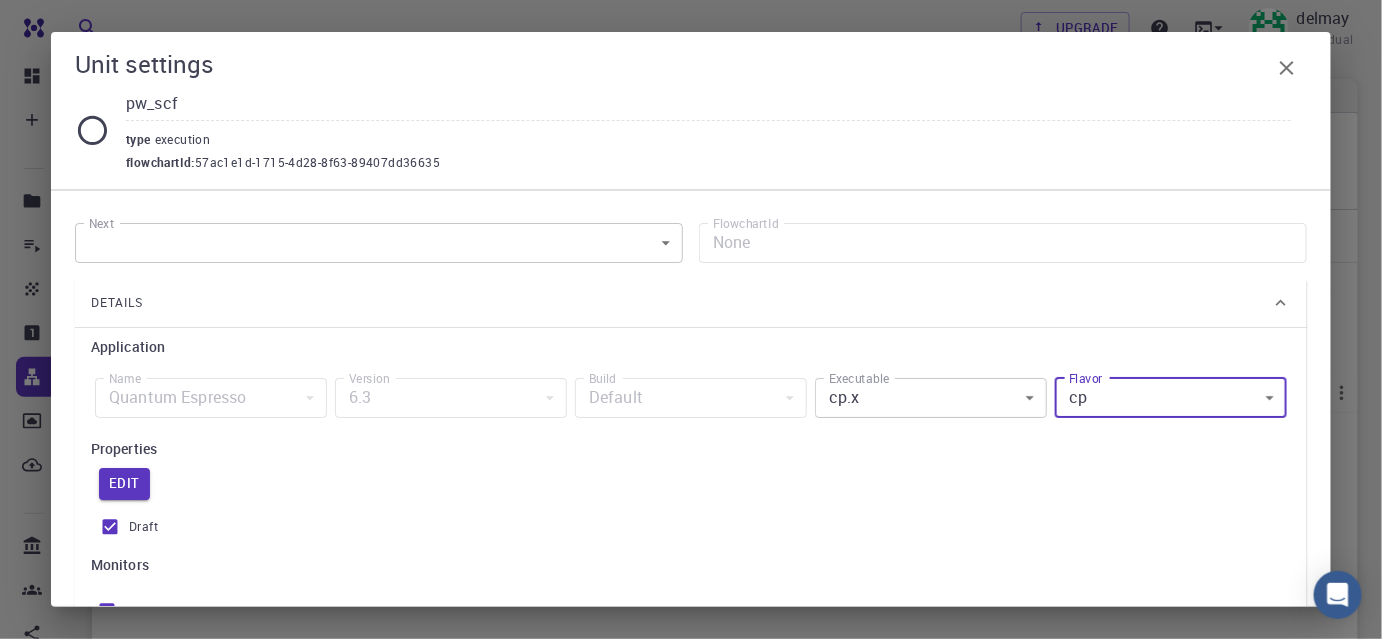 click on "Free Dashboard Create New Job New Material Create Material Upload File Import from Bank Import from 3rd Party New Workflow New Project Projects Jobs Materials Properties Workflows Dropbox External Uploads Bank Materials Workflows Accounts Shared with me Shared publicly Shared externally Documentation Contact Support Compute load: Low Upgrade delmay Individual Home delmay delmay yenmi description :   Joined on [DATE] Bio Projects Materials Properties Workflows Jobs Service Levels Preferences spin ​ Entire collection Advanced Import Create set Name Used application Application Version Subworkflows Tags Default Up-to-date Shared Public Ext+lnk Ext+web Actions No Workflows Yet Rows per page: 20 20 0–0 of 0 ©  2025   Exabyte Inc.   All rights reserved. Platform version  [DATE] . Documentation Video Tutorials Terms of service Privacy statement
Unit settings pw_scf type execution flowchartId :   57ac1e1d-1715-4d28-8f63-89407dd36635 Next ​ Next FlowchartId None Details 1" at bounding box center [691, 459] 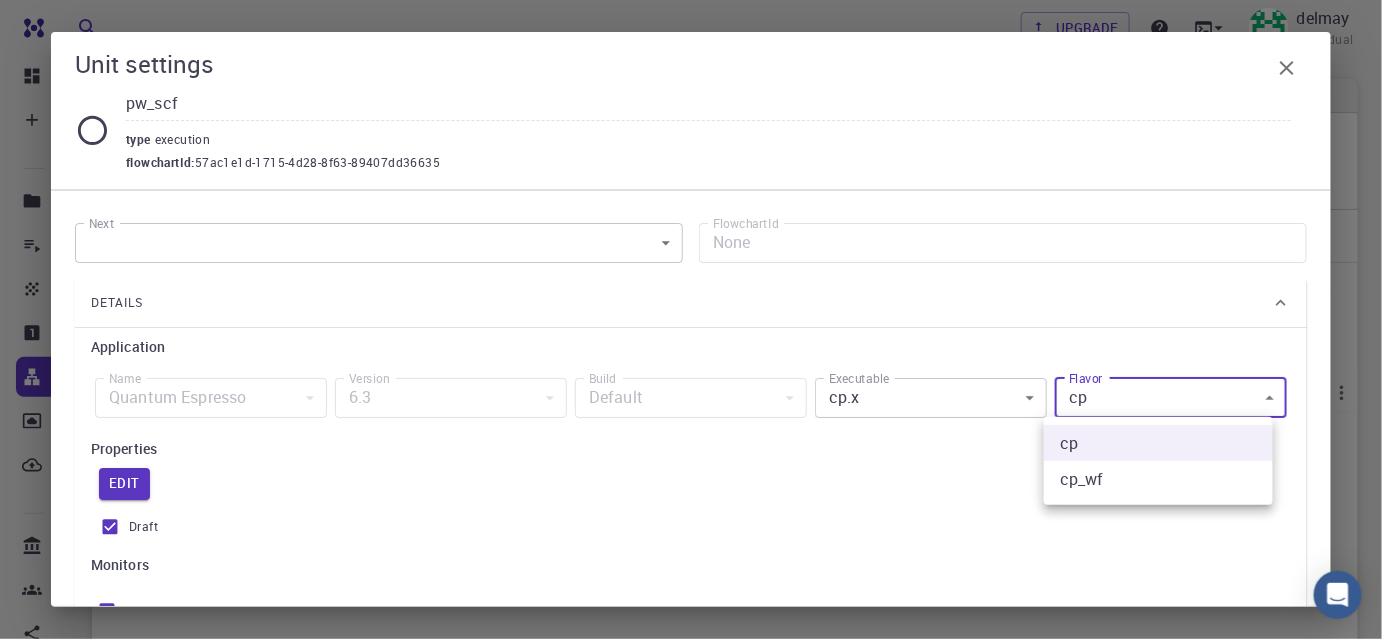 click at bounding box center (691, 319) 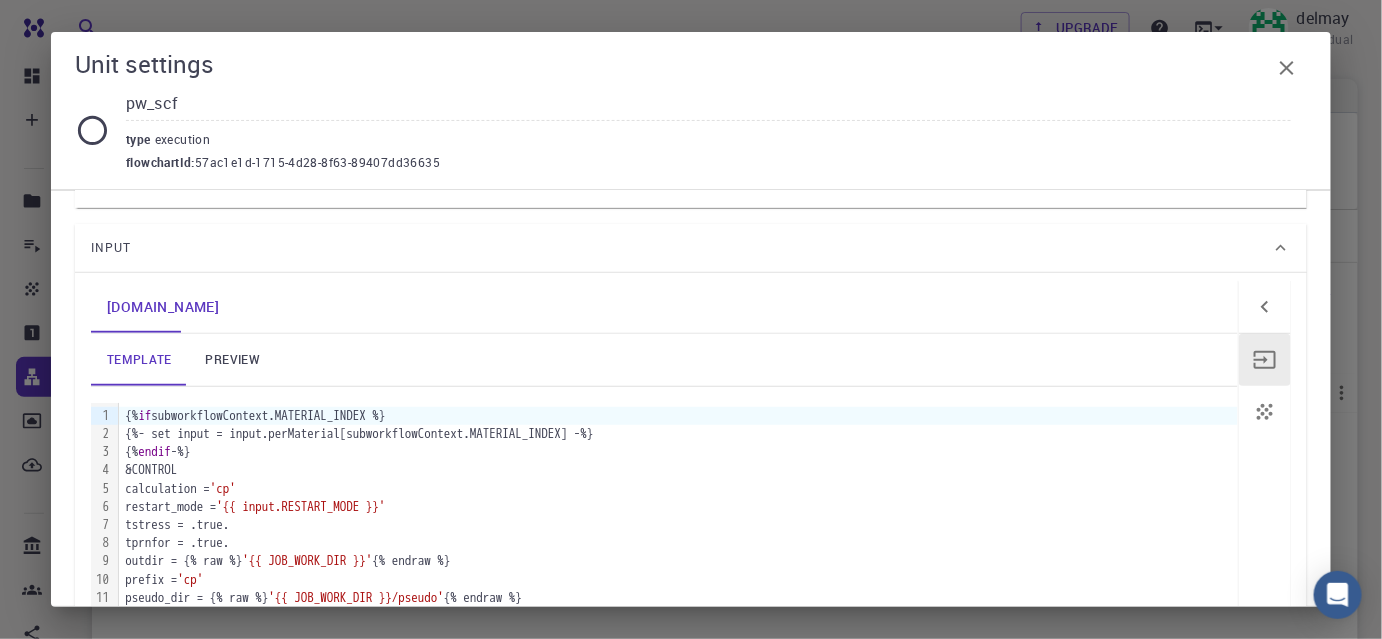 scroll, scrollTop: 363, scrollLeft: 0, axis: vertical 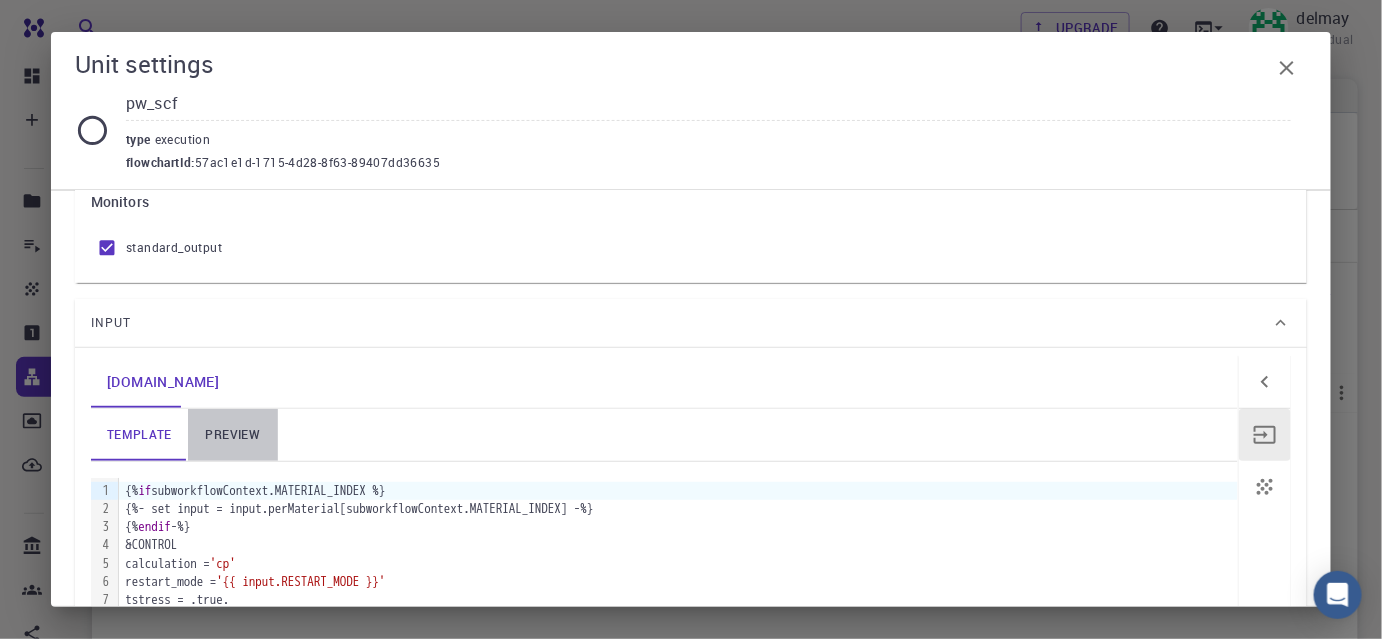 click on "preview" at bounding box center (233, 435) 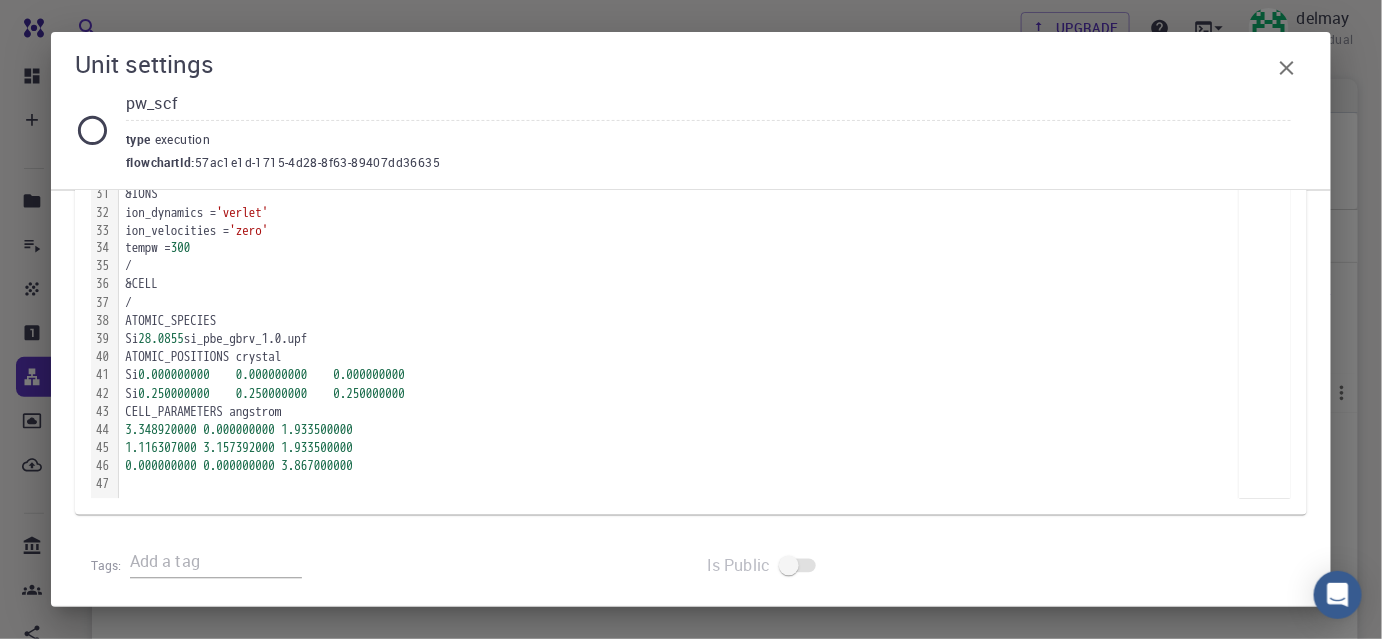 scroll, scrollTop: 1215, scrollLeft: 0, axis: vertical 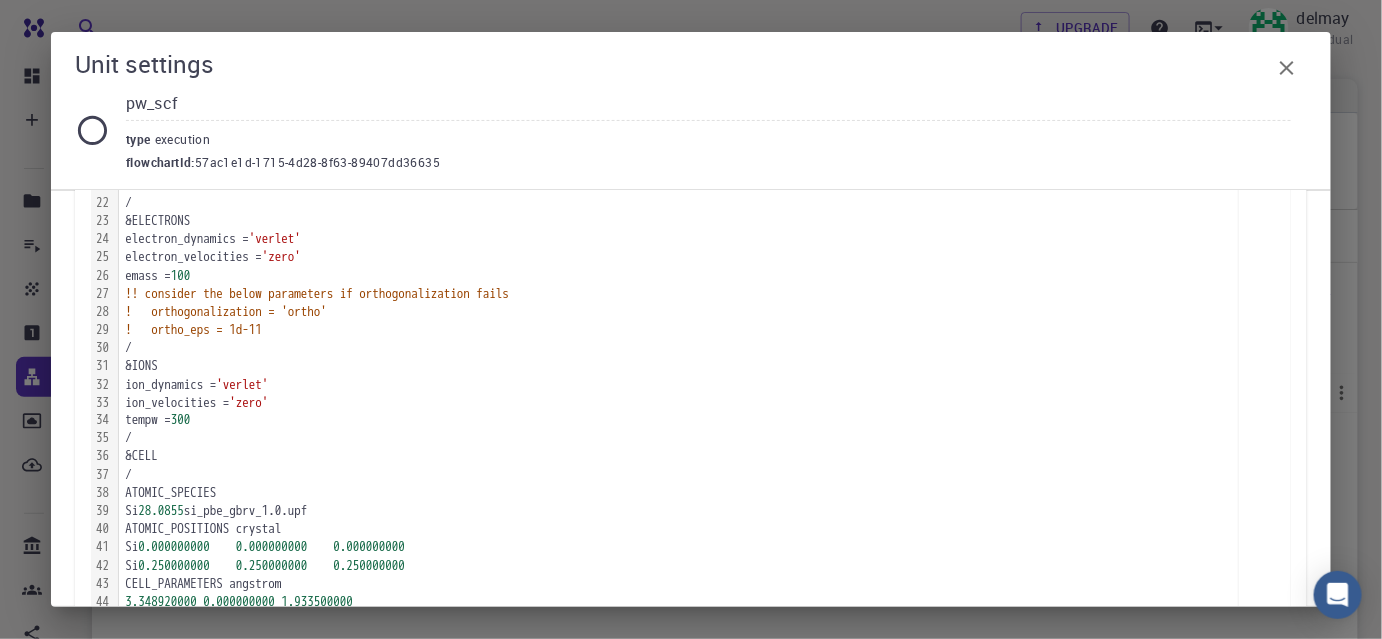 click on "&CELL" at bounding box center (678, 457) 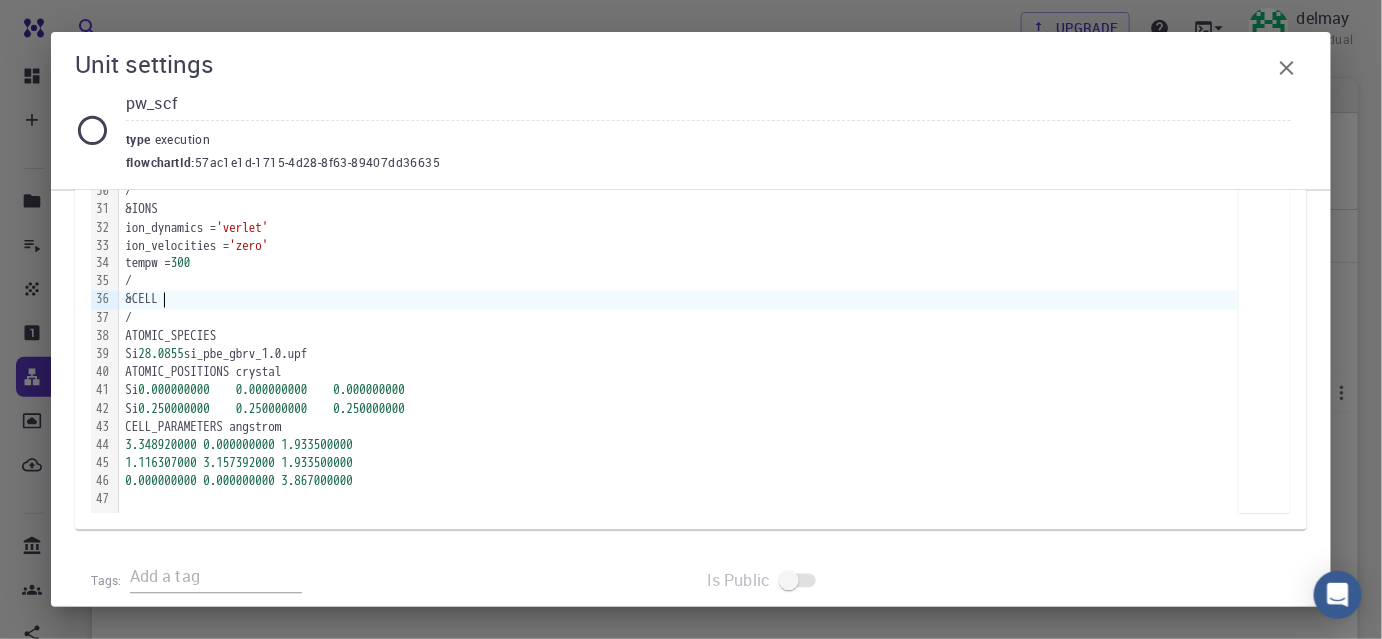 scroll, scrollTop: 1215, scrollLeft: 0, axis: vertical 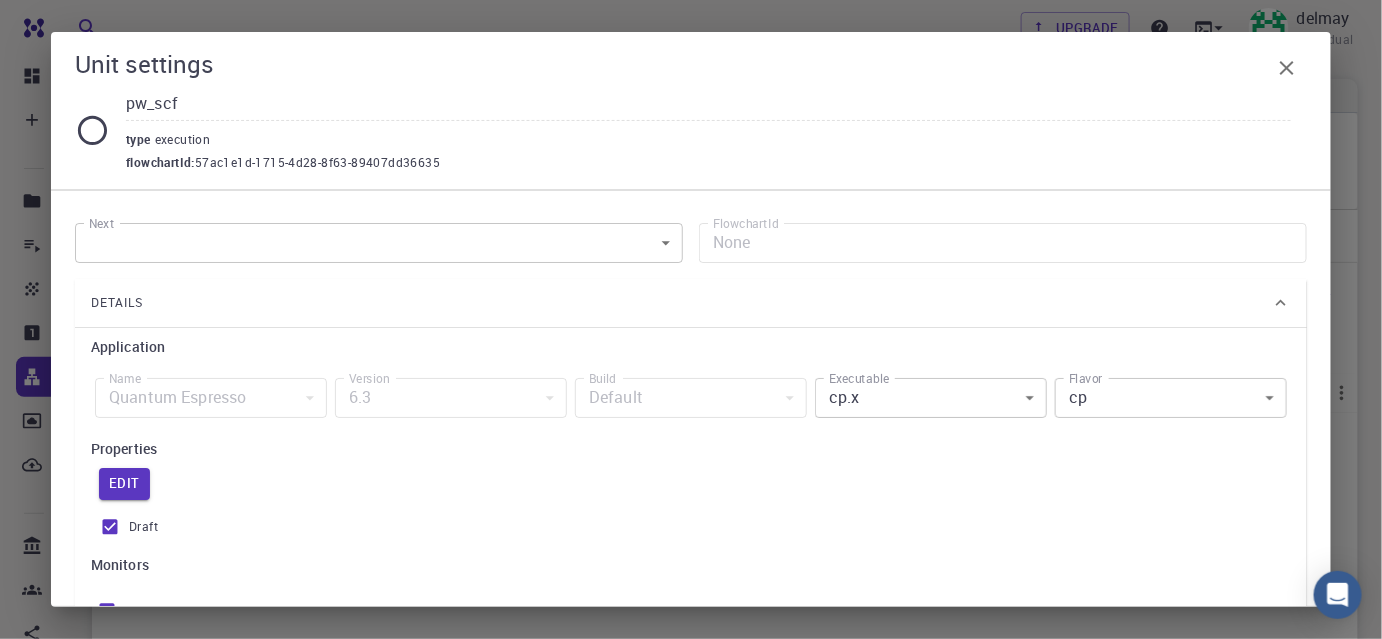click on "Free Dashboard Create New Job New Material Create Material Upload File Import from Bank Import from 3rd Party New Workflow New Project Projects Jobs Materials Properties Workflows Dropbox External Uploads Bank Materials Workflows Accounts Shared with me Shared publicly Shared externally Documentation Contact Support Compute load: Low Upgrade delmay Individual Home delmay delmay yenmi description :   Joined on [DATE] Bio Projects Materials Properties Workflows Jobs Service Levels Preferences spin ​ Entire collection Advanced Import Create set Name Used application Application Version Subworkflows Tags Default Up-to-date Shared Public Ext+lnk Ext+web Actions No Workflows Yet Rows per page: 20 20 0–0 of 0 ©  2025   Exabyte Inc.   All rights reserved. Platform version  [DATE] . Documentation Video Tutorials Terms of service Privacy statement
Unit settings pw_scf type execution flowchartId :   57ac1e1d-1715-4d28-8f63-89407dd36635 Next ​ Next FlowchartId None Details 1" at bounding box center [691, 459] 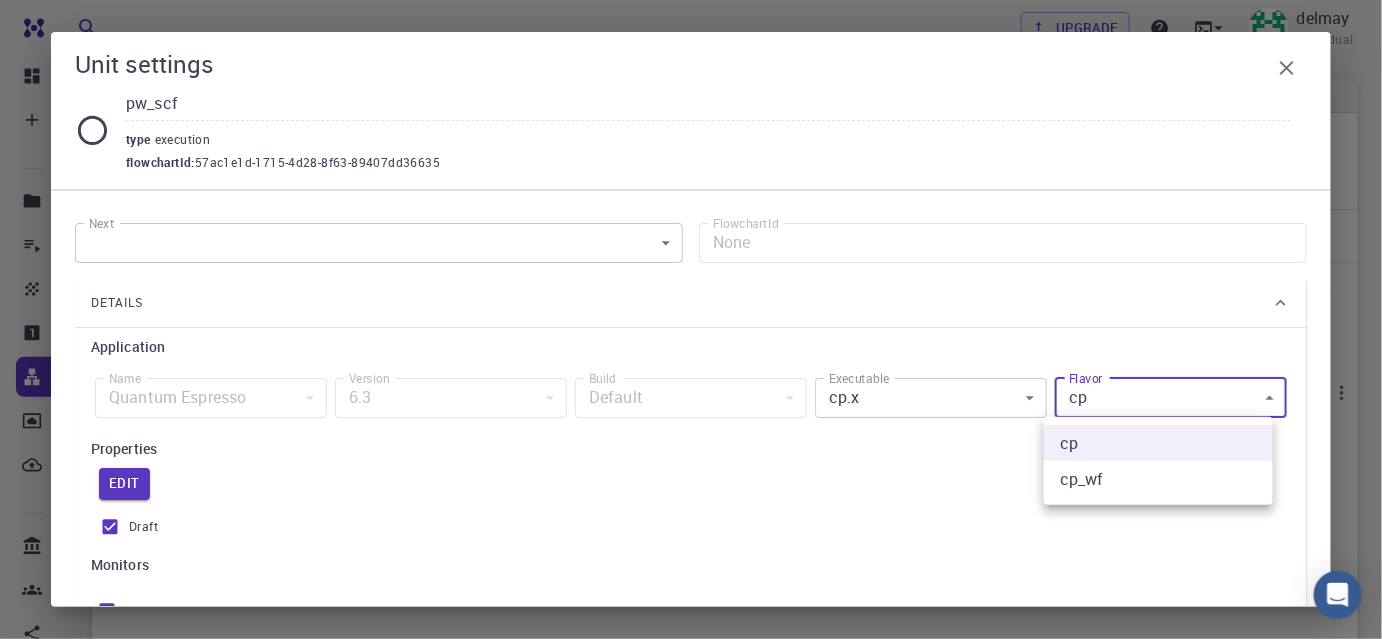 click on "cp_wf" at bounding box center (1158, 479) 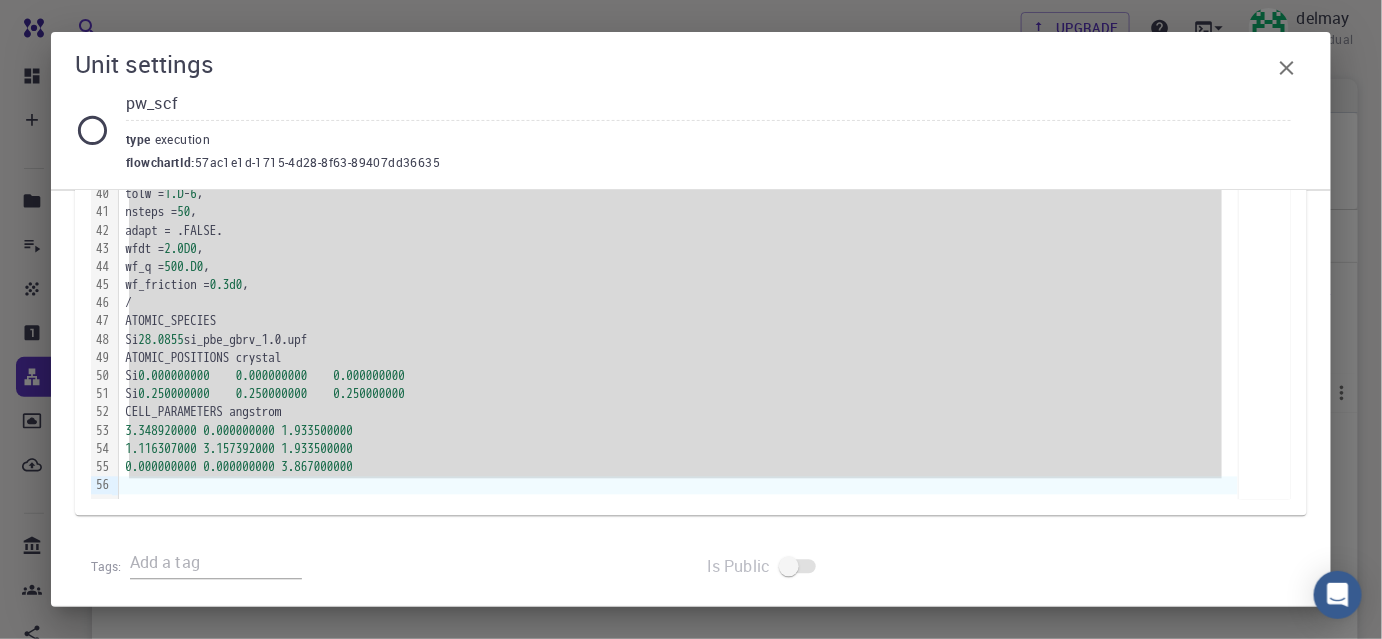 scroll, scrollTop: 1378, scrollLeft: 0, axis: vertical 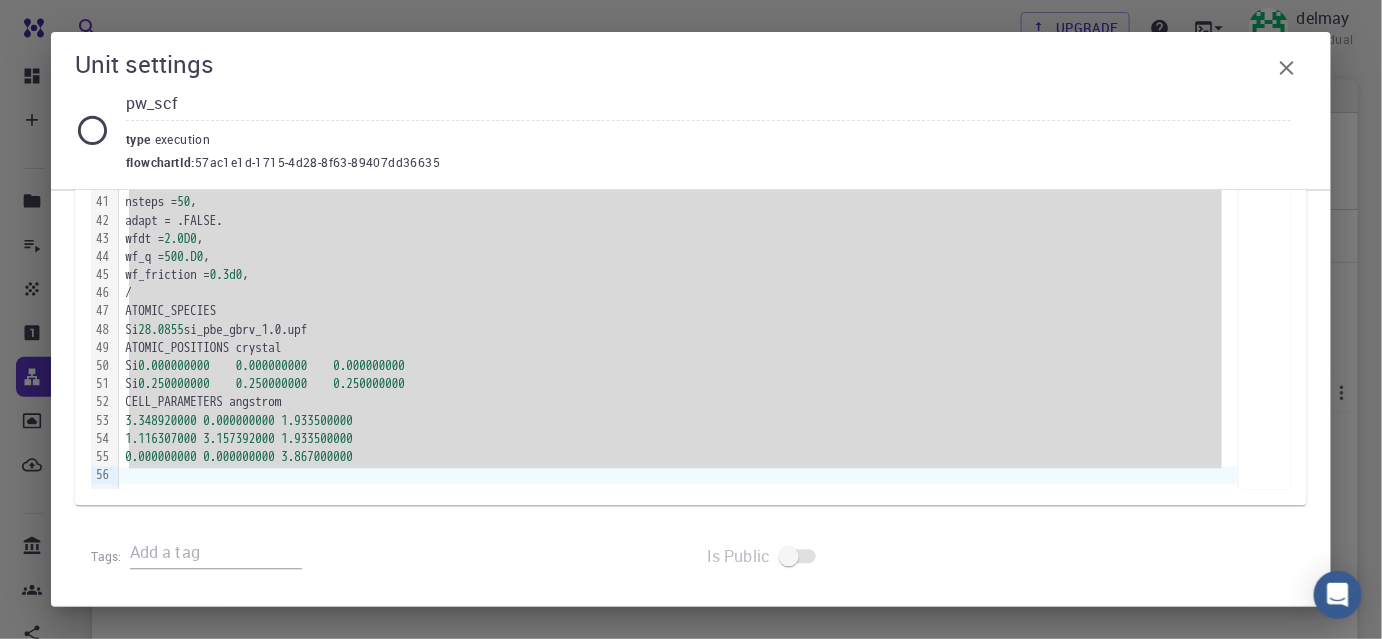 click on "3.348920000   0.000000000   1.933500000" at bounding box center [678, 422] 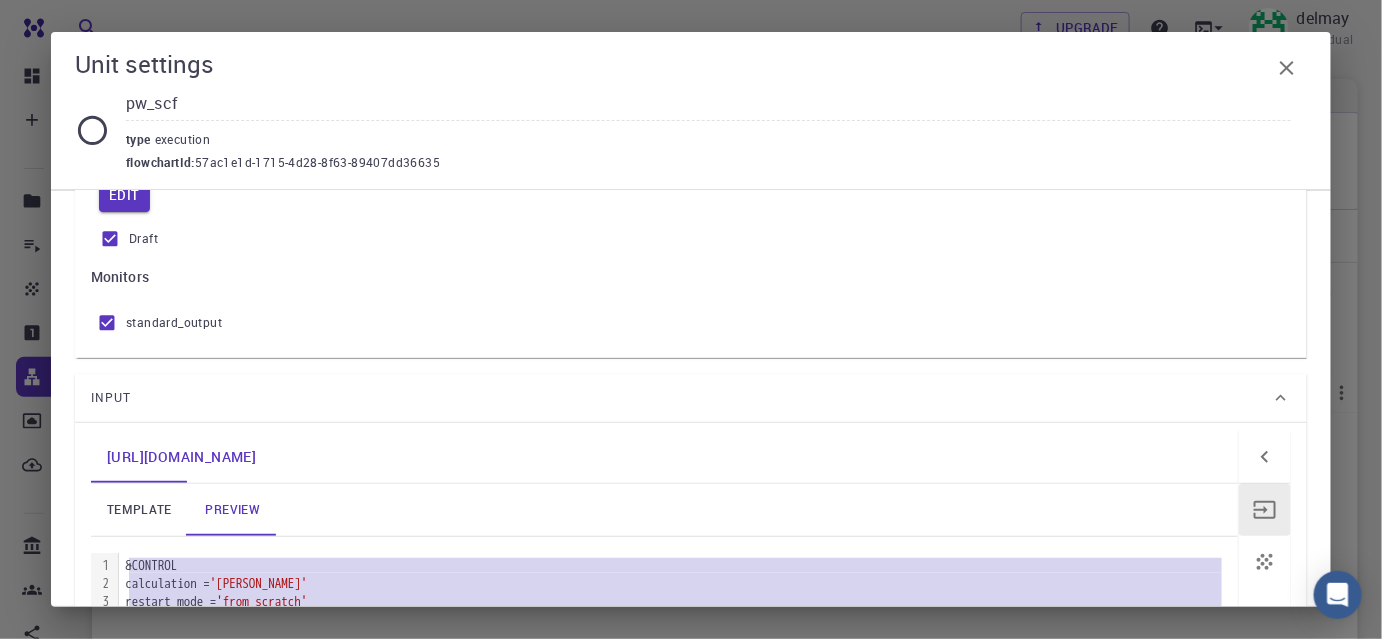 scroll, scrollTop: 0, scrollLeft: 0, axis: both 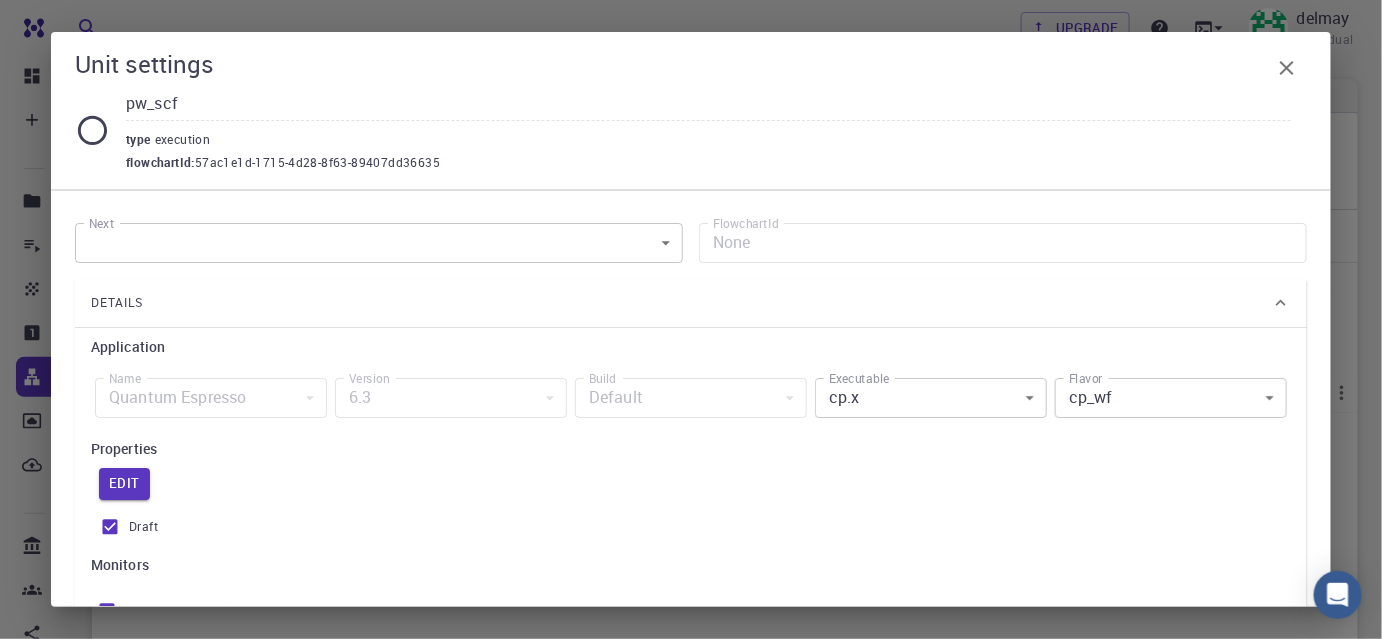 click on "Free Dashboard Create New Job New Material Create Material Upload File Import from Bank Import from 3rd Party New Workflow New Project Projects Jobs Materials Properties Workflows Dropbox External Uploads Bank Materials Workflows Accounts Shared with me Shared publicly Shared externally Documentation Contact Support Compute load: Low Upgrade delmay Individual Home delmay delmay yenmi description :   Joined on [DATE] Bio Projects Materials Properties Workflows Jobs Service Levels Preferences spin ​ Entire collection Advanced Import Create set Name Used application Application Version Subworkflows Tags Default Up-to-date Shared Public Ext+lnk Ext+web Actions No Workflows Yet Rows per page: 20 20 0–0 of 0 ©  2025   Exabyte Inc.   All rights reserved. Platform version  [DATE] . Documentation Video Tutorials Terms of service Privacy statement
Unit settings pw_scf type execution flowchartId :   57ac1e1d-1715-4d28-8f63-89407dd36635 Next ​ Next FlowchartId None Details 1" at bounding box center [691, 459] 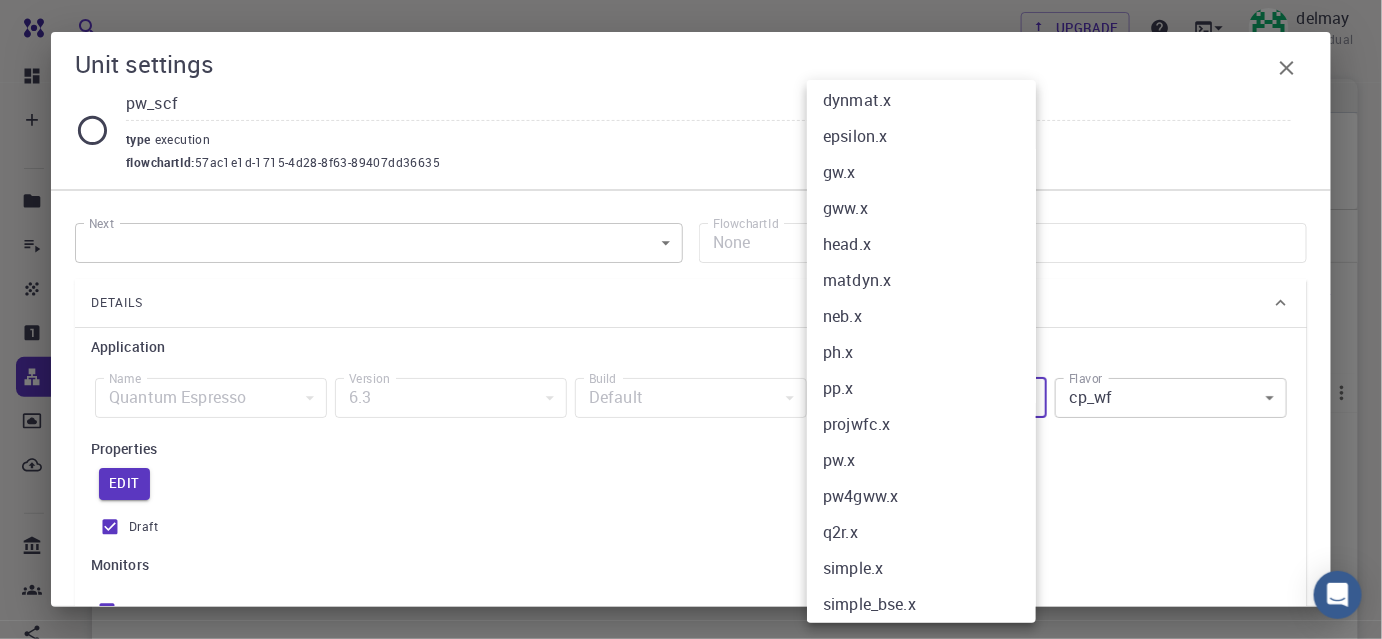 scroll, scrollTop: 229, scrollLeft: 0, axis: vertical 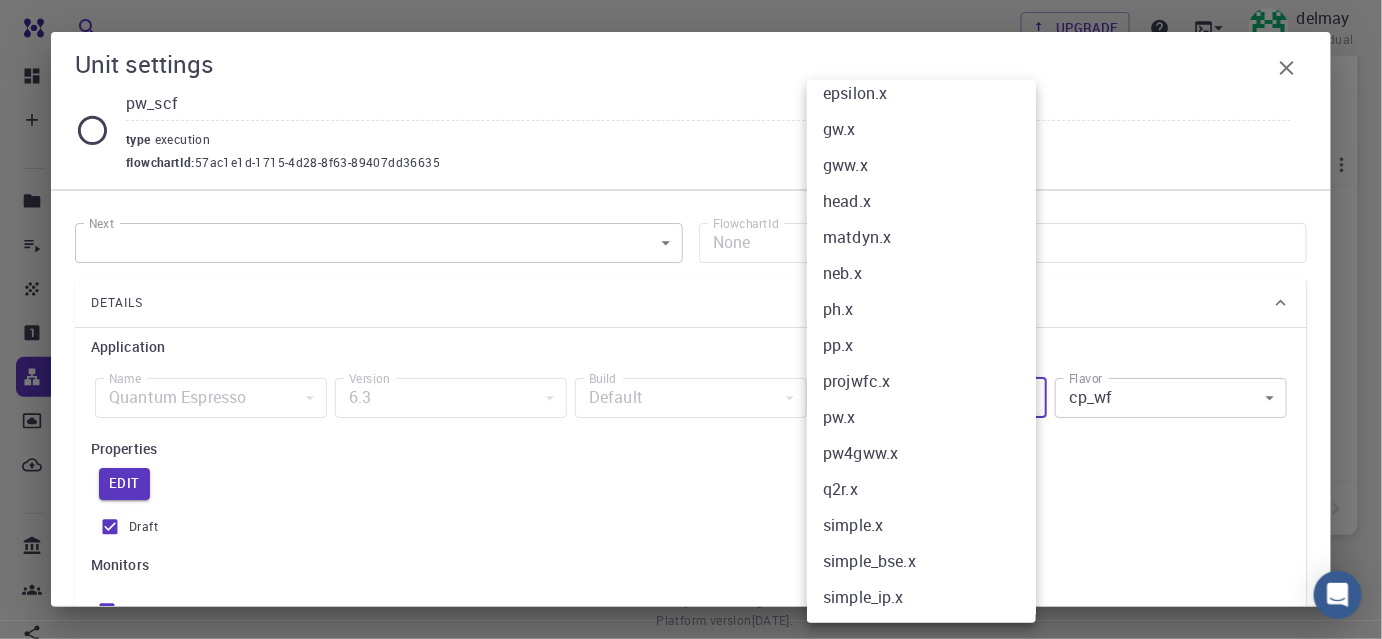 click on "q2r.x" at bounding box center [928, 489] 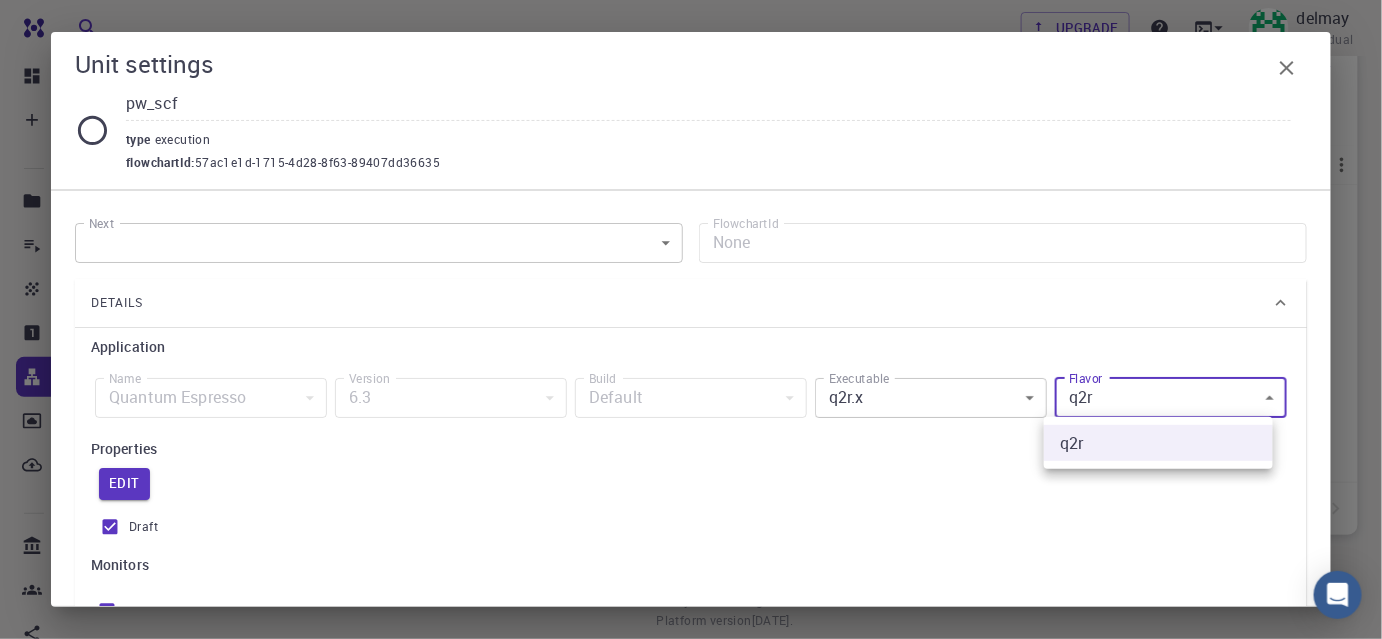 click on "Free Dashboard Create New Job New Material Create Material Upload File Import from Bank Import from 3rd Party New Workflow New Project Projects Jobs Materials Properties Workflows Dropbox External Uploads Bank Materials Workflows Accounts Shared with me Shared publicly Shared externally Documentation Contact Support Compute load: Low Upgrade delmay Individual Home delmay delmay yenmi description :   Joined on [DATE] Bio Projects Materials Properties Workflows Jobs Service Levels Preferences spin ​ Entire collection Advanced Import Create set Name Used application Application Version Subworkflows Tags Default Up-to-date Shared Public Ext+lnk Ext+web Actions No Workflows Yet Rows per page: 20 20 0–0 of 0 ©  2025   Exabyte Inc.   All rights reserved. Platform version  [DATE] . Documentation Video Tutorials Terms of service Privacy statement
Unit settings pw_scf type execution flowchartId :   57ac1e1d-1715-4d28-8f63-89407dd36635 Next ​ Next FlowchartId None Details 9" at bounding box center (691, 205) 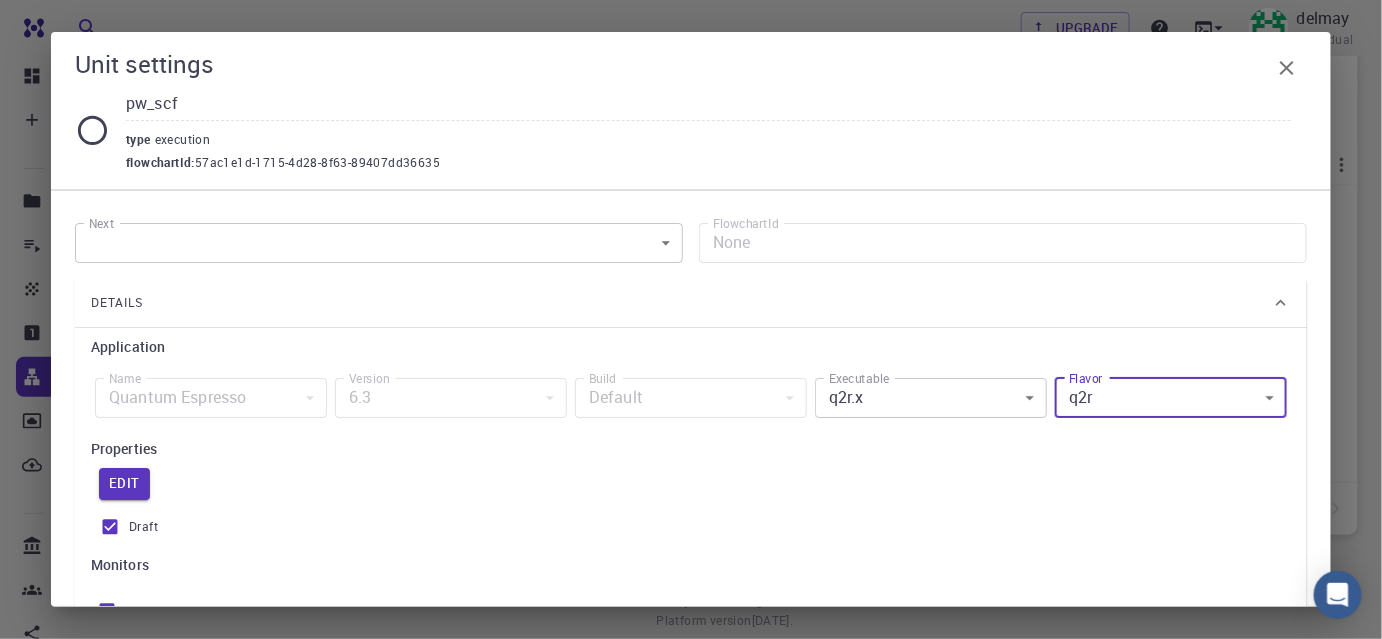 click on "Free Dashboard Create New Job New Material Create Material Upload File Import from Bank Import from 3rd Party New Workflow New Project Projects Jobs Materials Properties Workflows Dropbox External Uploads Bank Materials Workflows Accounts Shared with me Shared publicly Shared externally Documentation Contact Support Compute load: Low Upgrade delmay Individual Home delmay delmay yenmi description :   Joined on [DATE] Bio Projects Materials Properties Workflows Jobs Service Levels Preferences spin ​ Entire collection Advanced Import Create set Name Used application Application Version Subworkflows Tags Default Up-to-date Shared Public Ext+lnk Ext+web Actions No Workflows Yet Rows per page: 20 20 0–0 of 0 ©  2025   Exabyte Inc.   All rights reserved. Platform version  [DATE] . Documentation Video Tutorials Terms of service Privacy statement
Unit settings pw_scf type execution flowchartId :   57ac1e1d-1715-4d28-8f63-89407dd36635 Next ​ Next FlowchartId None Details 9" at bounding box center (691, 205) 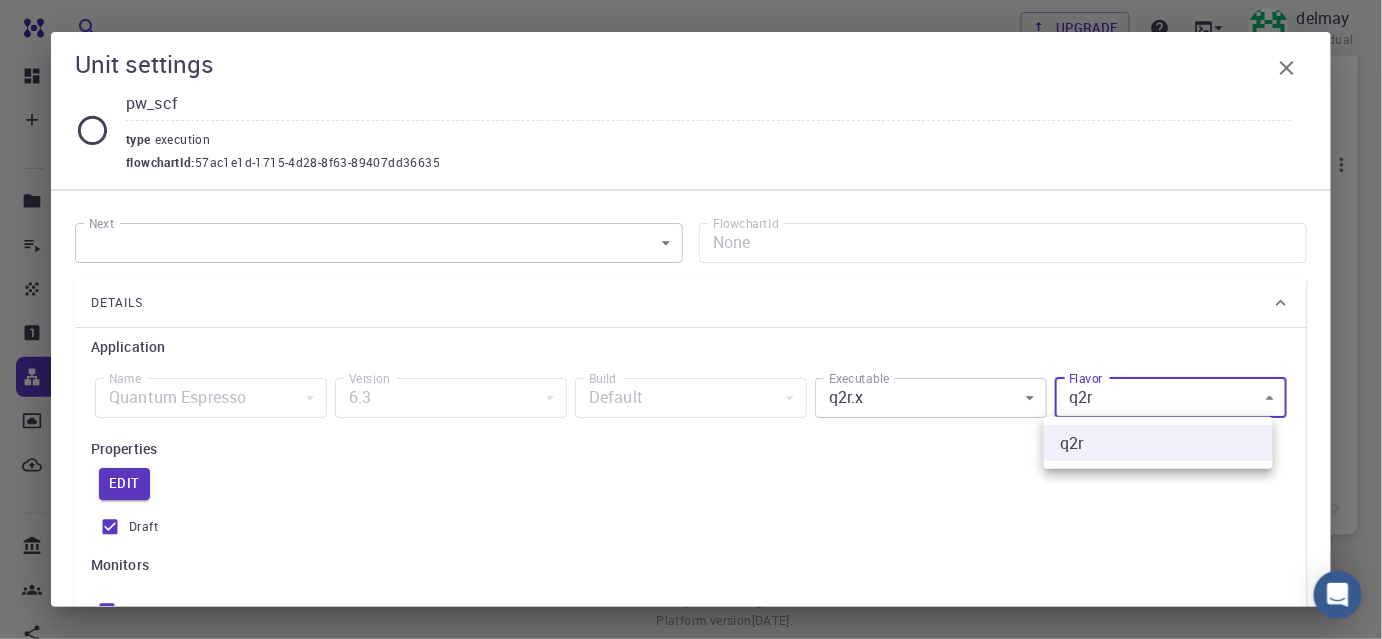 click at bounding box center (691, 319) 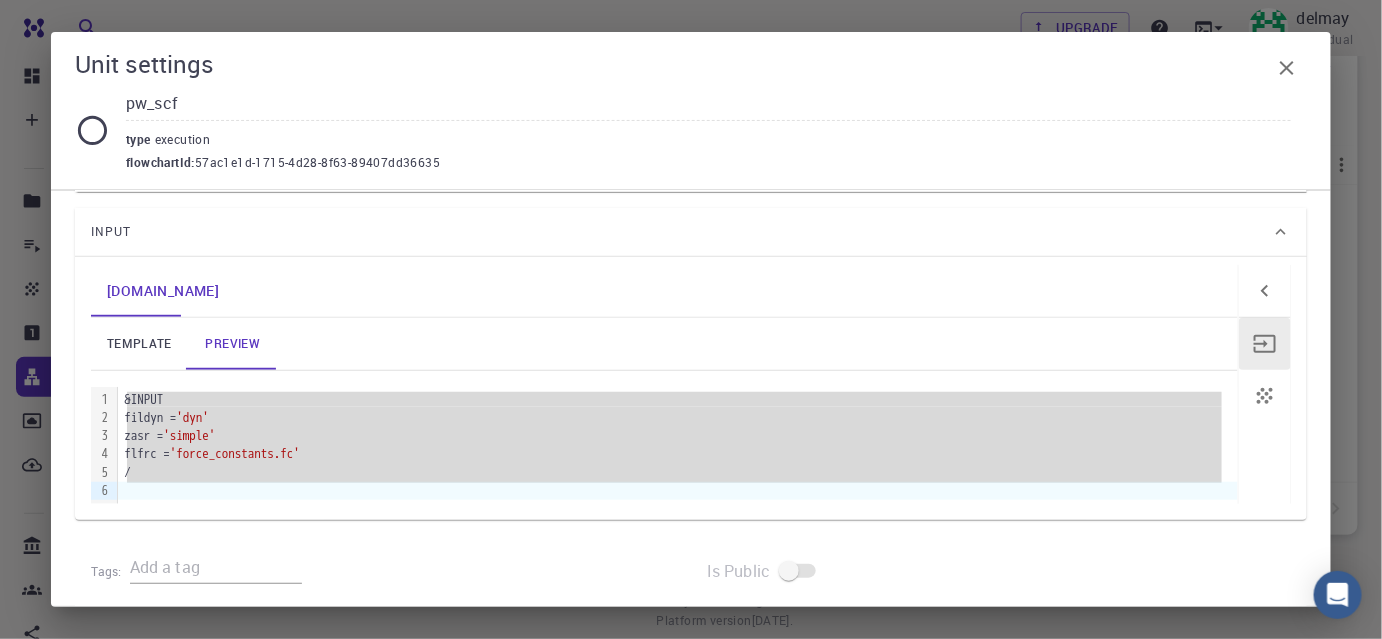 scroll, scrollTop: 469, scrollLeft: 0, axis: vertical 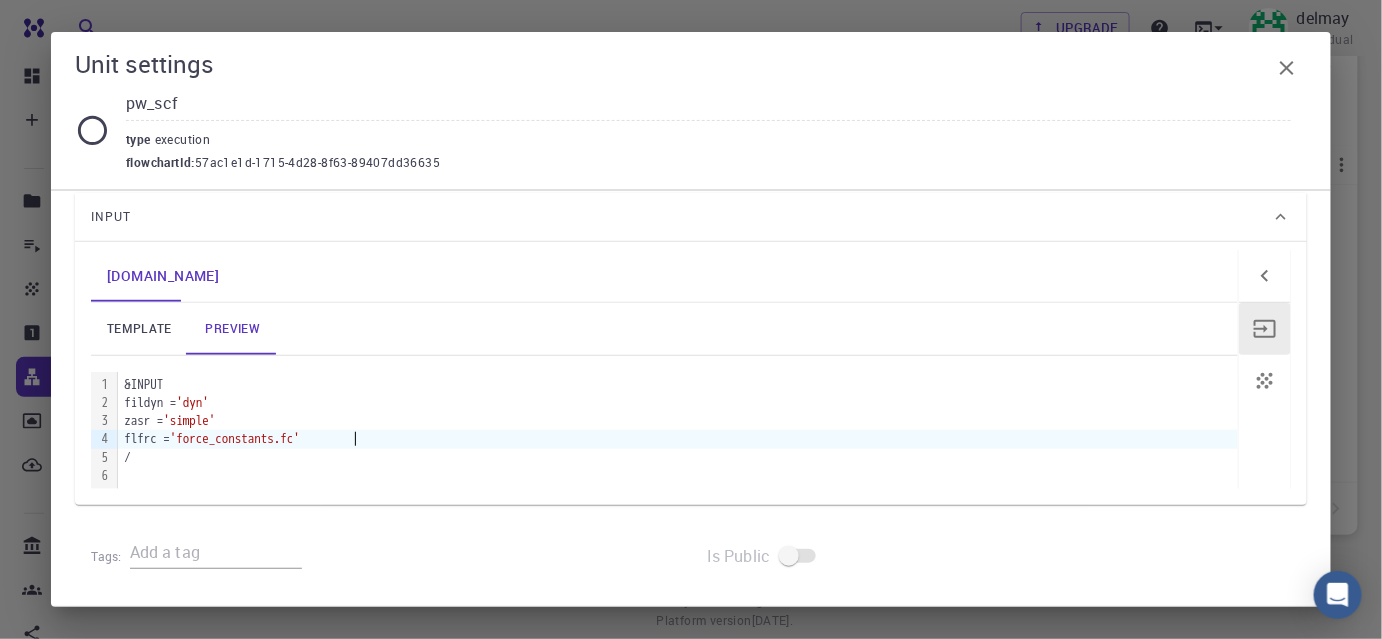 click on "flfrc =  'force_constants.fc'" at bounding box center (678, 439) 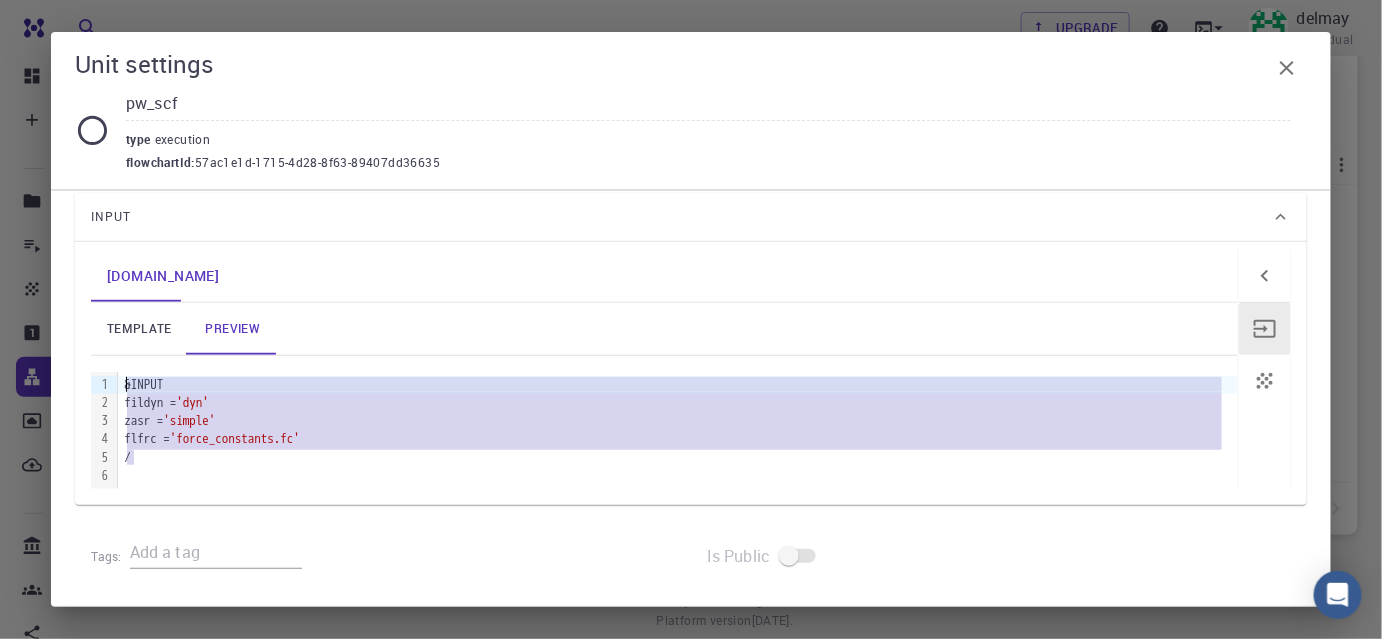 drag, startPoint x: 218, startPoint y: 460, endPoint x: 125, endPoint y: 374, distance: 126.66886 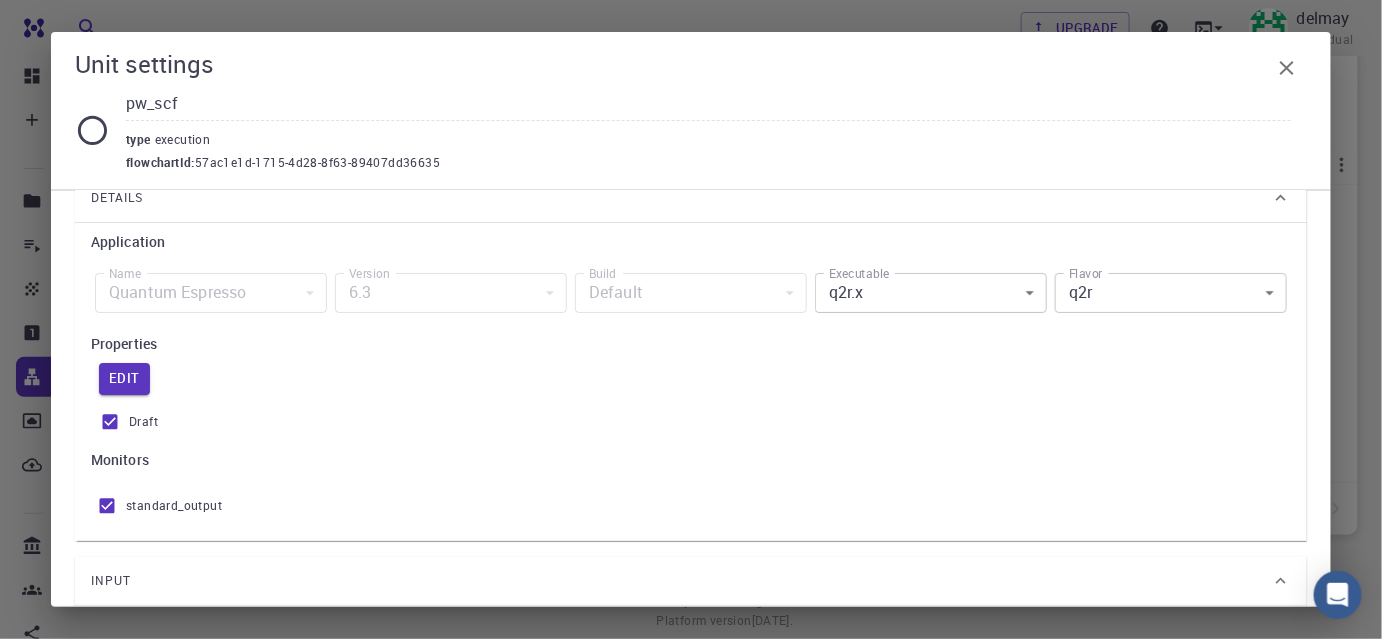 scroll, scrollTop: 0, scrollLeft: 0, axis: both 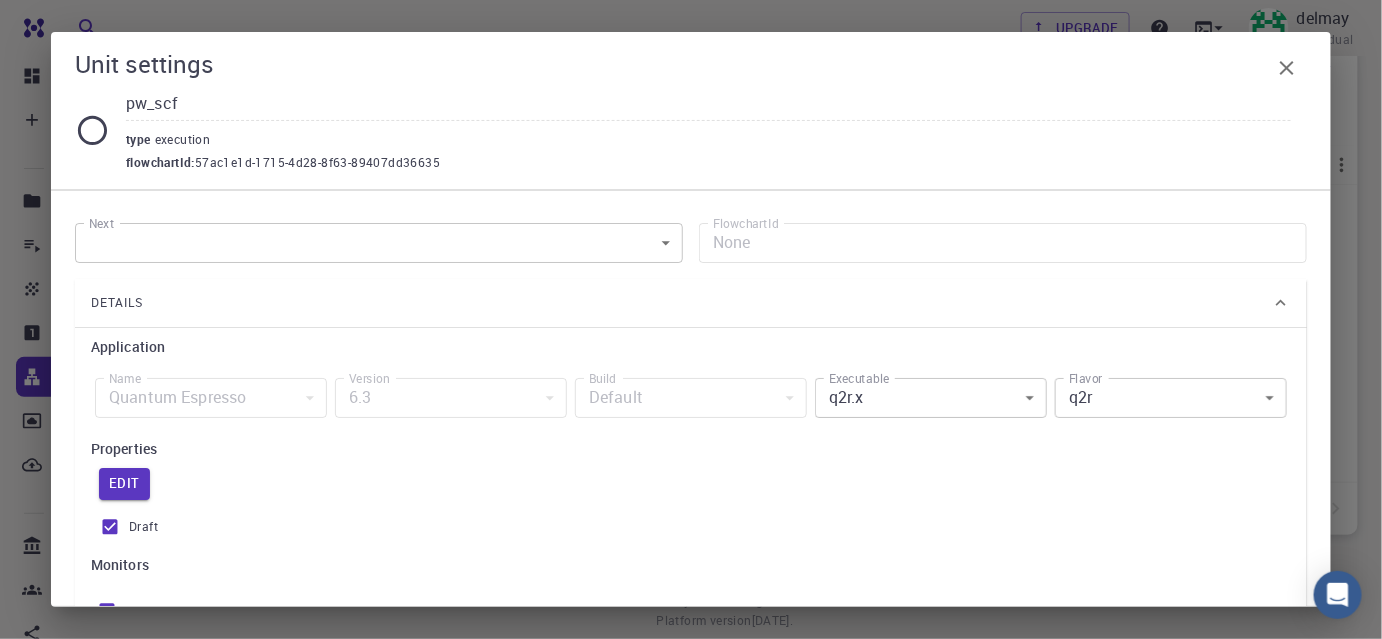 click on "Free Dashboard Create New Job New Material Create Material Upload File Import from Bank Import from 3rd Party New Workflow New Project Projects Jobs Materials Properties Workflows Dropbox External Uploads Bank Materials Workflows Accounts Shared with me Shared publicly Shared externally Documentation Contact Support Compute load: Low Upgrade delmay Individual Home delmay delmay yenmi description :   Joined on [DATE] Bio Projects Materials Properties Workflows Jobs Service Levels Preferences spin ​ Entire collection Advanced Import Create set Name Used application Application Version Subworkflows Tags Default Up-to-date Shared Public Ext+lnk Ext+web Actions No Workflows Yet Rows per page: 20 20 0–0 of 0 ©  2025   Exabyte Inc.   All rights reserved. Platform version  [DATE] . Documentation Video Tutorials Terms of service Privacy statement
Unit settings pw_scf type execution flowchartId :   57ac1e1d-1715-4d28-8f63-89407dd36635 Next ​ Next FlowchartId None Details 9" at bounding box center [691, 205] 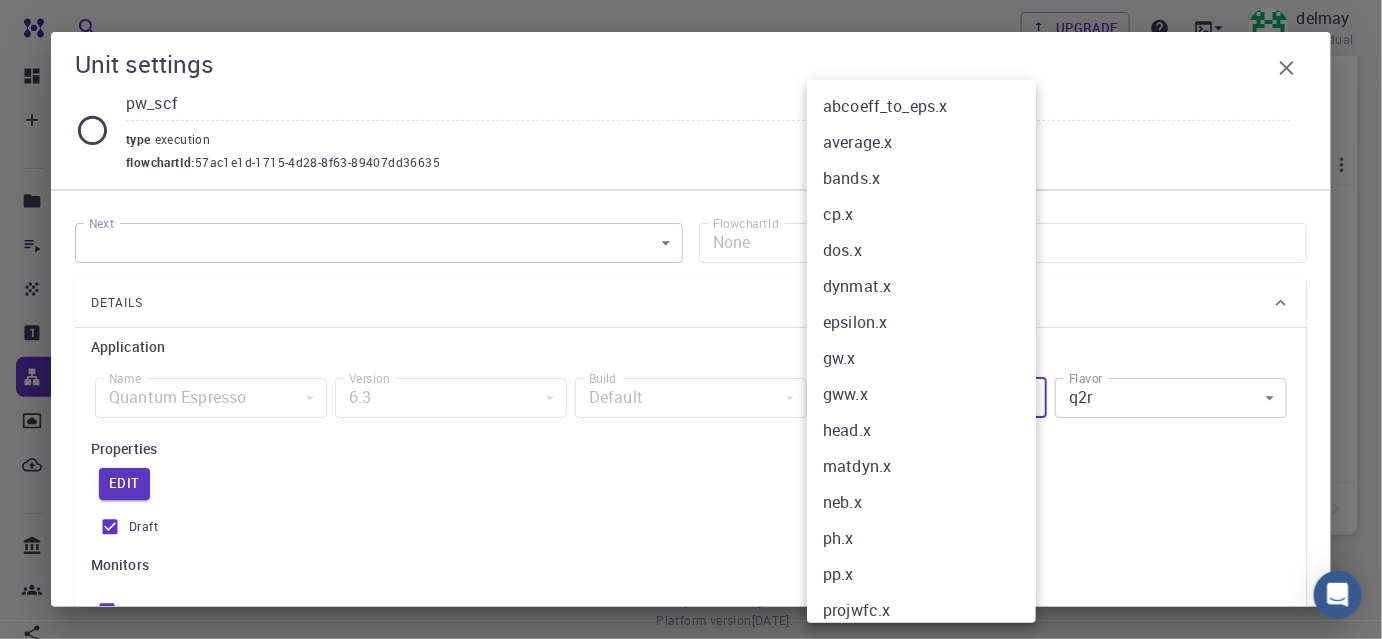 scroll, scrollTop: 229, scrollLeft: 0, axis: vertical 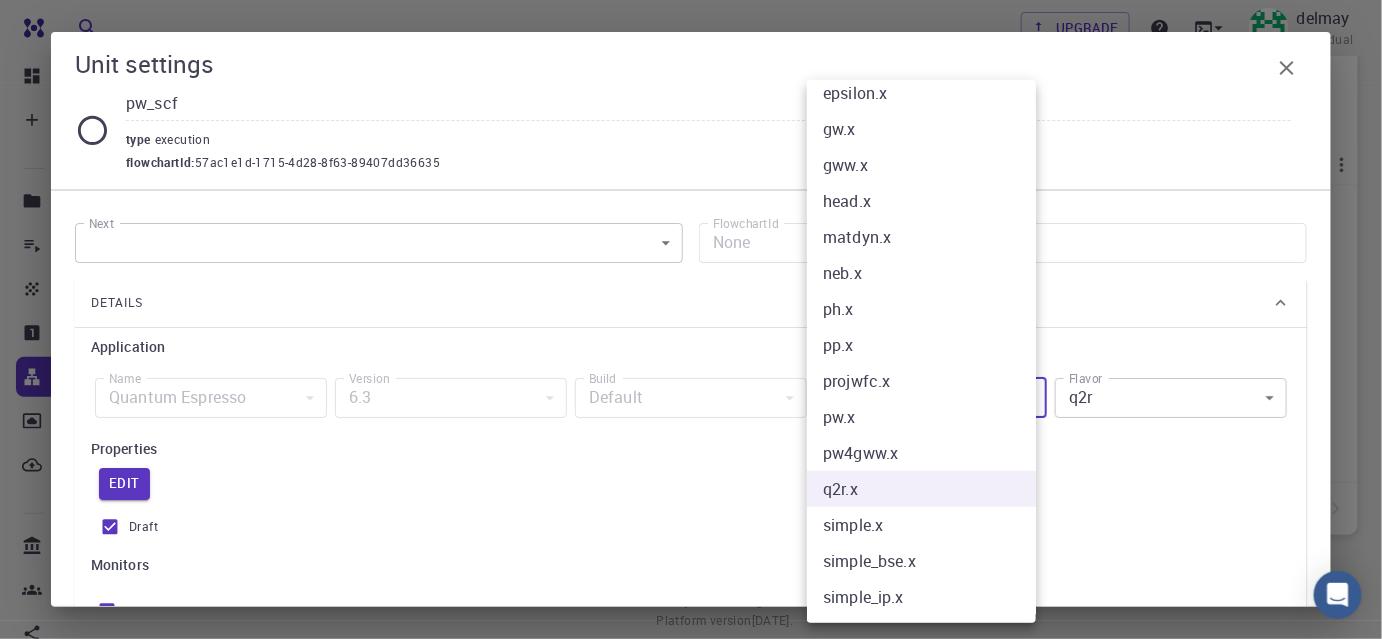 click on "pw4gww.x" at bounding box center [928, 453] 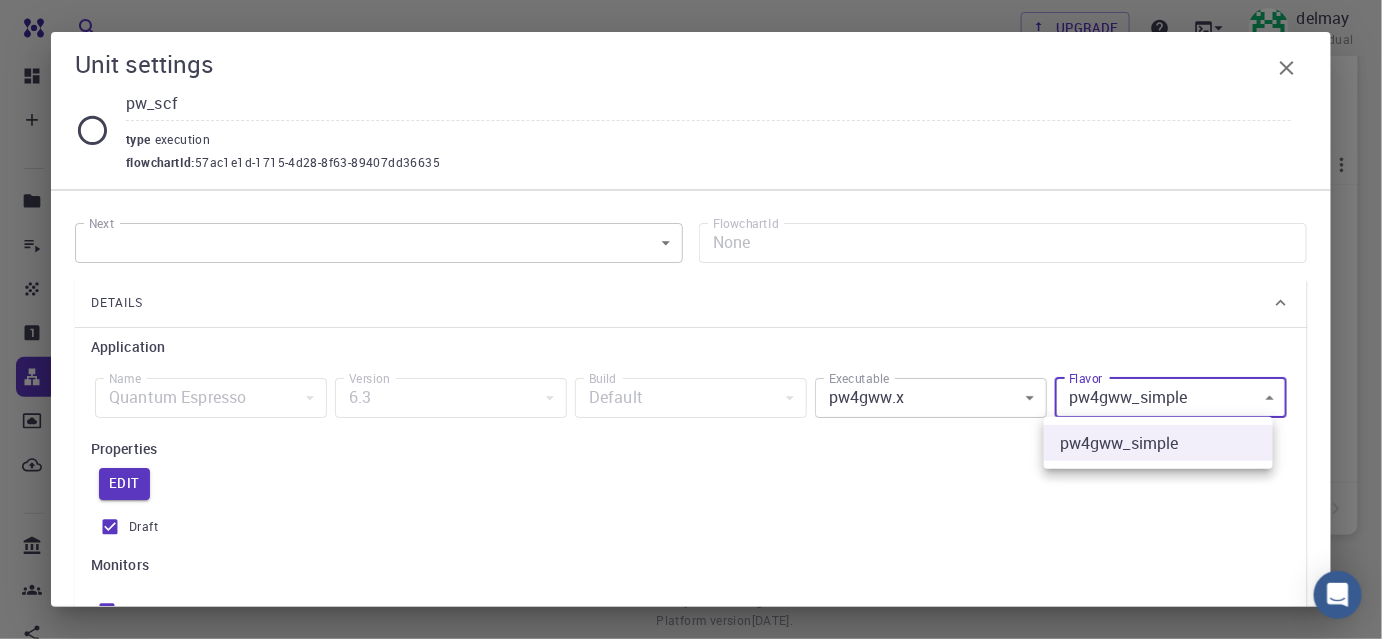 click on "Free Dashboard Create New Job New Material Create Material Upload File Import from Bank Import from 3rd Party New Workflow New Project Projects Jobs Materials Properties Workflows Dropbox External Uploads Bank Materials Workflows Accounts Shared with me Shared publicly Shared externally Documentation Contact Support Compute load: Low Upgrade delmay Individual Home delmay delmay yenmi description :   Joined on [DATE] Bio Projects Materials Properties Workflows Jobs Service Levels Preferences spin ​ Entire collection Advanced Import Create set Name Used application Application Version Subworkflows Tags Default Up-to-date Shared Public Ext+lnk Ext+web Actions No Workflows Yet Rows per page: 20 20 0–0 of 0 ©  2025   Exabyte Inc.   All rights reserved. Platform version  [DATE] . Documentation Video Tutorials Terms of service Privacy statement
Unit settings pw_scf type execution flowchartId :   57ac1e1d-1715-4d28-8f63-89407dd36635 Next ​ Next FlowchartId None Details 1" at bounding box center [691, 205] 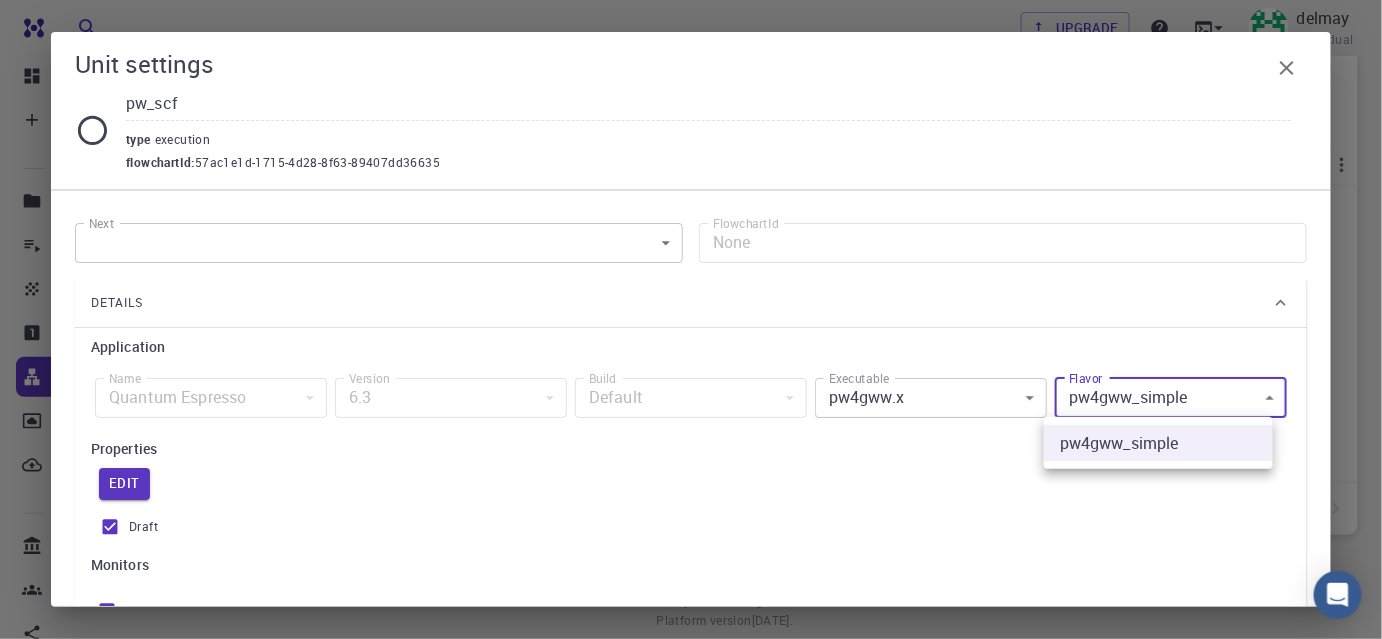 click on "Free Dashboard Create New Job New Material Create Material Upload File Import from Bank Import from 3rd Party New Workflow New Project Projects Jobs Materials Properties Workflows Dropbox External Uploads Bank Materials Workflows Accounts Shared with me Shared publicly Shared externally Documentation Contact Support Compute load: Low Upgrade delmay Individual Home delmay delmay yenmi description :   Joined on [DATE] Bio Projects Materials Properties Workflows Jobs Service Levels Preferences spin ​ Entire collection Advanced Import Create set Name Used application Application Version Subworkflows Tags Default Up-to-date Shared Public Ext+lnk Ext+web Actions No Workflows Yet Rows per page: 20 20 0–0 of 0 ©  2025   Exabyte Inc.   All rights reserved. Platform version  [DATE] . Documentation Video Tutorials Terms of service Privacy statement
Unit settings pw_scf type execution flowchartId :   57ac1e1d-1715-4d28-8f63-89407dd36635 Next ​ Next FlowchartId None Details 1" at bounding box center [691, 205] 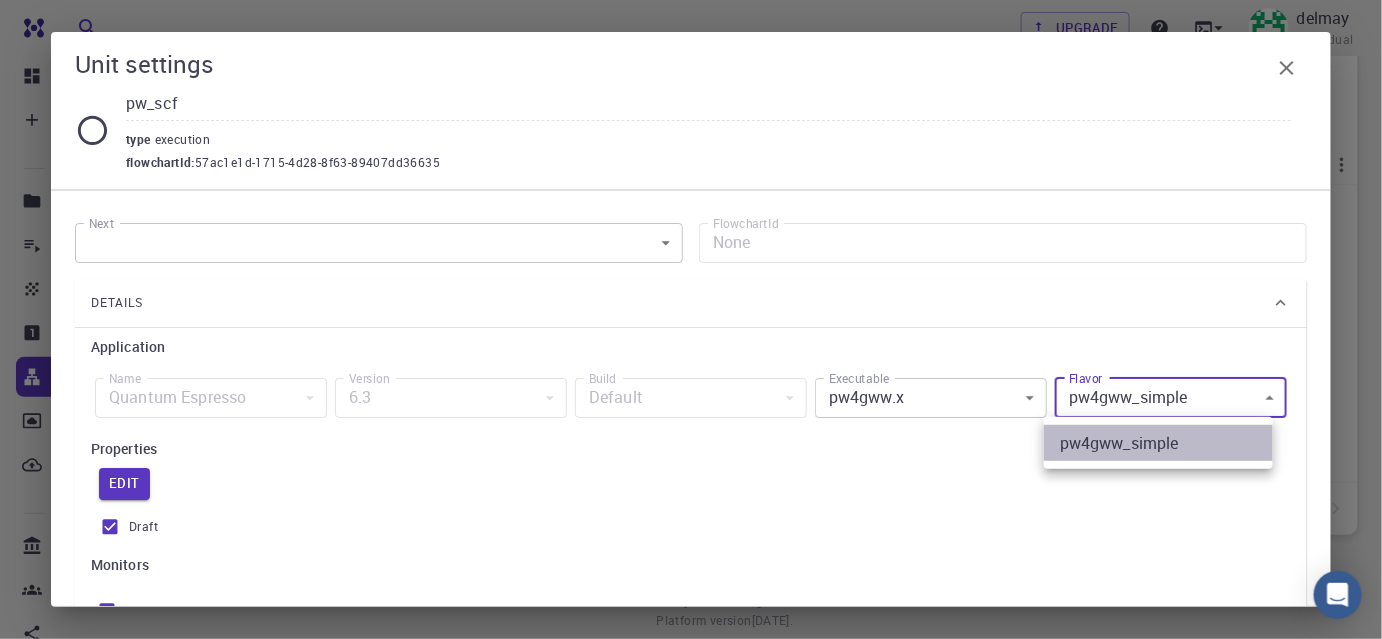 click on "pw4gww_simple" at bounding box center (1158, 443) 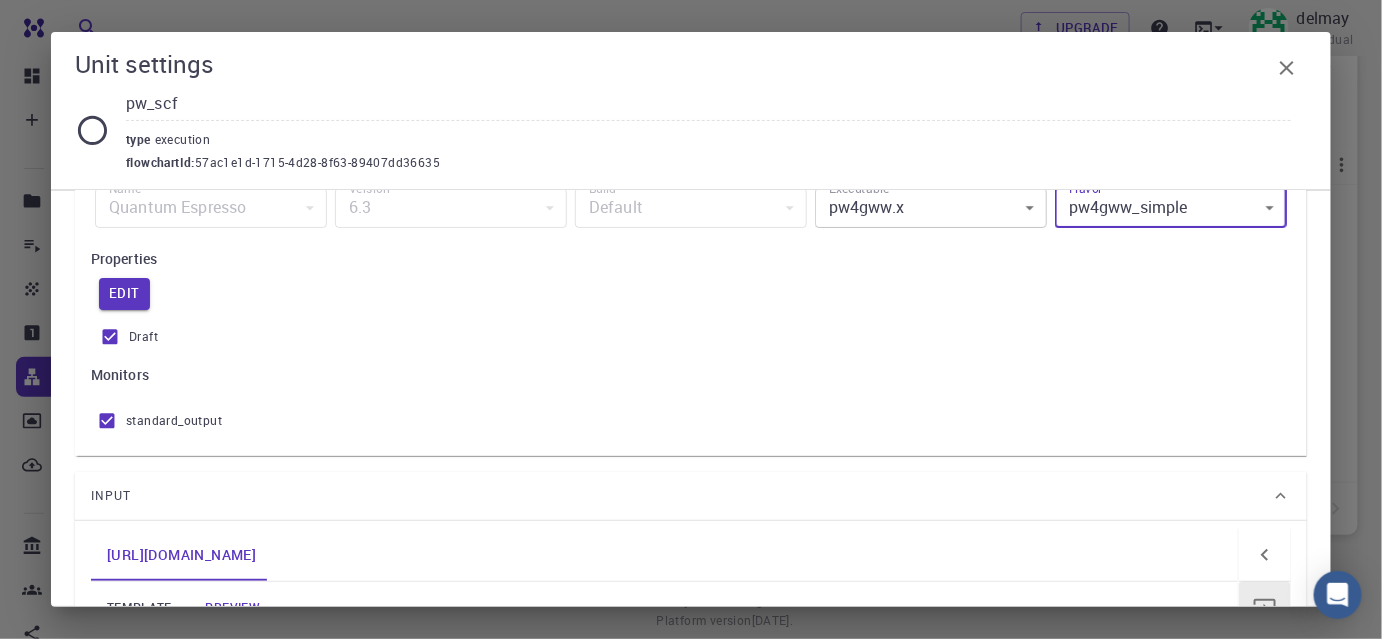 scroll, scrollTop: 32, scrollLeft: 0, axis: vertical 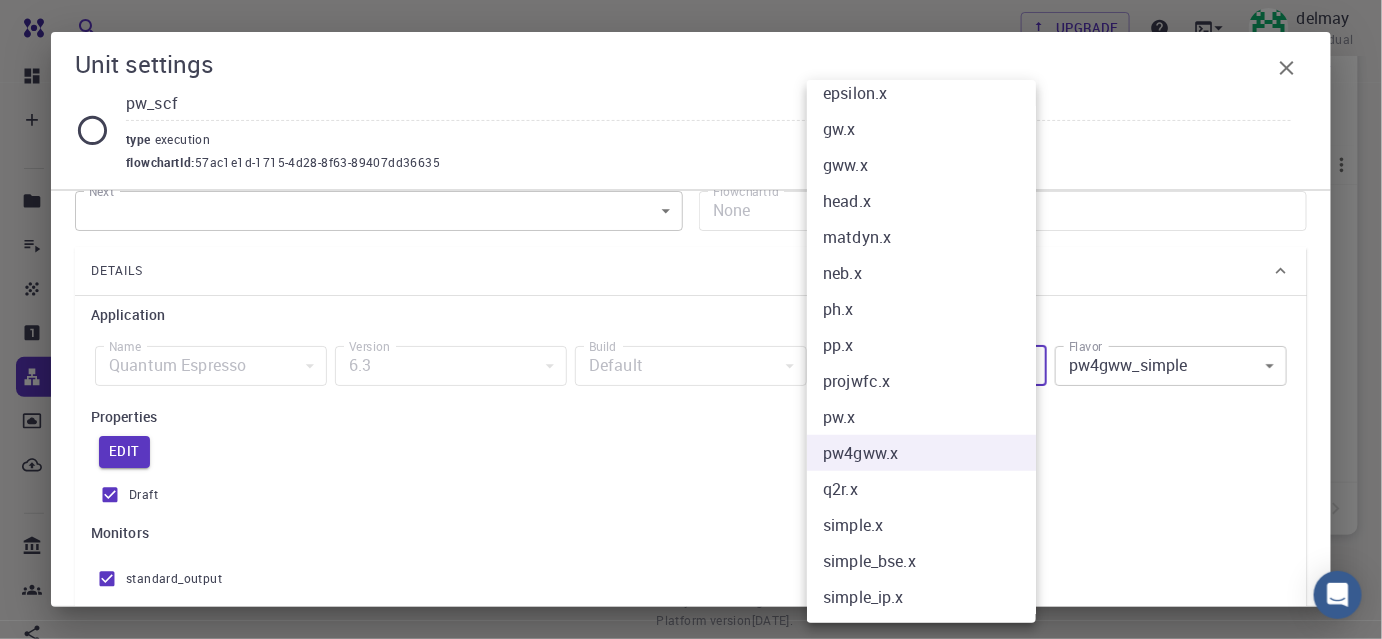 drag, startPoint x: 816, startPoint y: 364, endPoint x: 896, endPoint y: 371, distance: 80.305664 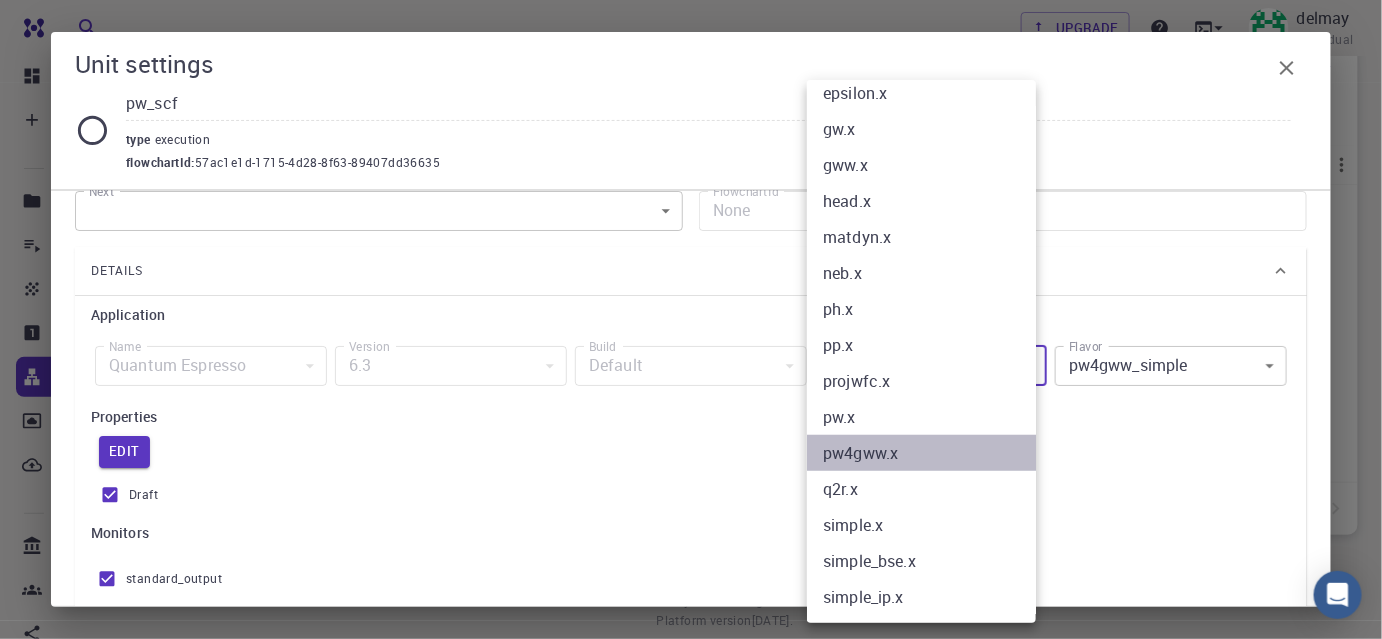 drag, startPoint x: 903, startPoint y: 455, endPoint x: 862, endPoint y: 453, distance: 41.04875 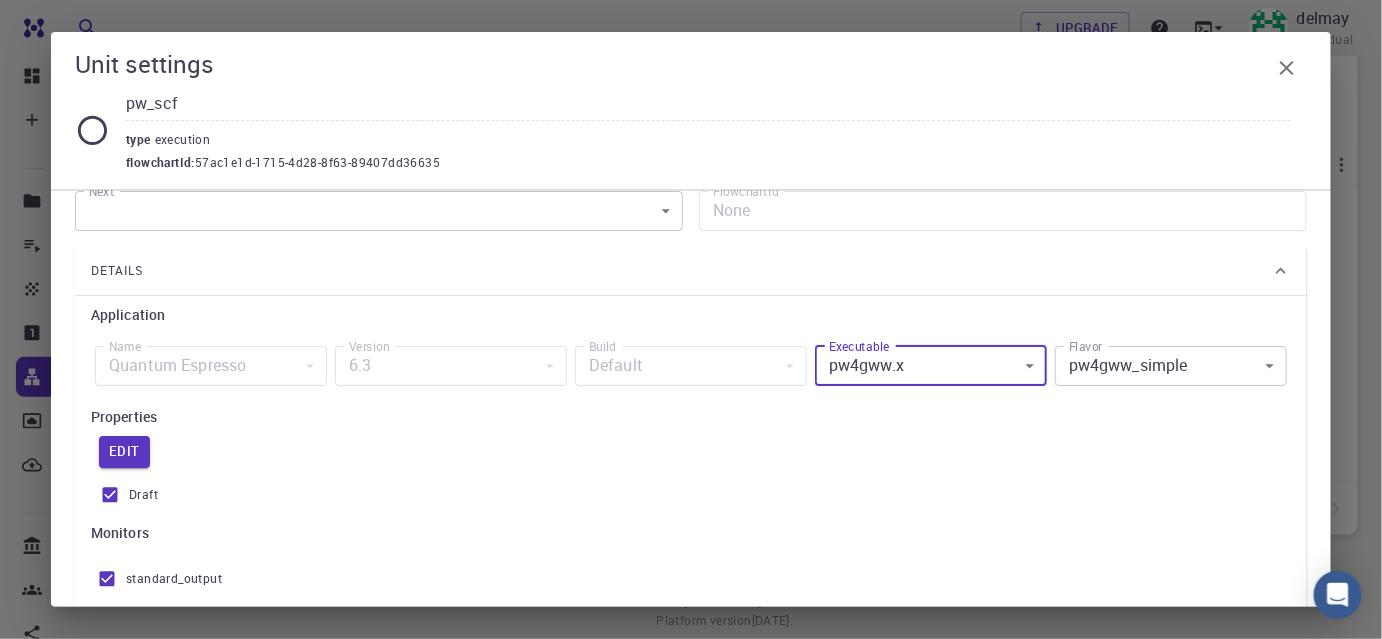 click on "Free Dashboard Create New Job New Material Create Material Upload File Import from Bank Import from 3rd Party New Workflow New Project Projects Jobs Materials Properties Workflows Dropbox External Uploads Bank Materials Workflows Accounts Shared with me Shared publicly Shared externally Documentation Contact Support Compute load: Low Upgrade delmay Individual Home delmay delmay yenmi description :   Joined on [DATE] Bio Projects Materials Properties Workflows Jobs Service Levels Preferences spin ​ Entire collection Advanced Import Create set Name Used application Application Version Subworkflows Tags Default Up-to-date Shared Public Ext+lnk Ext+web Actions No Workflows Yet Rows per page: 20 20 0–0 of 0 ©  2025   Exabyte Inc.   All rights reserved. Platform version  [DATE] . Documentation Video Tutorials Terms of service Privacy statement
Unit settings pw_scf type execution flowchartId :   57ac1e1d-1715-4d28-8f63-89407dd36635 Next ​ Next FlowchartId None Details 1" at bounding box center (691, 205) 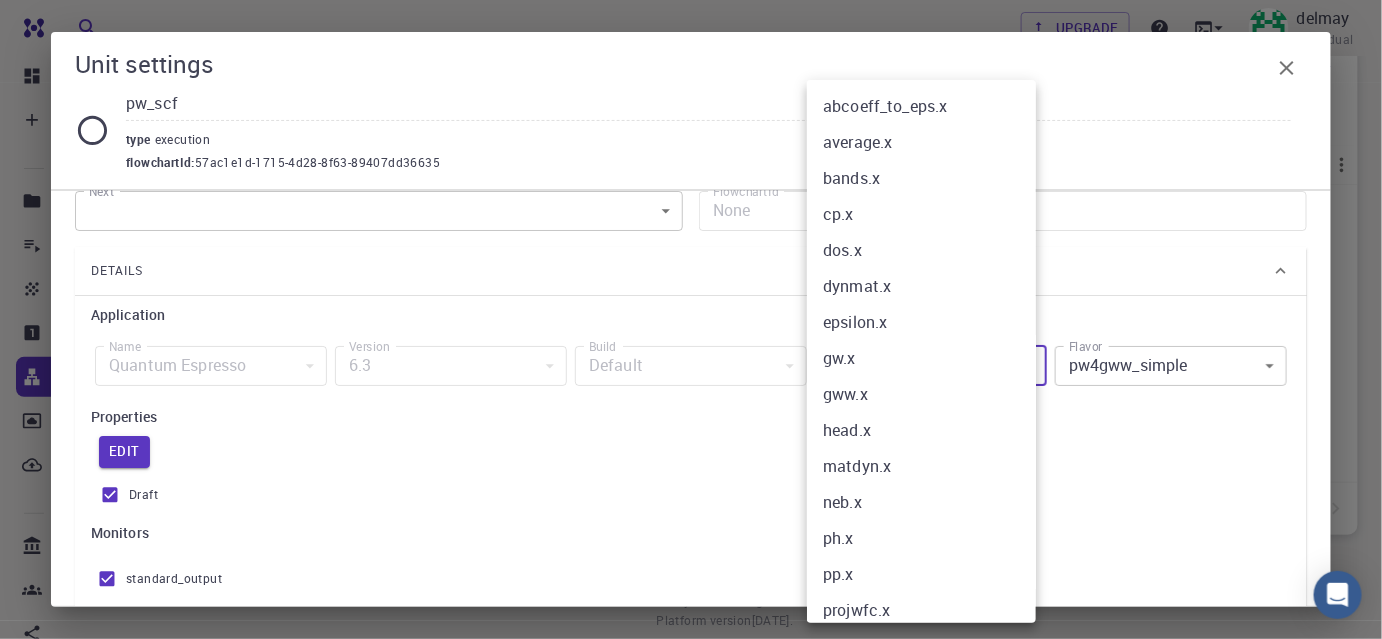 scroll, scrollTop: 229, scrollLeft: 0, axis: vertical 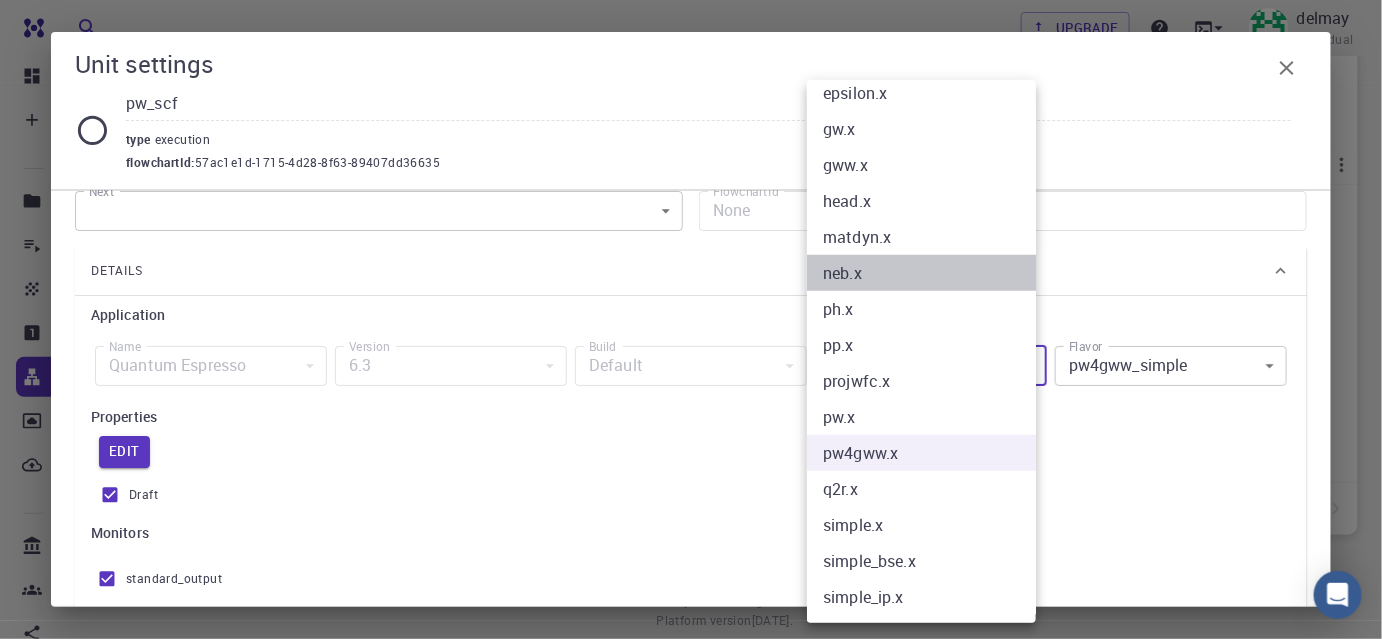 click on "neb.x" at bounding box center (928, 273) 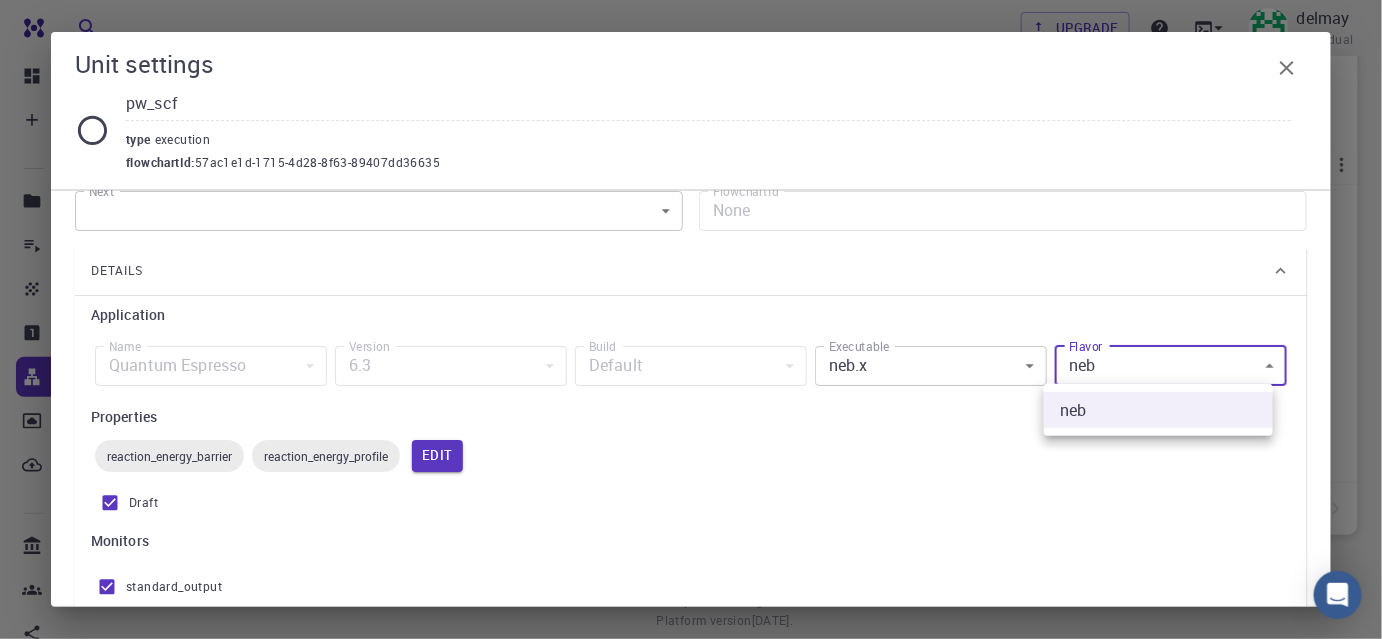 click on "Free Dashboard Create New Job New Material Create Material Upload File Import from Bank Import from 3rd Party New Workflow New Project Projects Jobs Materials Properties Workflows Dropbox External Uploads Bank Materials Workflows Accounts Shared with me Shared publicly Shared externally Documentation Contact Support Compute load: Low Upgrade delmay Individual Home delmay delmay yenmi description :   Joined on [DATE] Bio Projects Materials Properties Workflows Jobs Service Levels Preferences spin ​ Entire collection Advanced Import Create set Name Used application Application Version Subworkflows Tags Default Up-to-date Shared Public Ext+lnk Ext+web Actions No Workflows Yet Rows per page: 20 20 0–0 of 0 ©  2025   Exabyte Inc.   All rights reserved. Platform version  [DATE] . Documentation Video Tutorials Terms of service Privacy statement
Unit settings pw_scf type execution flowchartId :   57ac1e1d-1715-4d28-8f63-89407dd36635 Next ​ Next FlowchartId None Details 1" at bounding box center [691, 205] 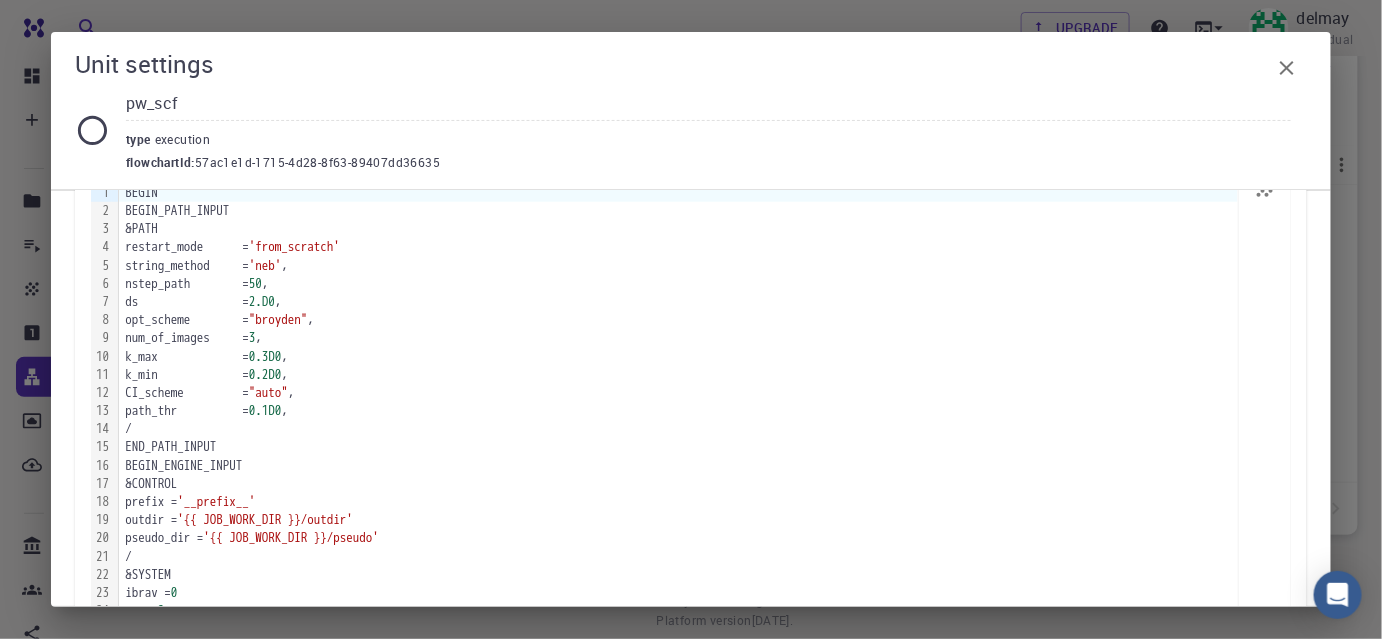 scroll, scrollTop: 487, scrollLeft: 0, axis: vertical 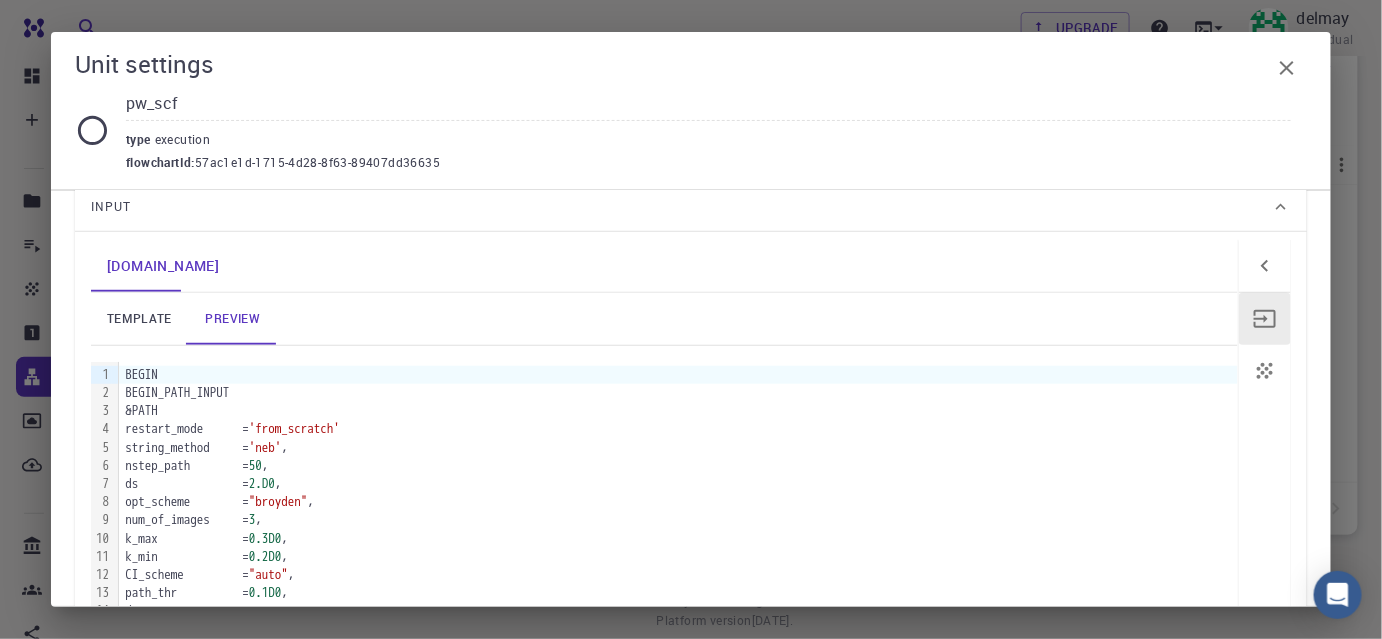 click on "num_of_images     =  3 ," at bounding box center (678, 520) 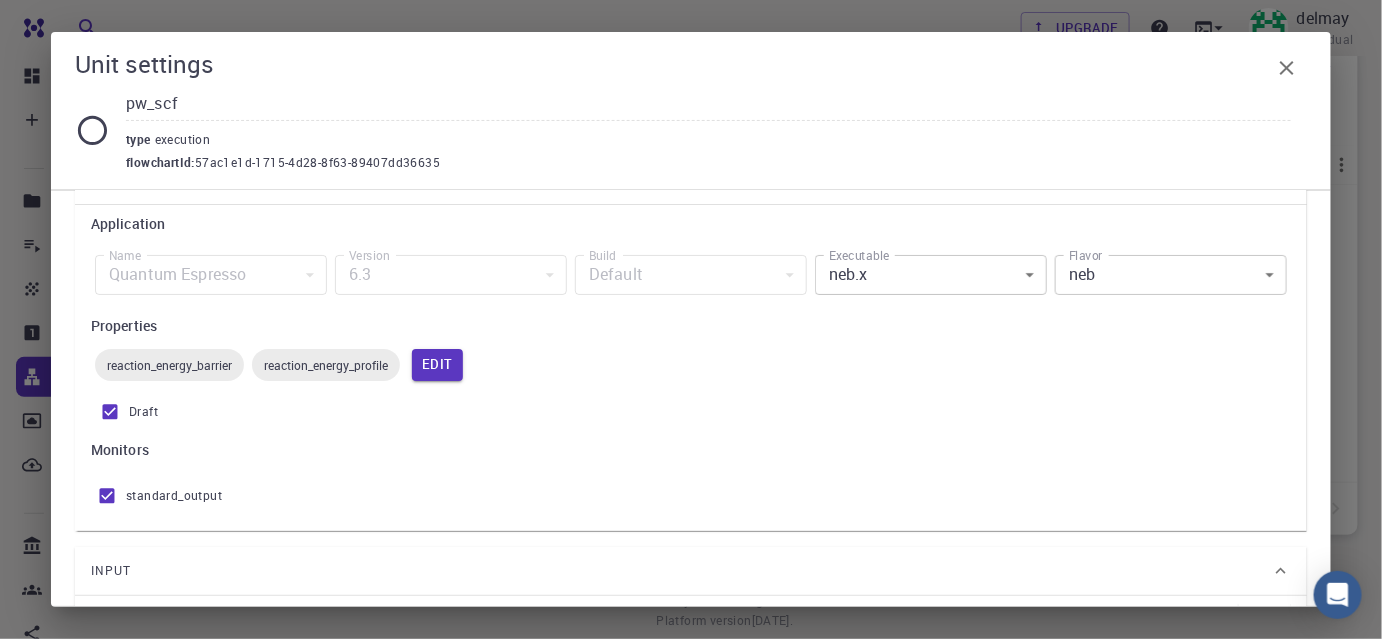 scroll, scrollTop: 0, scrollLeft: 0, axis: both 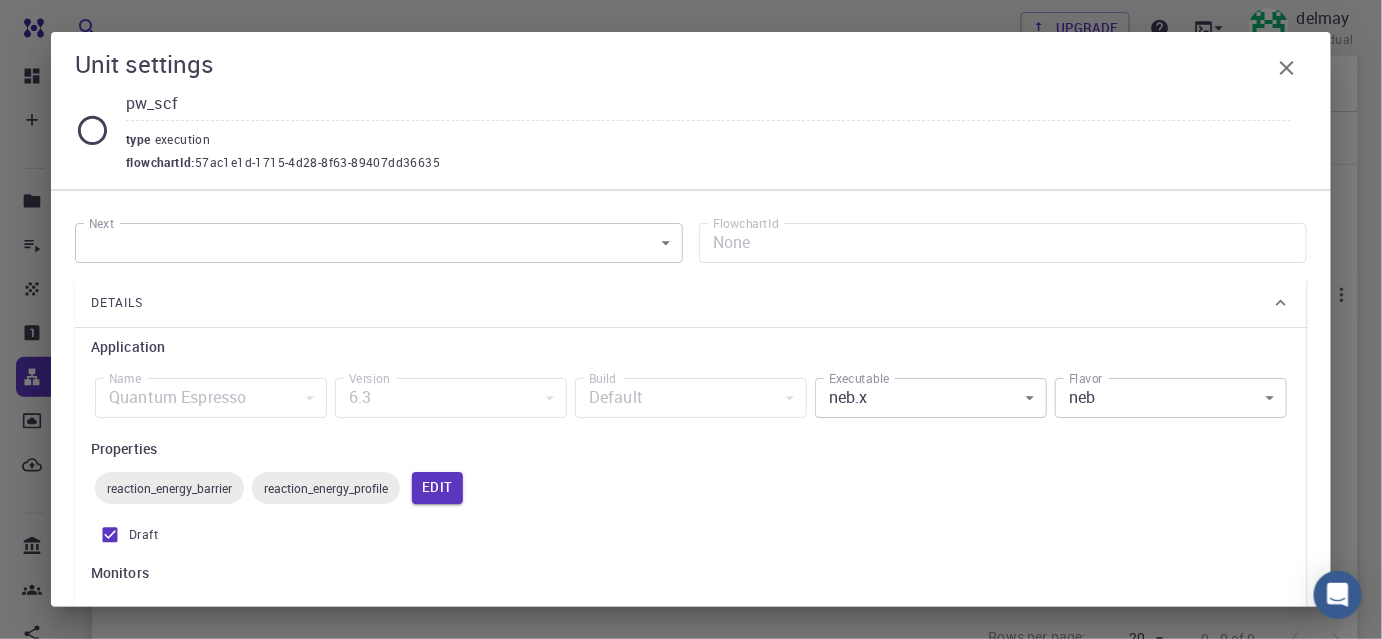 click on "Free Dashboard Create New Job New Material Create Material Upload File Import from Bank Import from 3rd Party New Workflow New Project Projects Jobs Materials Properties Workflows Dropbox External Uploads Bank Materials Workflows Accounts Shared with me Shared publicly Shared externally Documentation Contact Support Compute load: Low Upgrade delmay Individual Home delmay delmay yenmi description :   Joined on [DATE] Bio Projects Materials Properties Workflows Jobs Service Levels Preferences spin ​ Entire collection Advanced Import Create set Name Used application Application Version Subworkflows Tags Default Up-to-date Shared Public Ext+lnk Ext+web Actions No Workflows Yet Rows per page: 20 20 0–0 of 0 ©  2025   Exabyte Inc.   All rights reserved. Platform version  [DATE] . Documentation Video Tutorials Terms of service Privacy statement
Unit settings pw_scf type execution flowchartId :   57ac1e1d-1715-4d28-8f63-89407dd36635 Next ​ Next FlowchartId None Details 1" at bounding box center [691, 361] 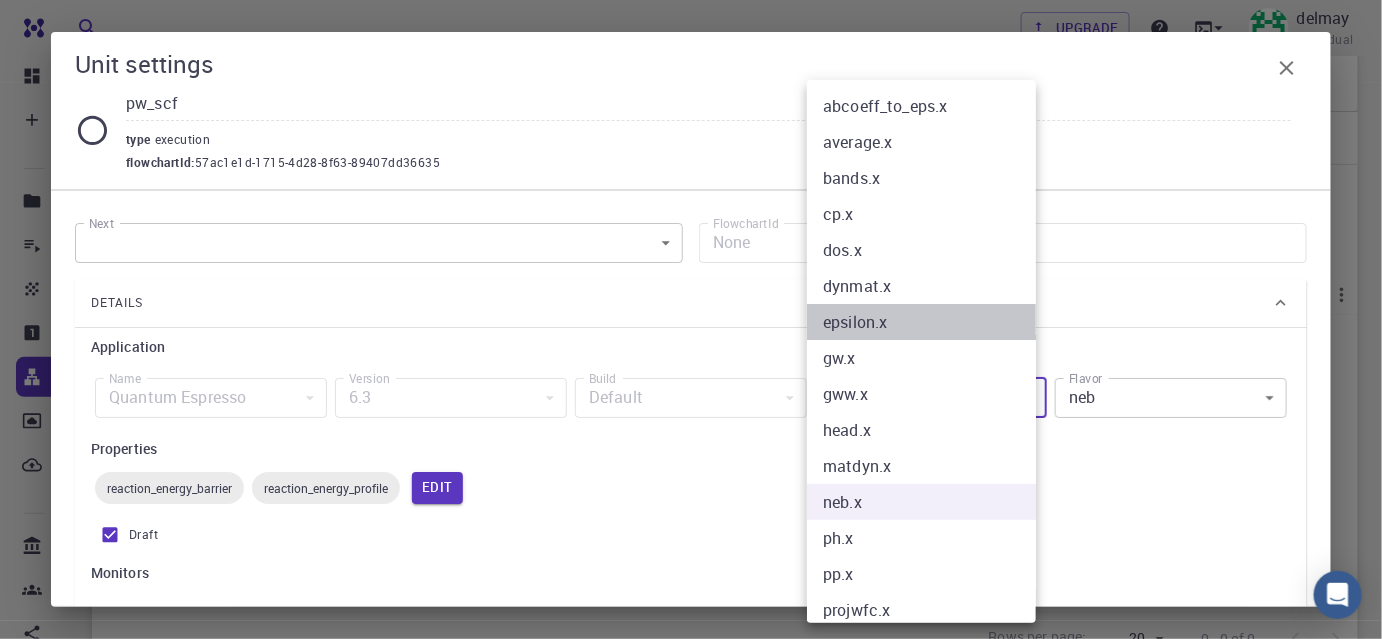 click on "epsilon.x" at bounding box center (928, 322) 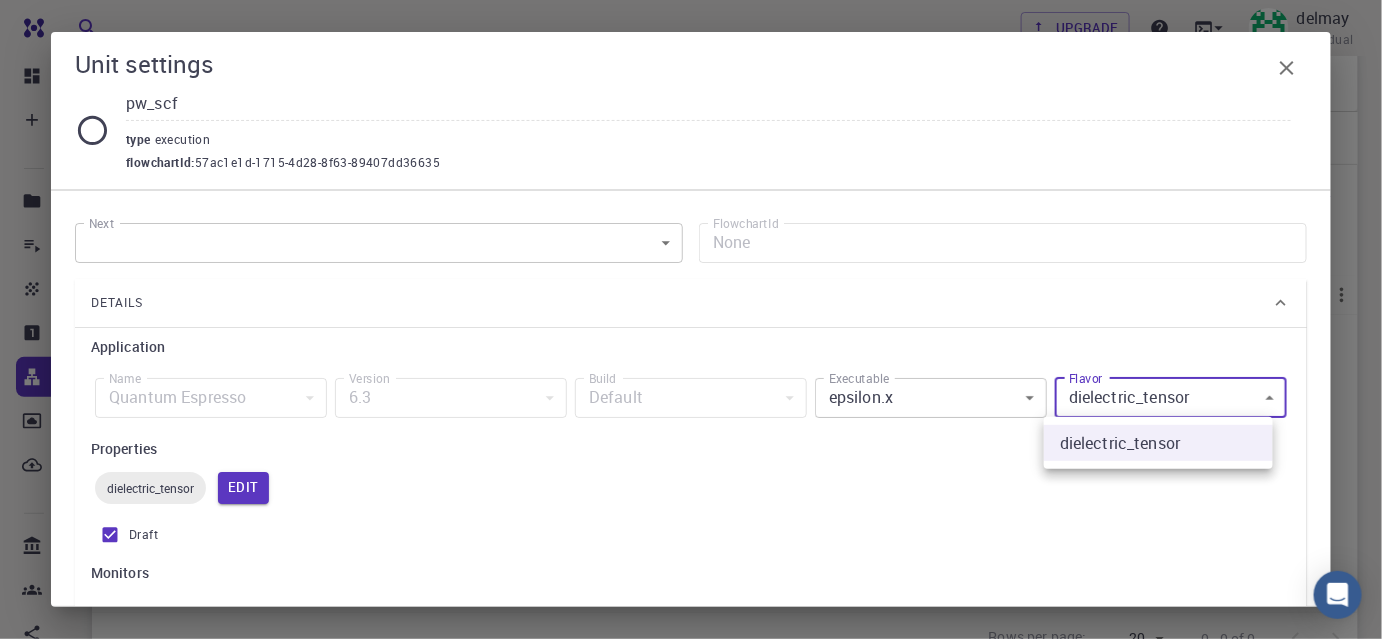 click on "Free Dashboard Create New Job New Material Create Material Upload File Import from Bank Import from 3rd Party New Workflow New Project Projects Jobs Materials Properties Workflows Dropbox External Uploads Bank Materials Workflows Accounts Shared with me Shared publicly Shared externally Documentation Contact Support Compute load: Low Upgrade delmay Individual Home delmay delmay yenmi description :   Joined on [DATE] Bio Projects Materials Properties Workflows Jobs Service Levels Preferences spin ​ Entire collection Advanced Import Create set Name Used application Application Version Subworkflows Tags Default Up-to-date Shared Public Ext+lnk Ext+web Actions No Workflows Yet Rows per page: 20 20 0–0 of 0 ©  2025   Exabyte Inc.   All rights reserved. Platform version  [DATE] . Documentation Video Tutorials Terms of service Privacy statement
Unit settings pw_scf type execution flowchartId :   57ac1e1d-1715-4d28-8f63-89407dd36635 Next ​ Next FlowchartId None Details 1" at bounding box center (691, 361) 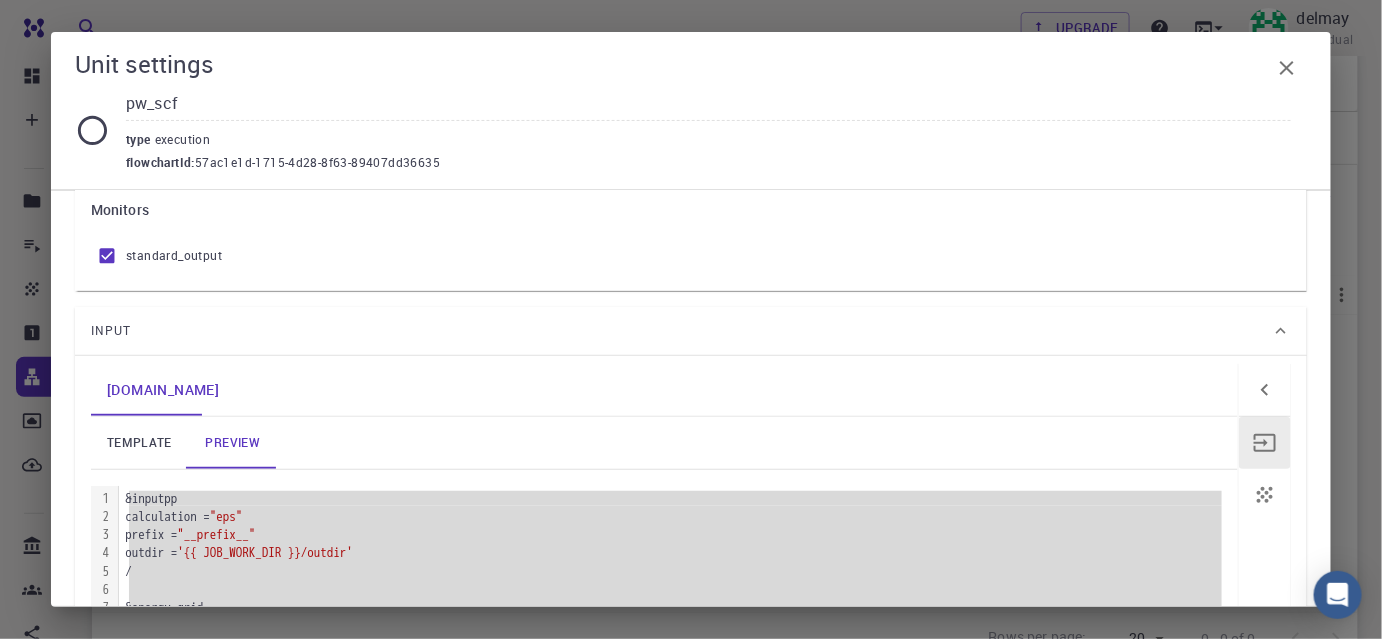 scroll, scrollTop: 677, scrollLeft: 0, axis: vertical 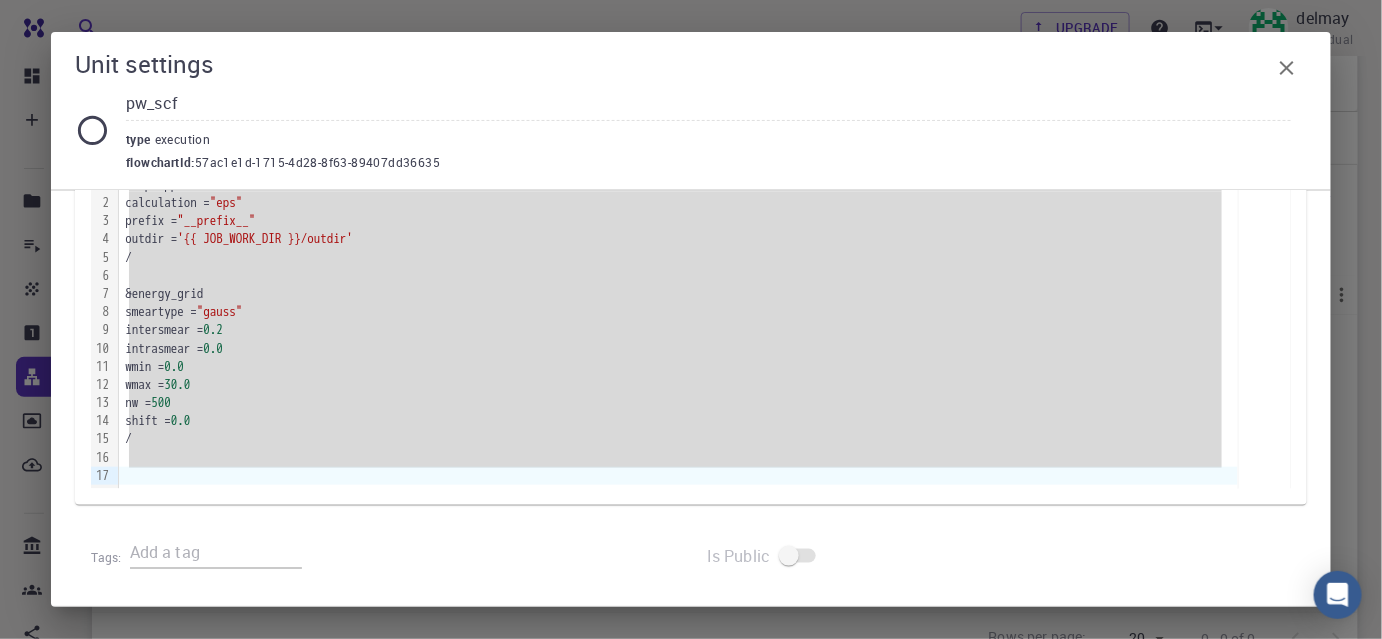 click on "intrasmear =  0.0" at bounding box center [678, 349] 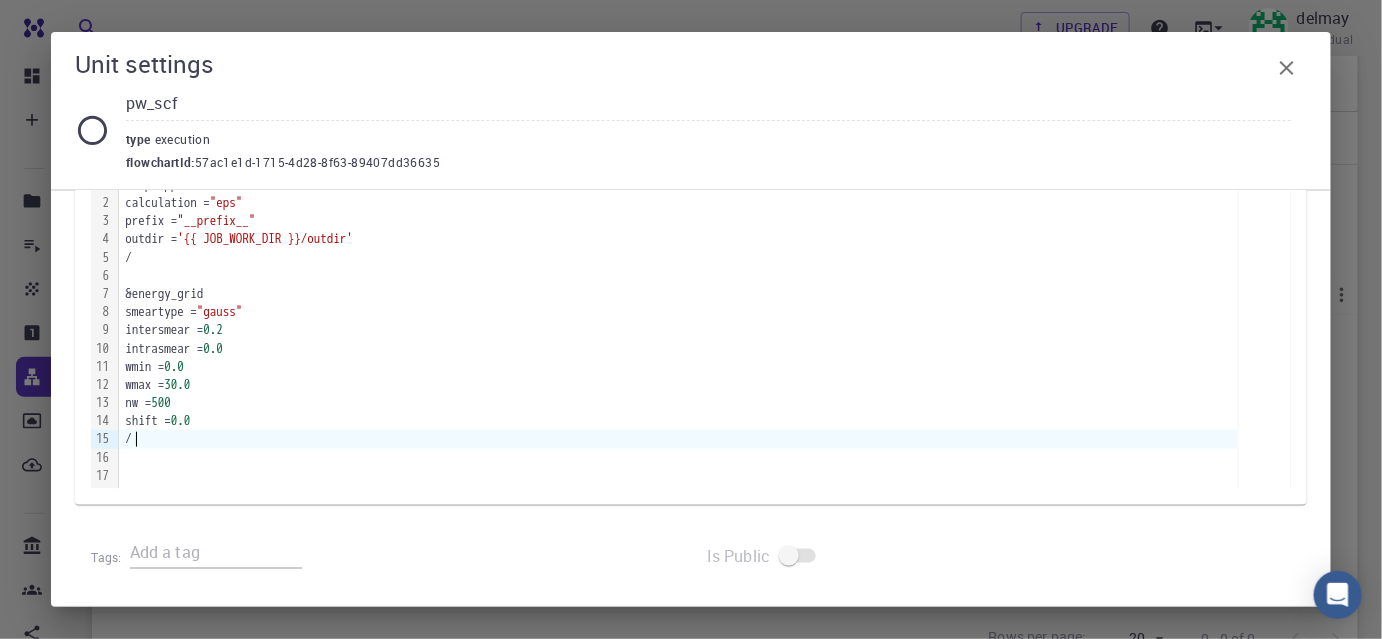 click on "/" at bounding box center [678, 439] 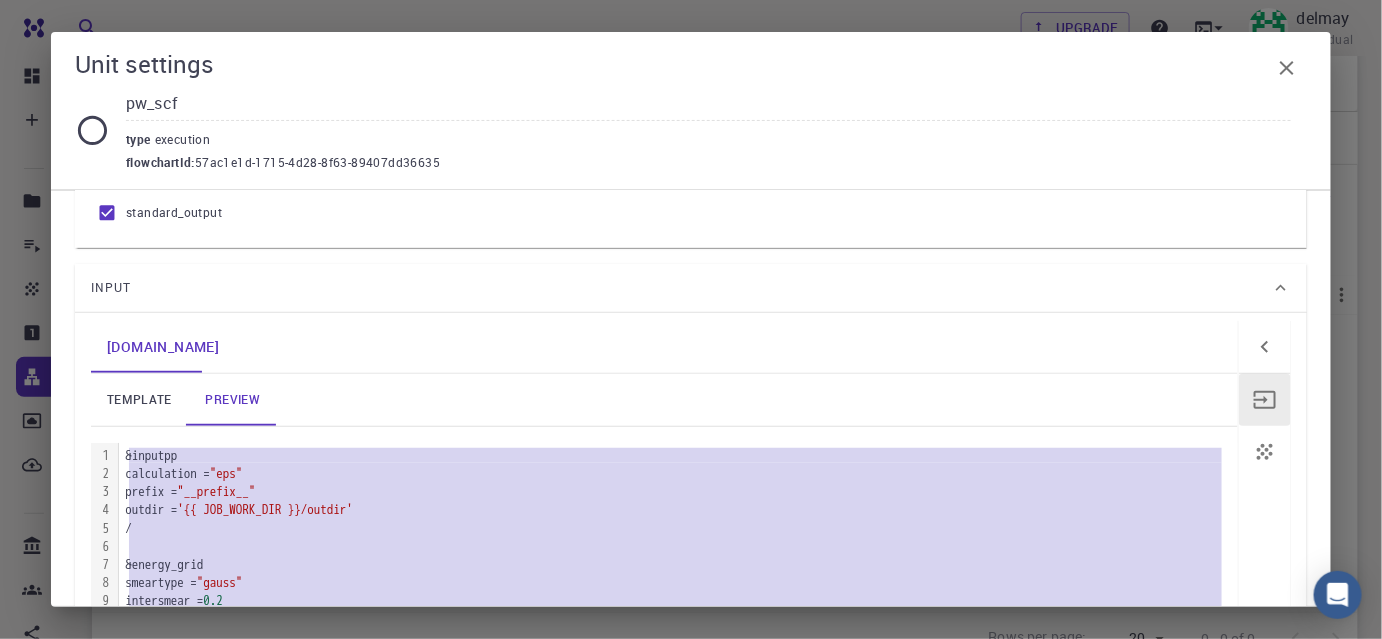 scroll, scrollTop: 404, scrollLeft: 0, axis: vertical 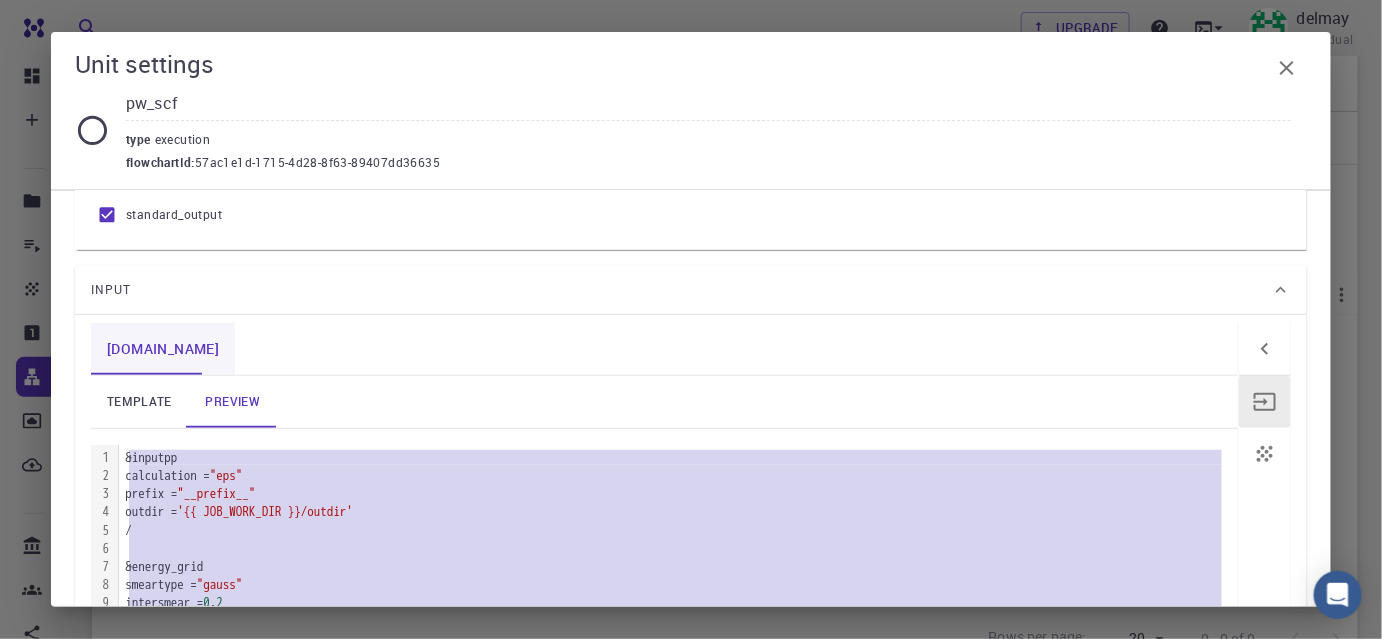 click on "[DOMAIN_NAME]" at bounding box center [163, 349] 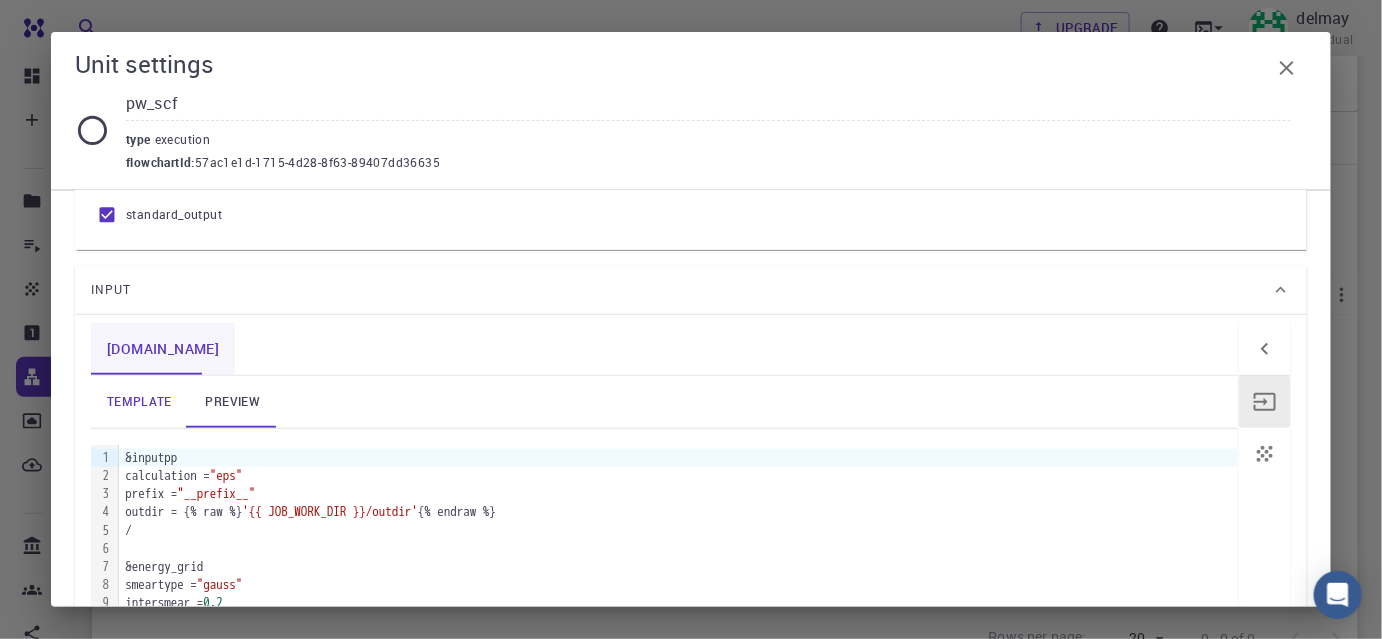 click on "[DOMAIN_NAME]" at bounding box center (163, 349) 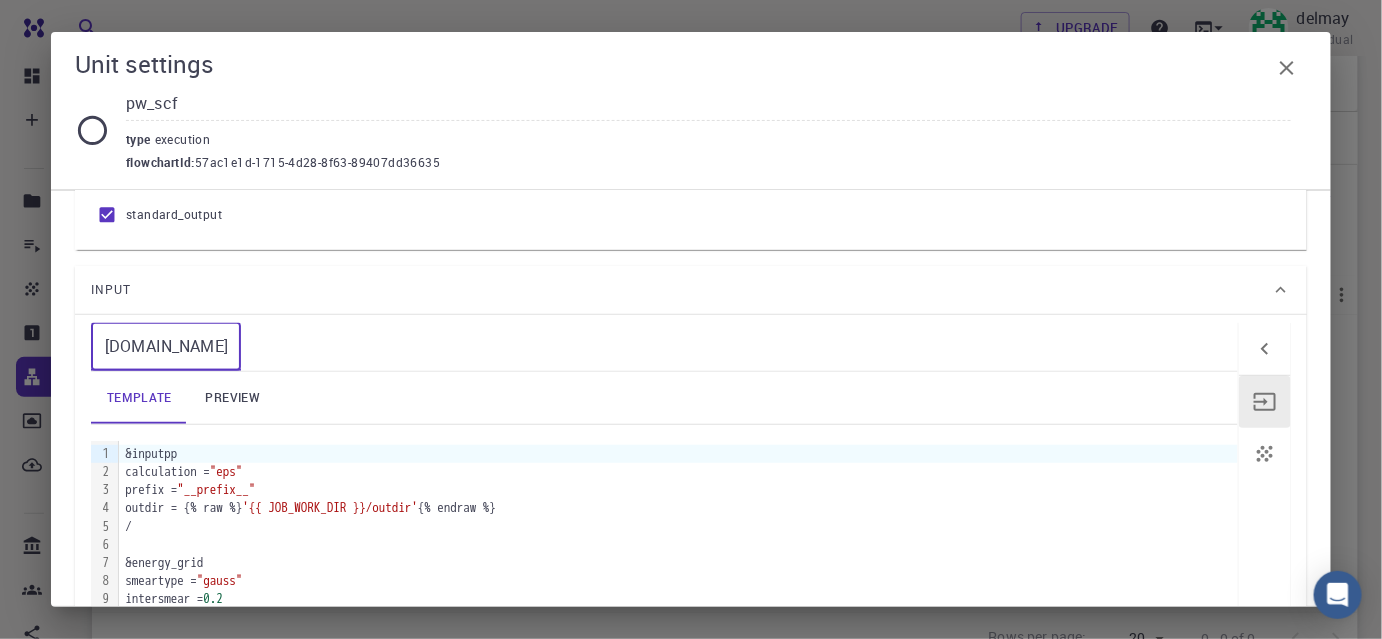 drag, startPoint x: 159, startPoint y: 346, endPoint x: 74, endPoint y: 352, distance: 85.2115 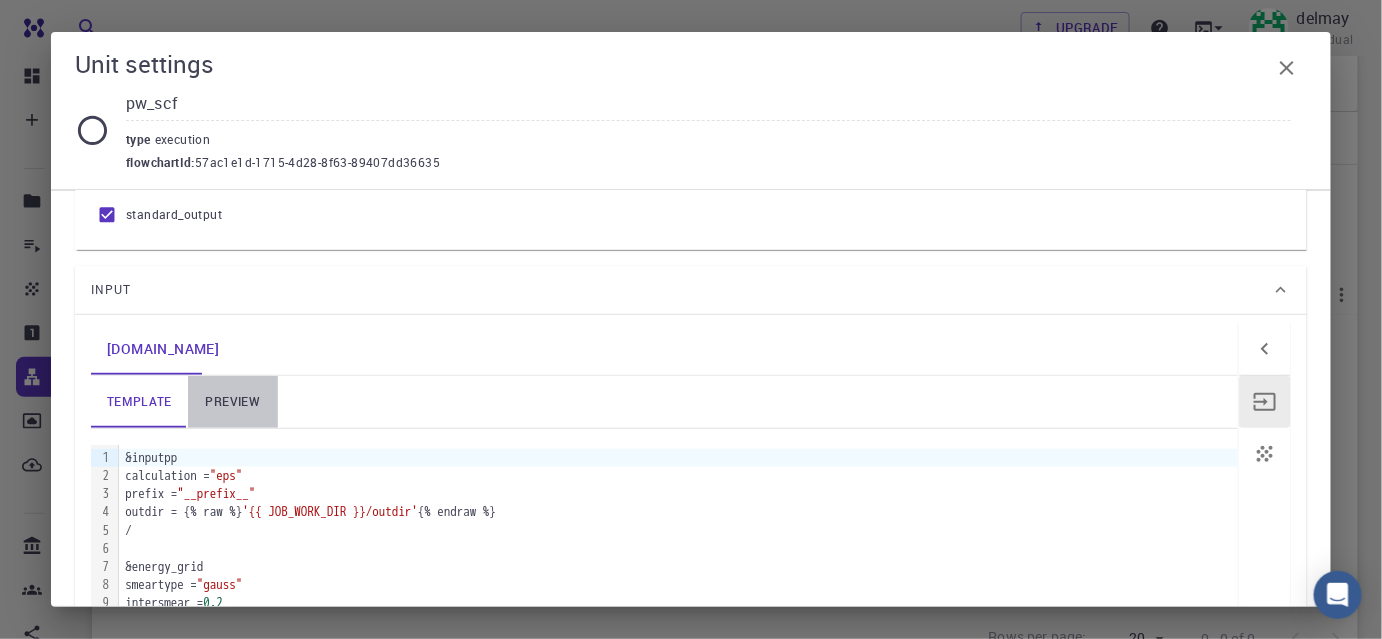 drag, startPoint x: 225, startPoint y: 403, endPoint x: 272, endPoint y: 411, distance: 47.67599 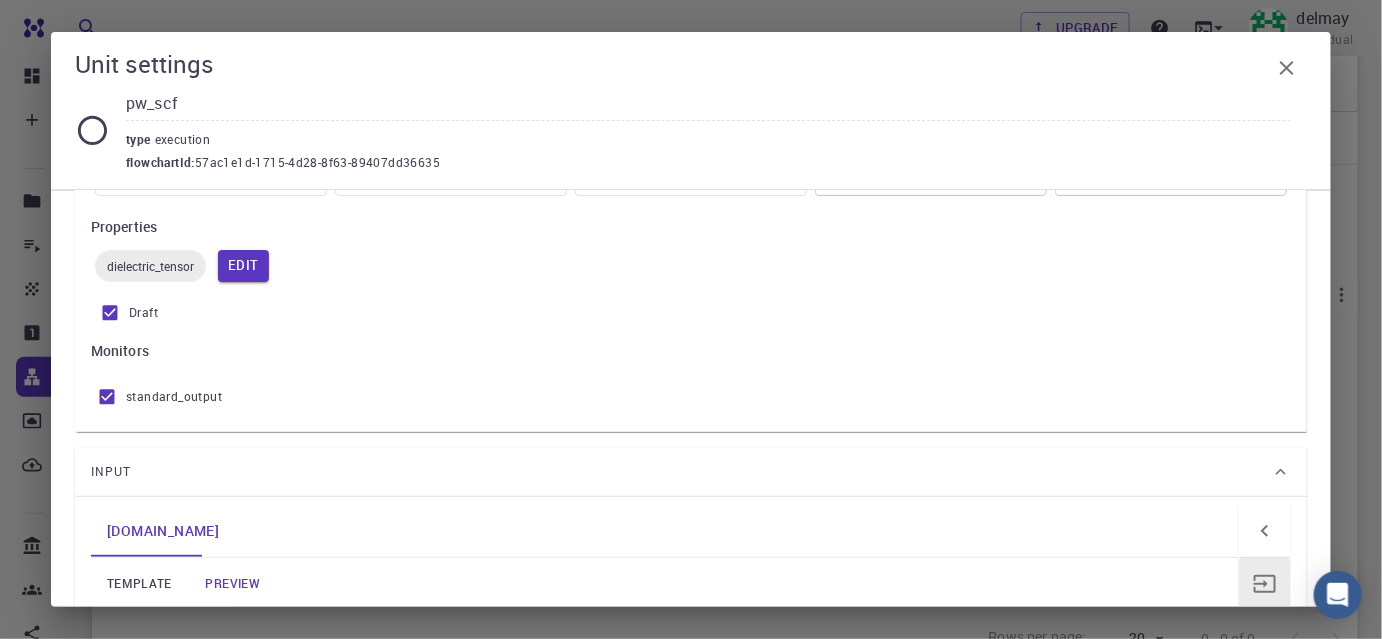 scroll, scrollTop: 0, scrollLeft: 0, axis: both 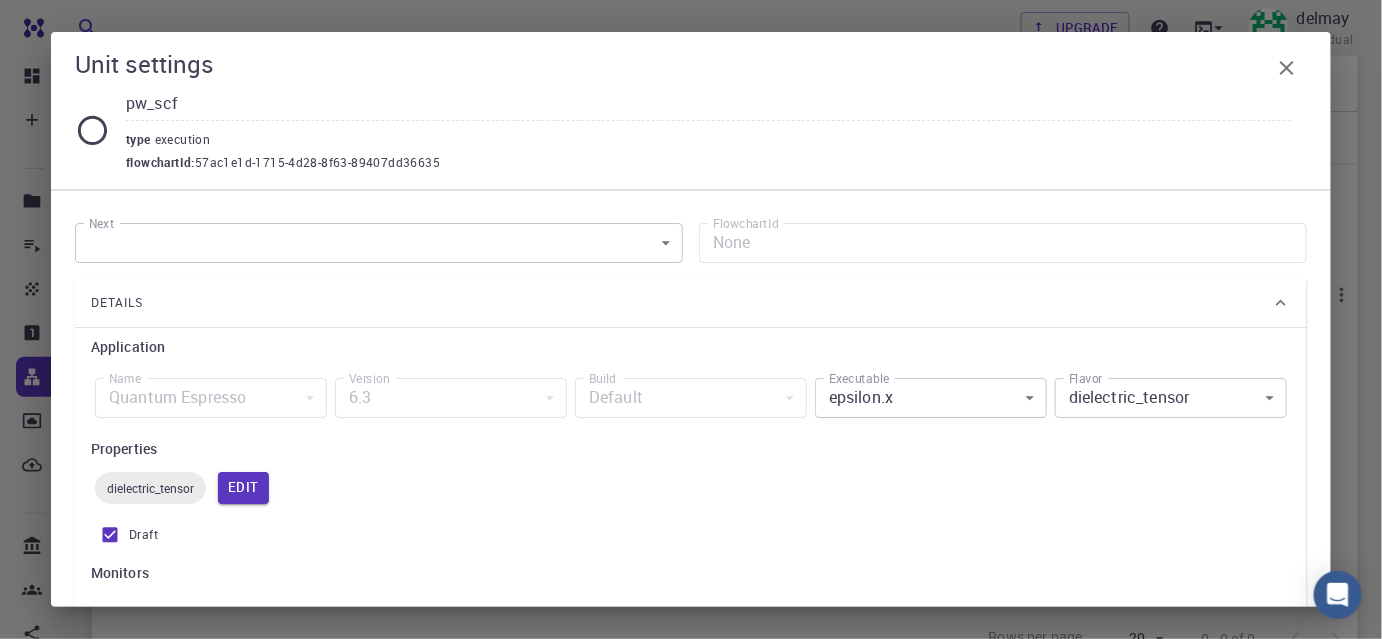 click on "Free Dashboard Create New Job New Material Create Material Upload File Import from Bank Import from 3rd Party New Workflow New Project Projects Jobs Materials Properties Workflows Dropbox External Uploads Bank Materials Workflows Accounts Shared with me Shared publicly Shared externally Documentation Contact Support Compute load: Low Upgrade delmay Individual Home delmay delmay yenmi description :   Joined on [DATE] Bio Projects Materials Properties Workflows Jobs Service Levels Preferences spin ​ Entire collection Advanced Import Create set Name Used application Application Version Subworkflows Tags Default Up-to-date Shared Public Ext+lnk Ext+web Actions No Workflows Yet Rows per page: 20 20 0–0 of 0 ©  2025   Exabyte Inc.   All rights reserved. Platform version  [DATE] . Documentation Video Tutorials Terms of service Privacy statement
Unit settings pw_scf type execution flowchartId :   57ac1e1d-1715-4d28-8f63-89407dd36635 Next ​ Next FlowchartId None Details 1" at bounding box center [691, 361] 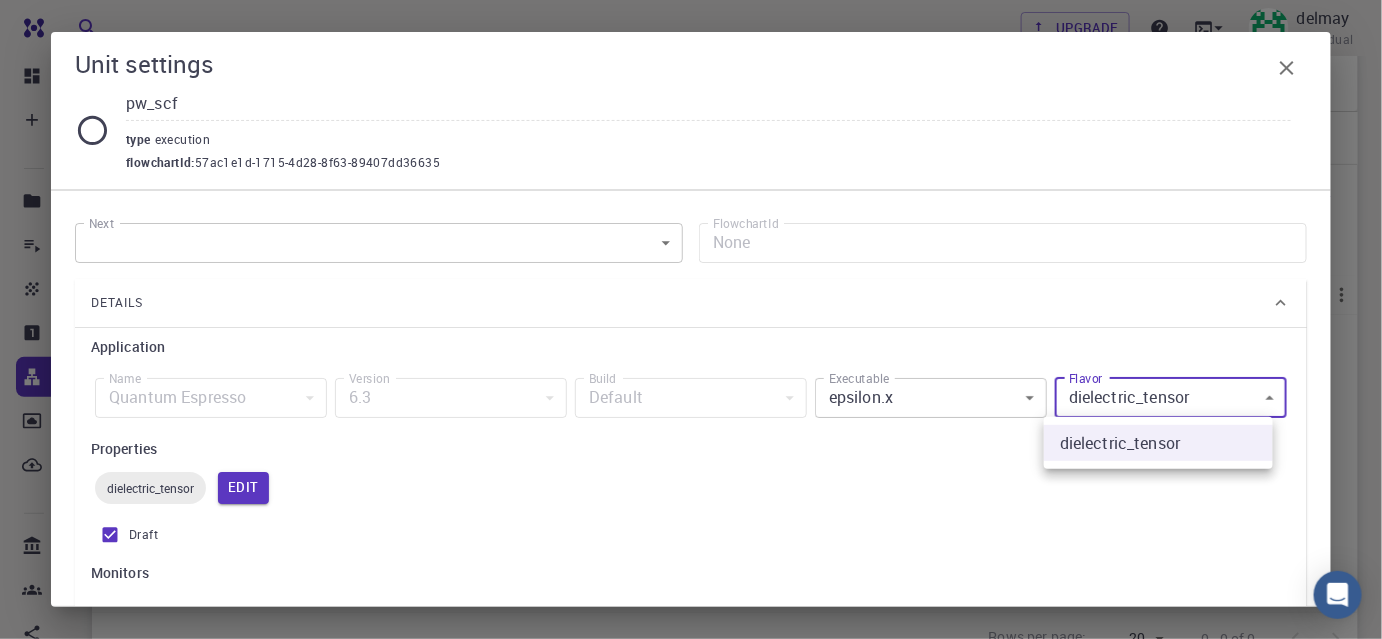 click at bounding box center [691, 319] 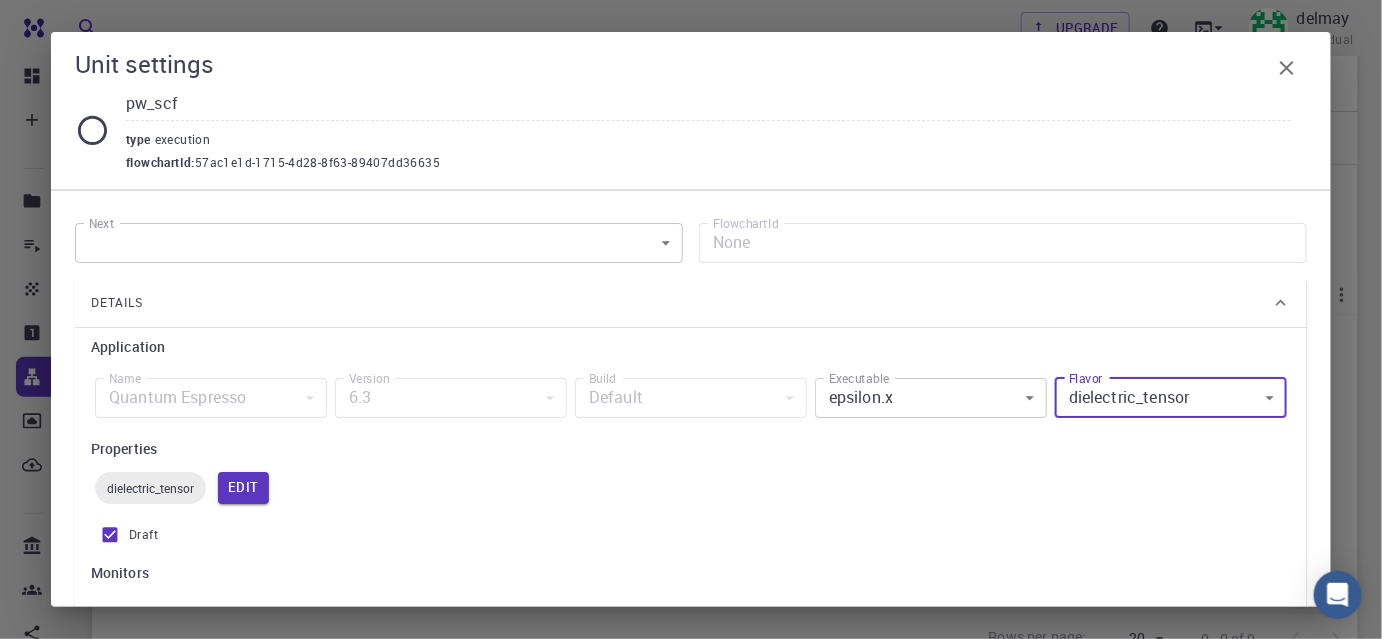 click on "Free Dashboard Create New Job New Material Create Material Upload File Import from Bank Import from 3rd Party New Workflow New Project Projects Jobs Materials Properties Workflows Dropbox External Uploads Bank Materials Workflows Accounts Shared with me Shared publicly Shared externally Documentation Contact Support Compute load: Low Upgrade delmay Individual Home delmay delmay yenmi description :   Joined on [DATE] Bio Projects Materials Properties Workflows Jobs Service Levels Preferences spin ​ Entire collection Advanced Import Create set Name Used application Application Version Subworkflows Tags Default Up-to-date Shared Public Ext+lnk Ext+web Actions No Workflows Yet Rows per page: 20 20 0–0 of 0 ©  2025   Exabyte Inc.   All rights reserved. Platform version  [DATE] . Documentation Video Tutorials Terms of service Privacy statement
Unit settings pw_scf type execution flowchartId :   57ac1e1d-1715-4d28-8f63-89407dd36635 Next ​ Next FlowchartId None Details 1" at bounding box center (691, 361) 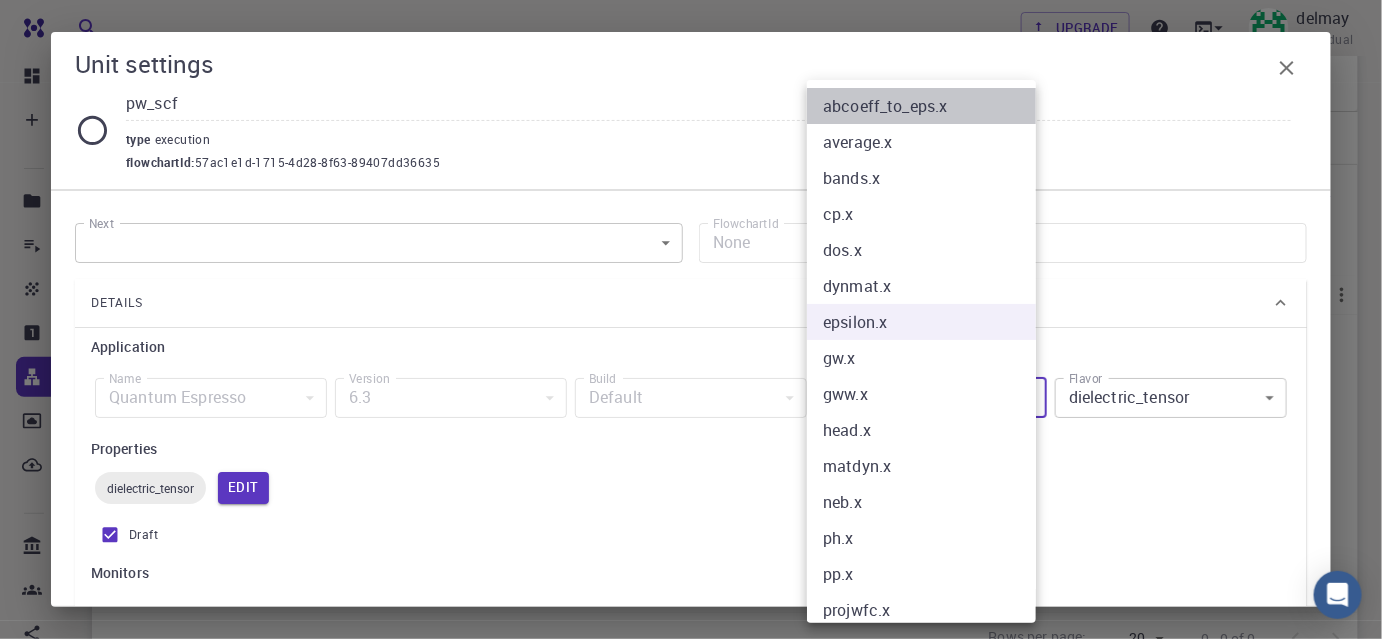 click on "abcoeff_to_eps.x" at bounding box center (928, 106) 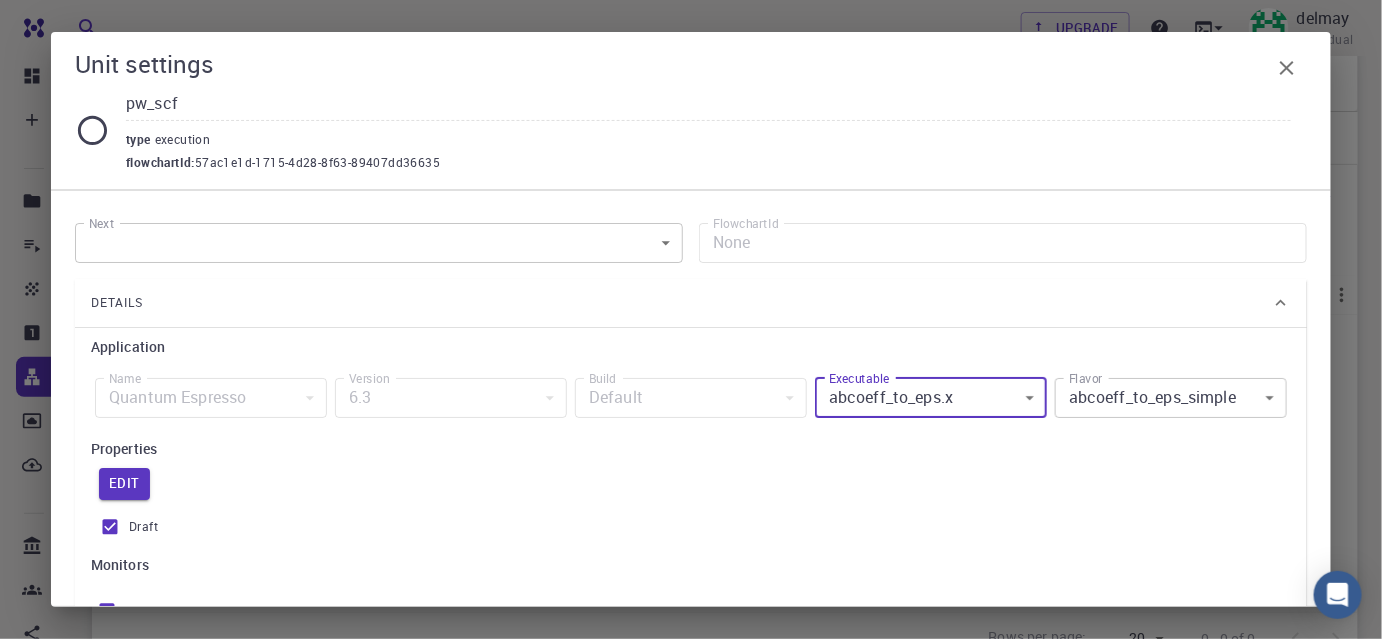 click on "Free Dashboard Create New Job New Material Create Material Upload File Import from Bank Import from 3rd Party New Workflow New Project Projects Jobs Materials Properties Workflows Dropbox External Uploads Bank Materials Workflows Accounts Shared with me Shared publicly Shared externally Documentation Contact Support Compute load: Low Upgrade delmay Individual Home delmay delmay yenmi description :   Joined on [DATE] Bio Projects Materials Properties Workflows Jobs Service Levels Preferences spin ​ Entire collection Advanced Import Create set Name Used application Application Version Subworkflows Tags Default Up-to-date Shared Public Ext+lnk Ext+web Actions No Workflows Yet Rows per page: 20 20 0–0 of 0 ©  2025   Exabyte Inc.   All rights reserved. Platform version  [DATE] . Documentation Video Tutorials Terms of service Privacy statement
Unit settings pw_scf type execution flowchartId :   57ac1e1d-1715-4d28-8f63-89407dd36635 Next ​ Next FlowchartId None Details 1" at bounding box center [691, 361] 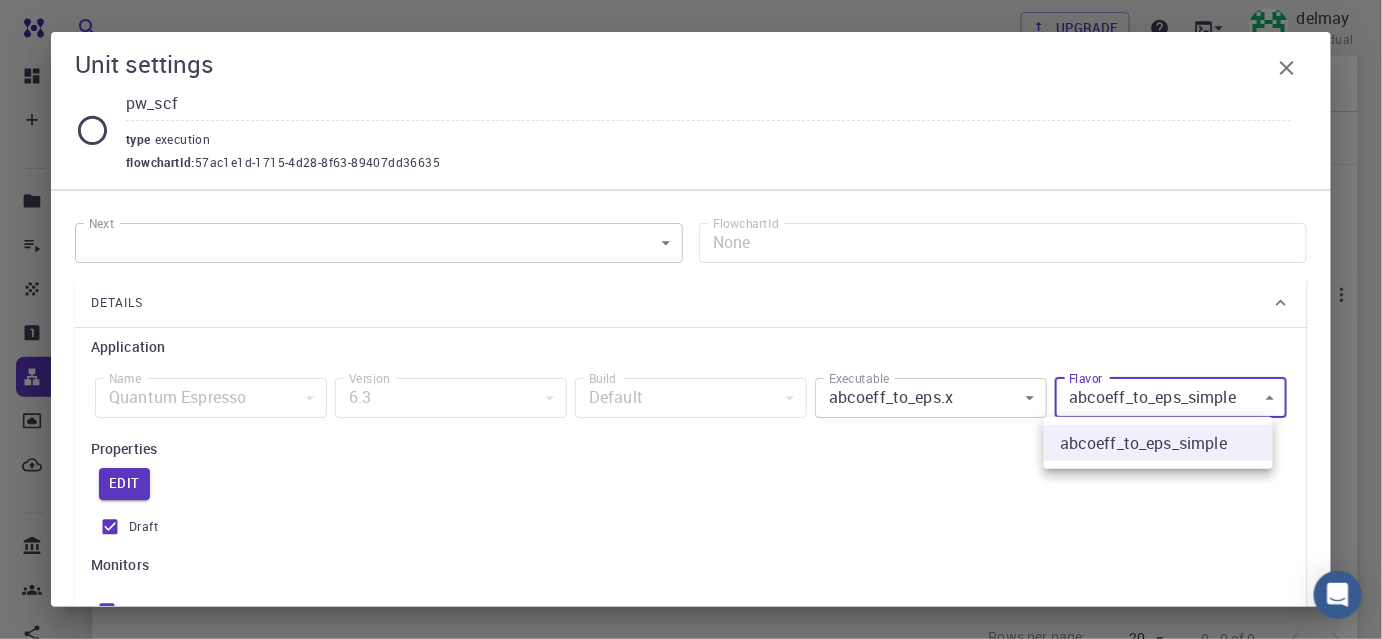 drag, startPoint x: 1262, startPoint y: 402, endPoint x: 997, endPoint y: 412, distance: 265.1886 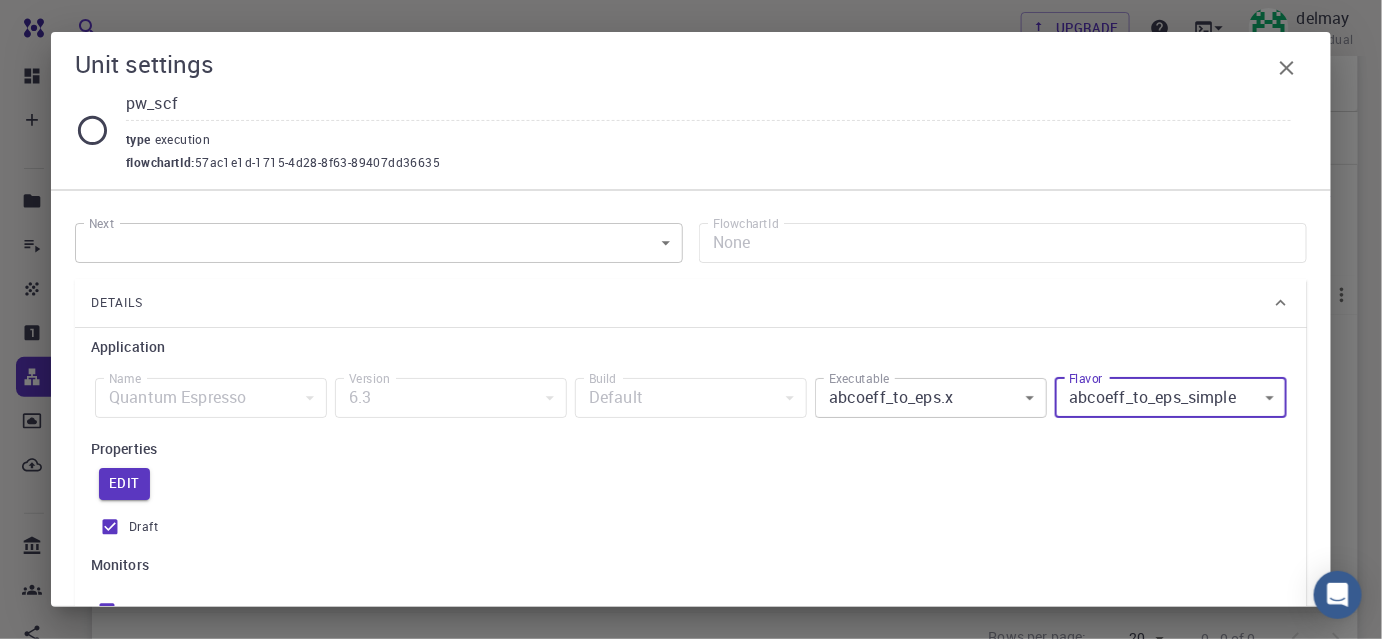click on "Free Dashboard Create New Job New Material Create Material Upload File Import from Bank Import from 3rd Party New Workflow New Project Projects Jobs Materials Properties Workflows Dropbox External Uploads Bank Materials Workflows Accounts Shared with me Shared publicly Shared externally Documentation Contact Support Compute load: Low Upgrade delmay Individual Home delmay delmay yenmi description :   Joined on [DATE] Bio Projects Materials Properties Workflows Jobs Service Levels Preferences spin ​ Entire collection Advanced Import Create set Name Used application Application Version Subworkflows Tags Default Up-to-date Shared Public Ext+lnk Ext+web Actions No Workflows Yet Rows per page: 20 20 0–0 of 0 ©  2025   Exabyte Inc.   All rights reserved. Platform version  [DATE] . Documentation Video Tutorials Terms of service Privacy statement
Unit settings pw_scf type execution flowchartId :   57ac1e1d-1715-4d28-8f63-89407dd36635 Next ​ Next FlowchartId None Details 1" at bounding box center [691, 361] 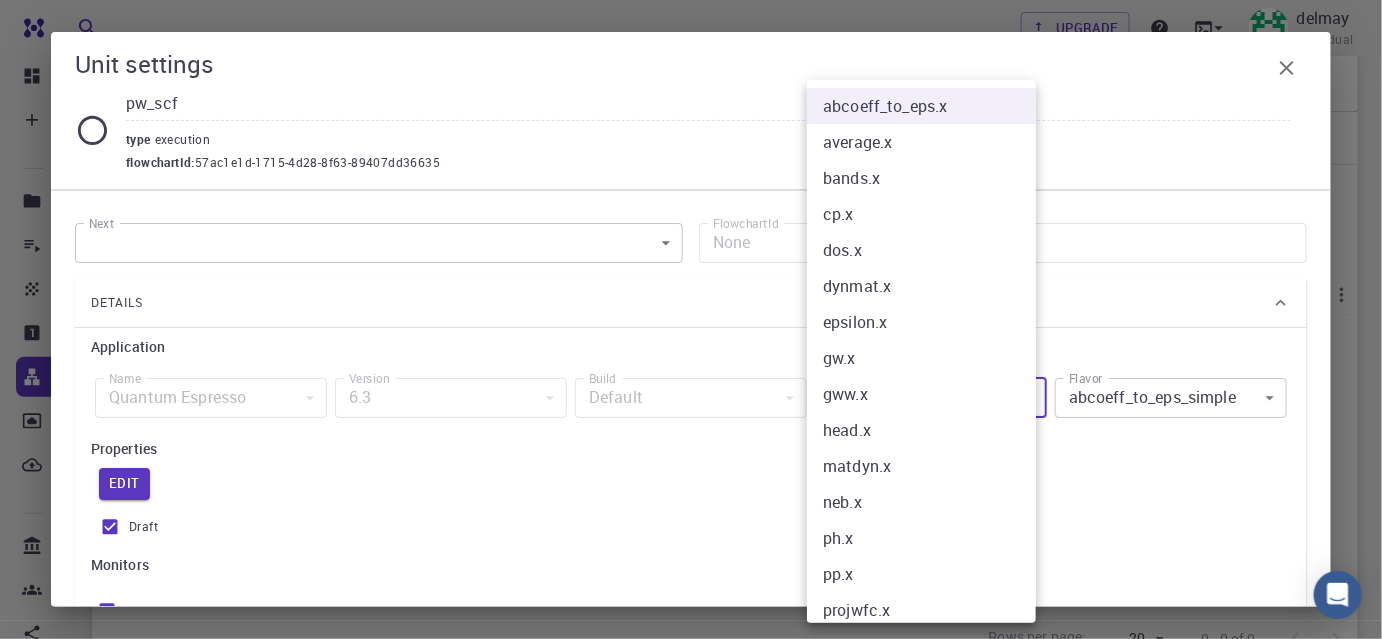 click on "gww.x" at bounding box center [928, 394] 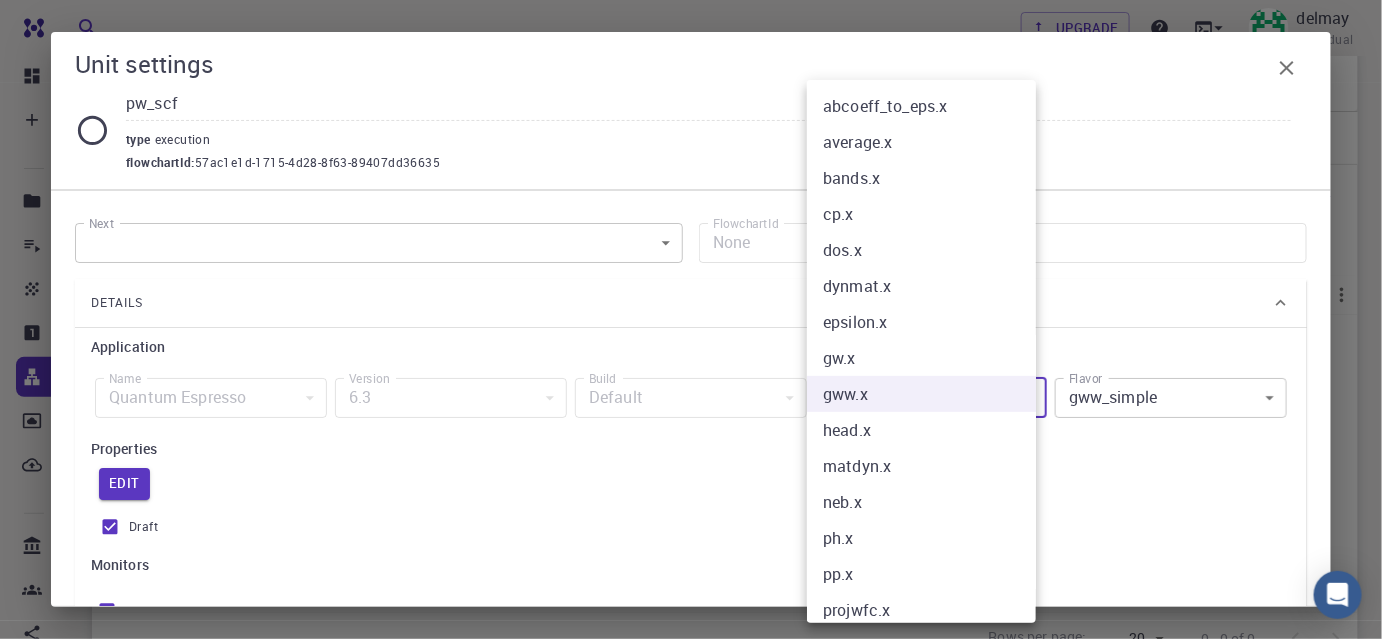 click on "Free Dashboard Create New Job New Material Create Material Upload File Import from Bank Import from 3rd Party New Workflow New Project Projects Jobs Materials Properties Workflows Dropbox External Uploads Bank Materials Workflows Accounts Shared with me Shared publicly Shared externally Documentation Contact Support Compute load: Low Upgrade delmay Individual Home delmay delmay yenmi description :   Joined on [DATE] Bio Projects Materials Properties Workflows Jobs Service Levels Preferences spin ​ Entire collection Advanced Import Create set Name Used application Application Version Subworkflows Tags Default Up-to-date Shared Public Ext+lnk Ext+web Actions No Workflows Yet Rows per page: 20 20 0–0 of 0 ©  2025   Exabyte Inc.   All rights reserved. Platform version  [DATE] . Documentation Video Tutorials Terms of service Privacy statement
Unit settings pw_scf type execution flowchartId :   57ac1e1d-1715-4d28-8f63-89407dd36635 Next ​ Next FlowchartId None Details 1" at bounding box center [691, 361] 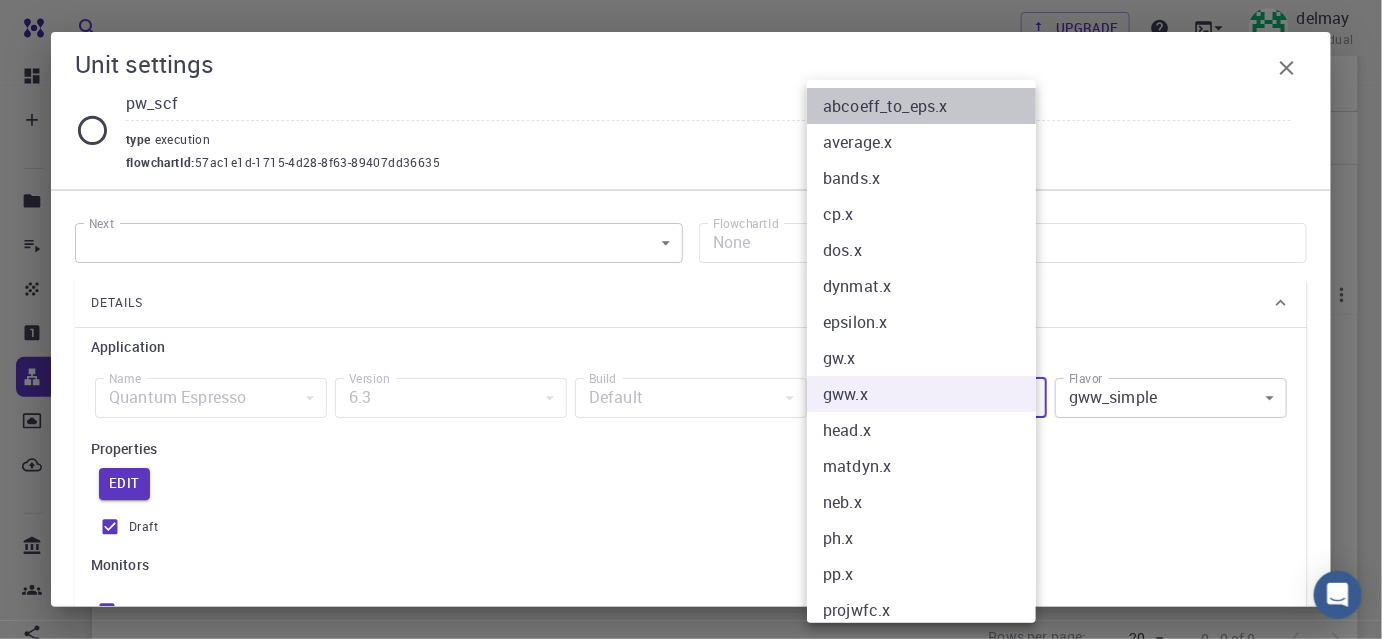 click on "abcoeff_to_eps.x" at bounding box center [928, 106] 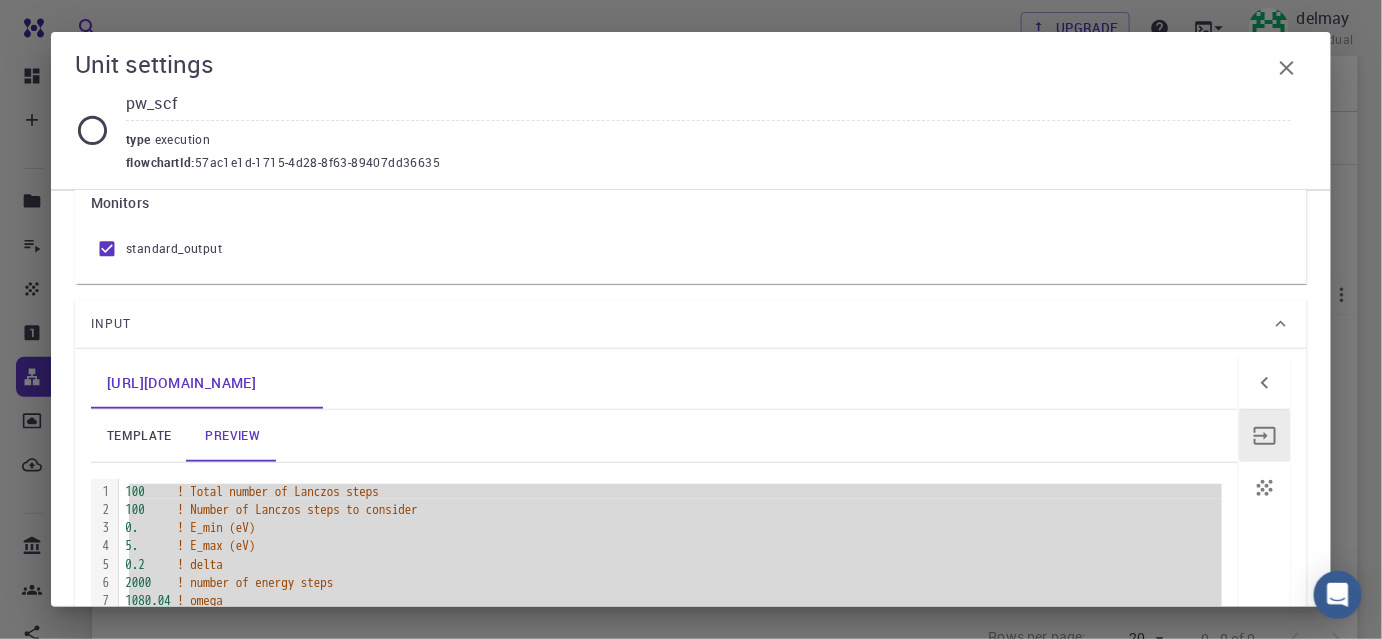 scroll, scrollTop: 363, scrollLeft: 0, axis: vertical 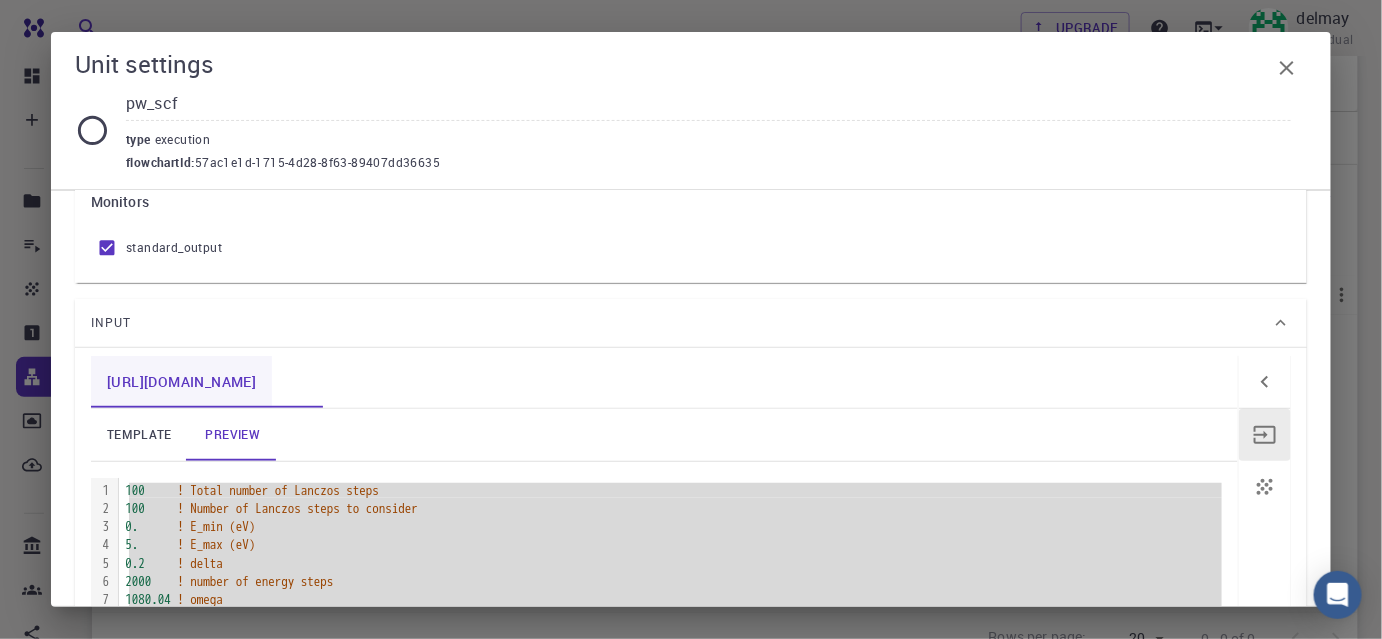 click on "[URL][DOMAIN_NAME]" at bounding box center [181, 382] 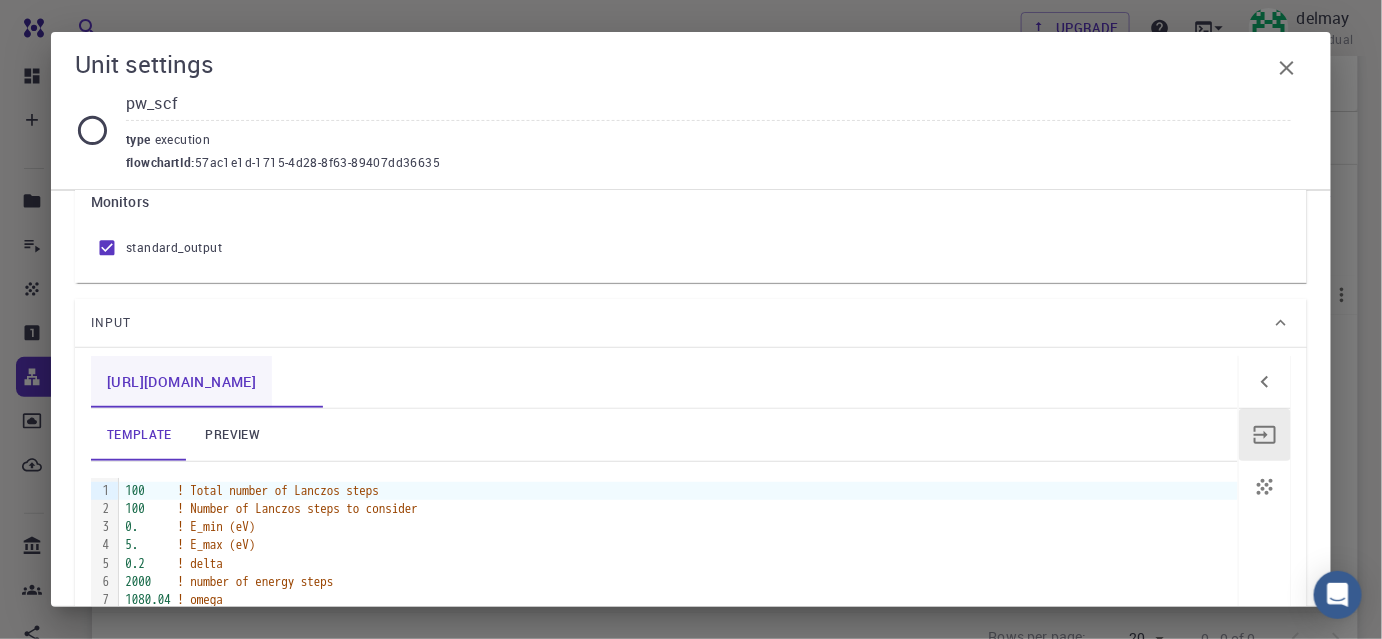 click on "[URL][DOMAIN_NAME]" at bounding box center [181, 382] 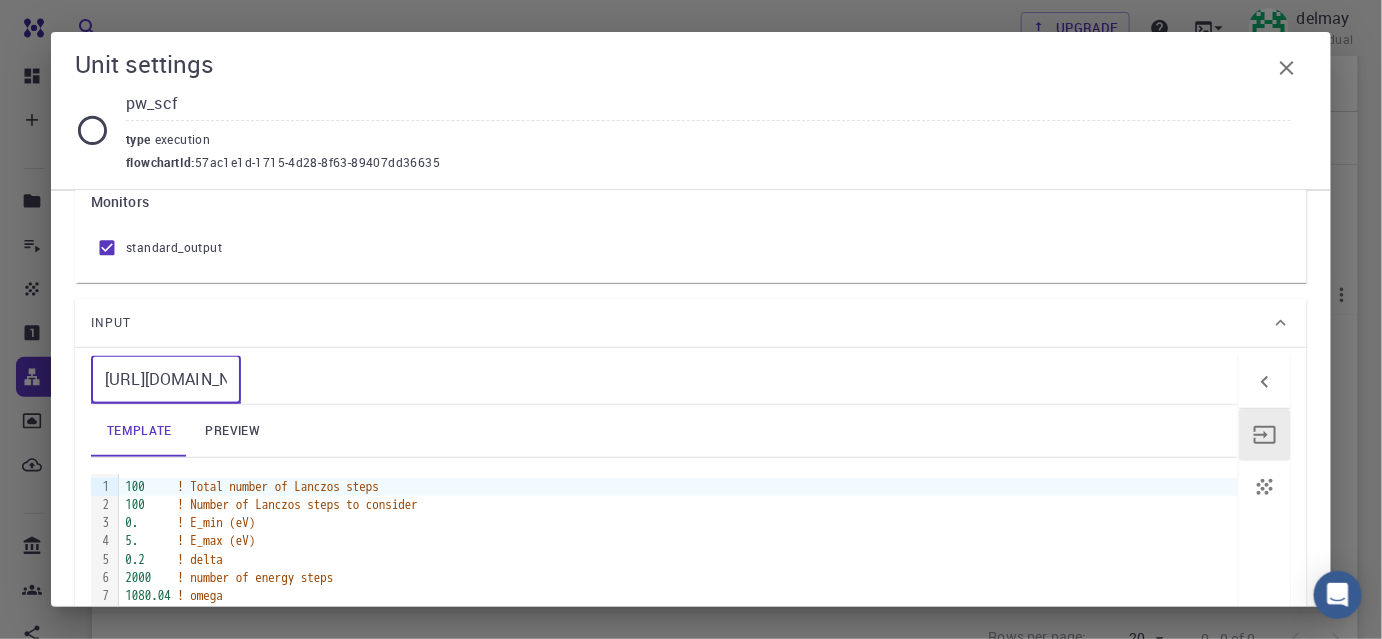 scroll, scrollTop: 0, scrollLeft: 64, axis: horizontal 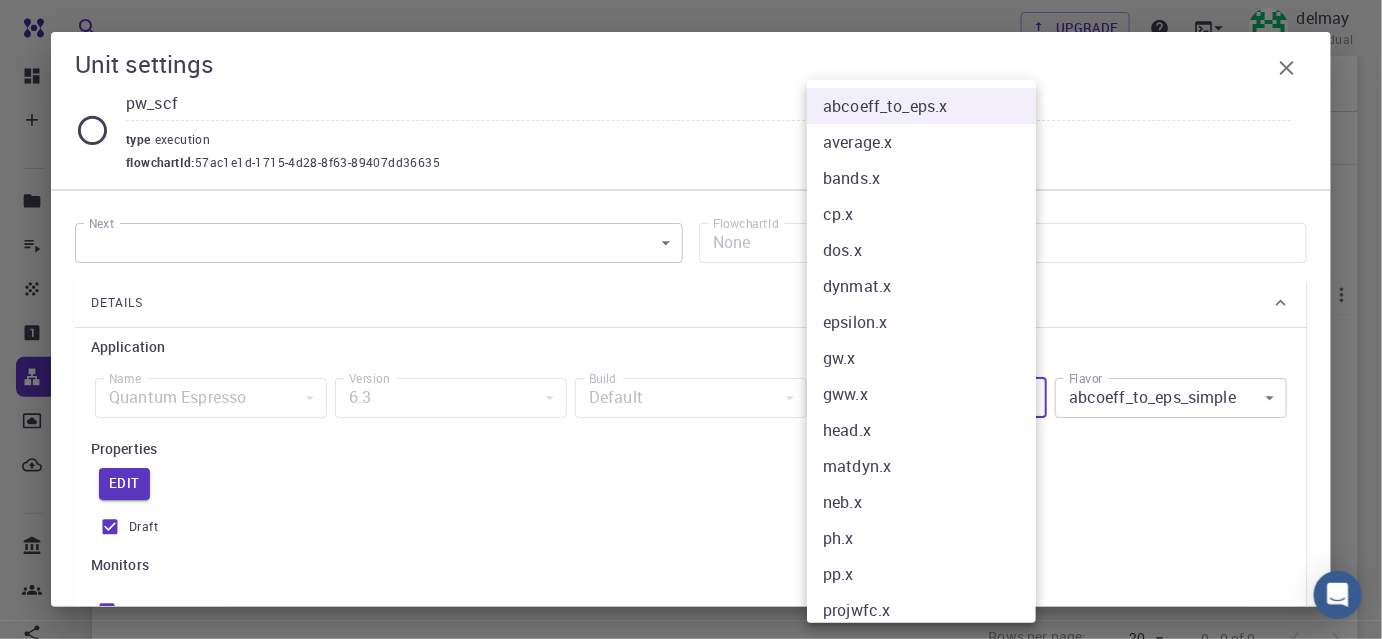 click on "Free Dashboard Create New Job New Material Create Material Upload File Import from Bank Import from 3rd Party New Workflow New Project Projects Jobs Materials Properties Workflows Dropbox External Uploads Bank Materials Workflows Accounts Shared with me Shared publicly Shared externally Documentation Contact Support Compute load: Low Upgrade delmay Individual Home delmay delmay yenmi description :   Joined on [DATE] Bio Projects Materials Properties Workflows Jobs Service Levels Preferences spin ​ Entire collection Advanced Import Create set Name Used application Application Version Subworkflows Tags Default Up-to-date Shared Public Ext+lnk Ext+web Actions No Workflows Yet Rows per page: 20 20 0–0 of 0 ©  2025   Exabyte Inc.   All rights reserved. Platform version  [DATE] . Documentation Video Tutorials Terms of service Privacy statement
Unit settings pw_scf type execution flowchartId :   57ac1e1d-1715-4d28-8f63-89407dd36635 Next ​ Next FlowchartId None Details 1" at bounding box center (691, 361) 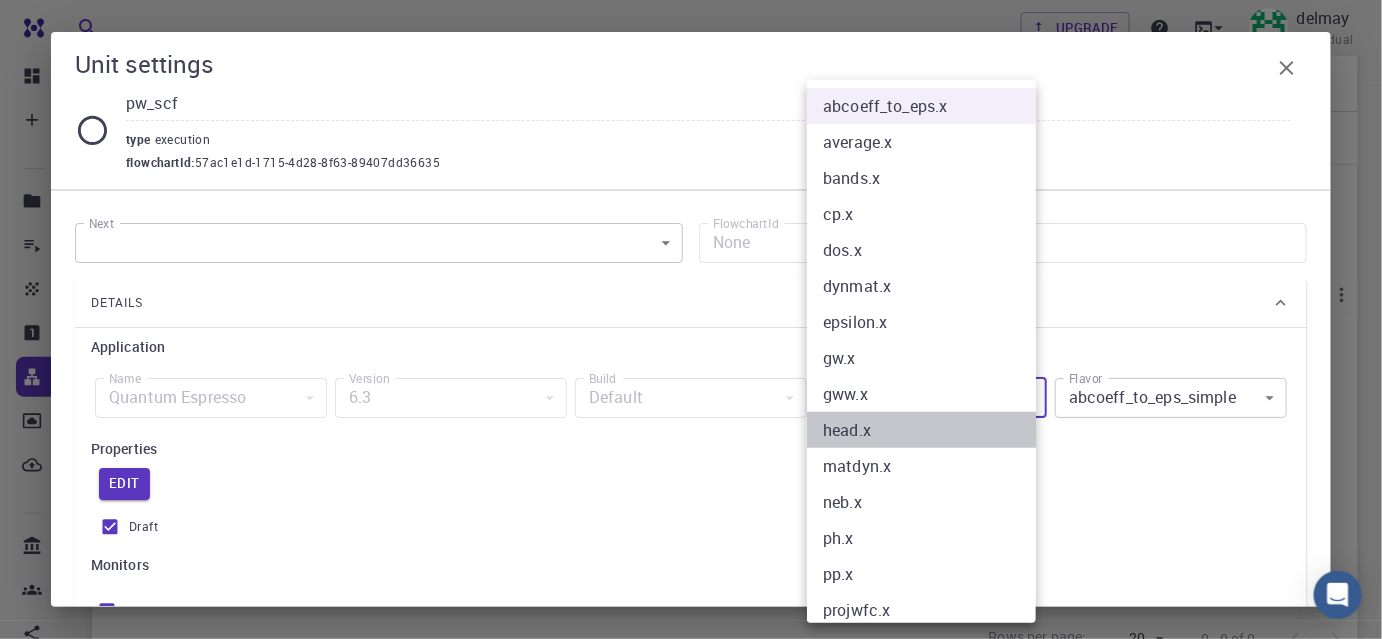 click on "head.x" at bounding box center [928, 430] 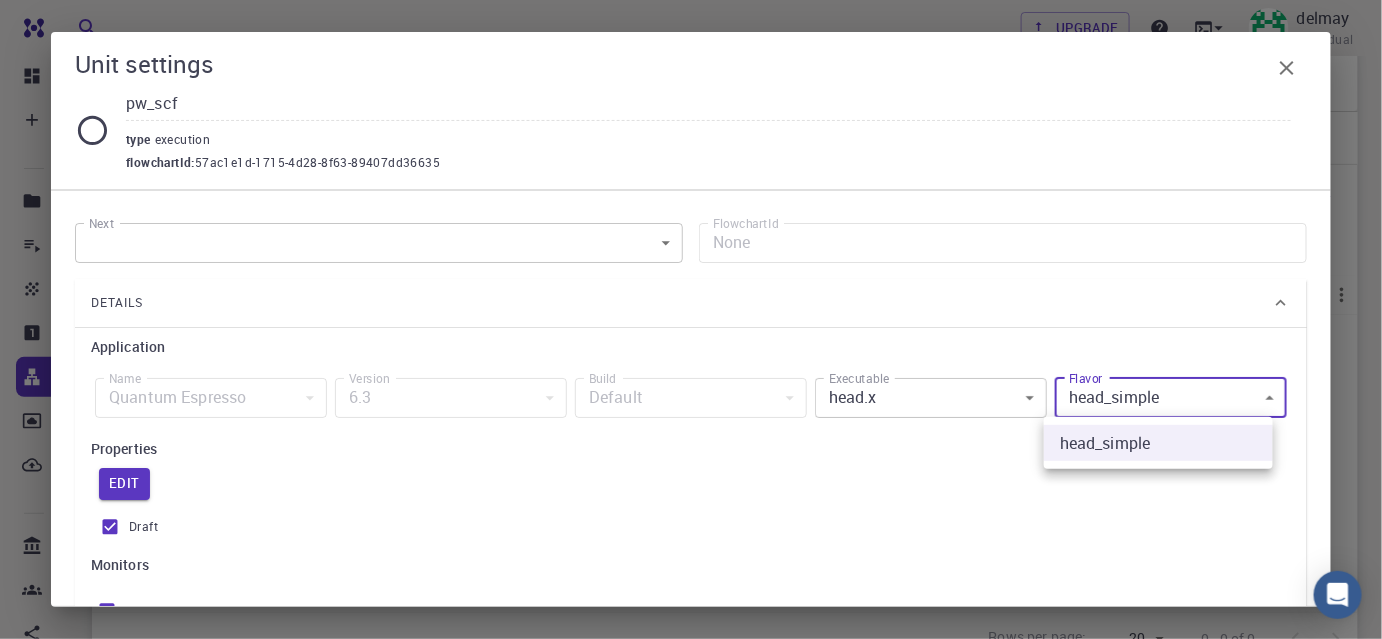 click on "Free Dashboard Create New Job New Material Create Material Upload File Import from Bank Import from 3rd Party New Workflow New Project Projects Jobs Materials Properties Workflows Dropbox External Uploads Bank Materials Workflows Accounts Shared with me Shared publicly Shared externally Documentation Contact Support Compute load: Low Upgrade delmay Individual Home delmay delmay yenmi description :   Joined on [DATE] Bio Projects Materials Properties Workflows Jobs Service Levels Preferences spin ​ Entire collection Advanced Import Create set Name Used application Application Version Subworkflows Tags Default Up-to-date Shared Public Ext+lnk Ext+web Actions No Workflows Yet Rows per page: 20 20 0–0 of 0 ©  2025   Exabyte Inc.   All rights reserved. Platform version  [DATE] . Documentation Video Tutorials Terms of service Privacy statement
Unit settings pw_scf type execution flowchartId :   57ac1e1d-1715-4d28-8f63-89407dd36635 Next ​ Next FlowchartId None Details 1" at bounding box center (691, 361) 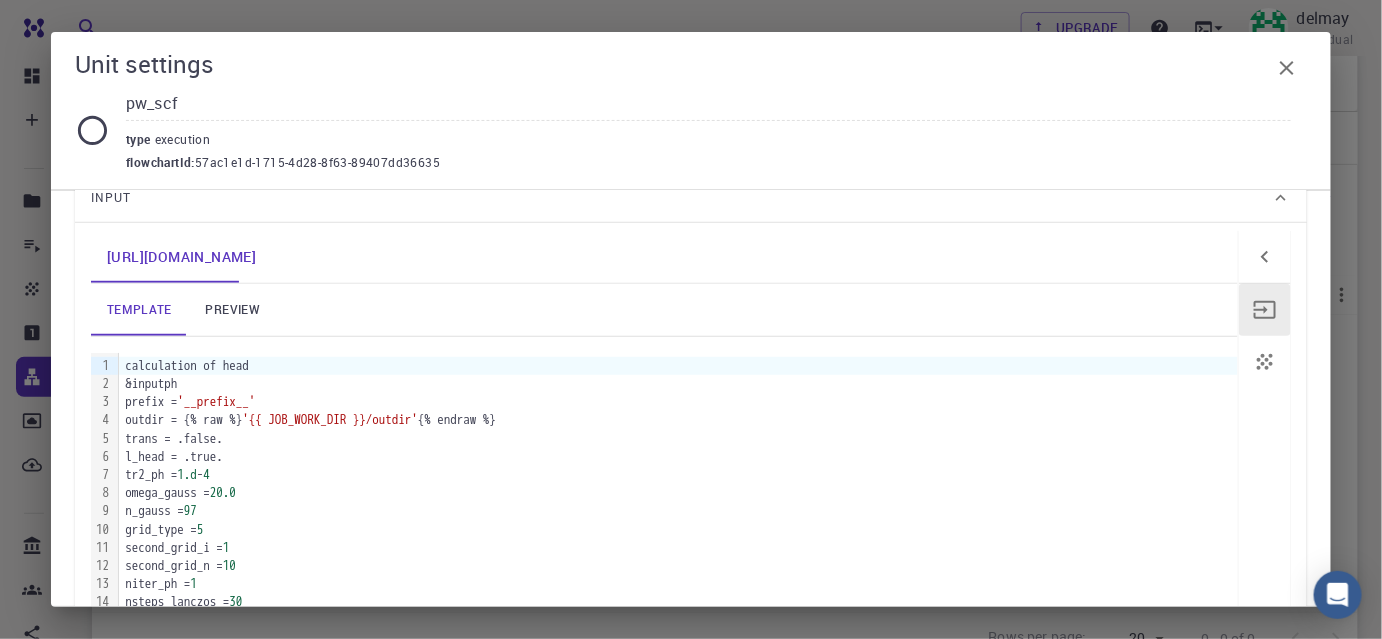scroll, scrollTop: 488, scrollLeft: 0, axis: vertical 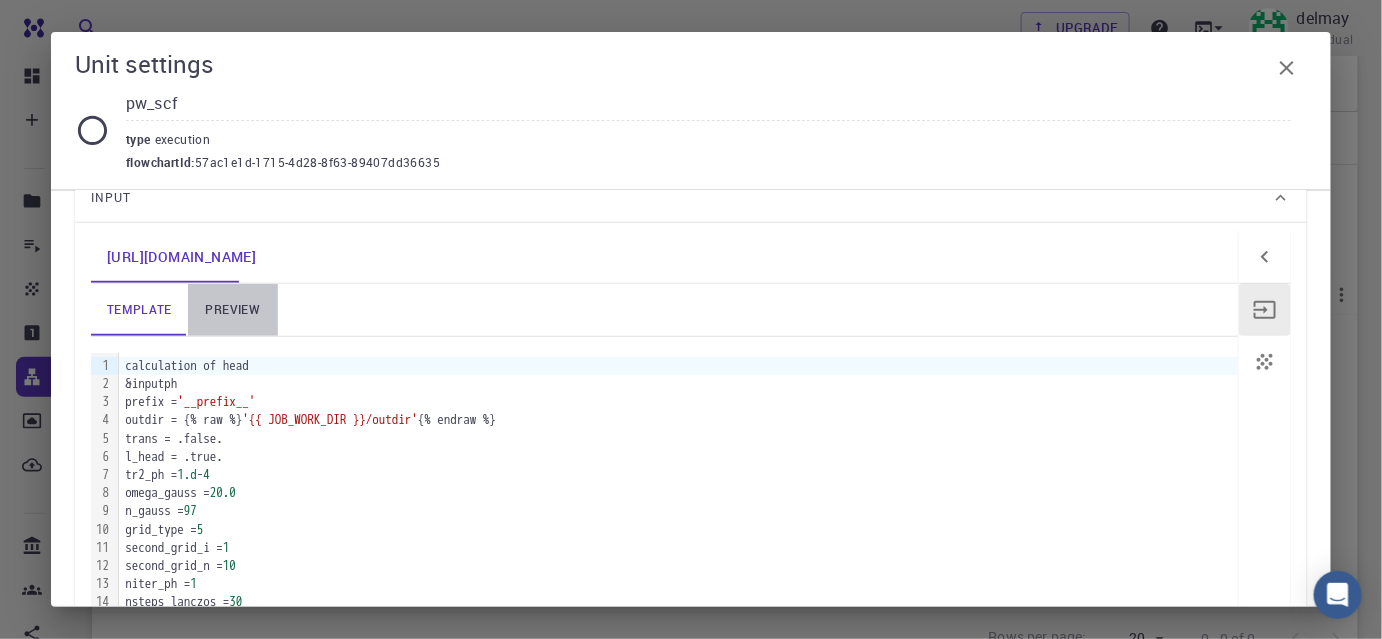 click on "preview" at bounding box center (233, 310) 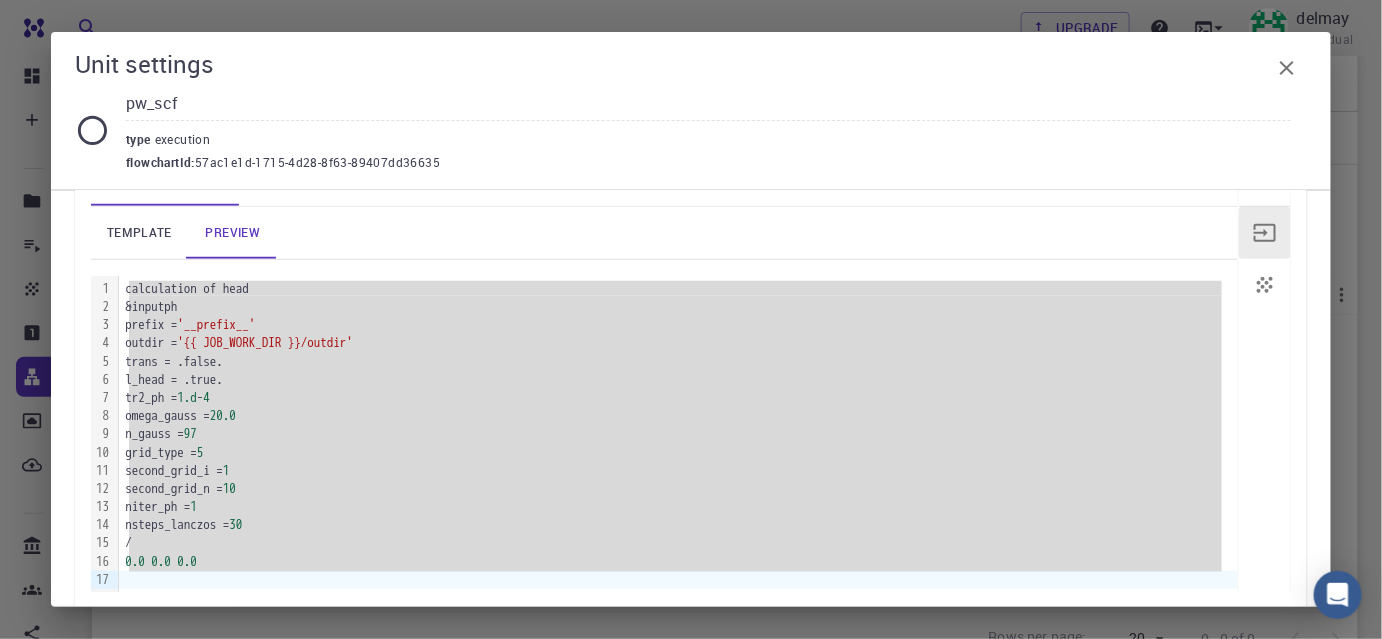 scroll, scrollTop: 669, scrollLeft: 0, axis: vertical 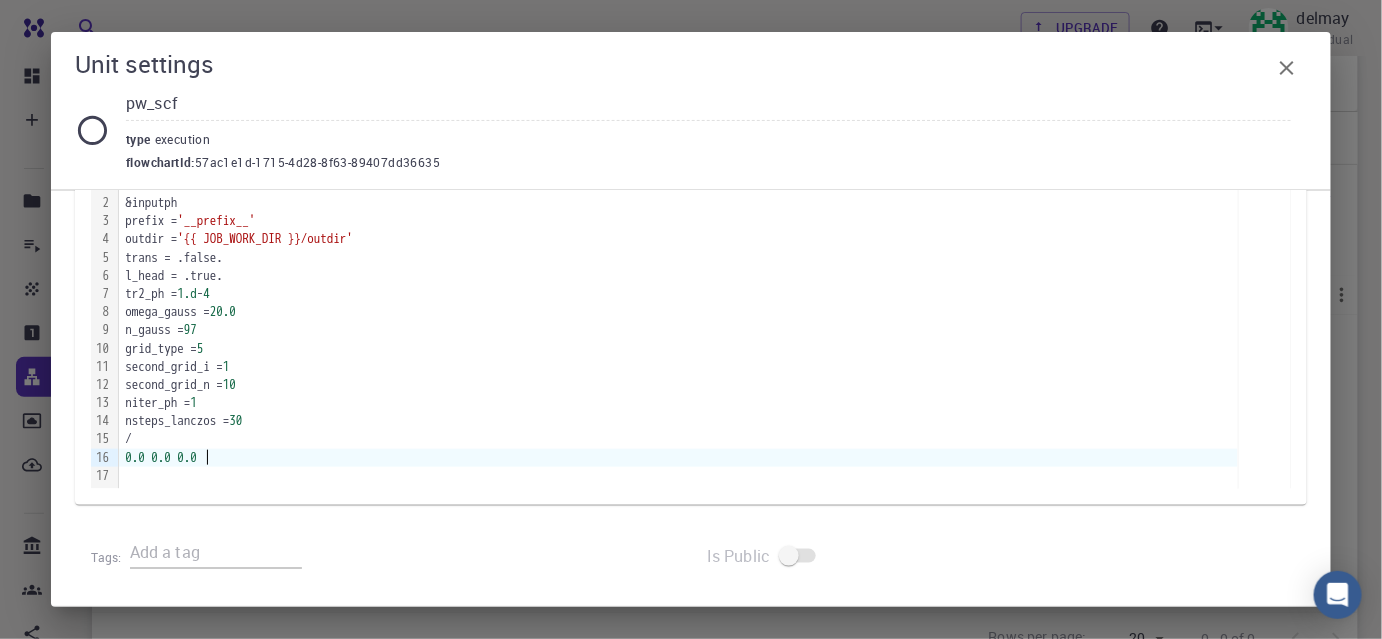 click on "0.0   0.0   0.0" at bounding box center (678, 458) 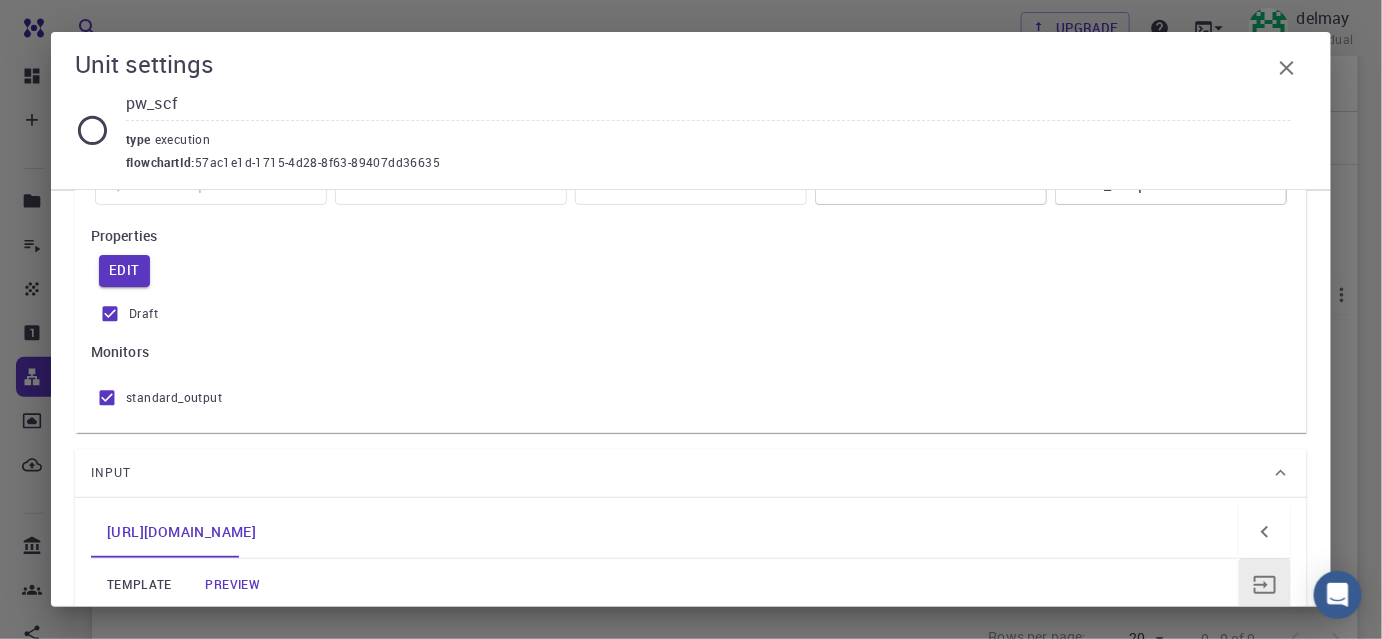 scroll, scrollTop: 0, scrollLeft: 0, axis: both 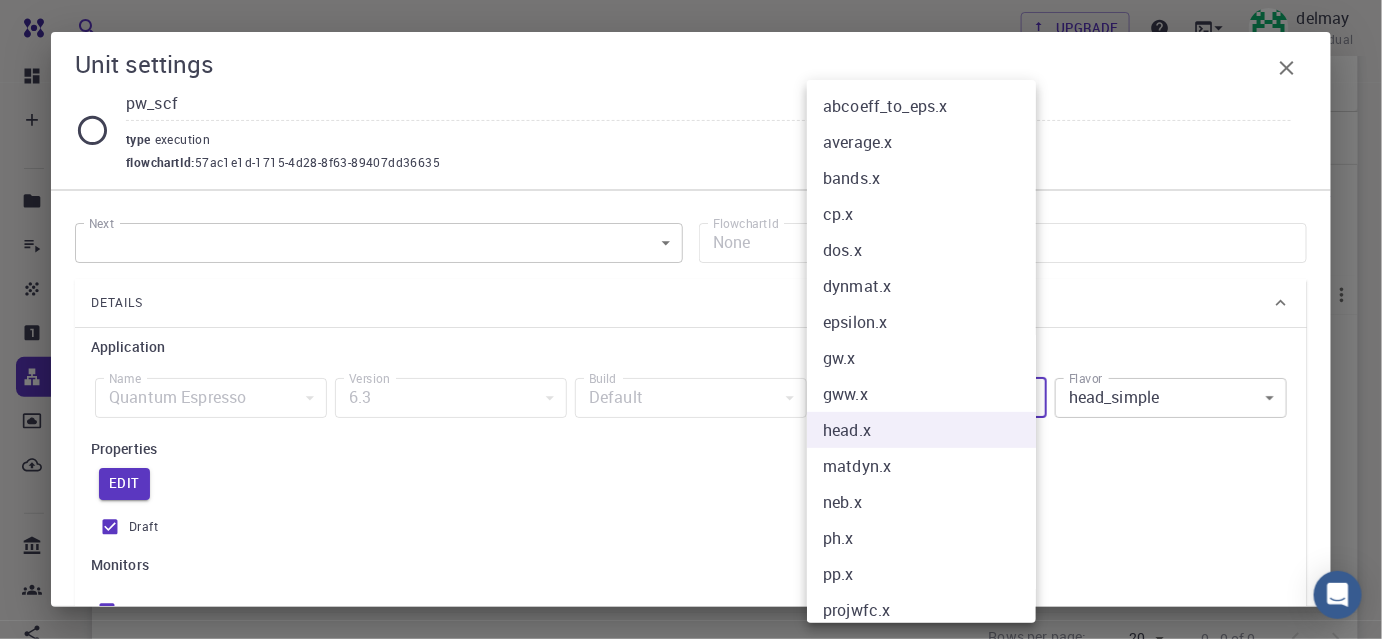 click on "Free Dashboard Create New Job New Material Create Material Upload File Import from Bank Import from 3rd Party New Workflow New Project Projects Jobs Materials Properties Workflows Dropbox External Uploads Bank Materials Workflows Accounts Shared with me Shared publicly Shared externally Documentation Contact Support Compute load: Low Upgrade delmay Individual Home delmay delmay yenmi description :   Joined on [DATE] Bio Projects Materials Properties Workflows Jobs Service Levels Preferences spin ​ Entire collection Advanced Import Create set Name Used application Application Version Subworkflows Tags Default Up-to-date Shared Public Ext+lnk Ext+web Actions No Workflows Yet Rows per page: 20 20 0–0 of 0 ©  2025   Exabyte Inc.   All rights reserved. Platform version  [DATE] . Documentation Video Tutorials Terms of service Privacy statement
Unit settings pw_scf type execution flowchartId :   57ac1e1d-1715-4d28-8f63-89407dd36635 Next ​ Next FlowchartId None Details 1" at bounding box center [691, 361] 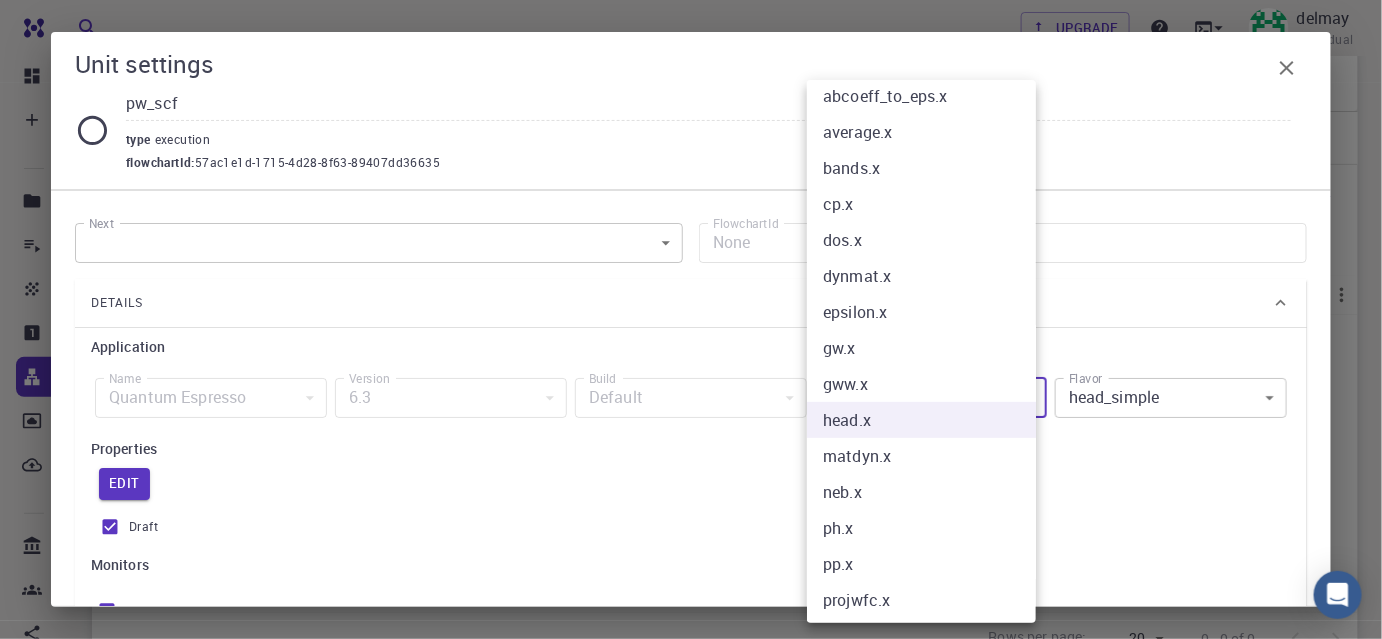 scroll, scrollTop: 0, scrollLeft: 0, axis: both 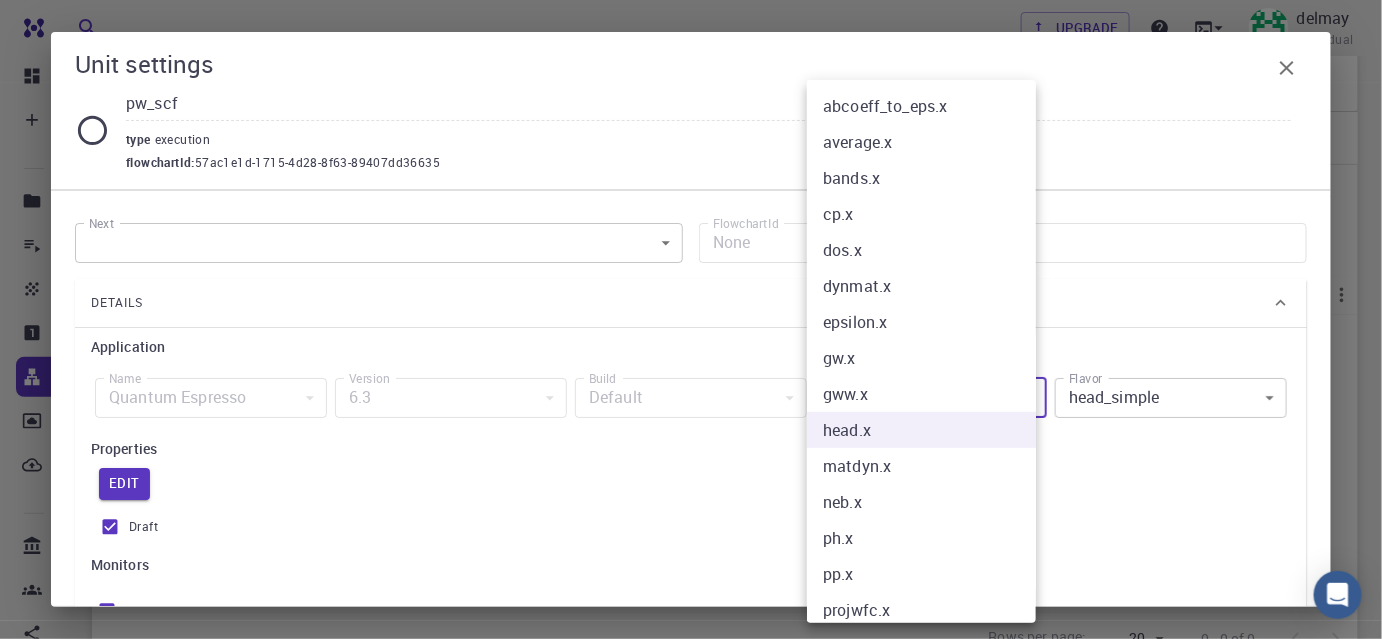 drag, startPoint x: 1115, startPoint y: 132, endPoint x: 1059, endPoint y: 263, distance: 142.46754 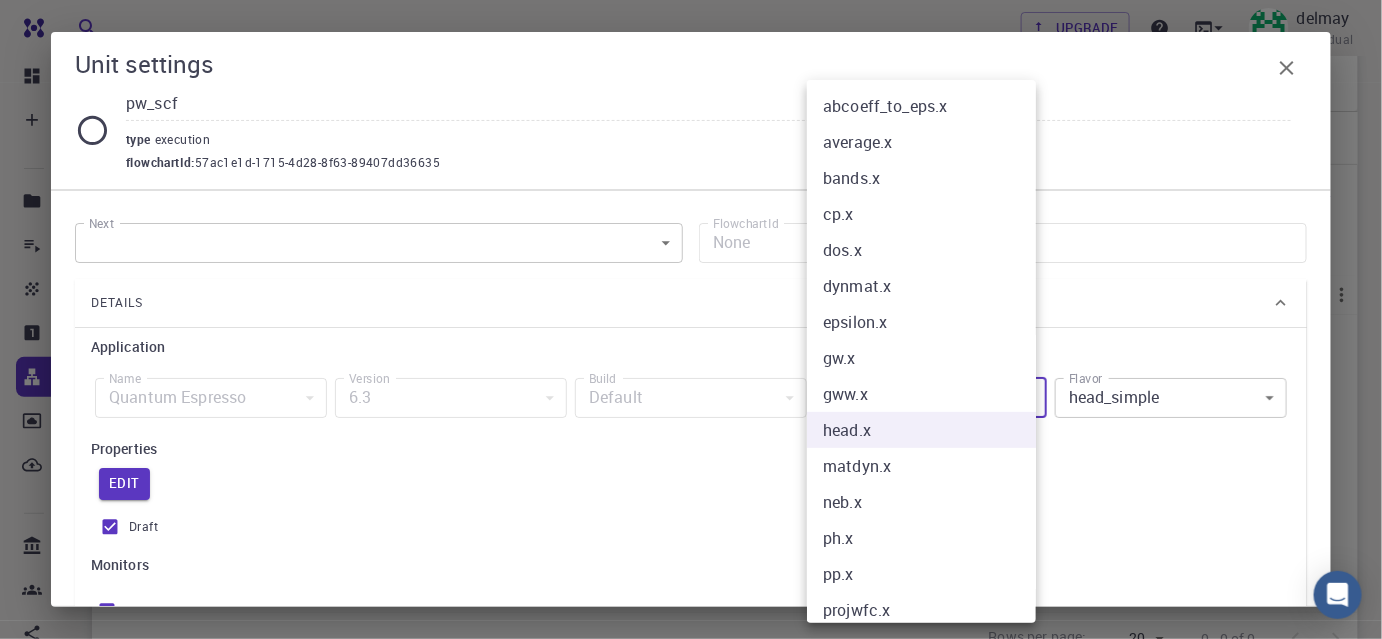 click on "Free Dashboard Create New Job New Material Create Material Upload File Import from Bank Import from 3rd Party New Workflow New Project Projects Jobs Materials Properties Workflows Dropbox External Uploads Bank Materials Workflows Accounts Shared with me Shared publicly Shared externally Documentation Contact Support Compute load: Low Upgrade delmay Individual Home delmay delmay yenmi description :   Joined on [DATE] Bio Projects Materials Properties Workflows Jobs Service Levels Preferences spin ​ Entire collection Advanced Import Create set Name Used application Application Version Subworkflows Tags Default Up-to-date Shared Public Ext+lnk Ext+web Actions No Workflows Yet Rows per page: 20 20 0–0 of 0 ©  2025   Exabyte Inc.   All rights reserved. Platform version  [DATE] . Documentation Video Tutorials Terms of service Privacy statement
Unit settings pw_scf type execution flowchartId :   57ac1e1d-1715-4d28-8f63-89407dd36635 Next ​ Next FlowchartId None Details 1" at bounding box center [691, 361] 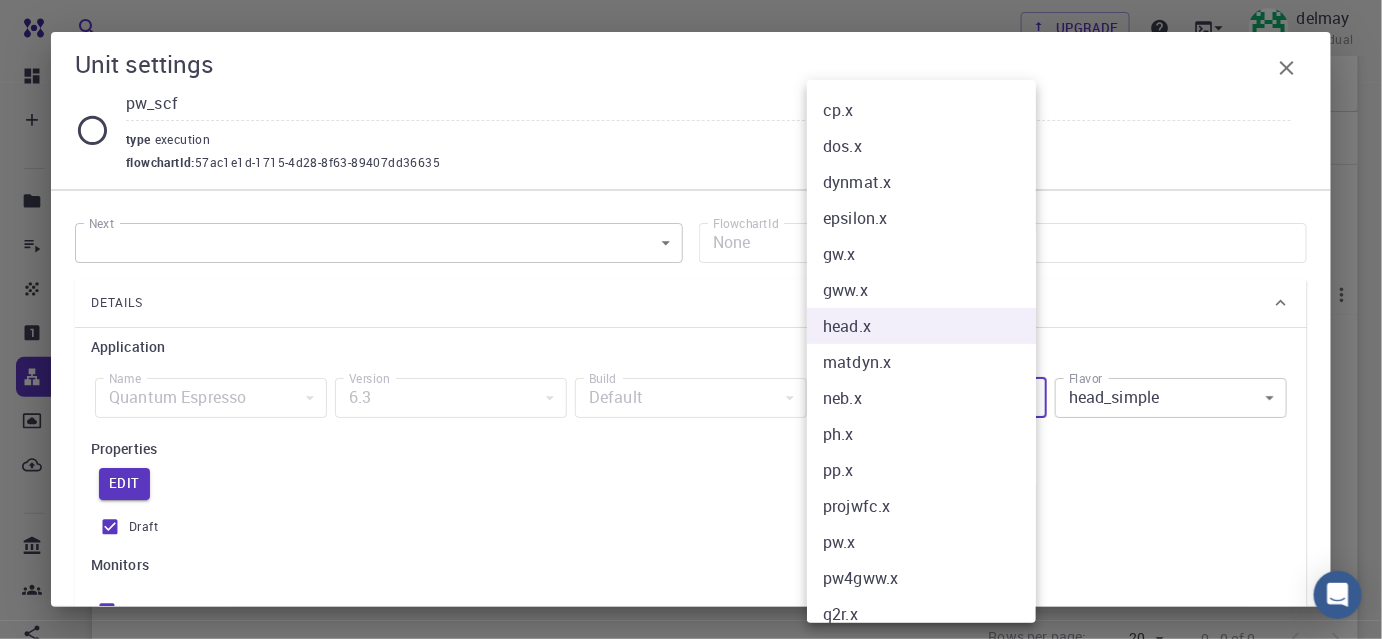 scroll, scrollTop: 229, scrollLeft: 0, axis: vertical 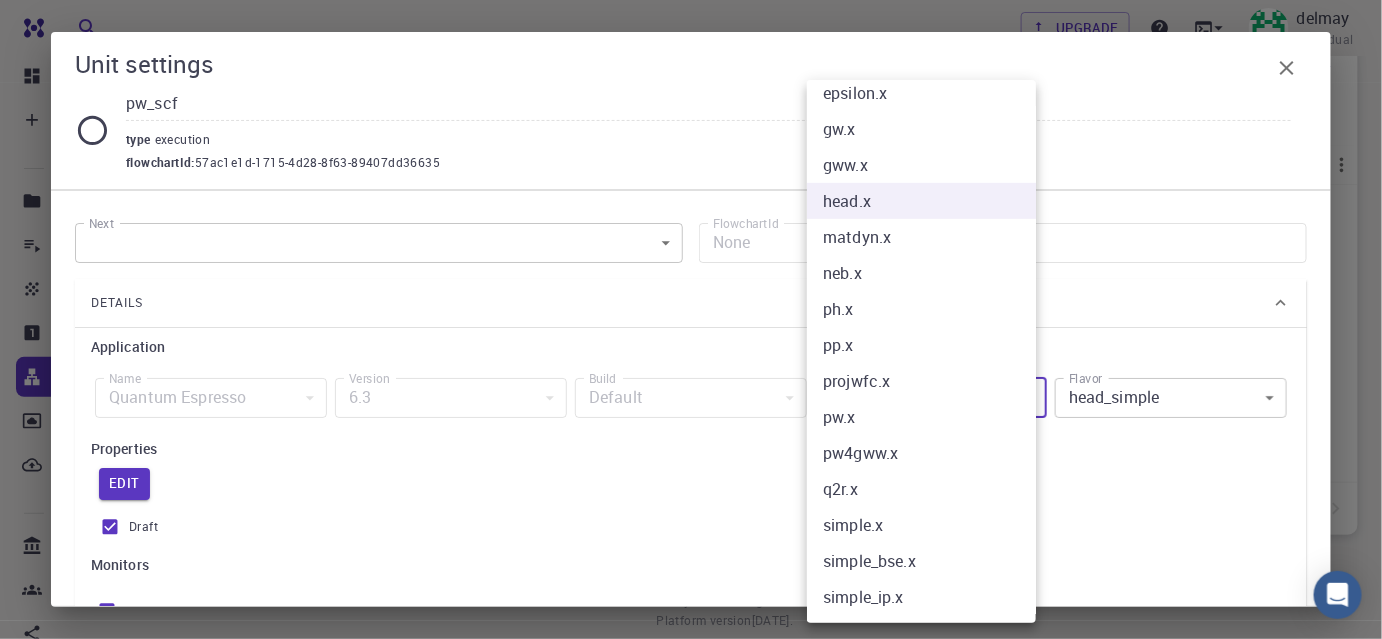 click at bounding box center (691, 319) 